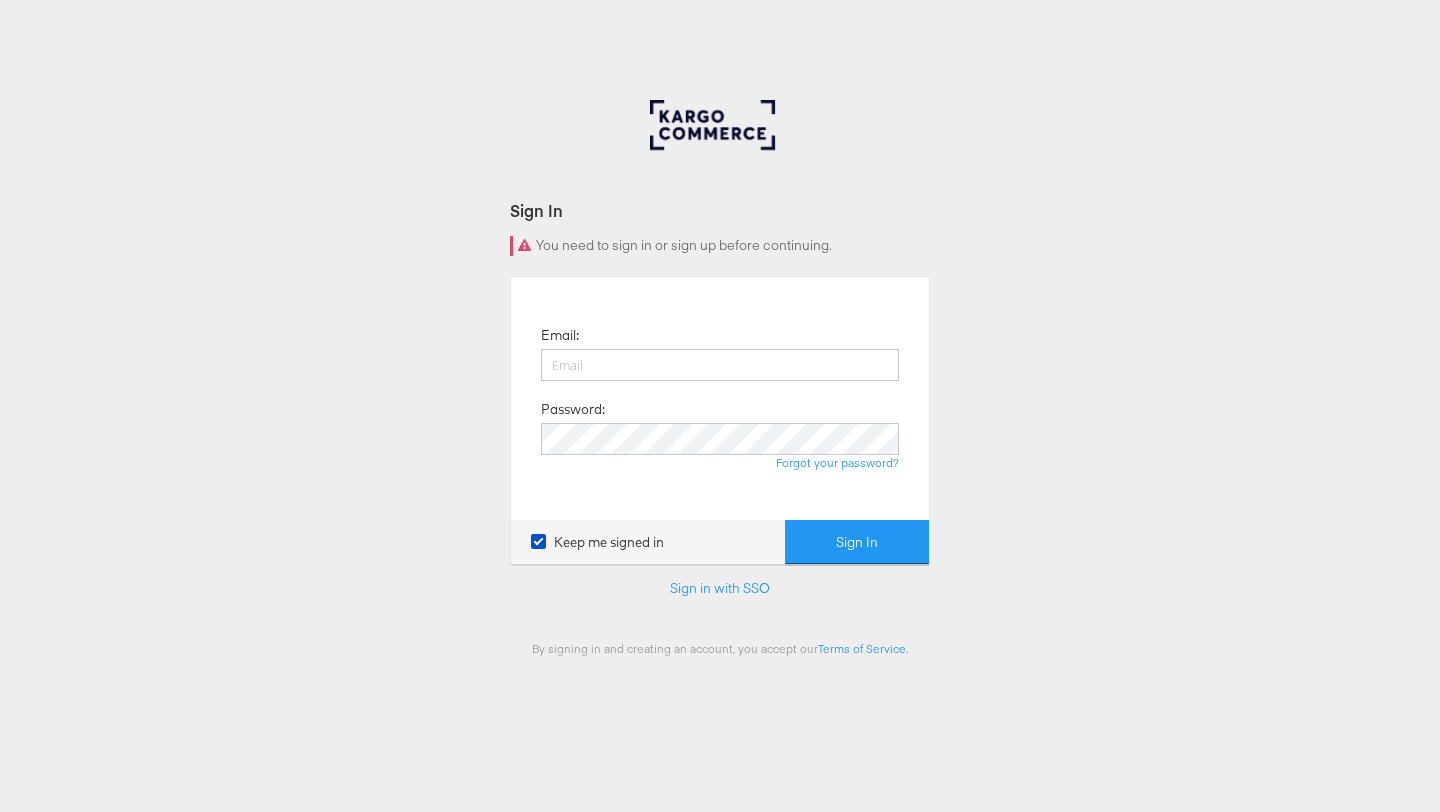 scroll, scrollTop: 0, scrollLeft: 0, axis: both 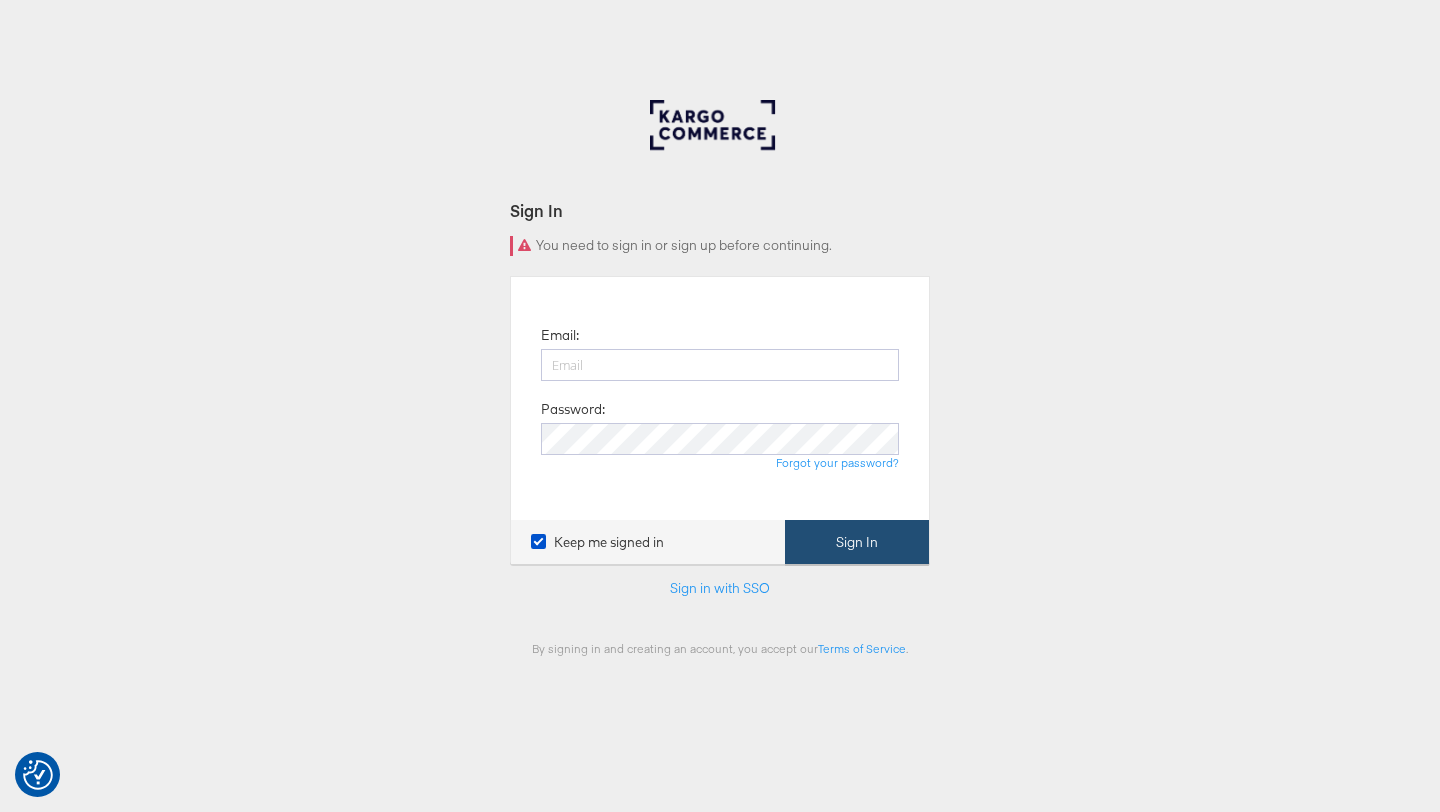 type on "[PERSON_NAME][EMAIL_ADDRESS][PERSON_NAME][DOMAIN_NAME]" 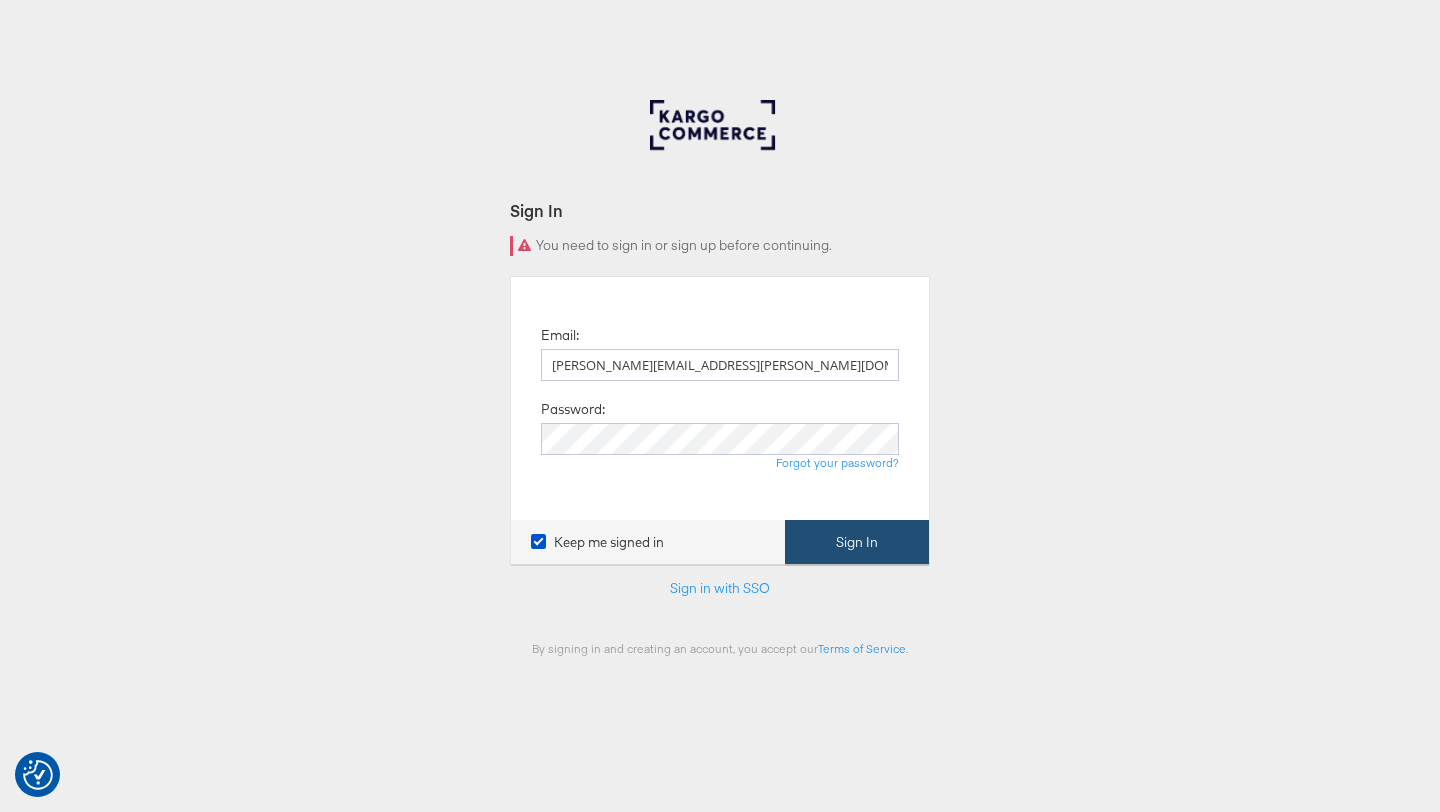 click on "Sign In" at bounding box center [857, 542] 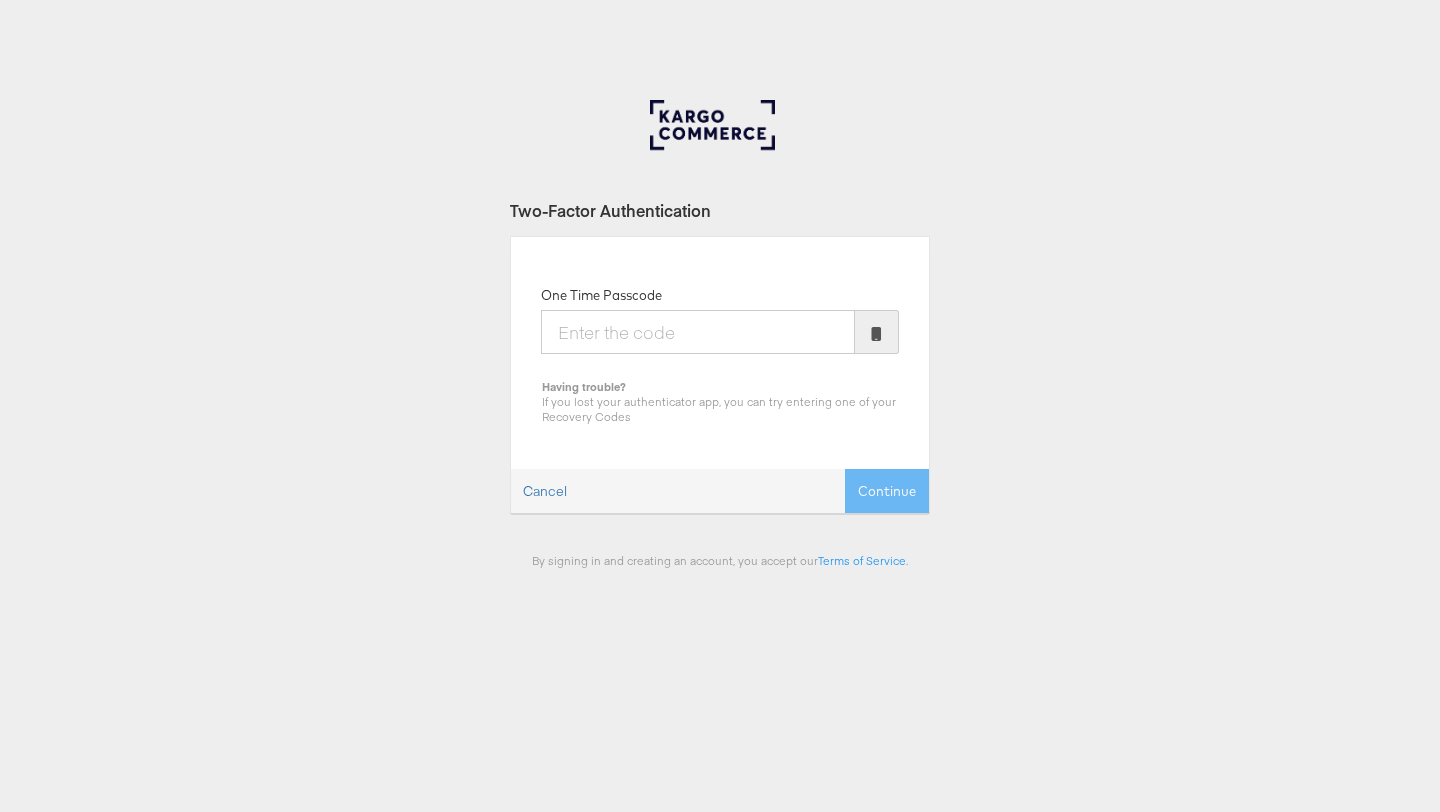 scroll, scrollTop: 0, scrollLeft: 0, axis: both 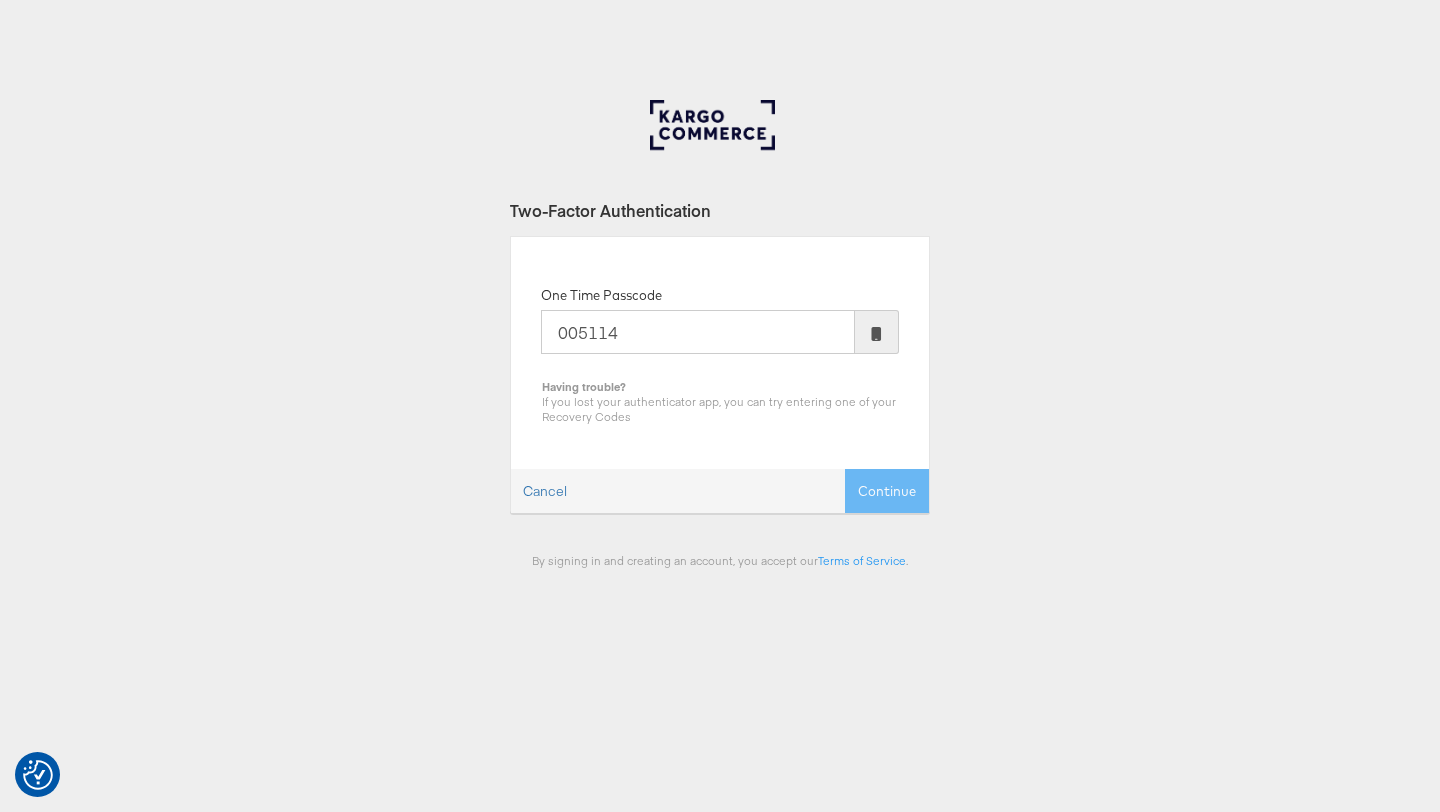 type on "005114" 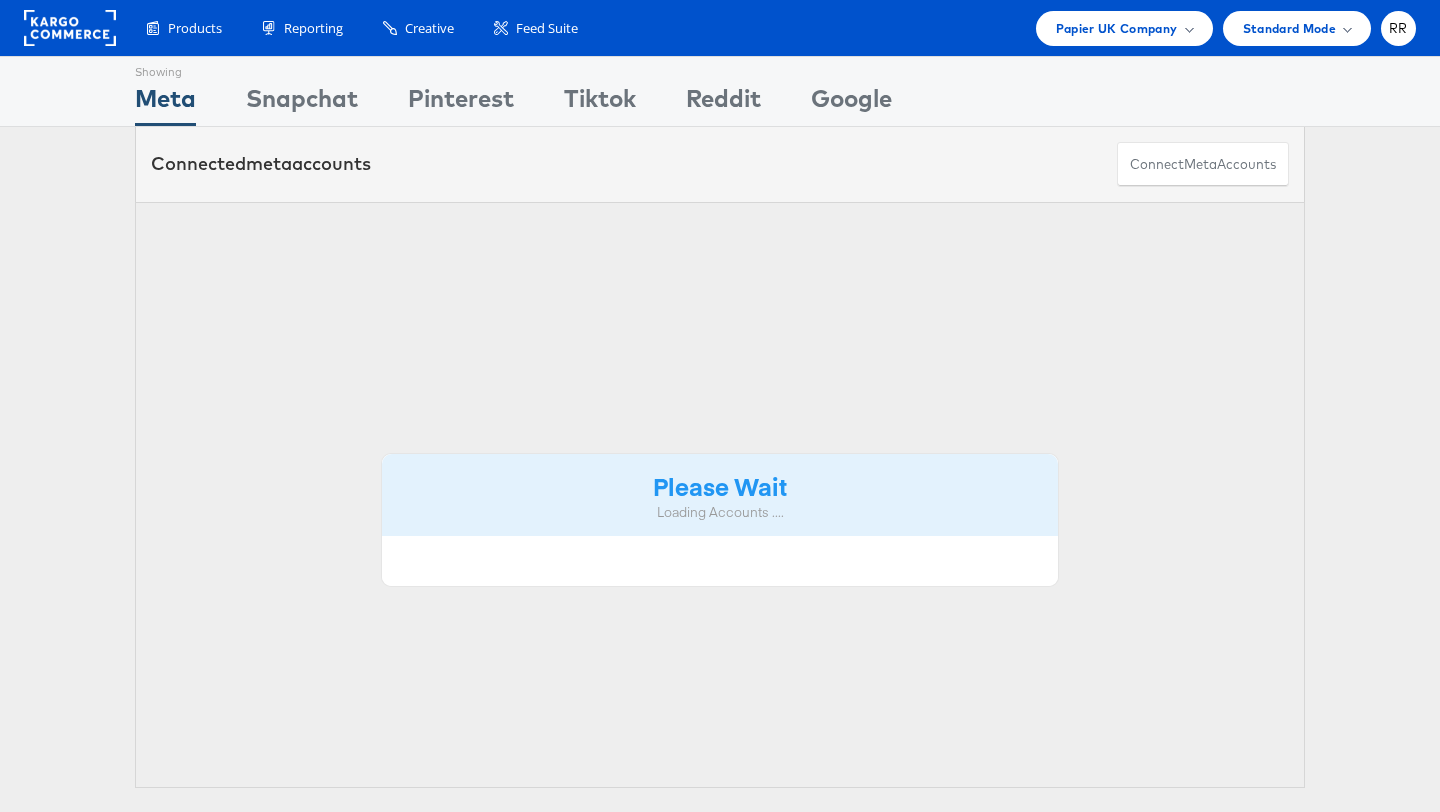 scroll, scrollTop: 0, scrollLeft: 0, axis: both 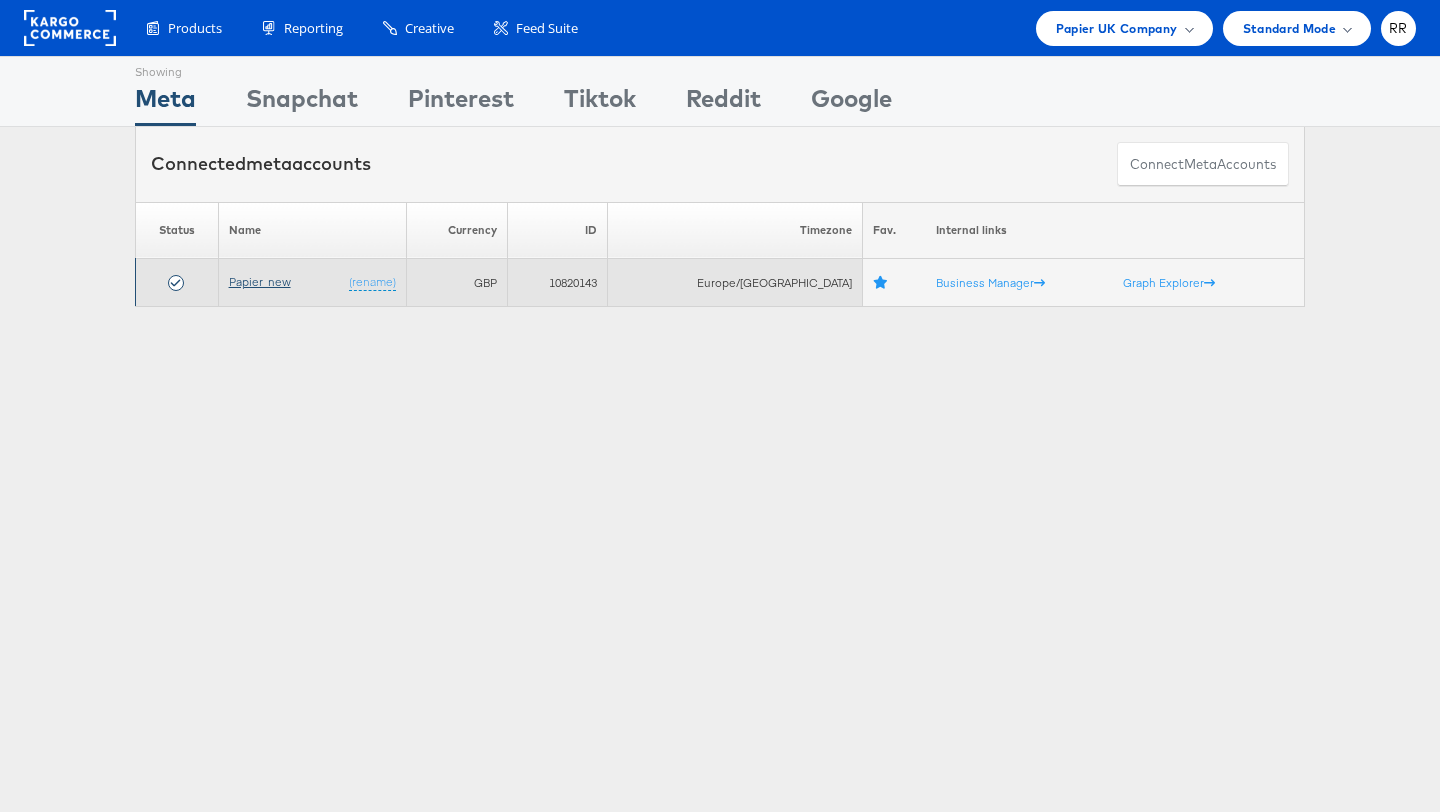 click on "Papier_new" at bounding box center [260, 281] 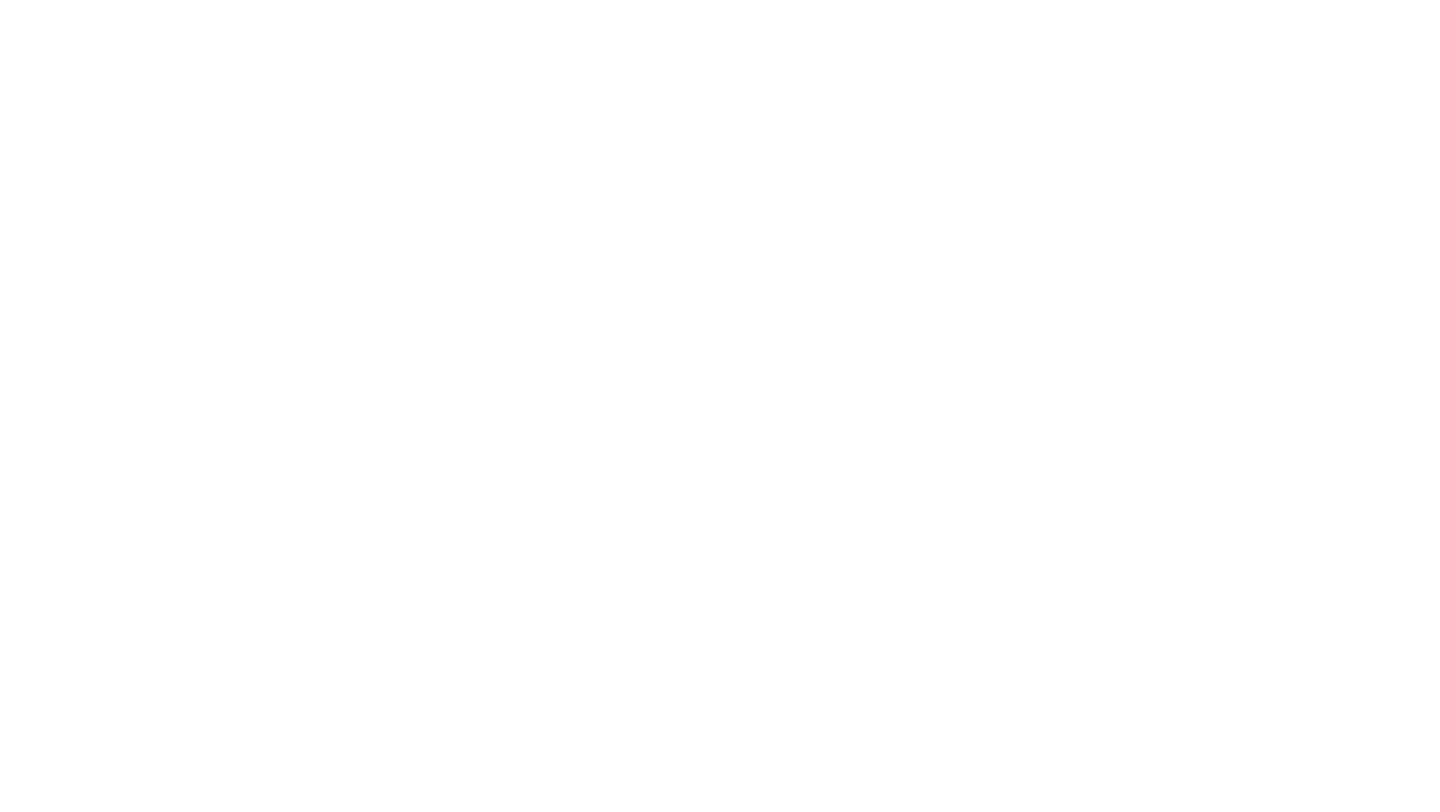 scroll, scrollTop: 0, scrollLeft: 0, axis: both 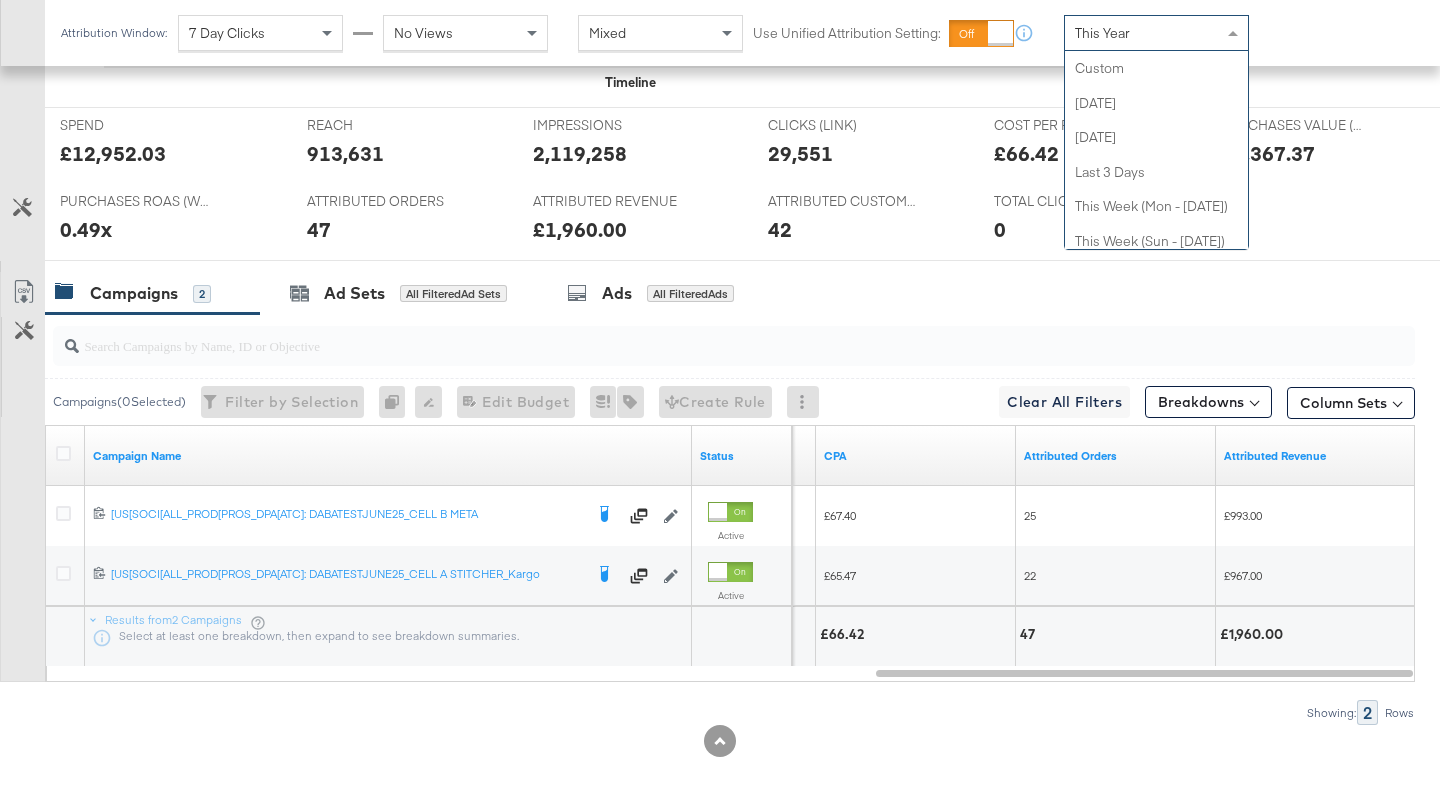 click on "This Year" at bounding box center (1156, 33) 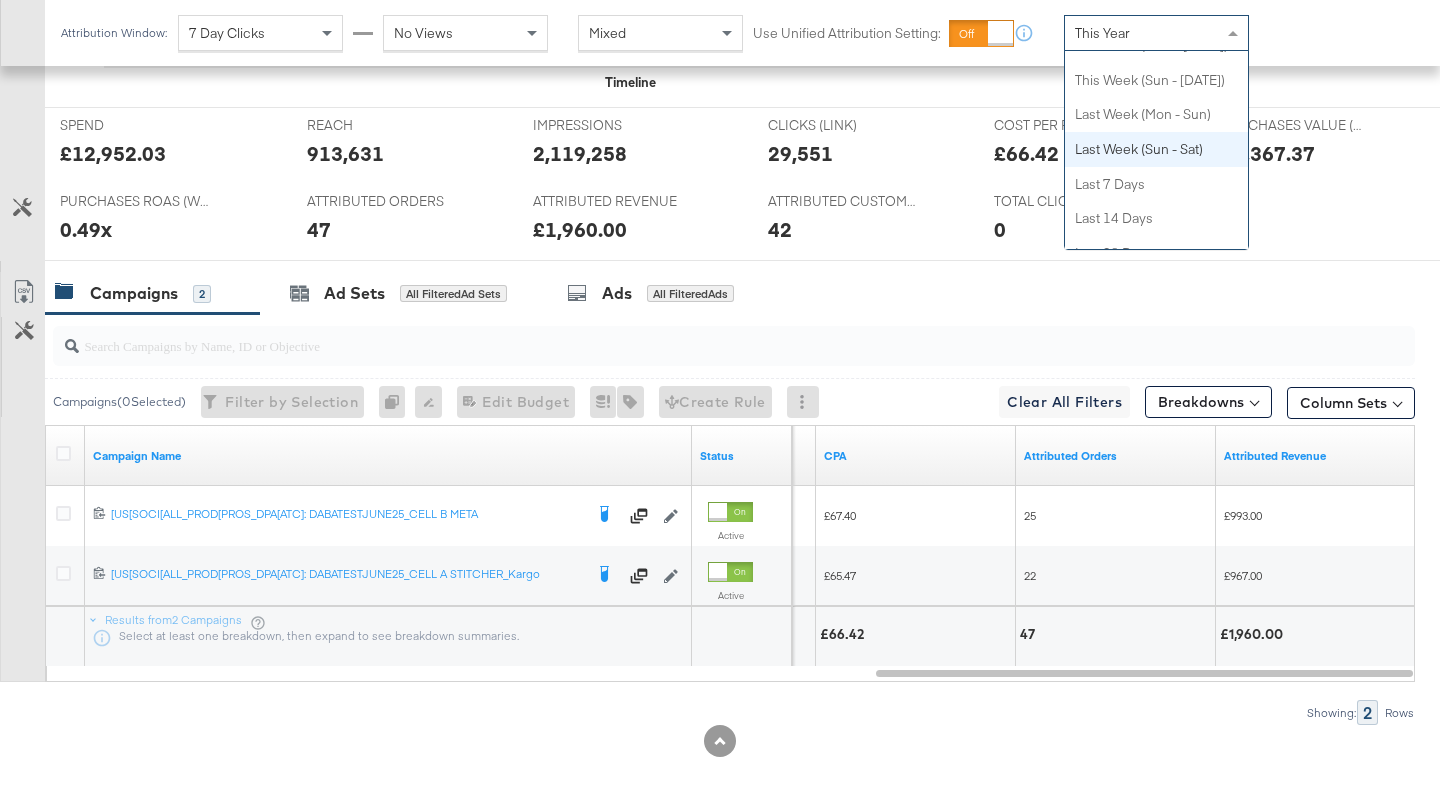 scroll, scrollTop: 0, scrollLeft: 0, axis: both 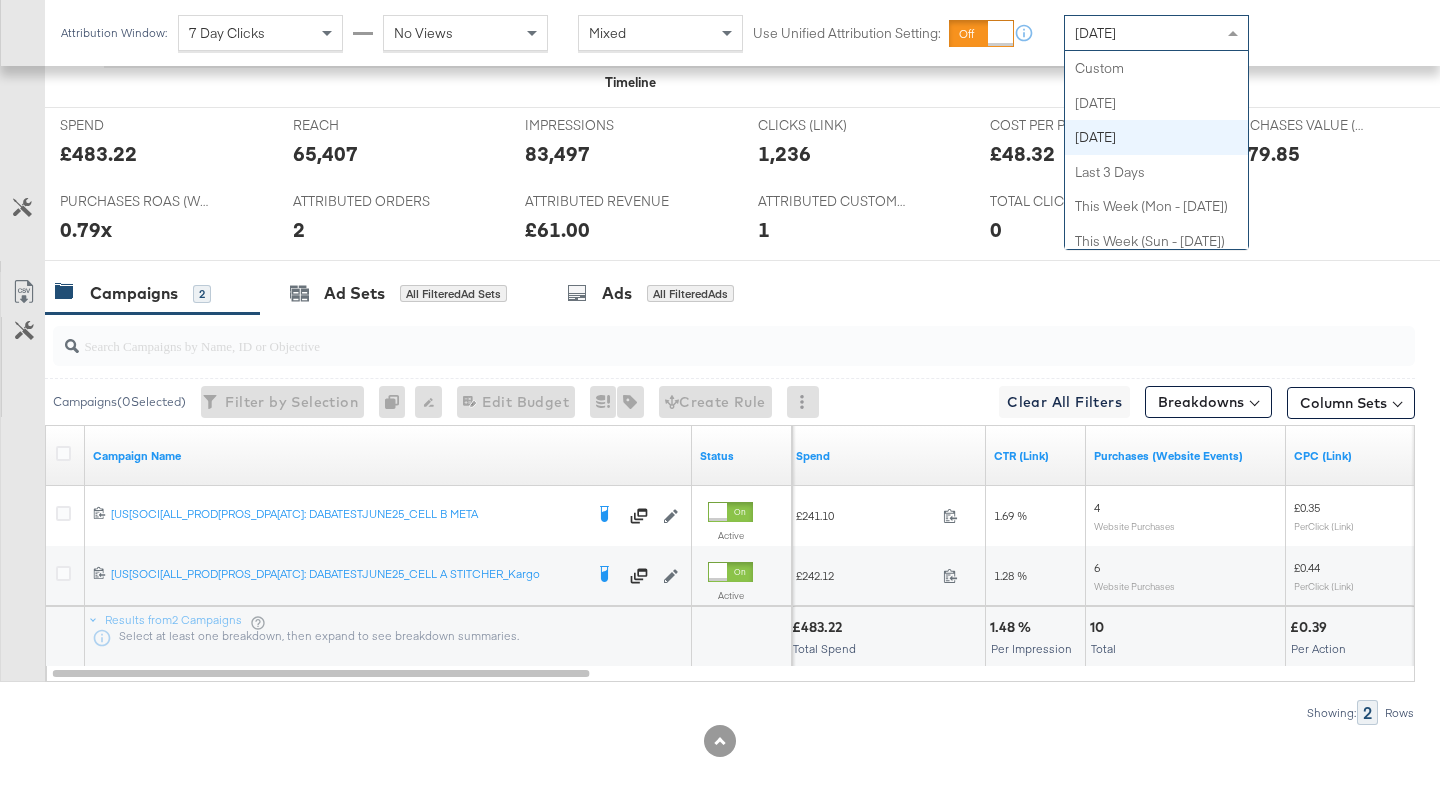 click on "Yesterday" at bounding box center [1095, 33] 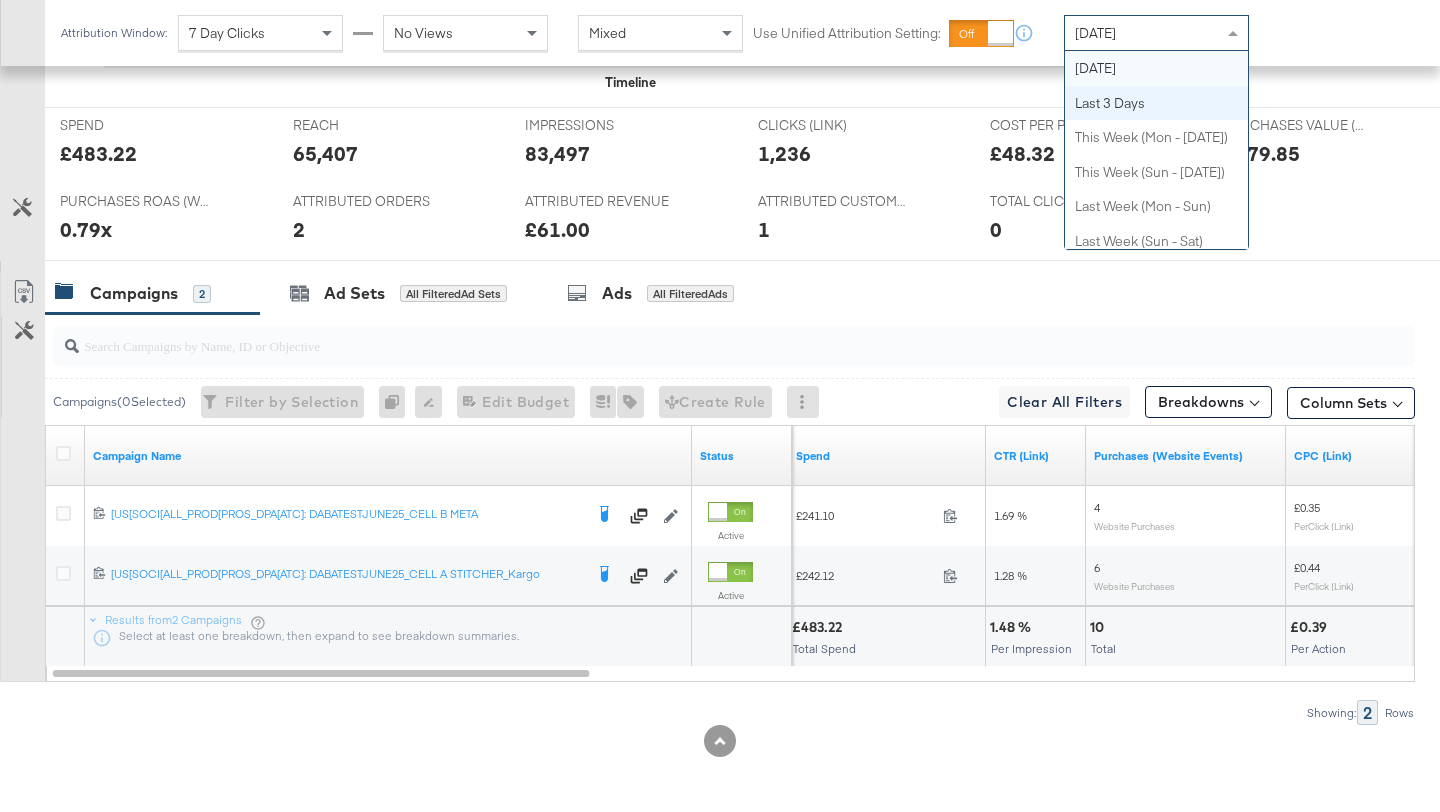scroll, scrollTop: 0, scrollLeft: 0, axis: both 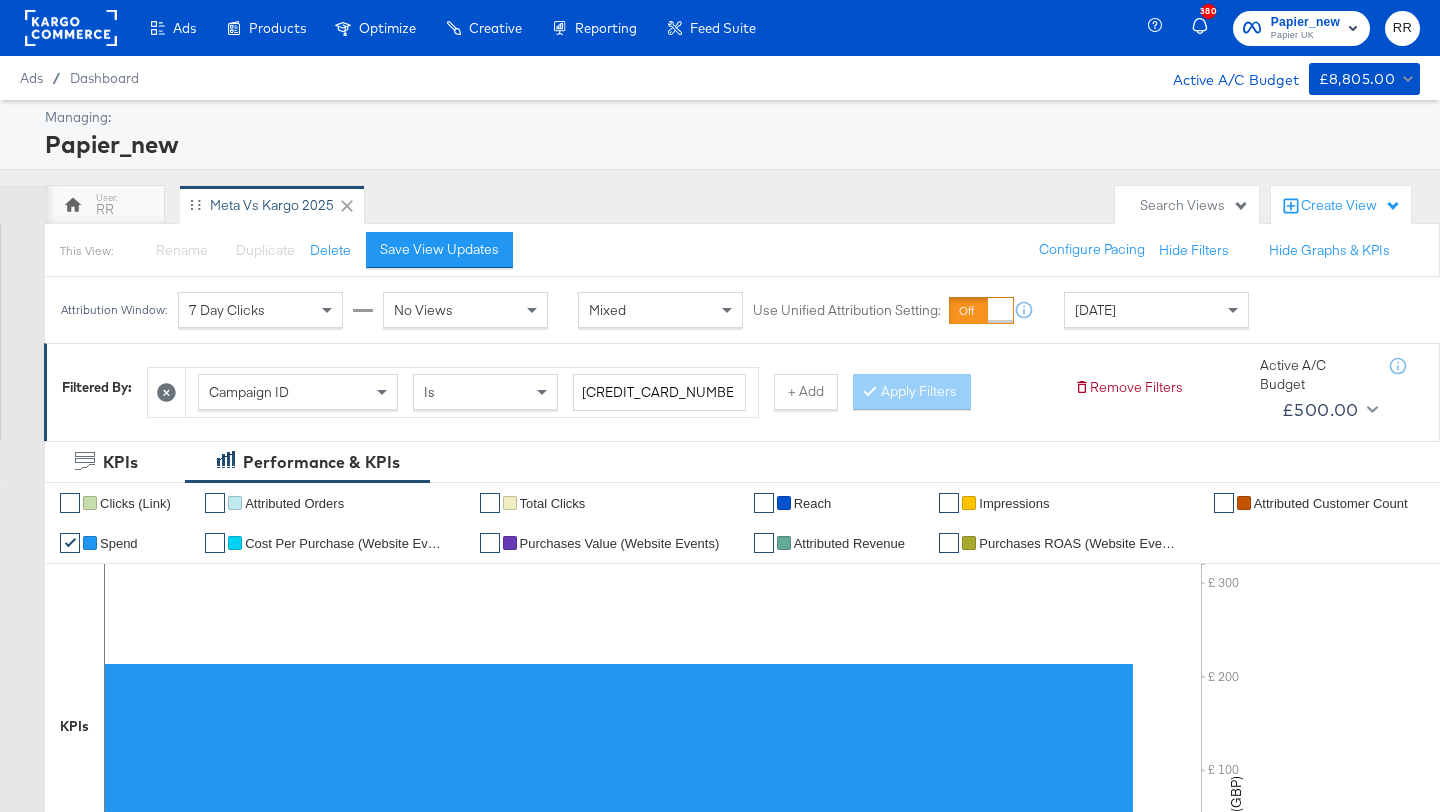 click 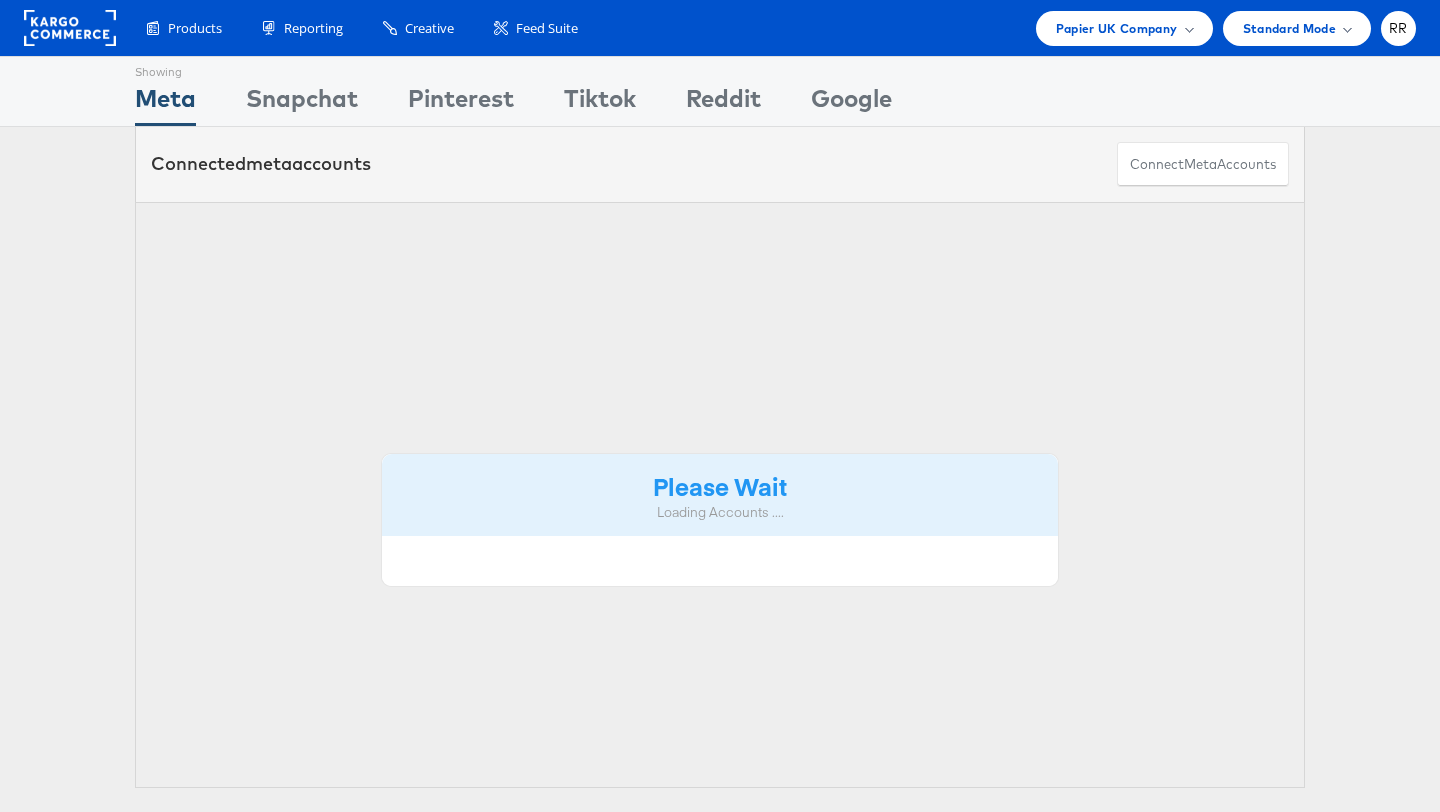 scroll, scrollTop: 0, scrollLeft: 0, axis: both 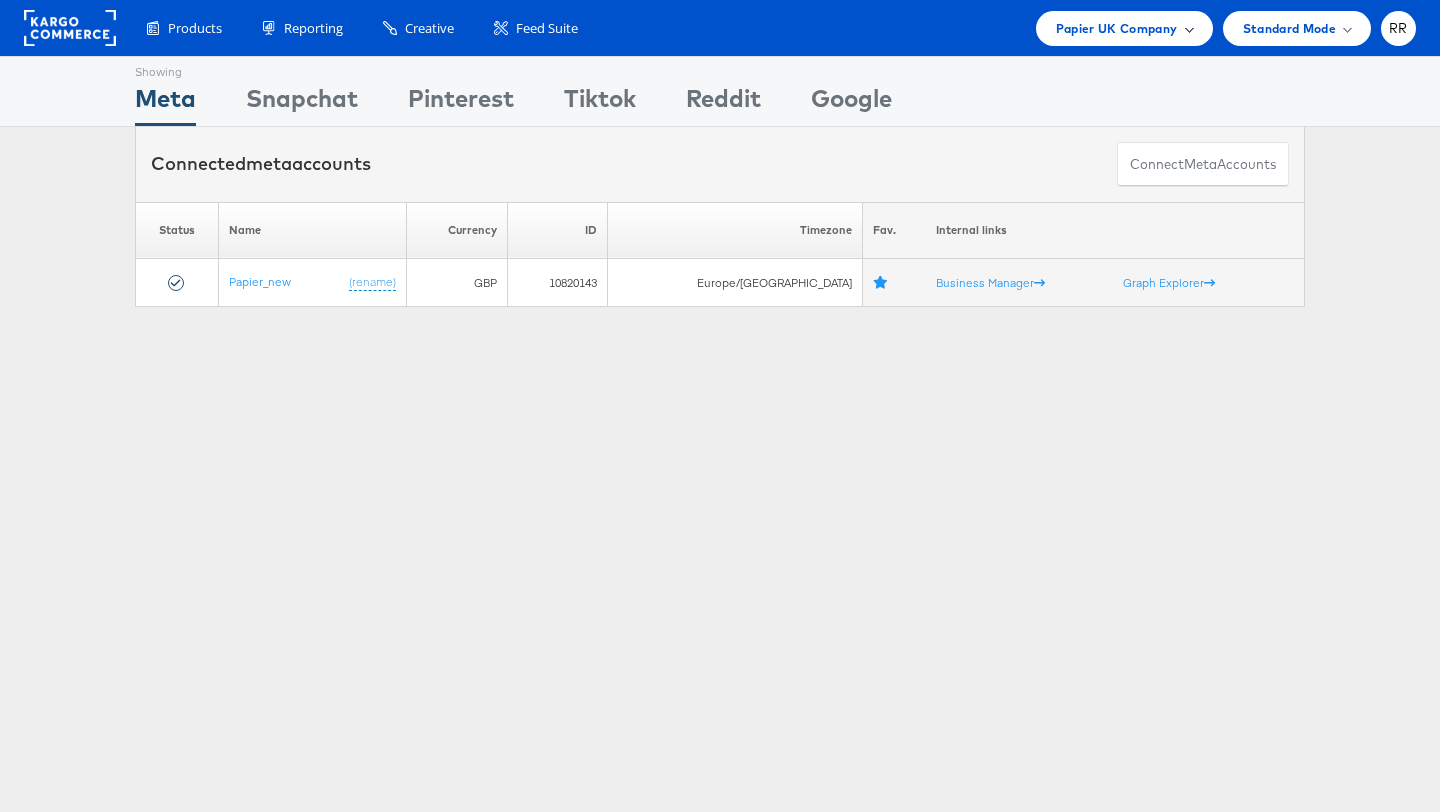 click on "Papier UK  Company" at bounding box center (1117, 28) 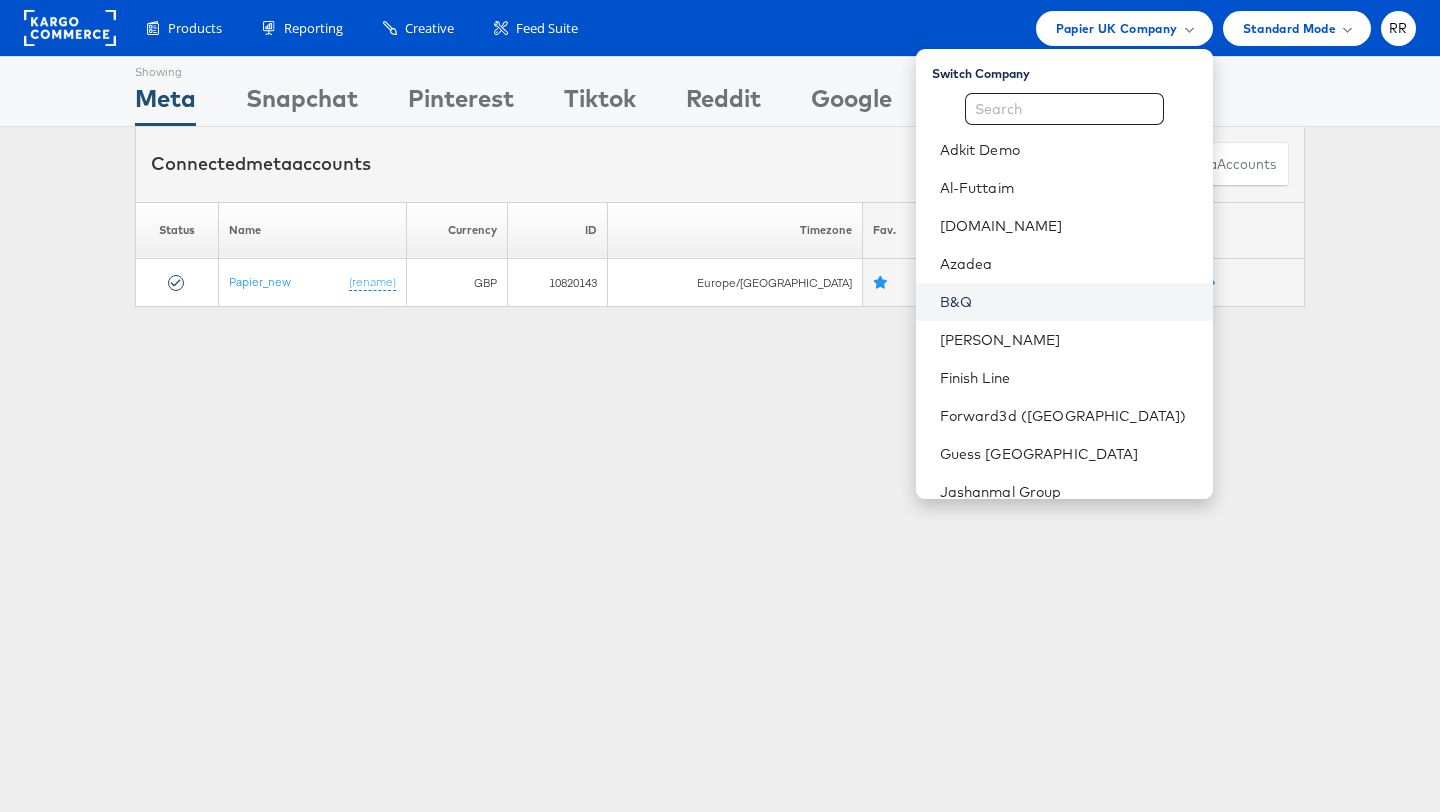 click on "B&Q" at bounding box center (1068, 302) 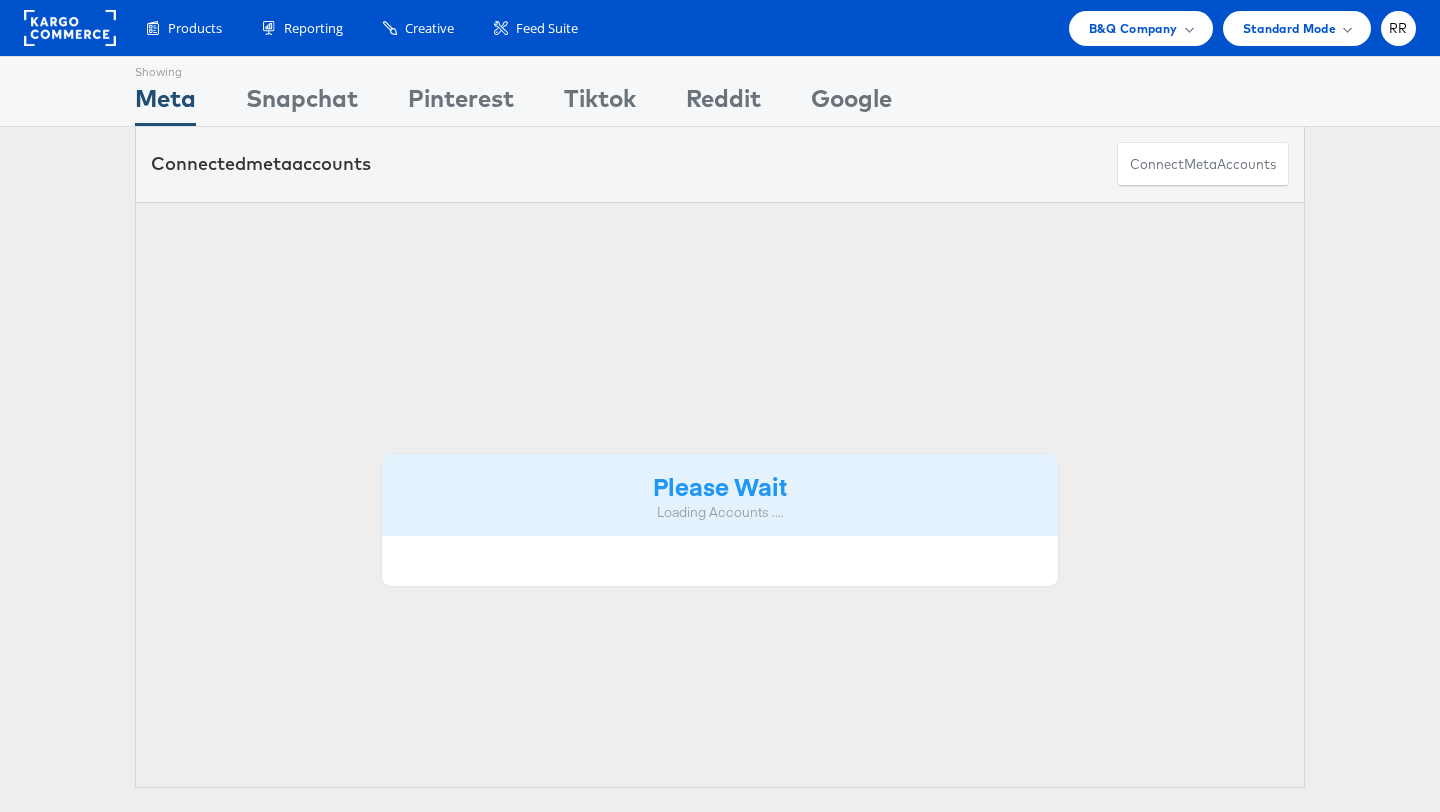 scroll, scrollTop: 0, scrollLeft: 0, axis: both 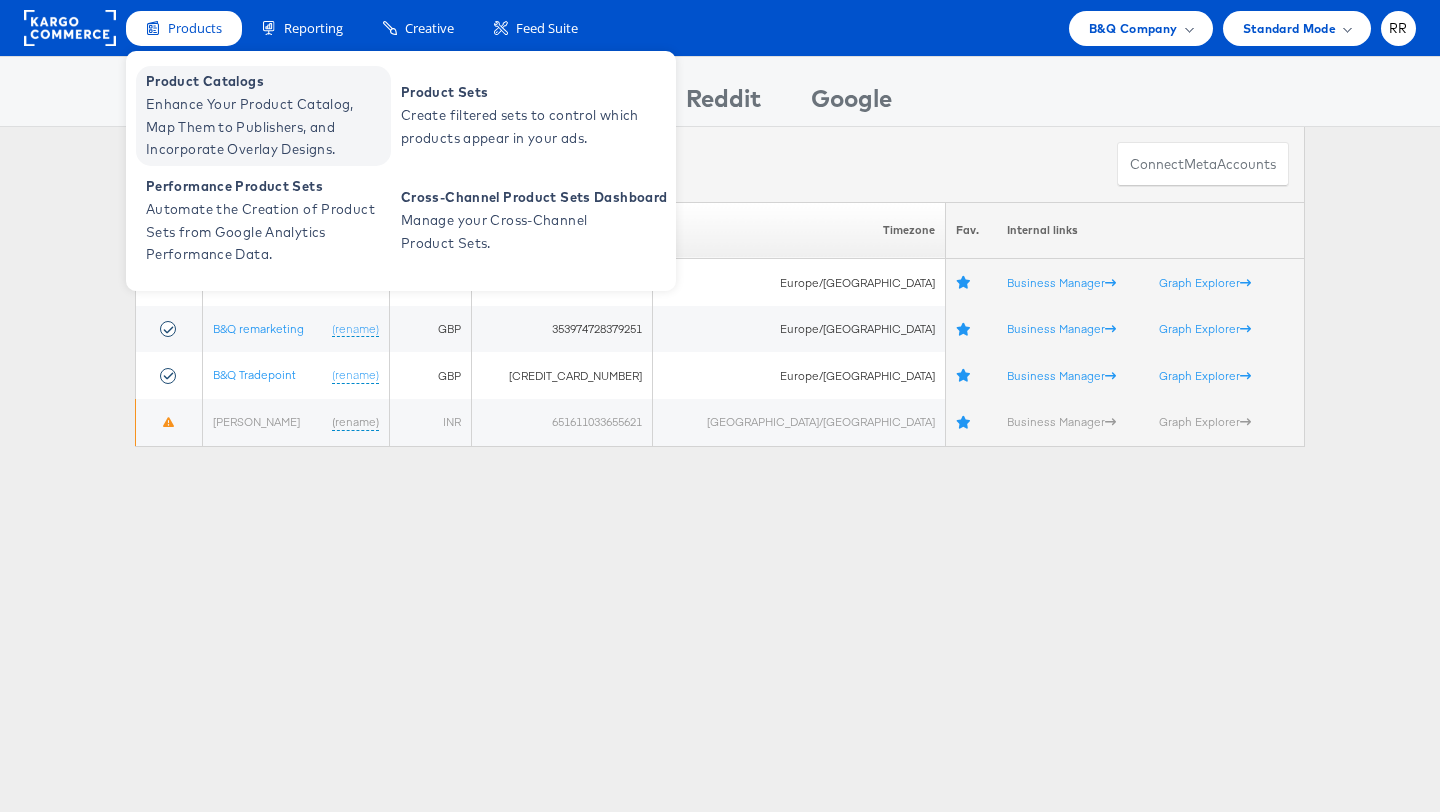 click on "Enhance Your Product Catalog, Map Them to Publishers, and Incorporate Overlay Designs." at bounding box center [266, 127] 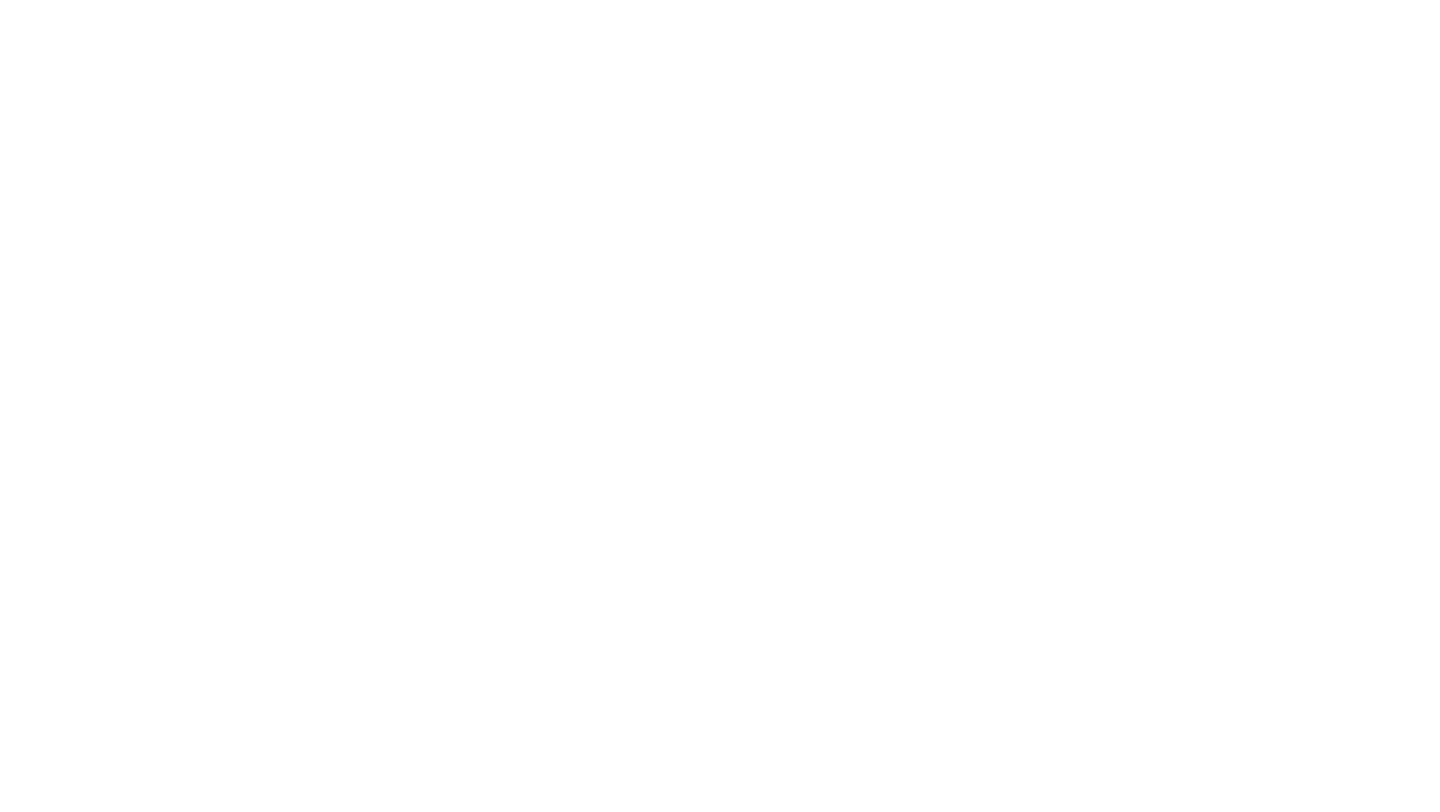 scroll, scrollTop: 0, scrollLeft: 0, axis: both 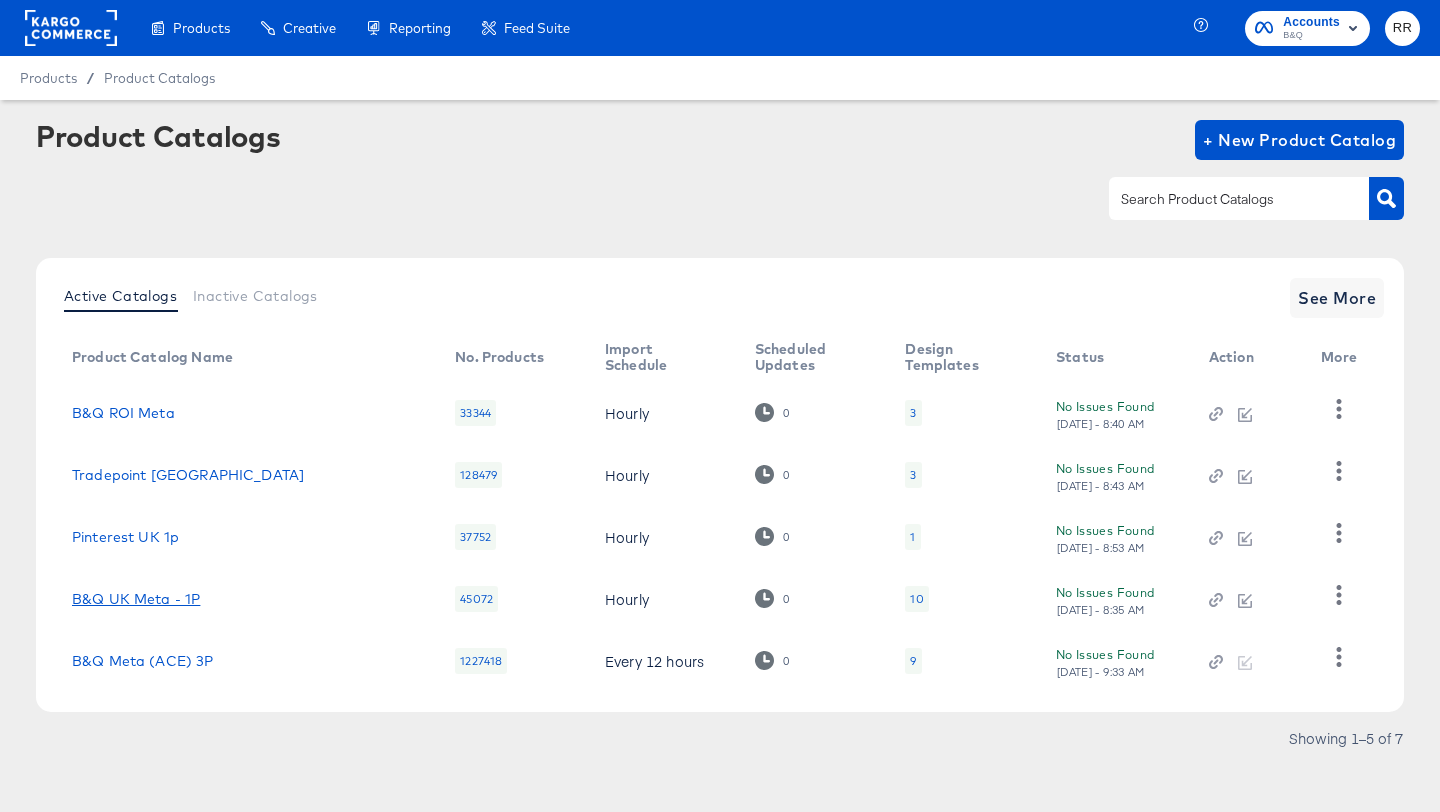 click on "B&Q UK Meta - 1P" at bounding box center (136, 599) 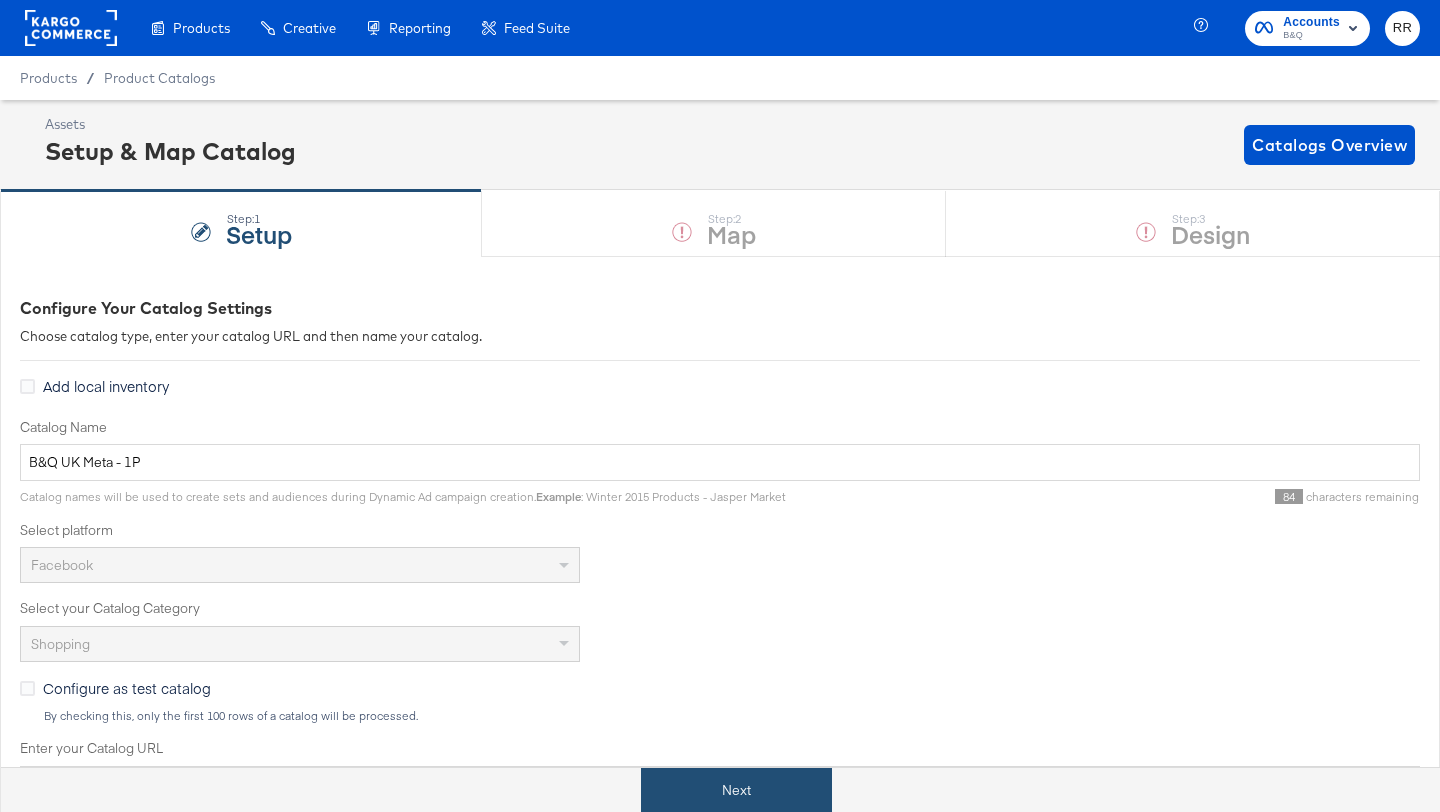 click on "Next" at bounding box center [736, 790] 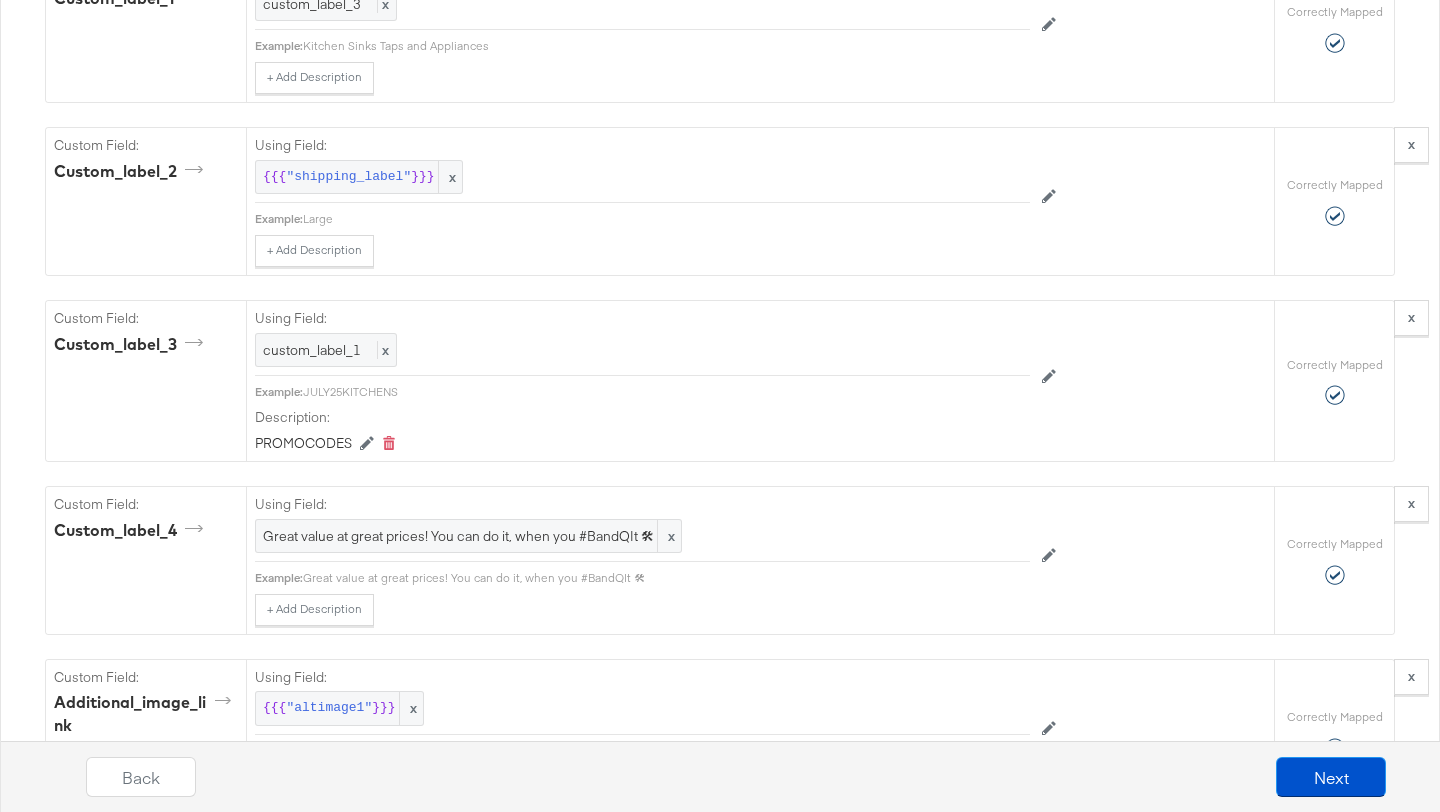 scroll, scrollTop: 2297, scrollLeft: 0, axis: vertical 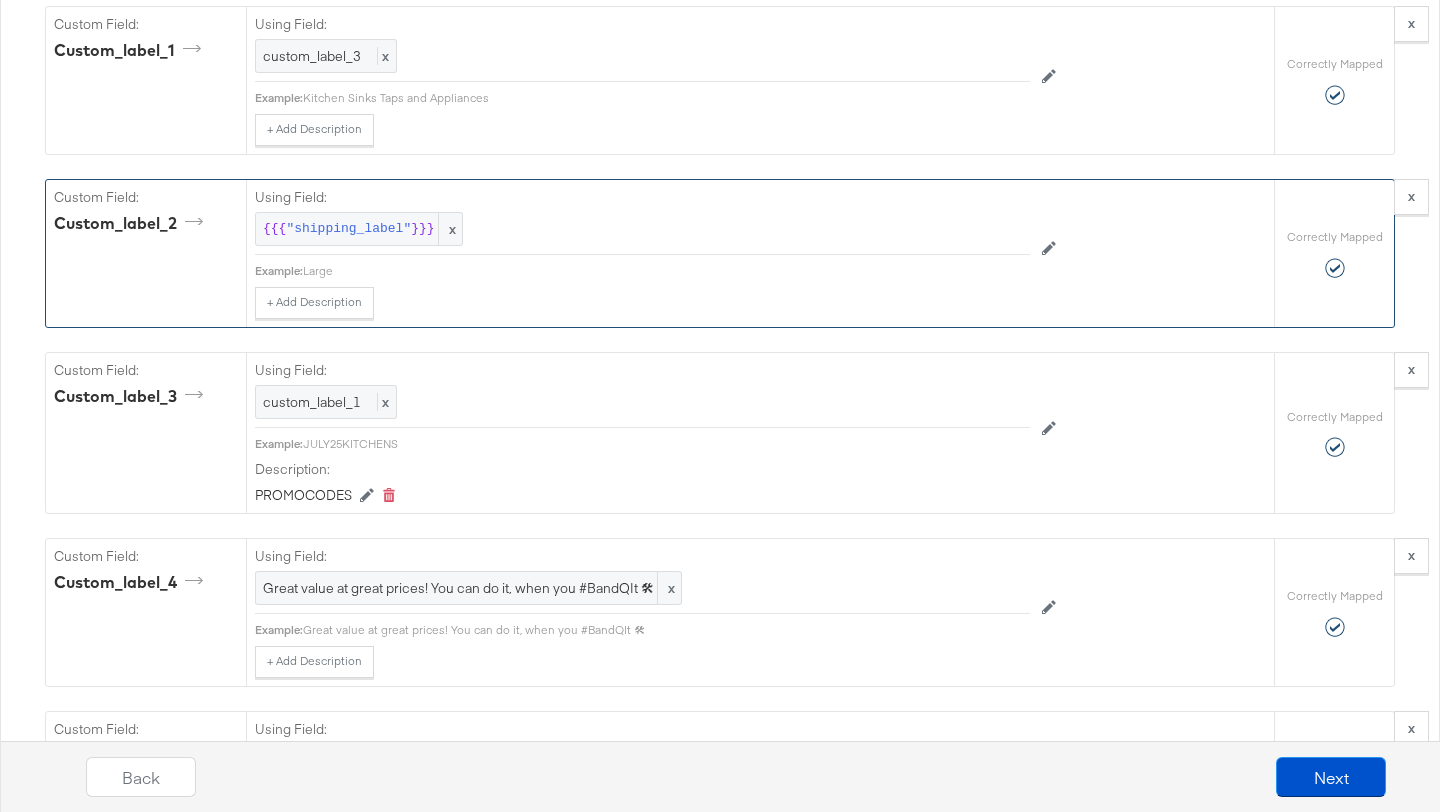 click on "Large" at bounding box center (666, 271) 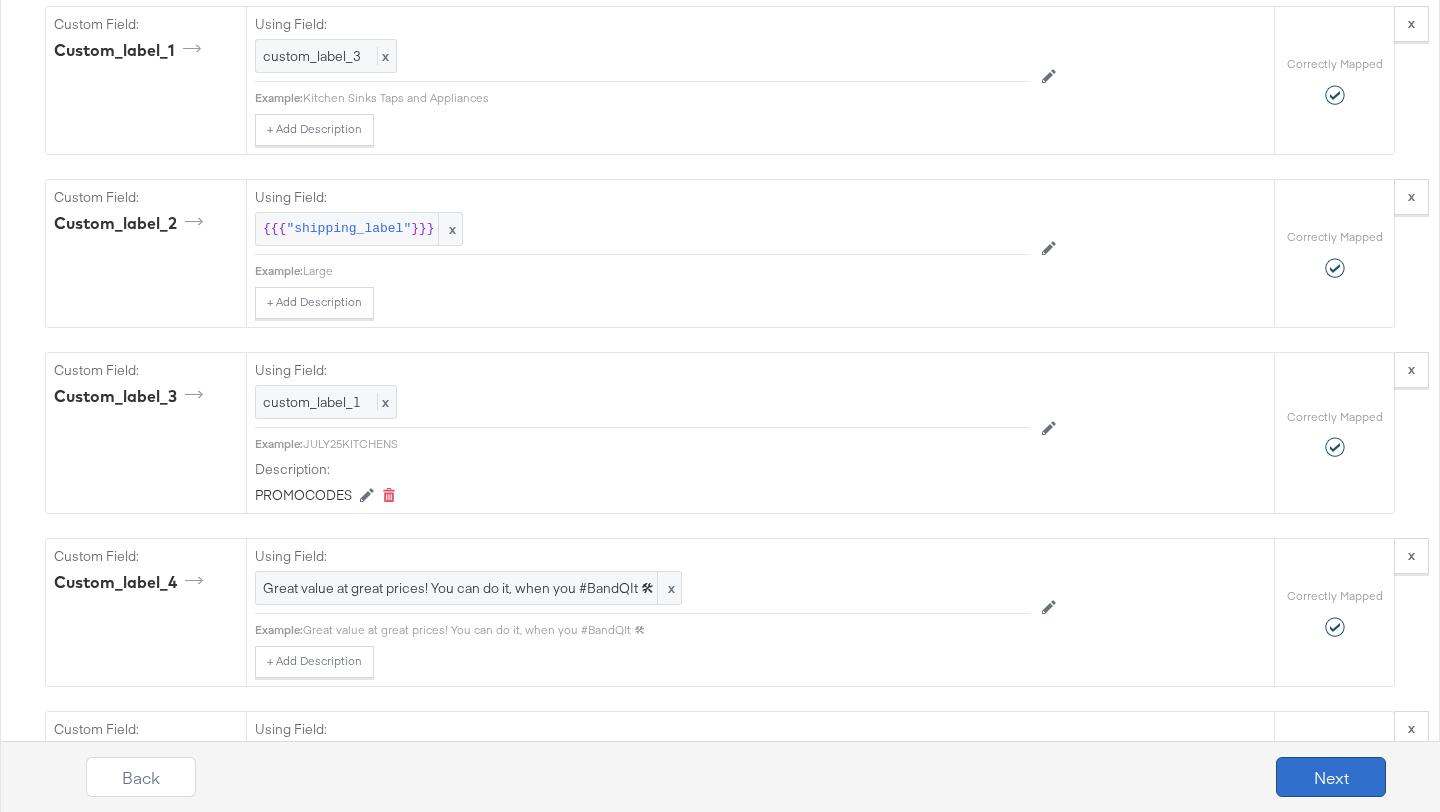 click on "Next" at bounding box center (1331, 777) 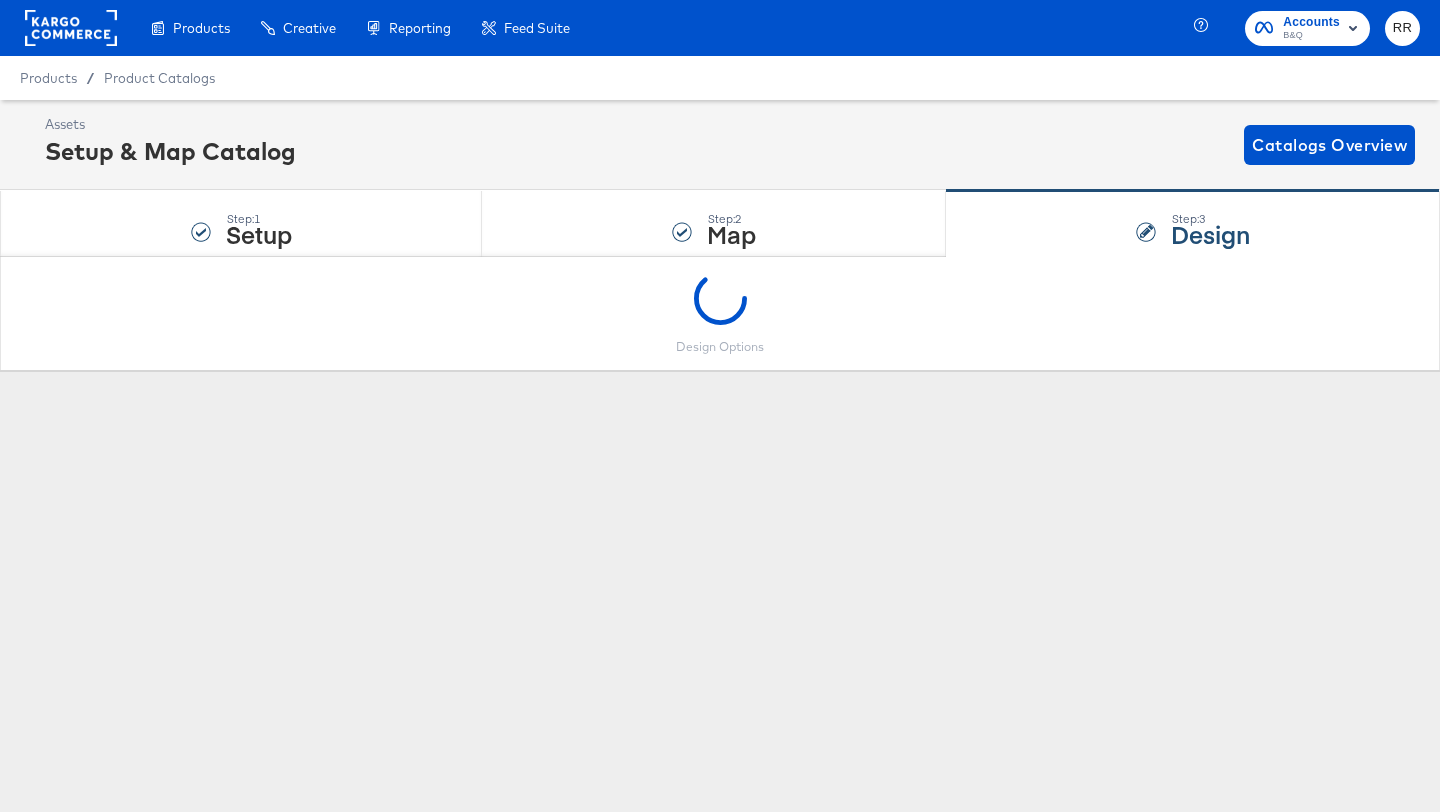 scroll, scrollTop: 0, scrollLeft: 0, axis: both 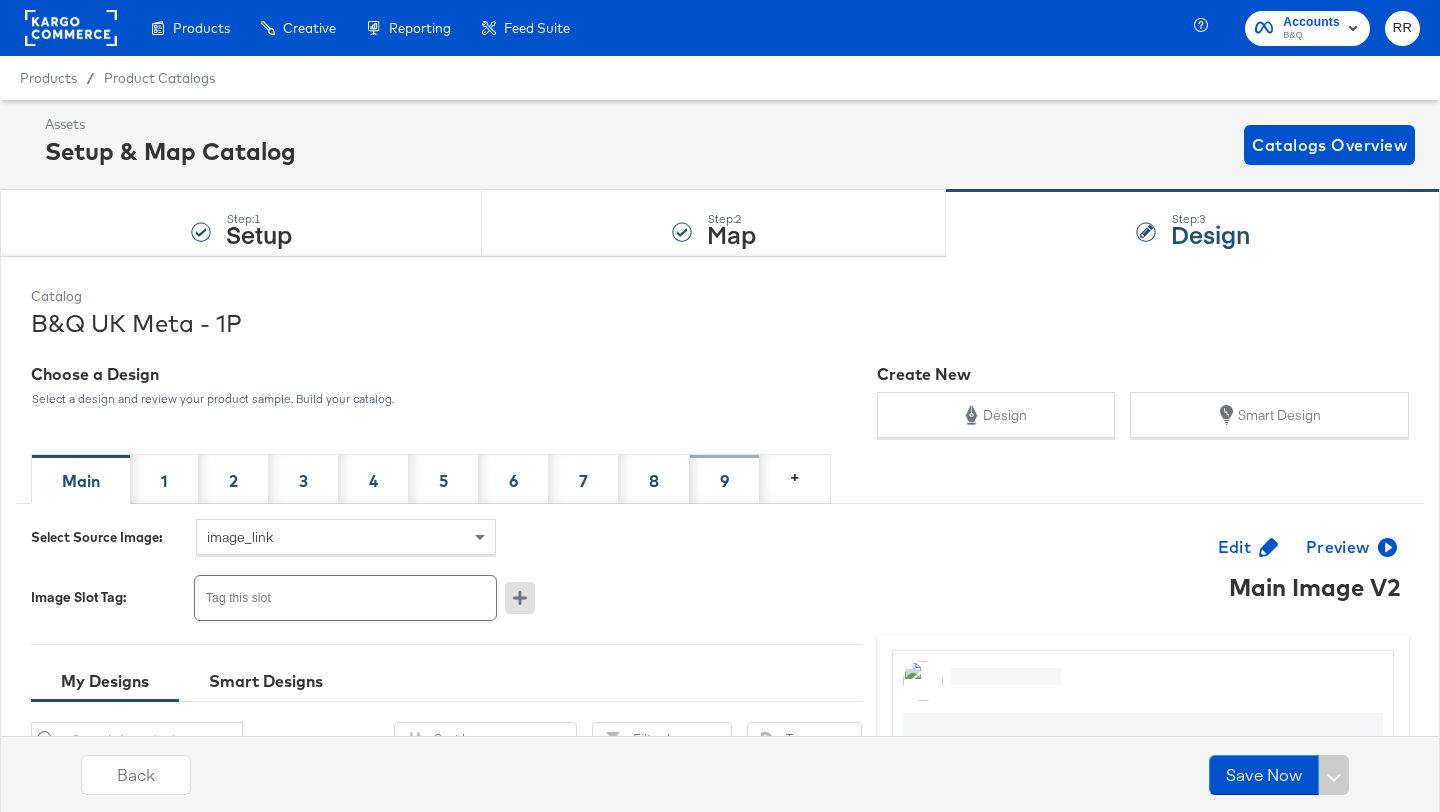 click on "9" at bounding box center [725, 479] 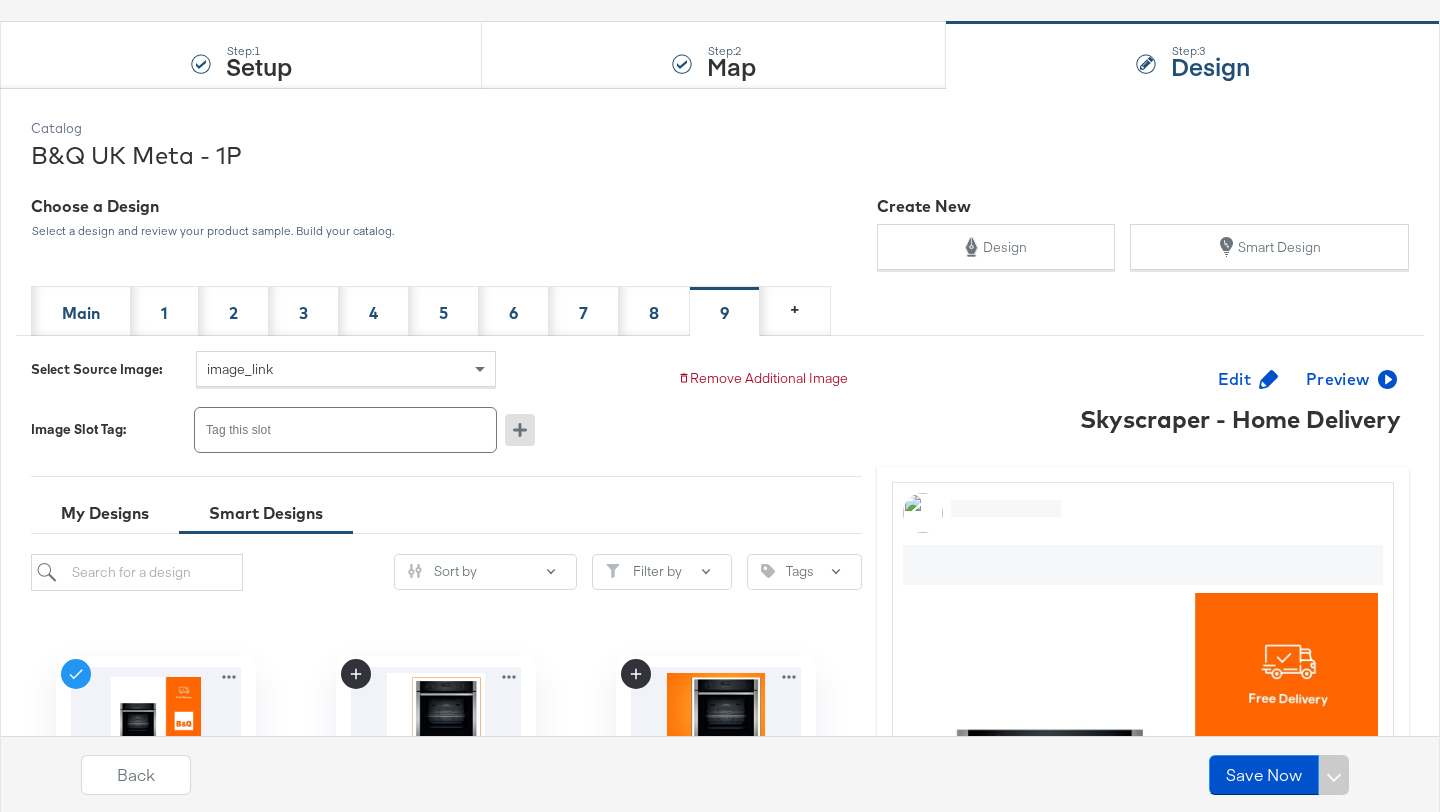 scroll, scrollTop: 185, scrollLeft: 0, axis: vertical 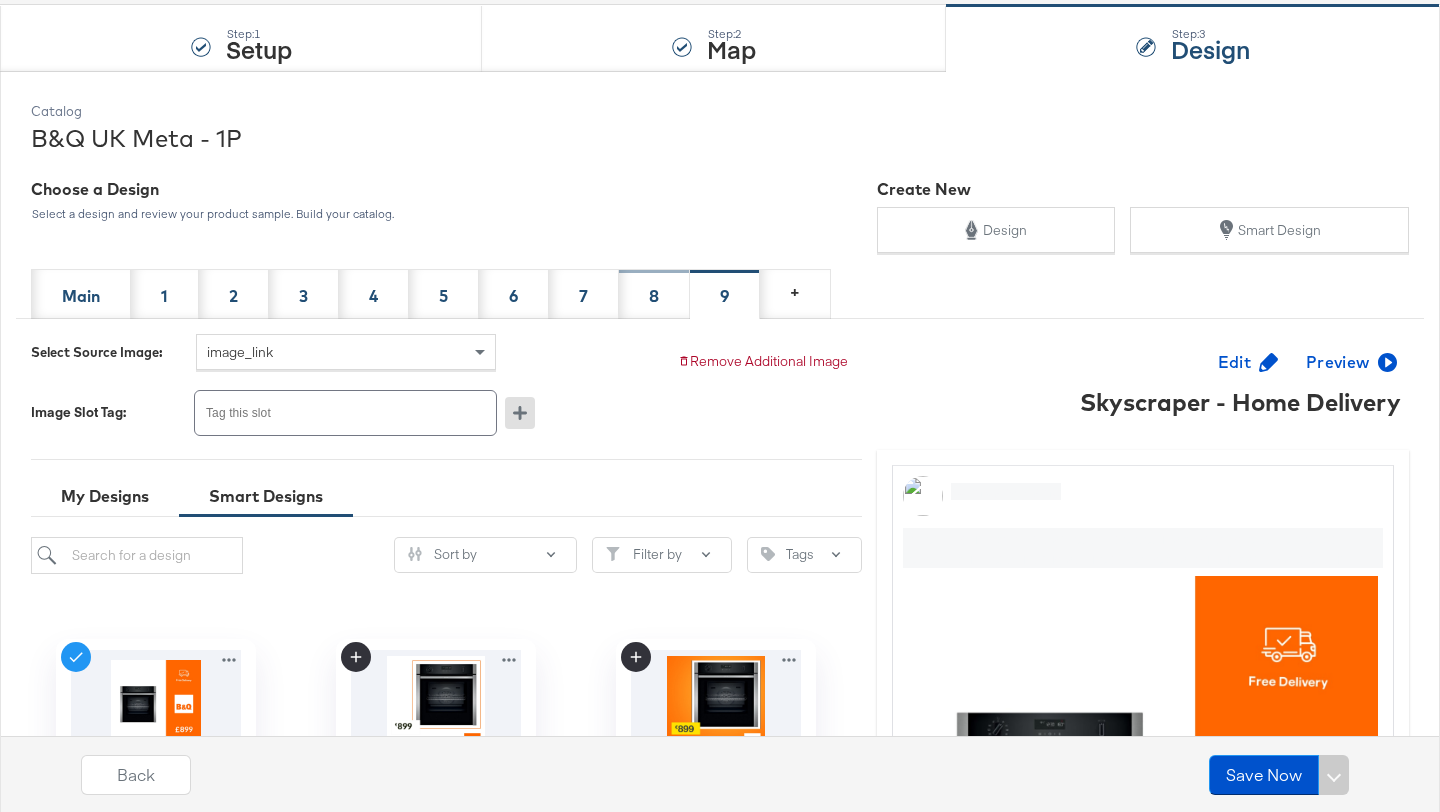 click on "8" at bounding box center [654, 294] 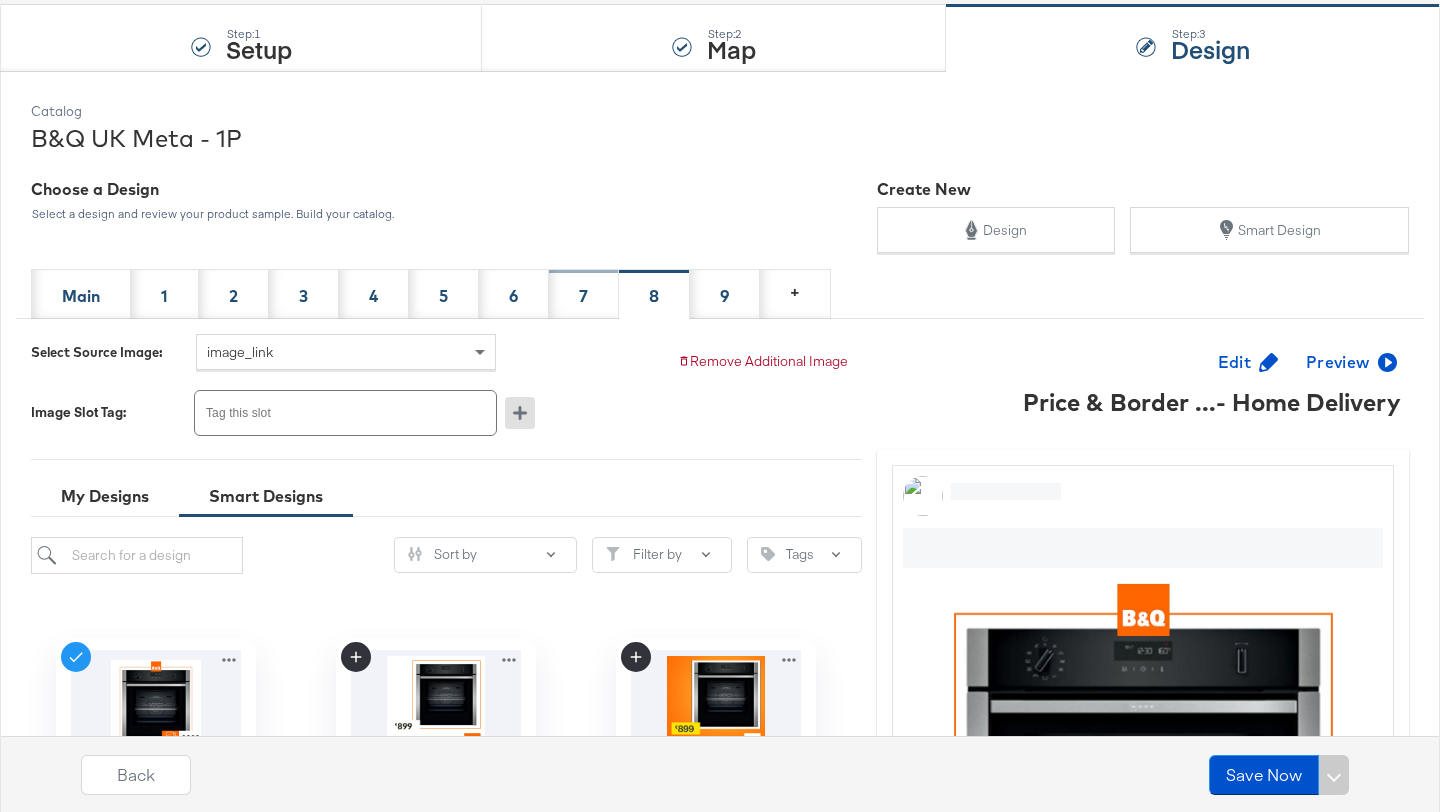 click on "7" at bounding box center [584, 294] 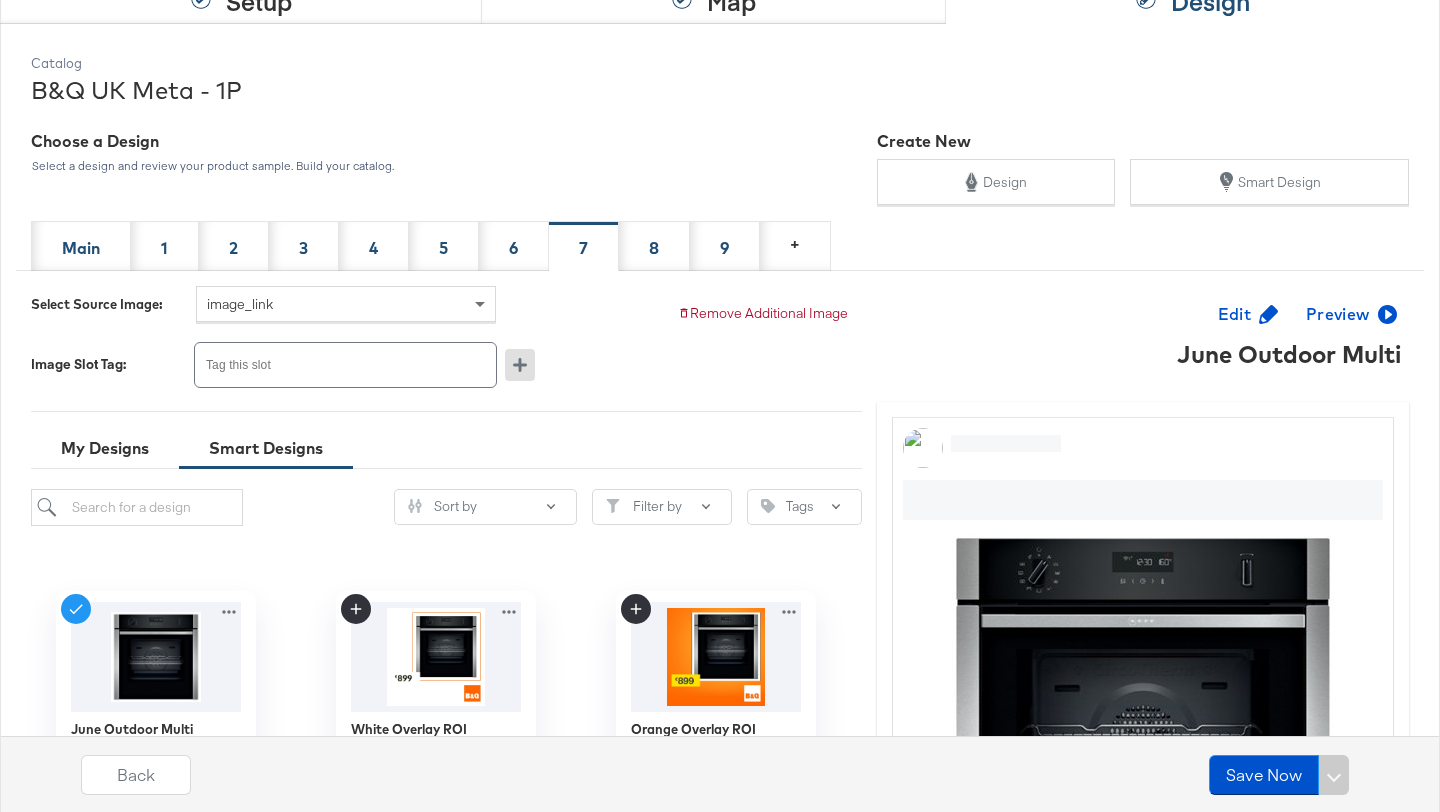 scroll, scrollTop: 292, scrollLeft: 0, axis: vertical 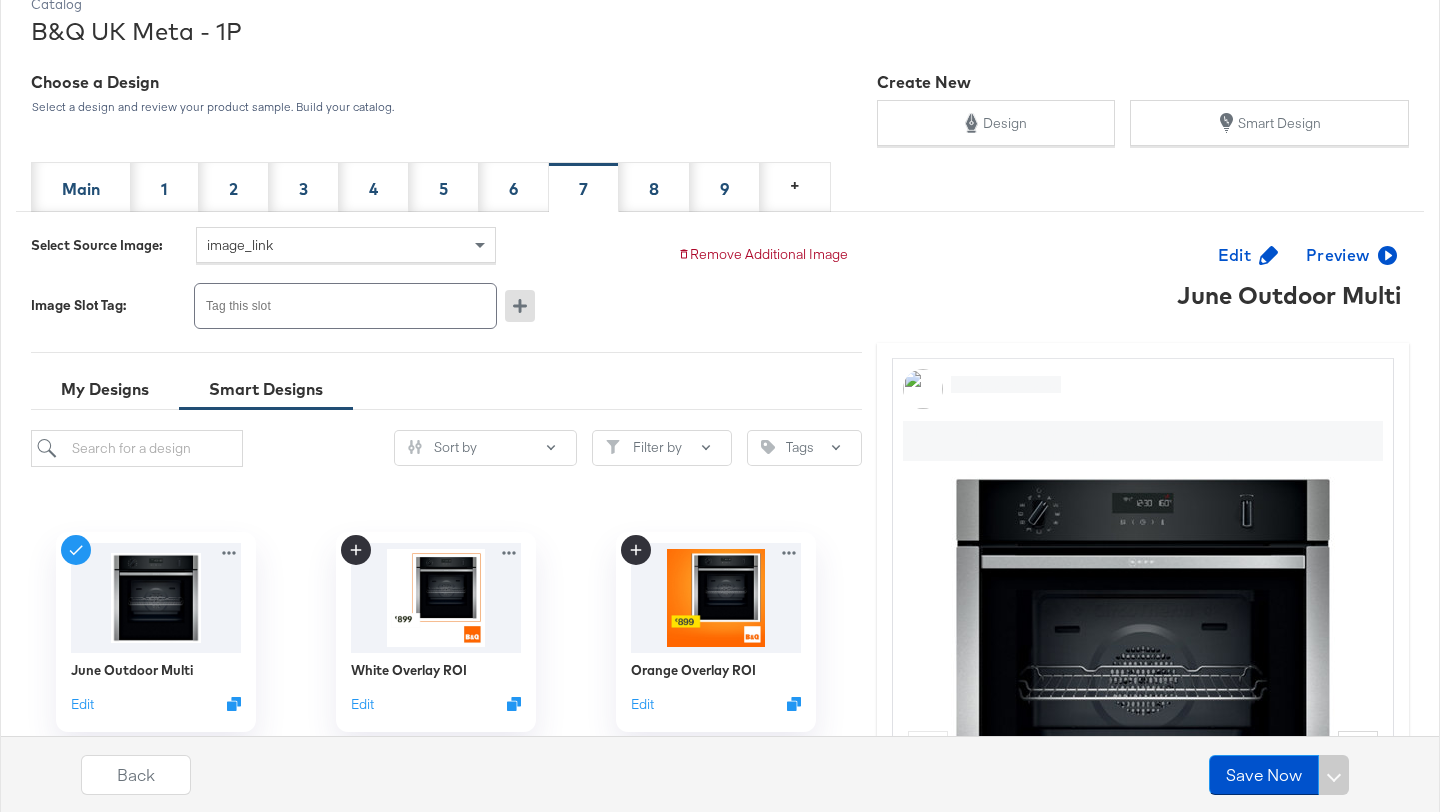 click on "My Designs Smart Designs Sort by Filter by Tags June Outdoor Multi Edit White Overlay ROI Edit Orange Overlay ROI Edit Copy - Skyscraper - Home Delivery Edit Skyscraper - Home Delivery Edit Price & Border - excl. OOS - Home Delivery Edit Copy - TP White  Edit TP Yellow  Edit TP White  Edit Copy - May Outdoor Multi Edit May Outdoor Multi Edit Promotion/Event Smart Design Edit multi image test control  Edit Event - Multi Edit Feb Club Urgency Final Day Edit" at bounding box center [446, 854] 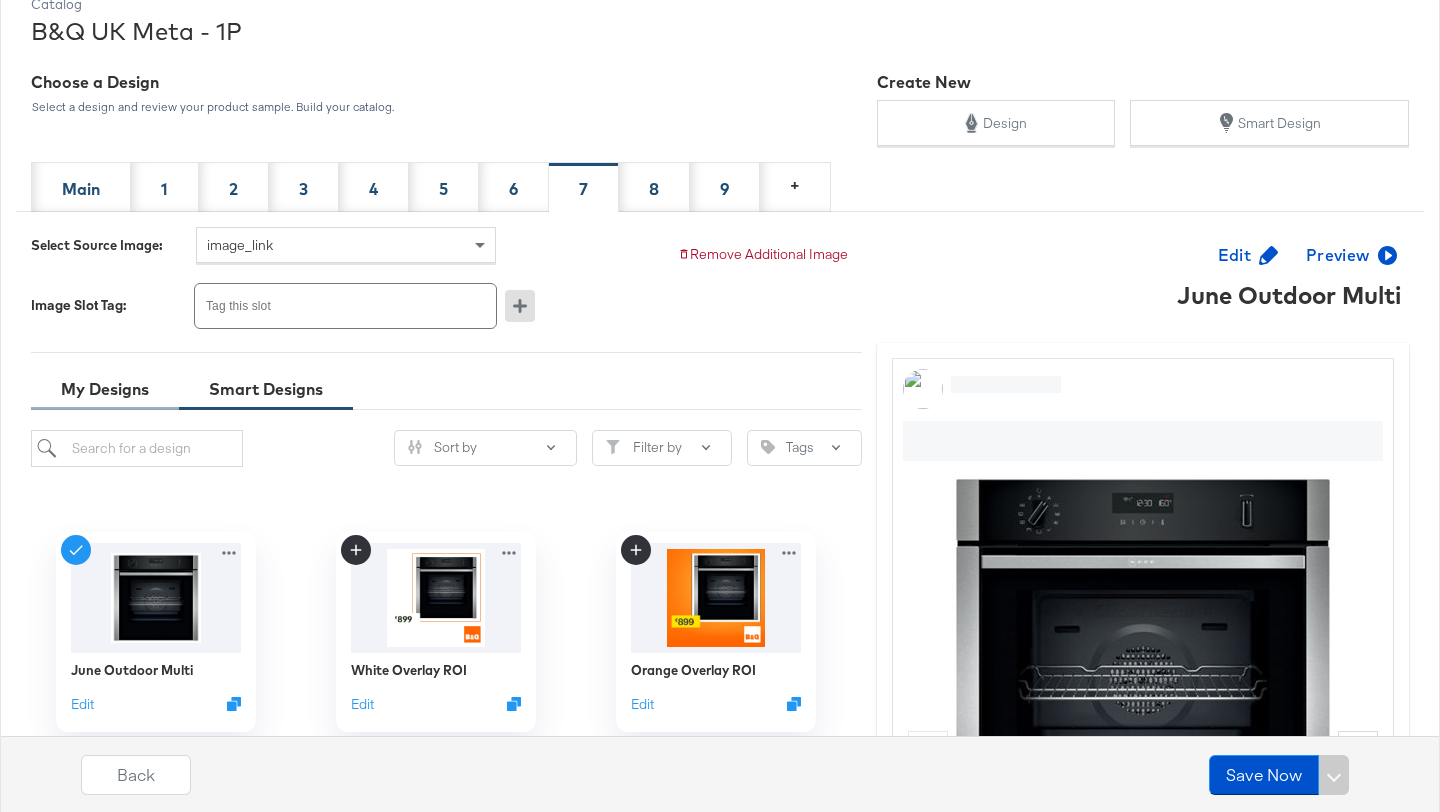 click on "My Designs" at bounding box center (105, 389) 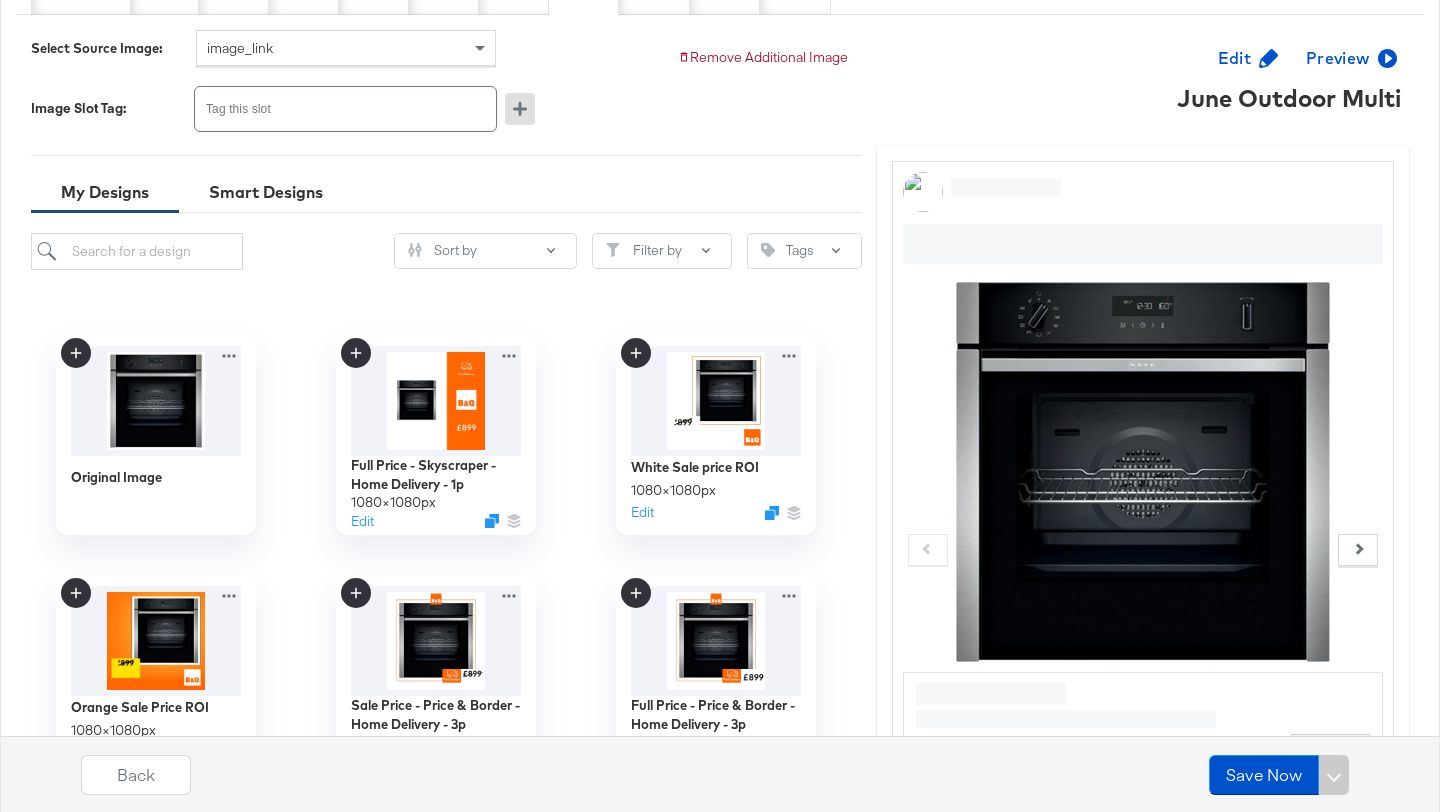 scroll, scrollTop: 495, scrollLeft: 0, axis: vertical 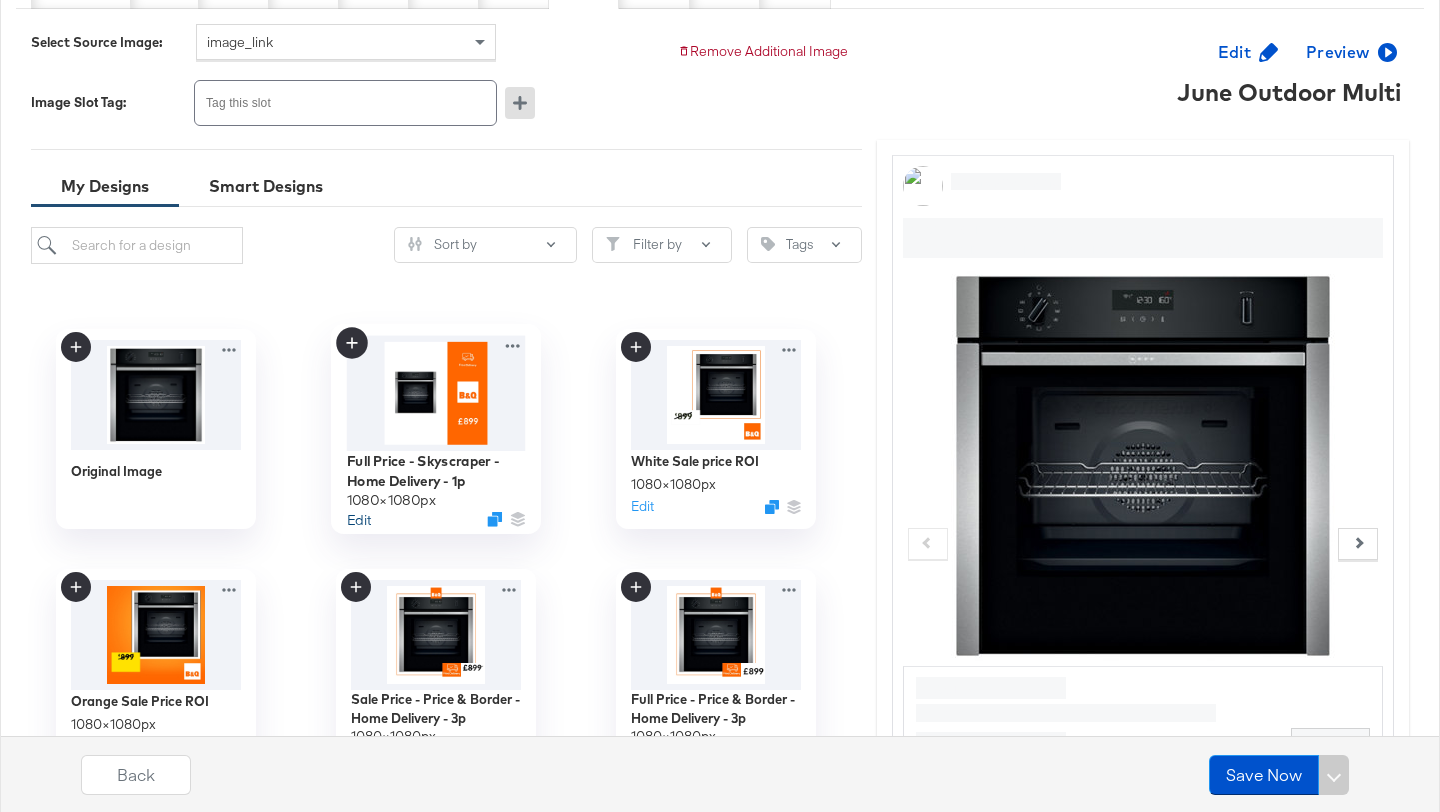click on "Edit" at bounding box center (359, 519) 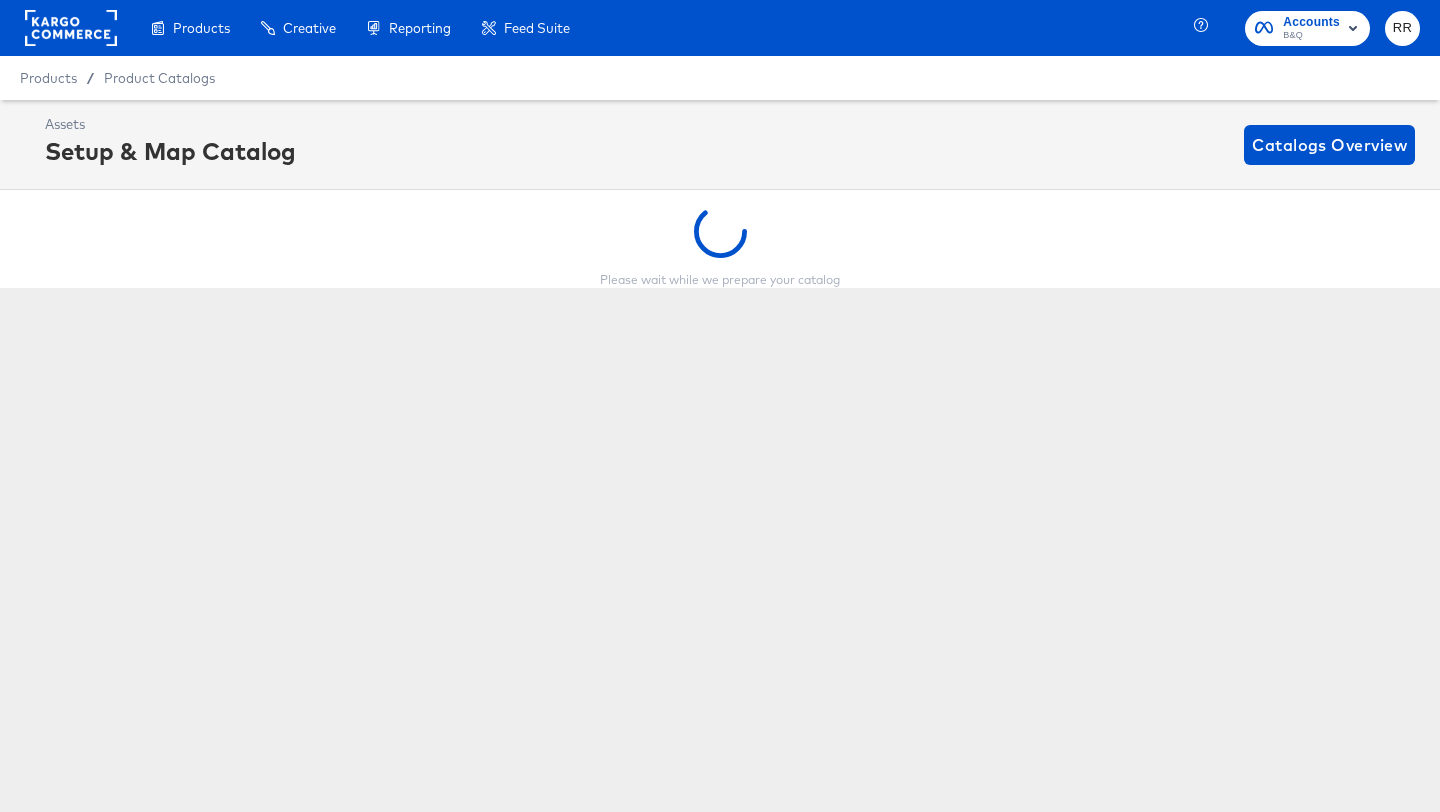 scroll, scrollTop: 0, scrollLeft: 0, axis: both 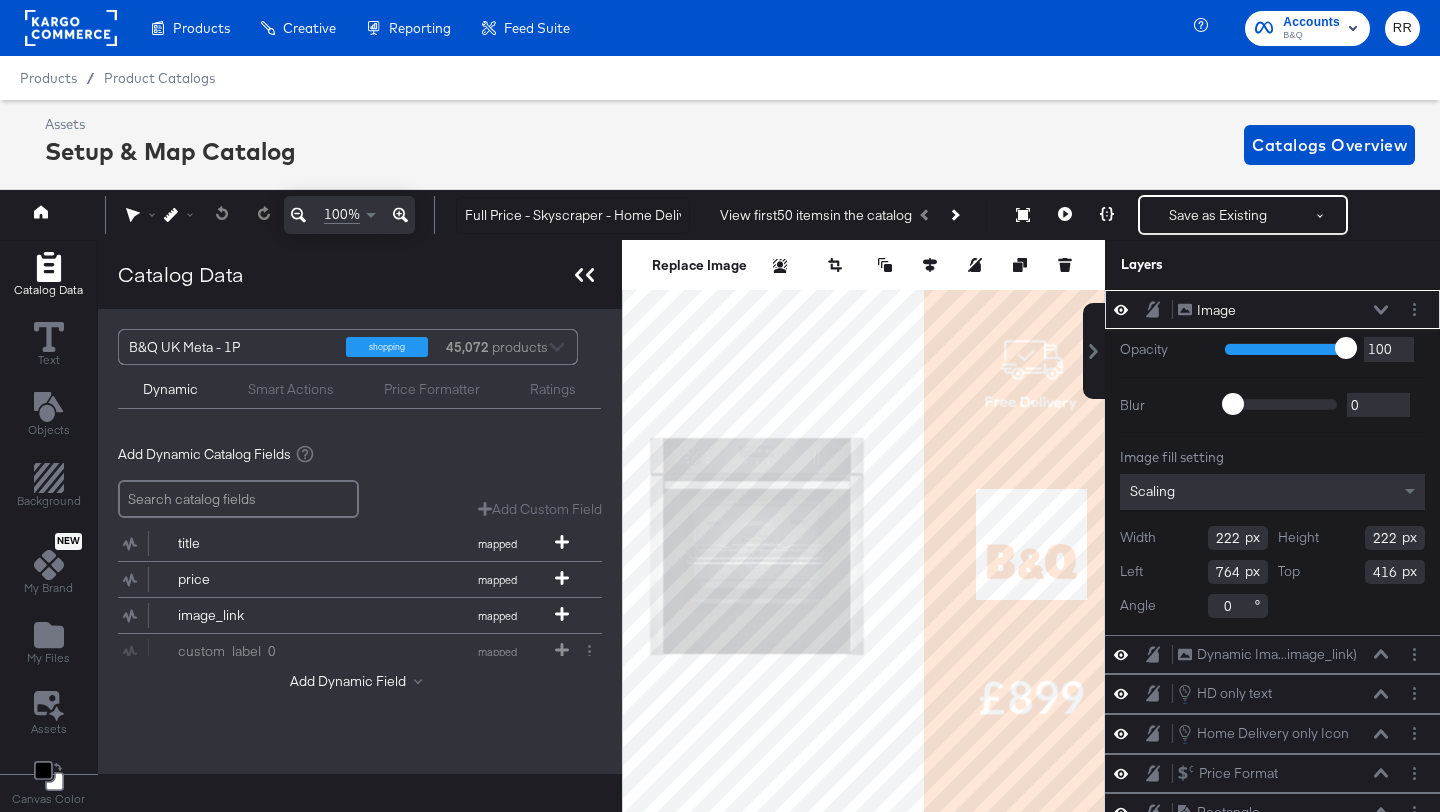 click 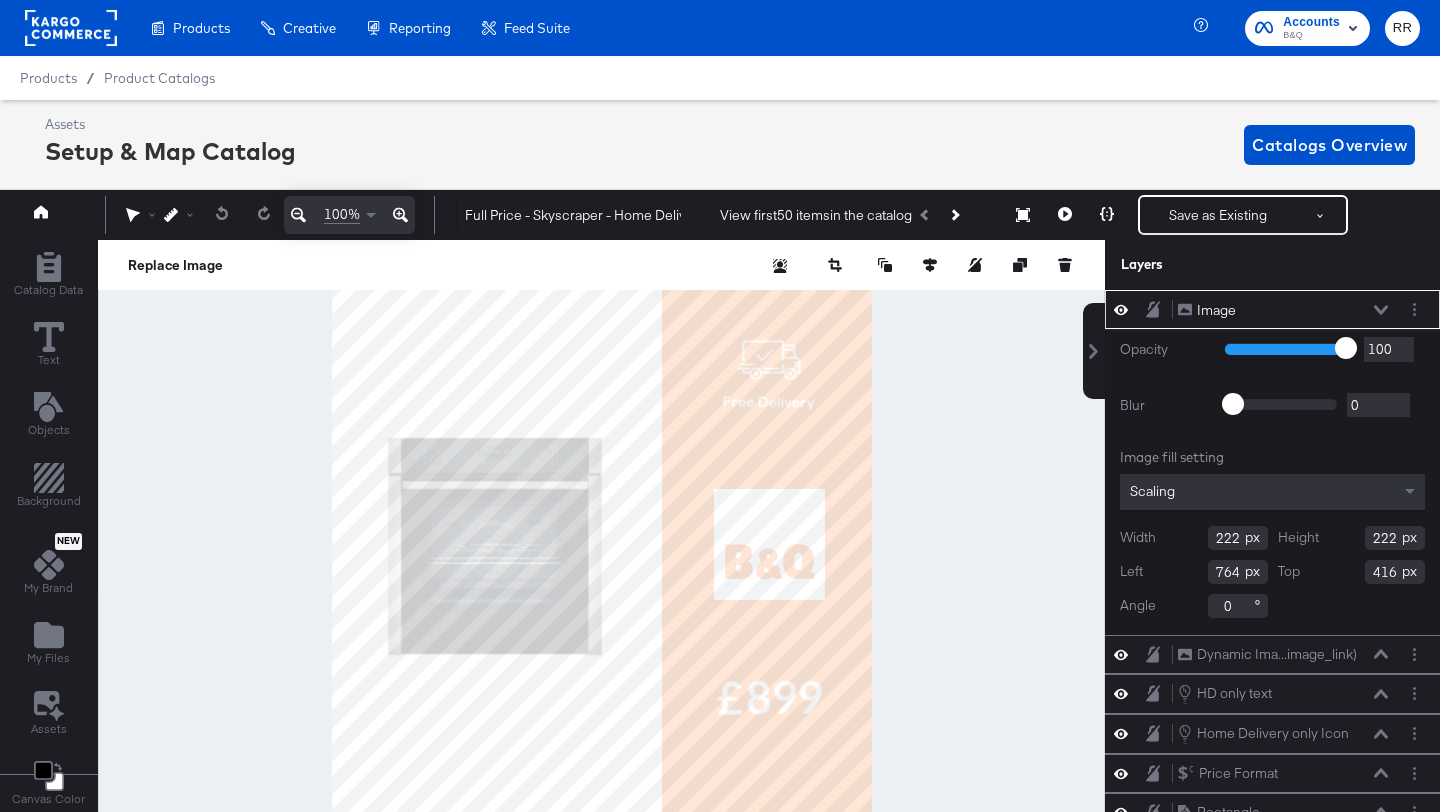 click at bounding box center (601, 551) 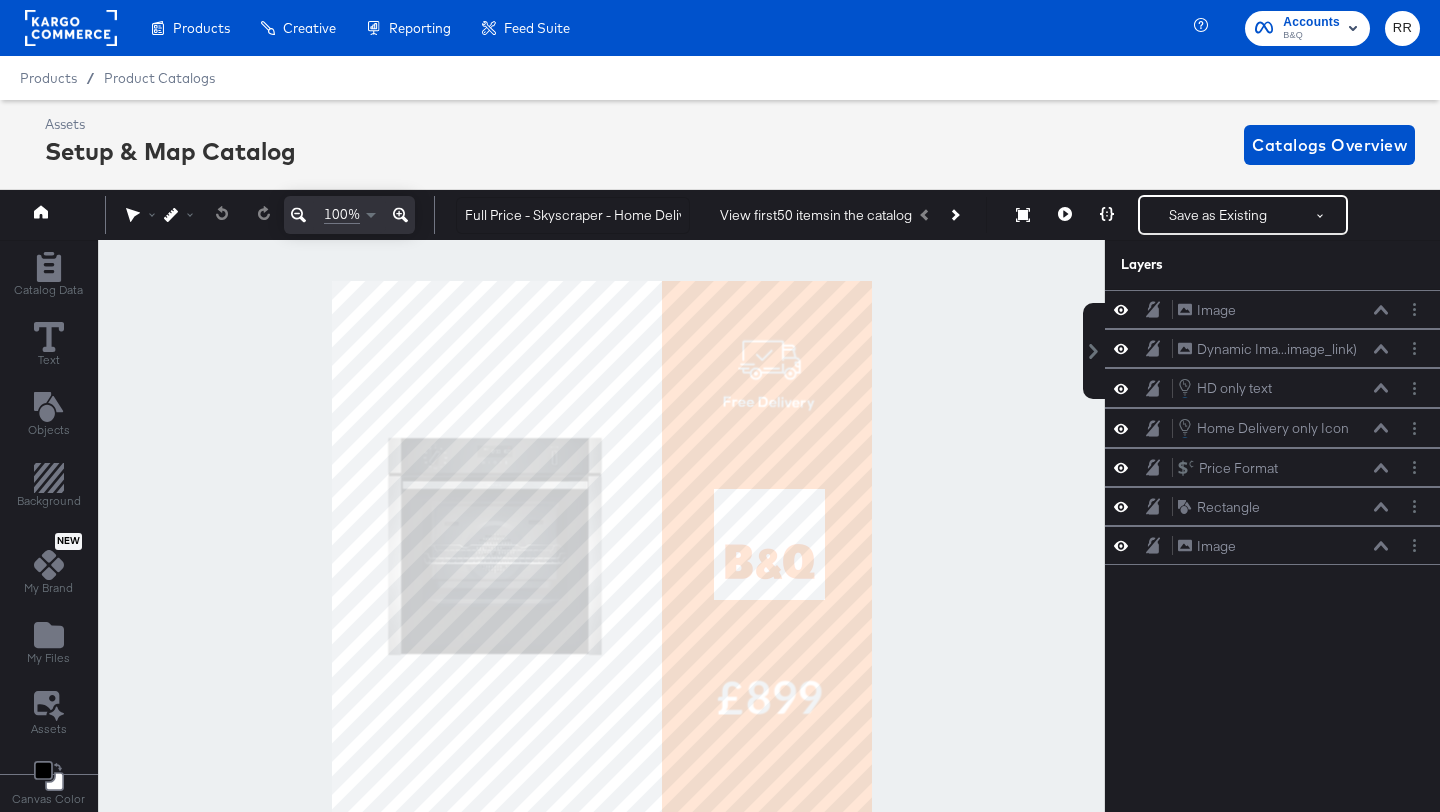 scroll, scrollTop: 18, scrollLeft: 0, axis: vertical 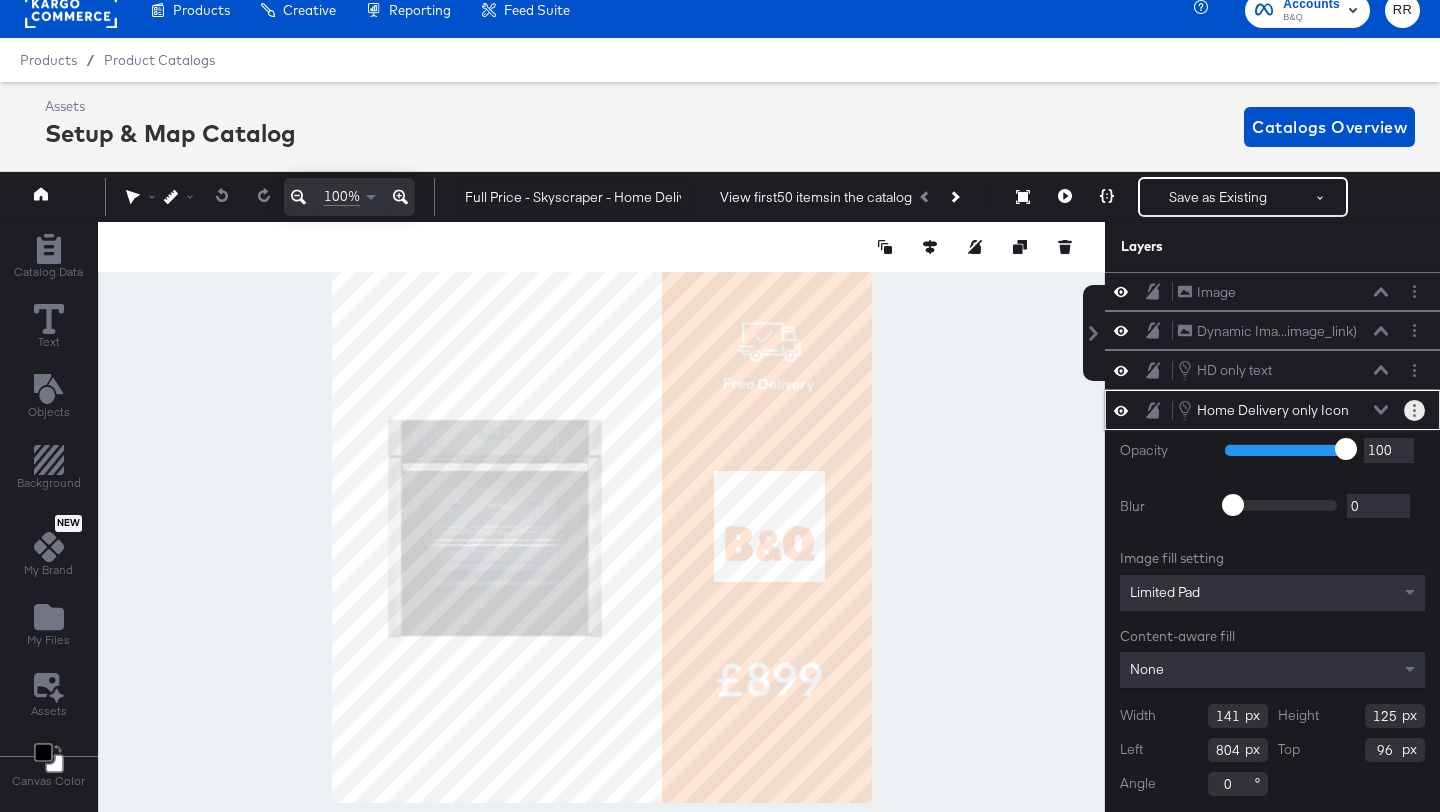 click at bounding box center (1414, 410) 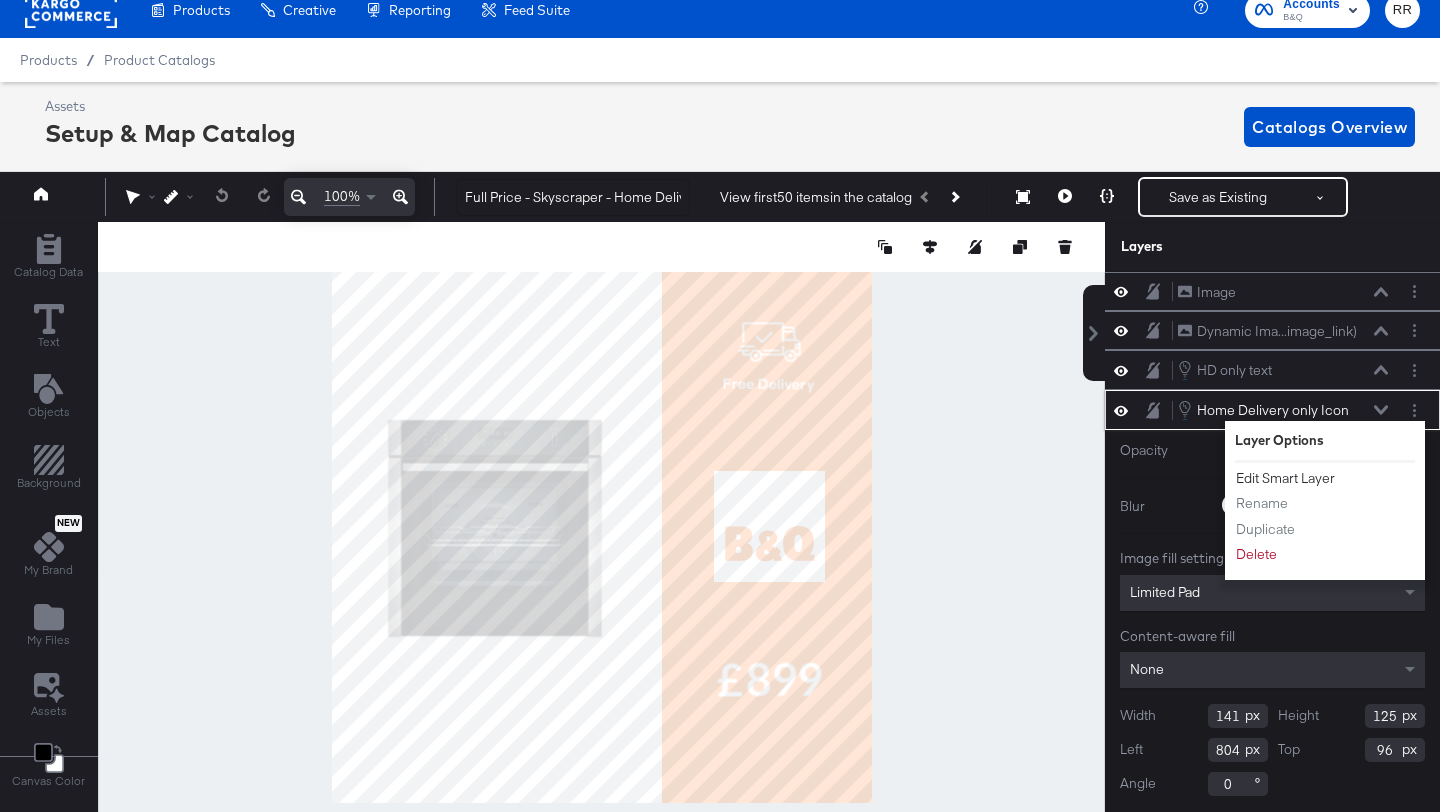 click on "Edit Smart Layer" at bounding box center [1285, 478] 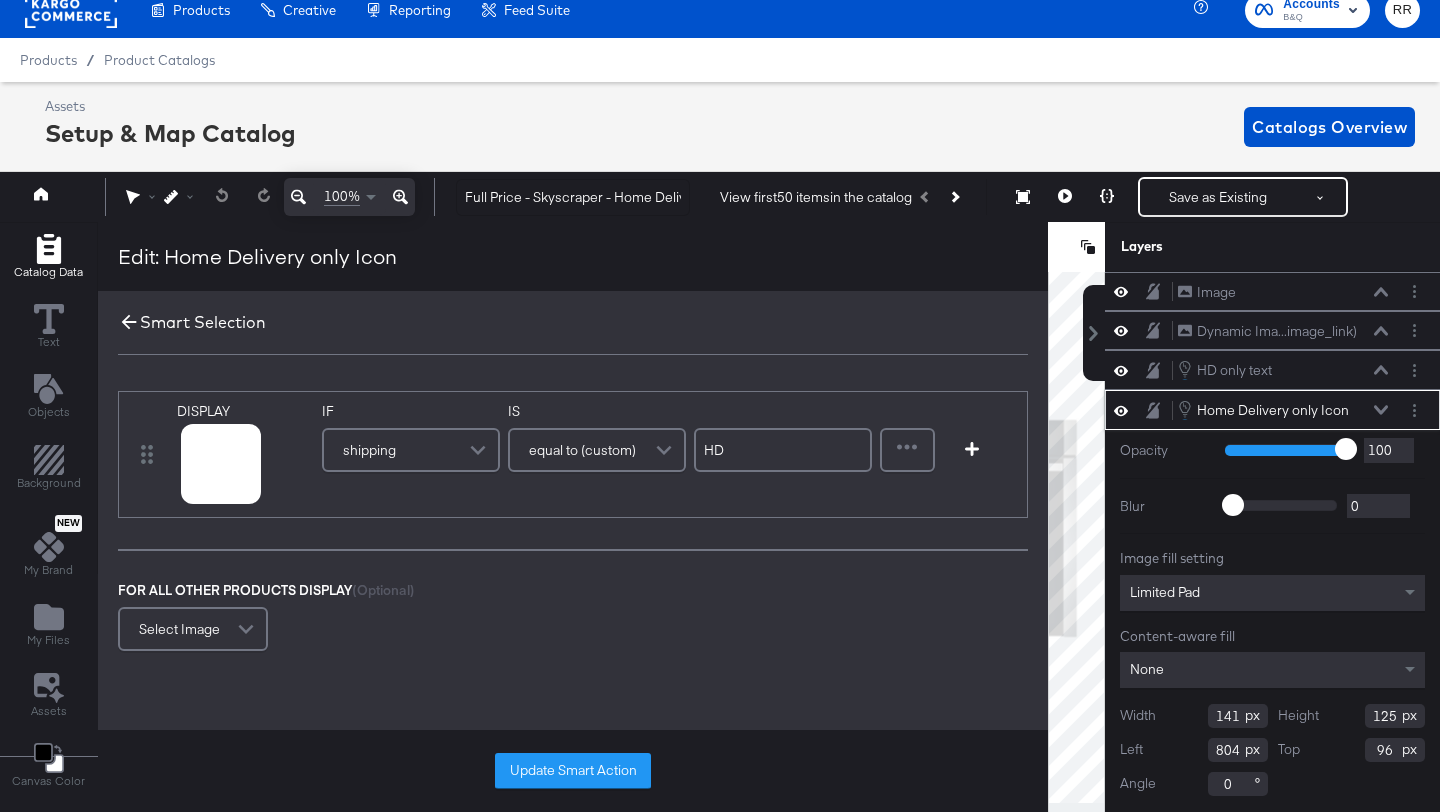 click 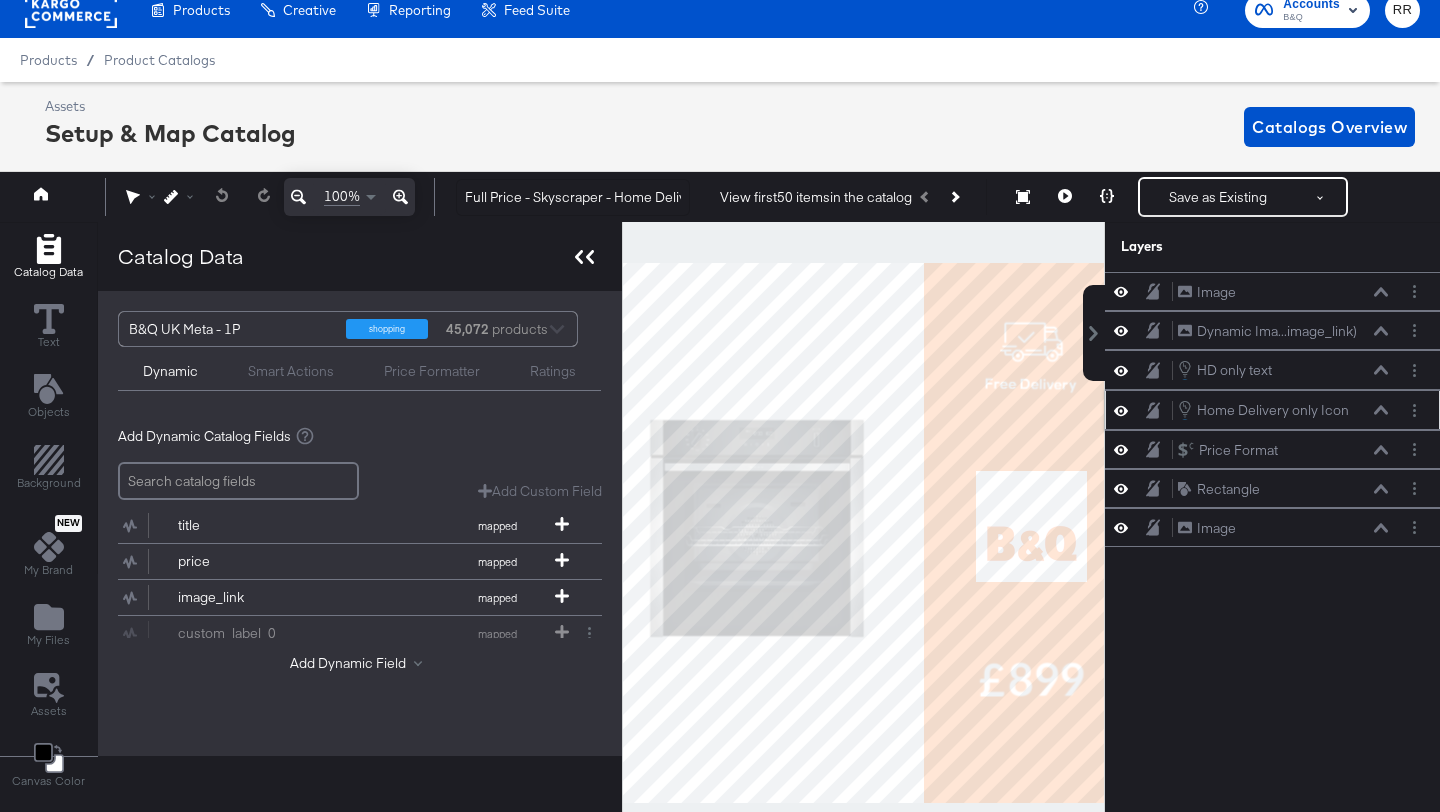 click 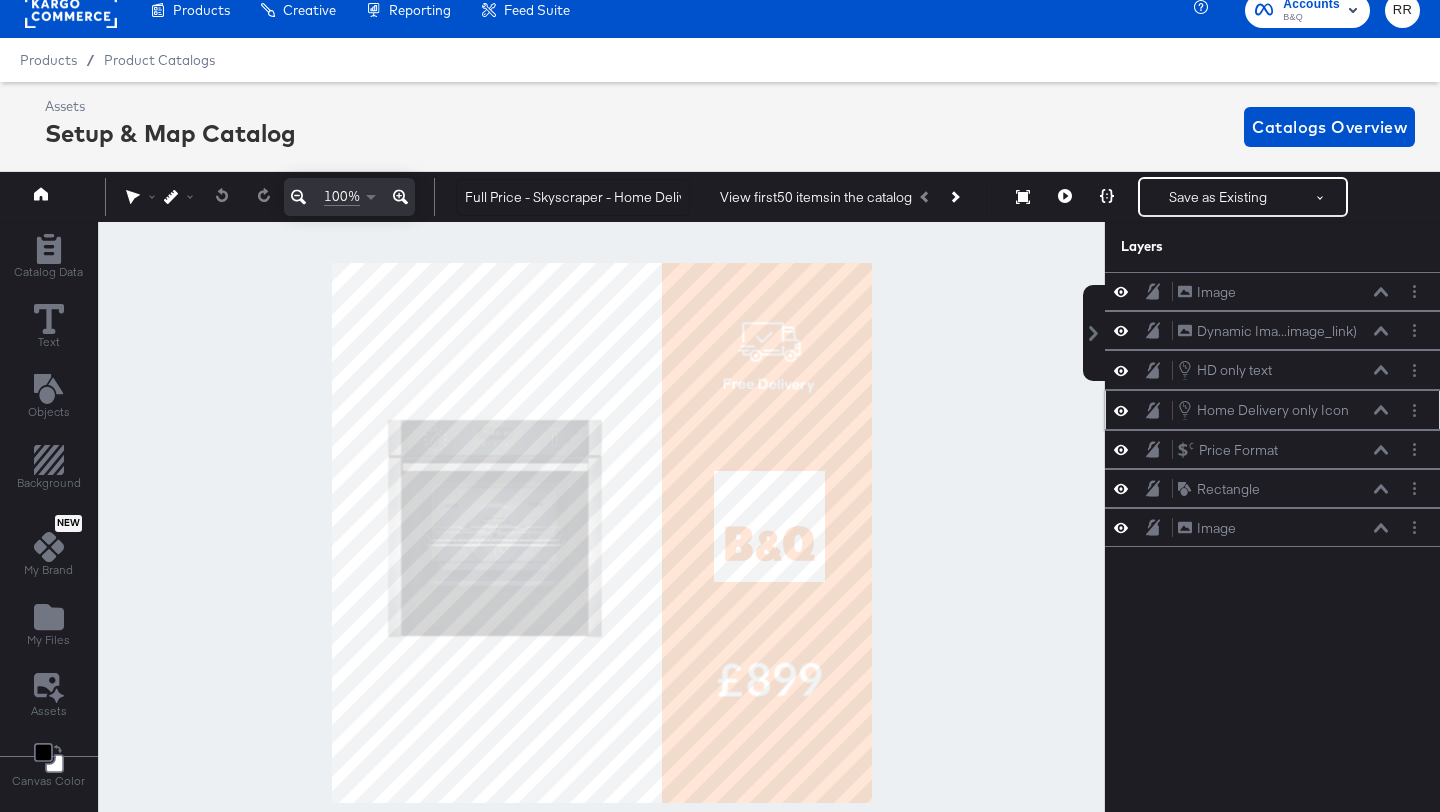 click at bounding box center [601, 533] 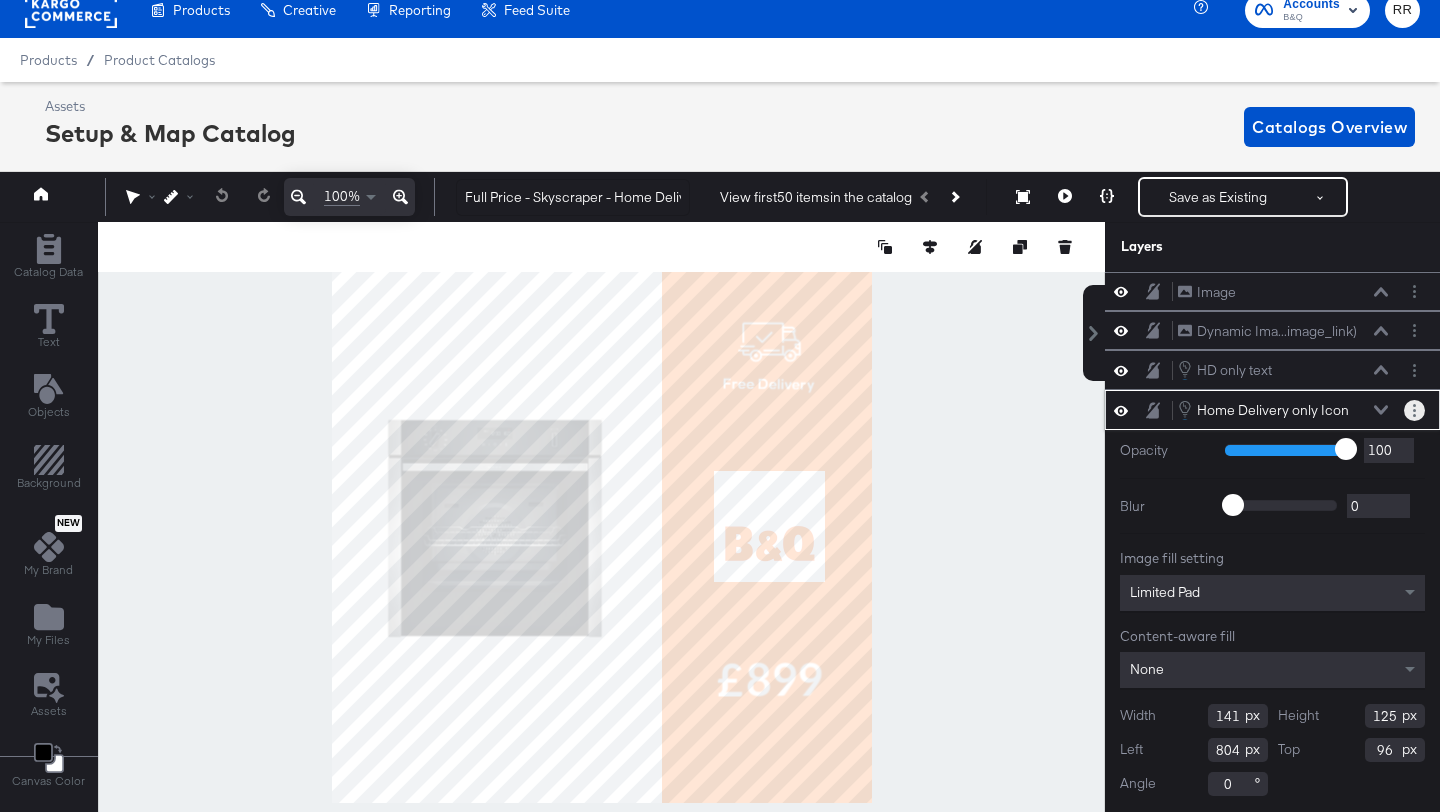click at bounding box center [1414, 410] 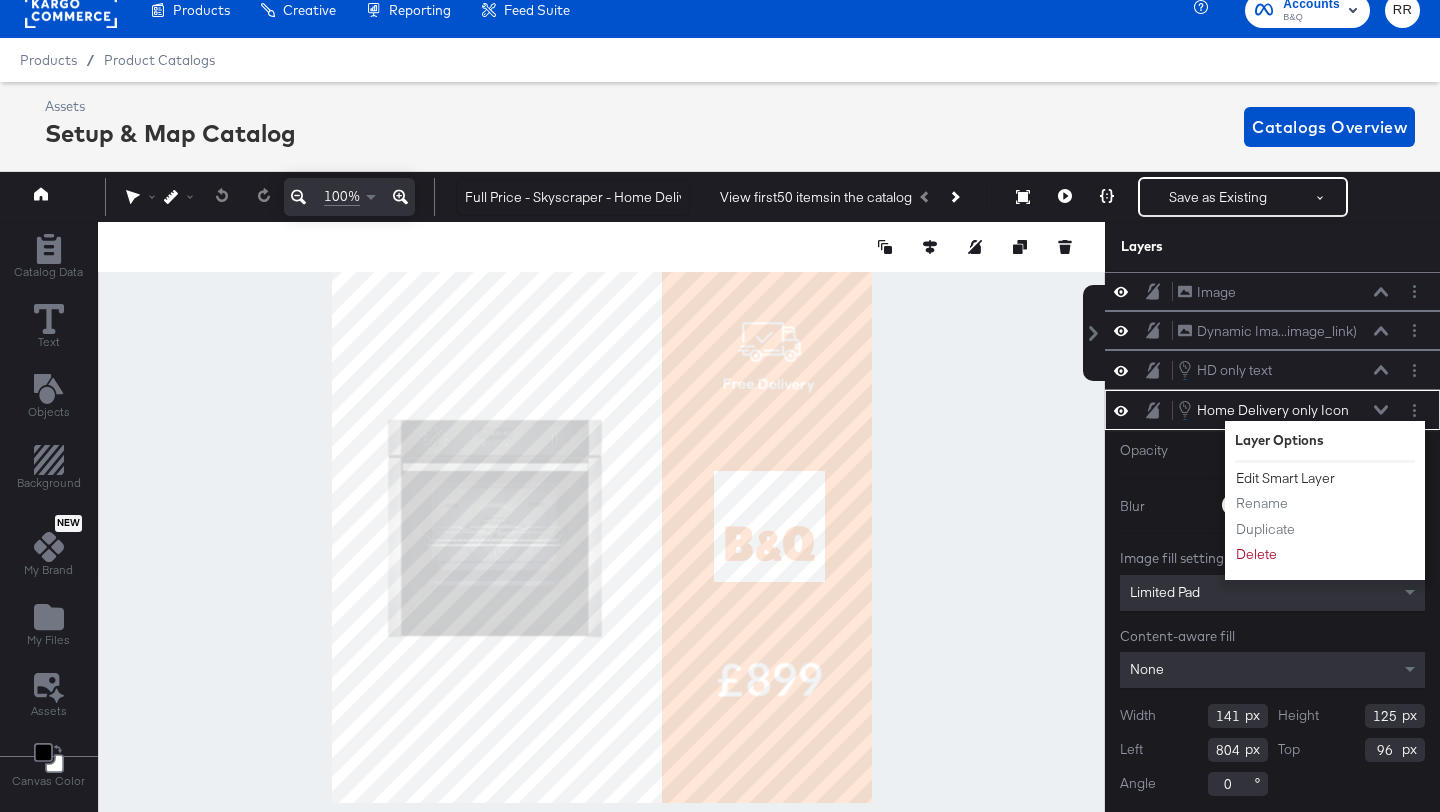 click on "Edit Smart Layer" at bounding box center [1285, 478] 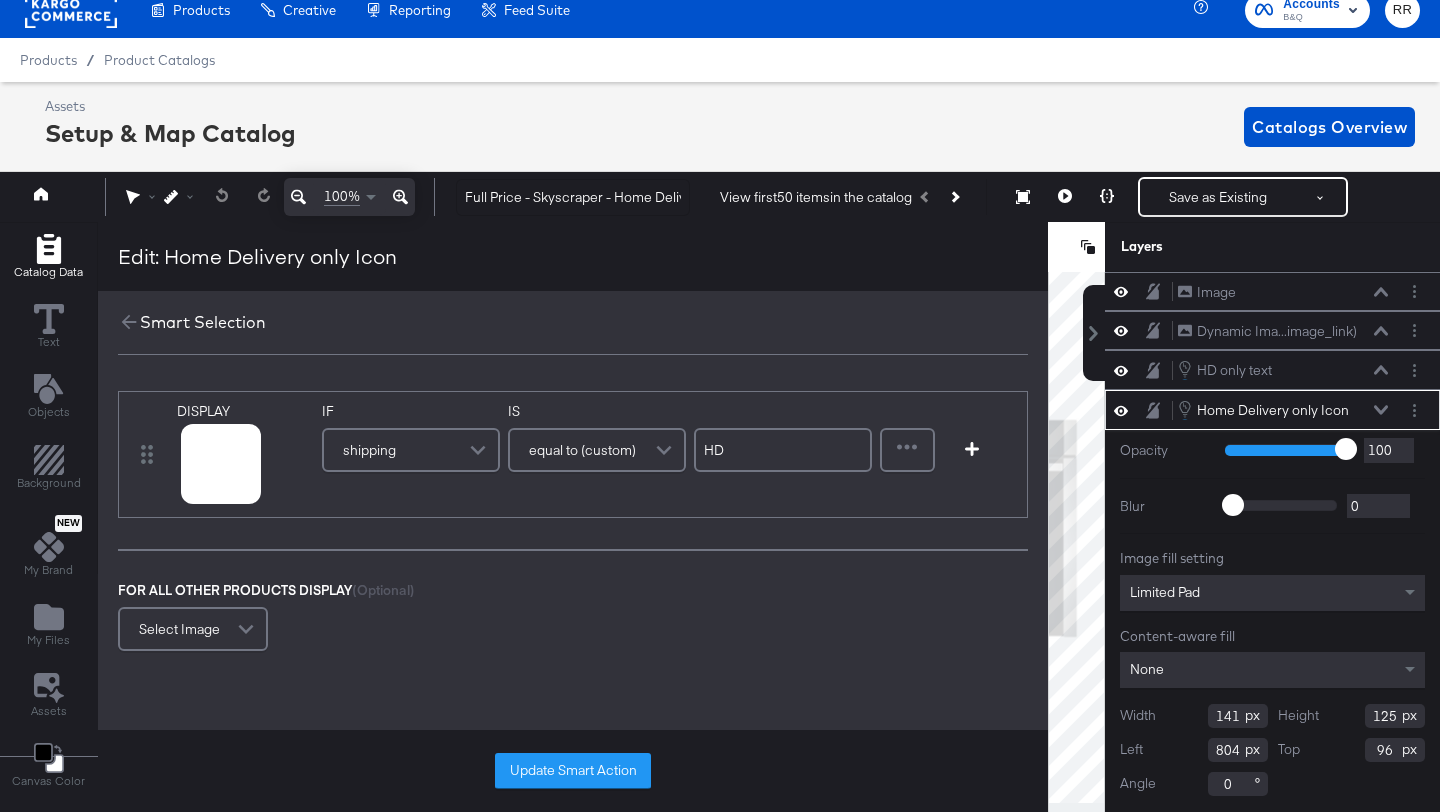 click at bounding box center (480, 450) 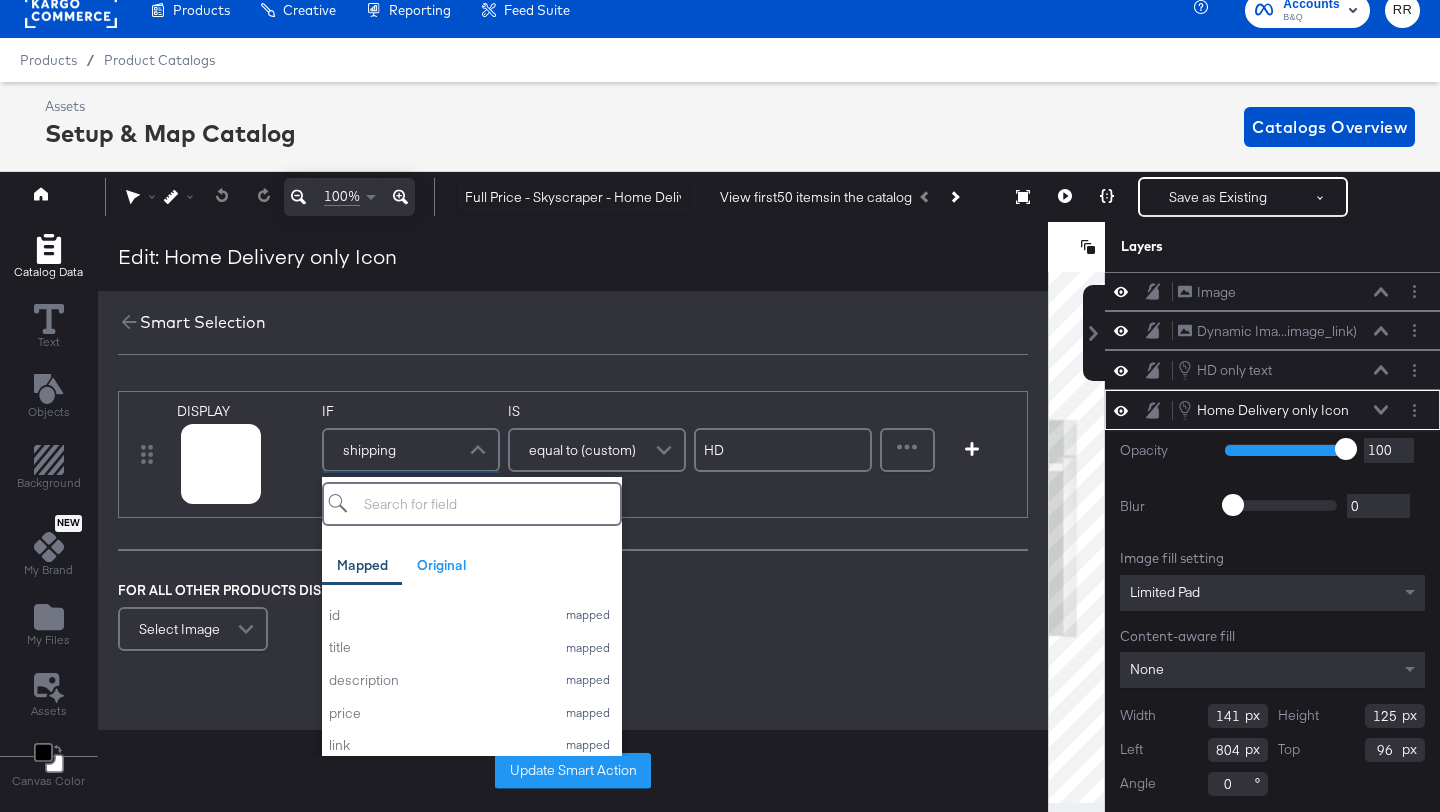 click at bounding box center (480, 450) 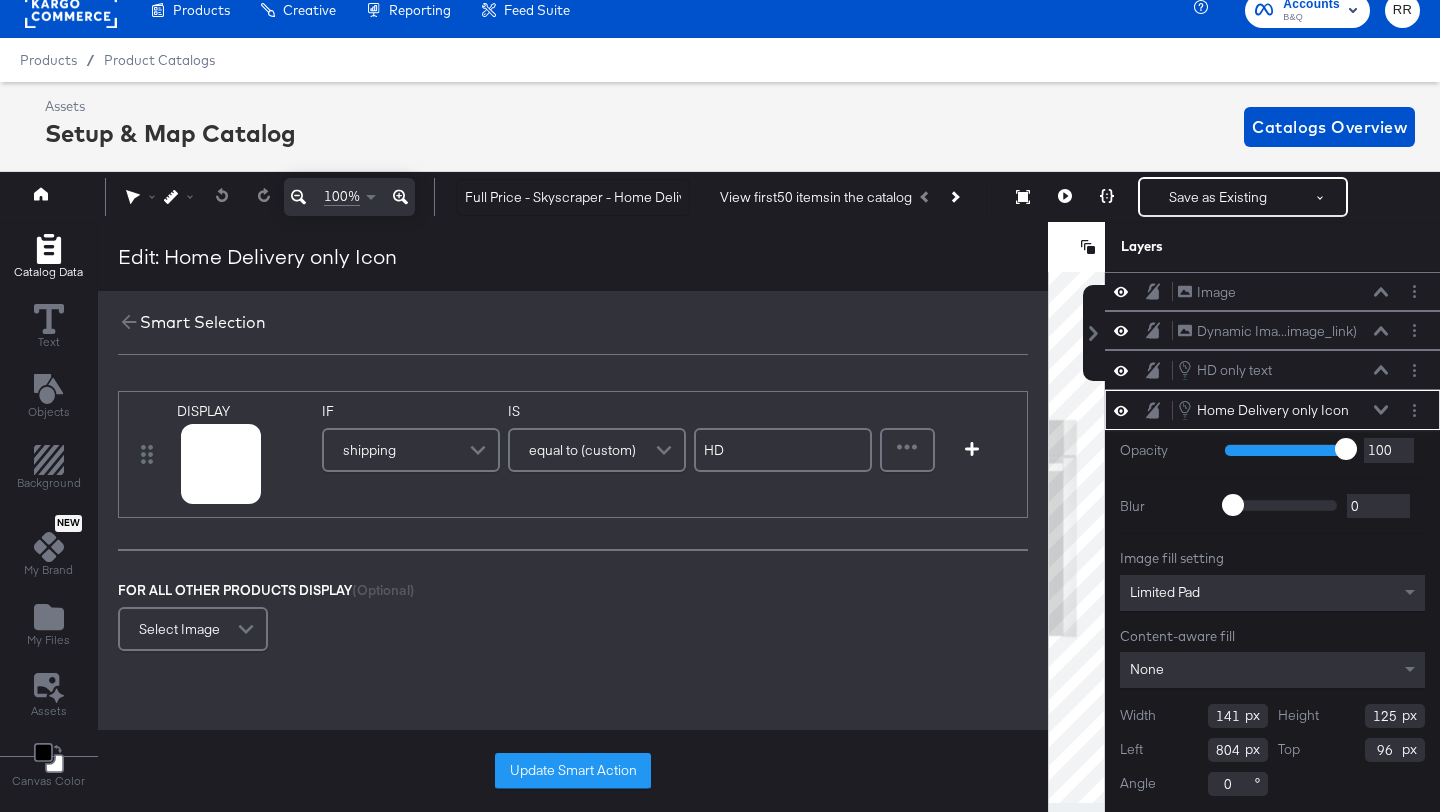 click at bounding box center (480, 450) 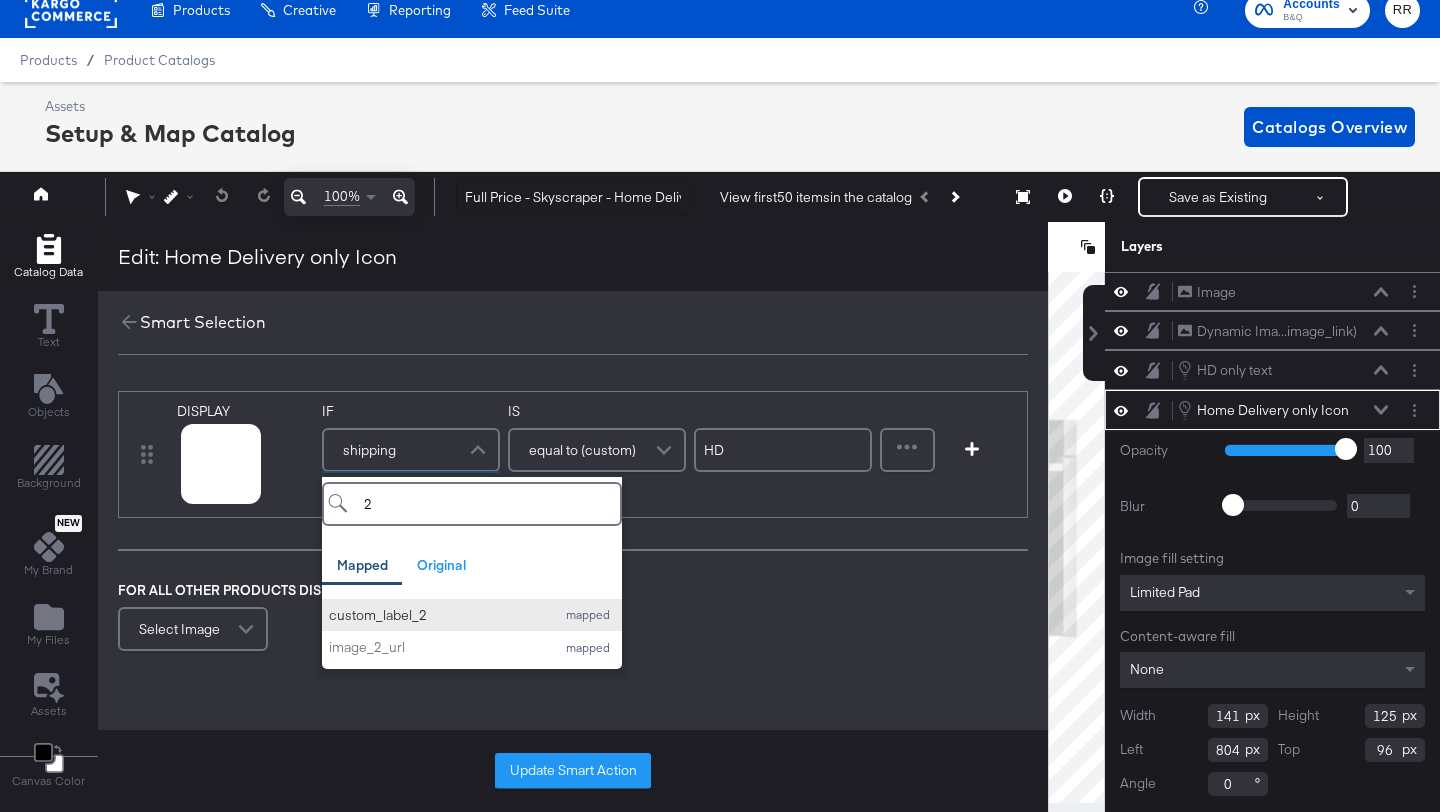 type on "2" 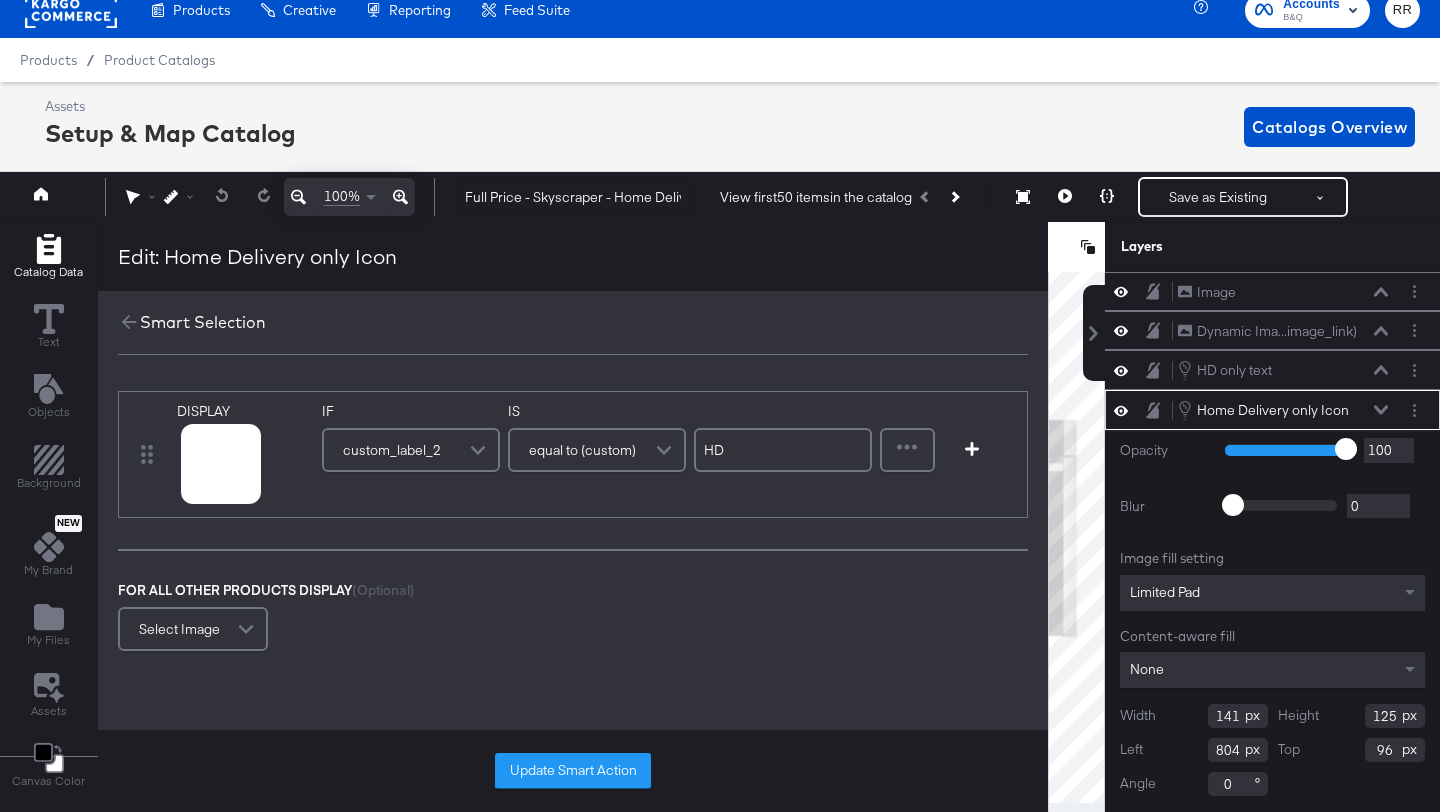 click on "equal to (custom)" at bounding box center (582, 450) 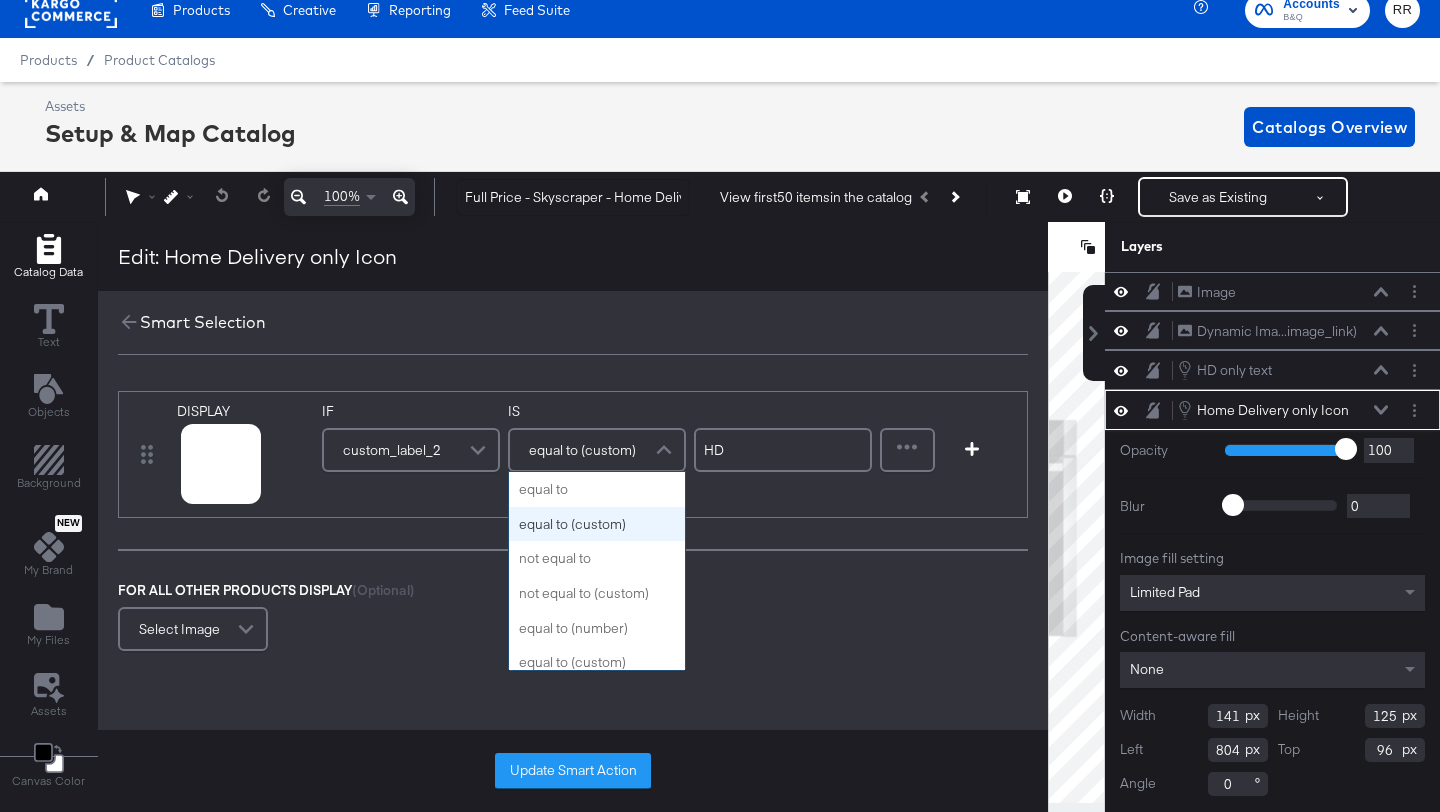 scroll, scrollTop: 35, scrollLeft: 0, axis: vertical 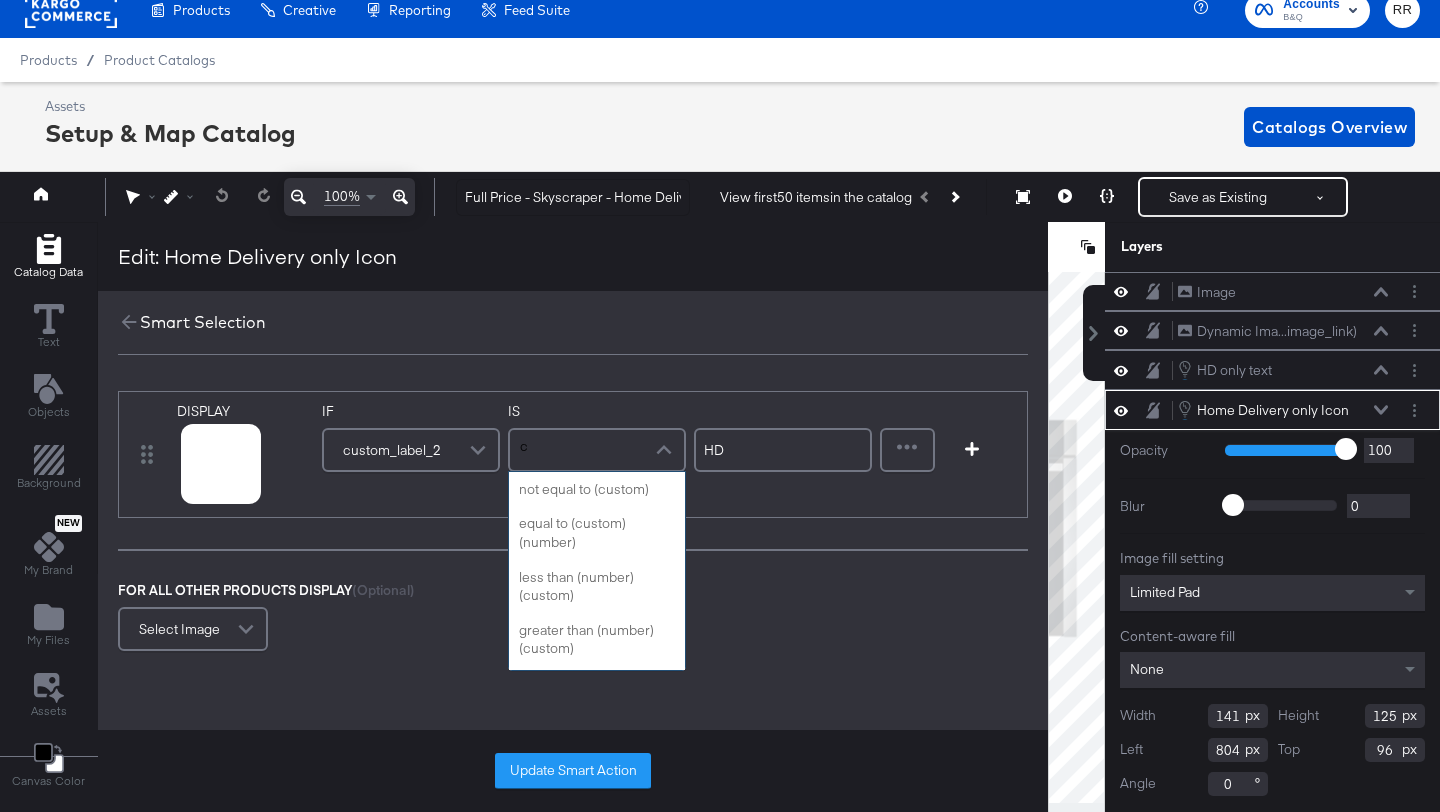 type on "co" 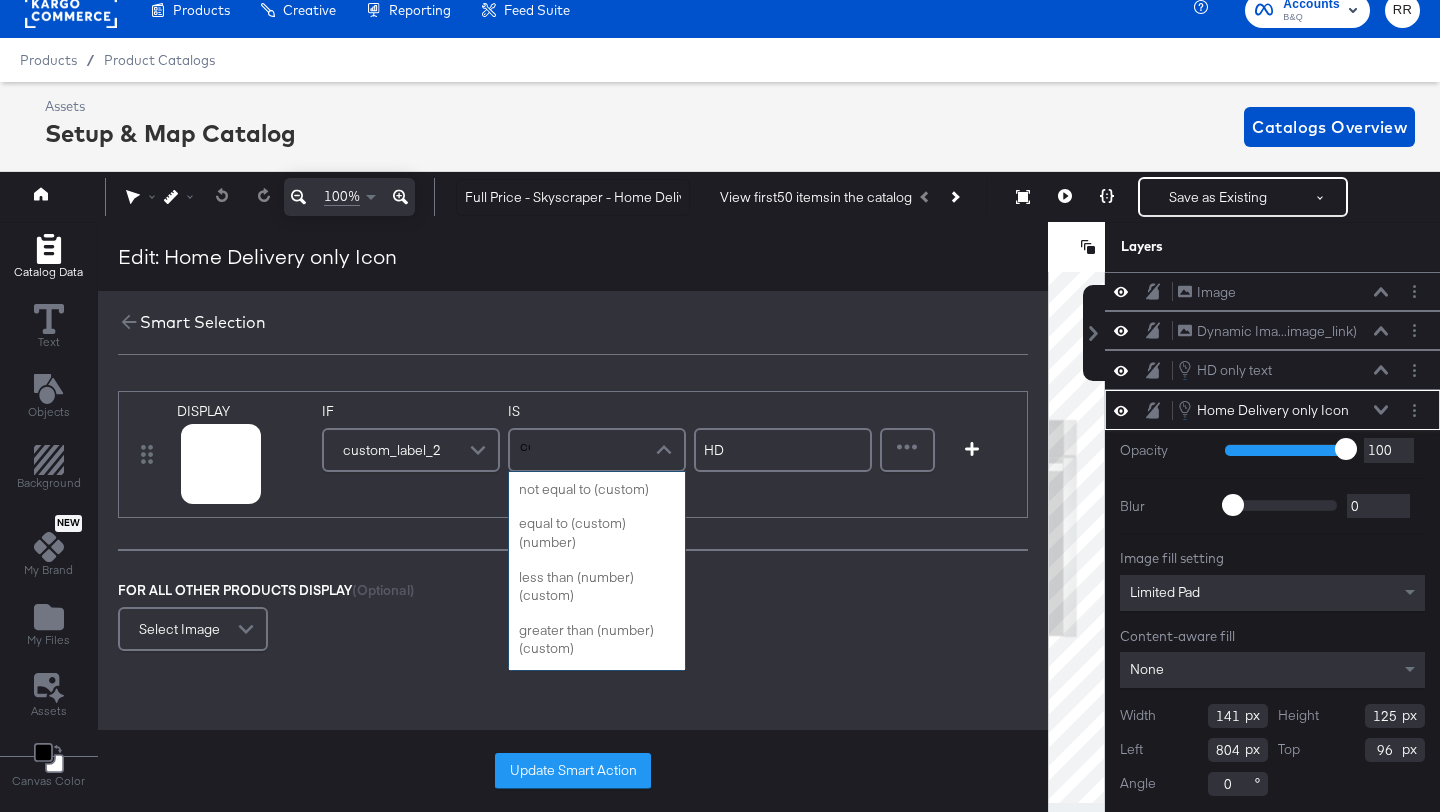 scroll, scrollTop: 0, scrollLeft: 0, axis: both 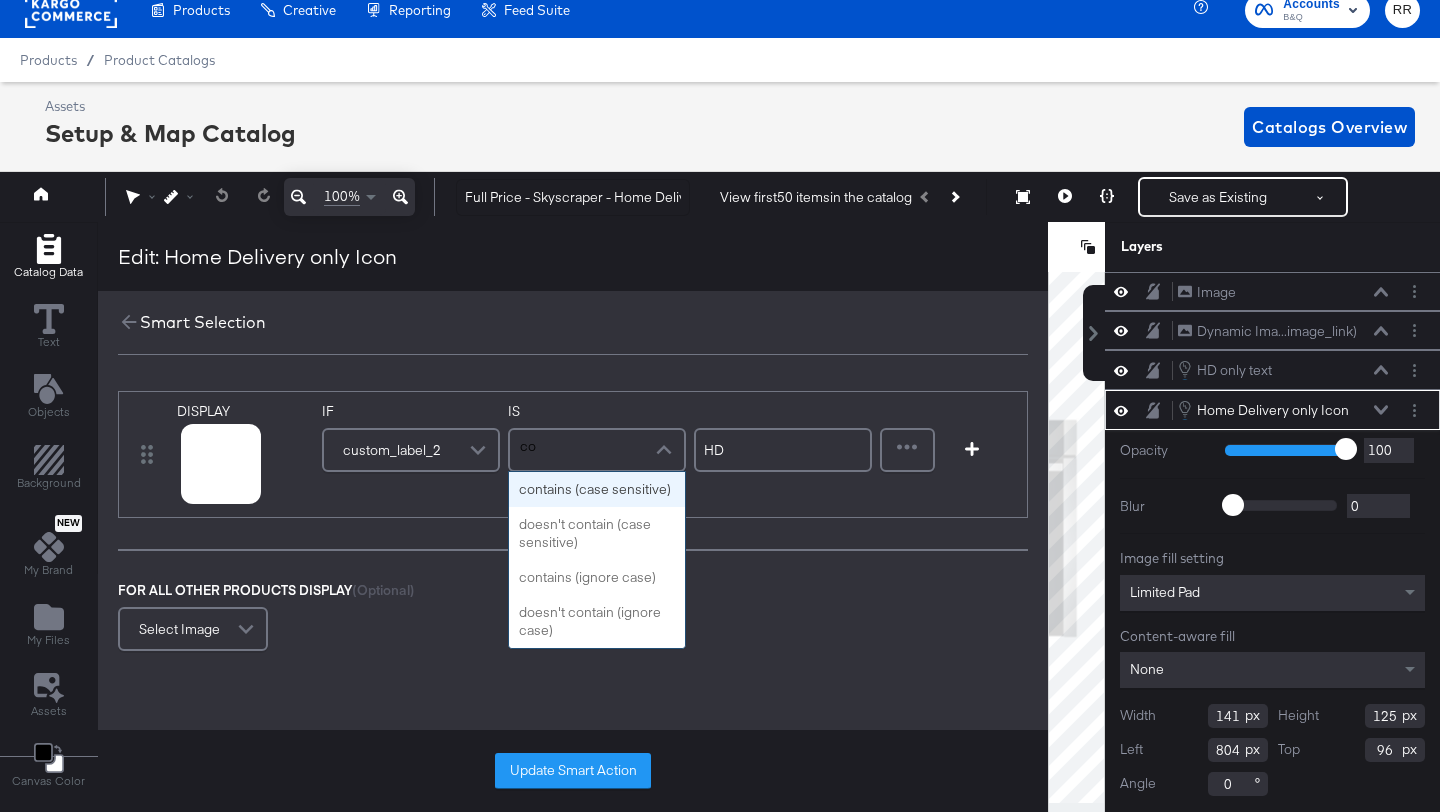 type 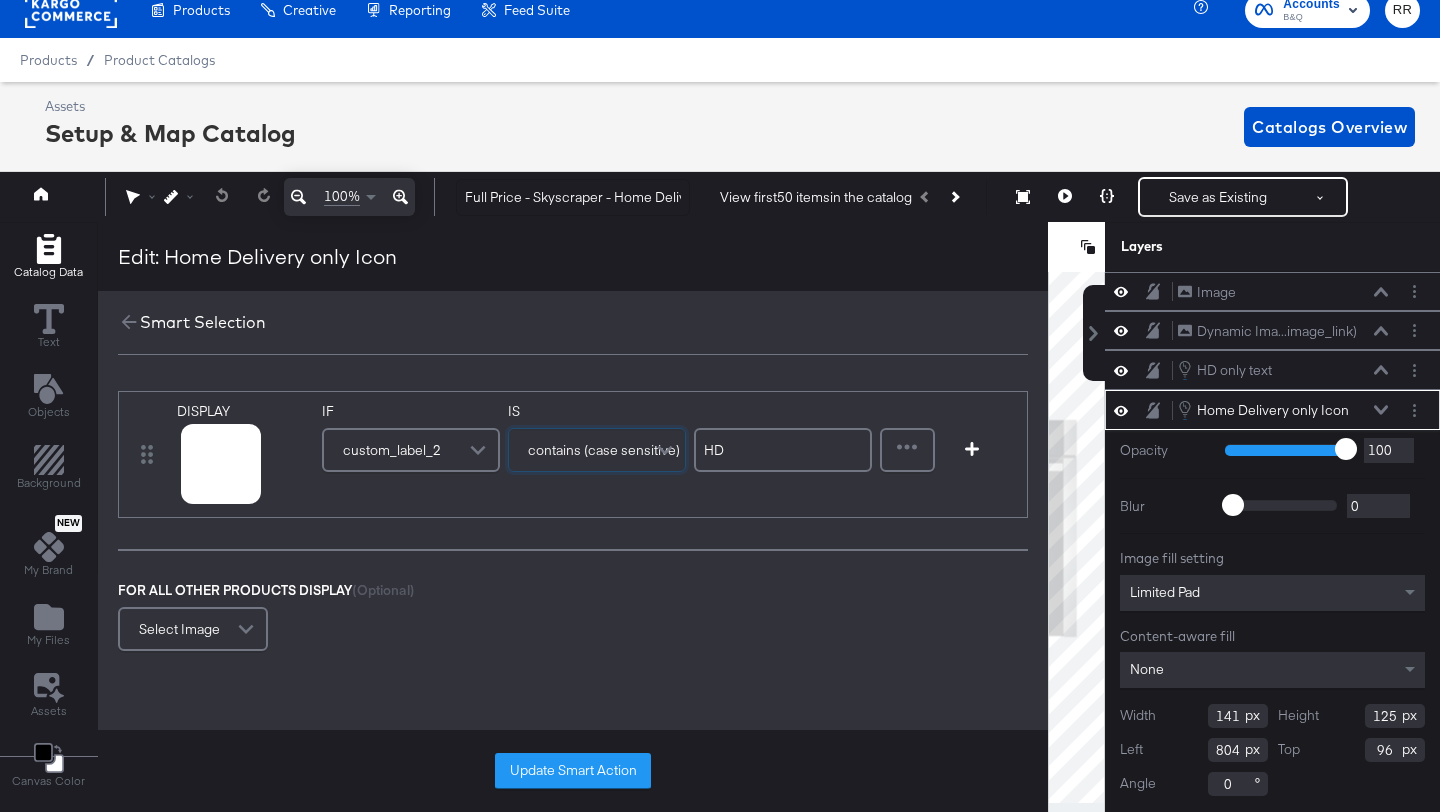 click at bounding box center [667, 450] 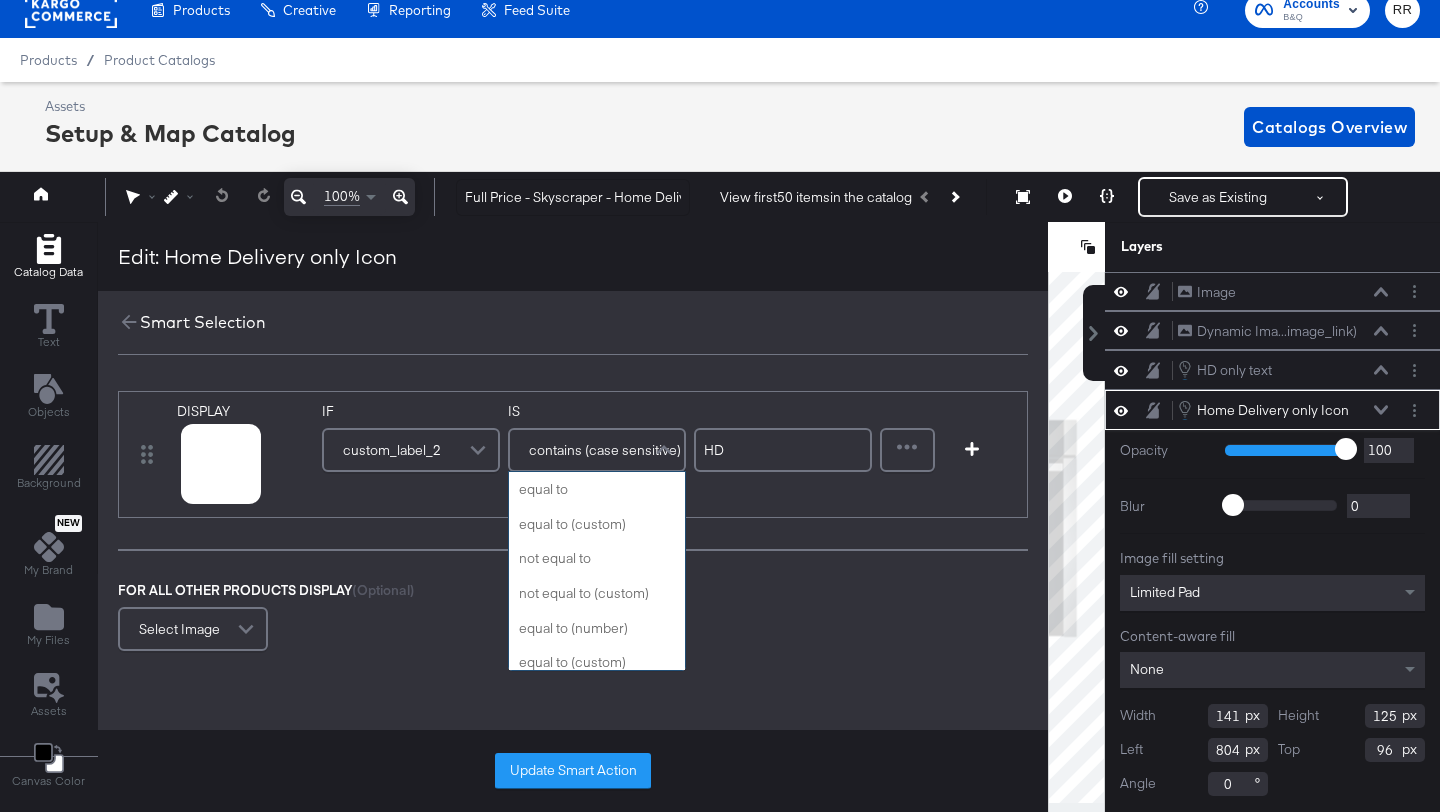 scroll, scrollTop: 752, scrollLeft: 0, axis: vertical 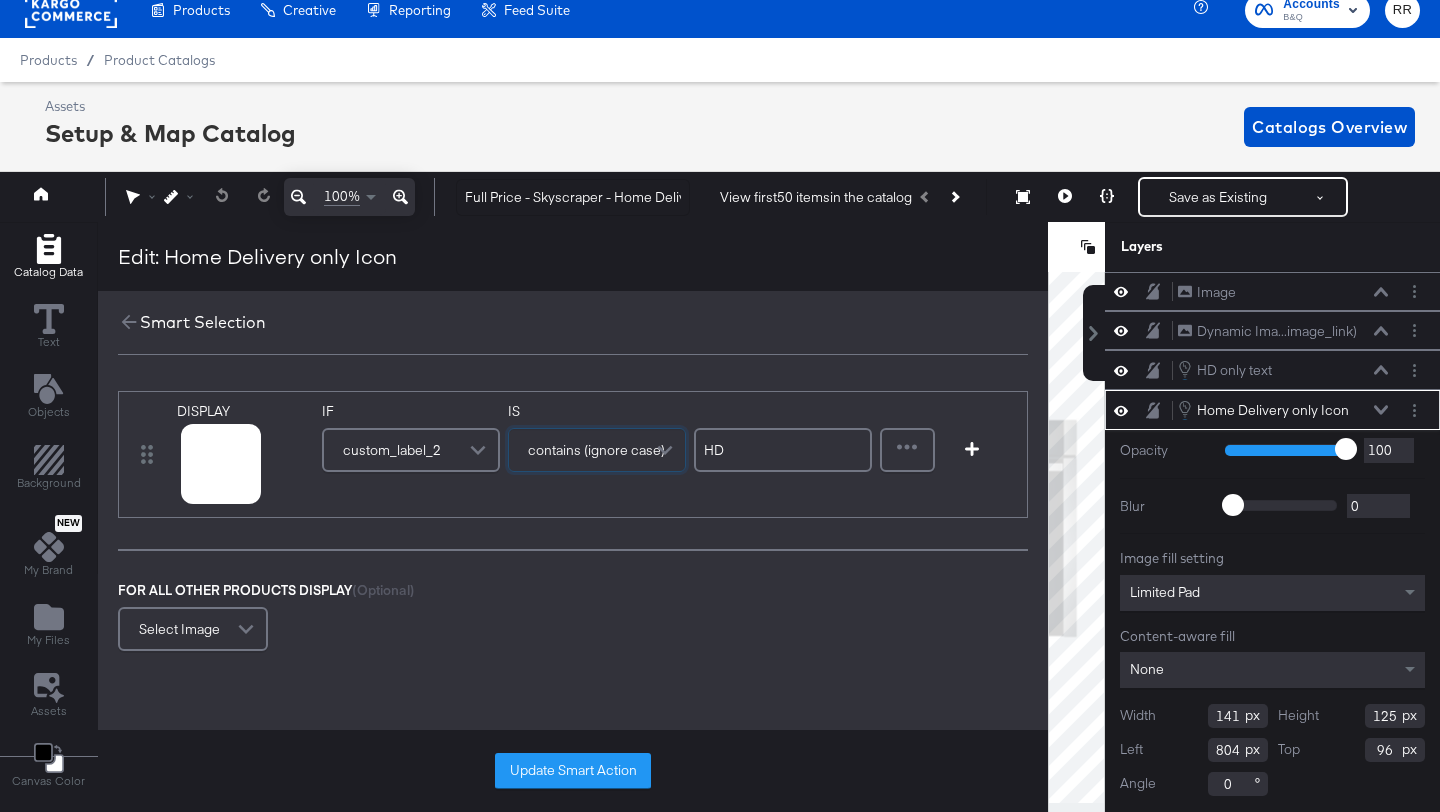 click on "HD" at bounding box center (783, 450) 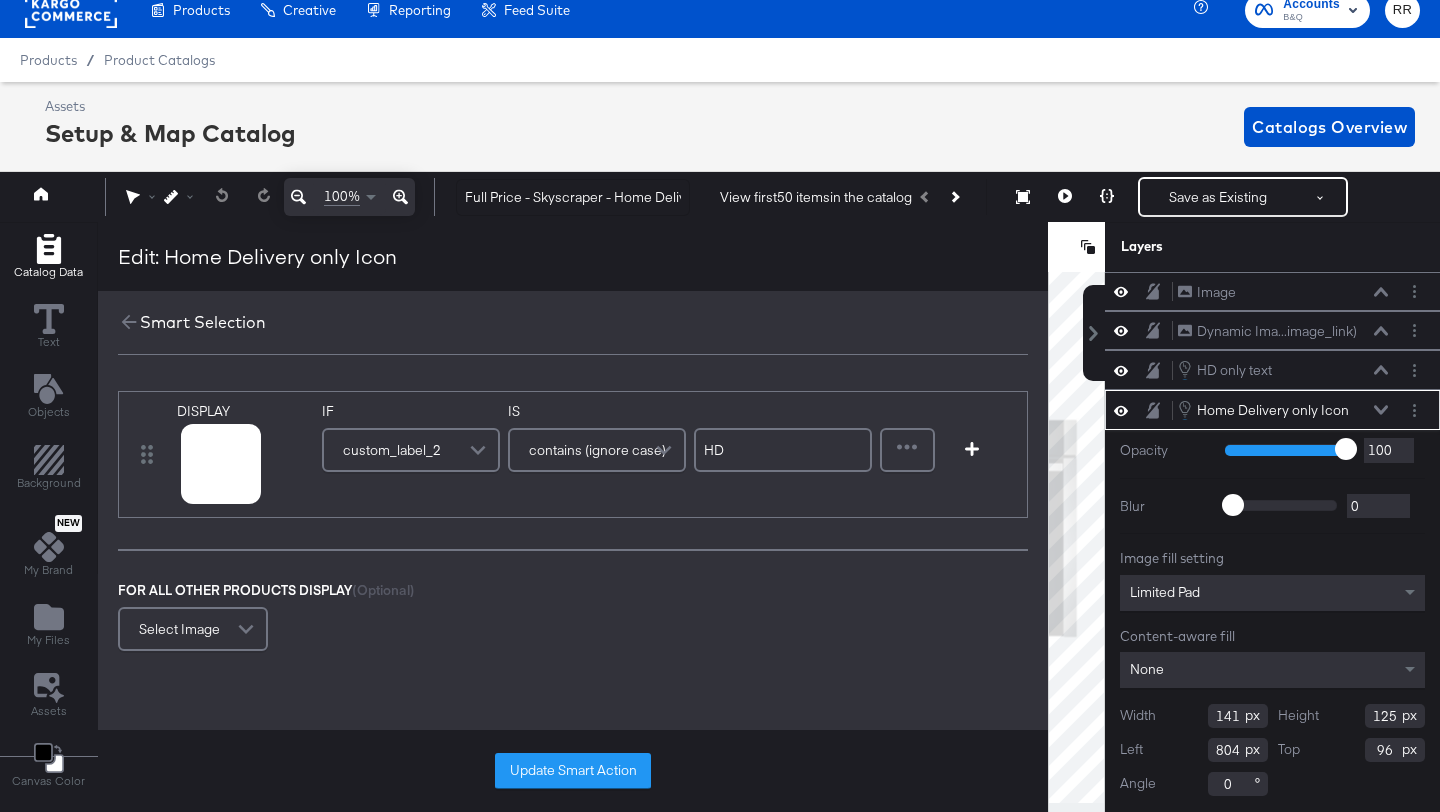 click on "HD" at bounding box center [783, 450] 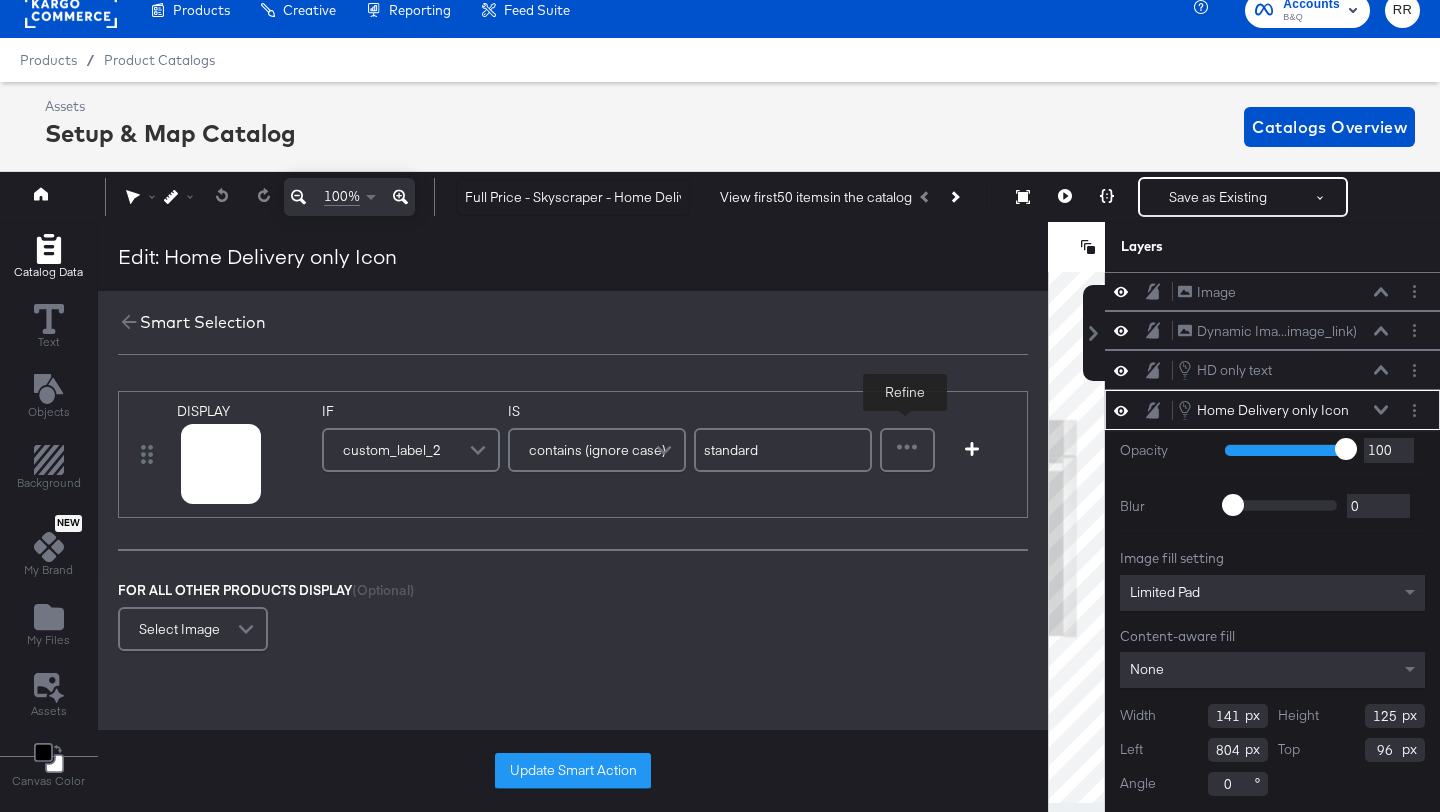 type on "standard" 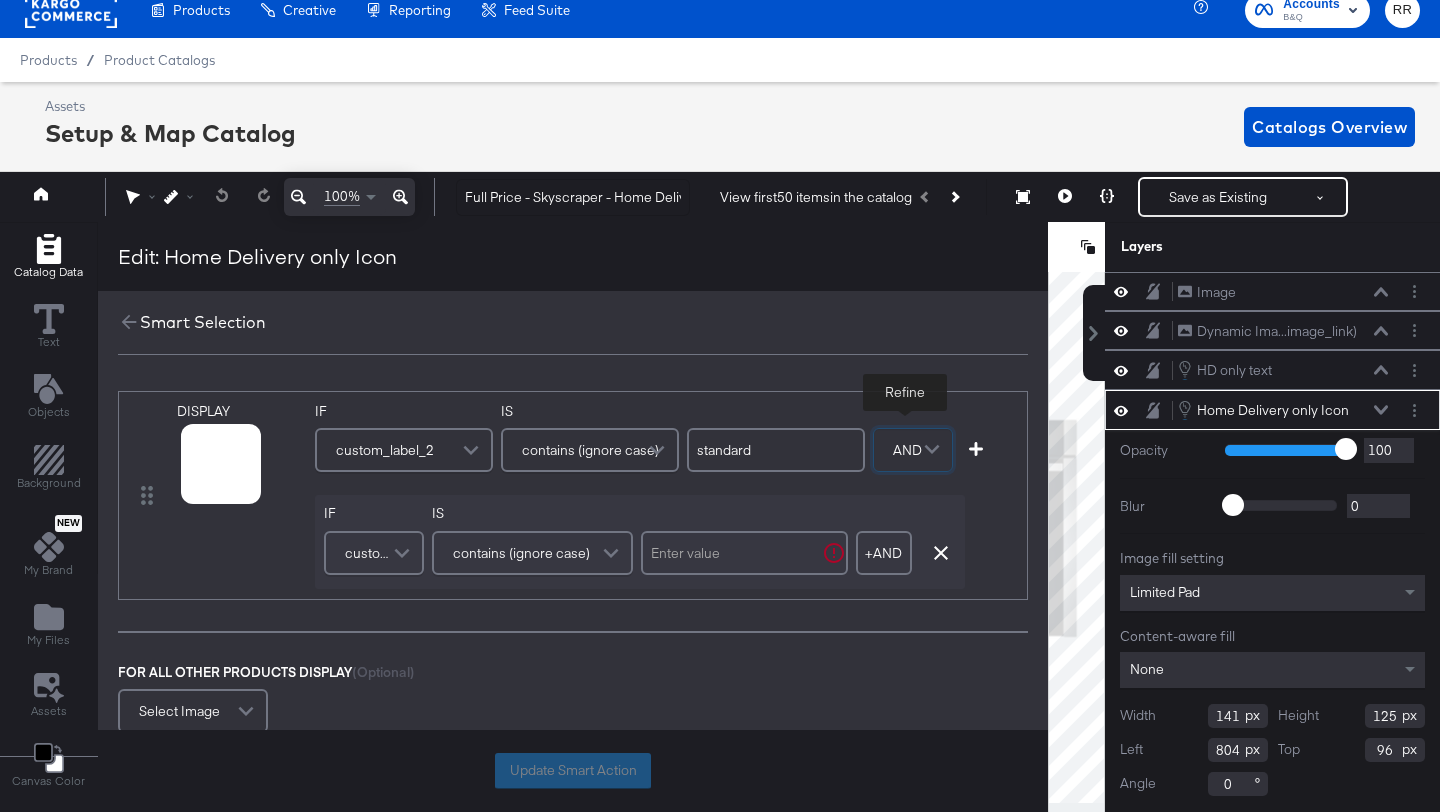 click at bounding box center [404, 553] 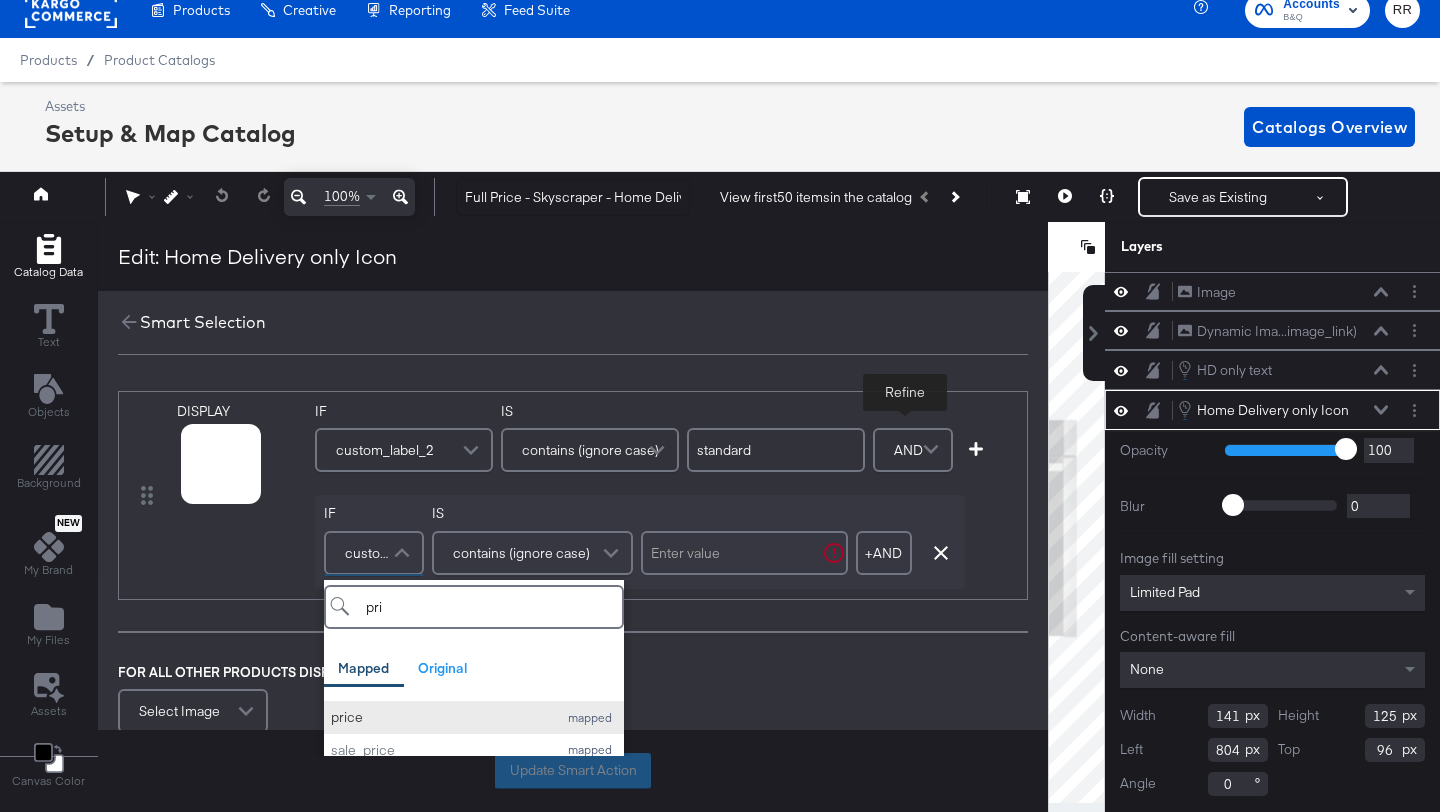 type on "pri" 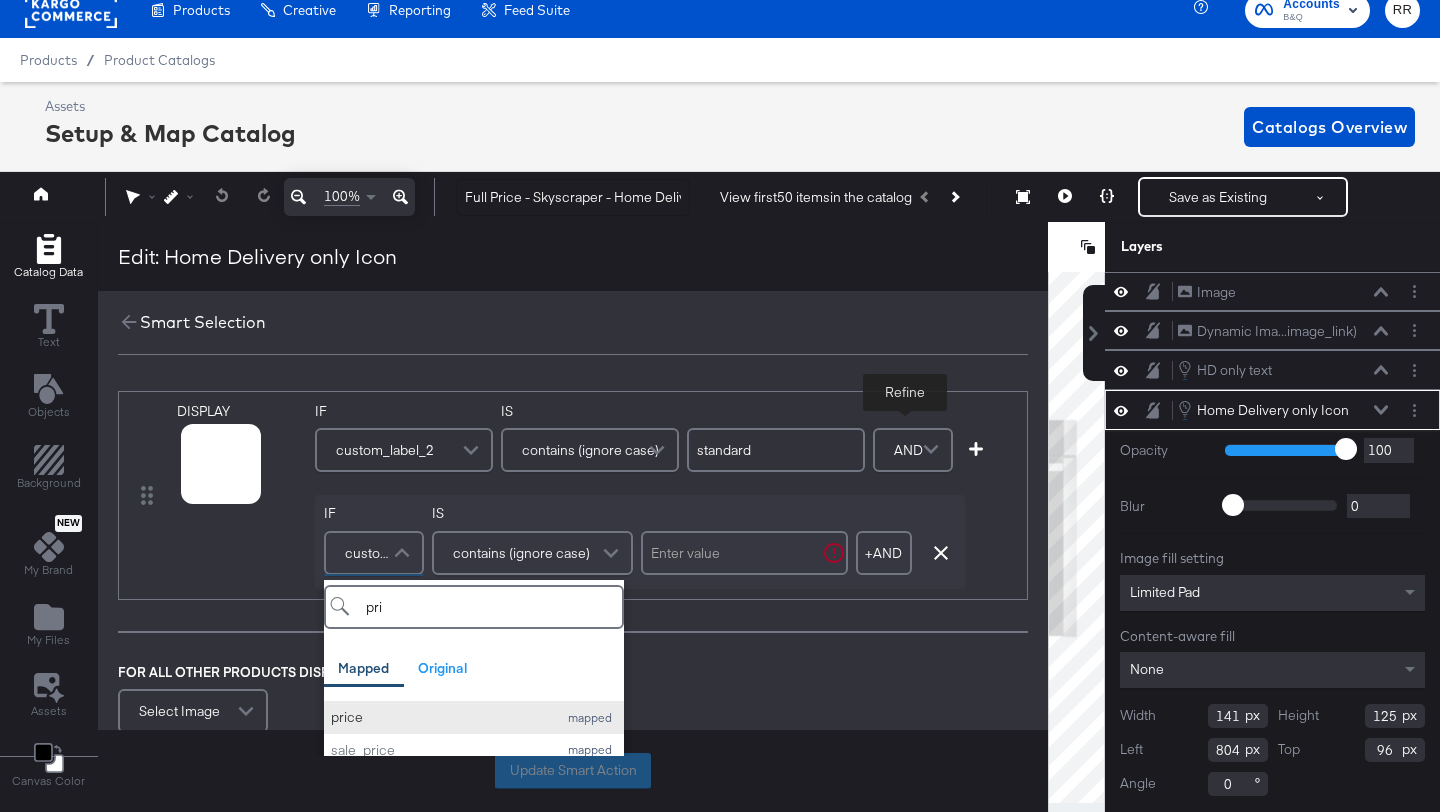 click on "price" at bounding box center [439, 717] 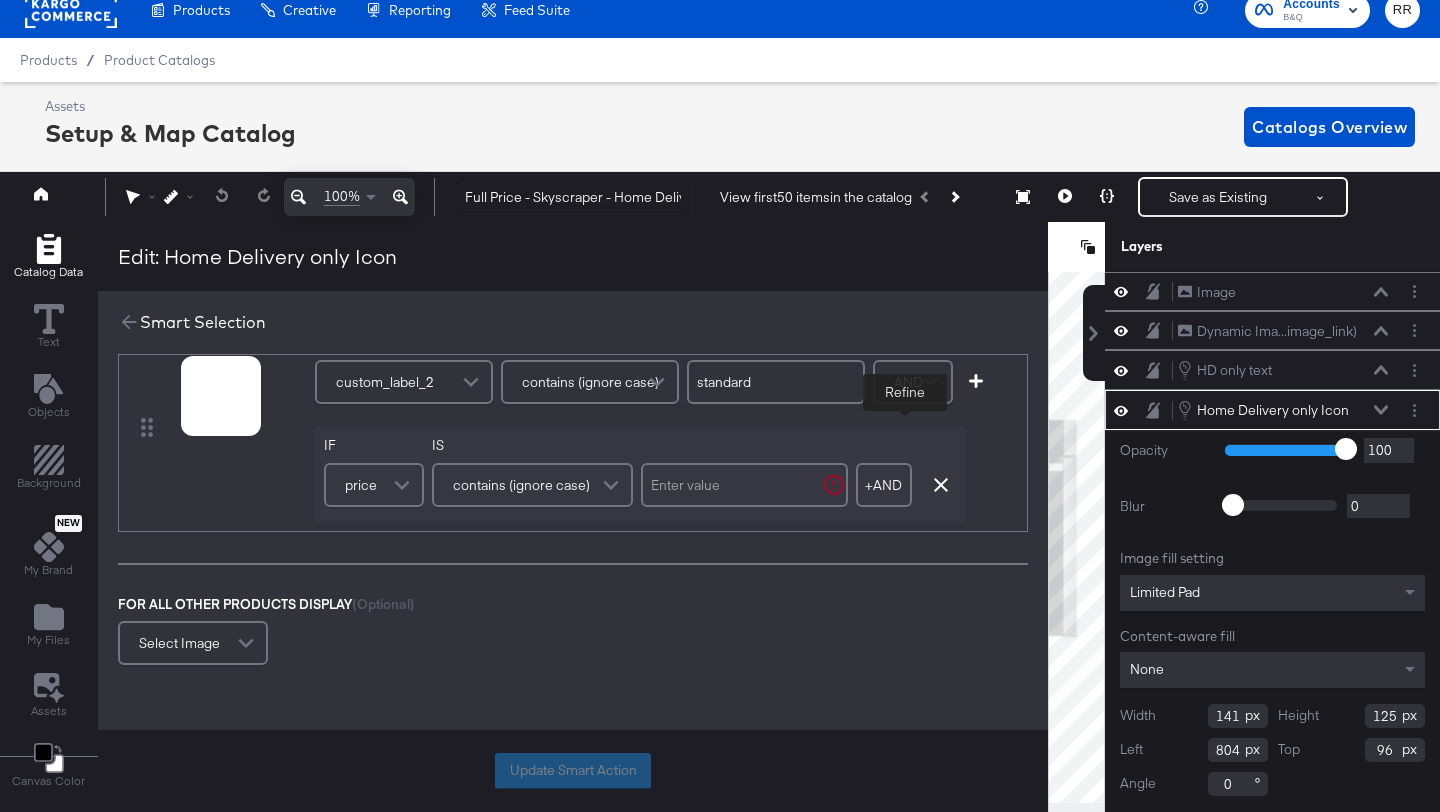 scroll, scrollTop: 14, scrollLeft: 0, axis: vertical 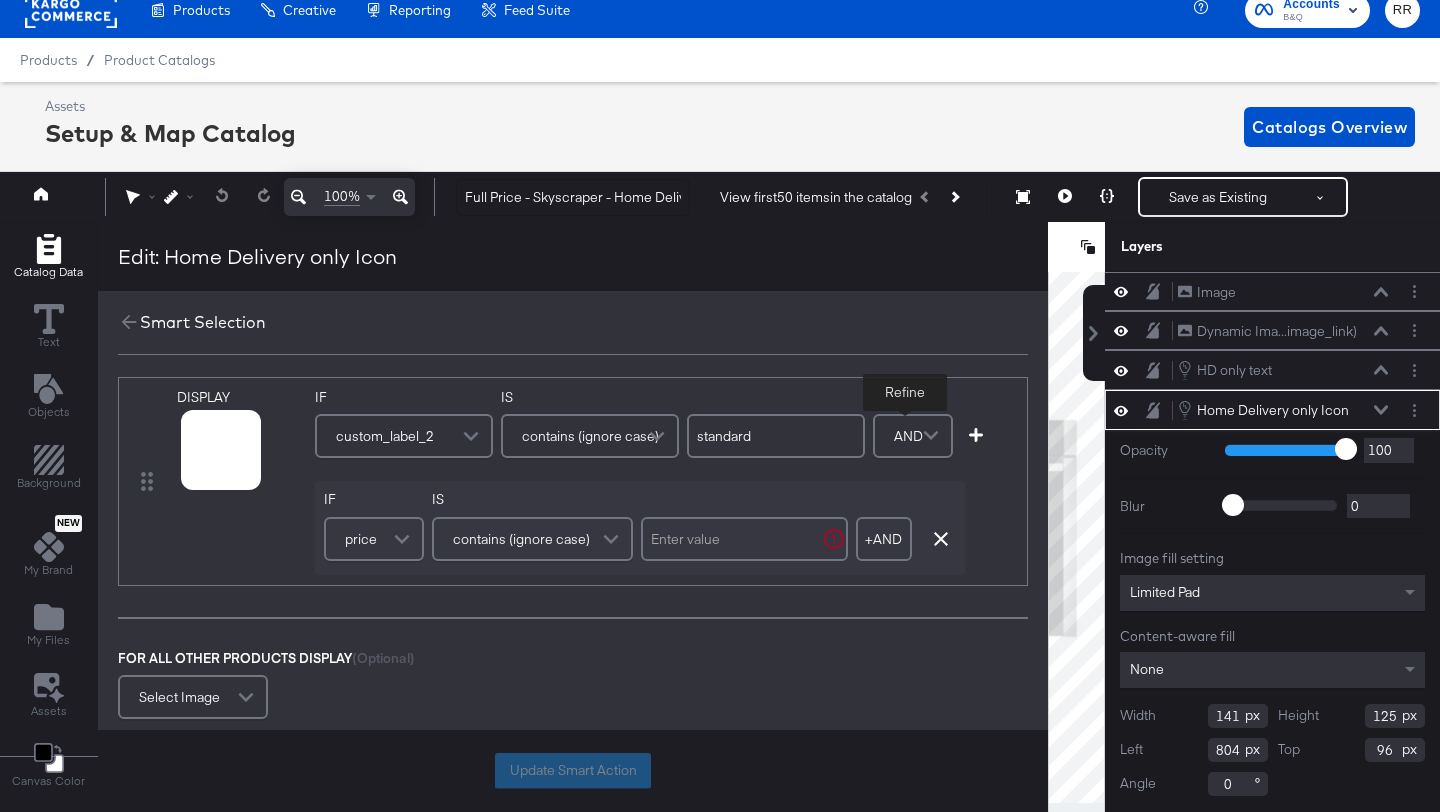 drag, startPoint x: 873, startPoint y: 544, endPoint x: 477, endPoint y: 558, distance: 396.2474 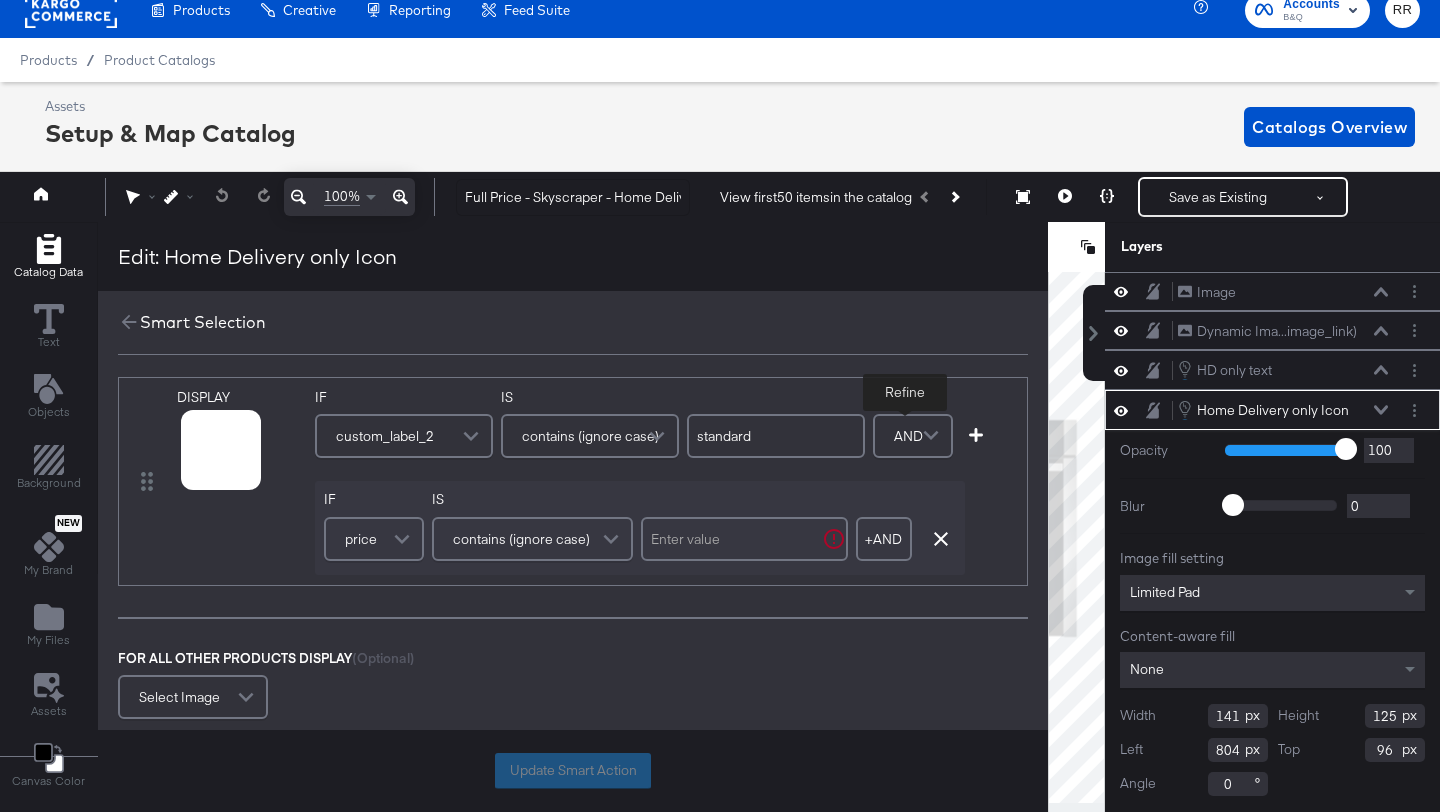 click on "IF price IS contains (ignore case) +  AND Add  AND  Condition Remove Condition" at bounding box center [640, 528] 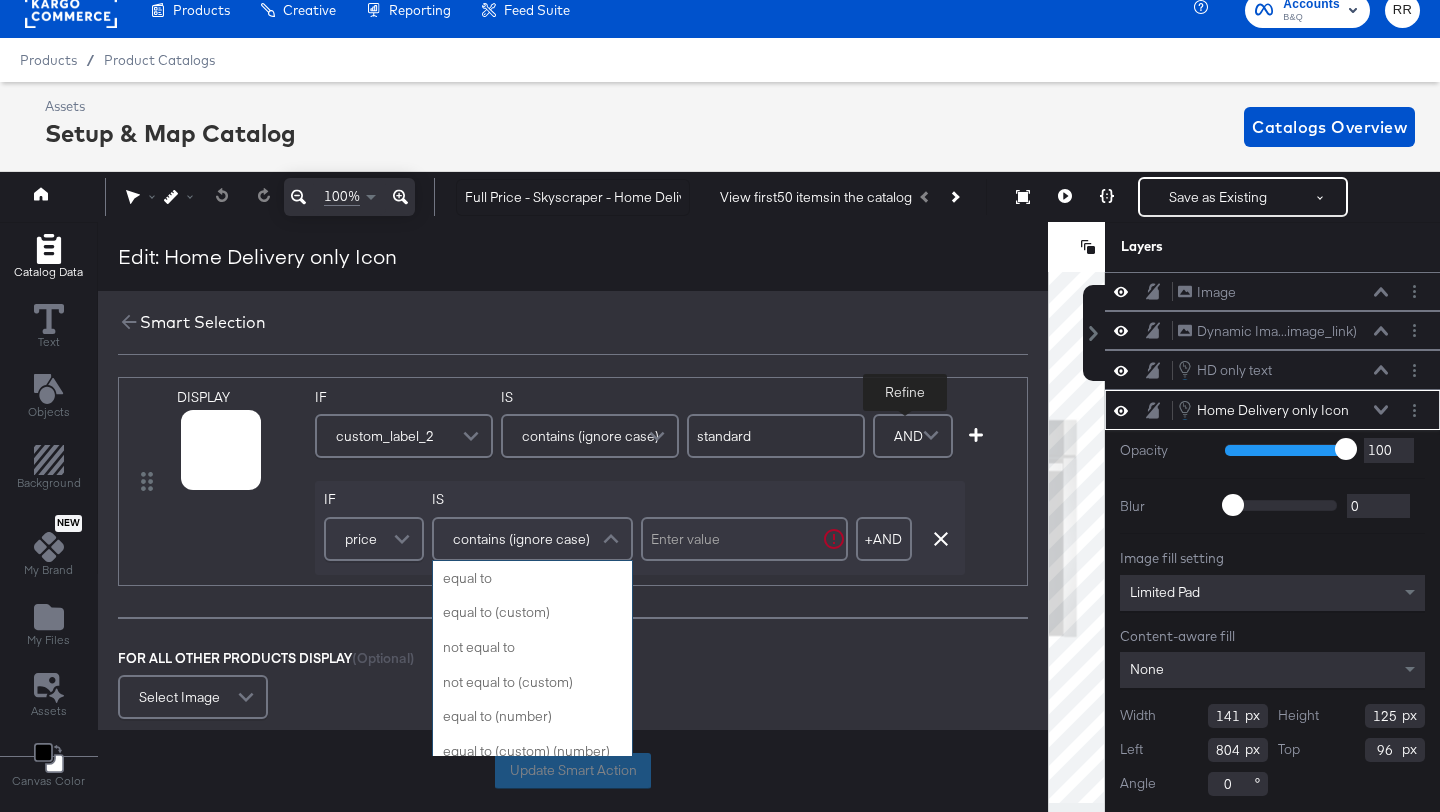 click on "contains (ignore case)" at bounding box center (521, 539) 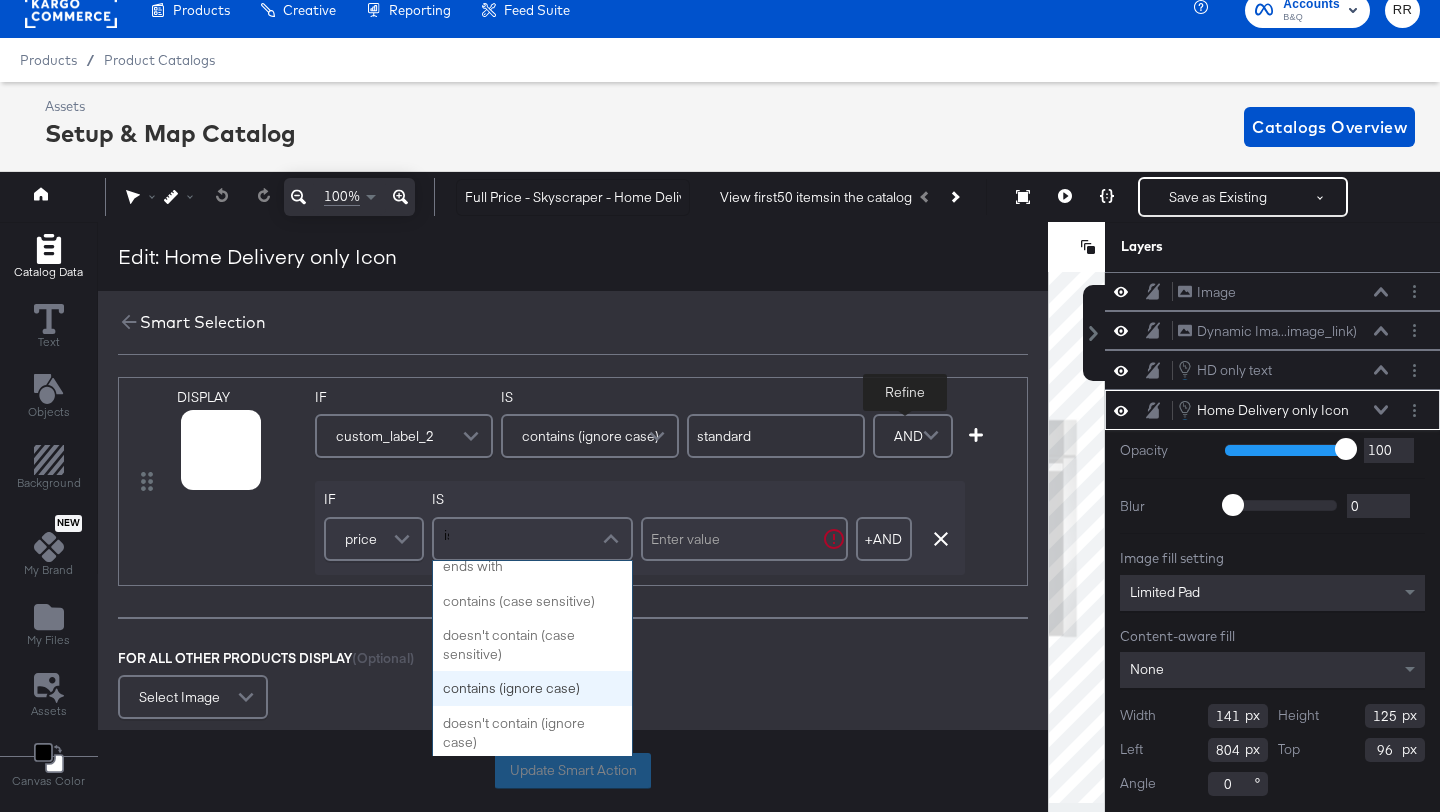 scroll, scrollTop: 0, scrollLeft: 0, axis: both 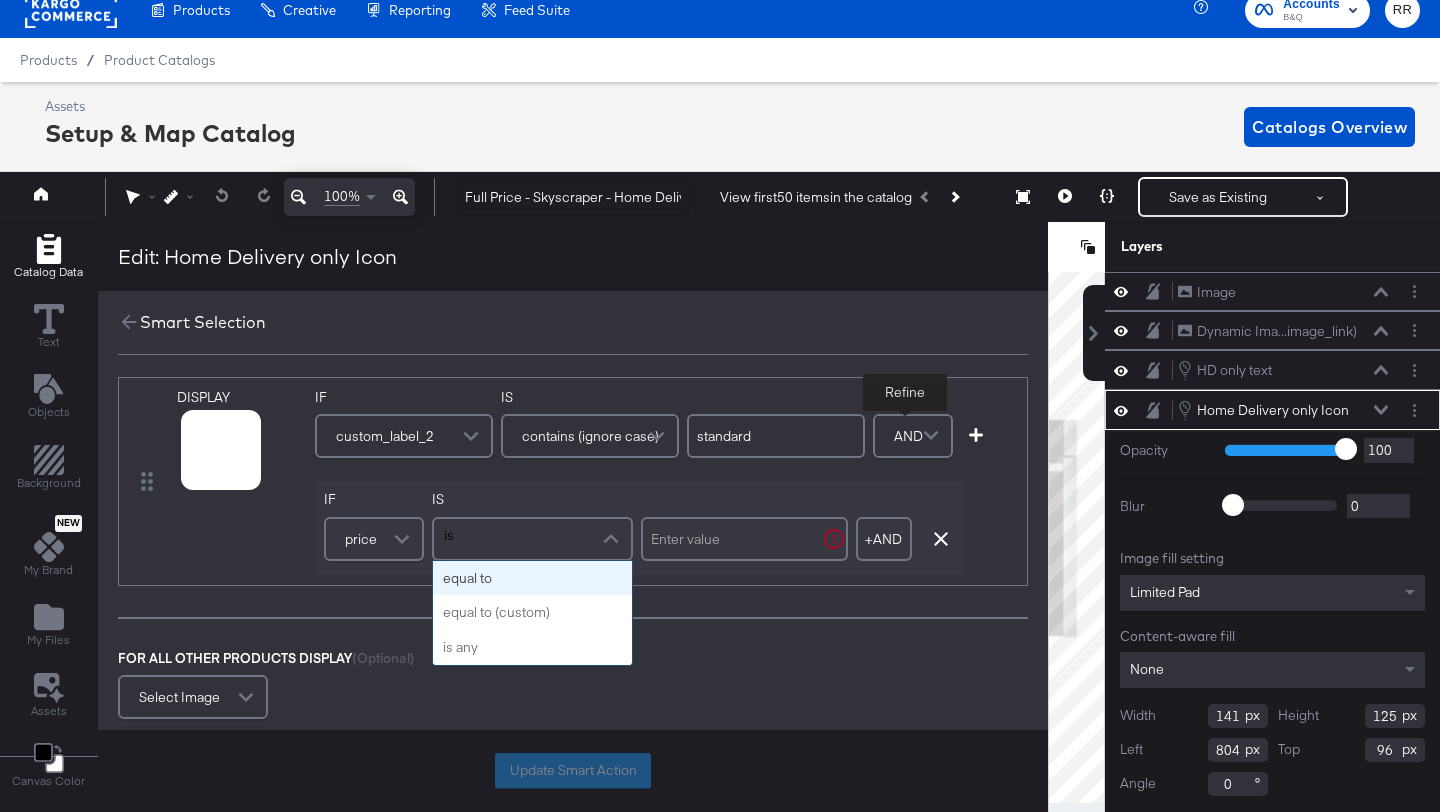 type on "i" 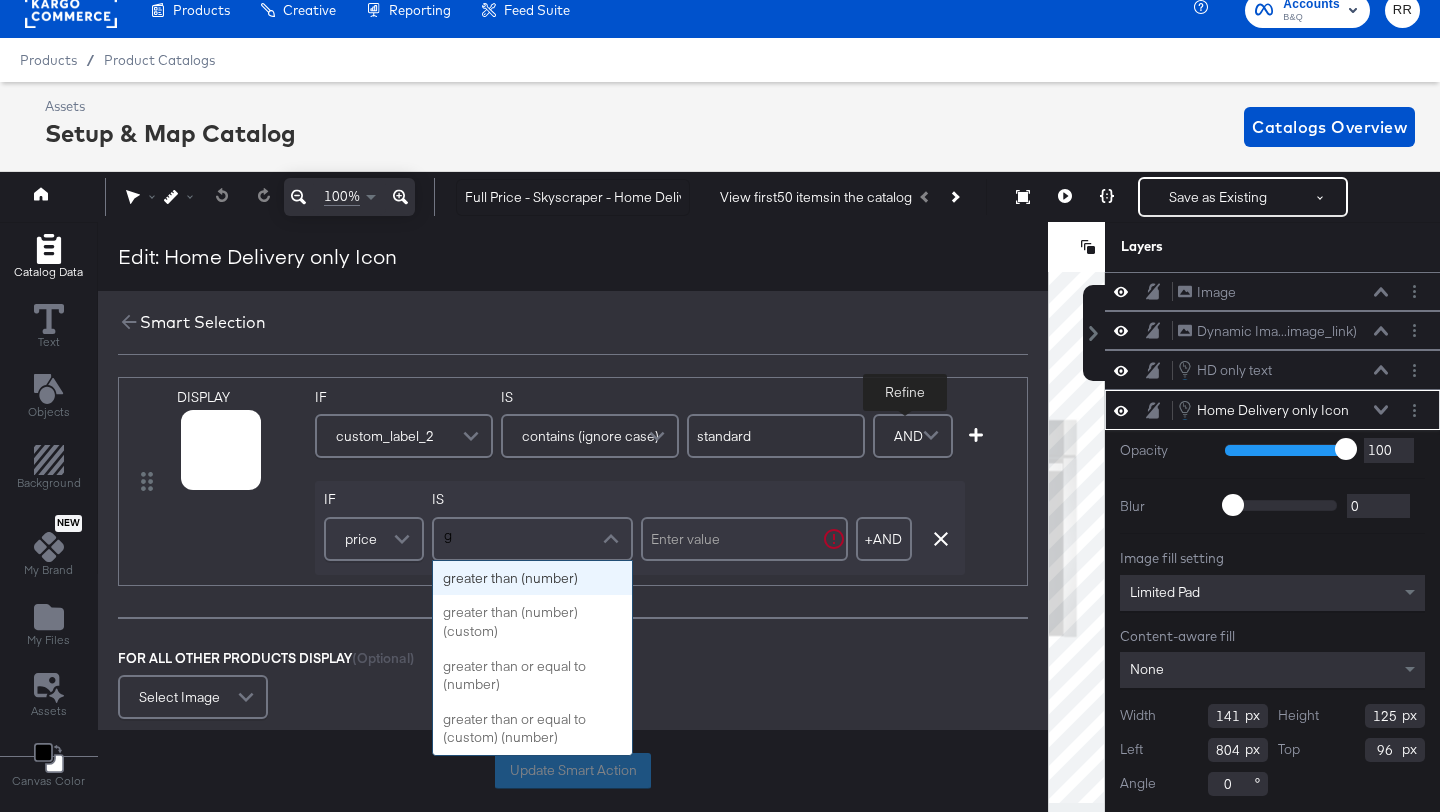 type on "gr" 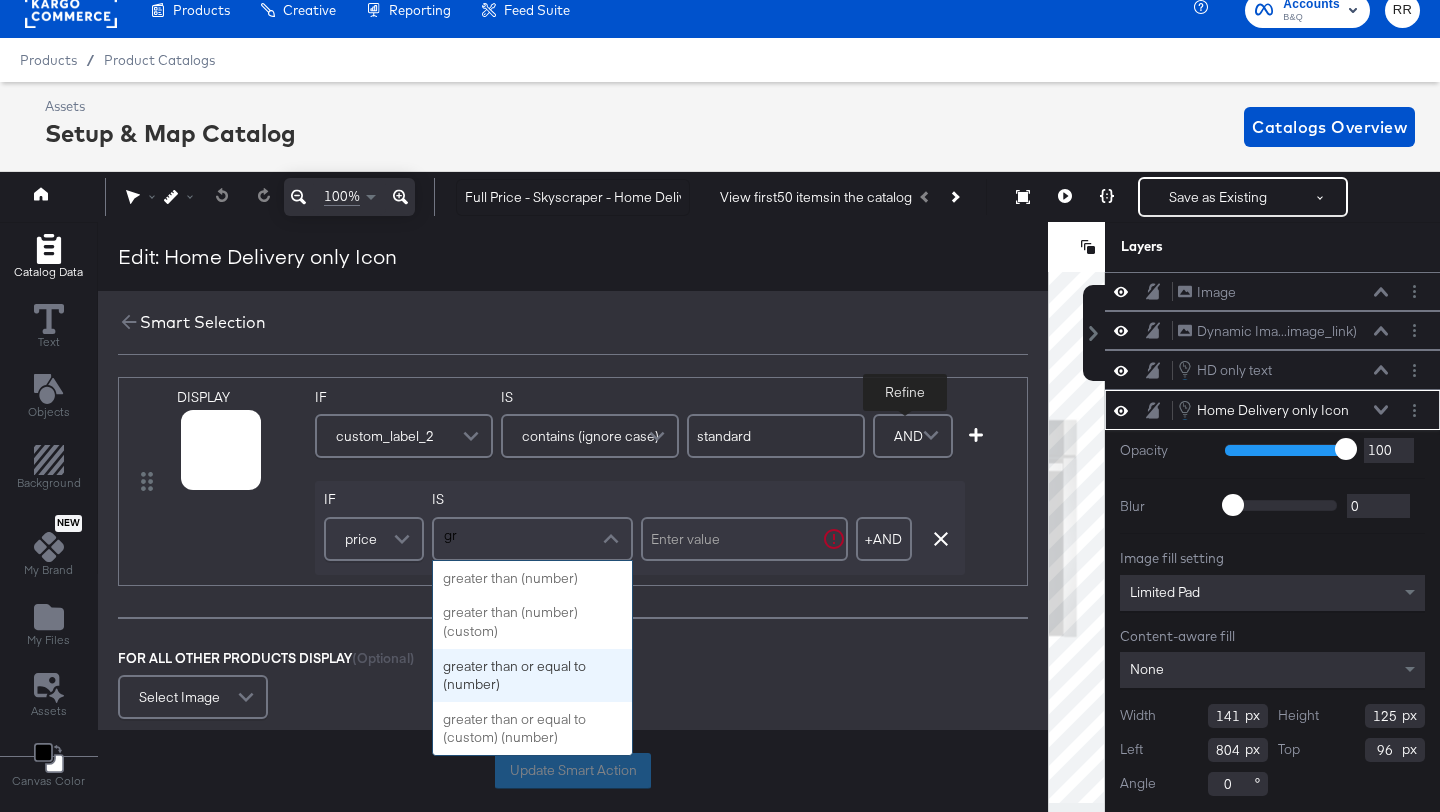 type 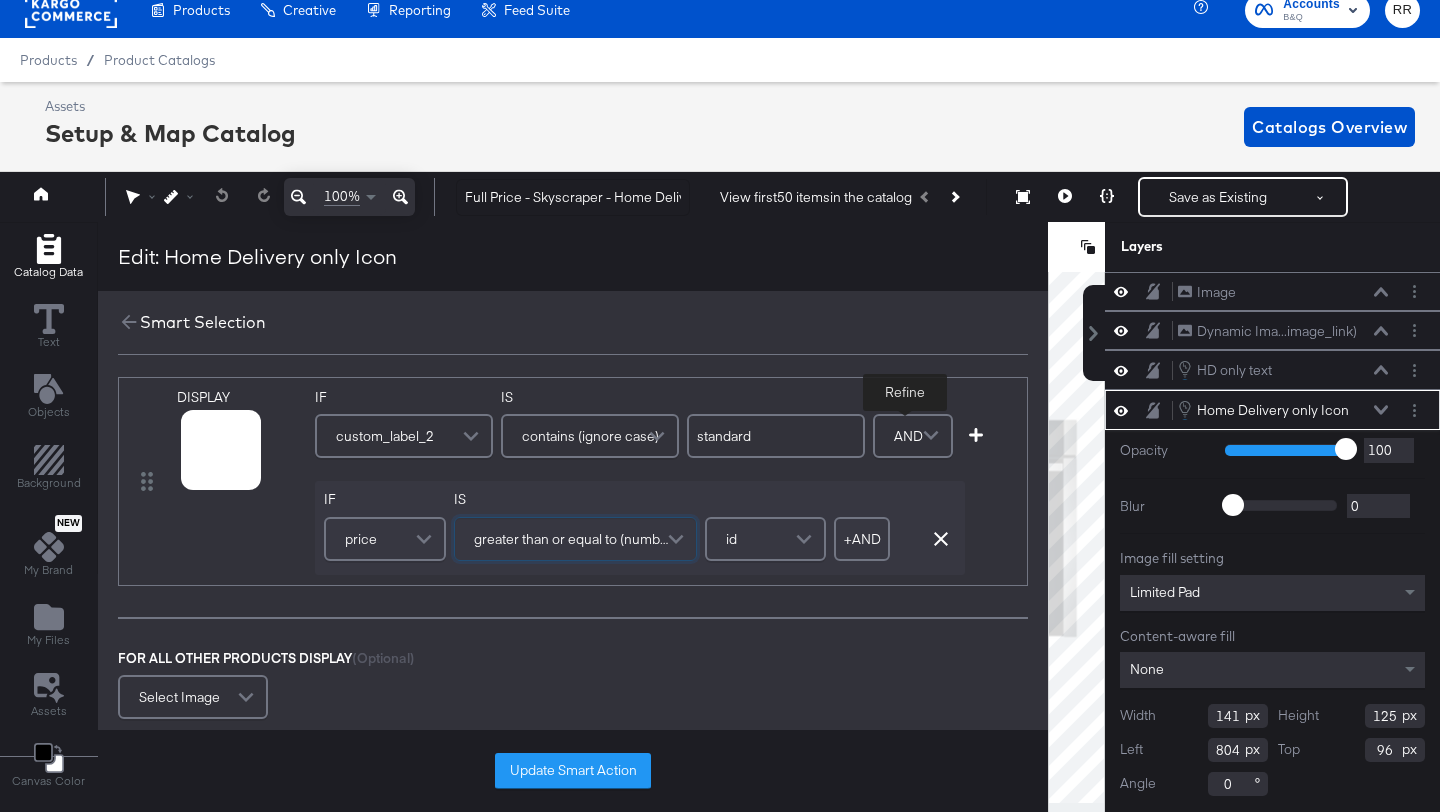 click on "greater than or equal to (number)" at bounding box center (572, 539) 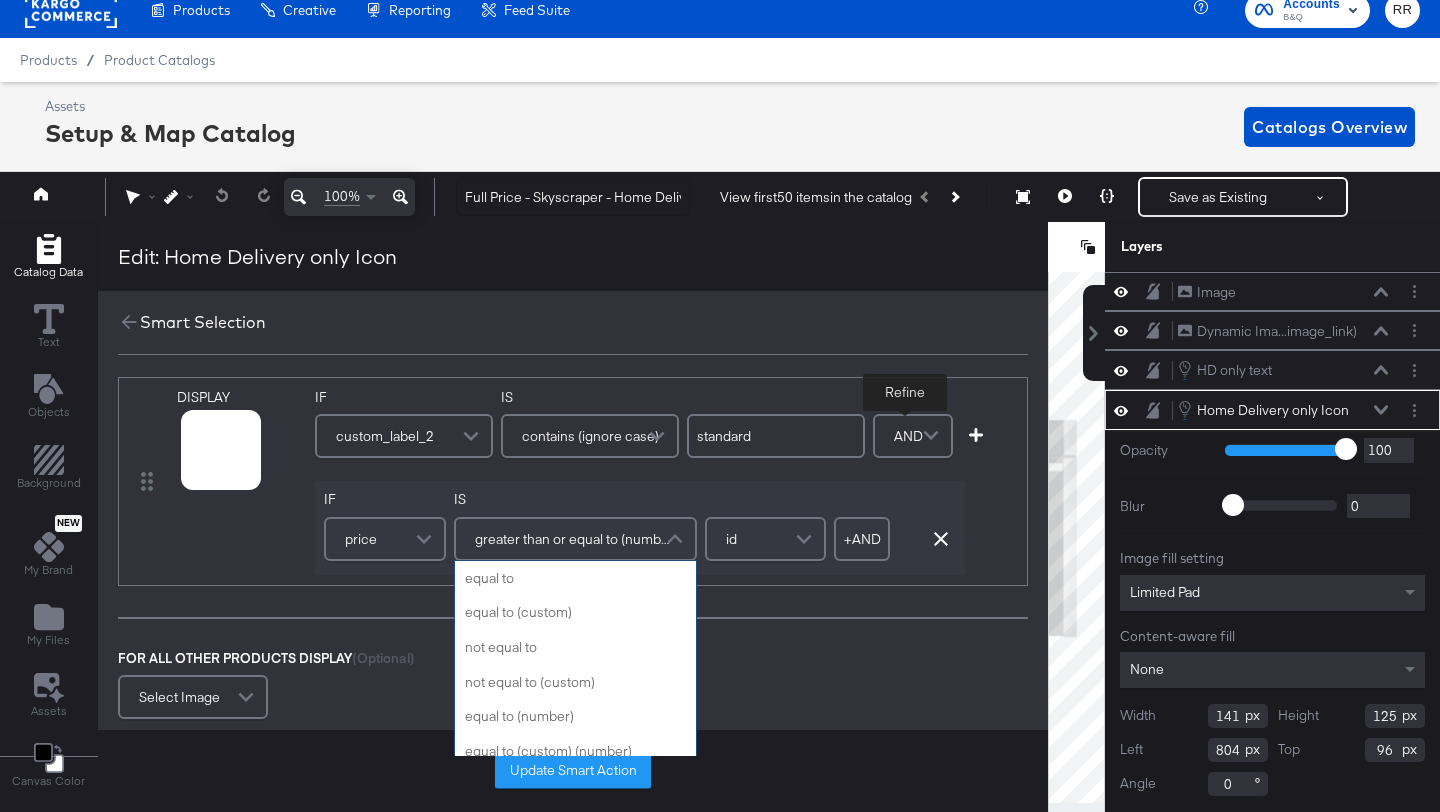 scroll, scrollTop: 380, scrollLeft: 0, axis: vertical 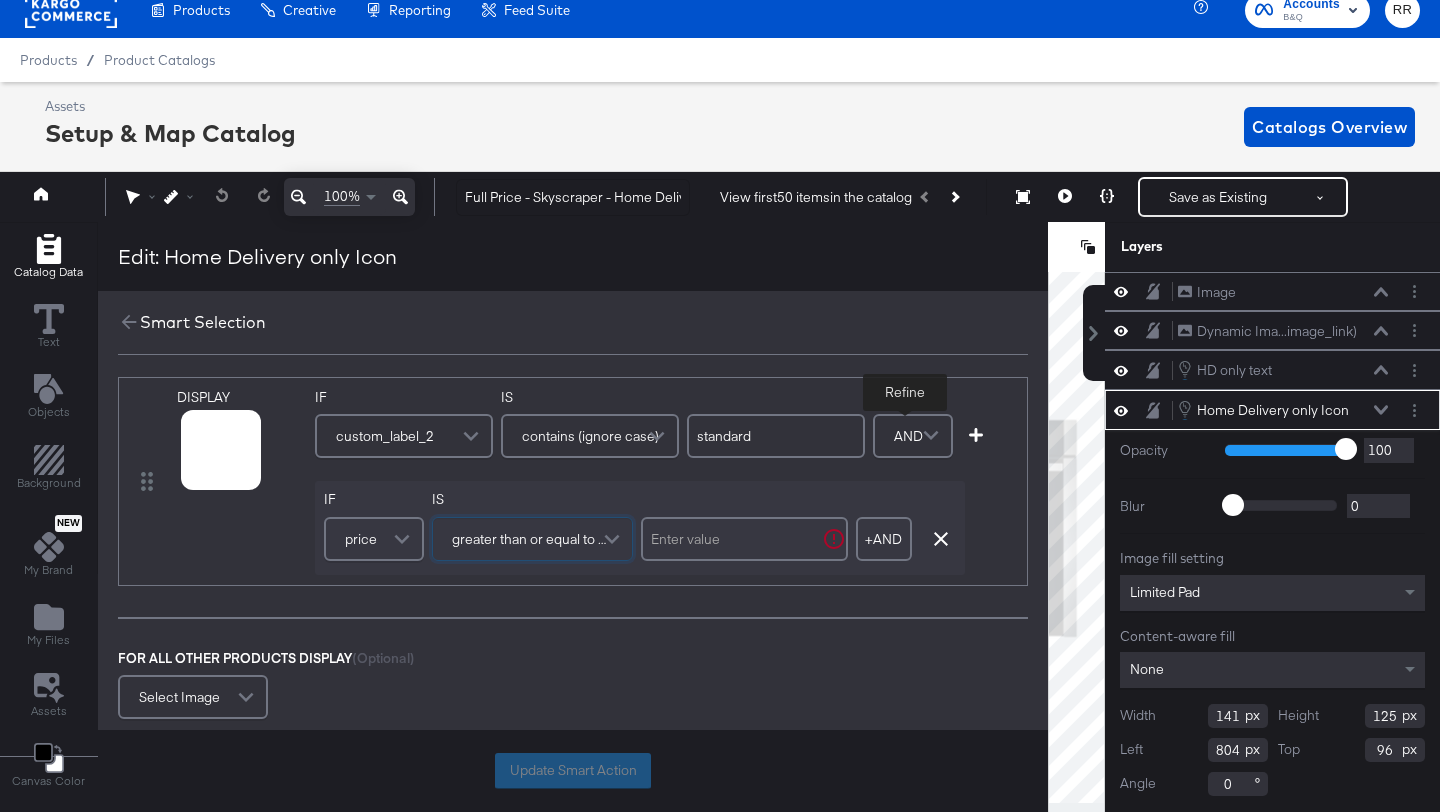 click at bounding box center [744, 539] 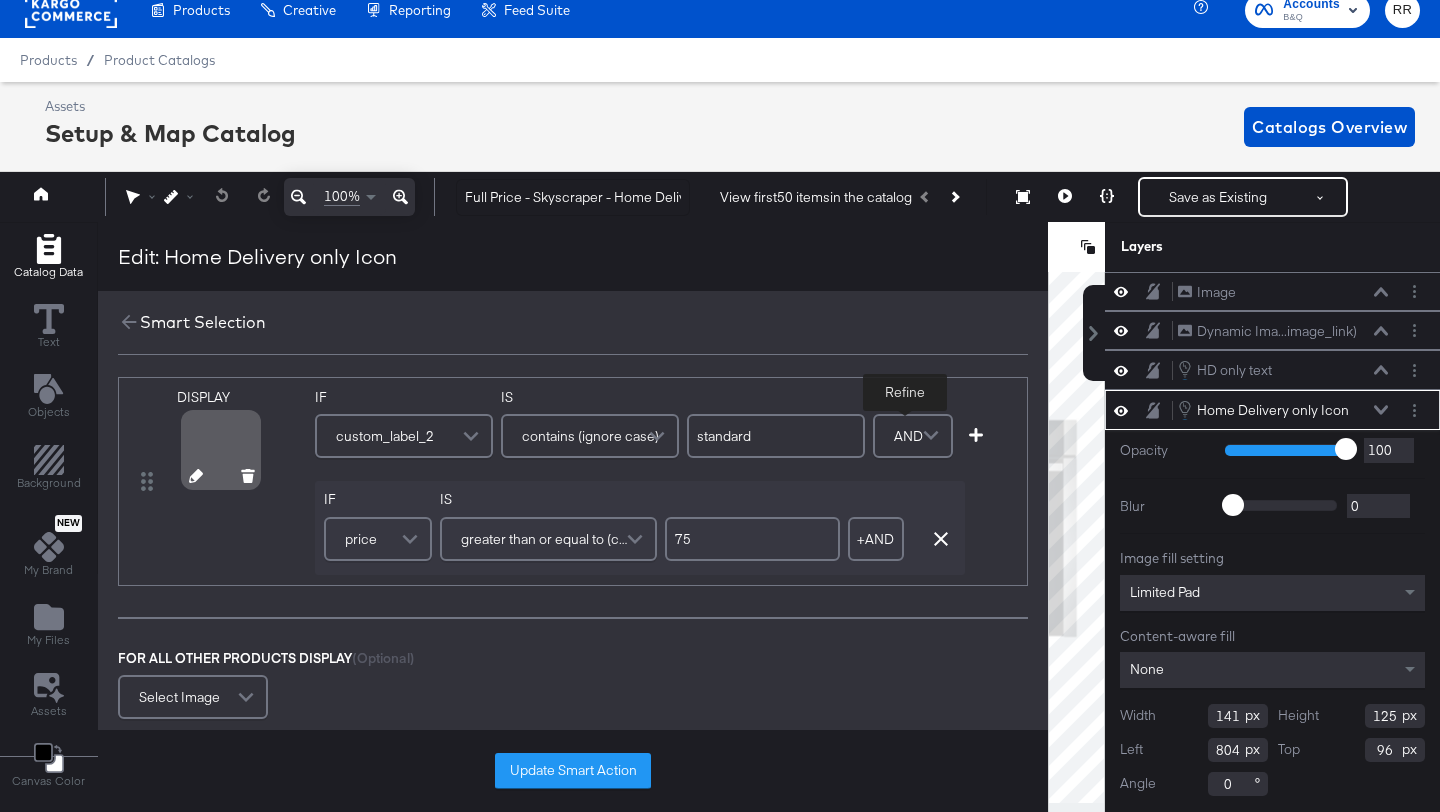 type on "75" 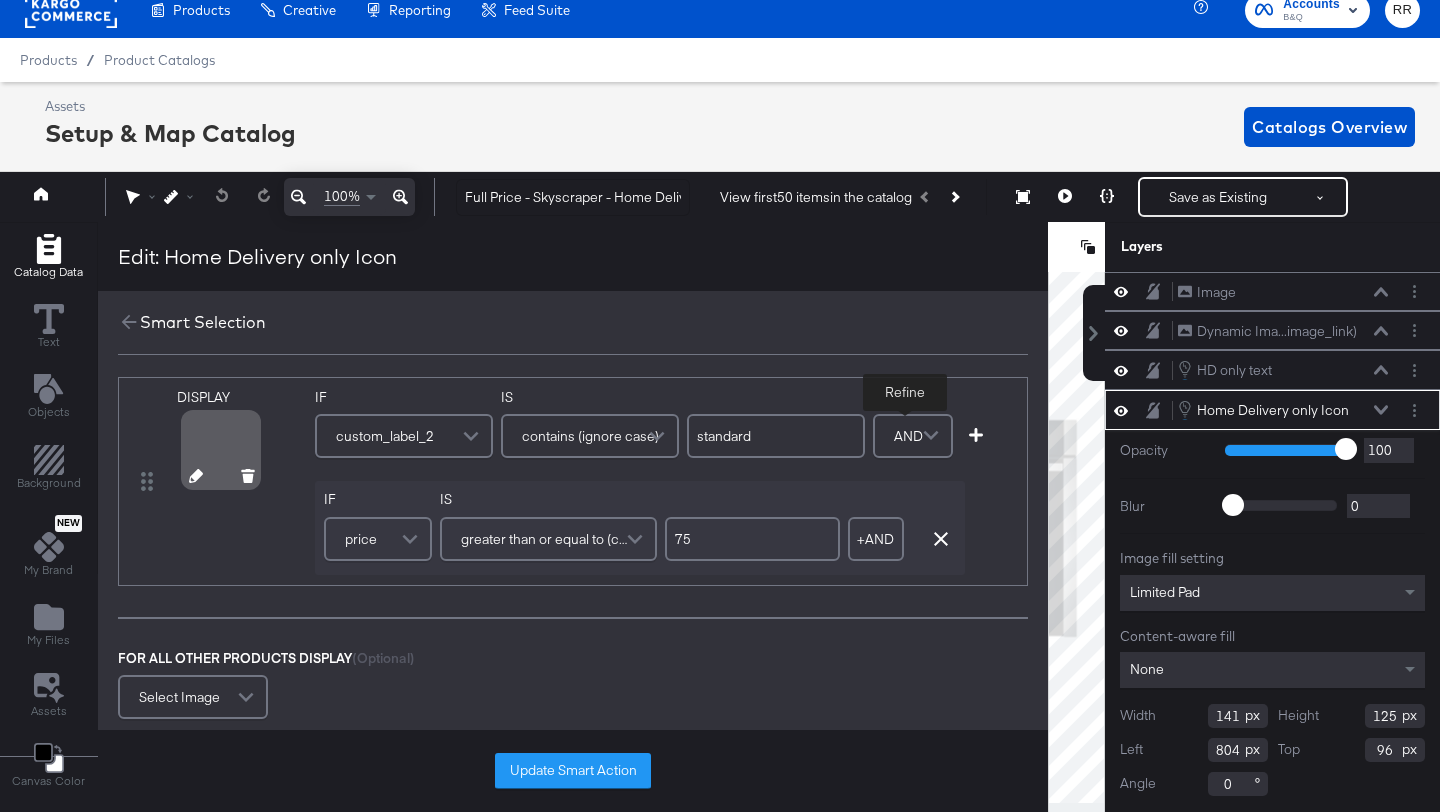 click on "DISPLAY" at bounding box center (242, 481) 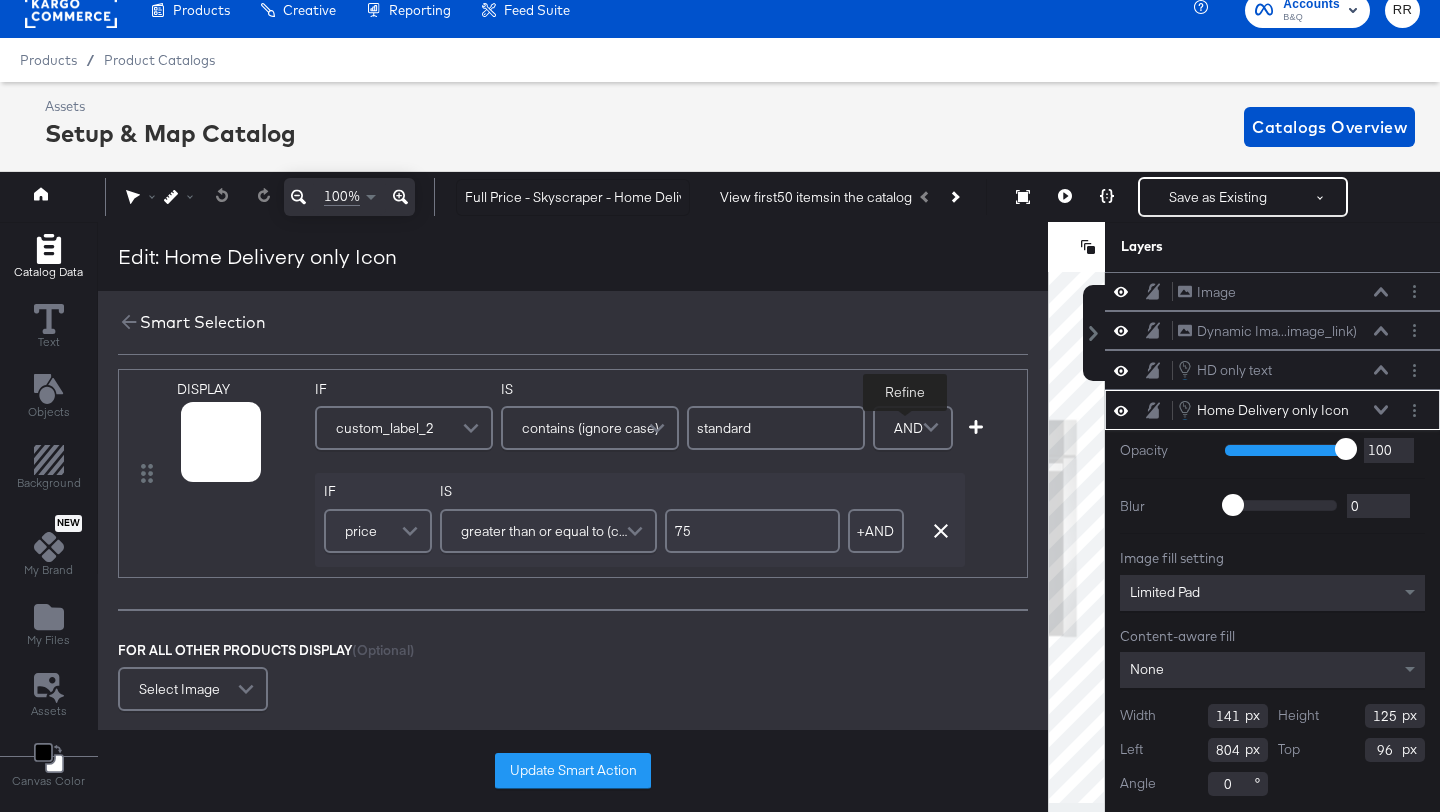 scroll, scrollTop: 19, scrollLeft: 0, axis: vertical 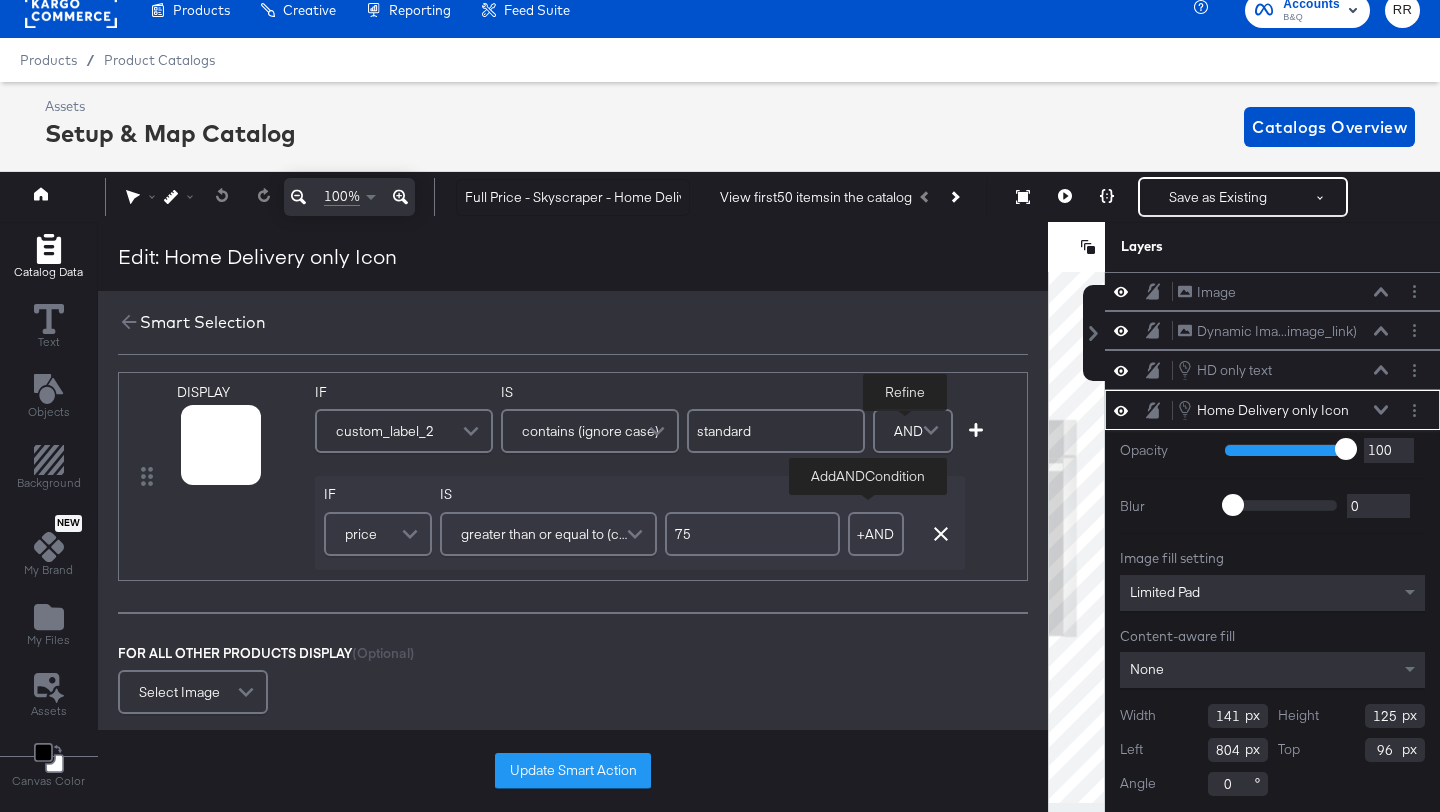click on "+  AND" at bounding box center (876, 534) 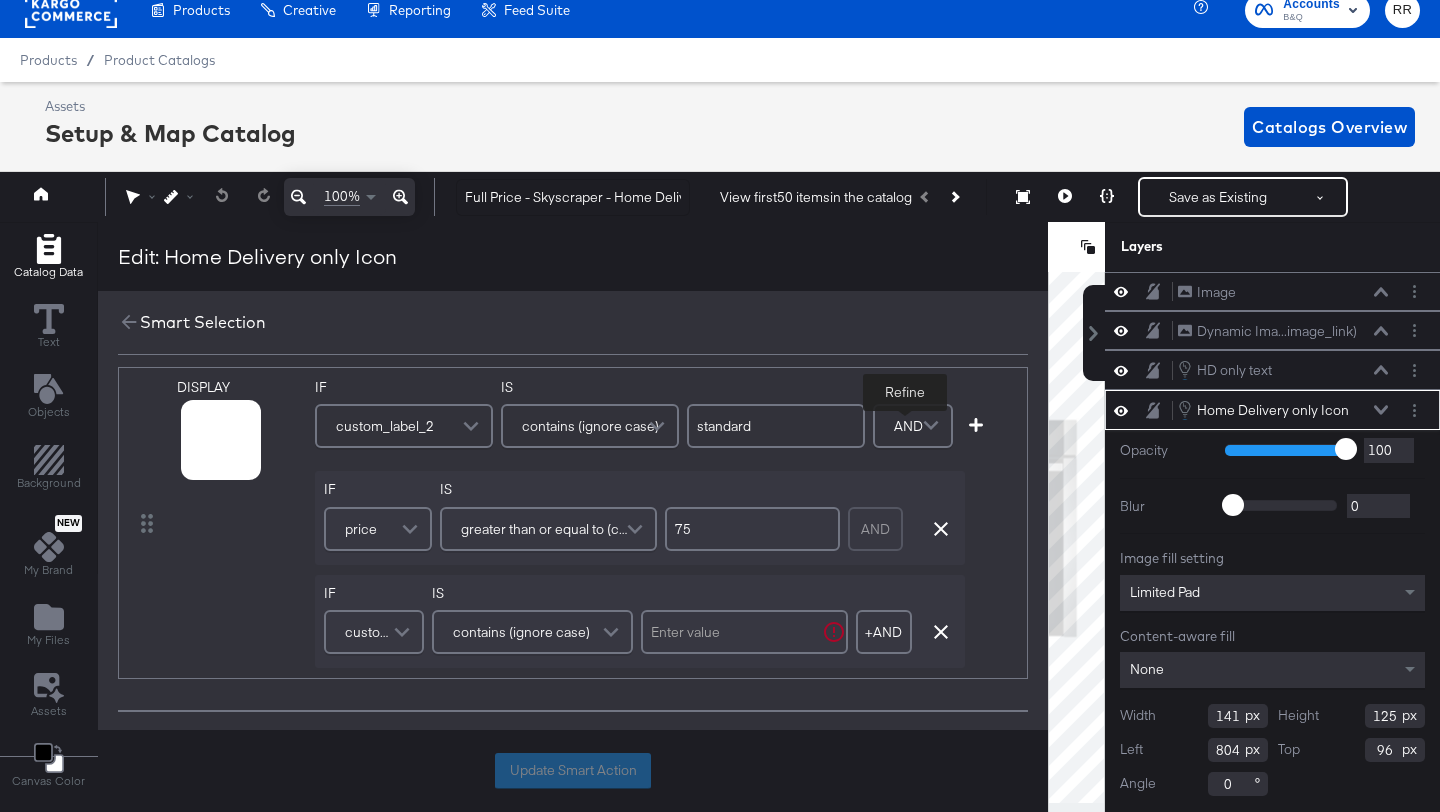 scroll, scrollTop: 23, scrollLeft: 0, axis: vertical 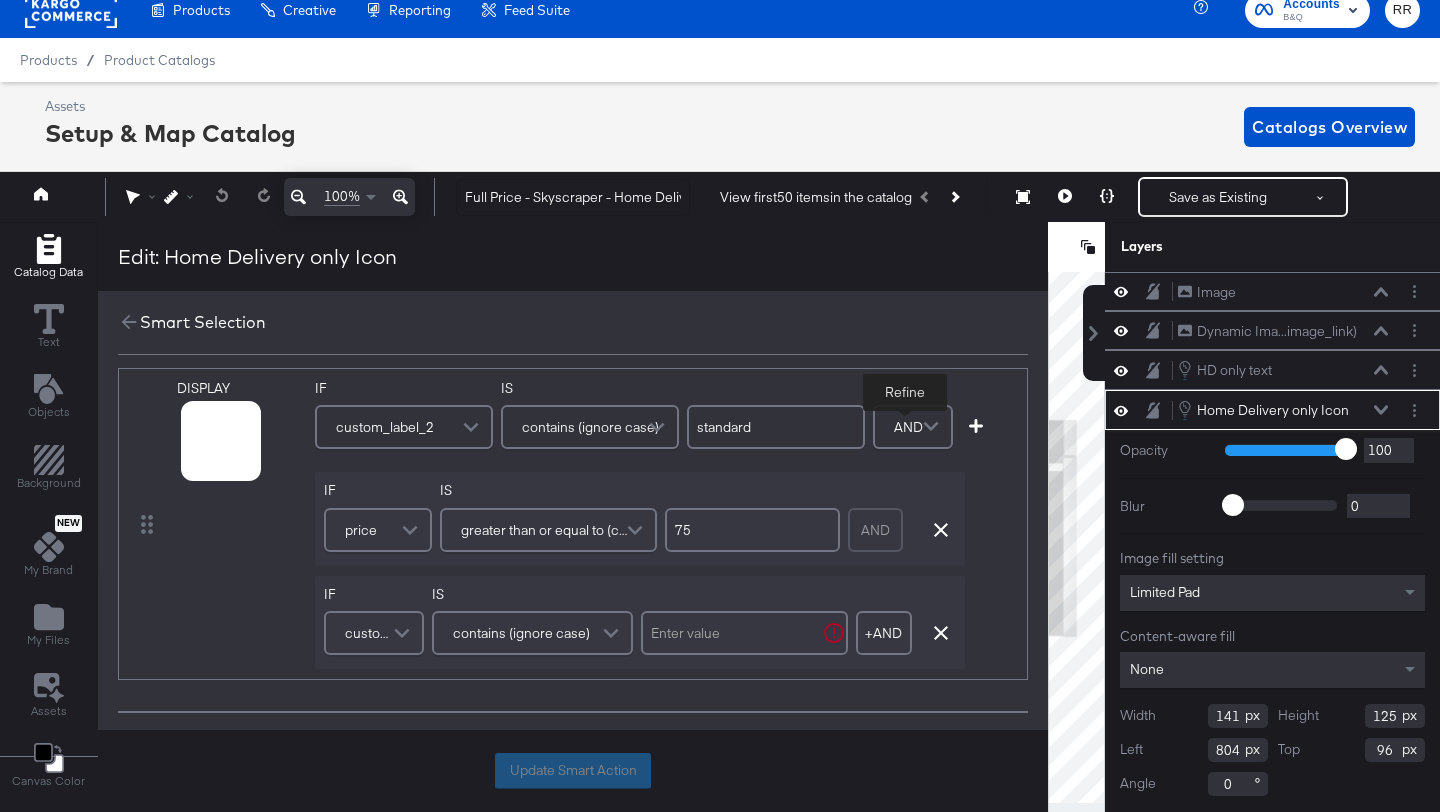 click at bounding box center [404, 633] 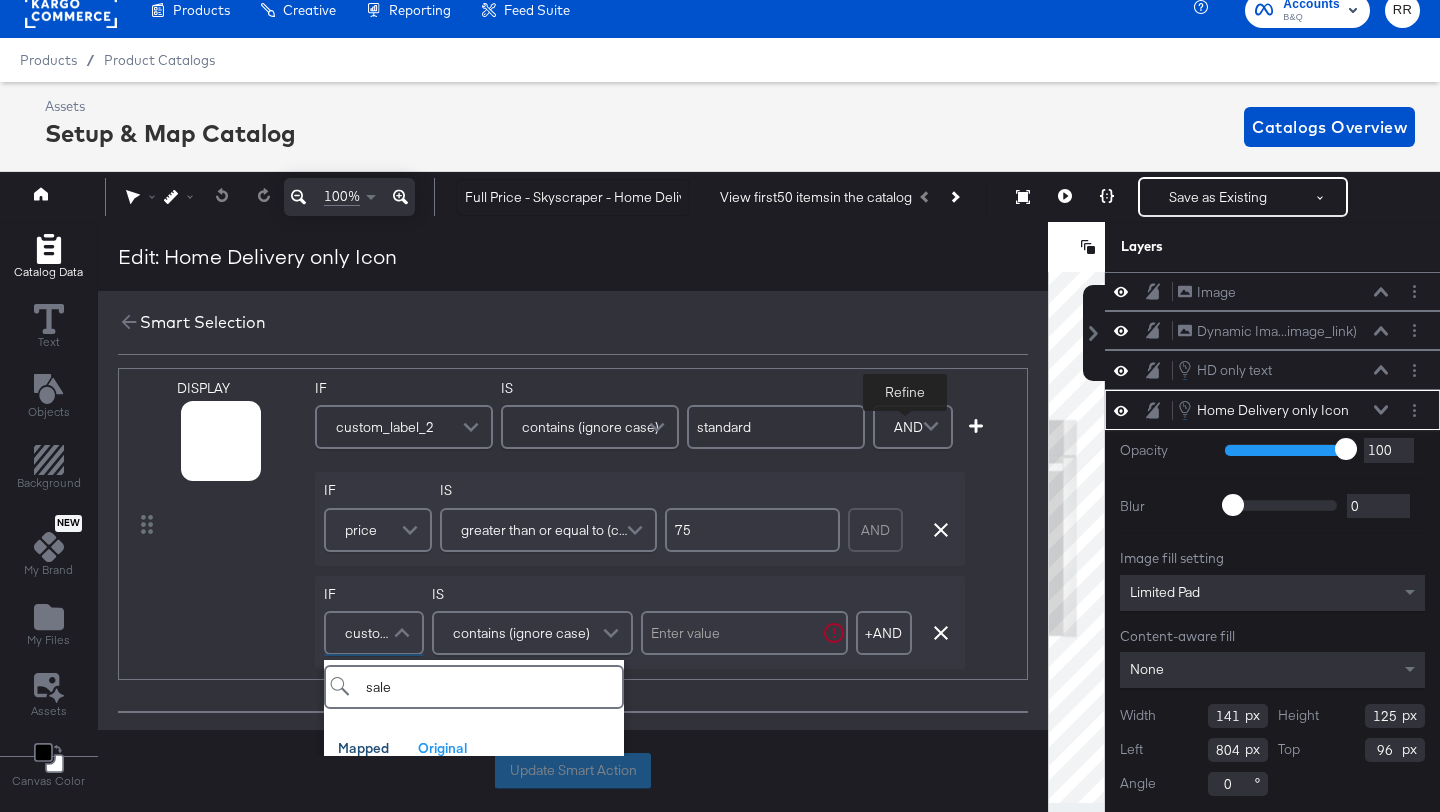 scroll, scrollTop: 151, scrollLeft: 0, axis: vertical 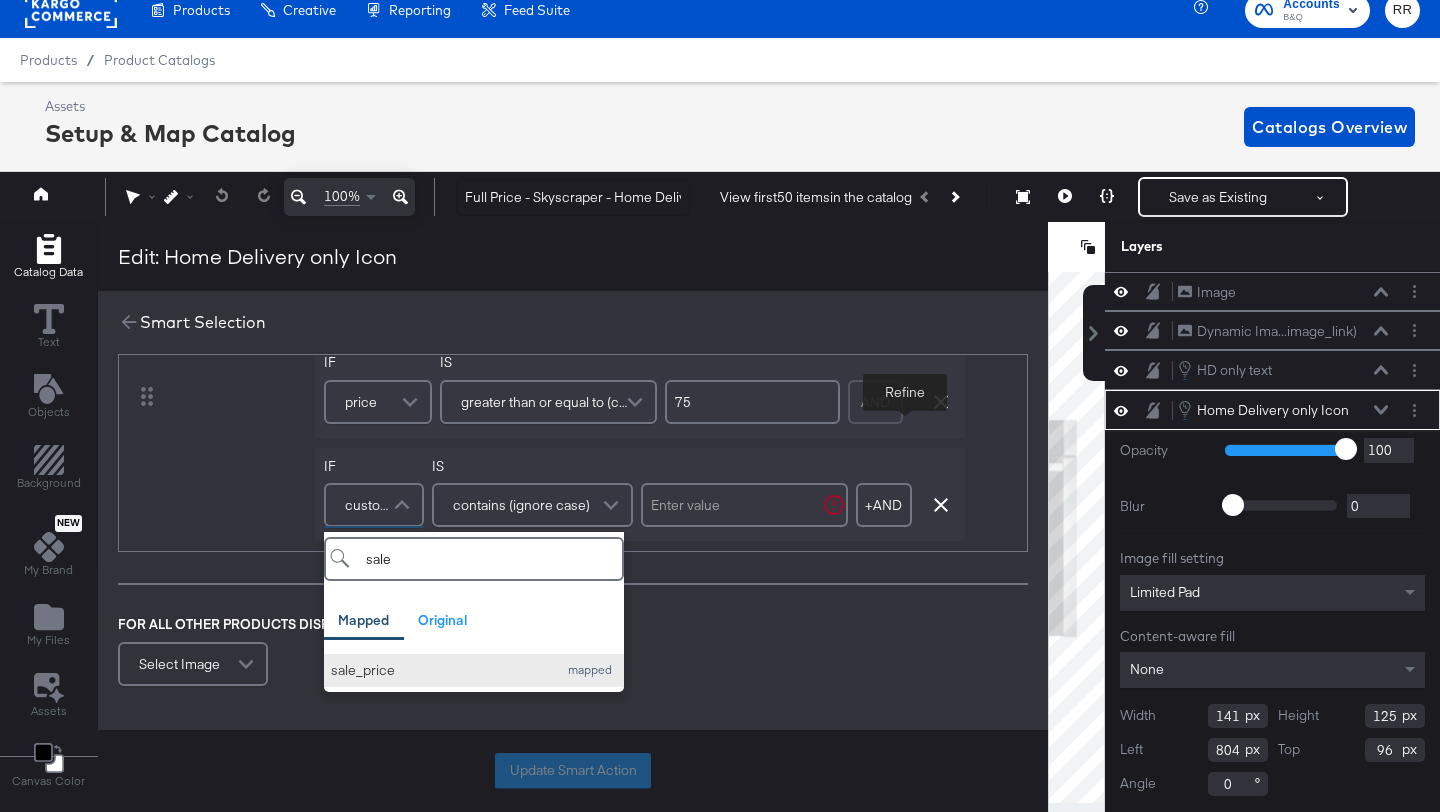 type on "sale" 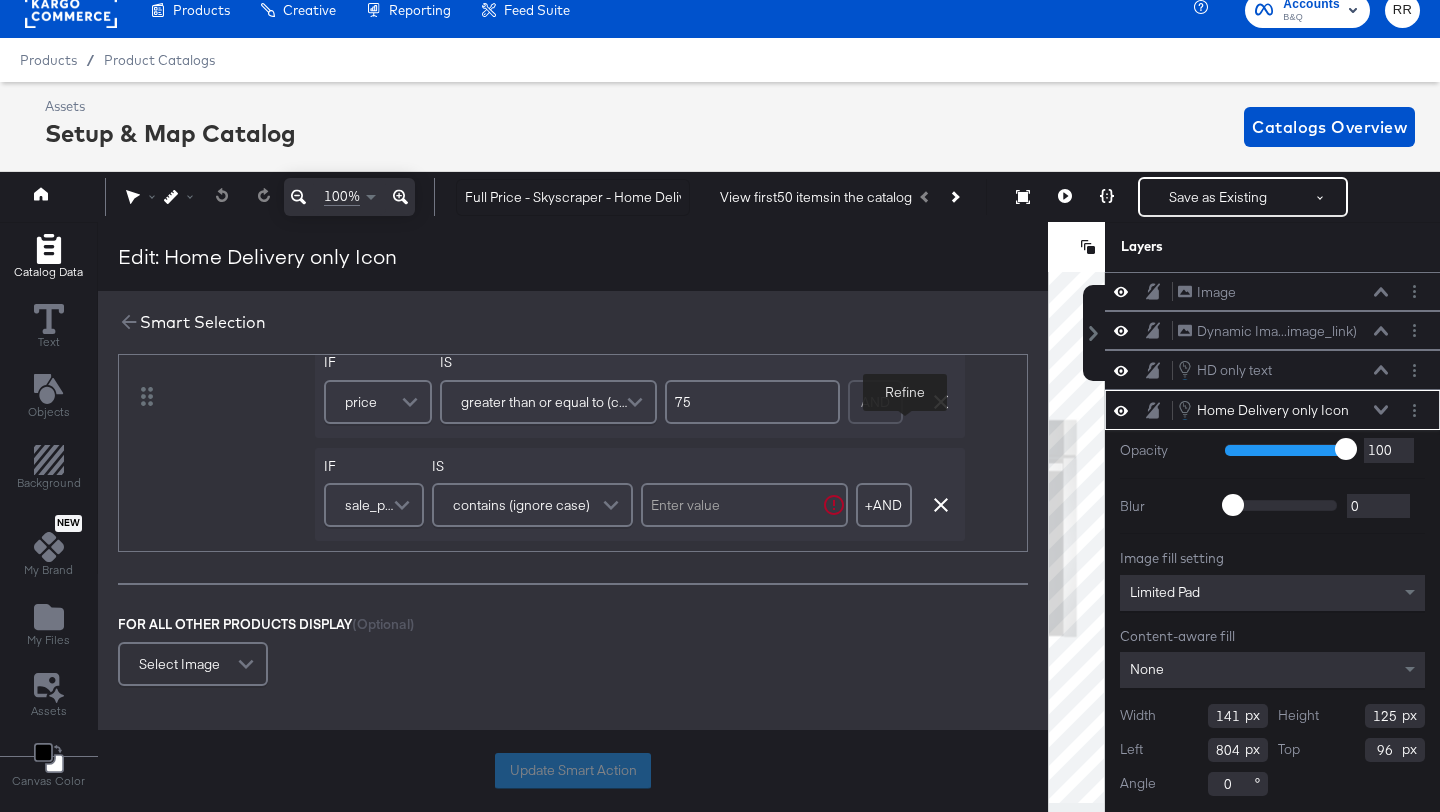 click on "contains (ignore case)" at bounding box center [521, 505] 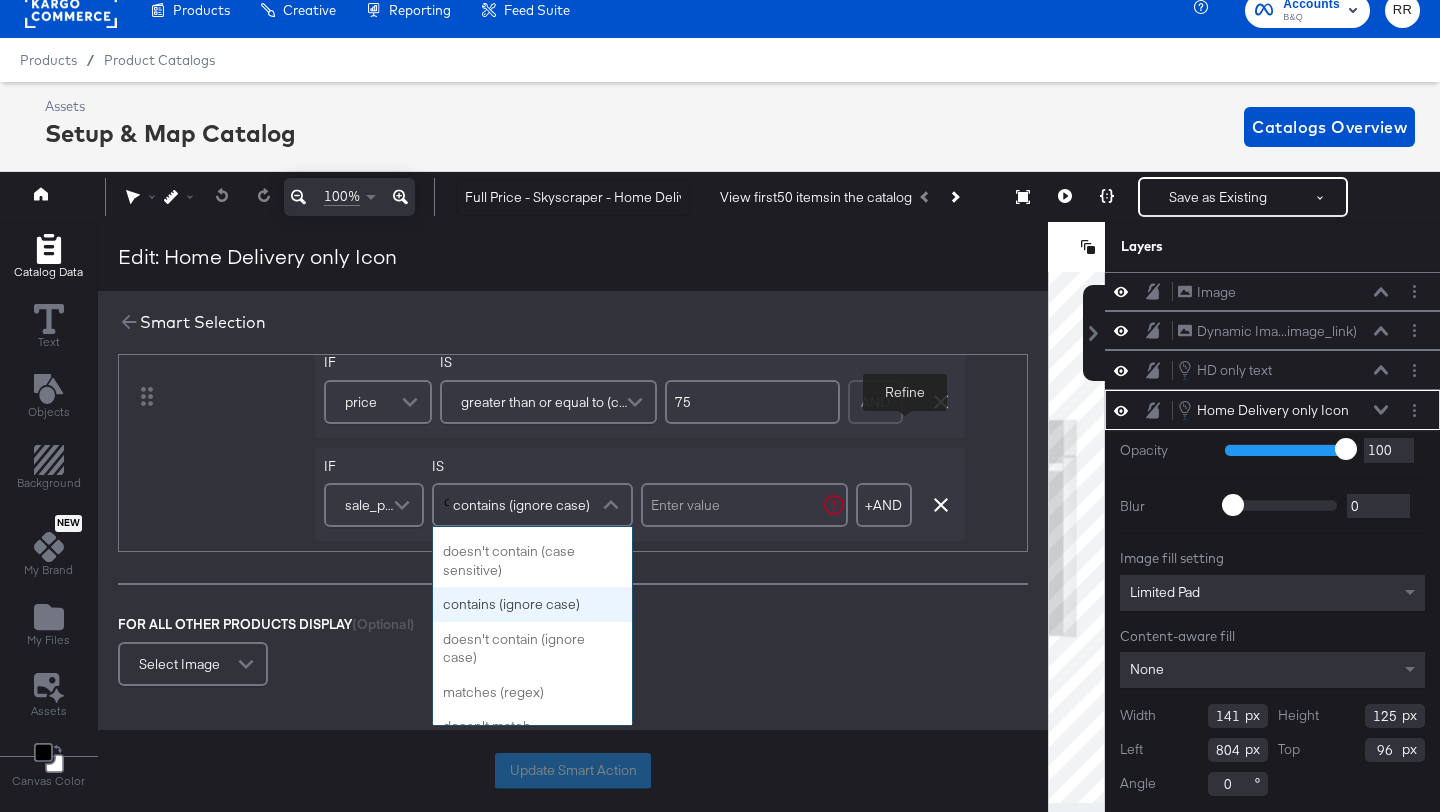 scroll, scrollTop: 0, scrollLeft: 0, axis: both 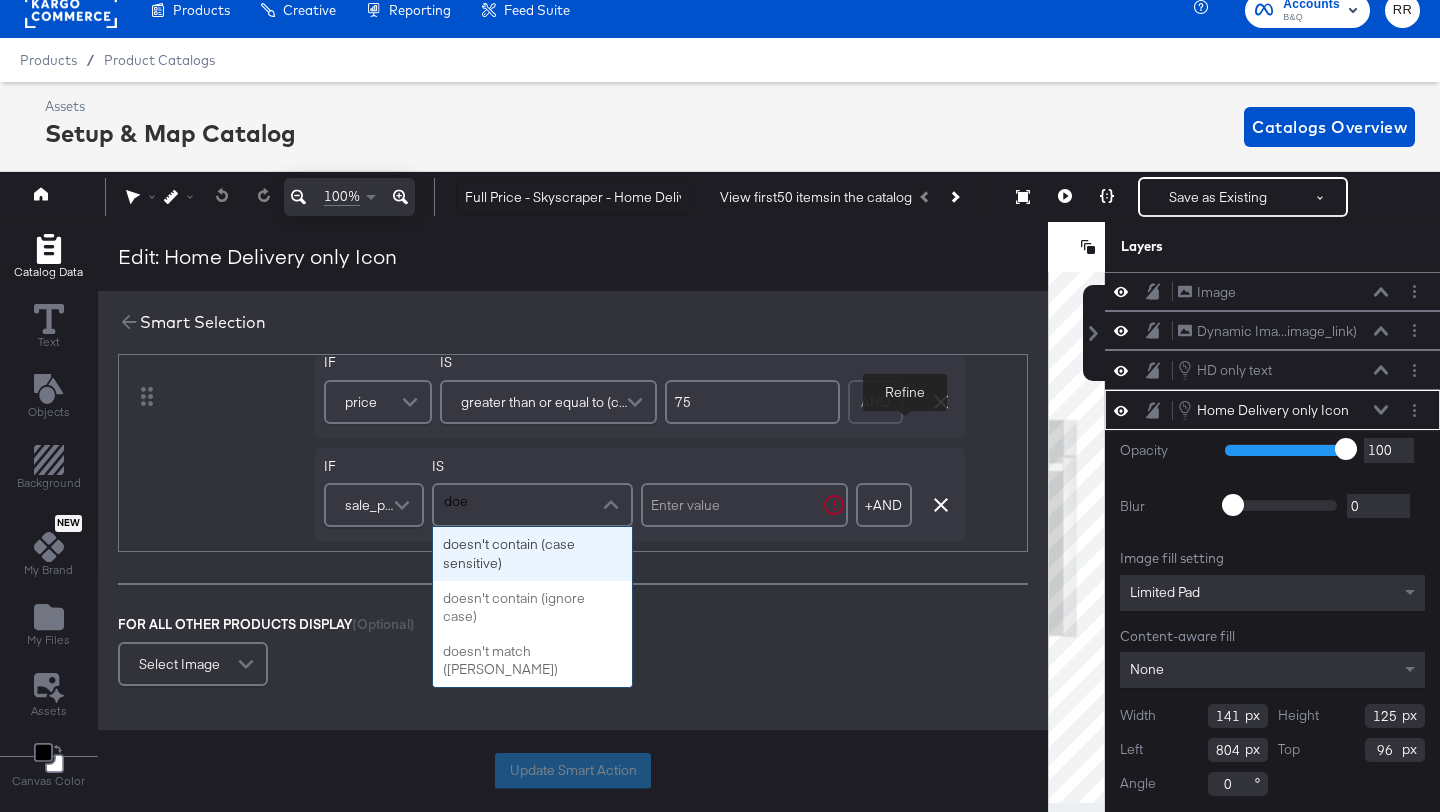 type on "does" 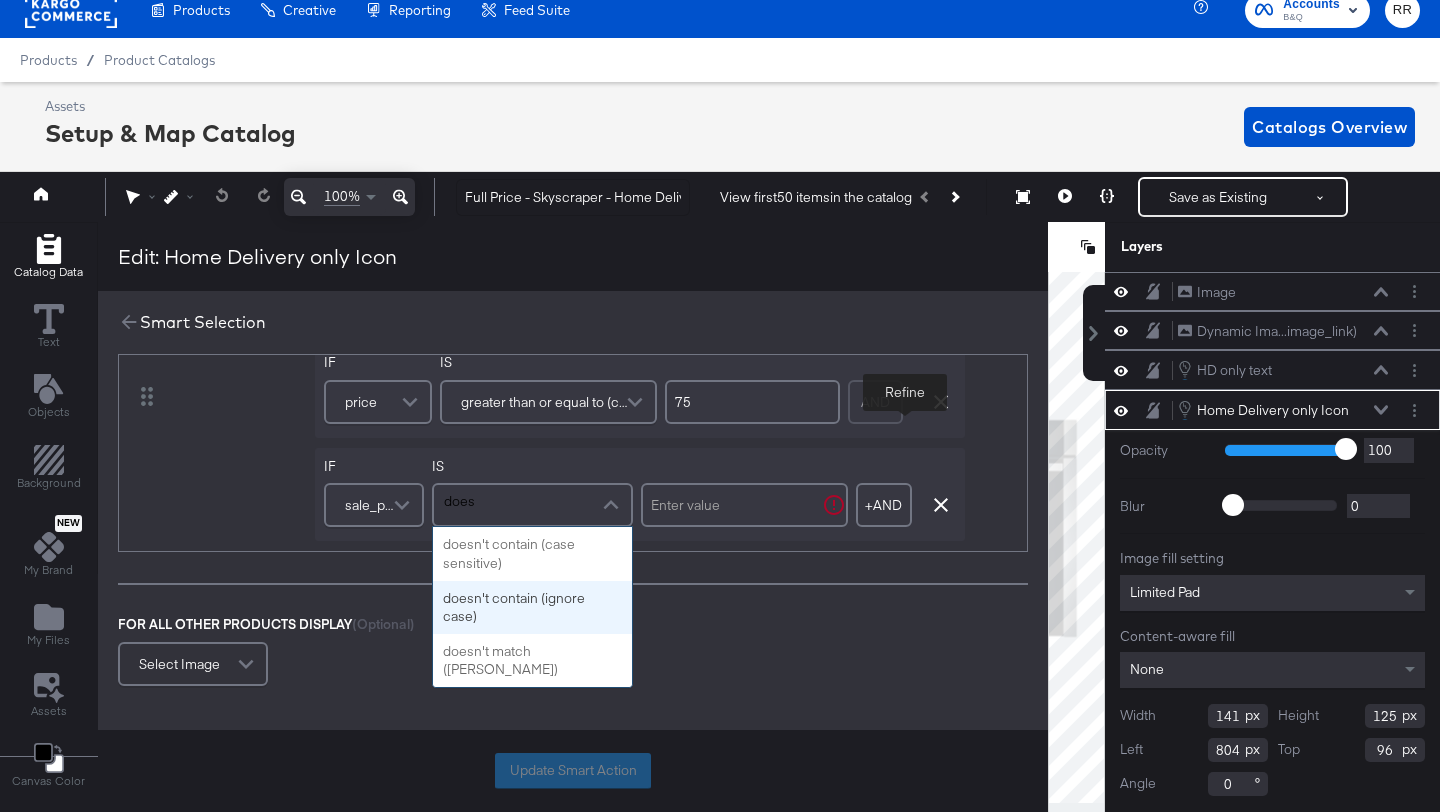 type 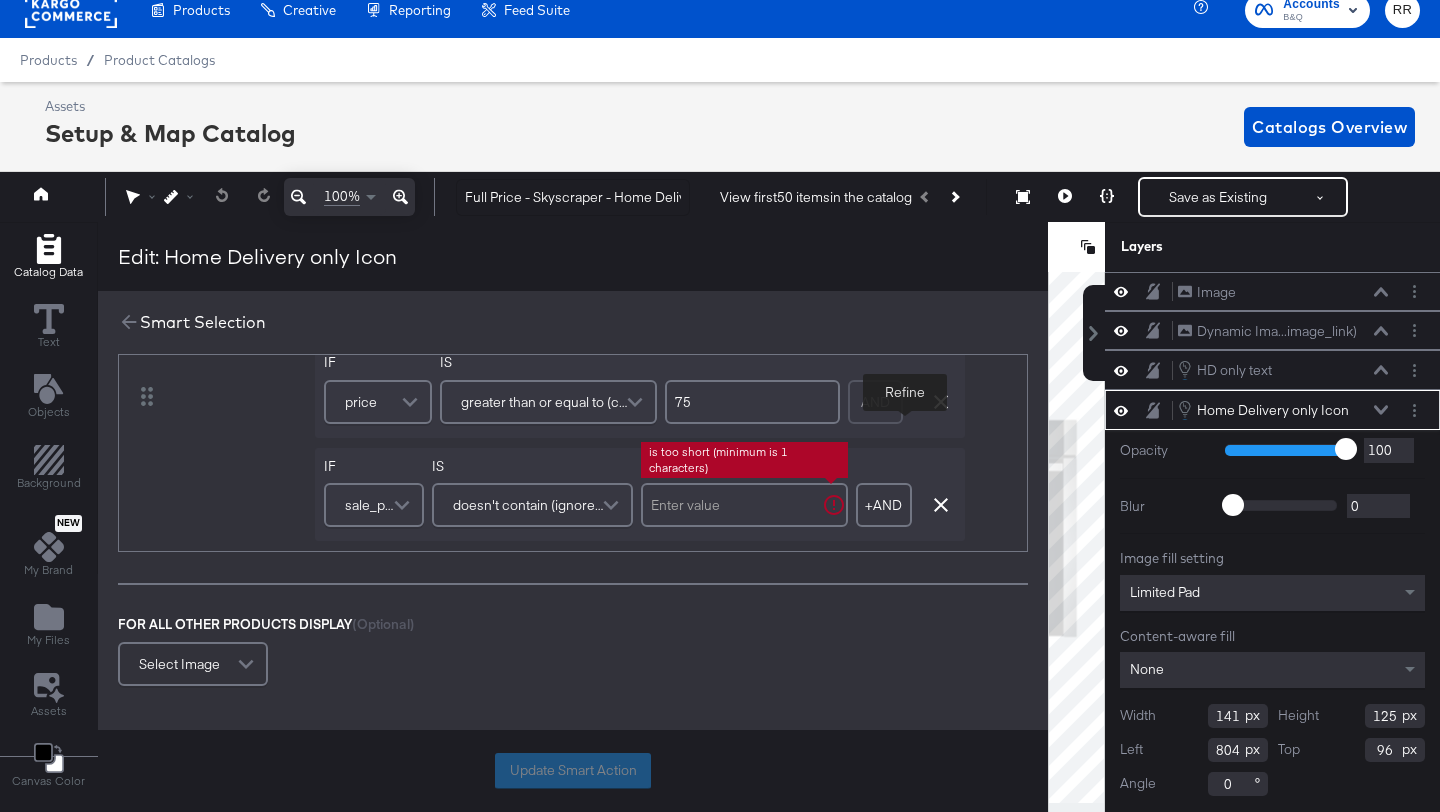 click at bounding box center (744, 505) 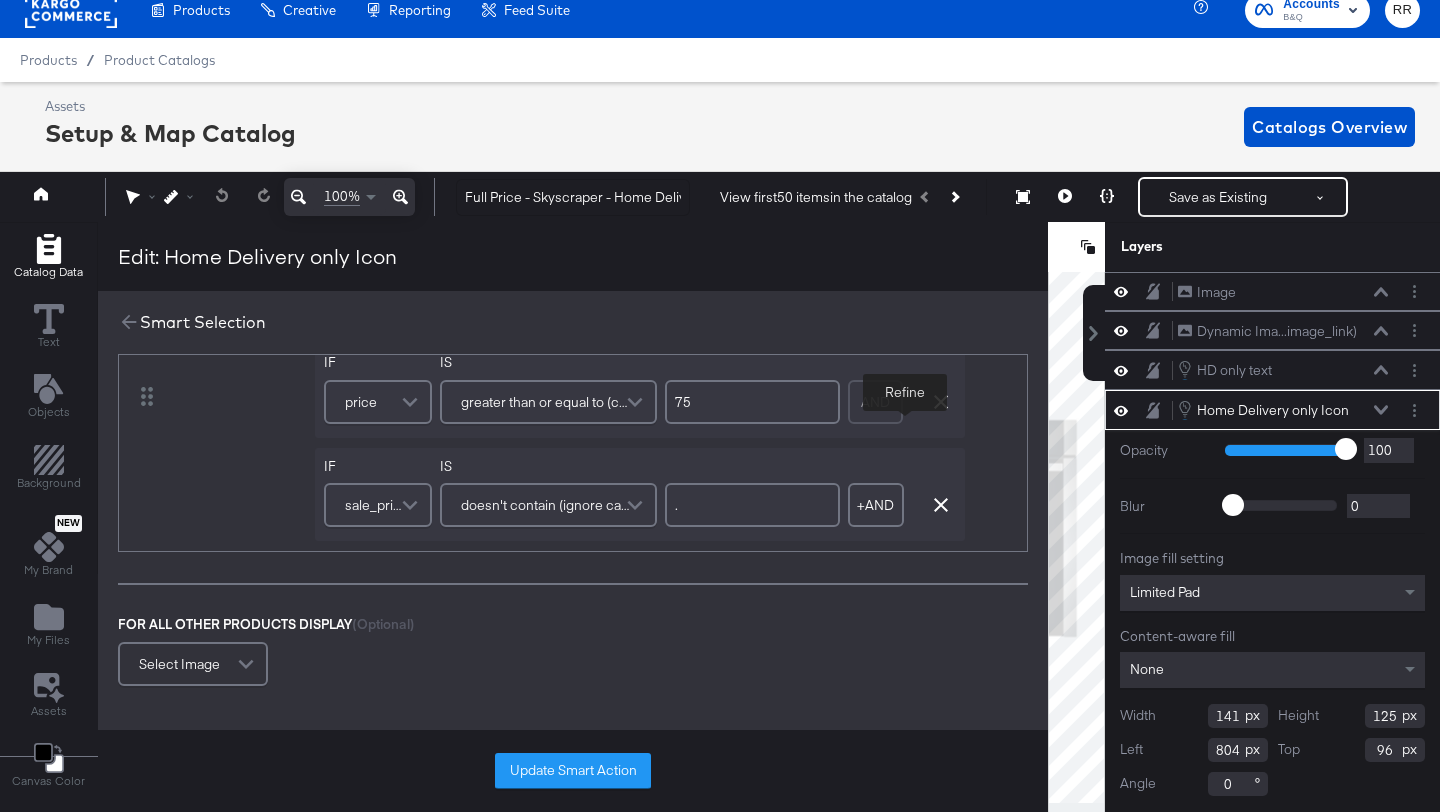 type on "." 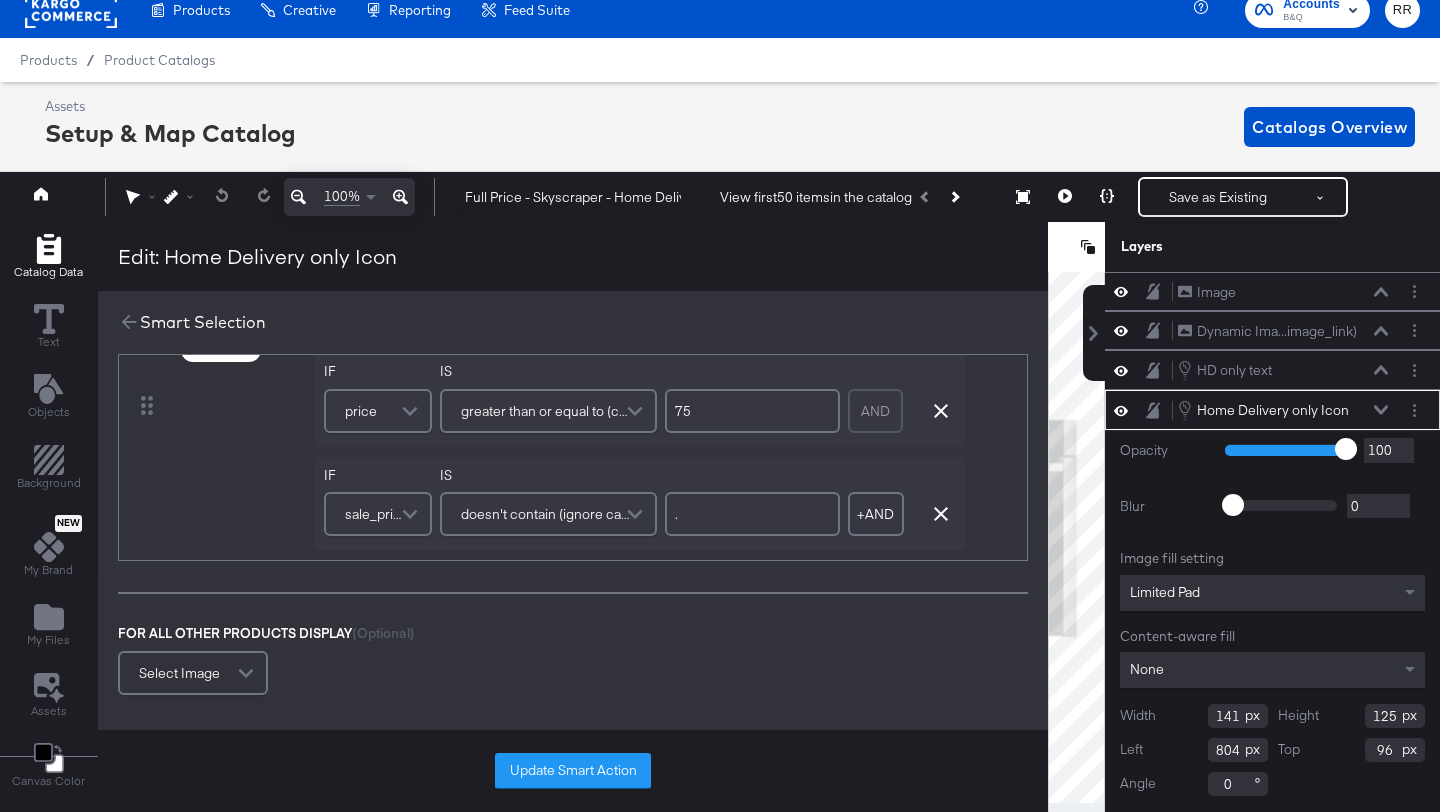 scroll, scrollTop: 196, scrollLeft: 0, axis: vertical 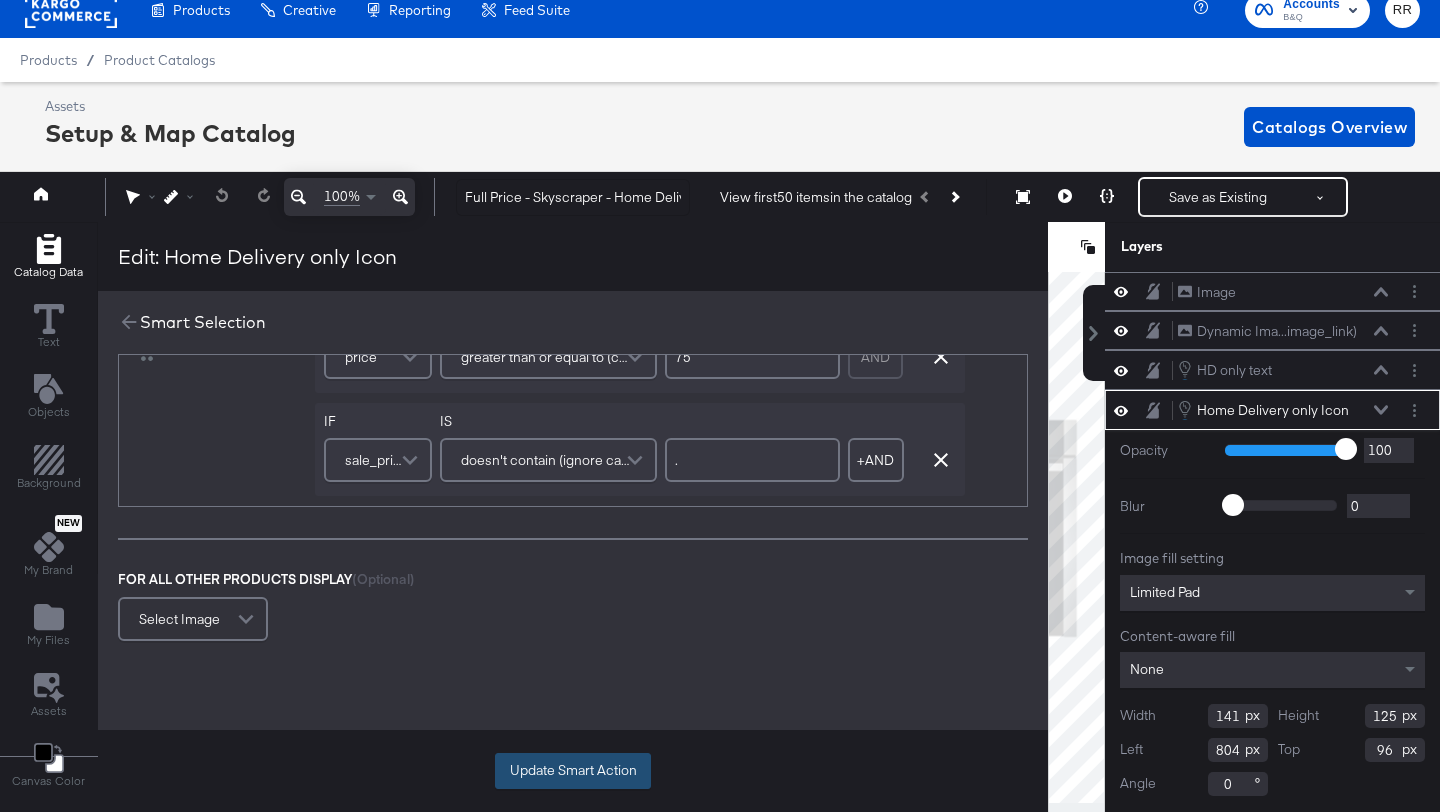 click on "Update Smart Action" at bounding box center [573, 771] 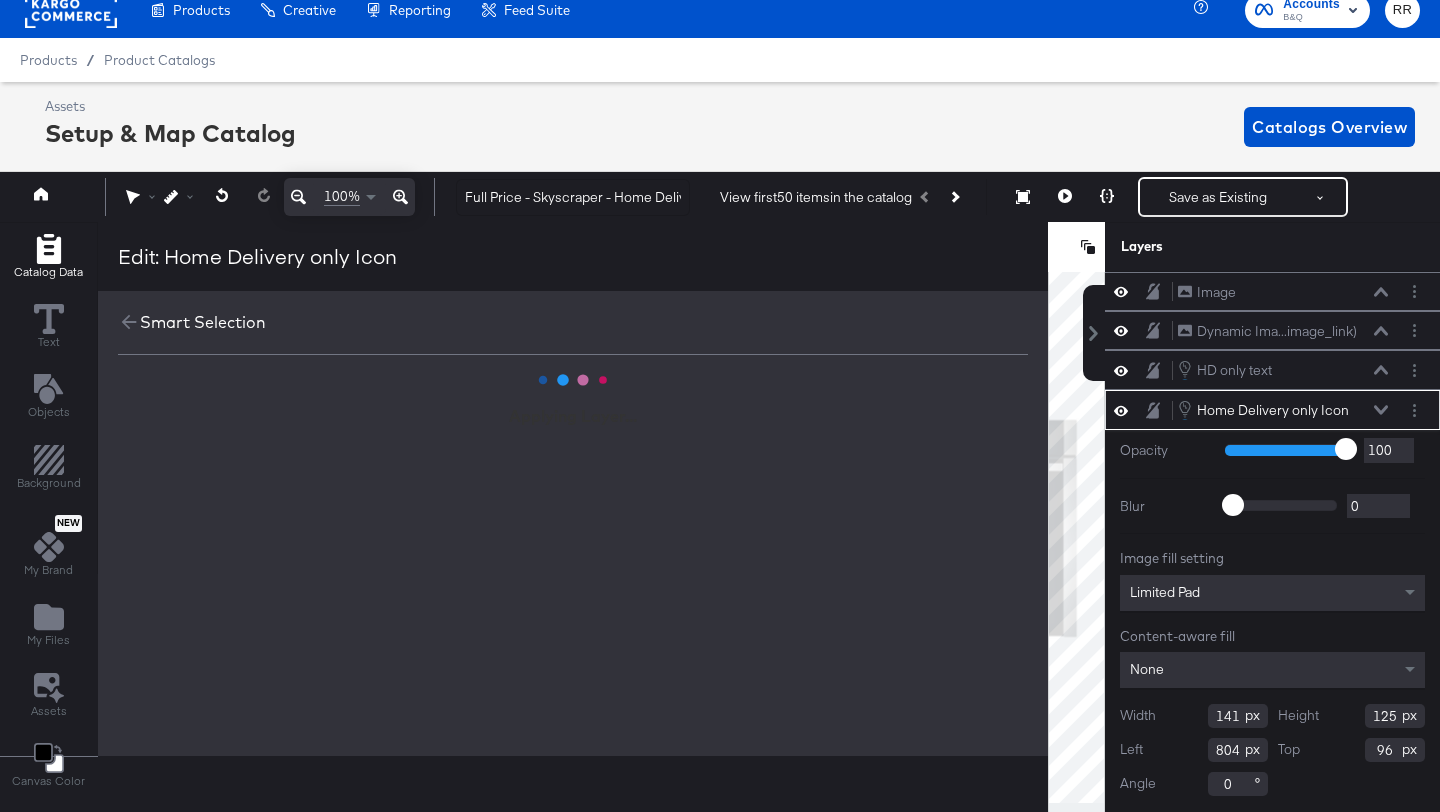 scroll, scrollTop: 0, scrollLeft: 0, axis: both 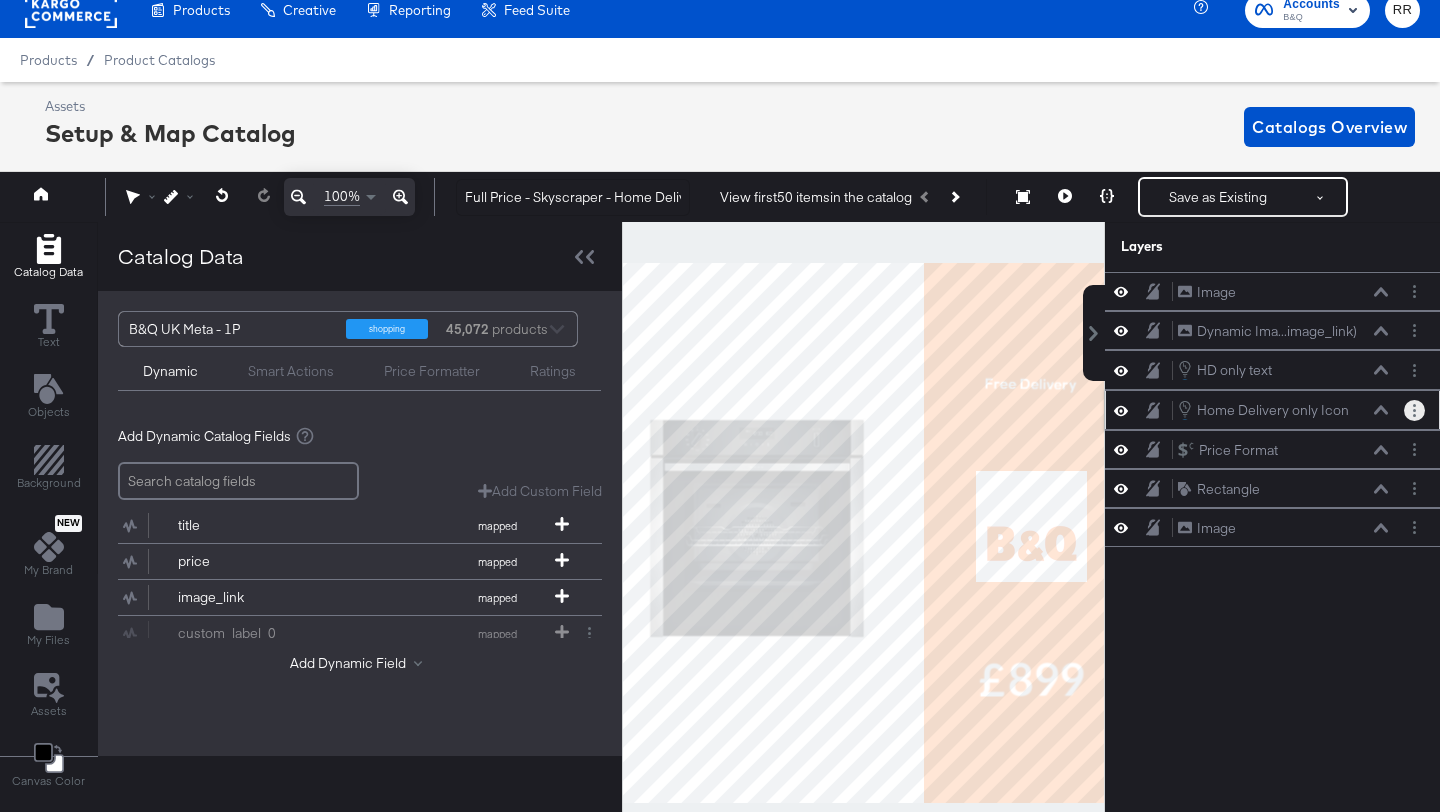 click at bounding box center [1414, 410] 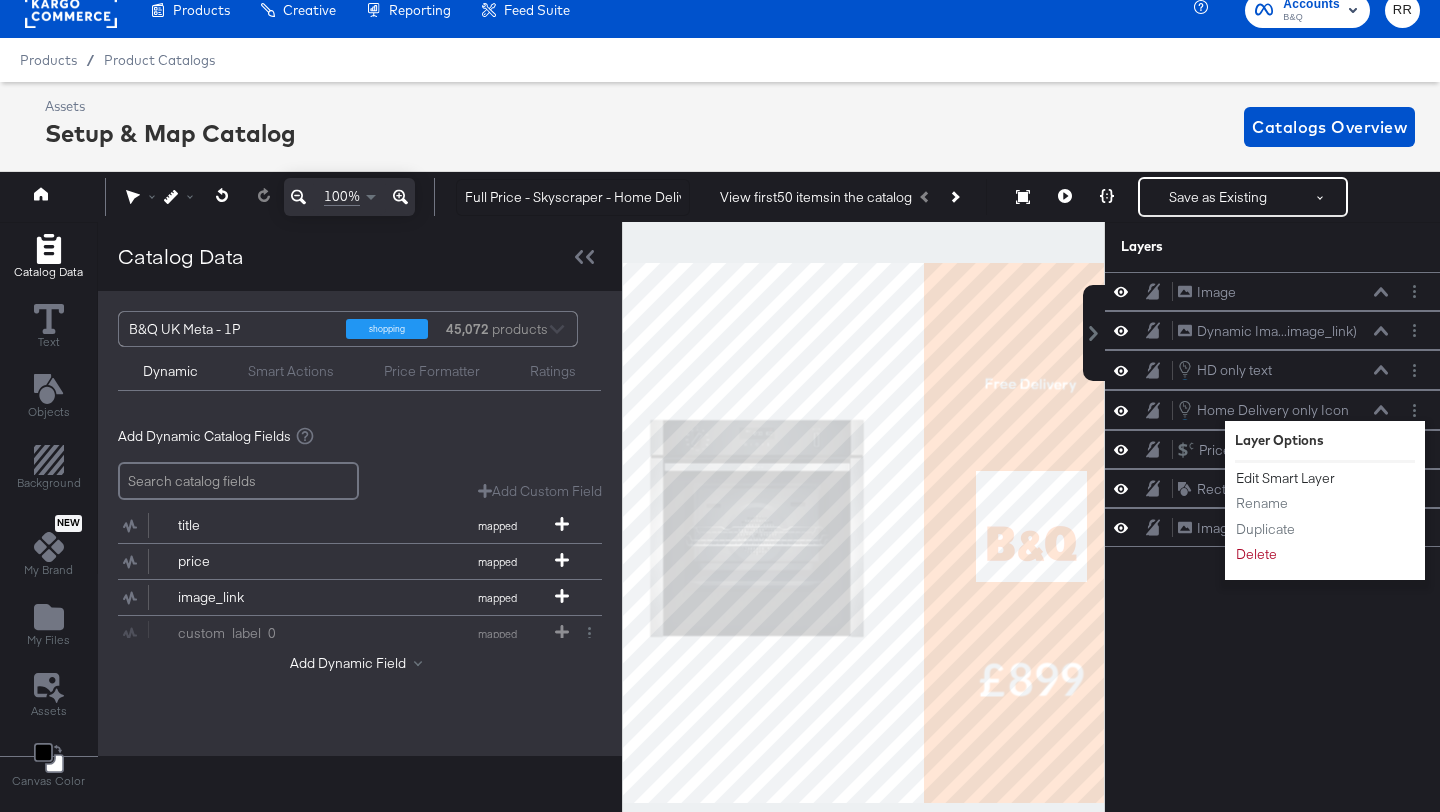 click on "Edit Smart Layer" at bounding box center (1285, 478) 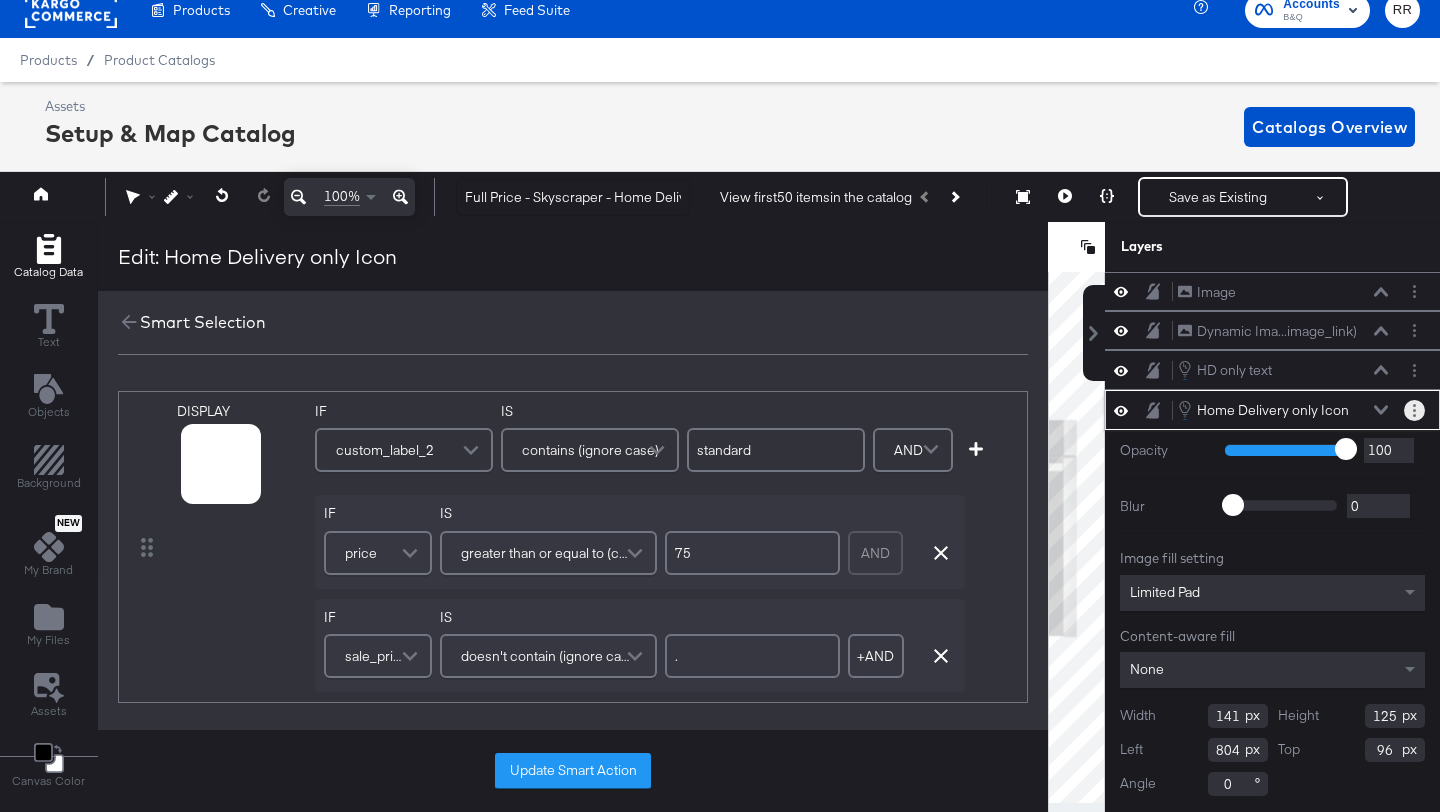 click at bounding box center (1414, 410) 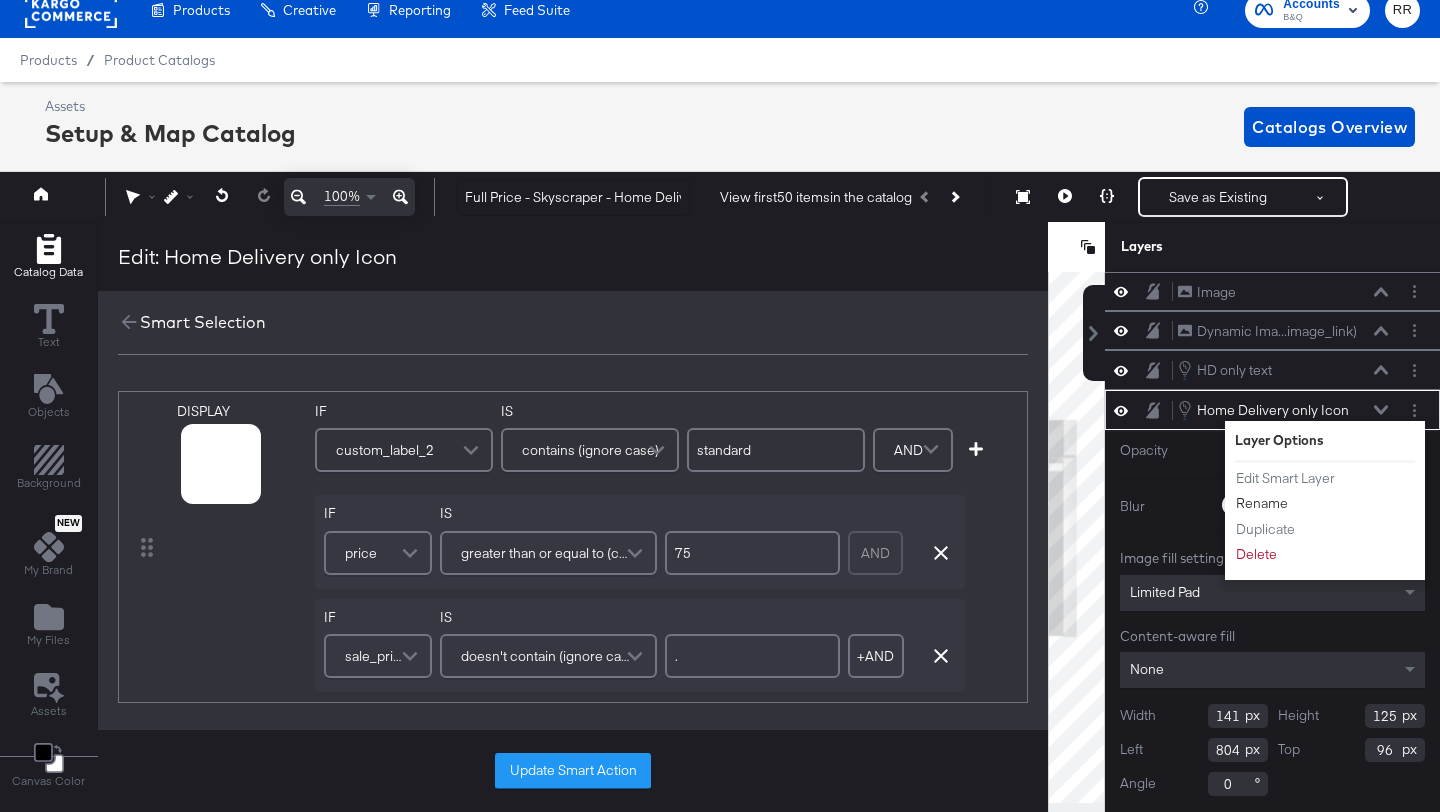 click on "Rename" at bounding box center (1262, 503) 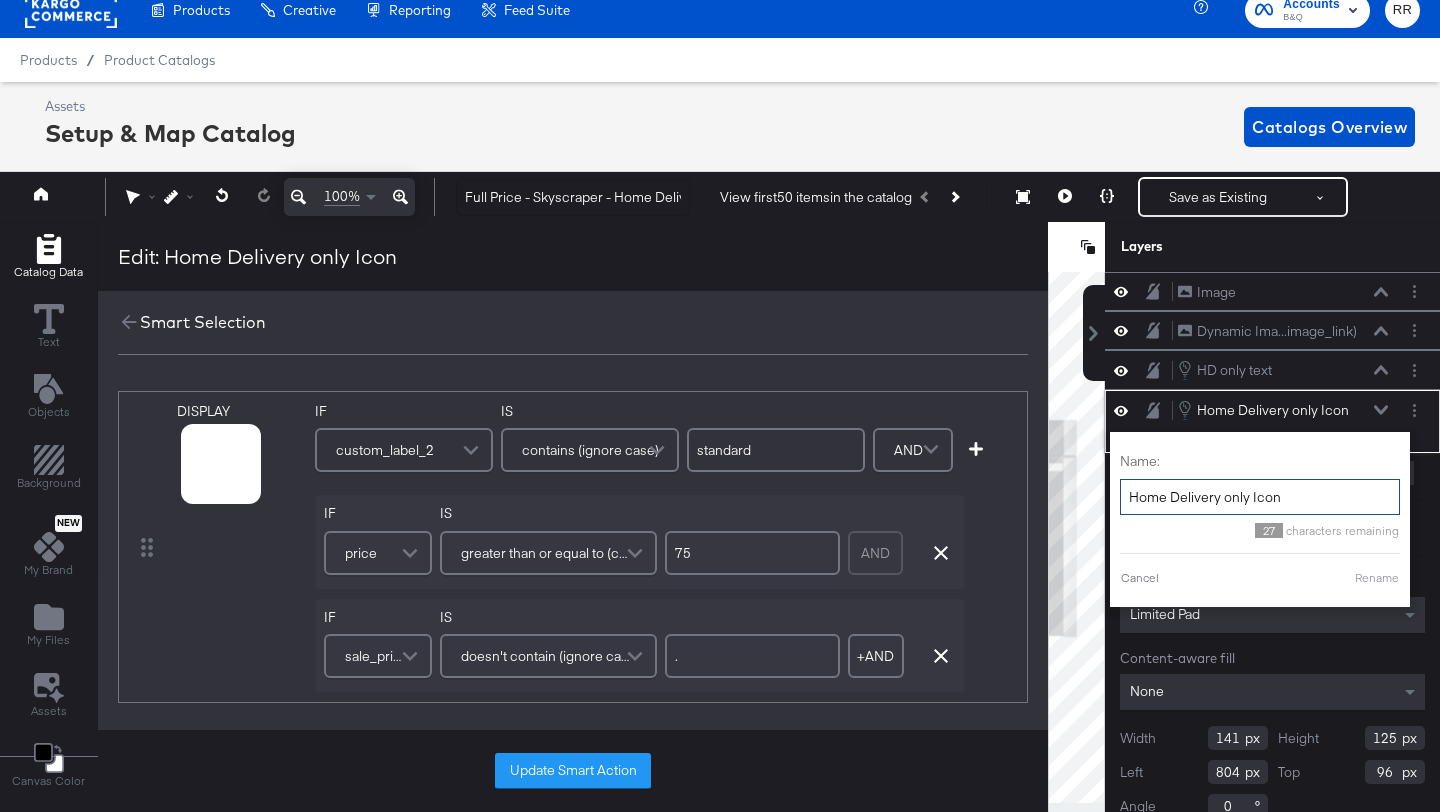 click on "Home Delivery only Icon" at bounding box center (1260, 497) 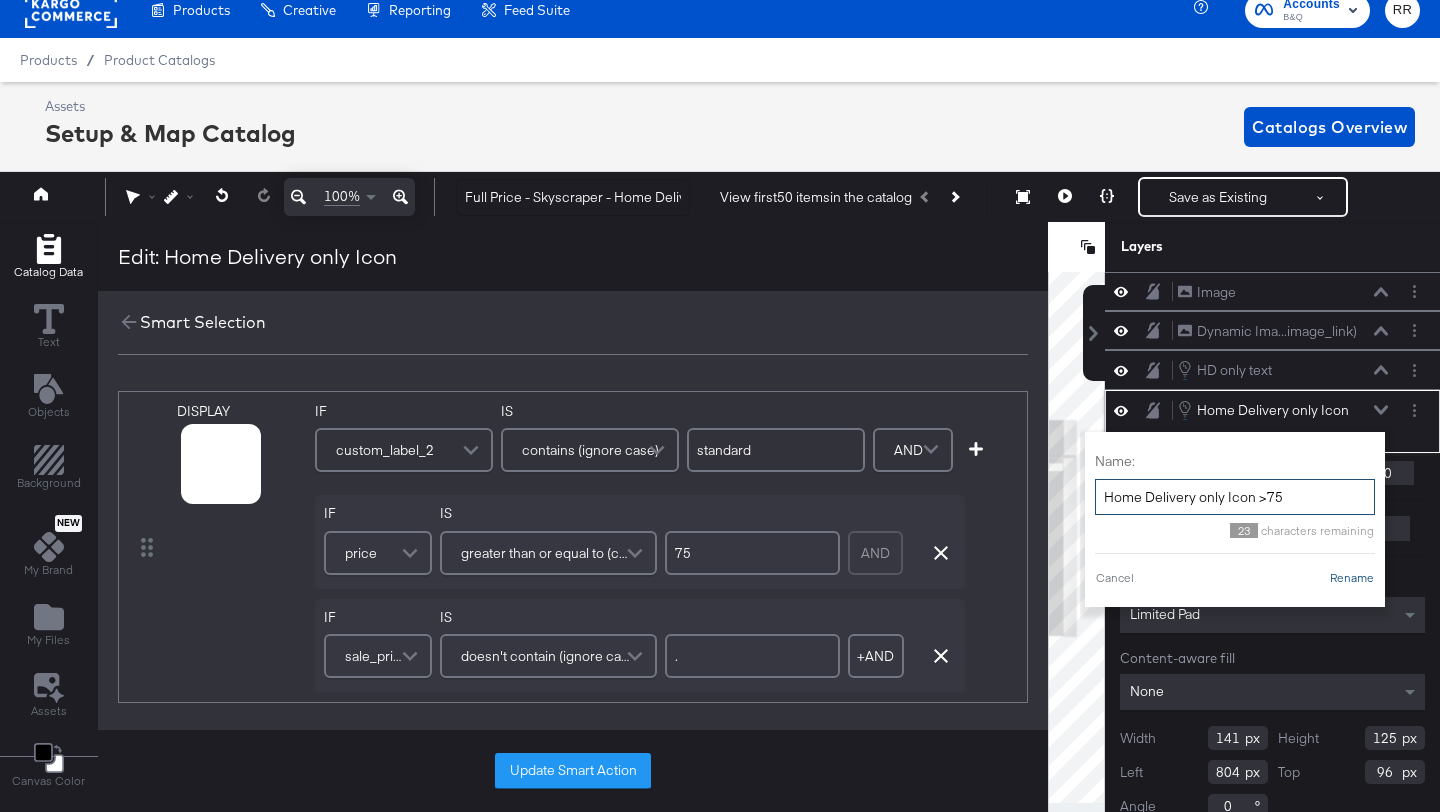 type on "Home Delivery only Icon >75" 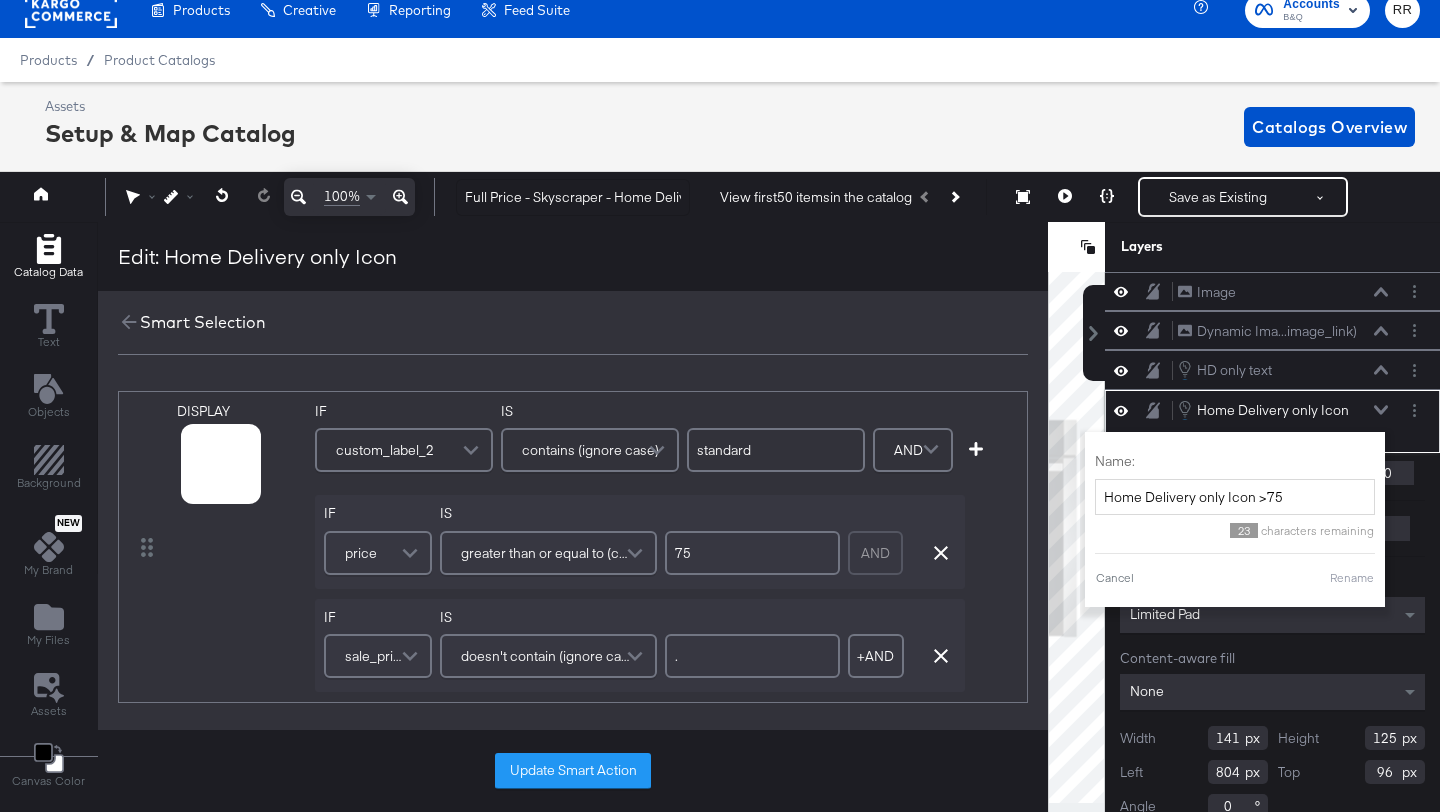 click on "Rename" at bounding box center [1352, 578] 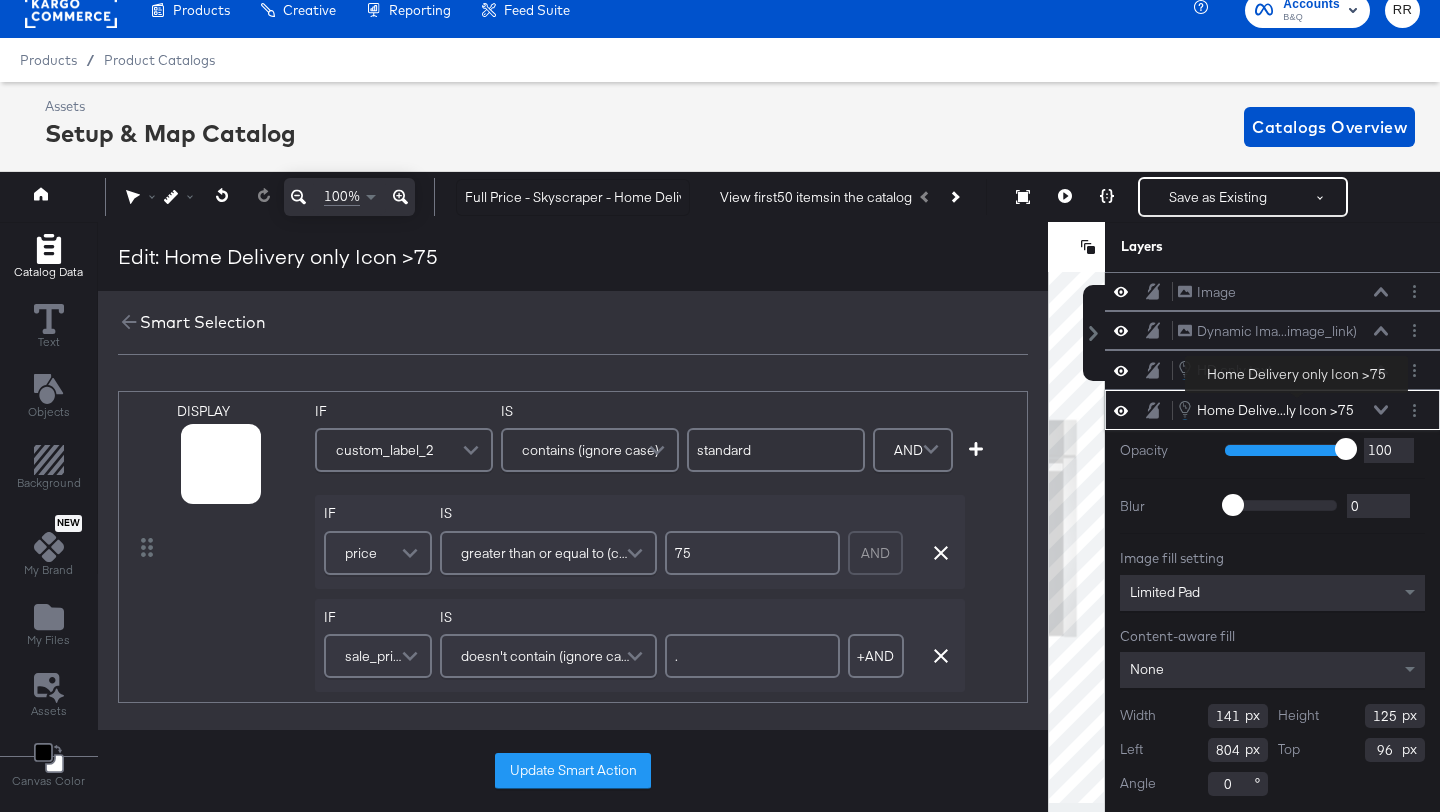 click on "Home Delive...ly Icon >75" at bounding box center [1275, 410] 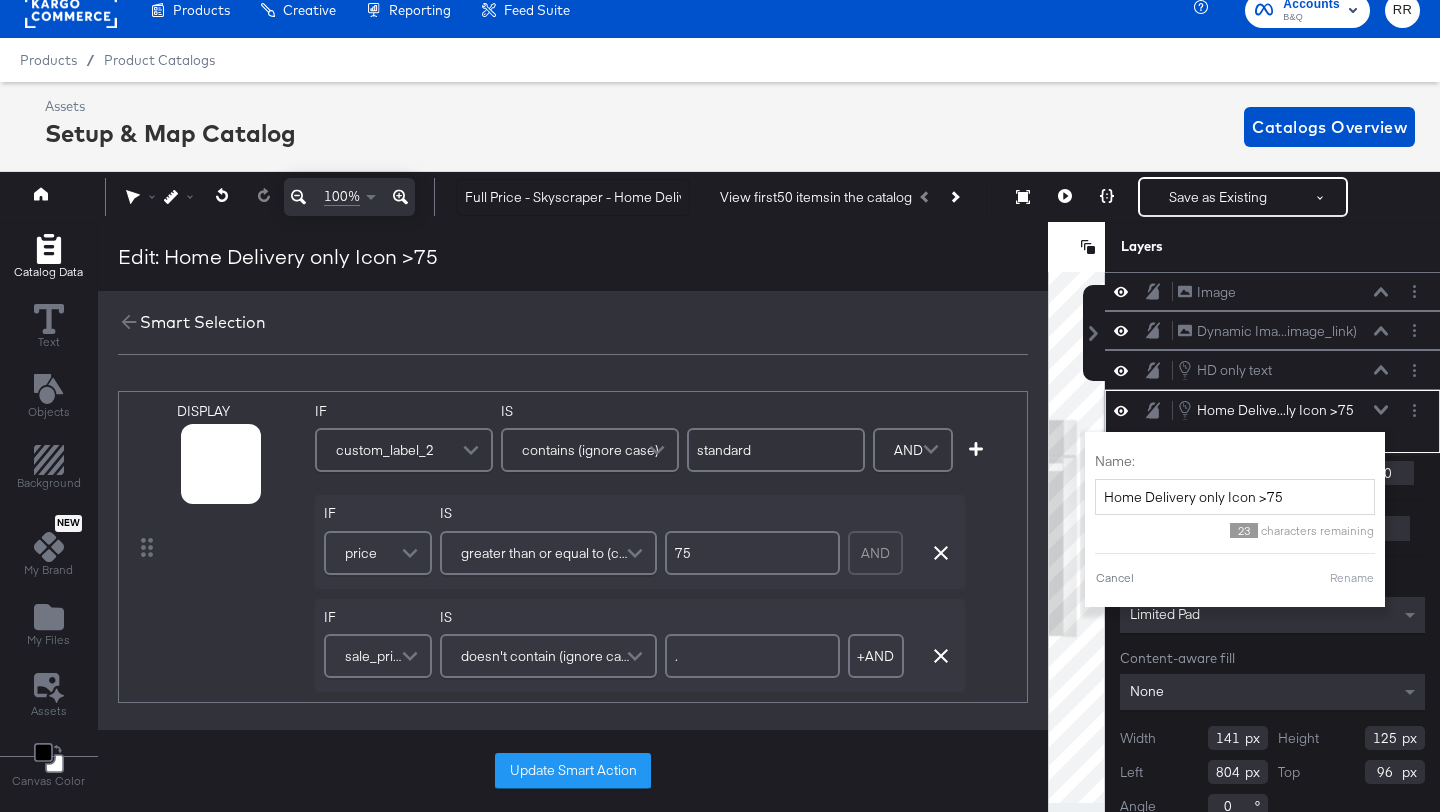 click 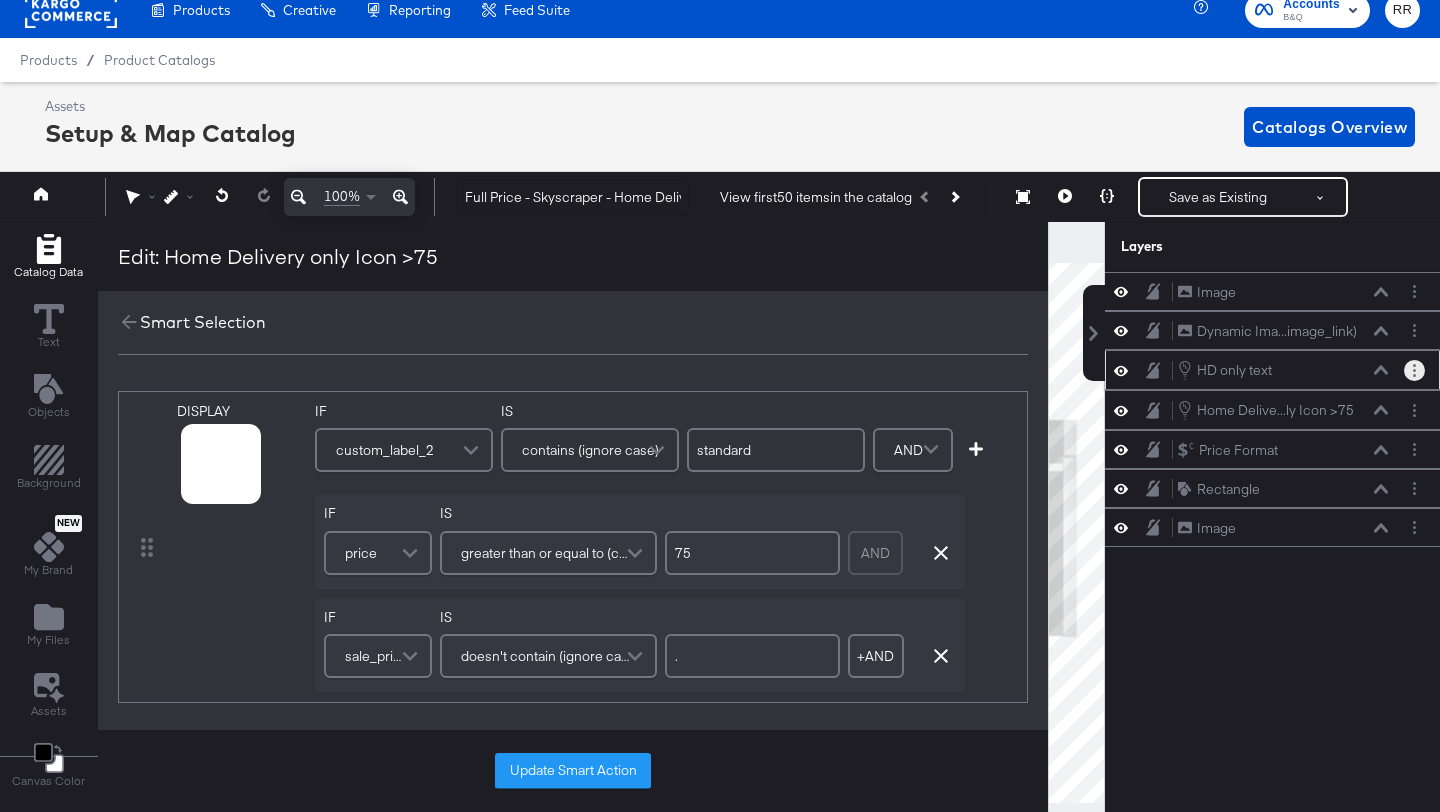 click at bounding box center (1414, 370) 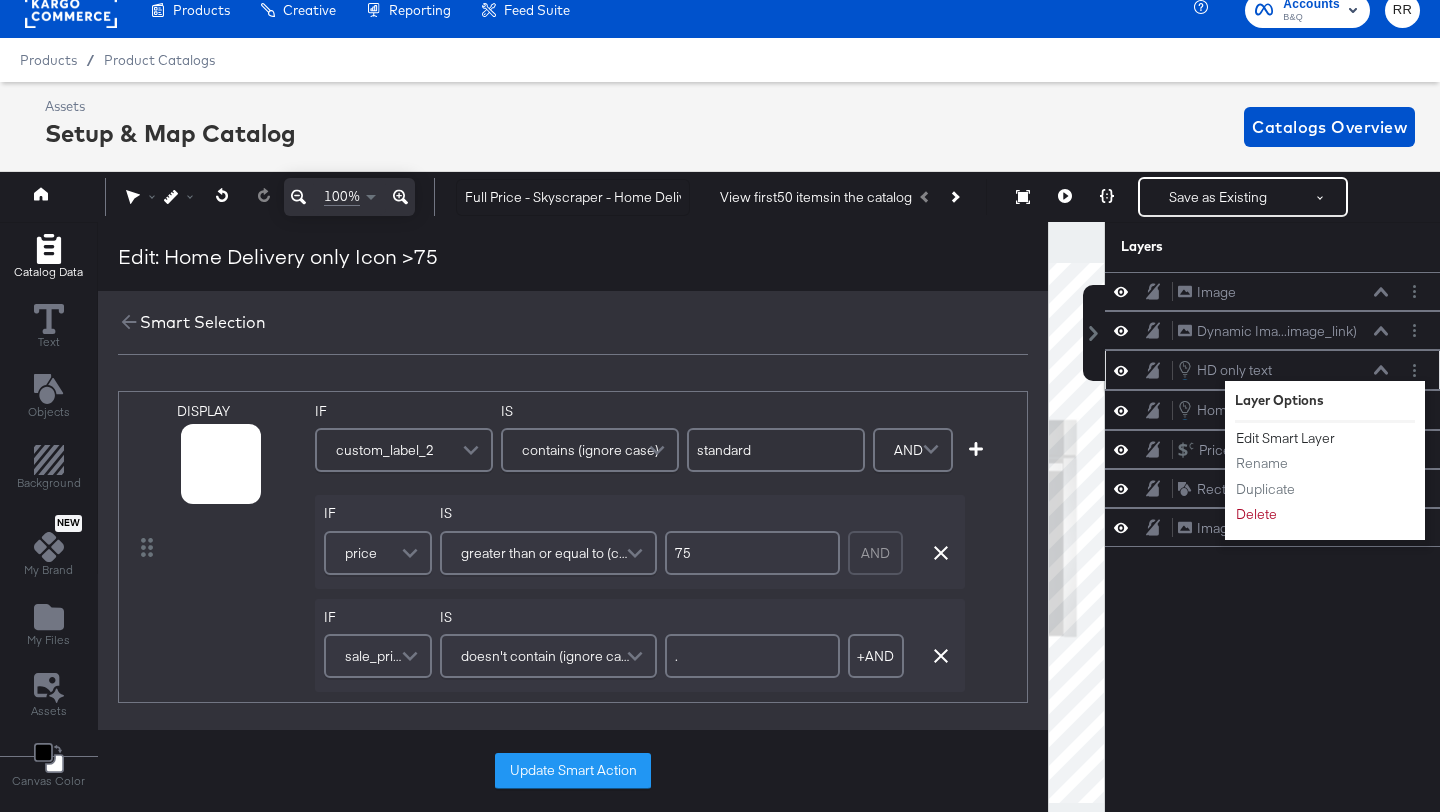 click on "Edit Smart Layer" at bounding box center [1285, 438] 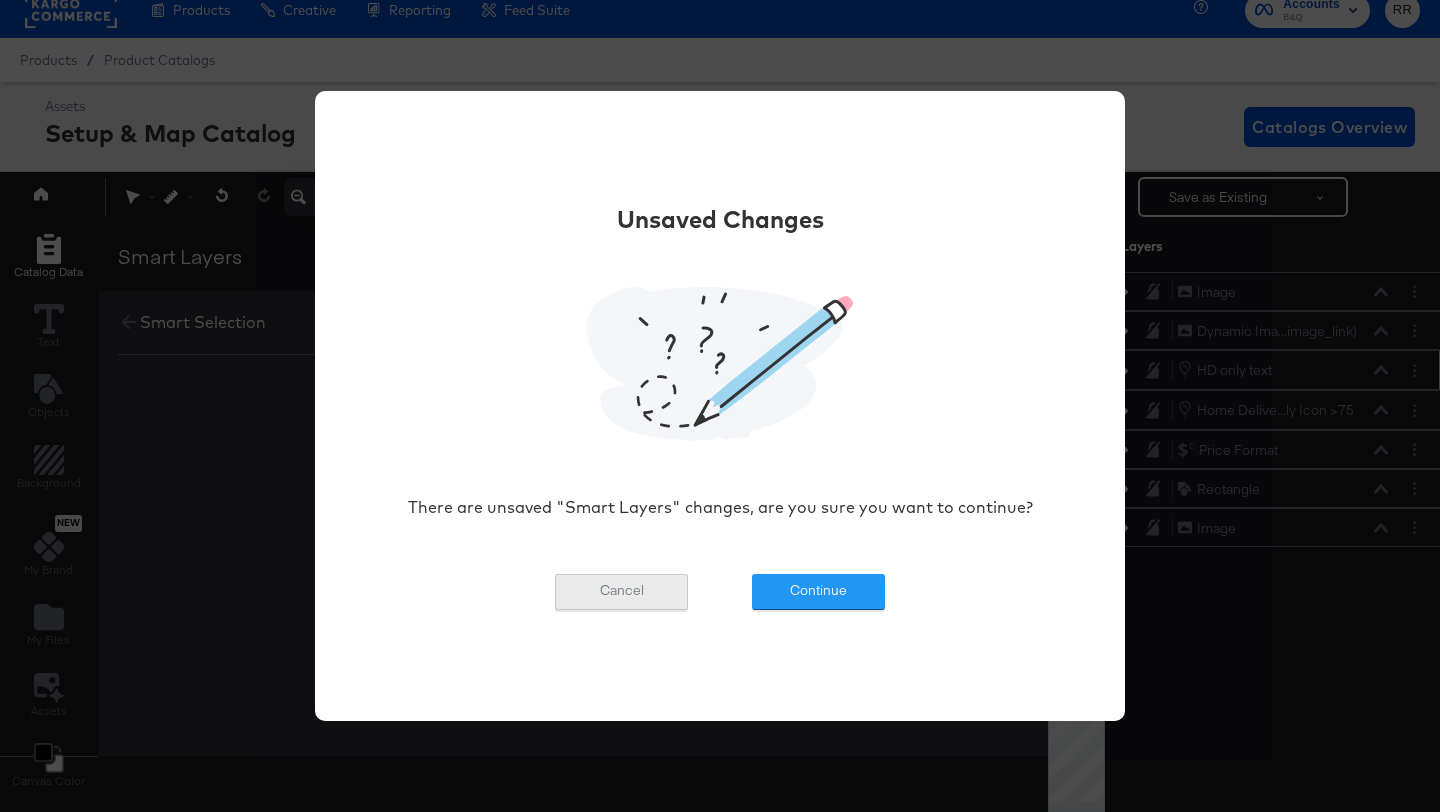 click on "Cancel" at bounding box center (621, 592) 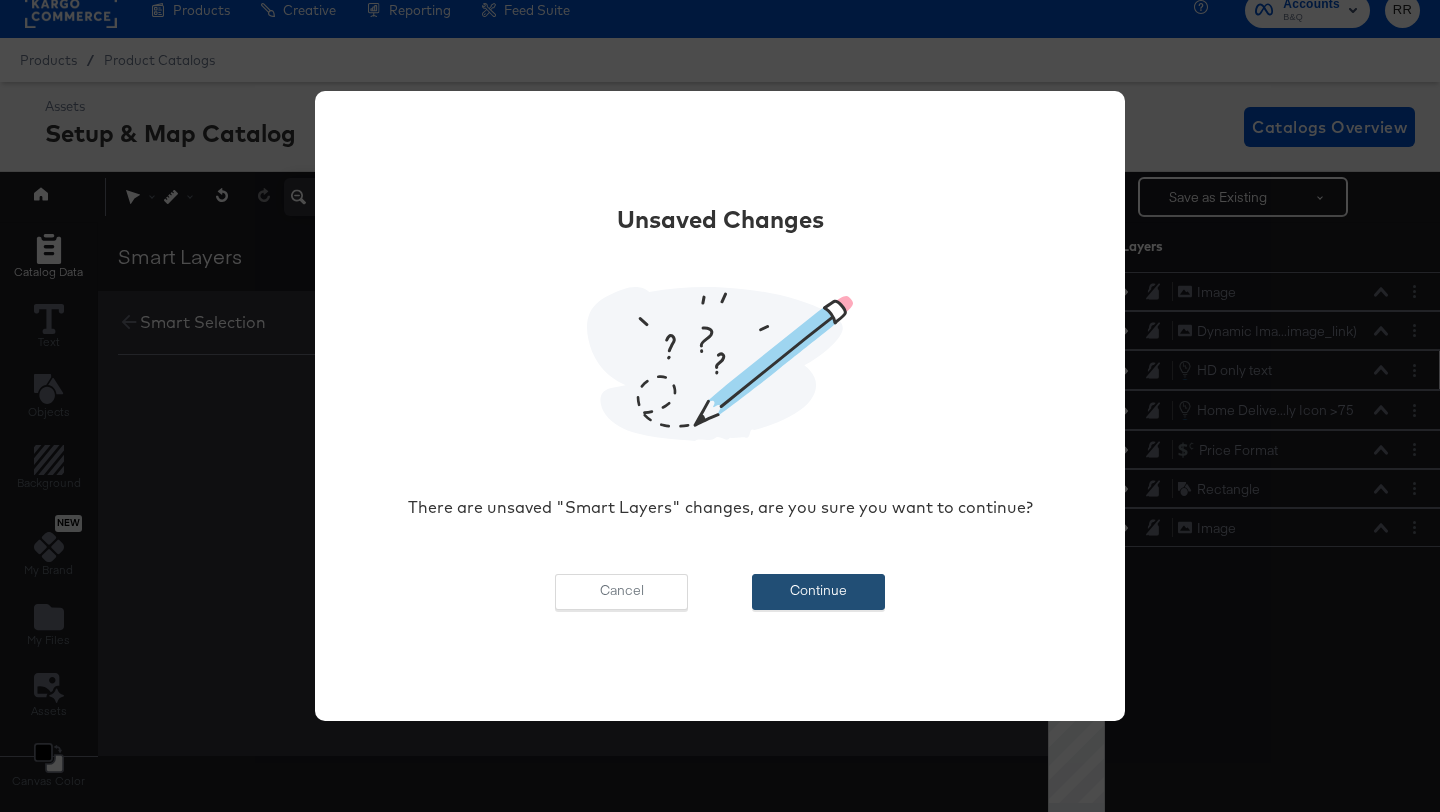 click on "Continue" at bounding box center (818, 592) 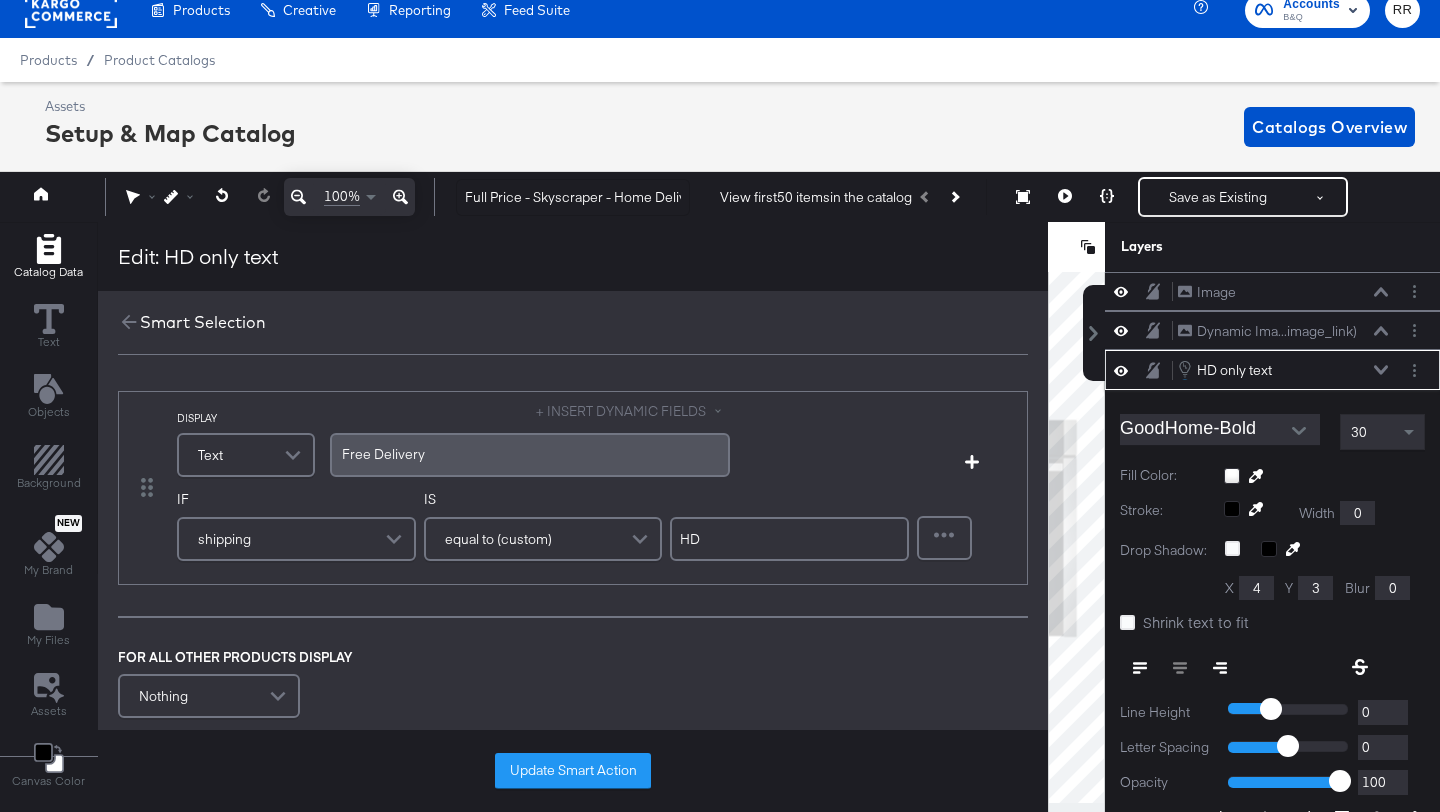 scroll, scrollTop: 25, scrollLeft: 0, axis: vertical 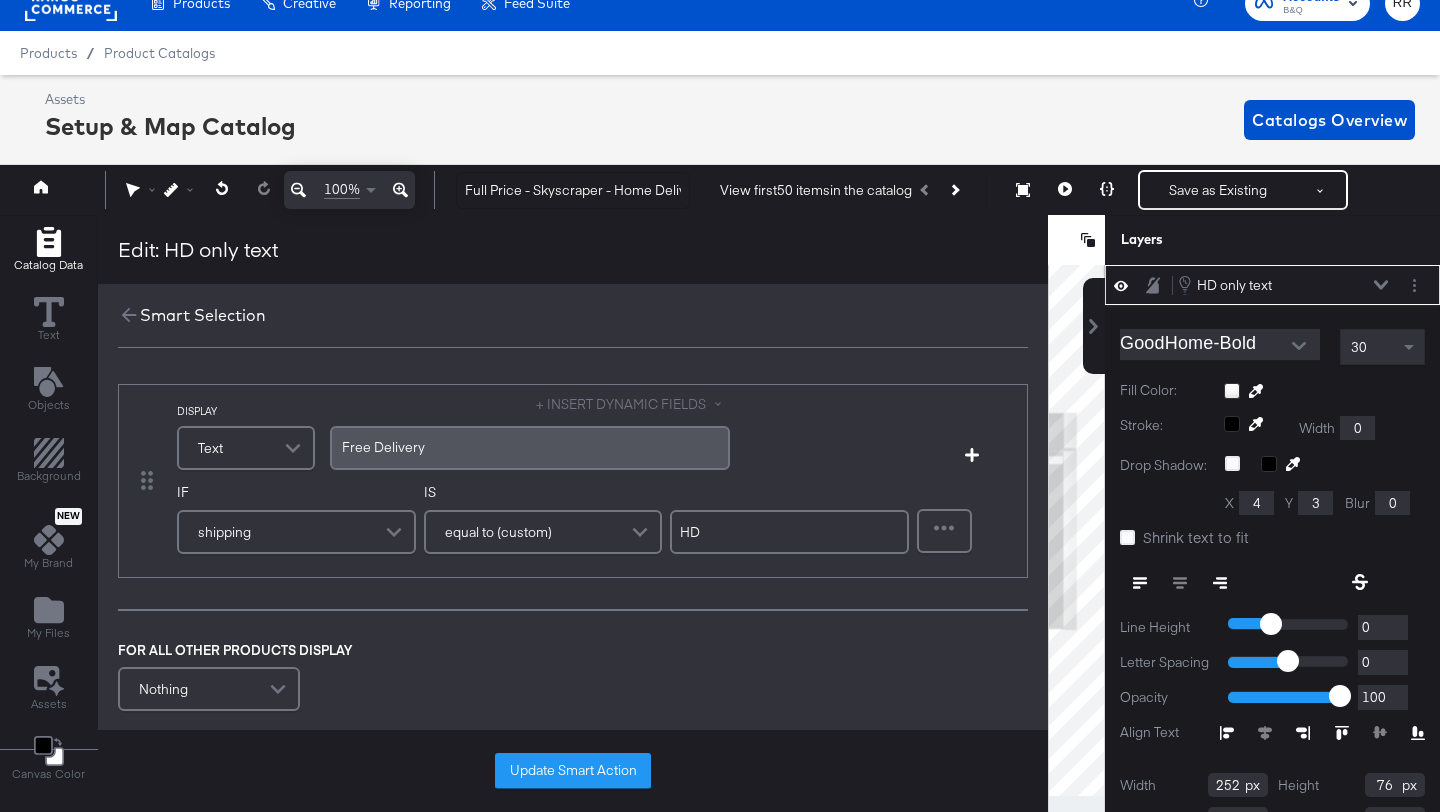 click on "shipping" at bounding box center (296, 532) 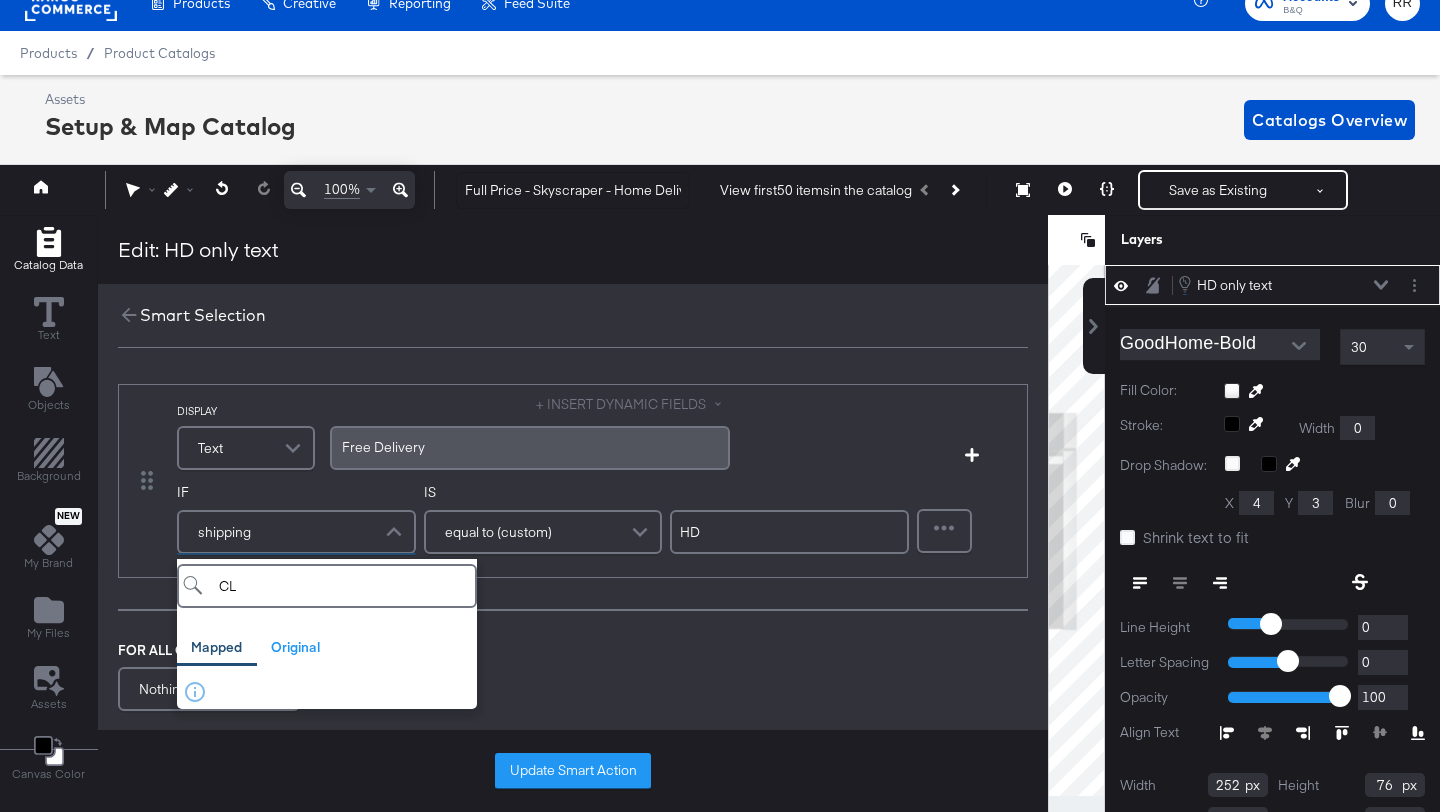 type on "C" 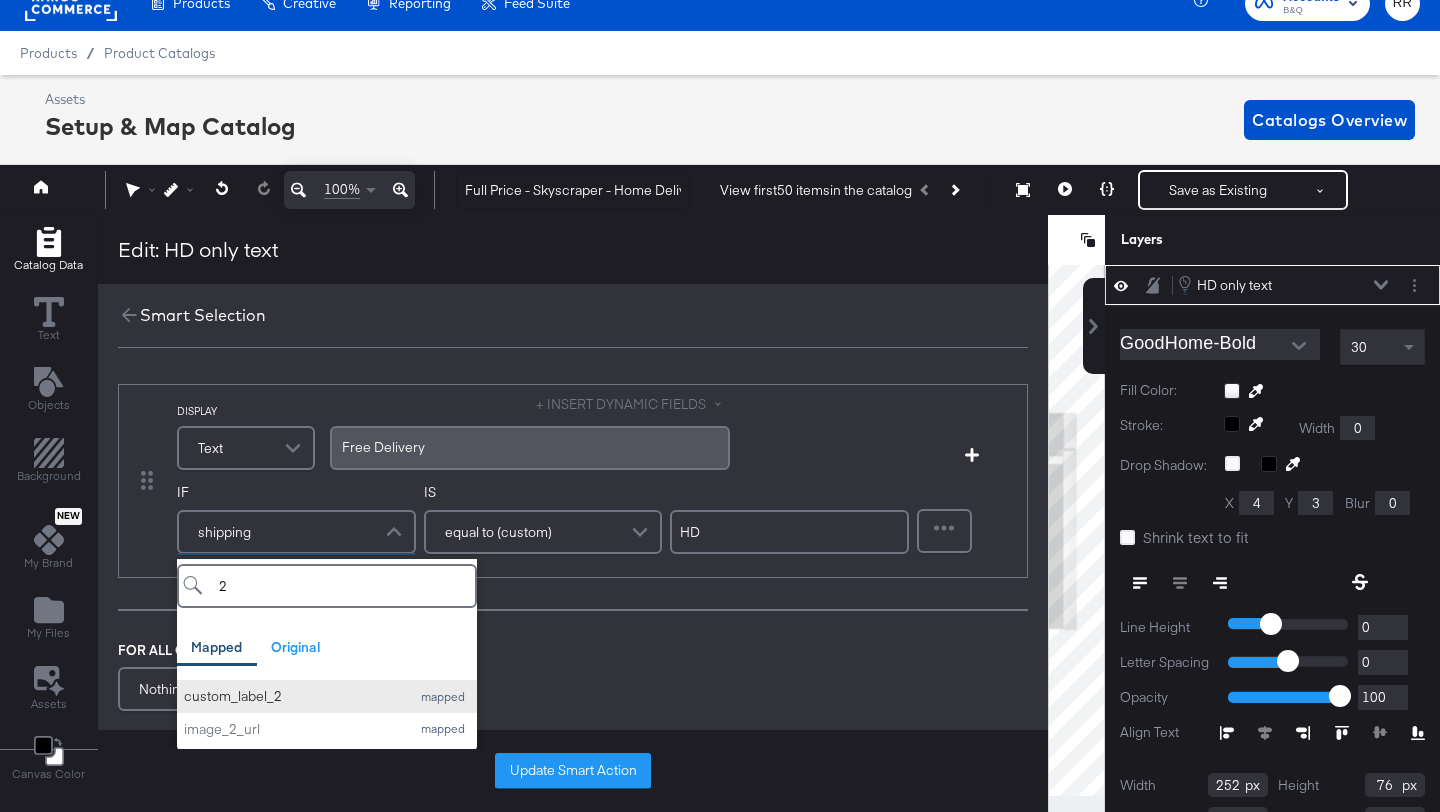 type on "2" 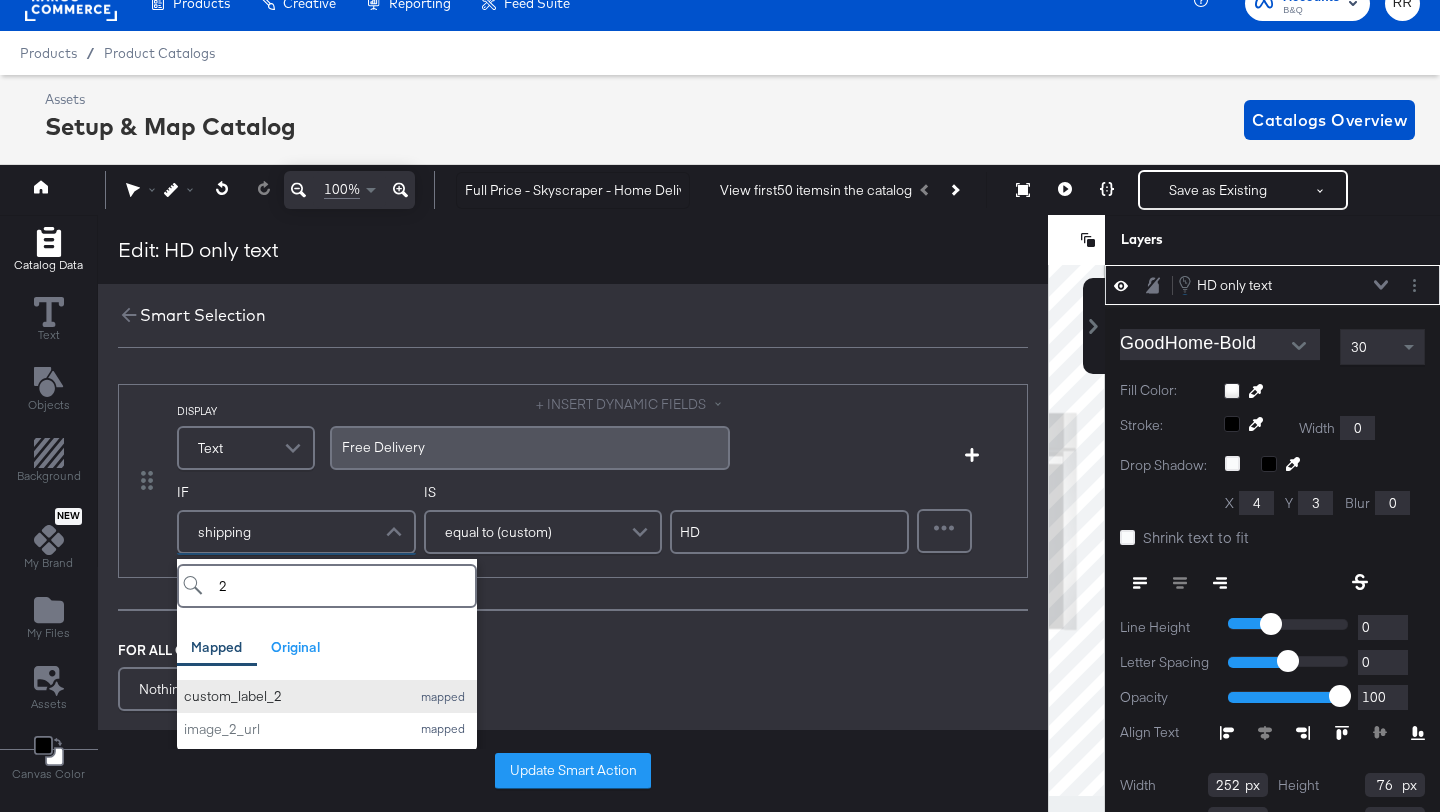 click on "custom_label_2" at bounding box center [292, 696] 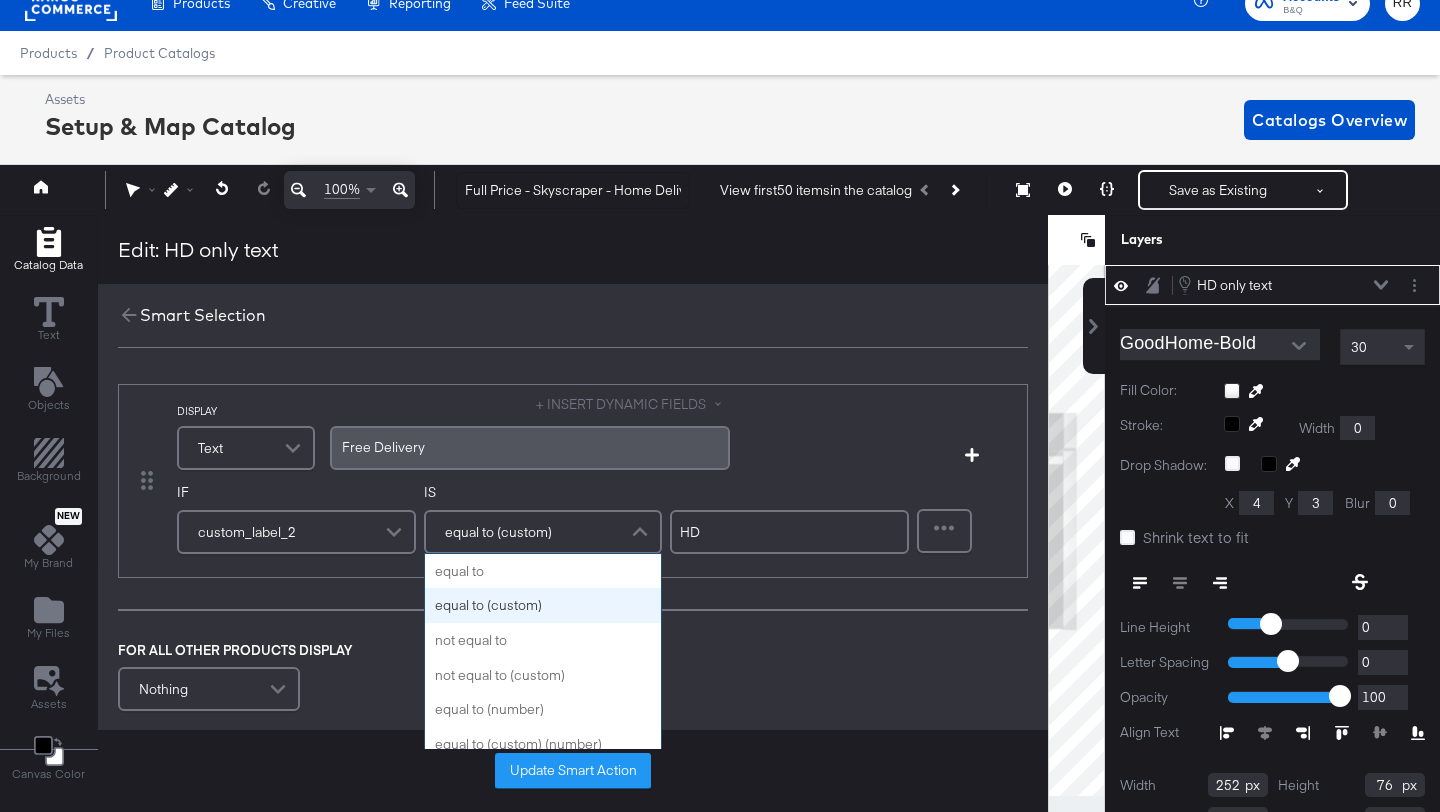 click on "equal to (custom)" at bounding box center (498, 532) 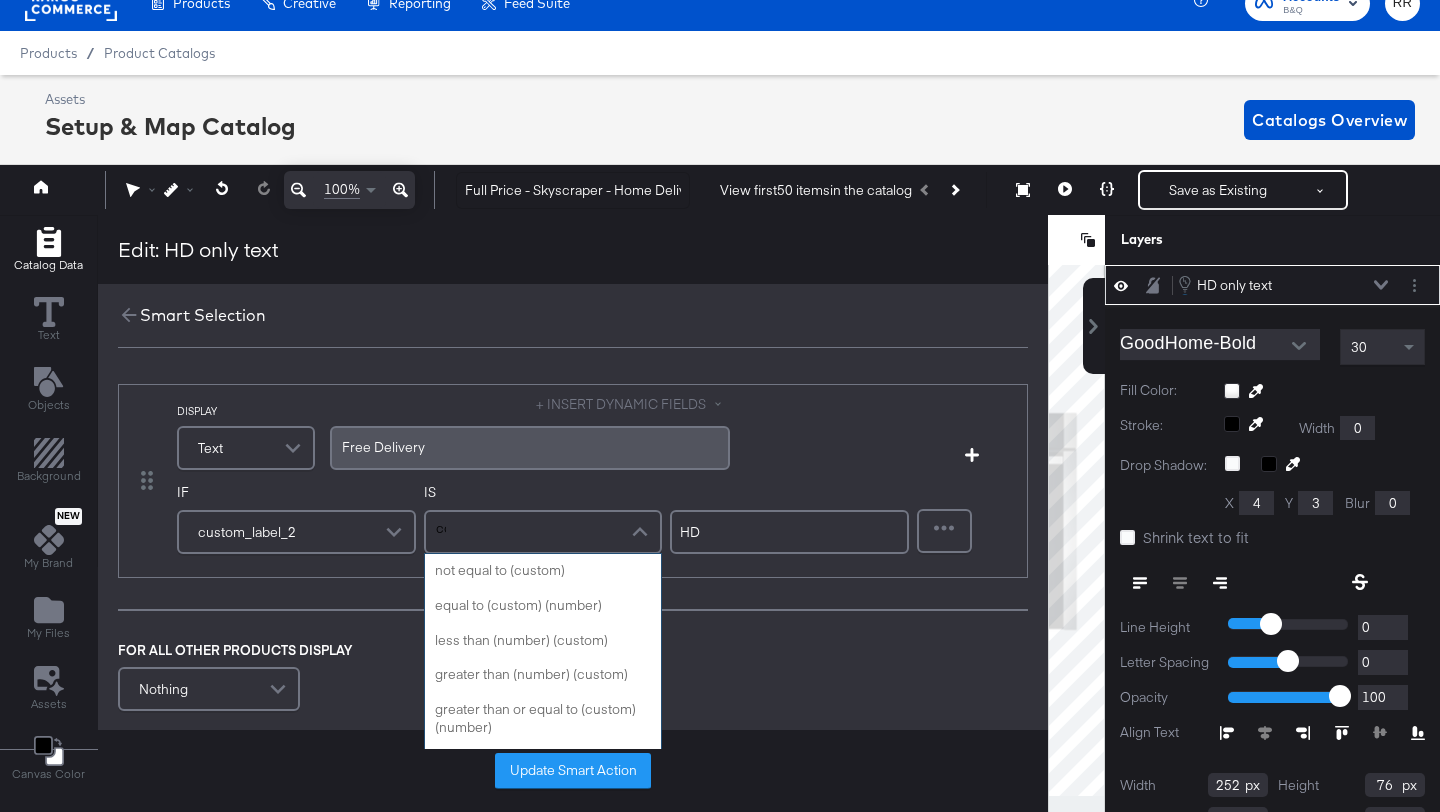 scroll, scrollTop: 0, scrollLeft: 0, axis: both 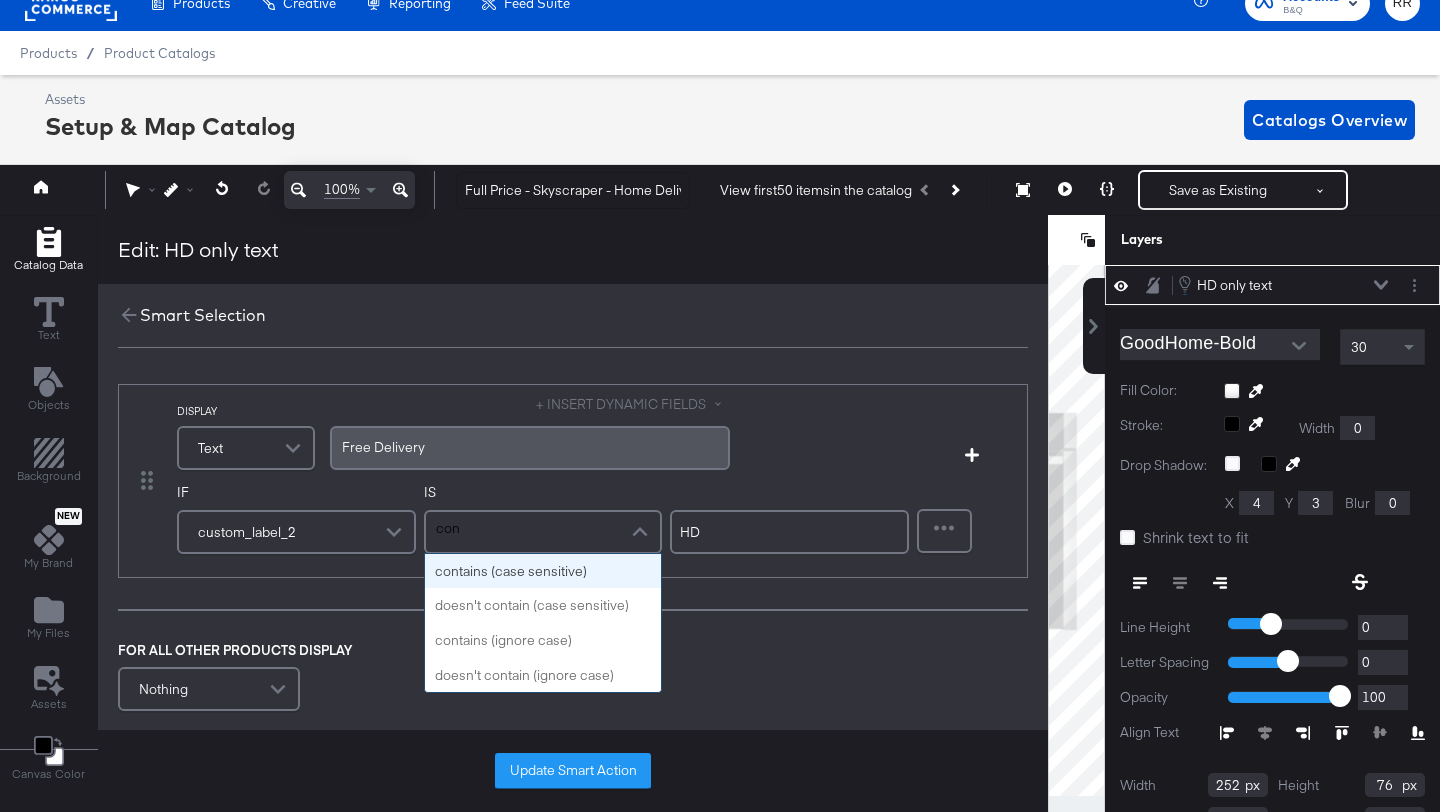 type on "cont" 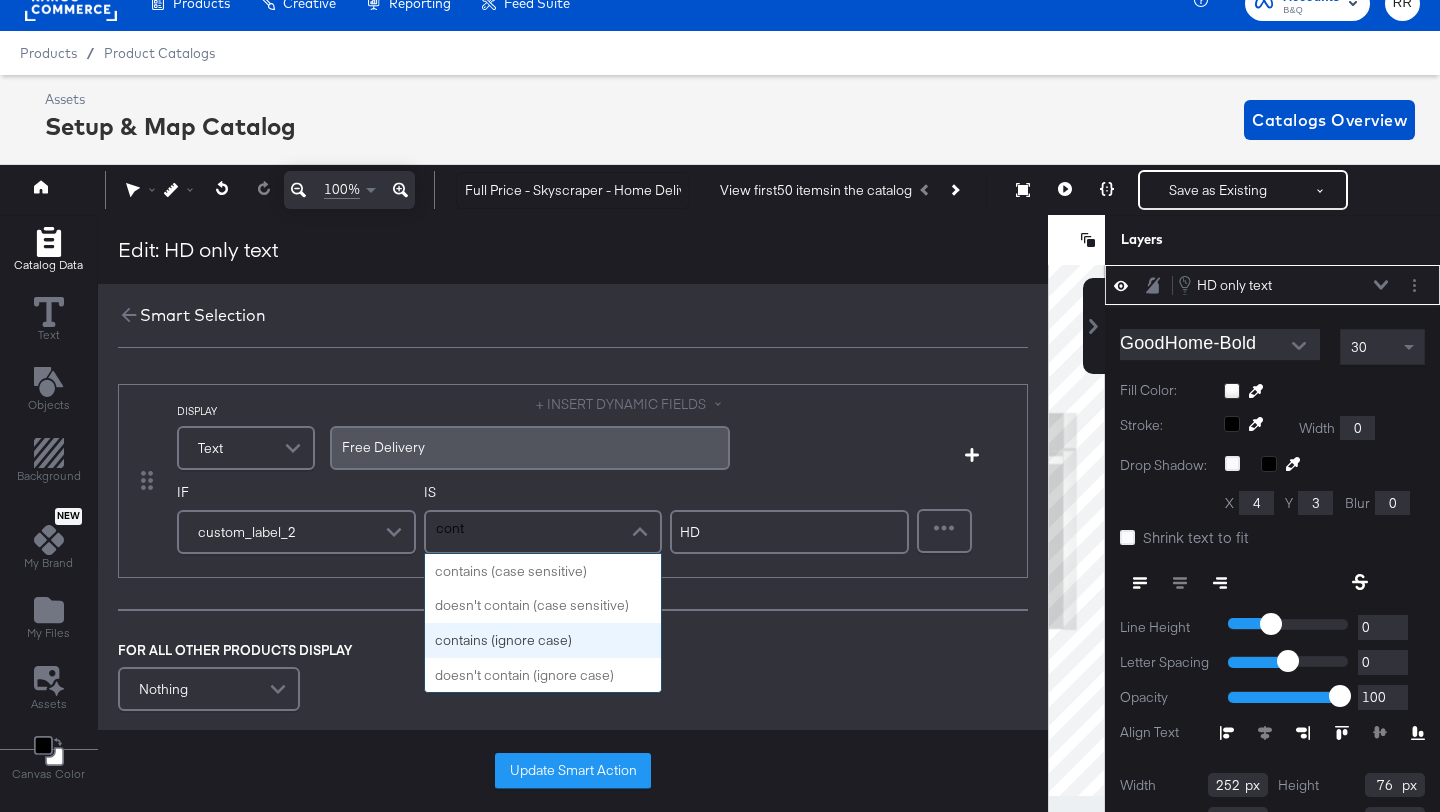 type 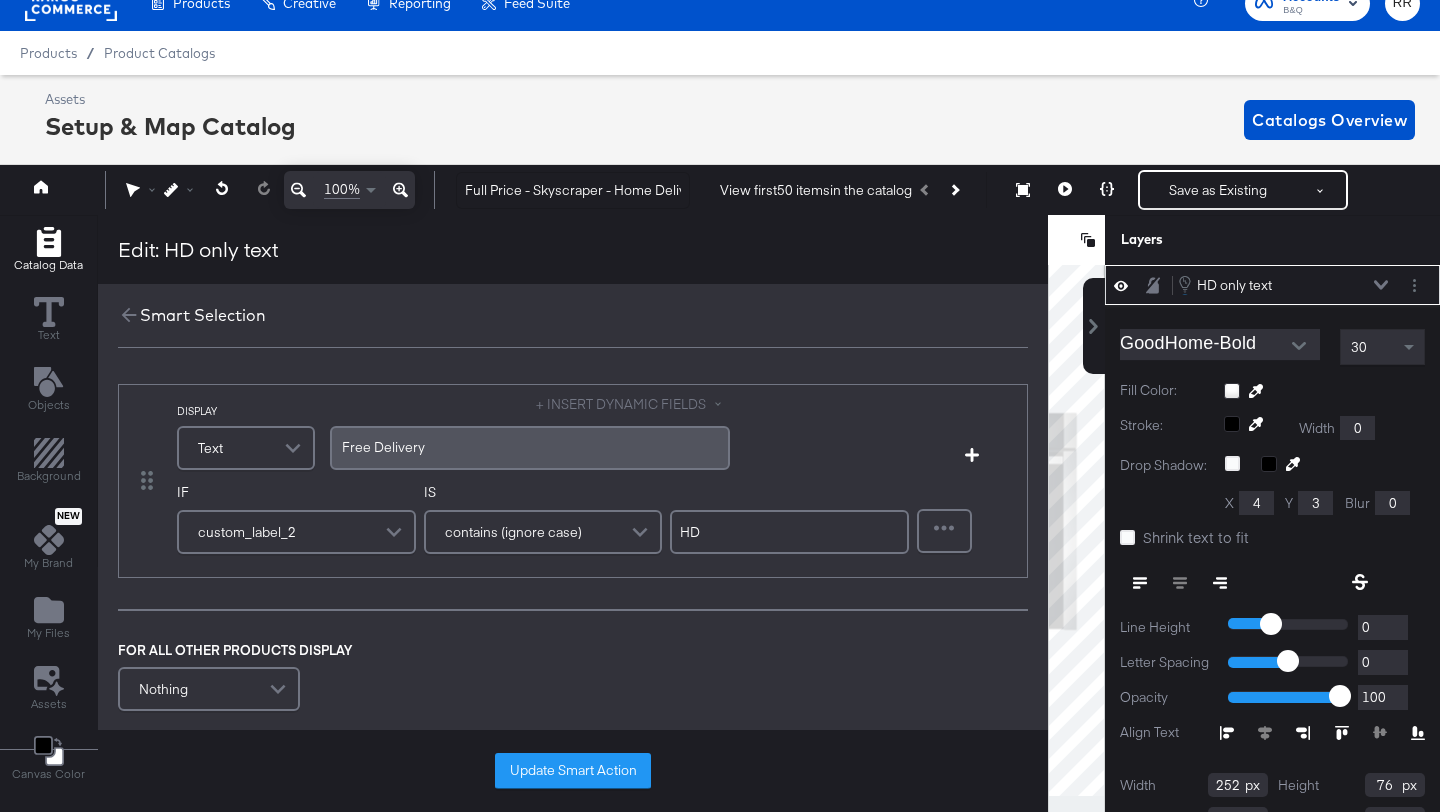 click on "HD" at bounding box center [789, 532] 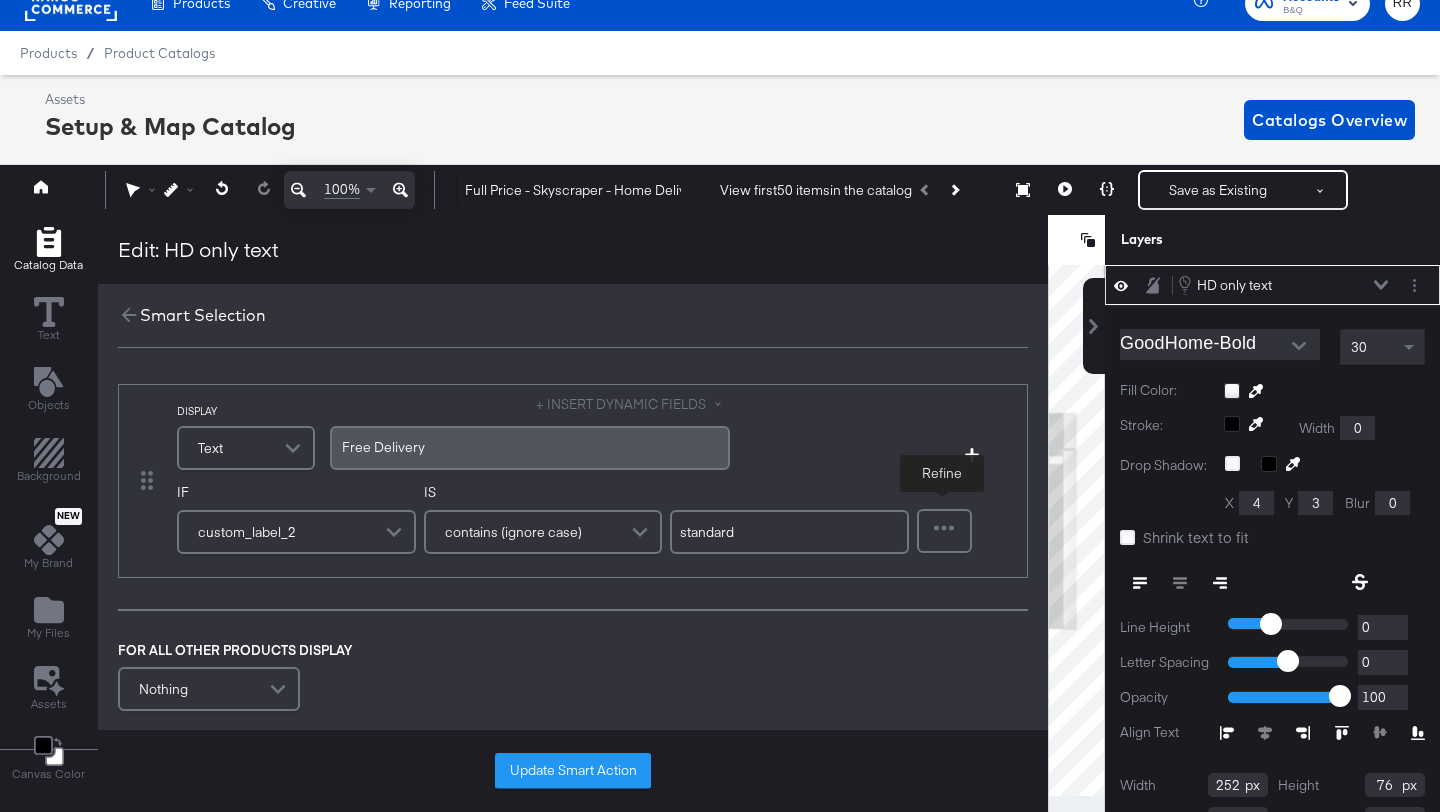 type on "standard" 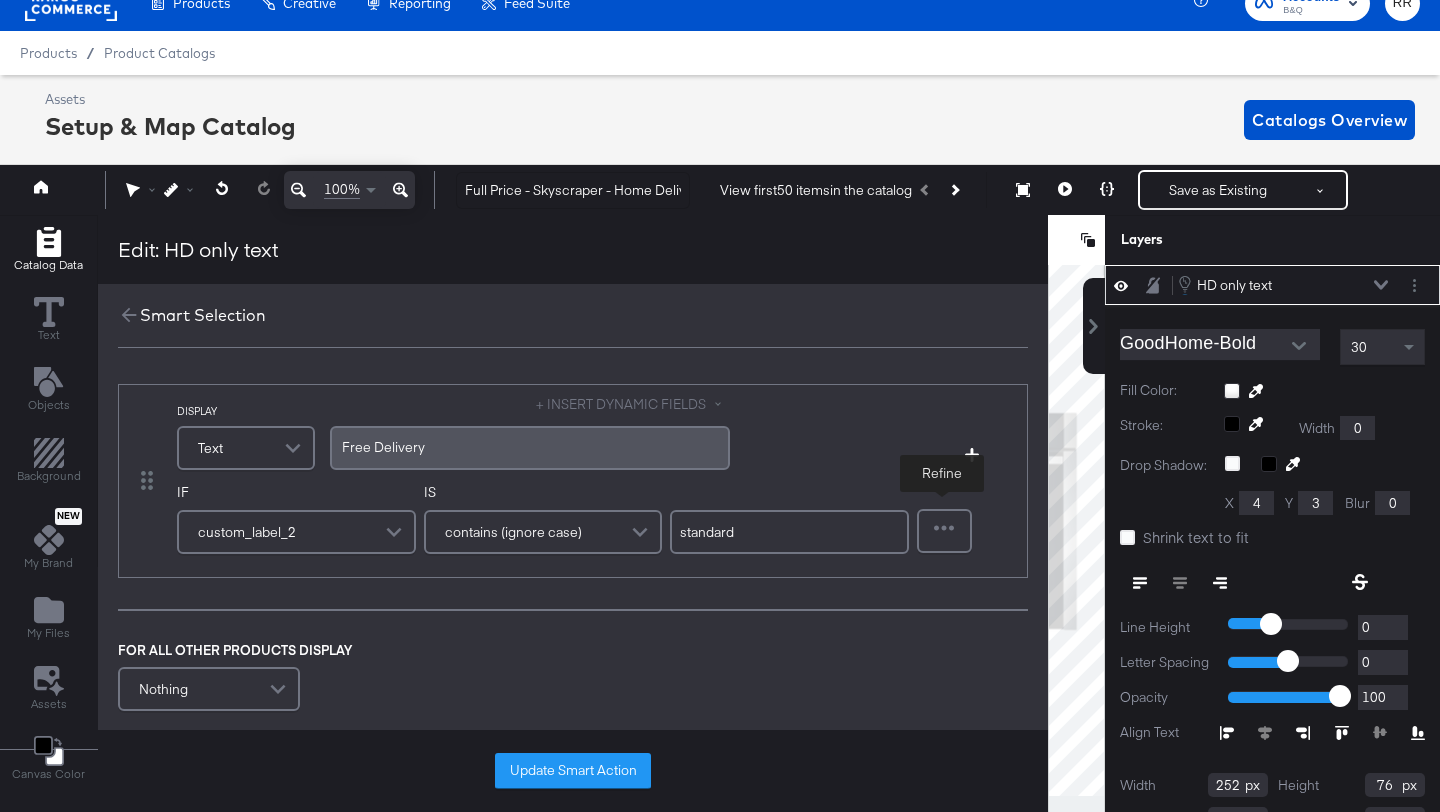 click at bounding box center (944, 531) 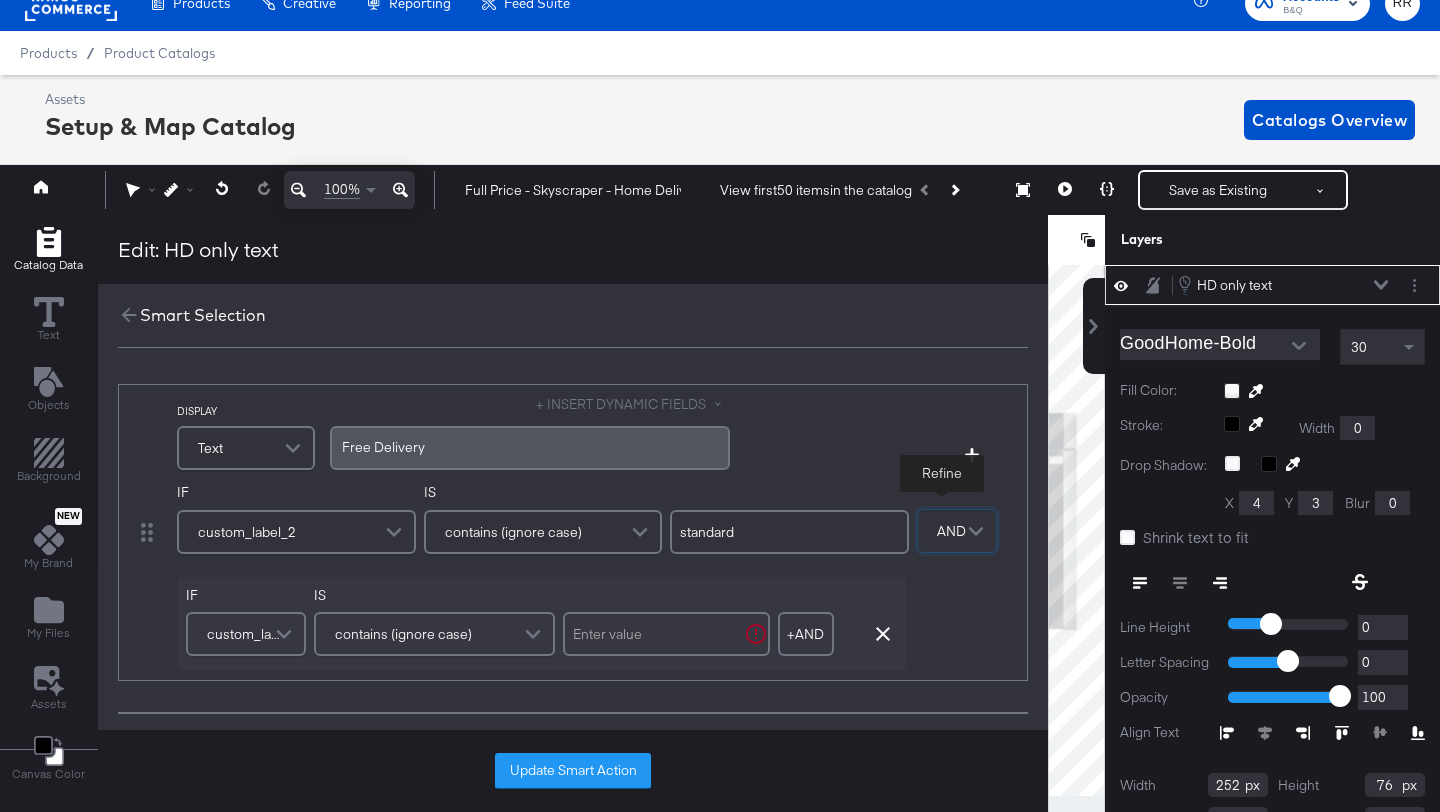 click at bounding box center [286, 634] 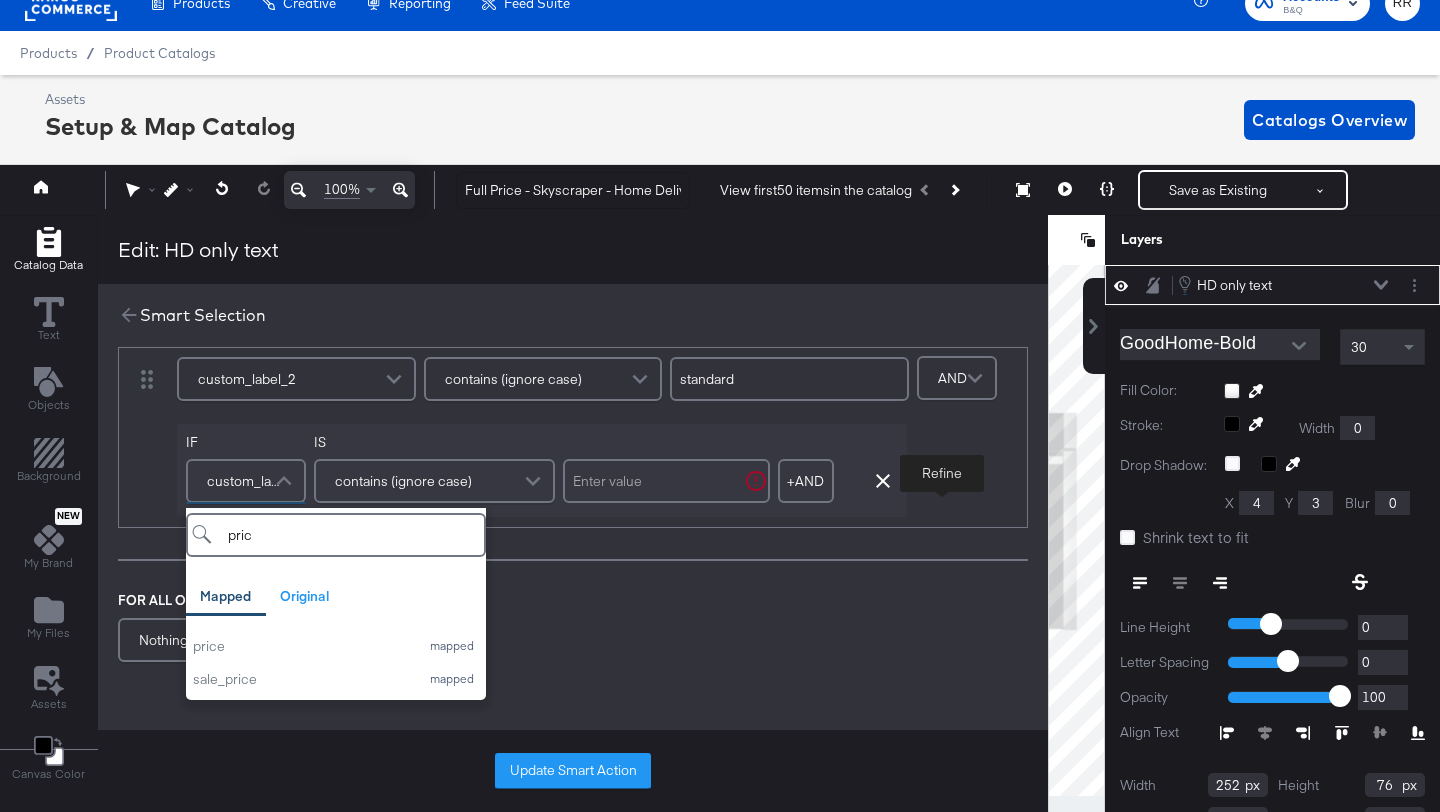 scroll, scrollTop: 195, scrollLeft: 0, axis: vertical 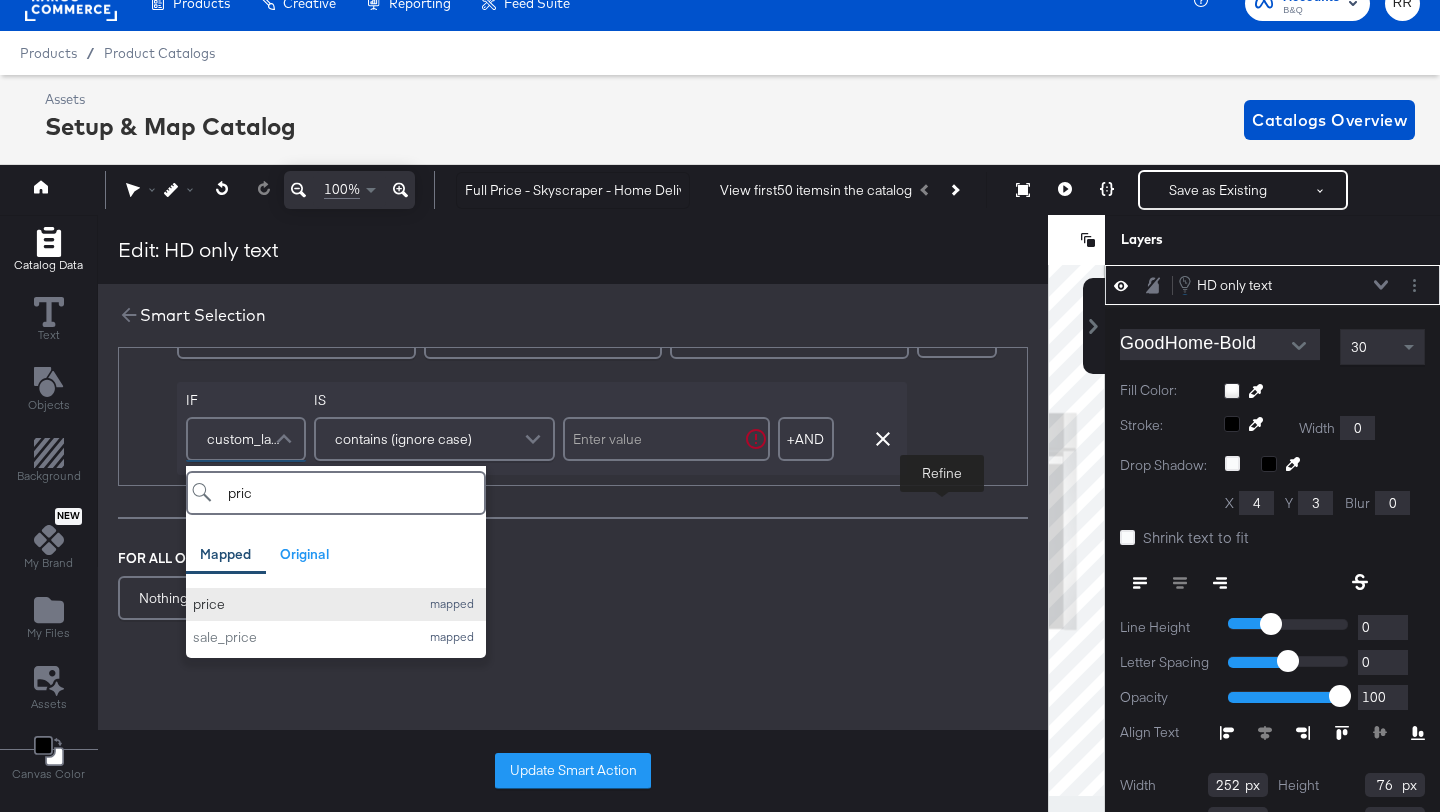 type on "pric" 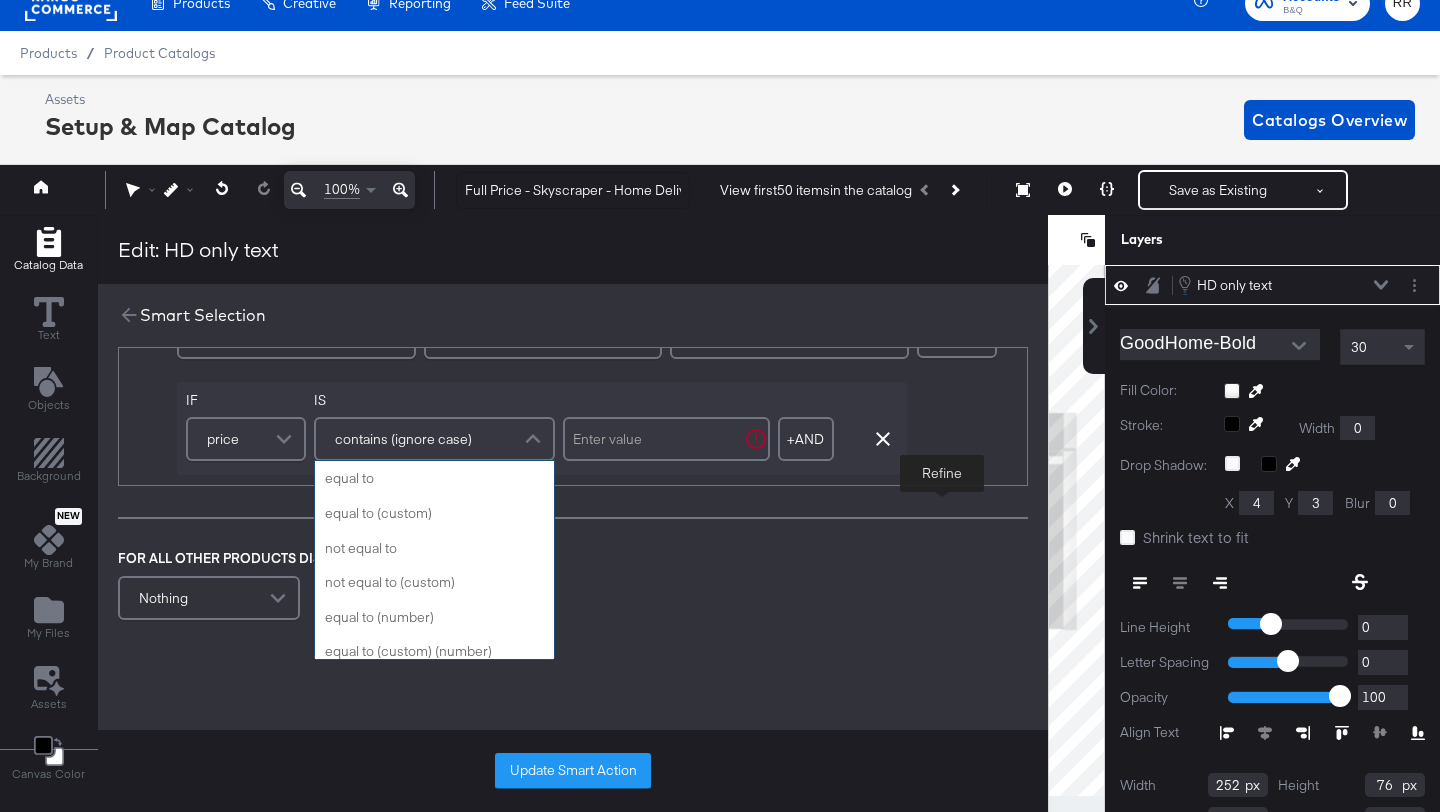 click on "contains (ignore case)" at bounding box center (434, 439) 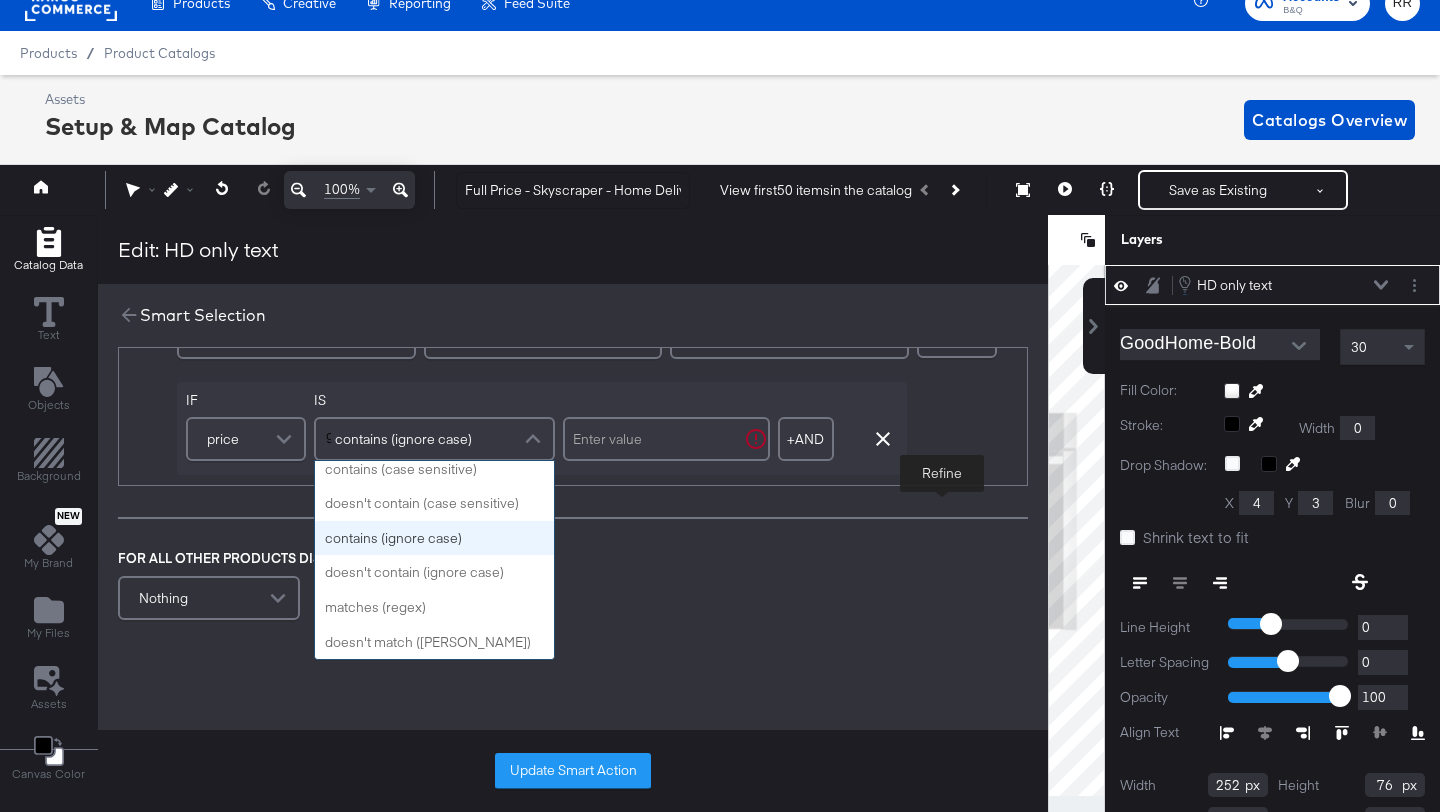 scroll, scrollTop: 0, scrollLeft: 0, axis: both 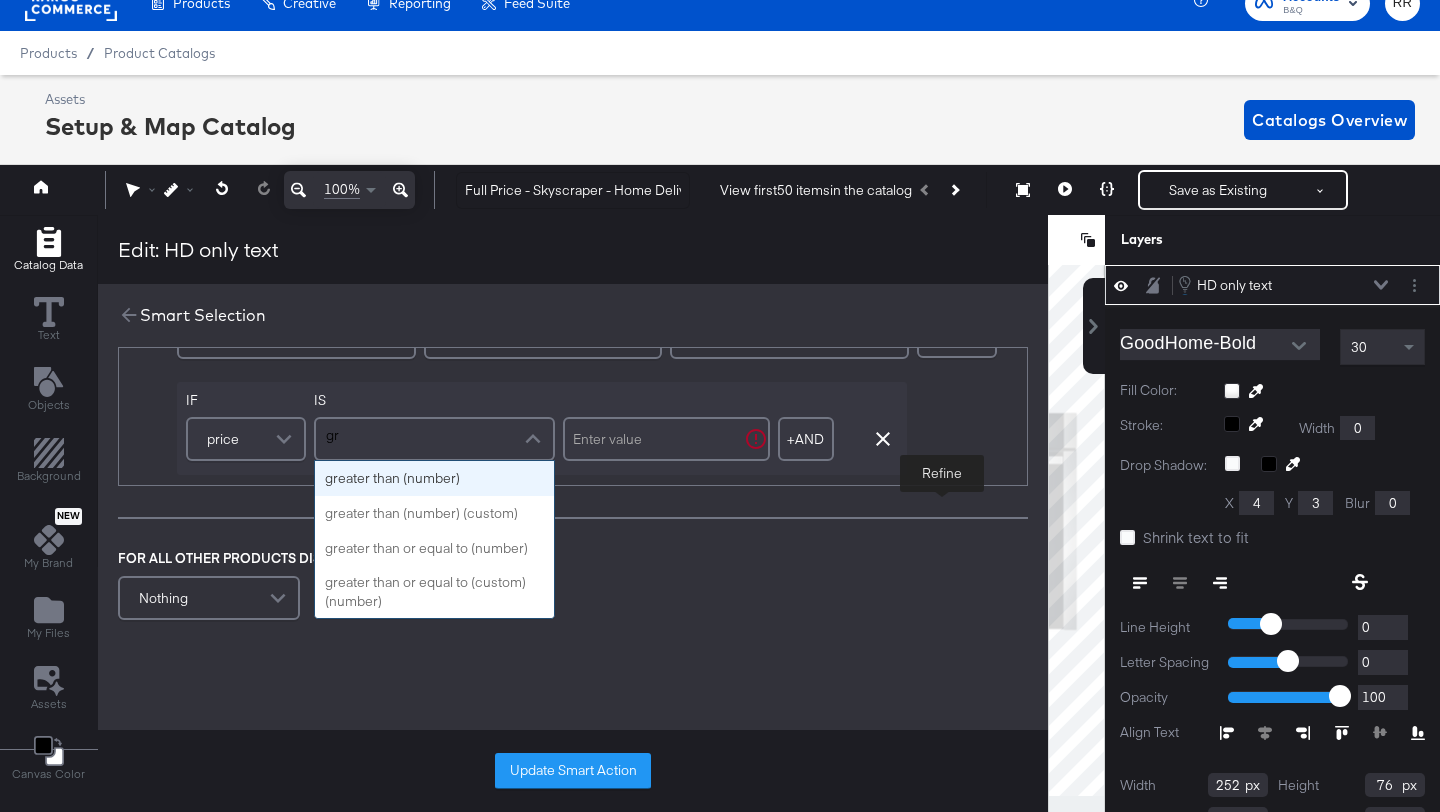 type on "gre" 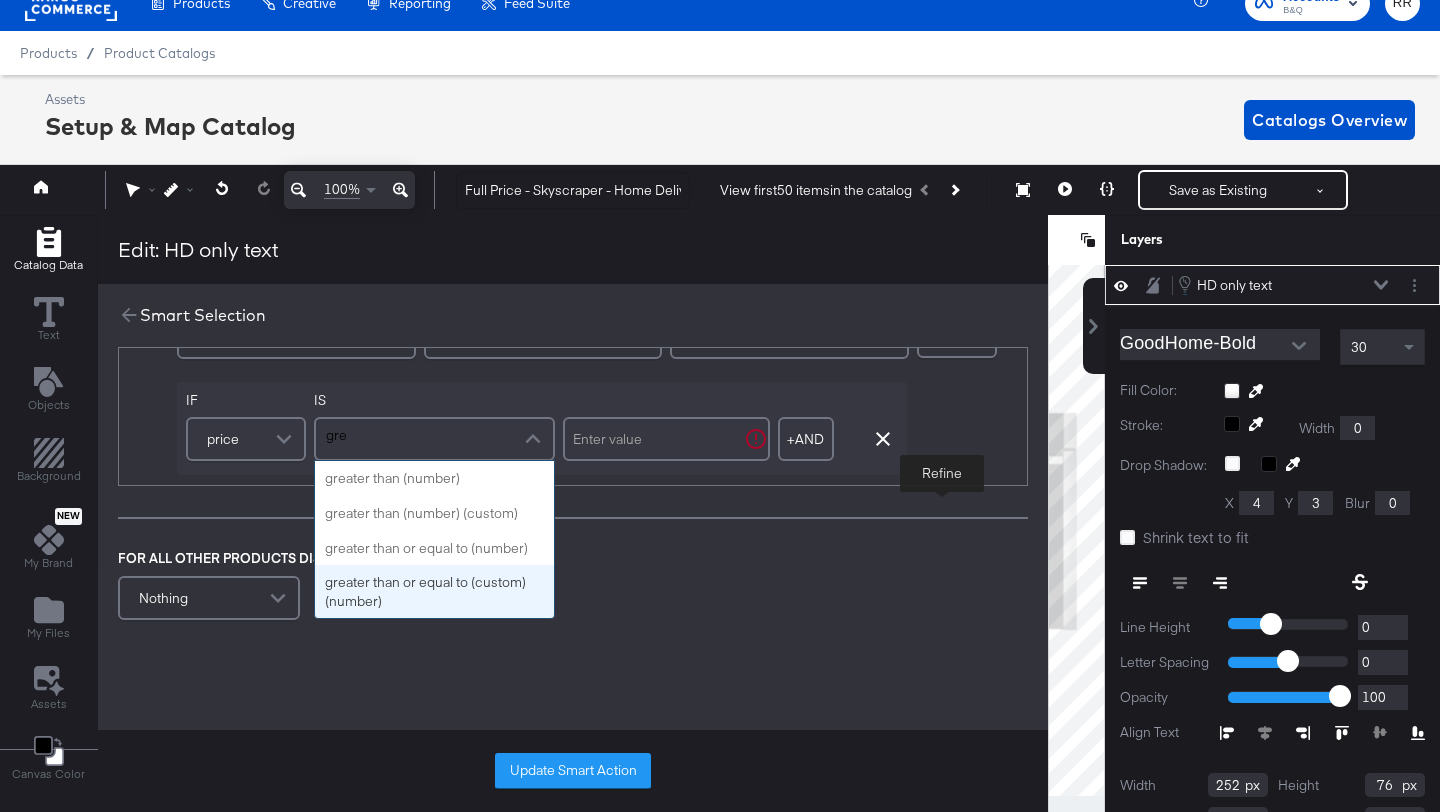 type 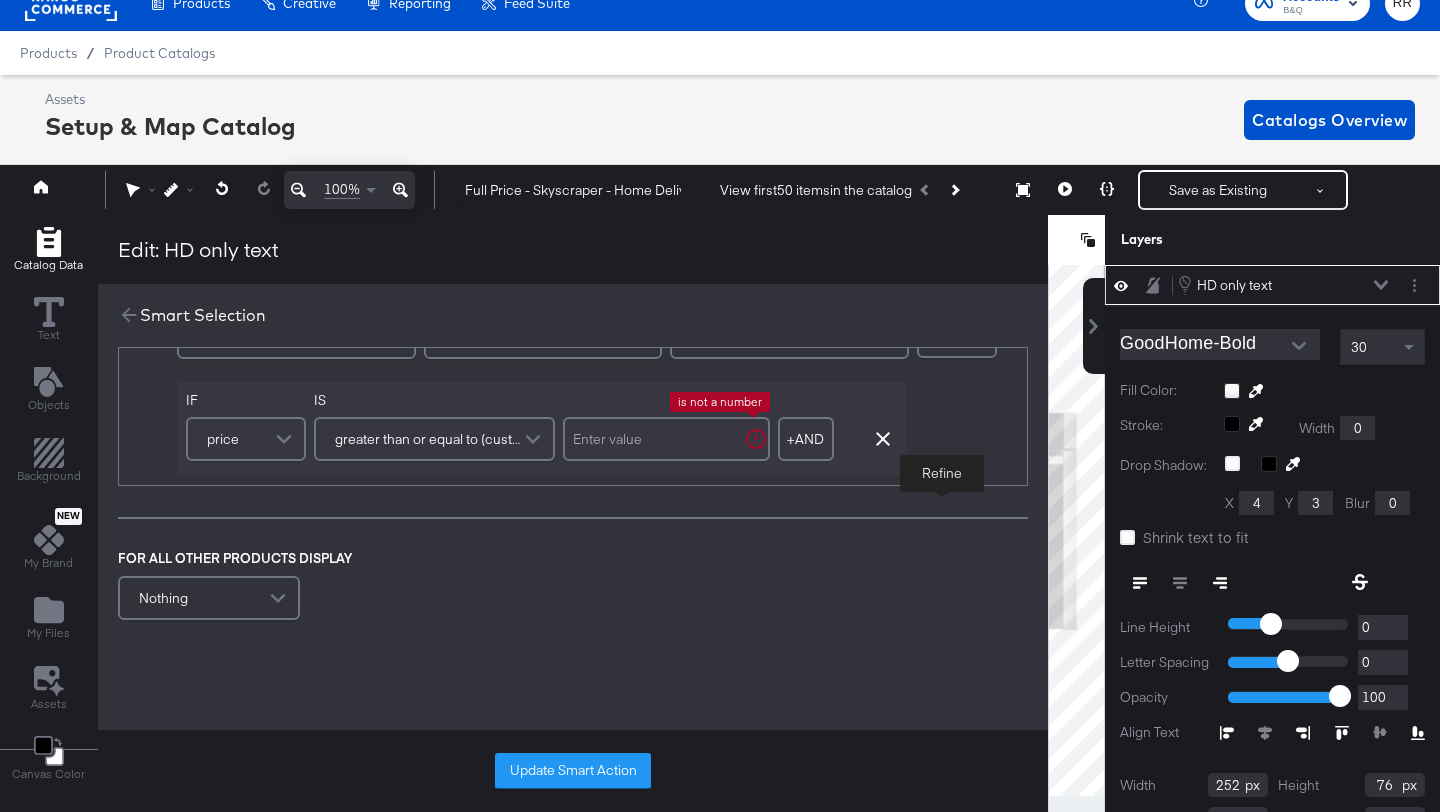 click at bounding box center [666, 439] 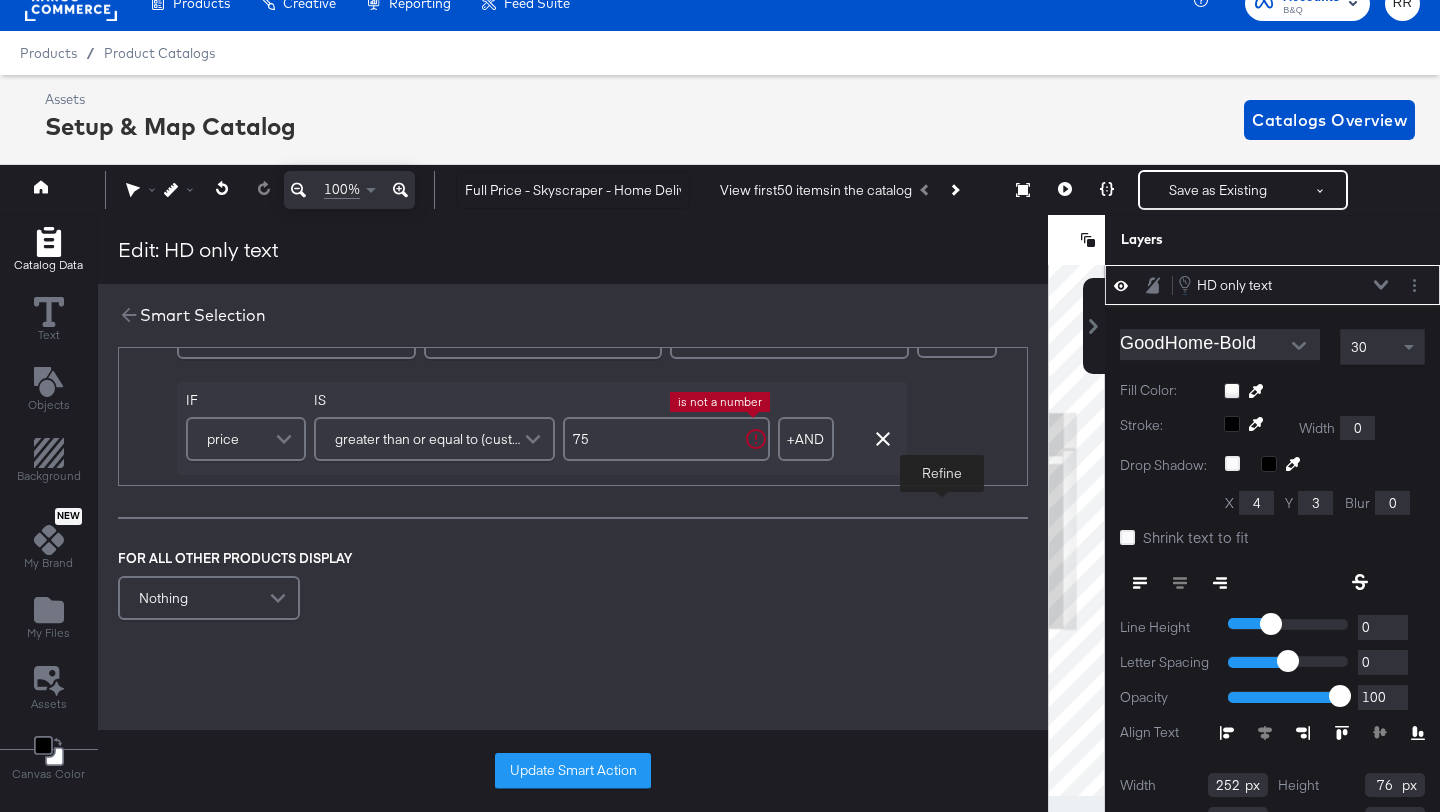type on "75" 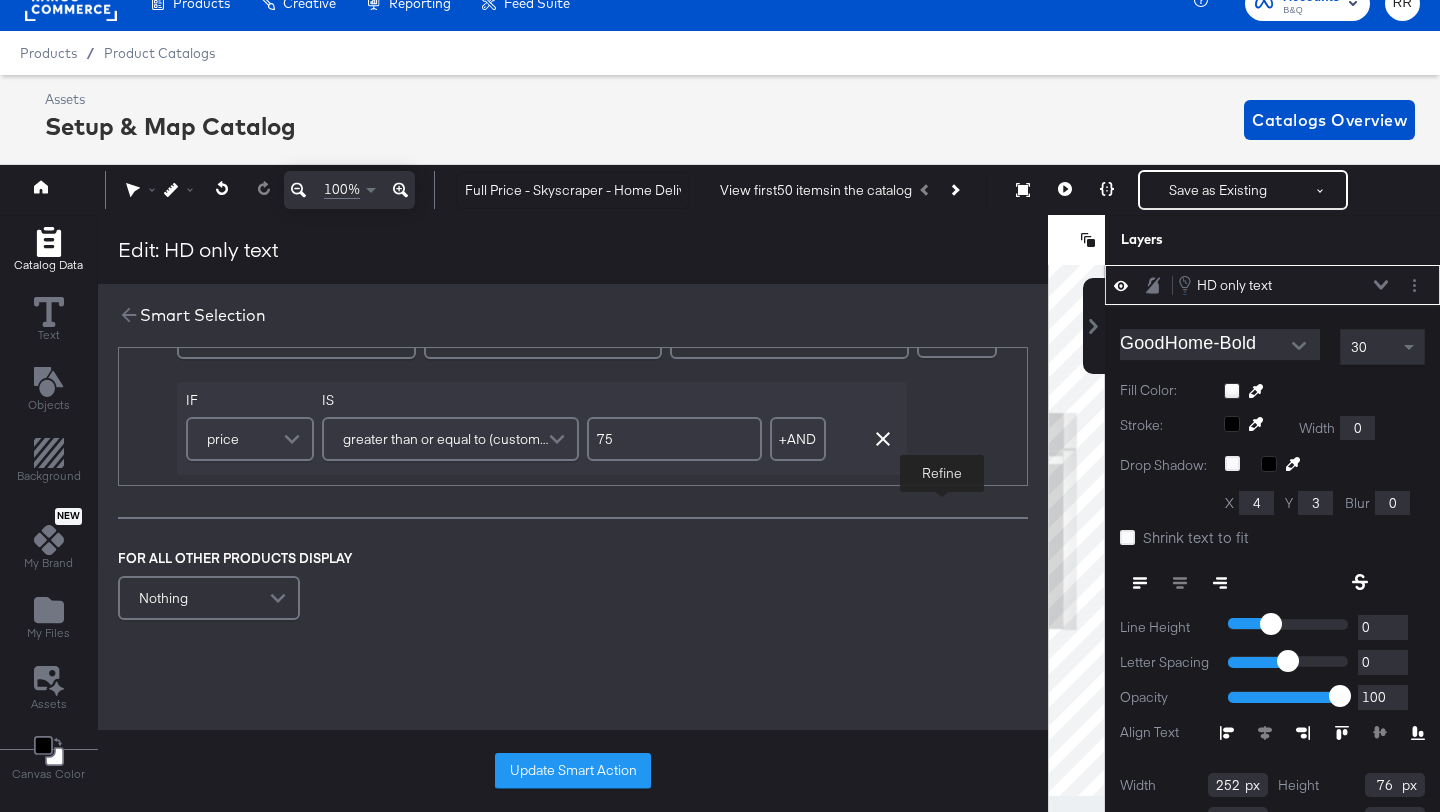 click on "DISPLAY Text + INSERT DYNAMIC FIELDS Free Delivery Add Condition IF custom_label_2 IS contains (ignore case) standard IF price IS greater than or equal to (custom) (number) 75 +  AND Add  AND  Condition Remove Condition AND Refine FOR ALL OTHER PRODUCTS DISPLAY Nothing" at bounding box center [573, 407] 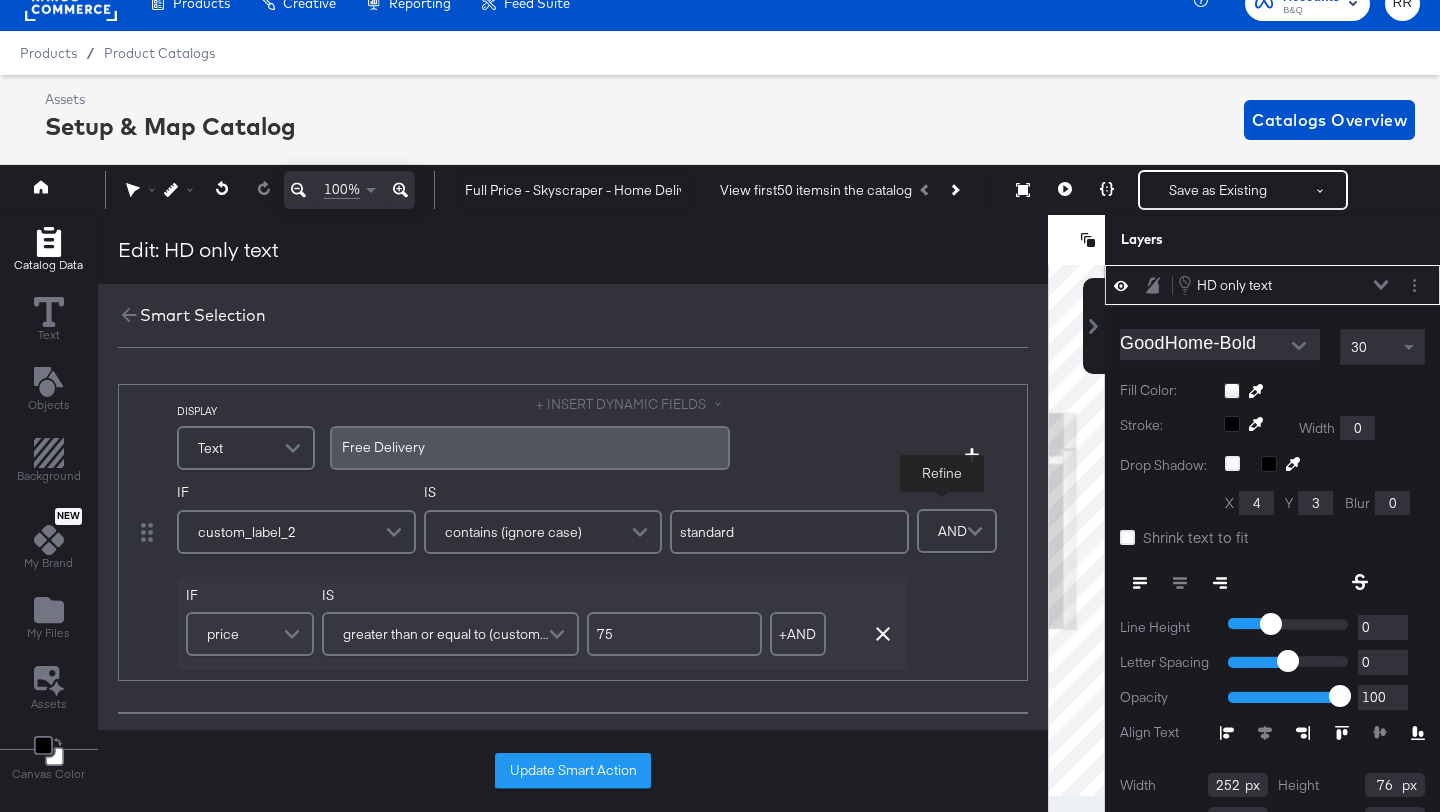 scroll, scrollTop: 34, scrollLeft: 0, axis: vertical 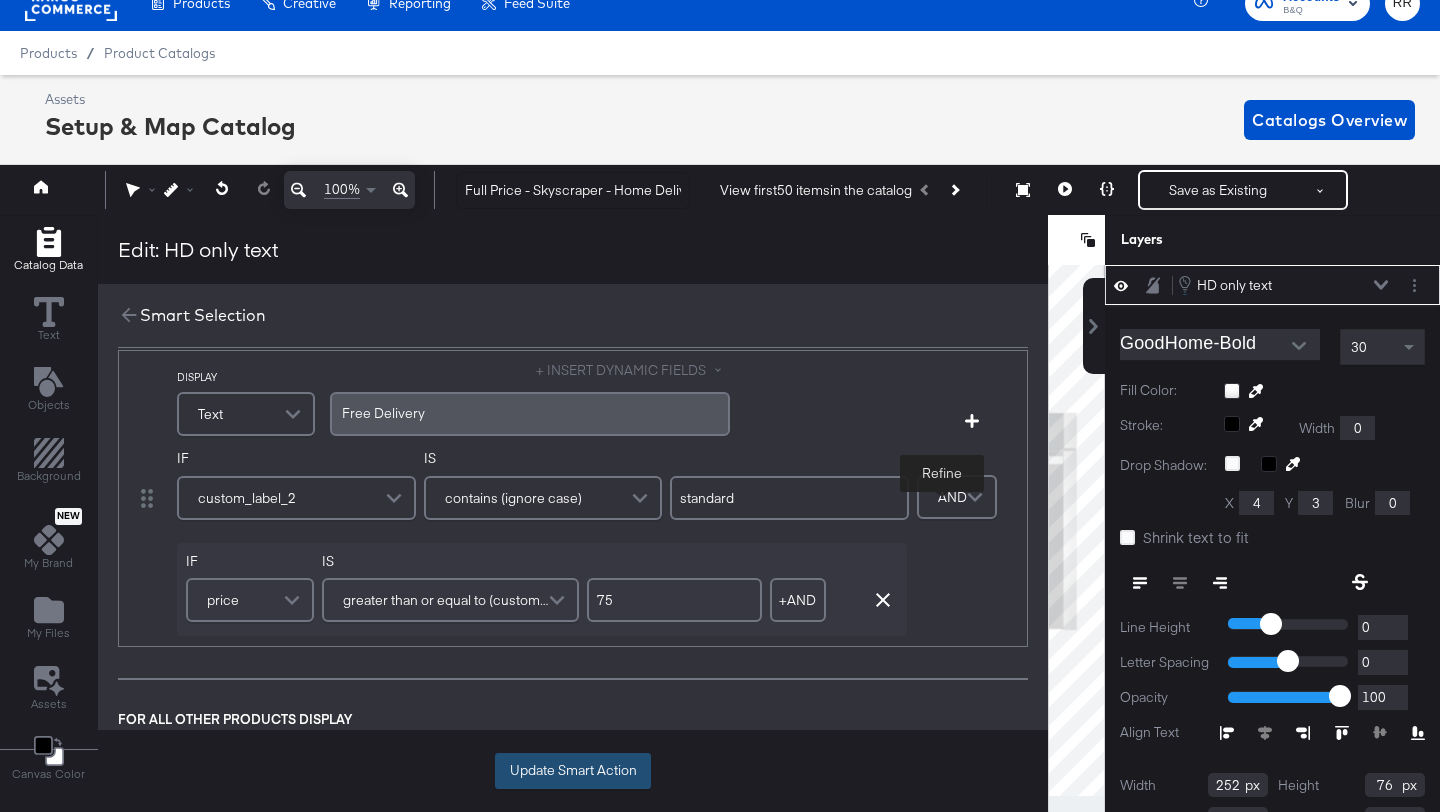 click on "Update Smart Action" at bounding box center [573, 771] 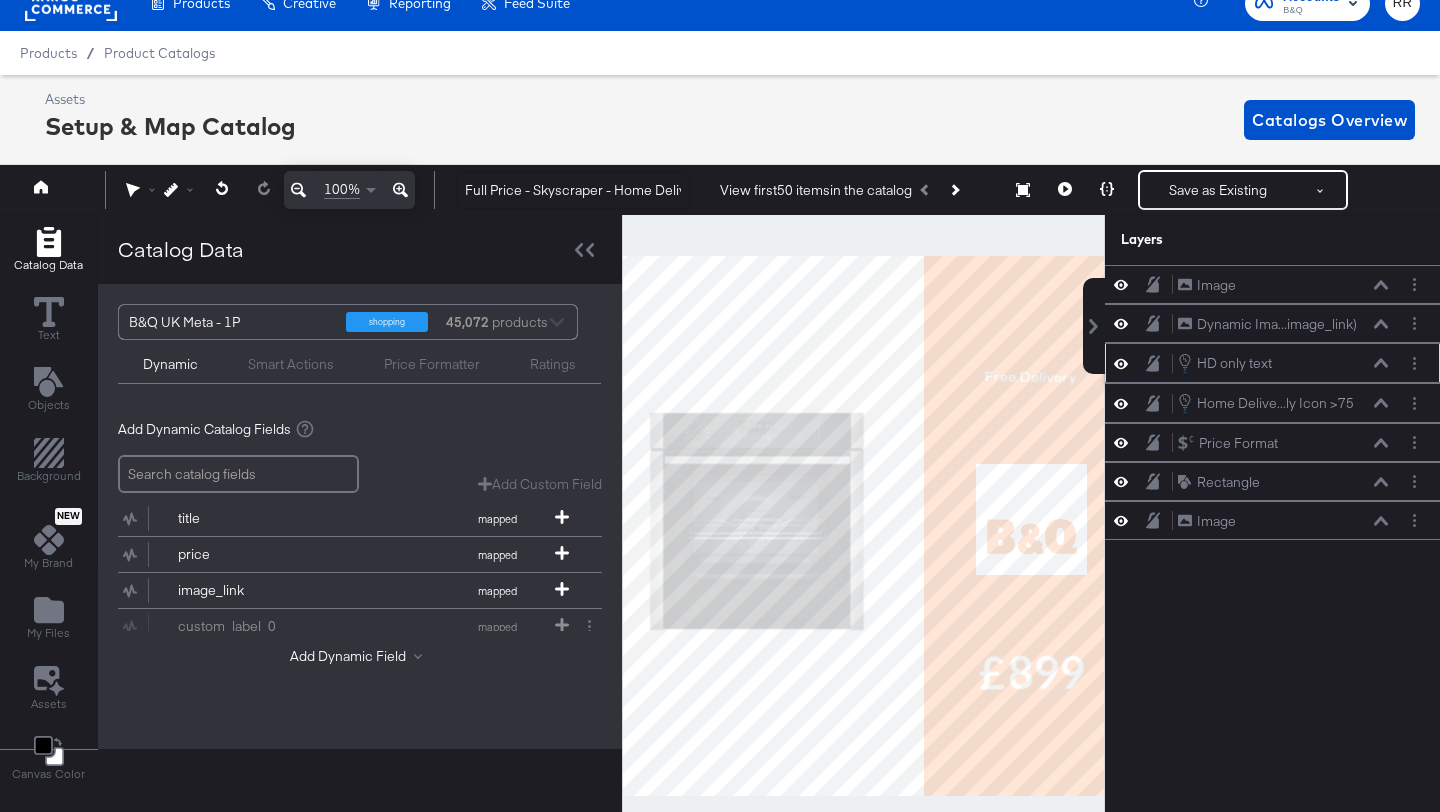scroll, scrollTop: 0, scrollLeft: 0, axis: both 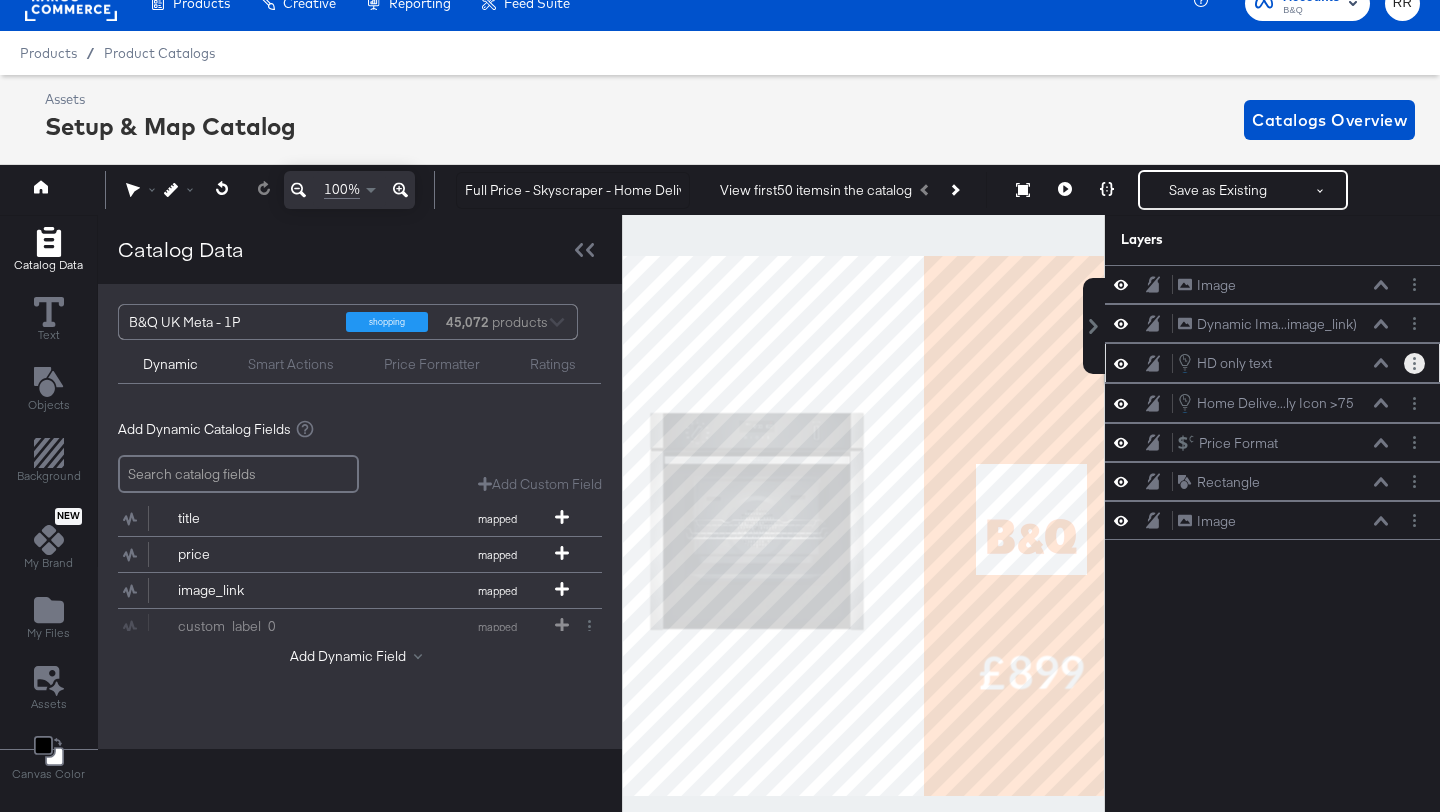 click 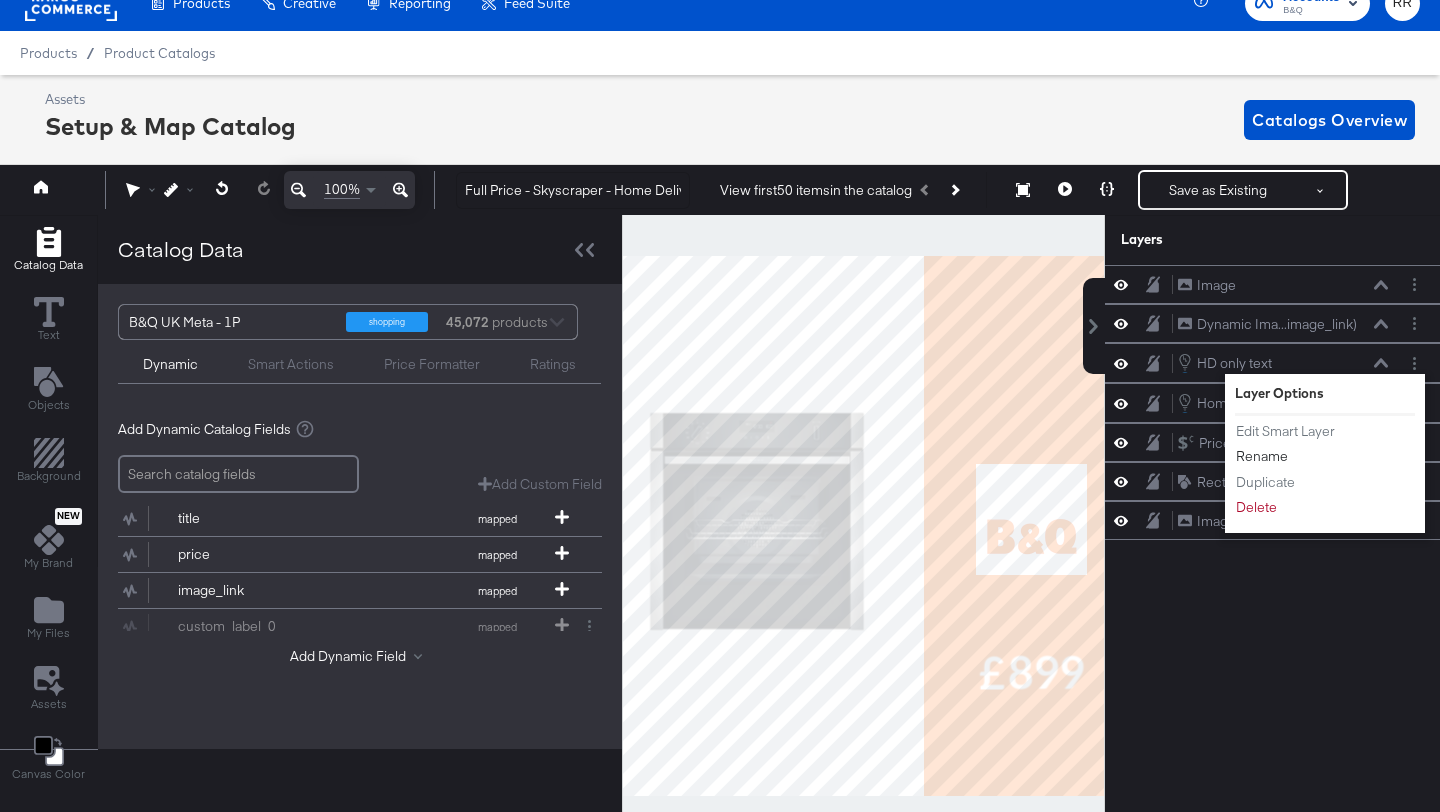 click on "Rename" at bounding box center [1262, 456] 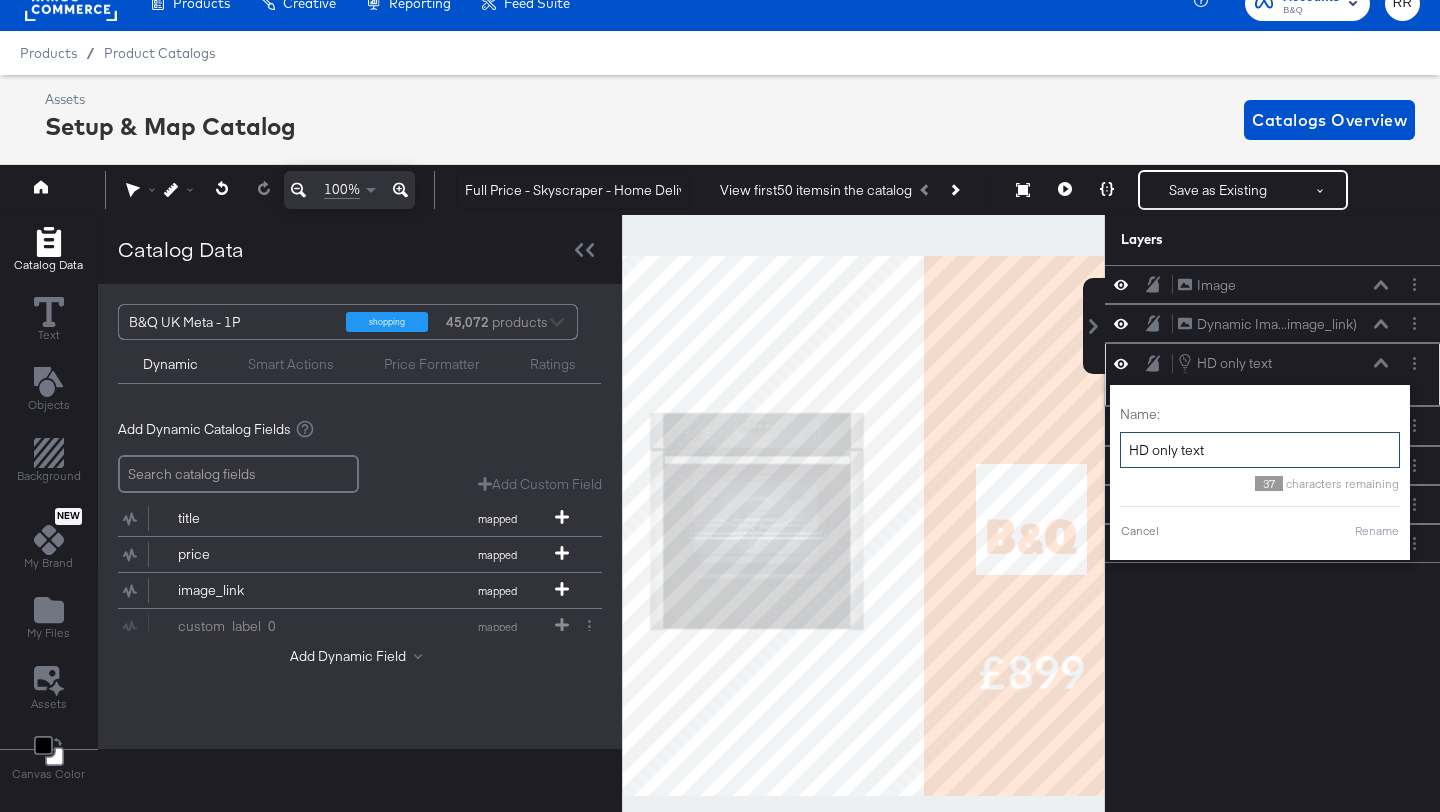 click on "HD only text" at bounding box center (1260, 450) 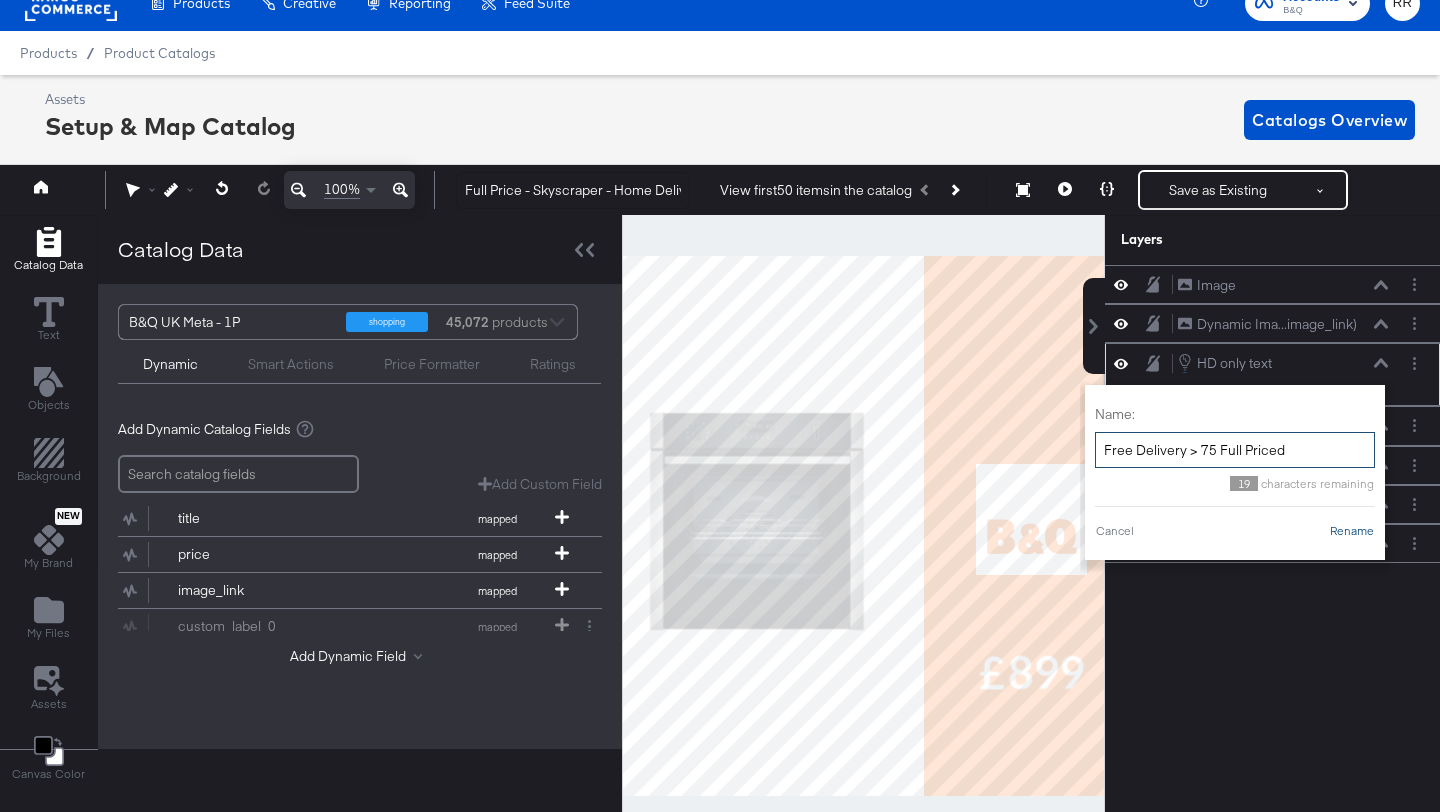 type on "Free Delivery > 75 Full Priced" 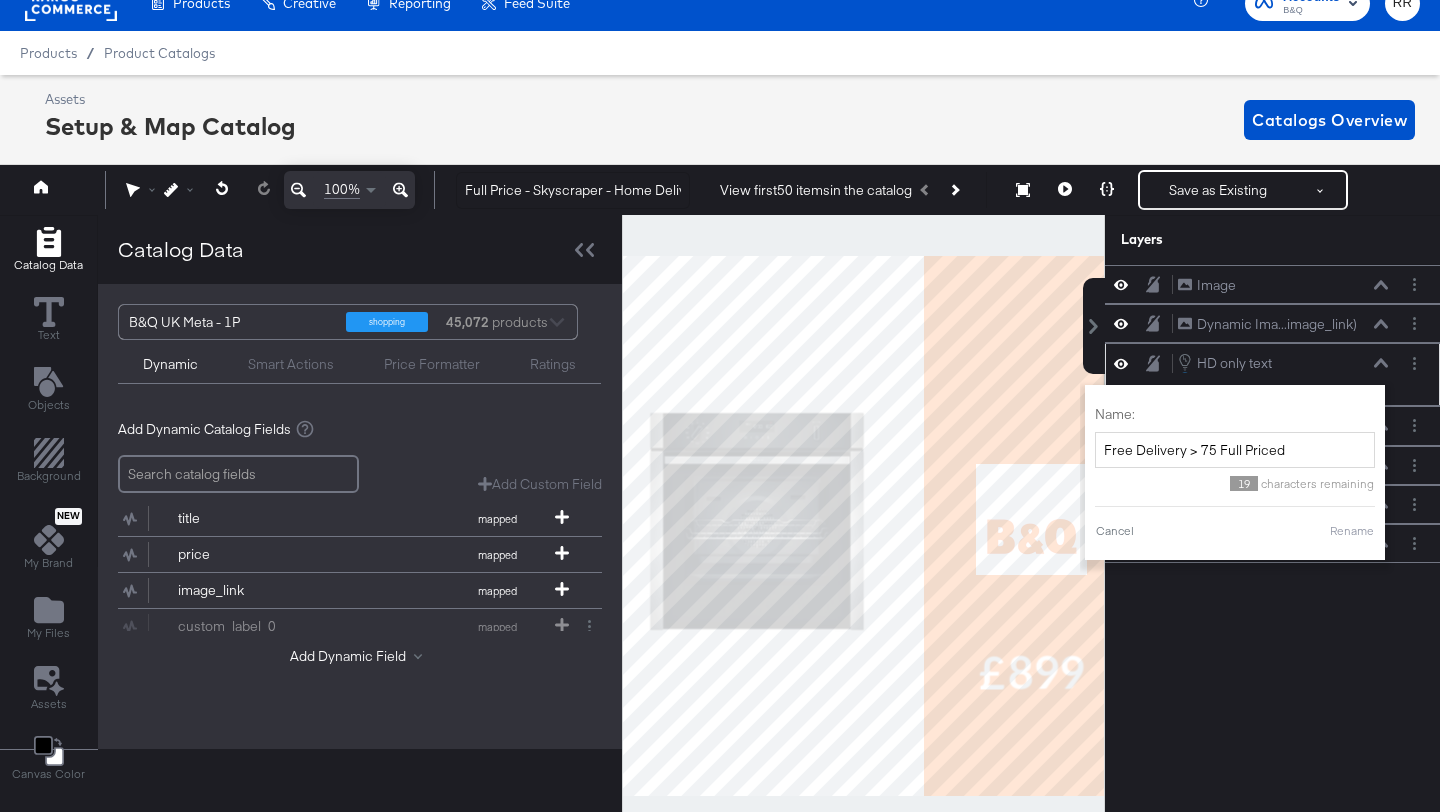 click on "Rename" at bounding box center (1352, 531) 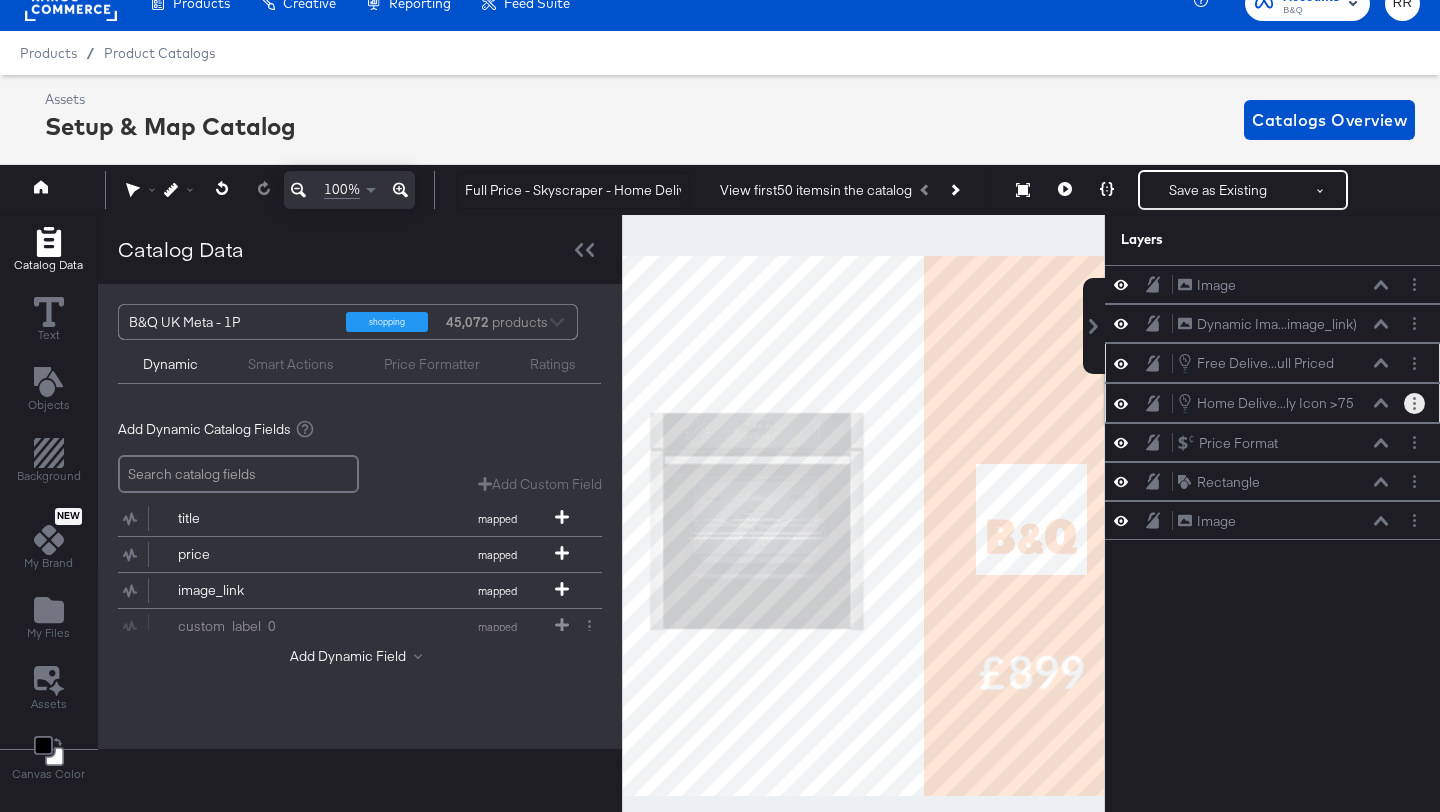 click 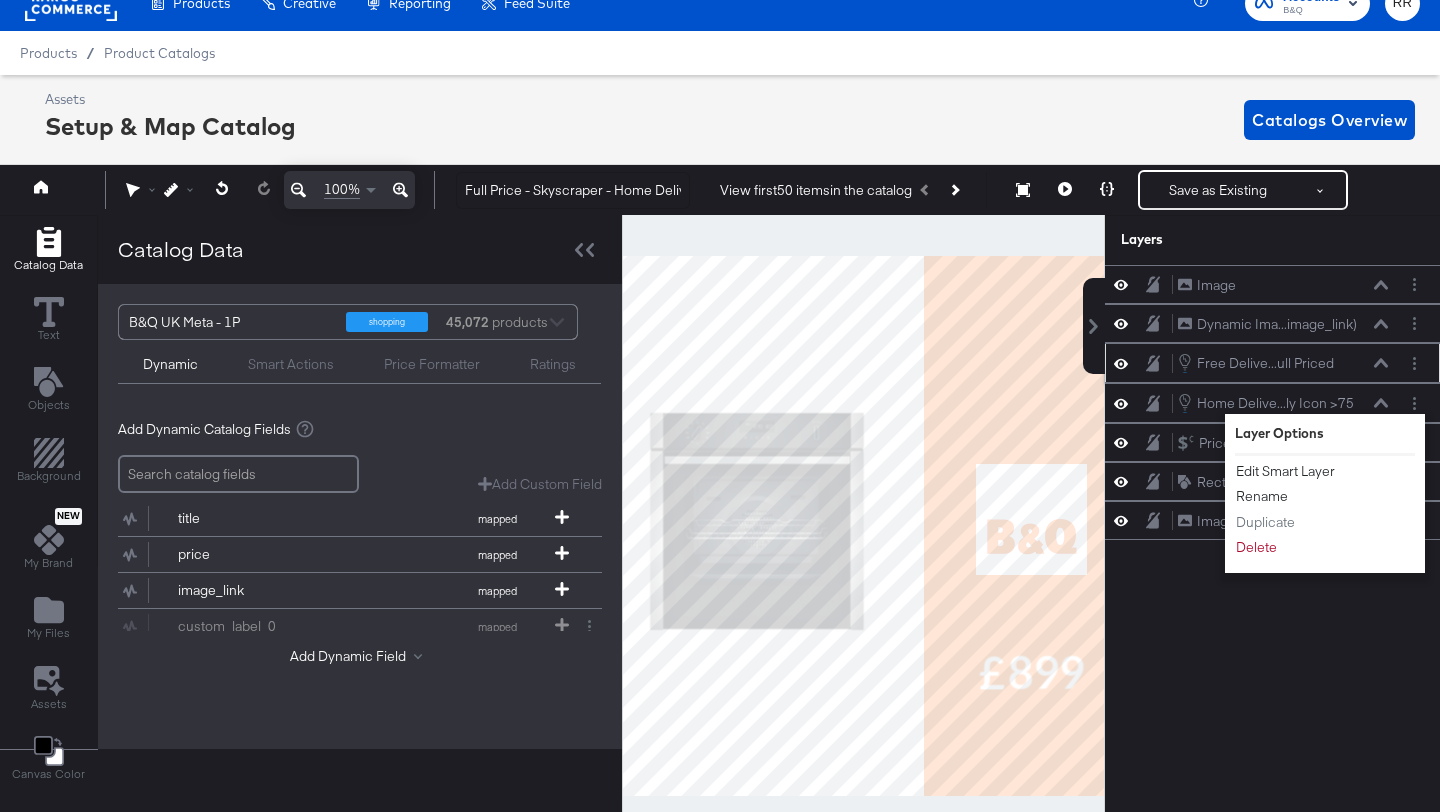 drag, startPoint x: 1303, startPoint y: 468, endPoint x: 1275, endPoint y: 497, distance: 40.311287 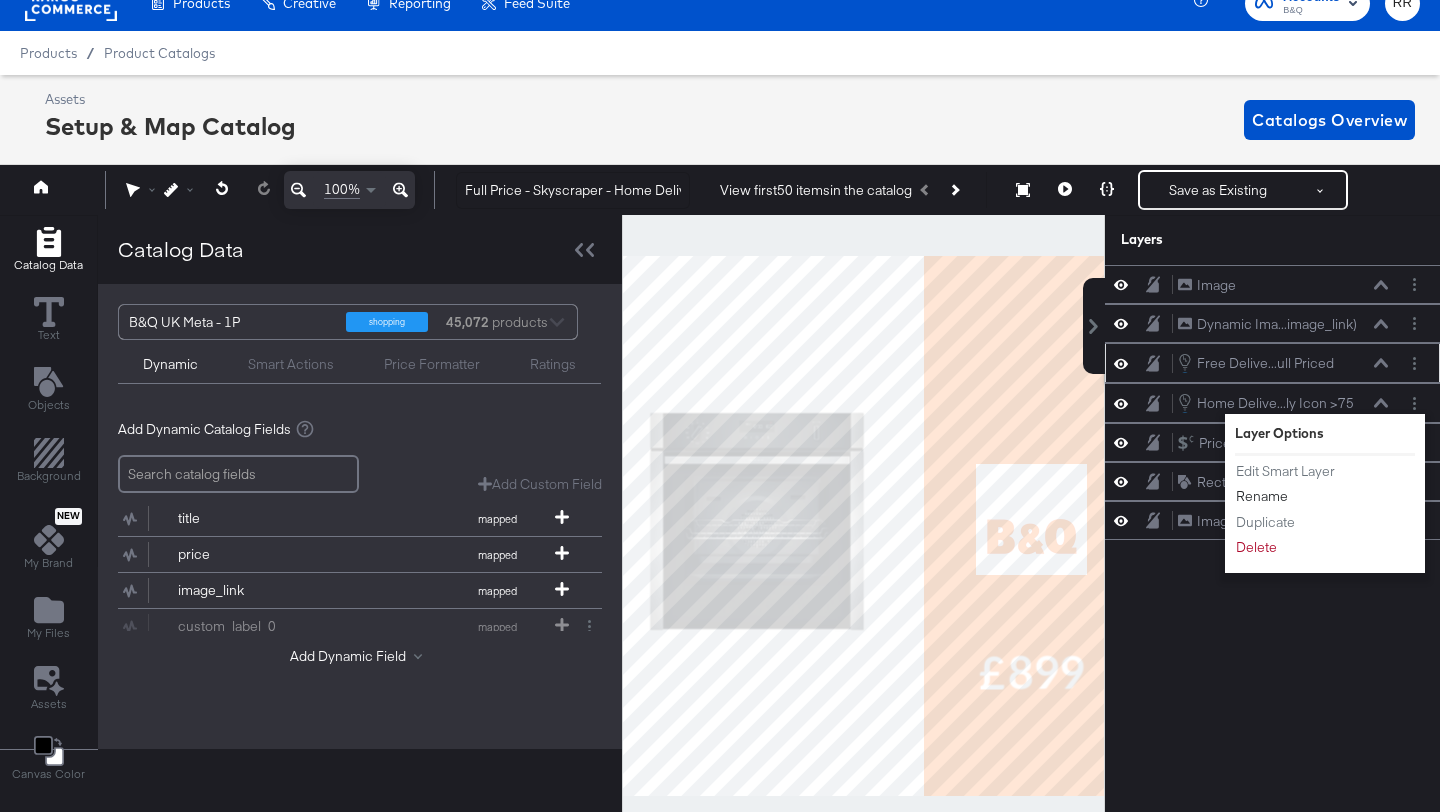 click on "Rename" at bounding box center (1262, 496) 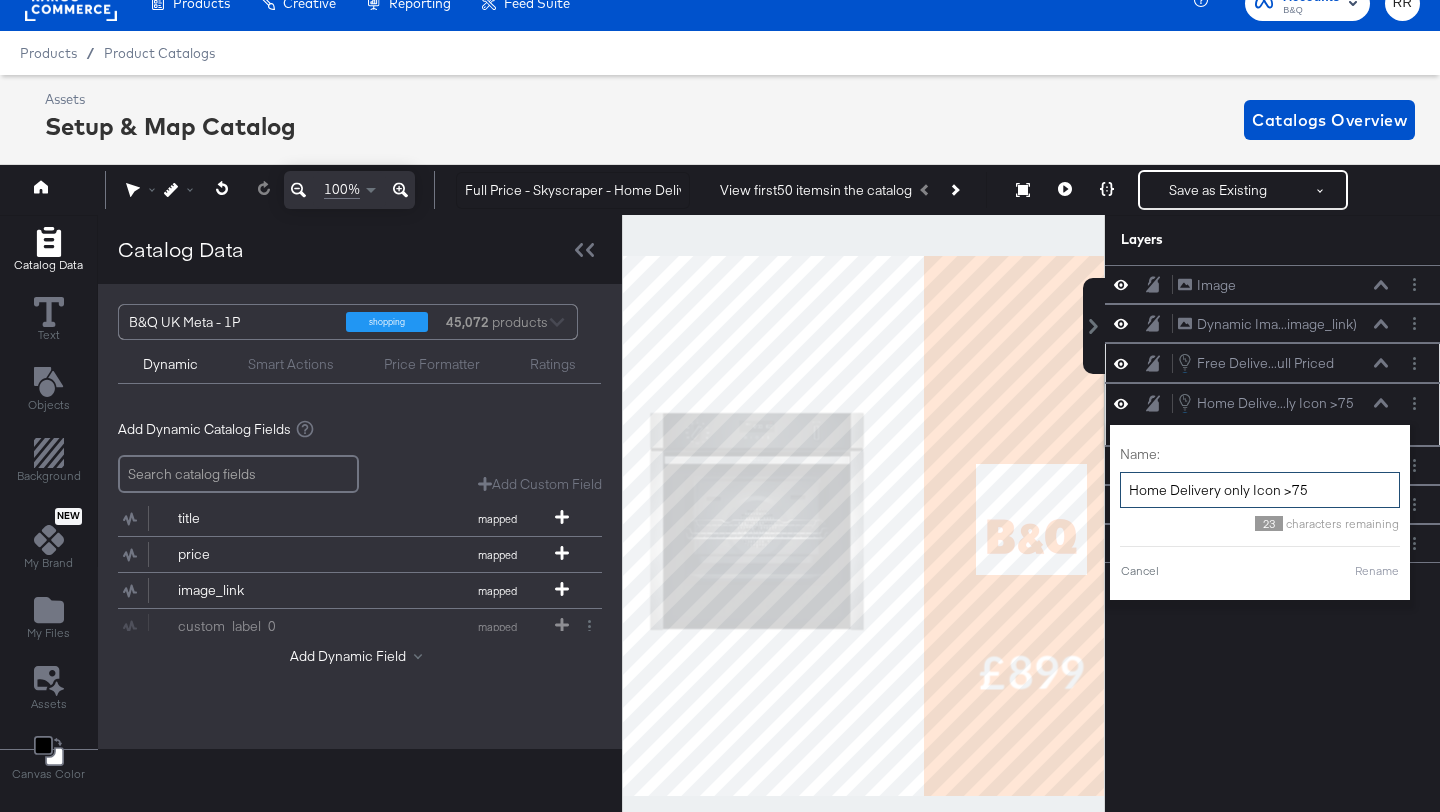 click on "Home Delivery only Icon >75" at bounding box center (1260, 490) 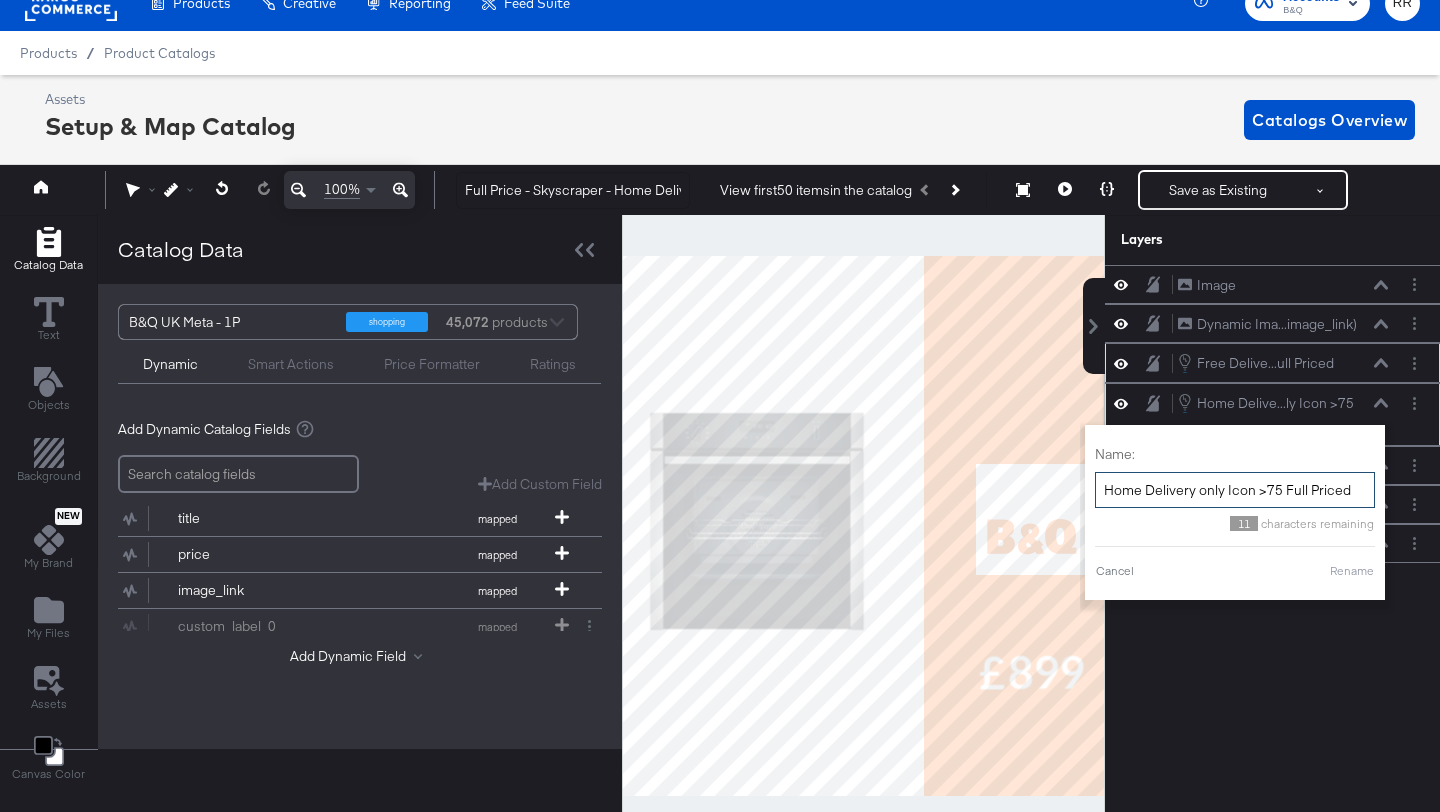 type on "Home Delivery only Icon >75 Full Priced" 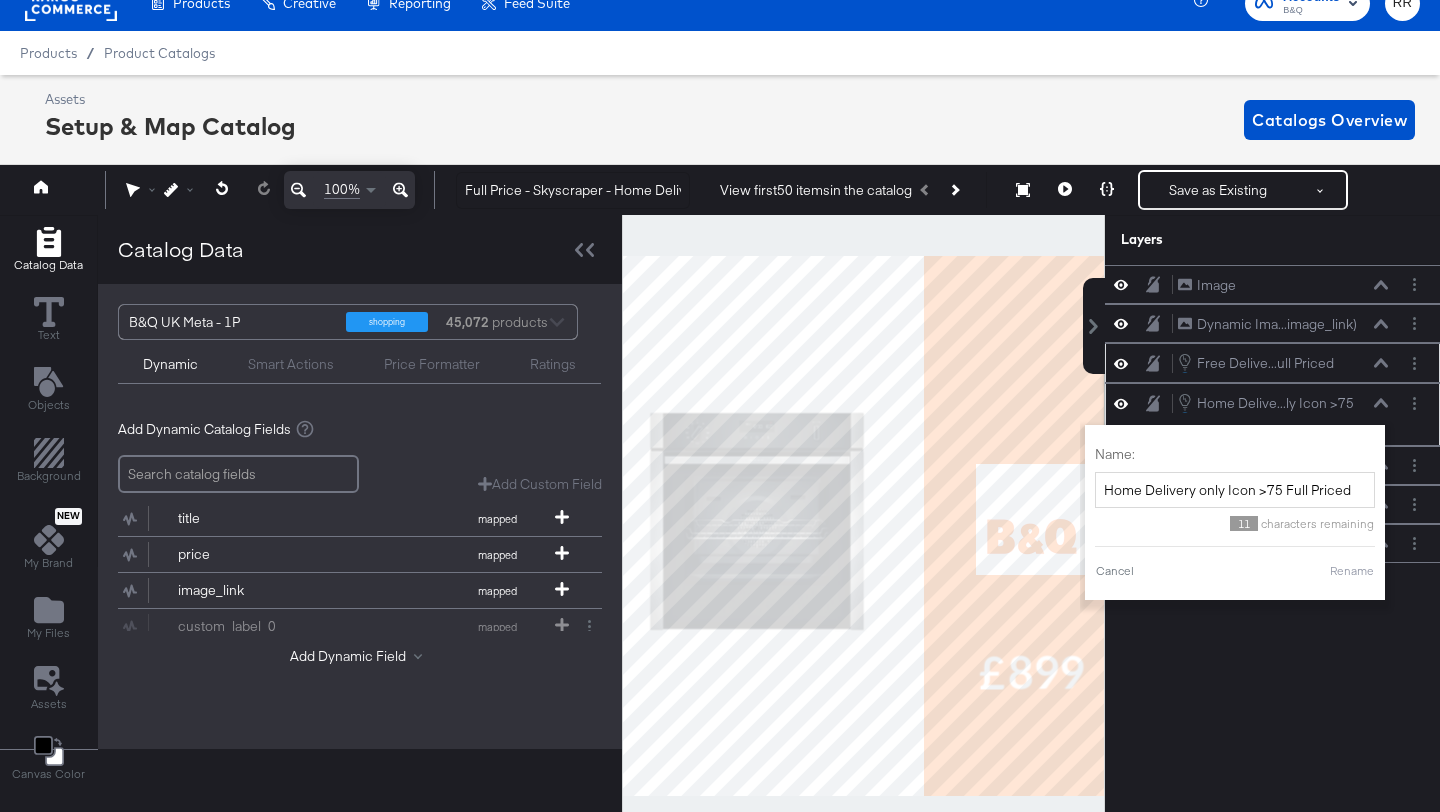 click on "Rename" at bounding box center (1352, 571) 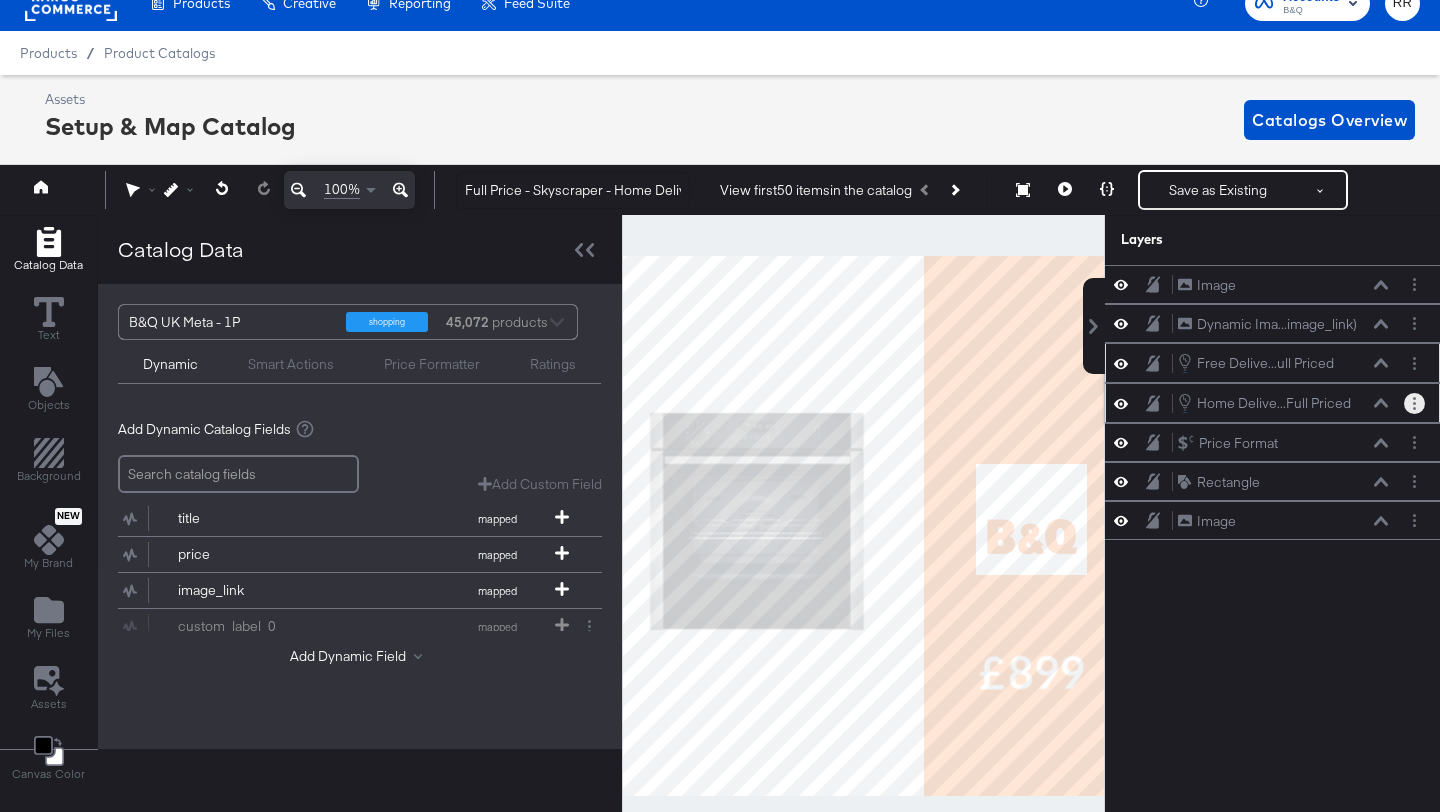click at bounding box center [1414, 403] 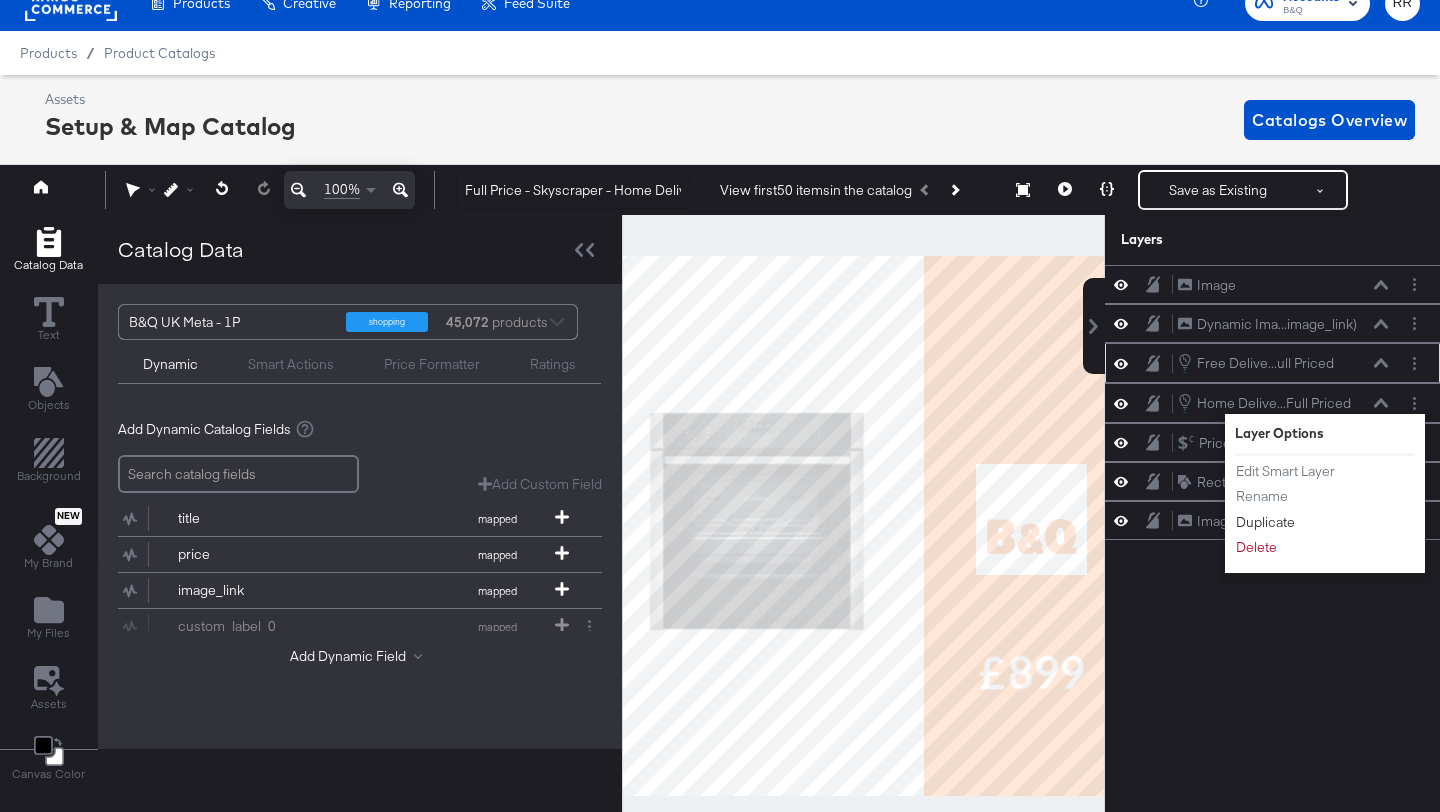 click on "Duplicate" at bounding box center [1265, 522] 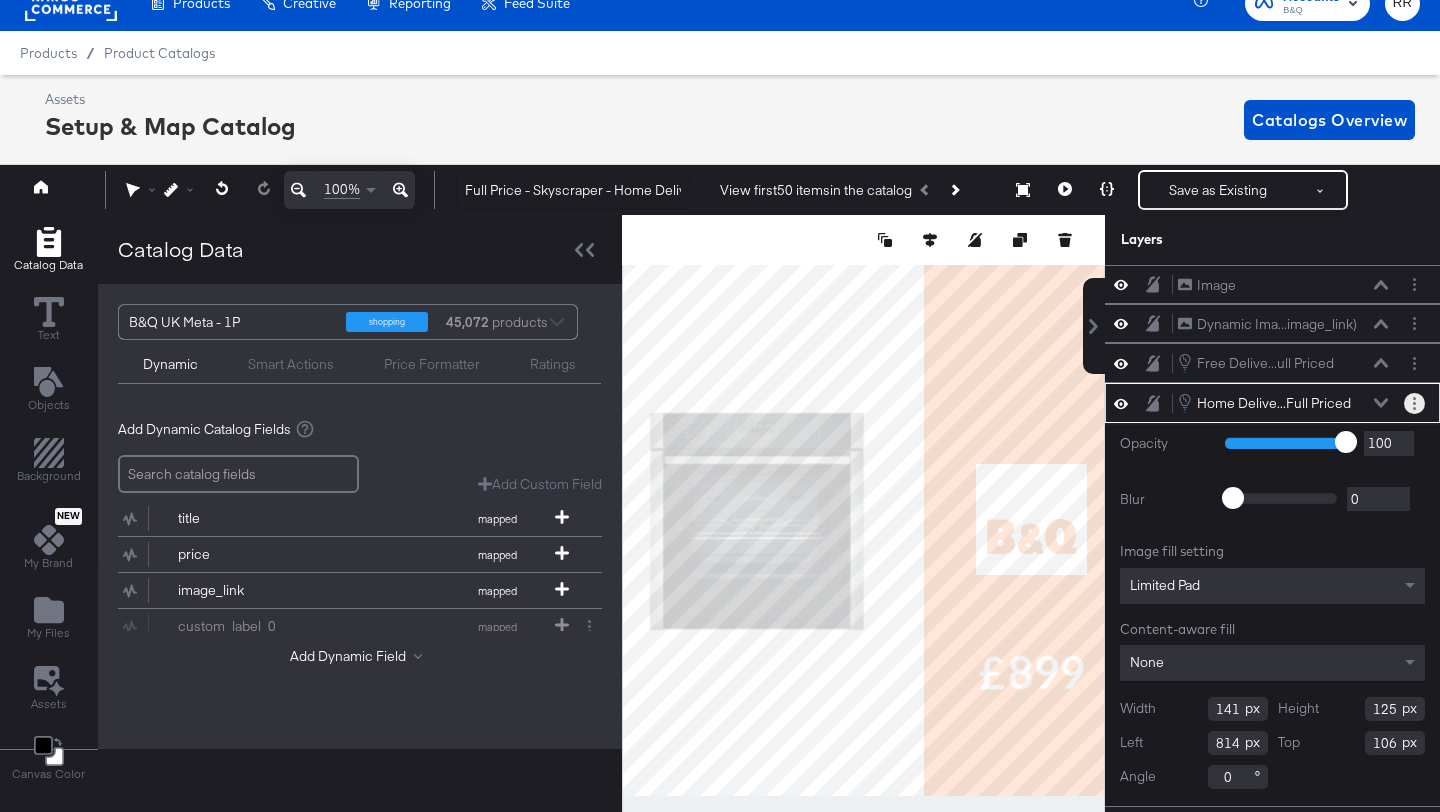 click at bounding box center (1414, 403) 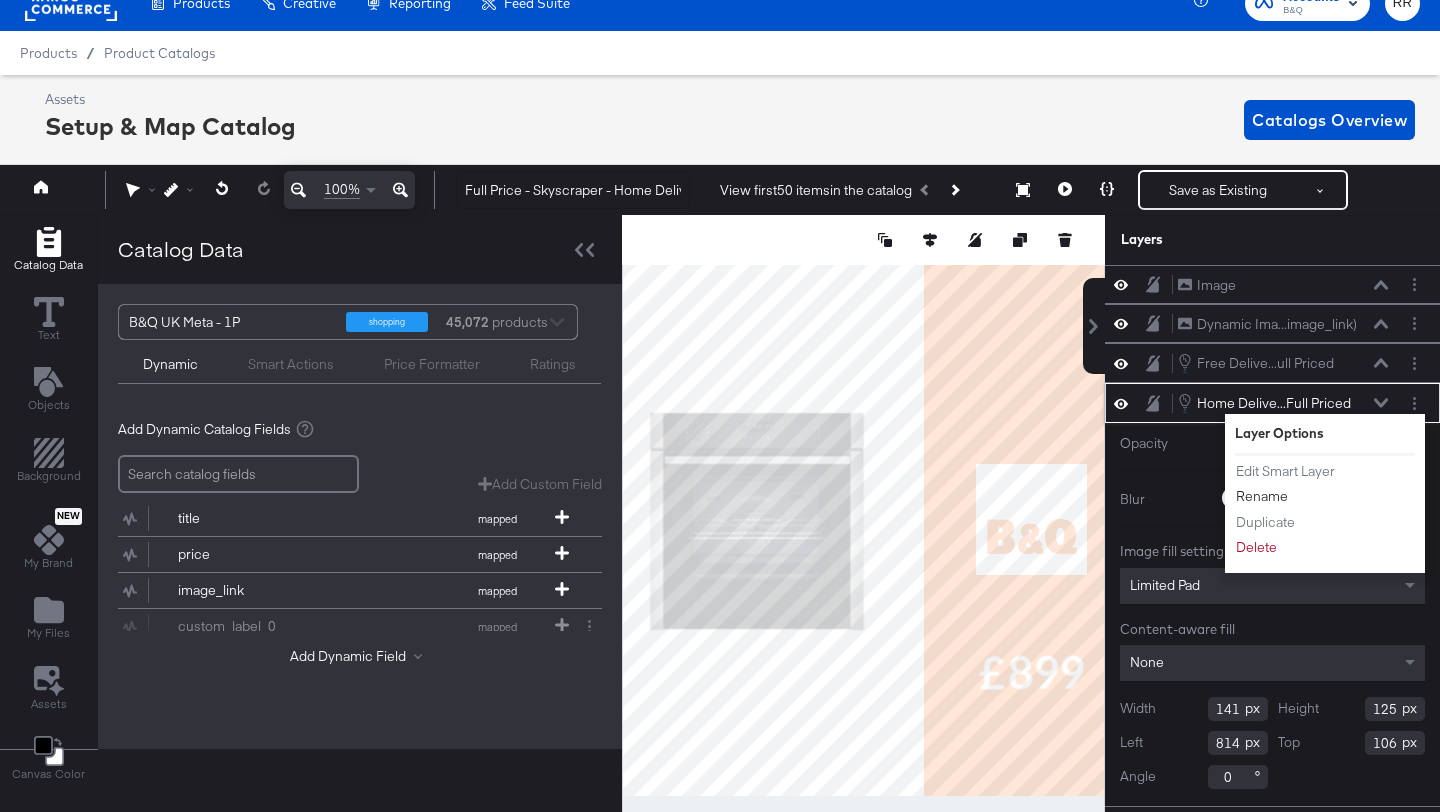 click on "Rename" at bounding box center (1262, 496) 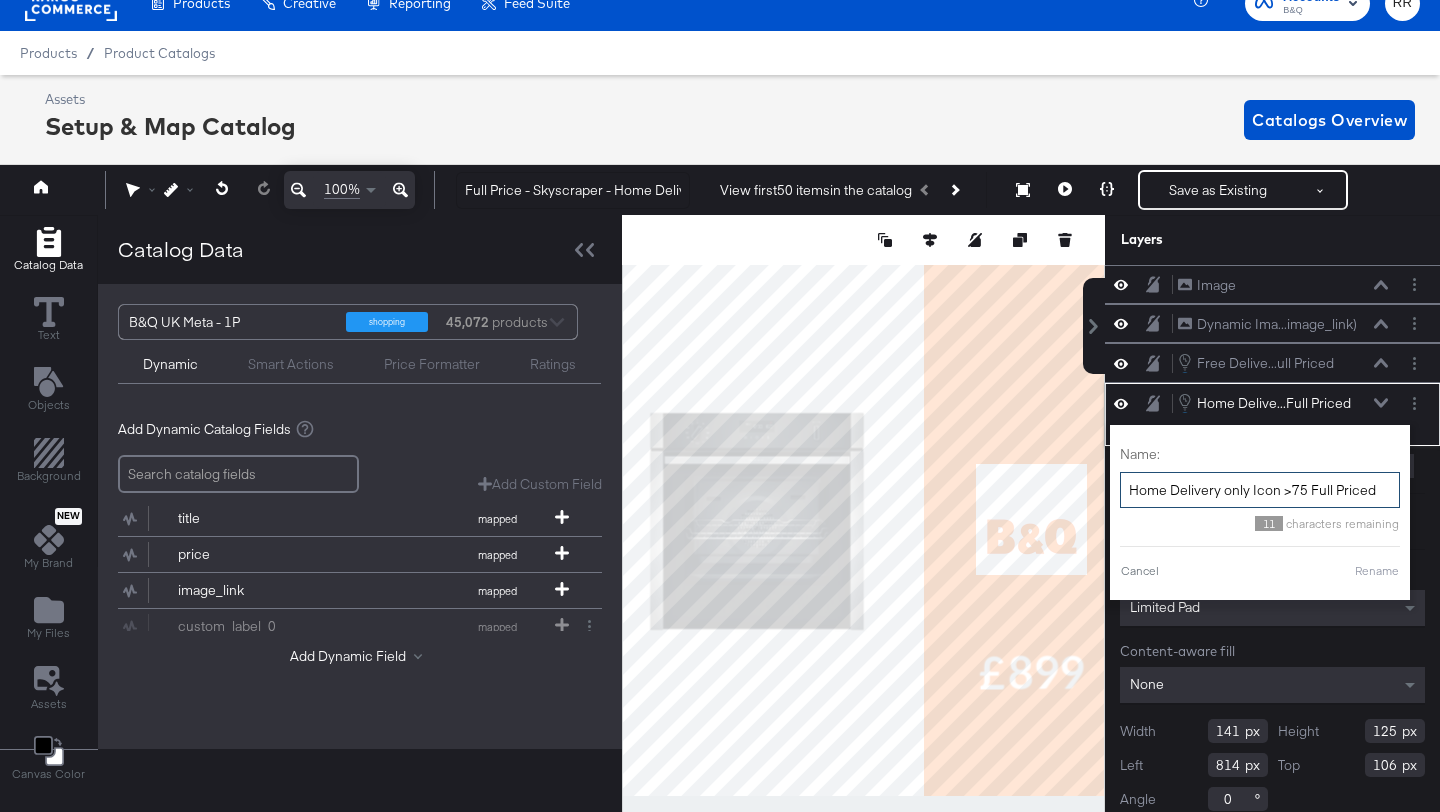 click on "Home Delivery only Icon >75 Full Priced" at bounding box center [1260, 490] 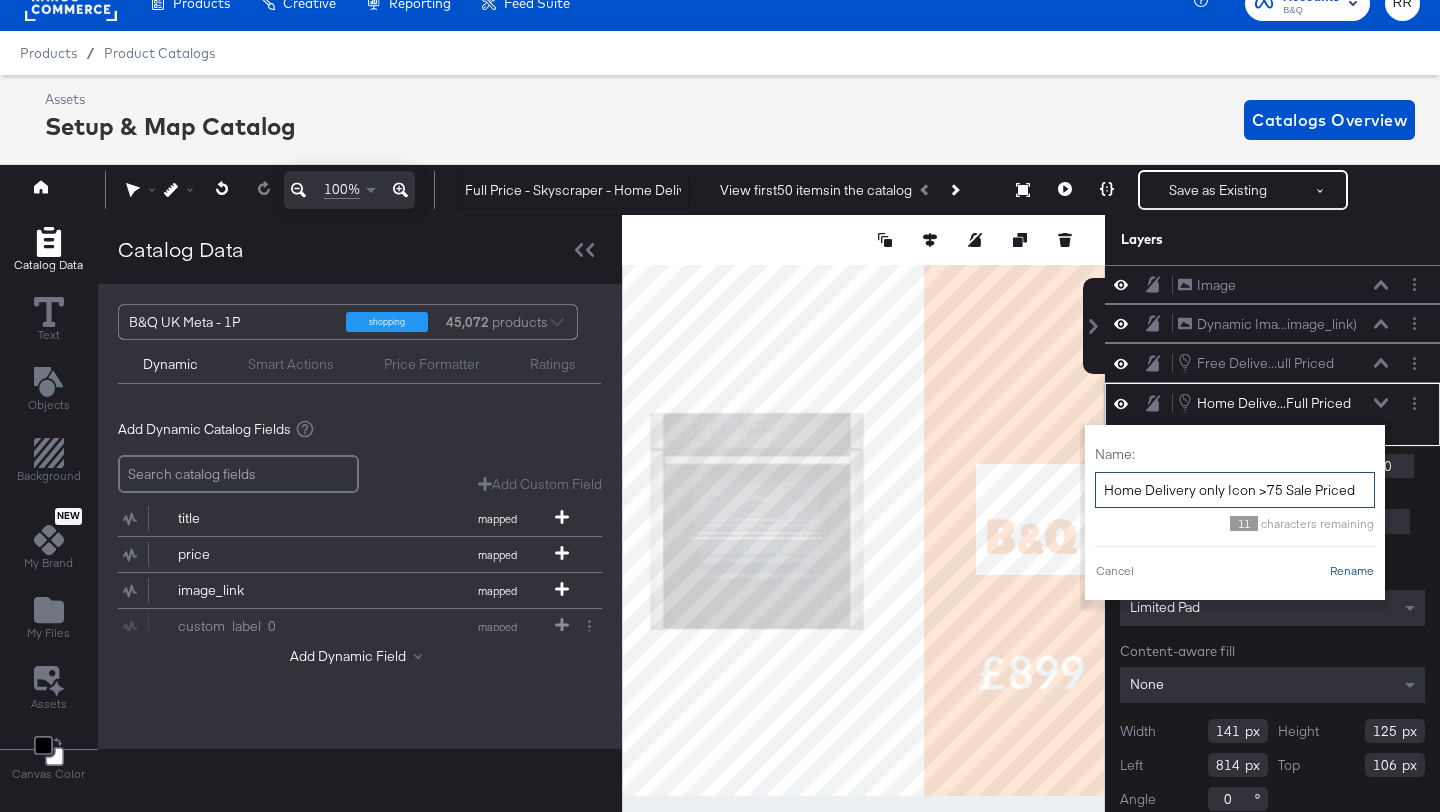 type on "Home Delivery only Icon >75 Sale Priced" 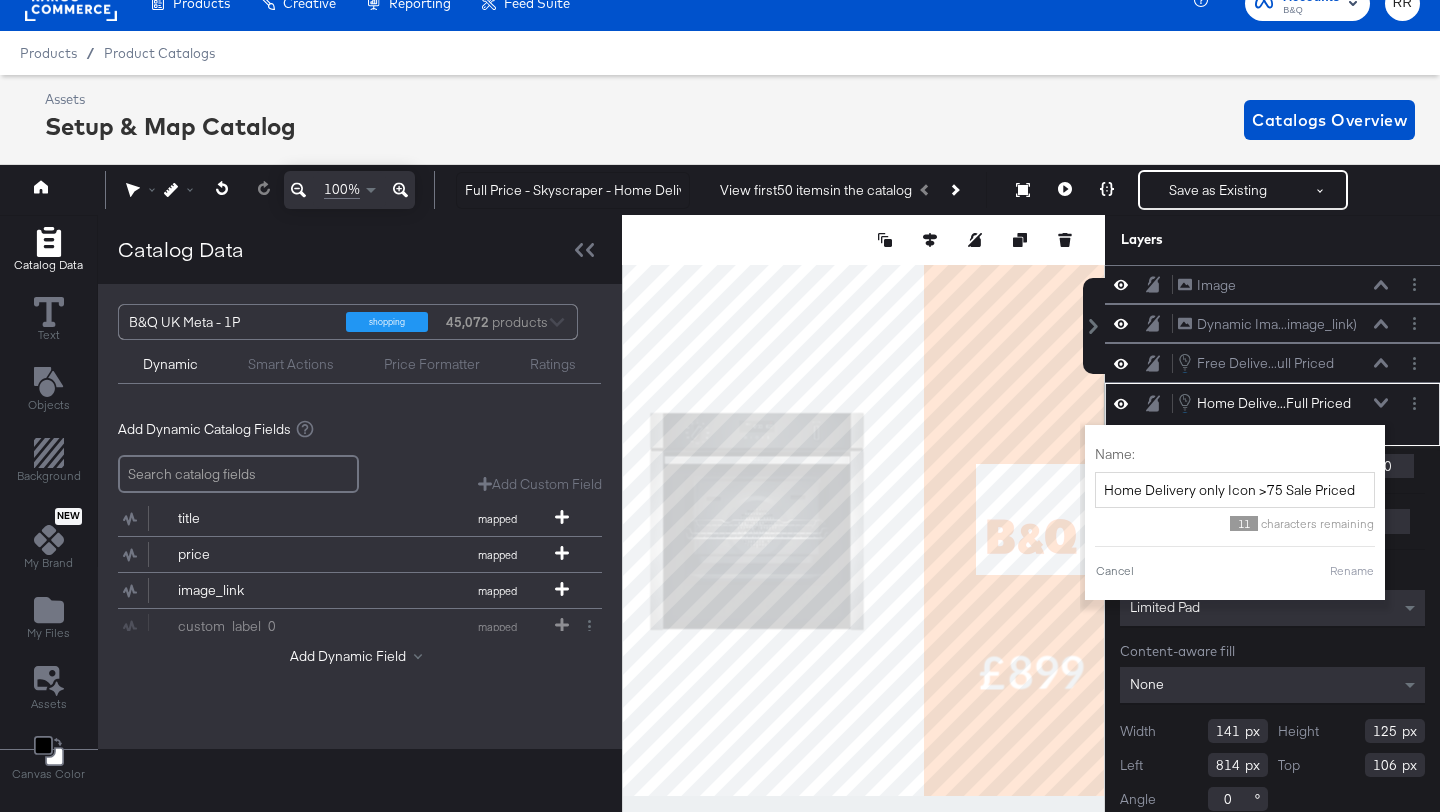 click on "Rename" at bounding box center [1352, 571] 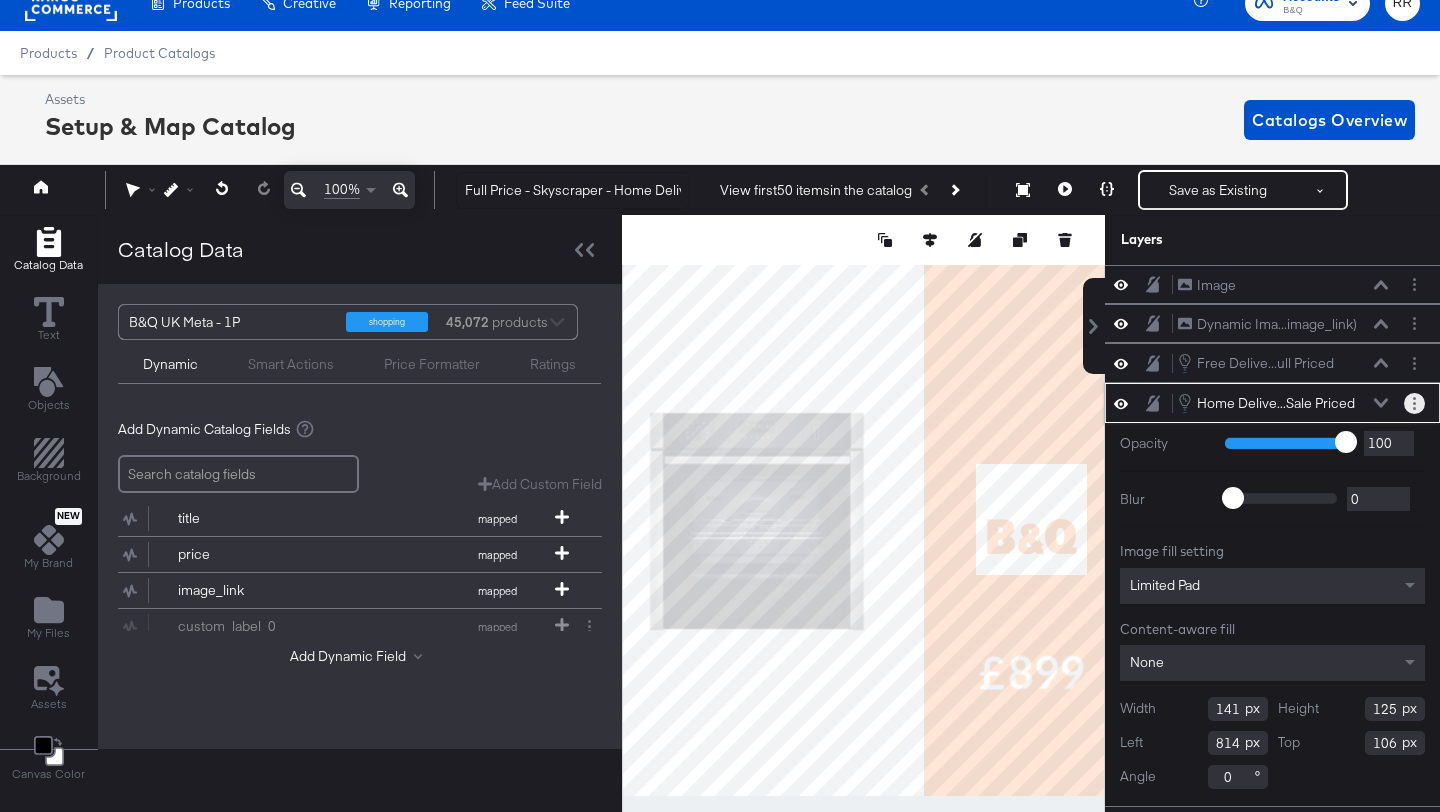 click 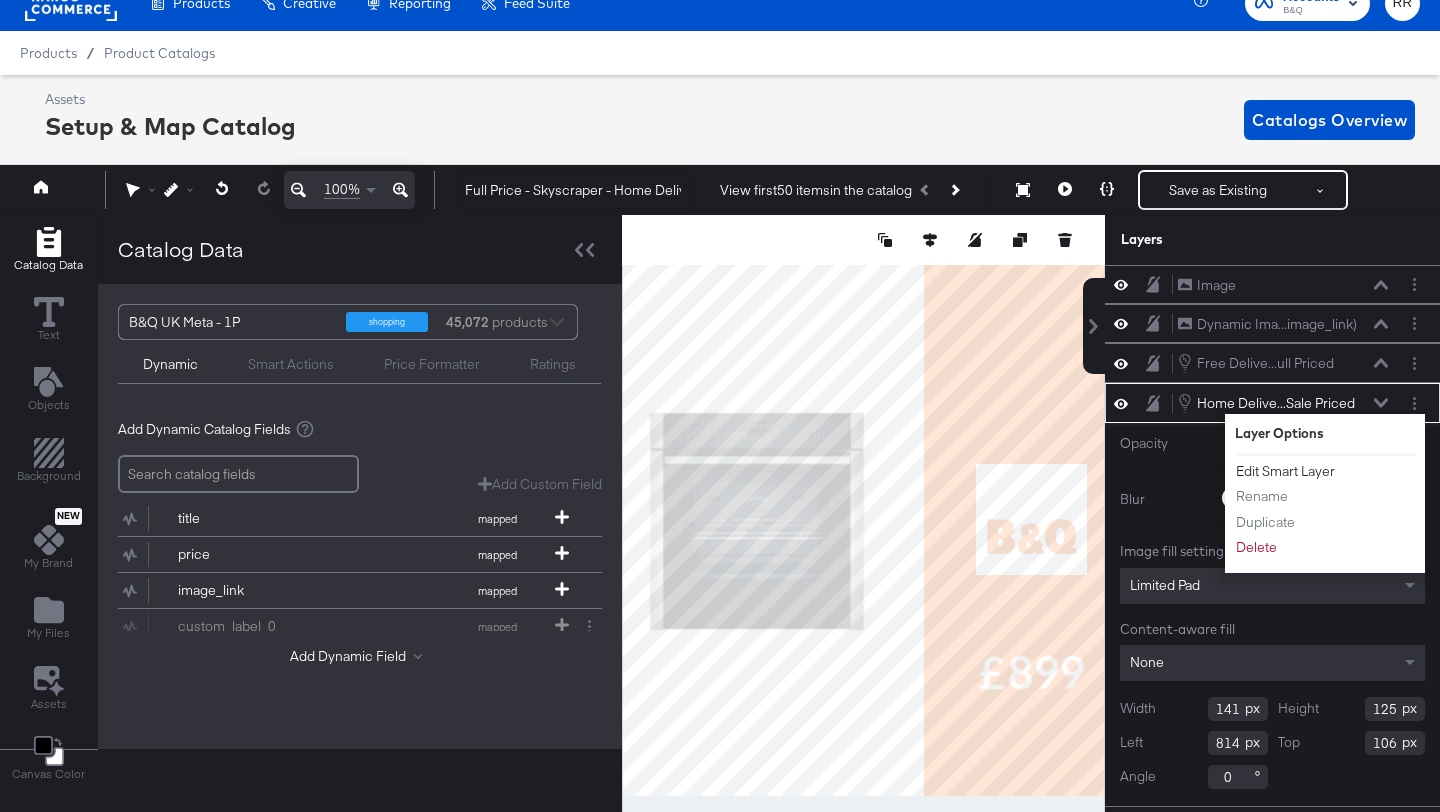 click on "Edit Smart Layer" at bounding box center [1285, 471] 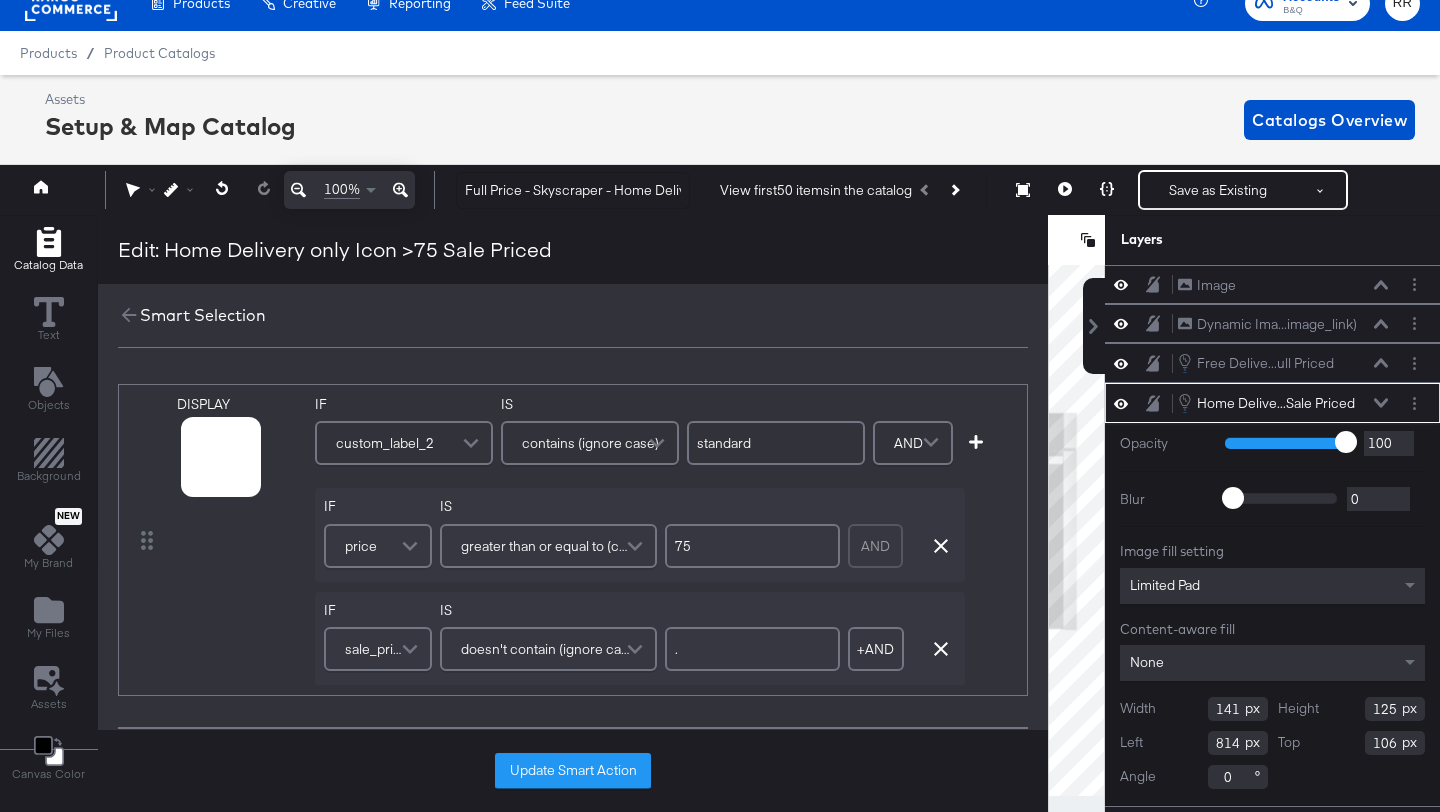 scroll, scrollTop: 17, scrollLeft: 0, axis: vertical 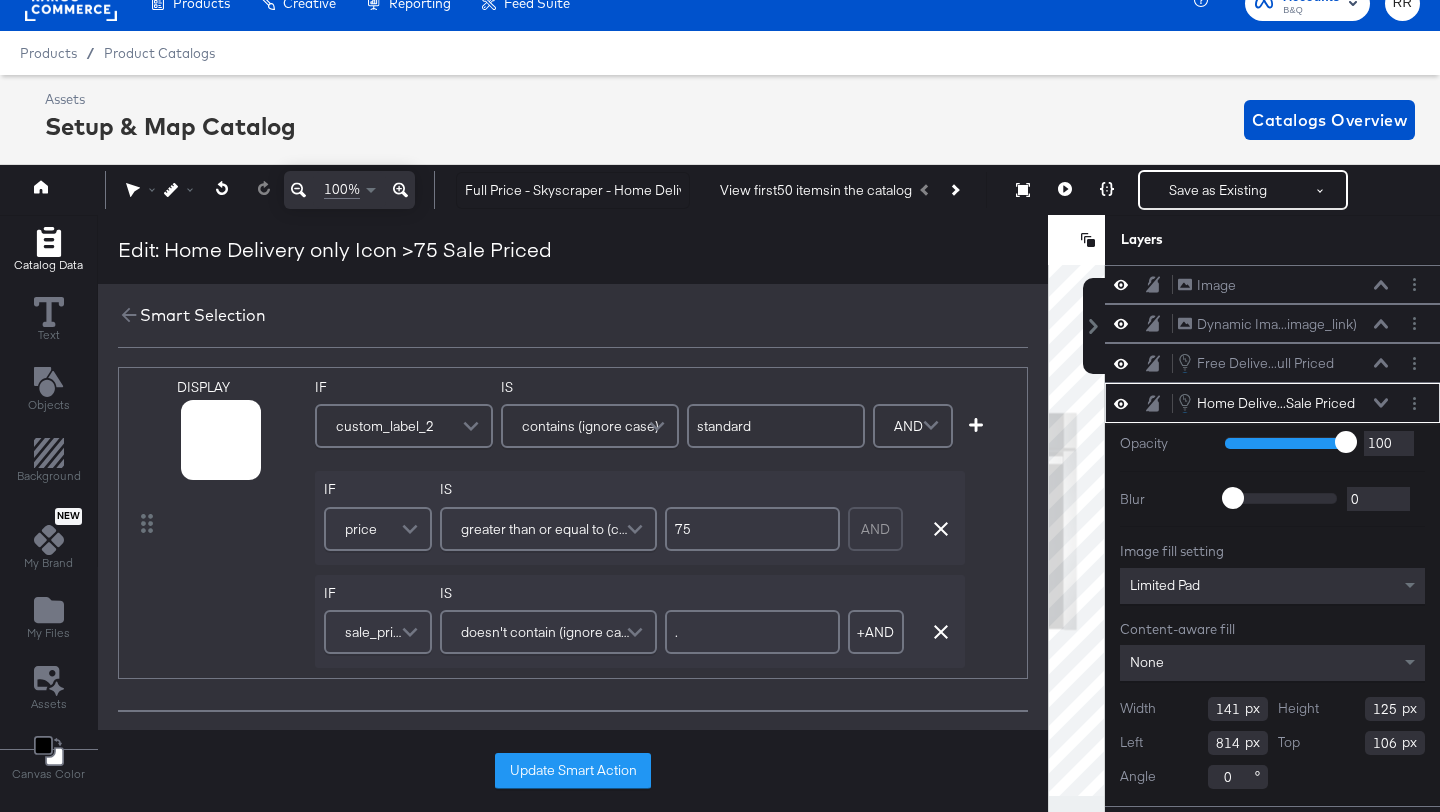 click at bounding box center (412, 529) 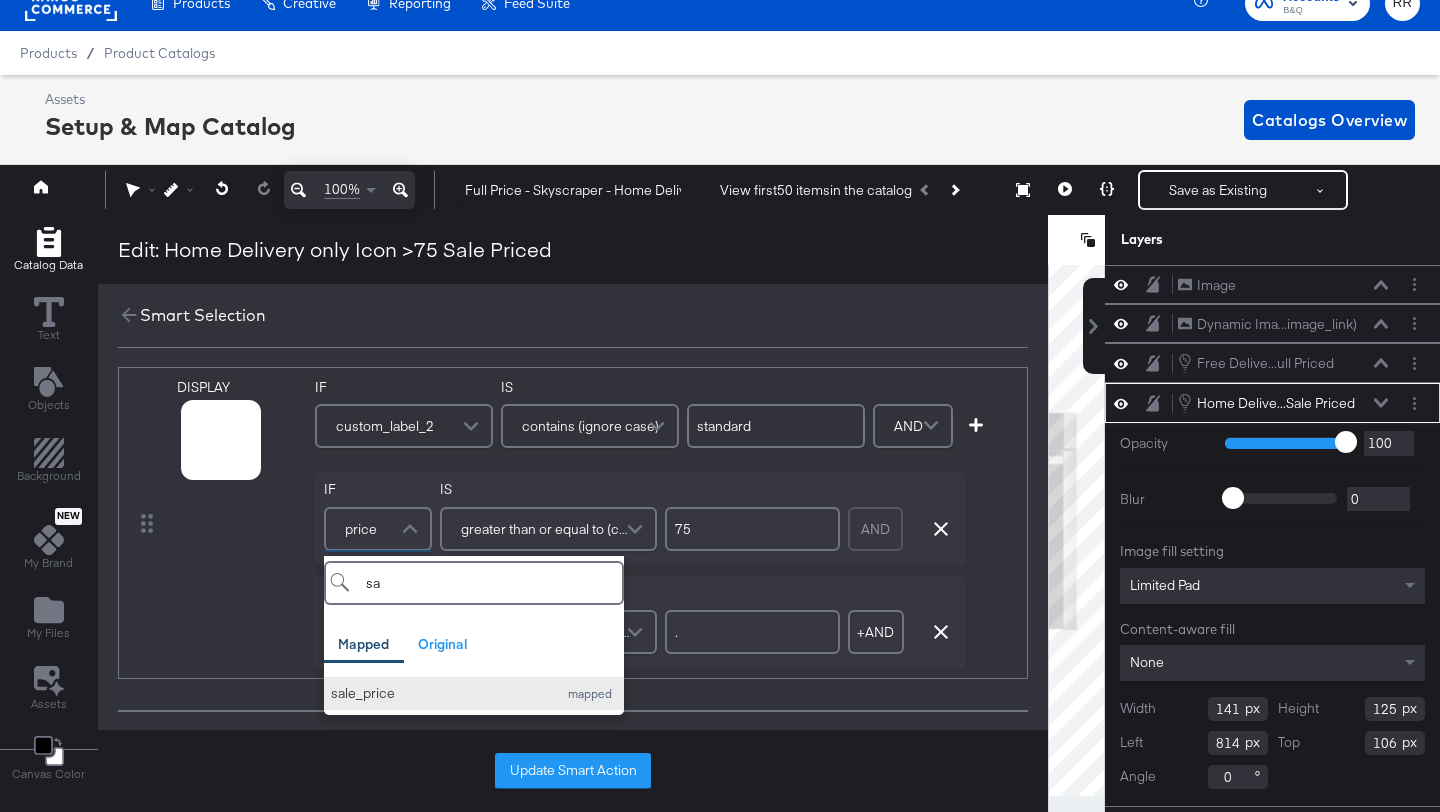 type on "sa" 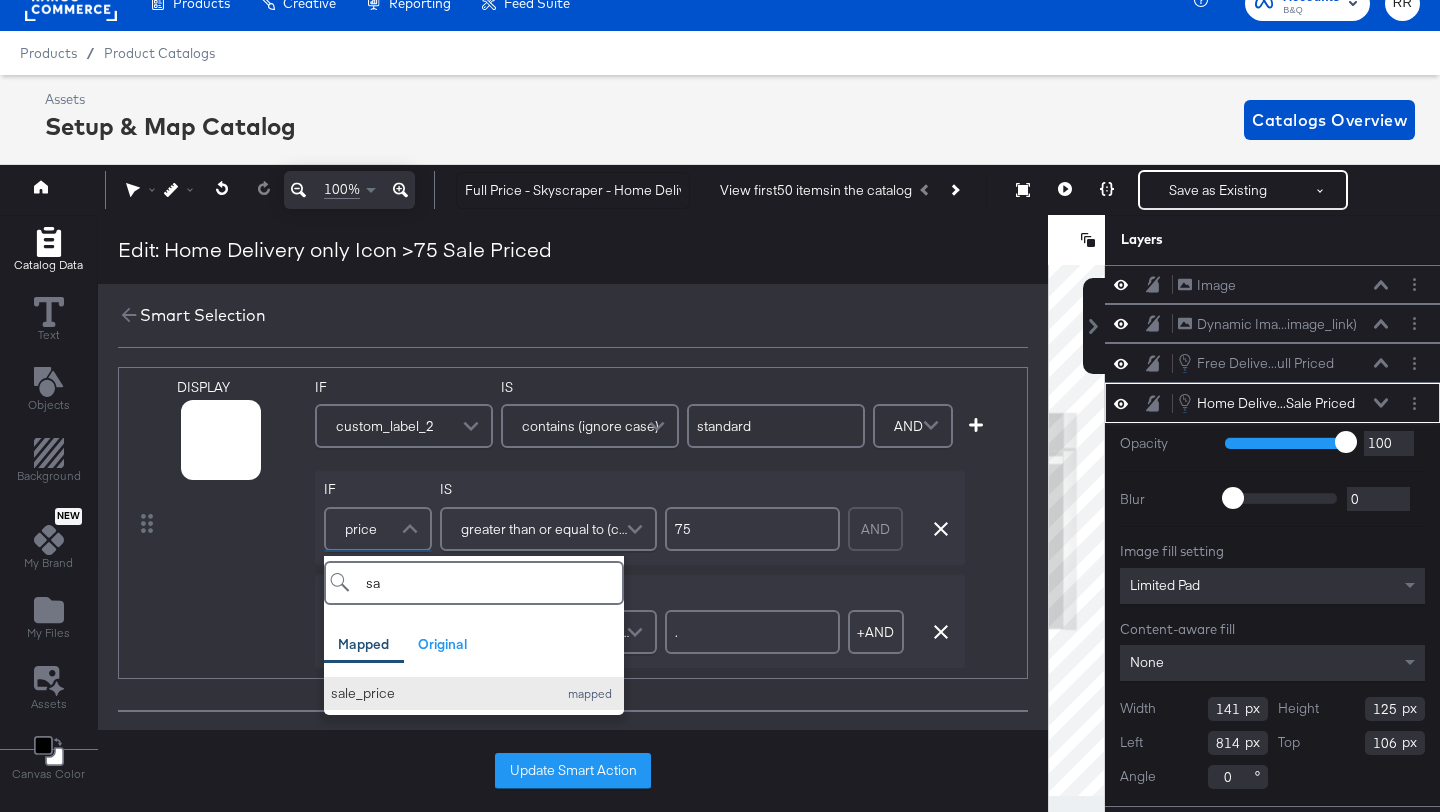 click on "sale_price" at bounding box center [439, 693] 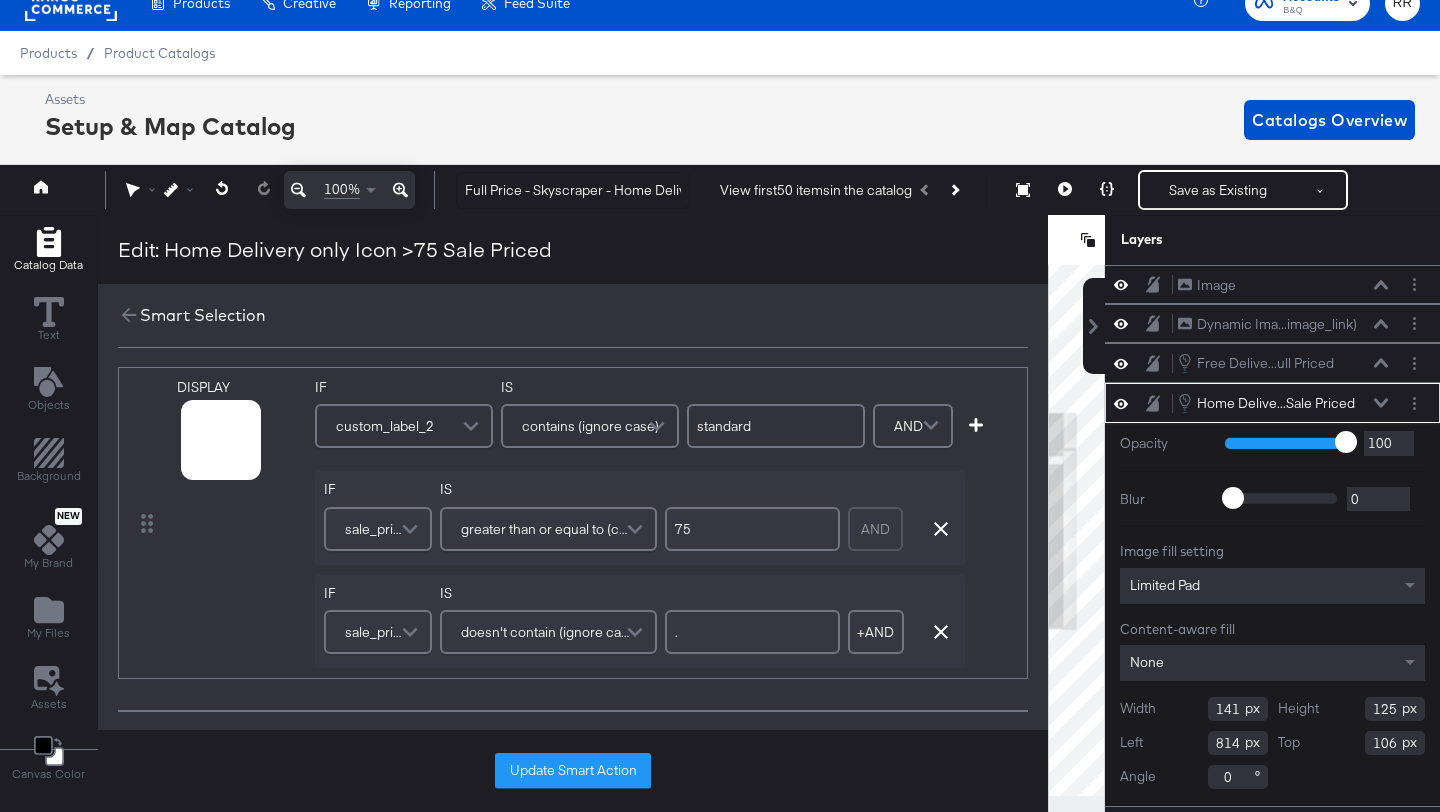 click on "doesn't contain (ignore case)" at bounding box center [548, 632] 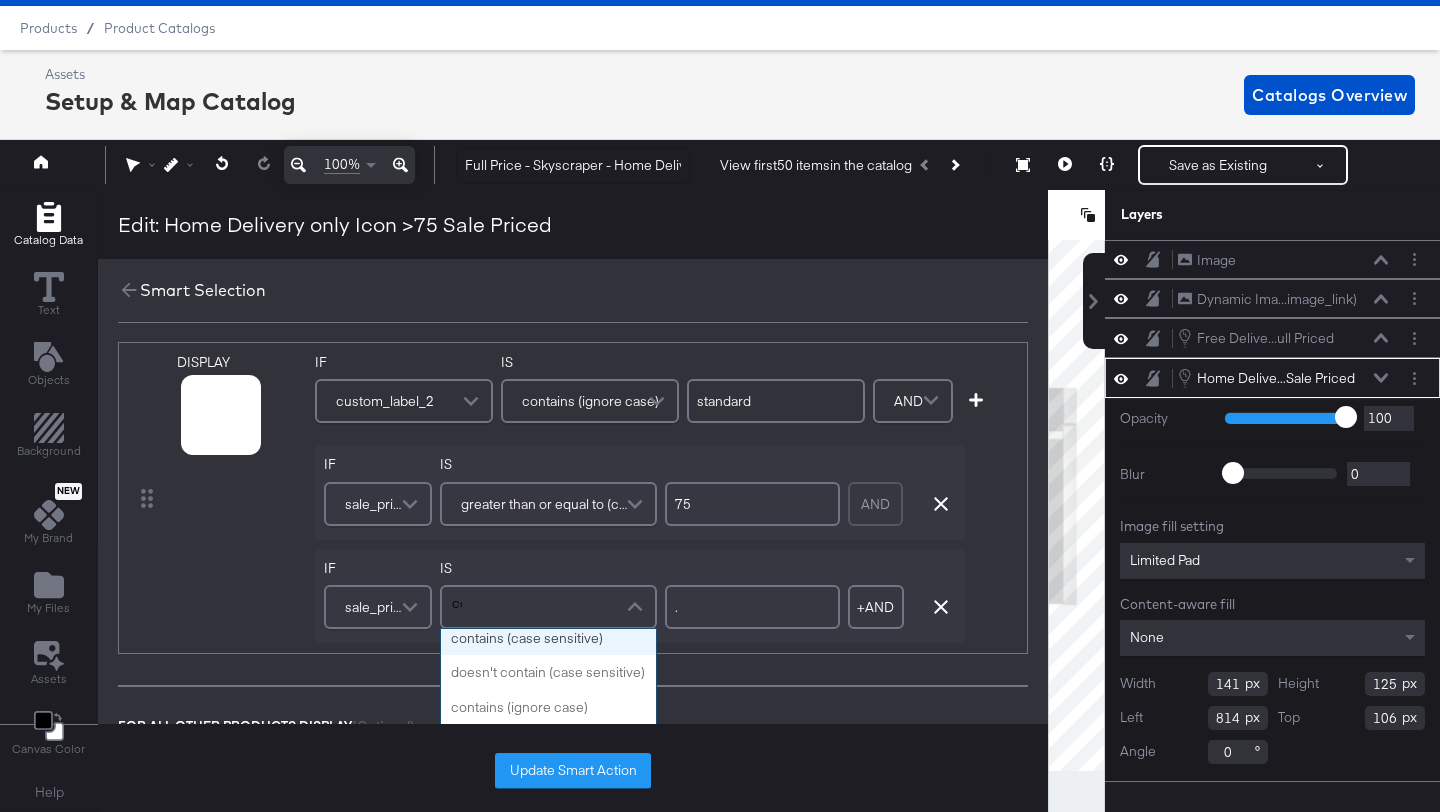 scroll, scrollTop: 0, scrollLeft: 0, axis: both 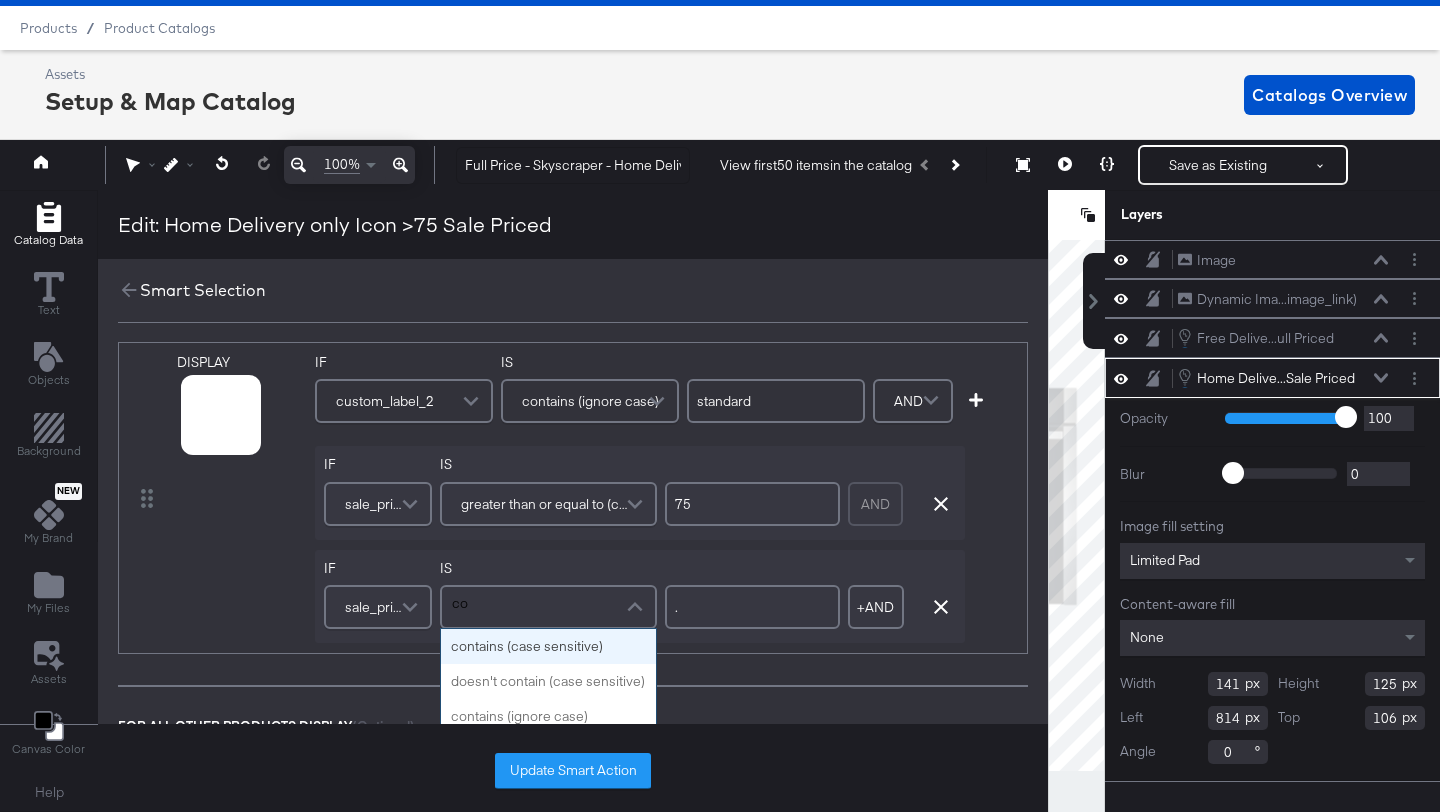 type on "con" 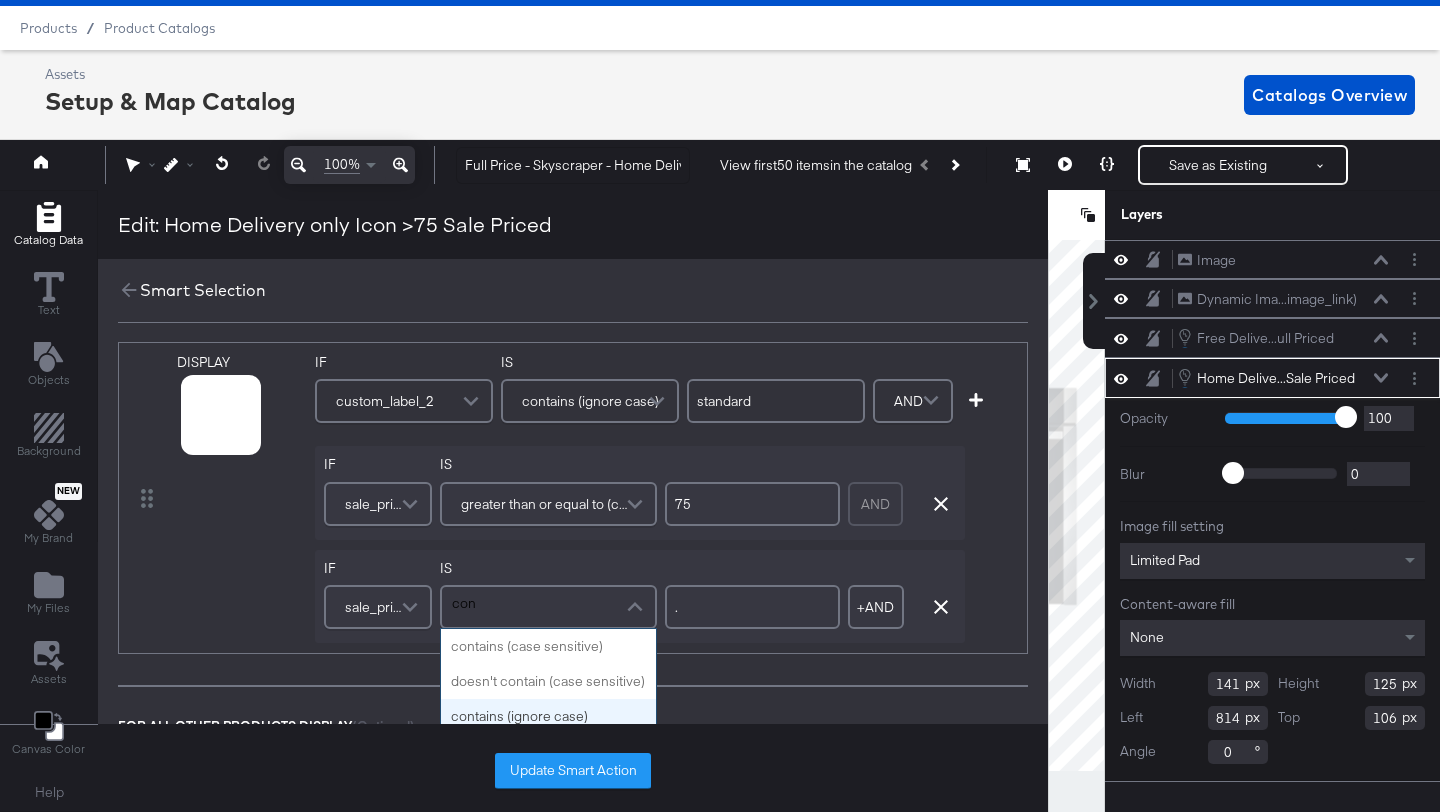 type 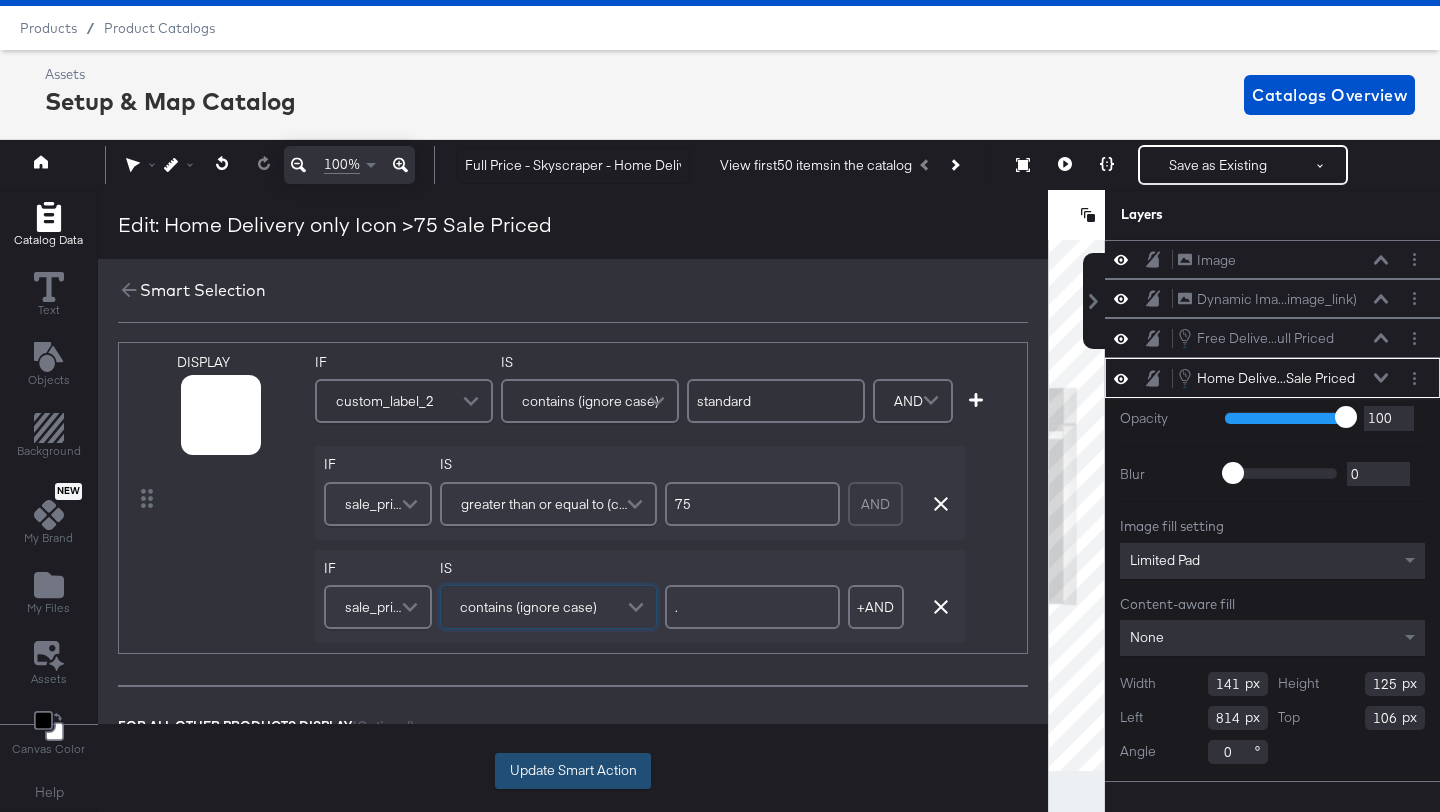 click on "Update Smart Action" at bounding box center (573, 771) 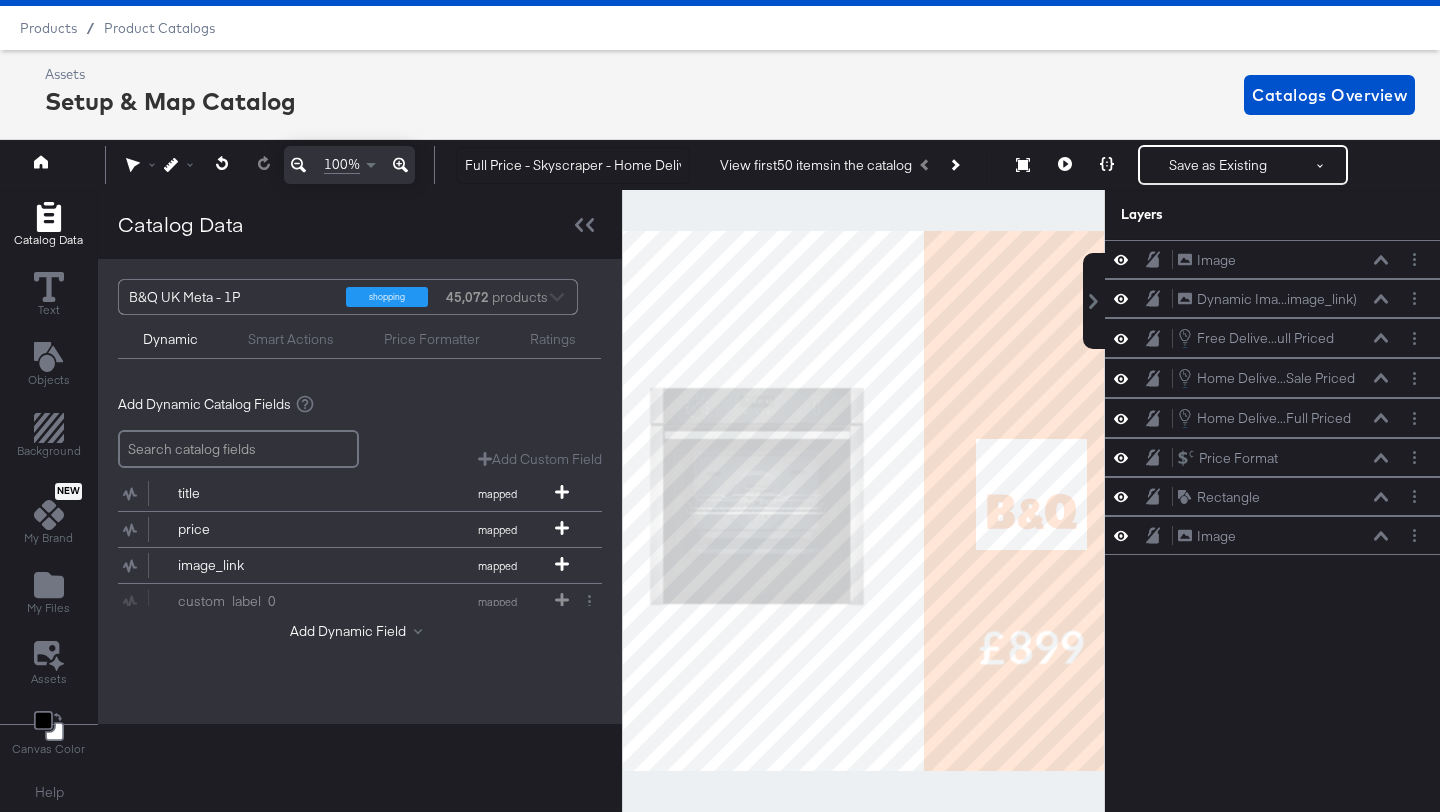 scroll, scrollTop: 0, scrollLeft: 0, axis: both 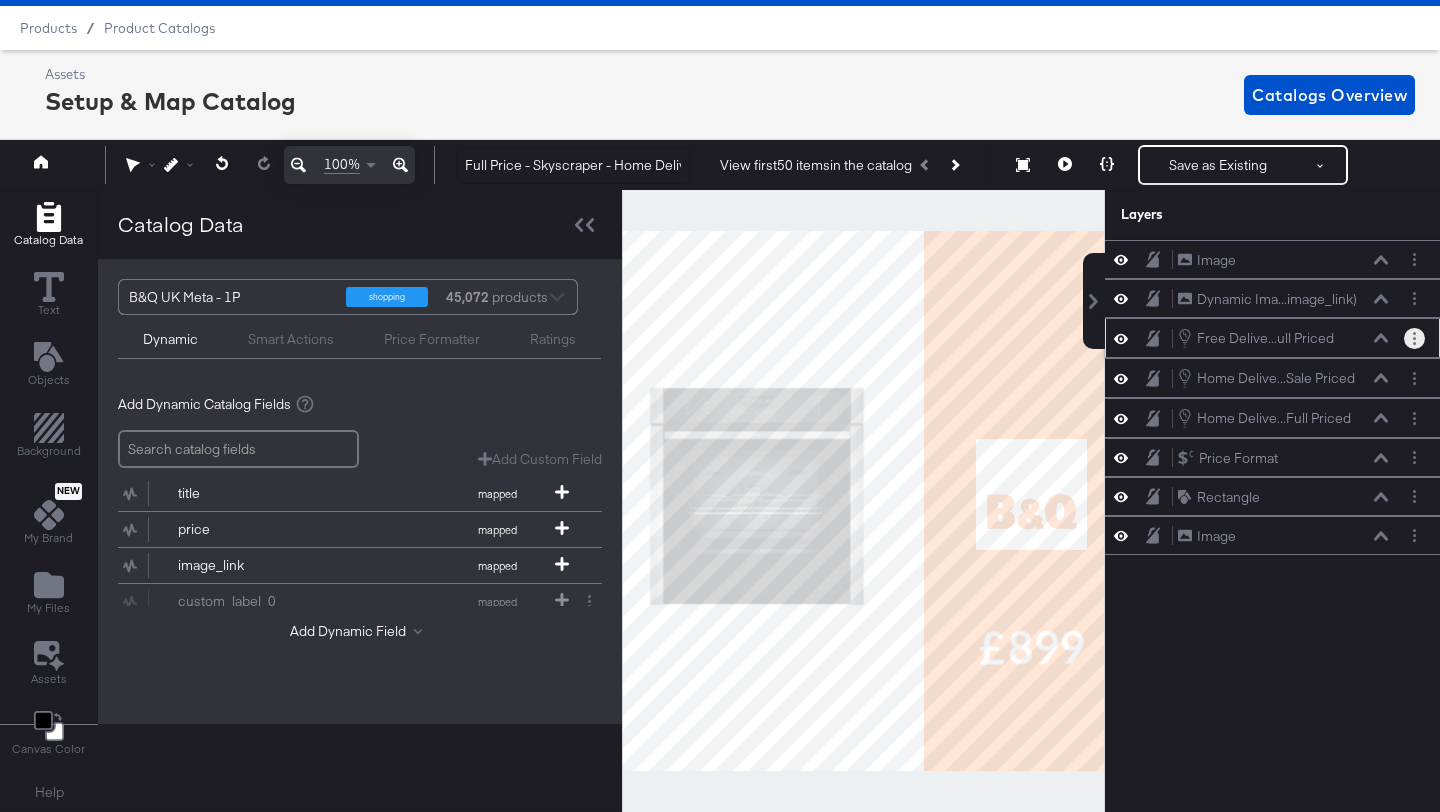 click at bounding box center [1414, 338] 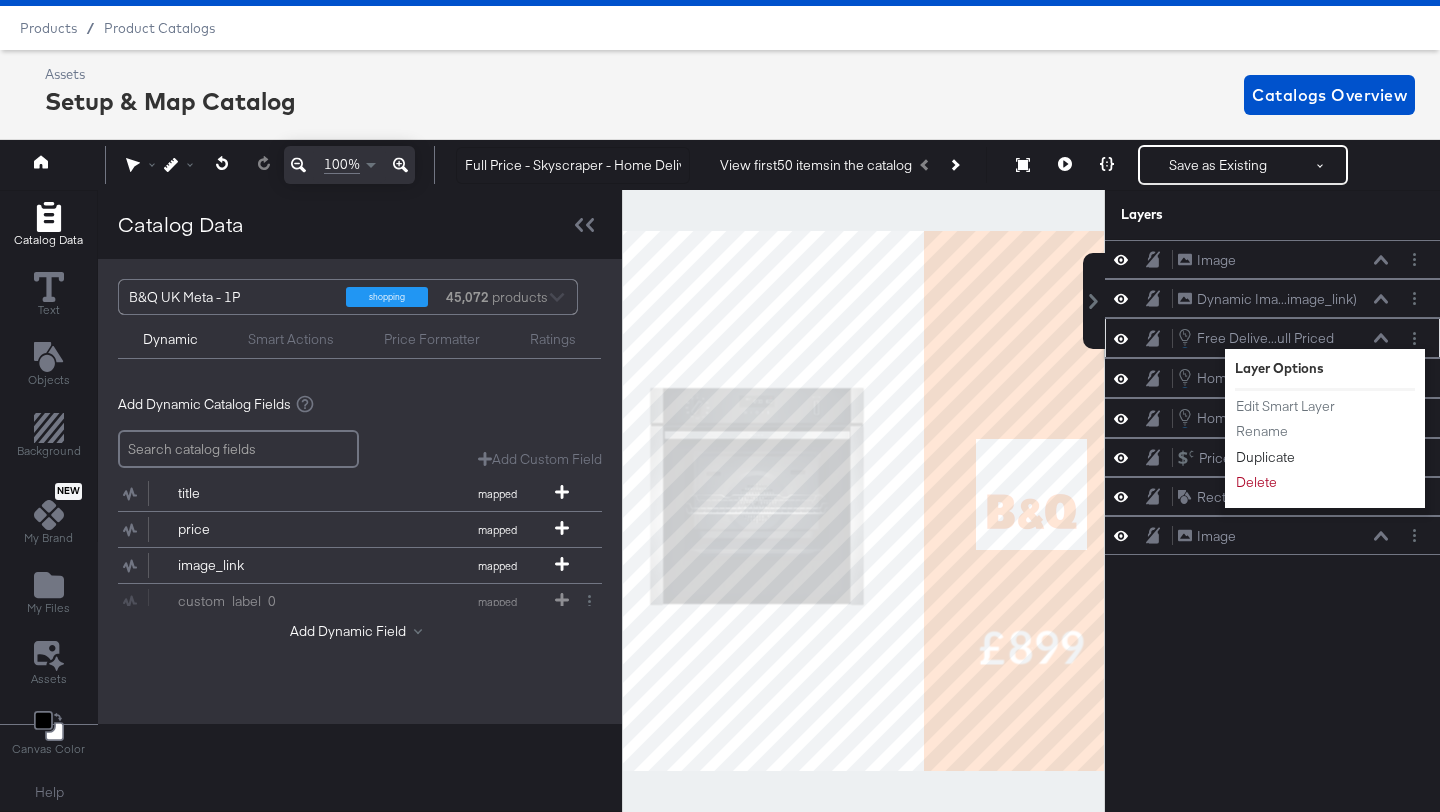 click on "Duplicate" at bounding box center [1265, 457] 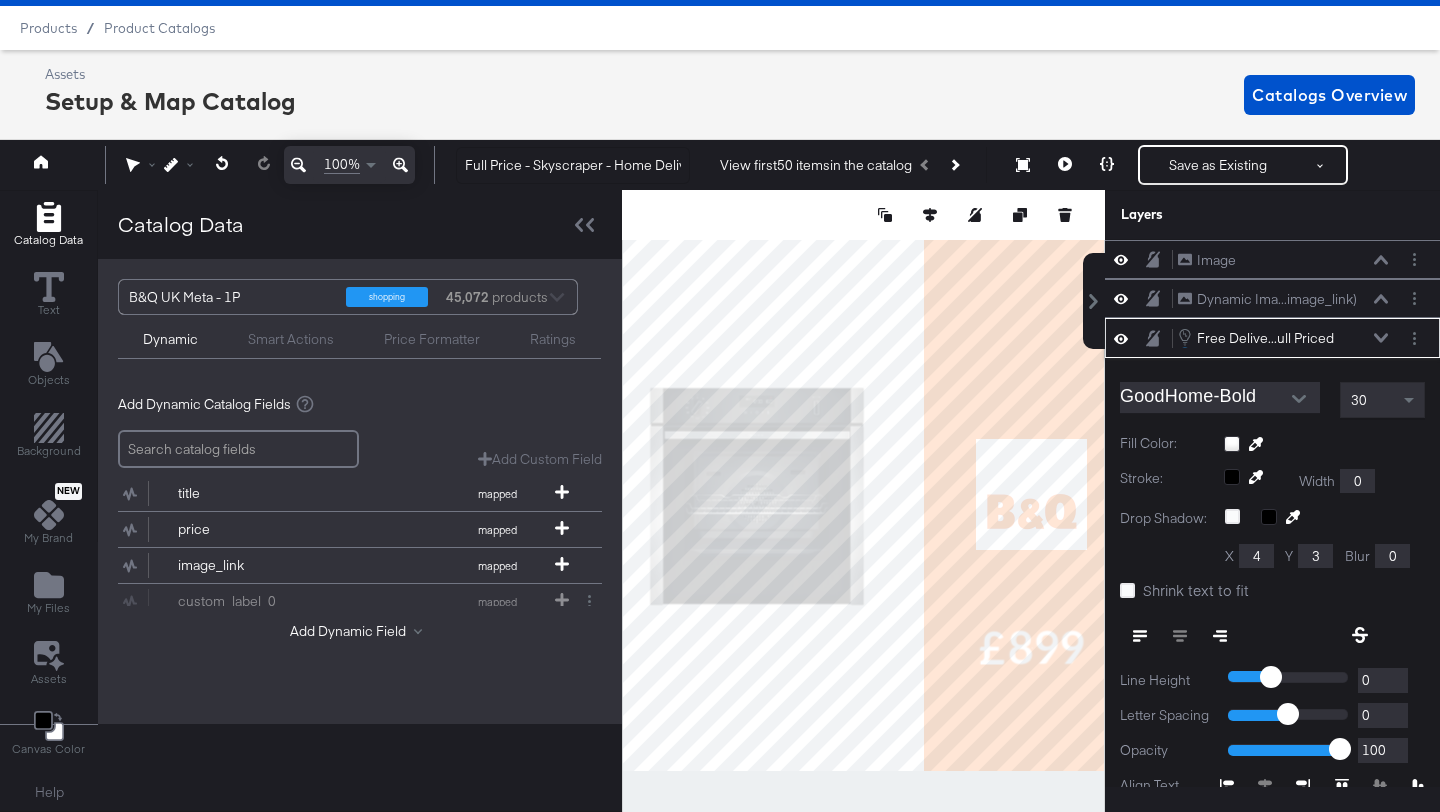 scroll, scrollTop: 78, scrollLeft: 0, axis: vertical 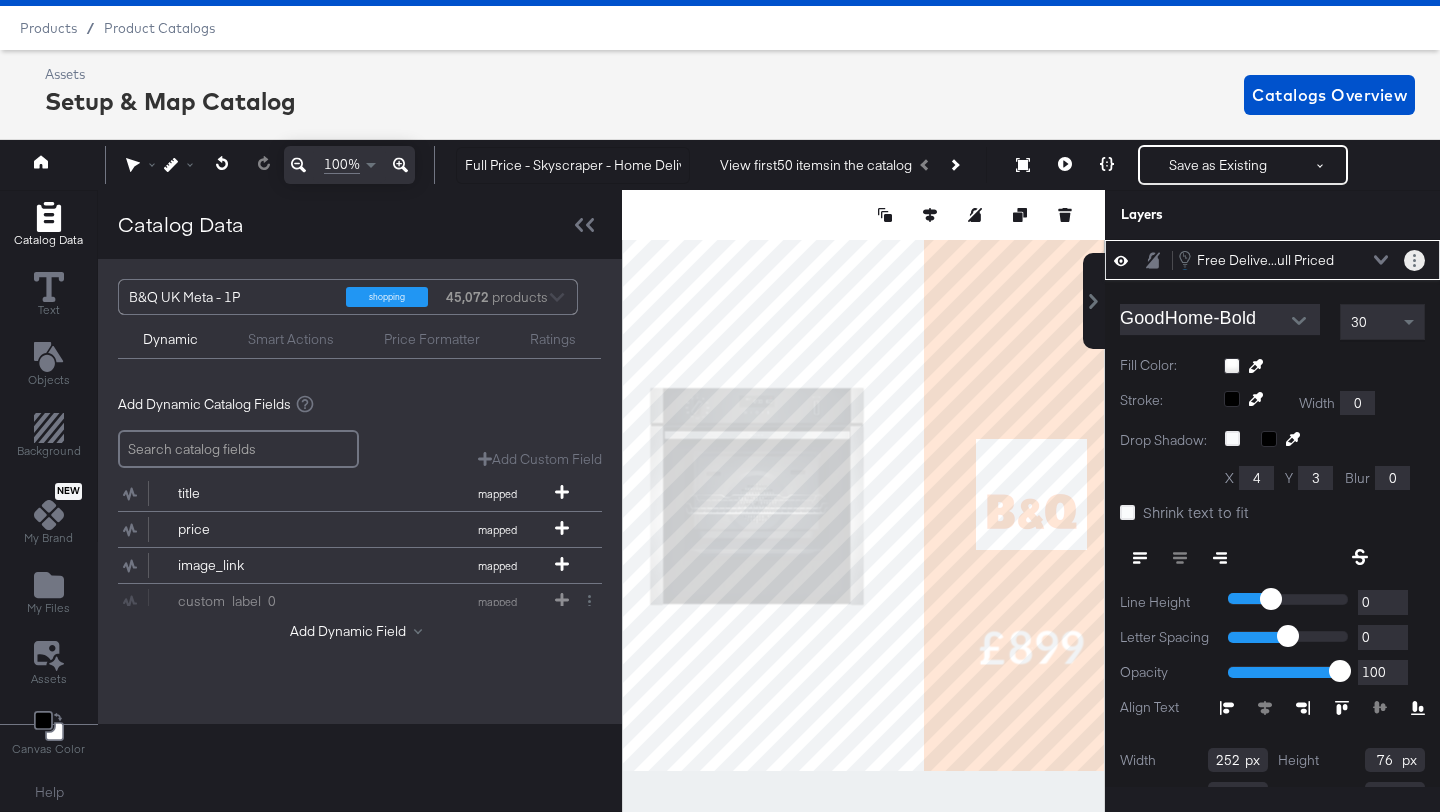 click at bounding box center (1414, 260) 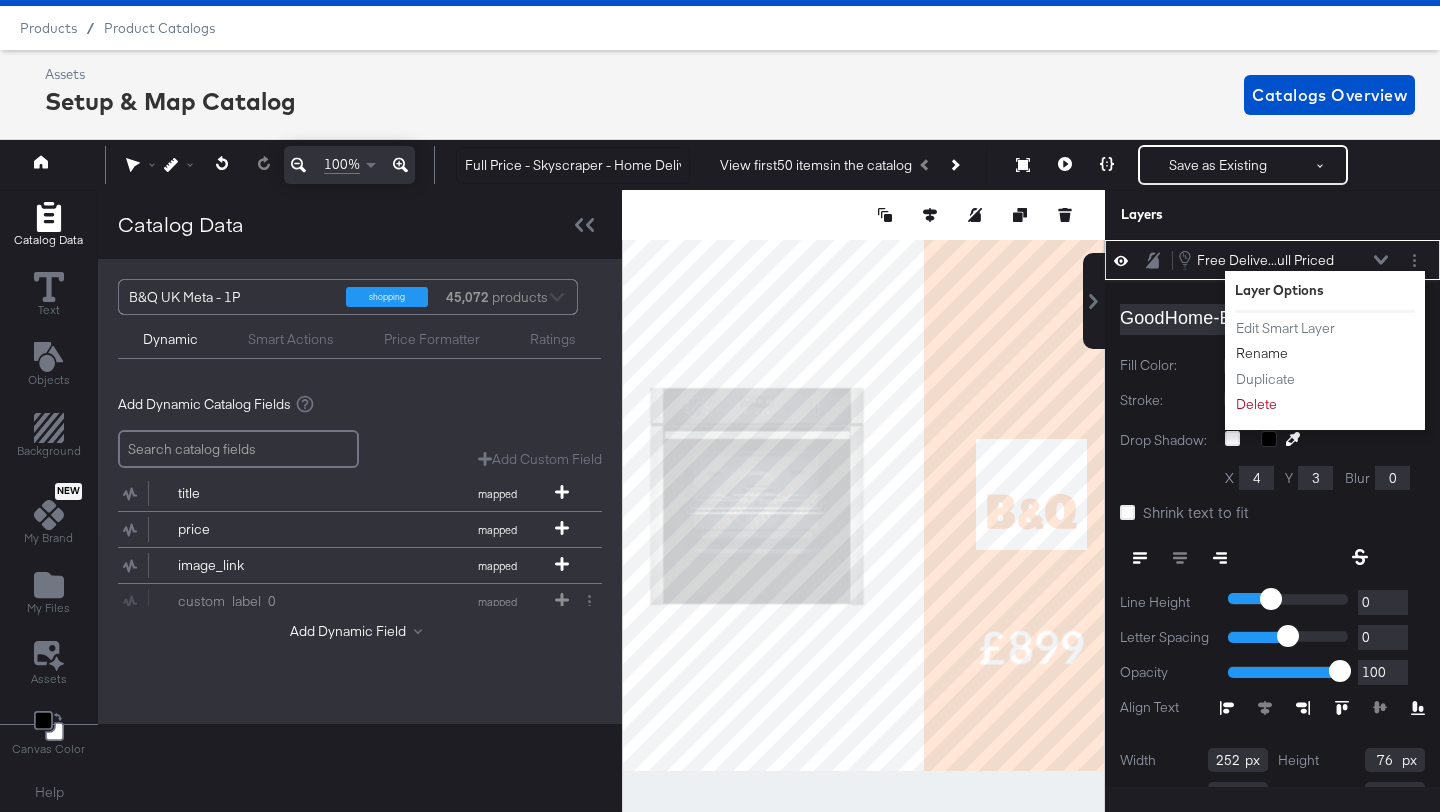 click on "Rename" at bounding box center [1262, 353] 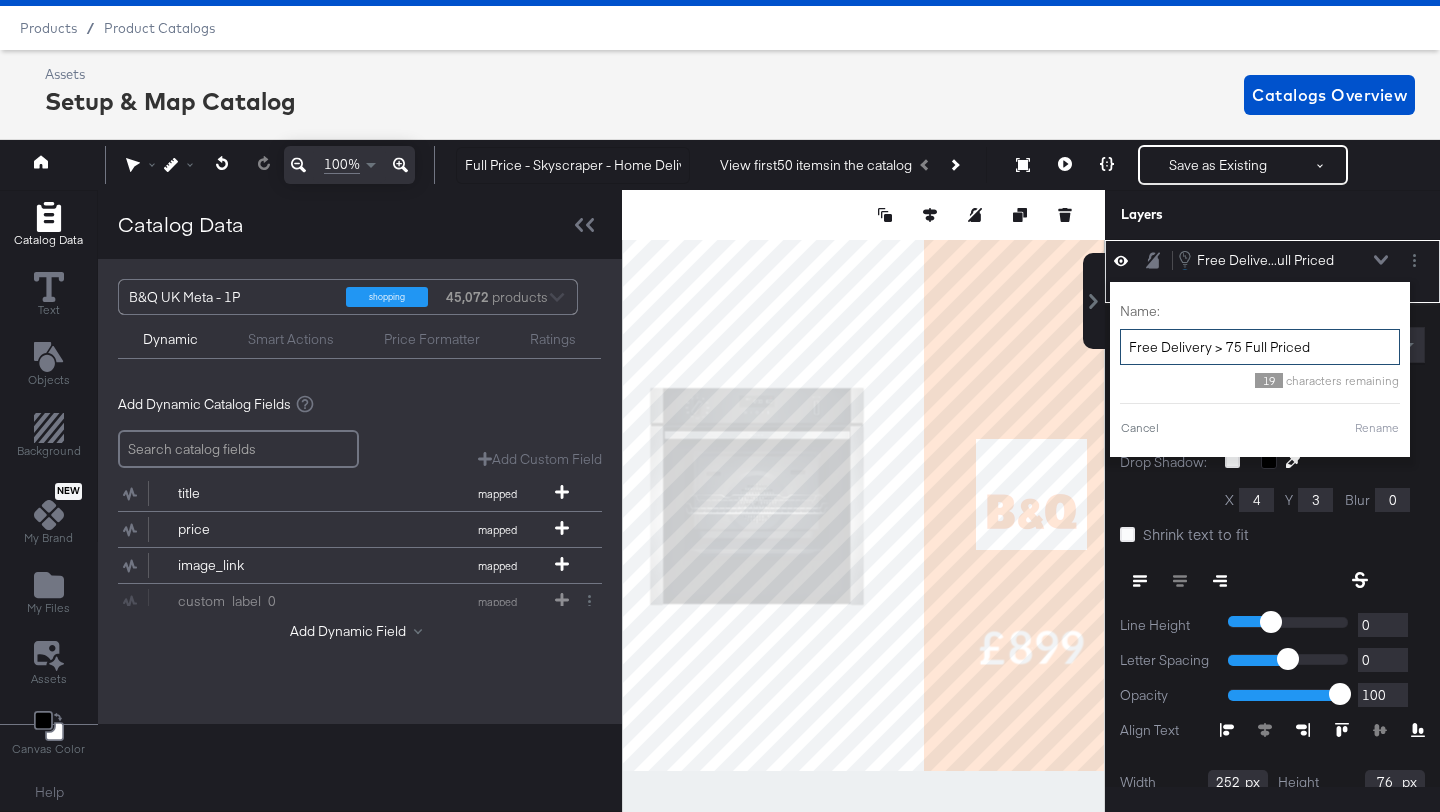 click on "Free Delivery > 75 Full Priced" at bounding box center [1260, 347] 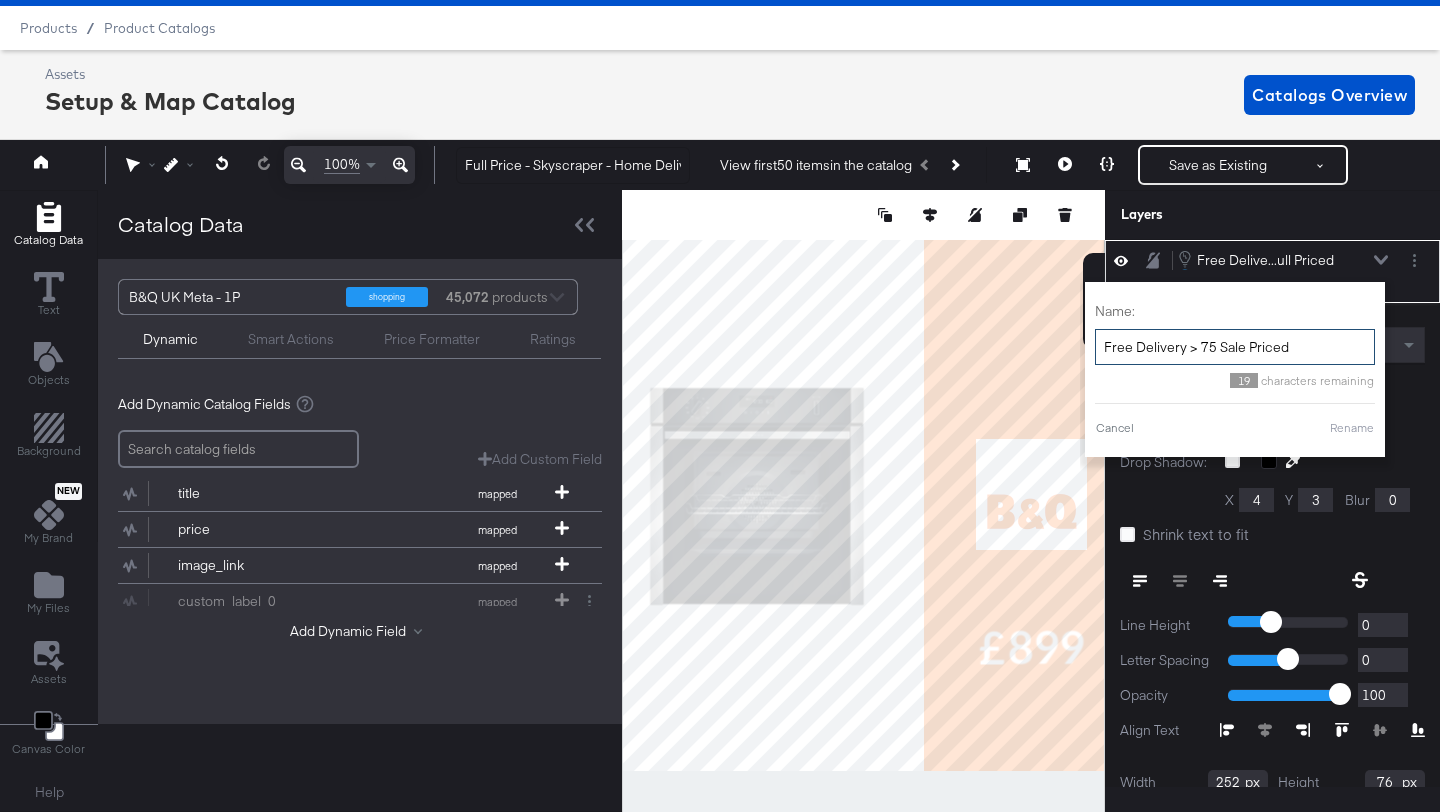 click on "Free Delivery > 75 Sale Priced" at bounding box center (1235, 347) 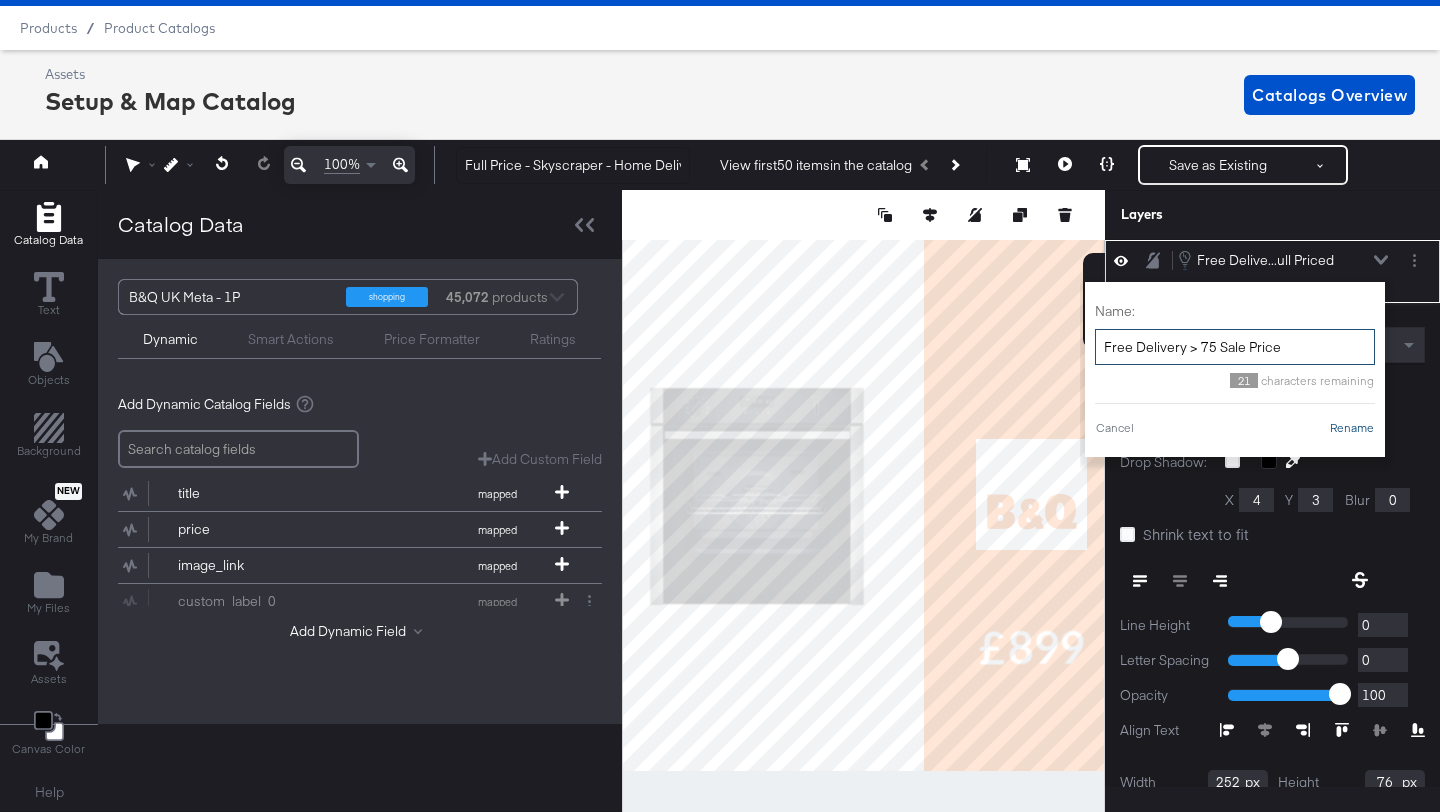 type on "Free Delivery > 75 Sale Price" 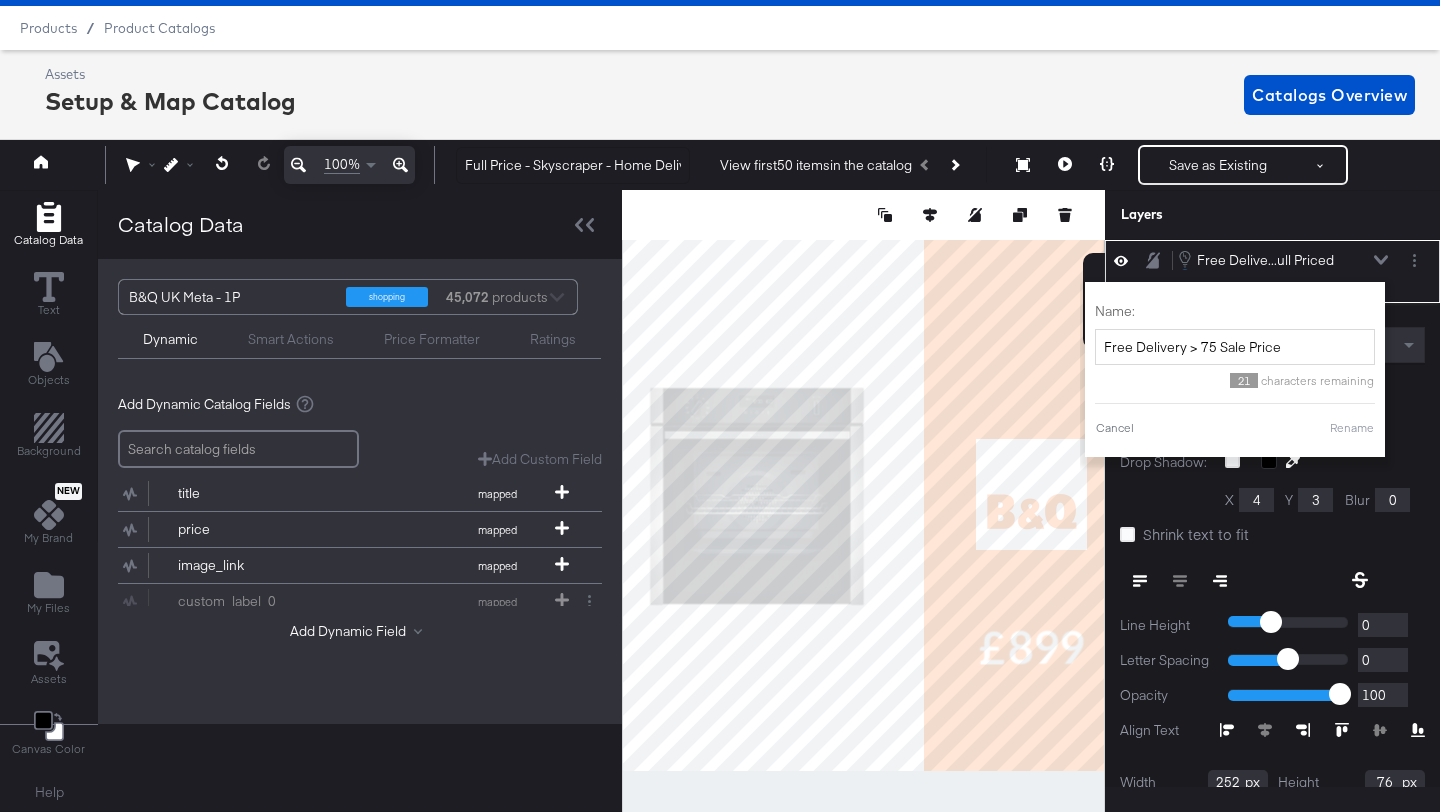 click on "Rename" at bounding box center [1352, 428] 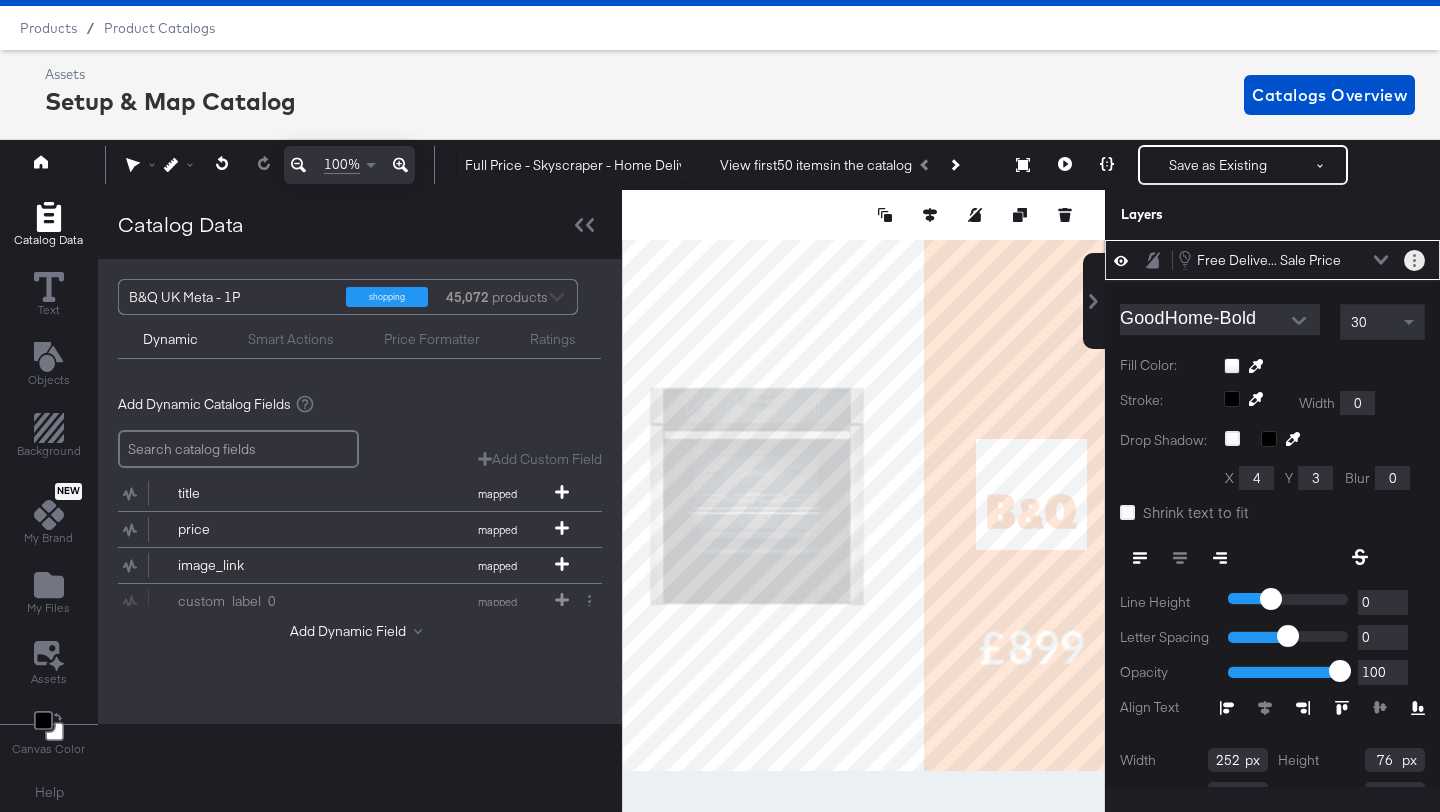 click at bounding box center [1414, 260] 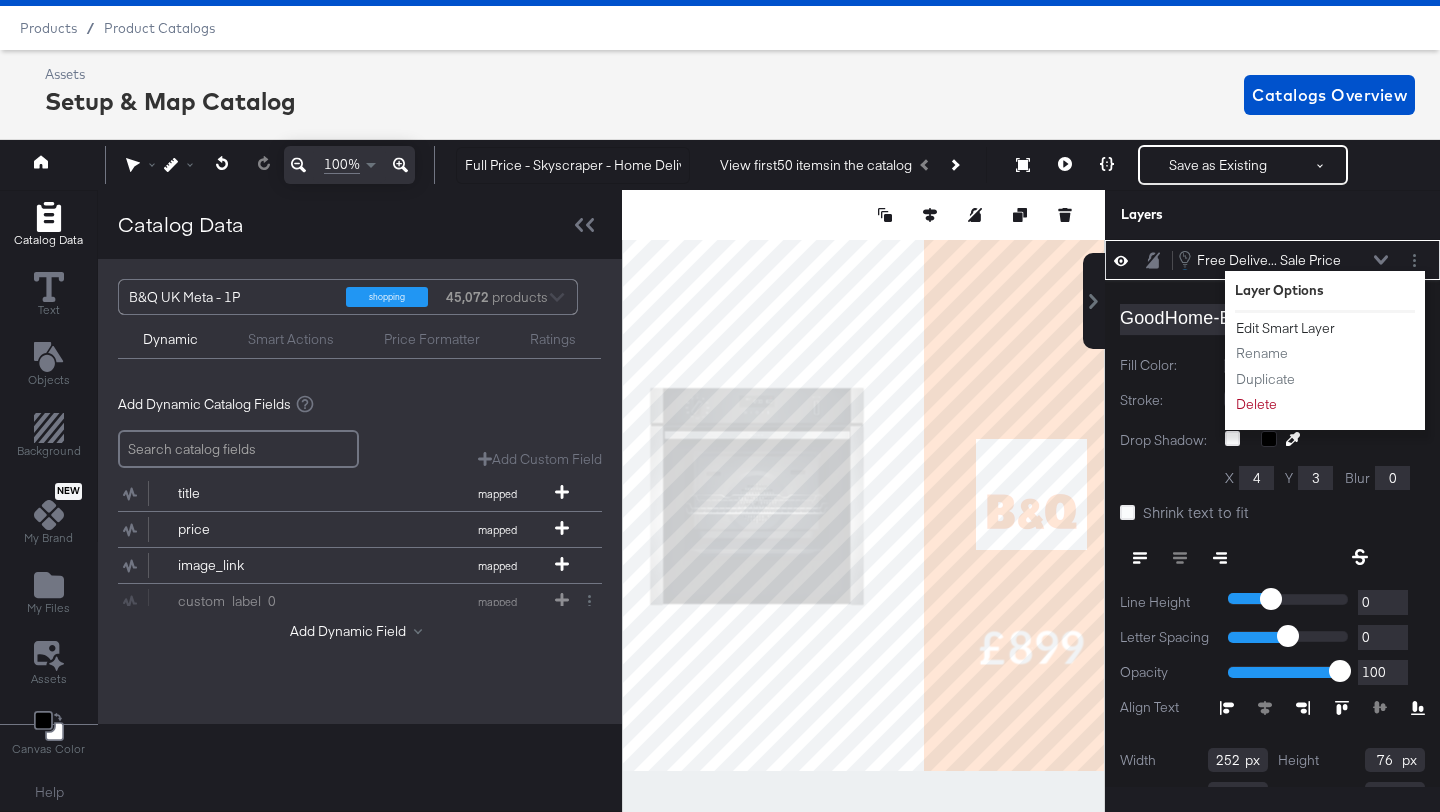 click on "Edit Smart Layer" at bounding box center (1285, 328) 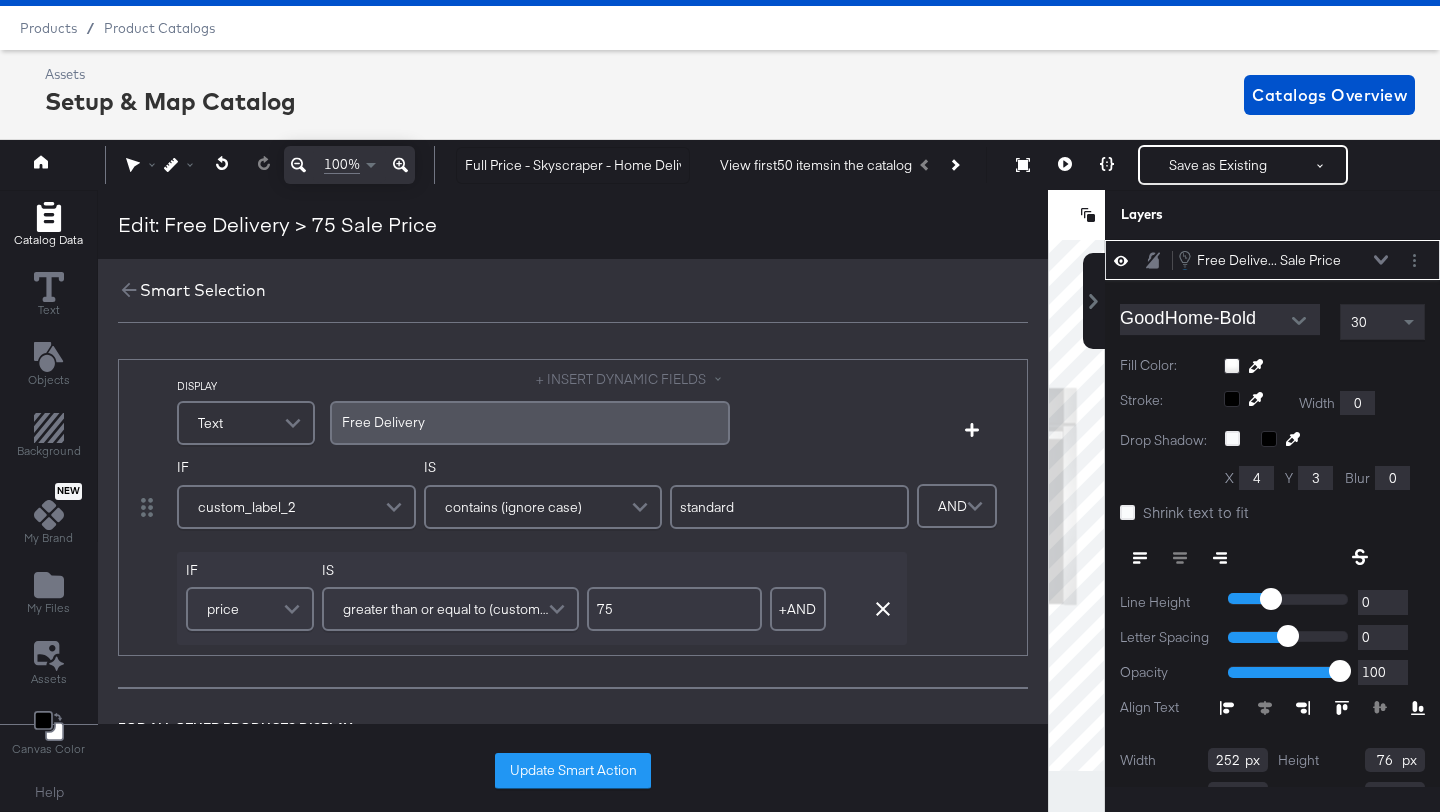 scroll, scrollTop: 78, scrollLeft: 0, axis: vertical 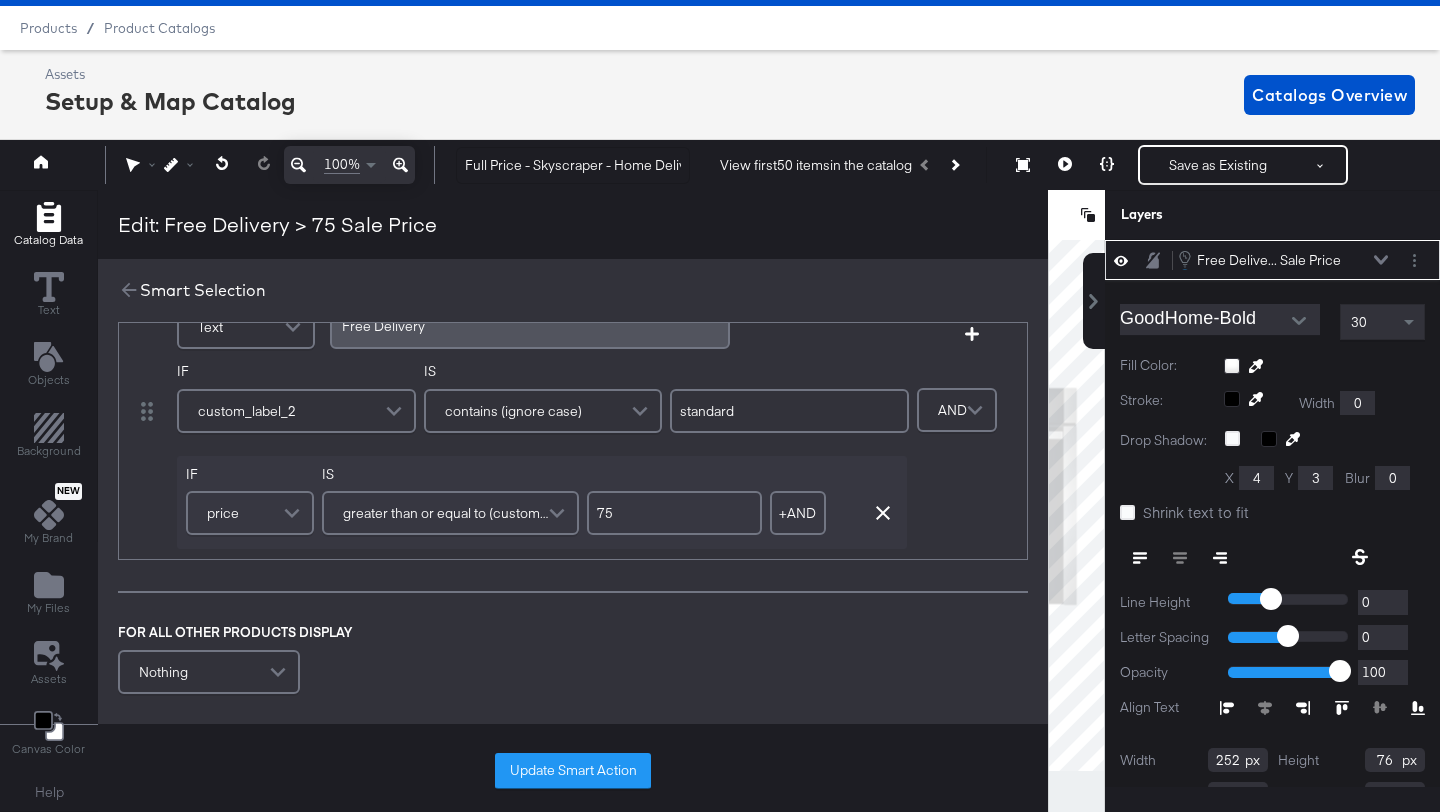 click on "price" at bounding box center [250, 513] 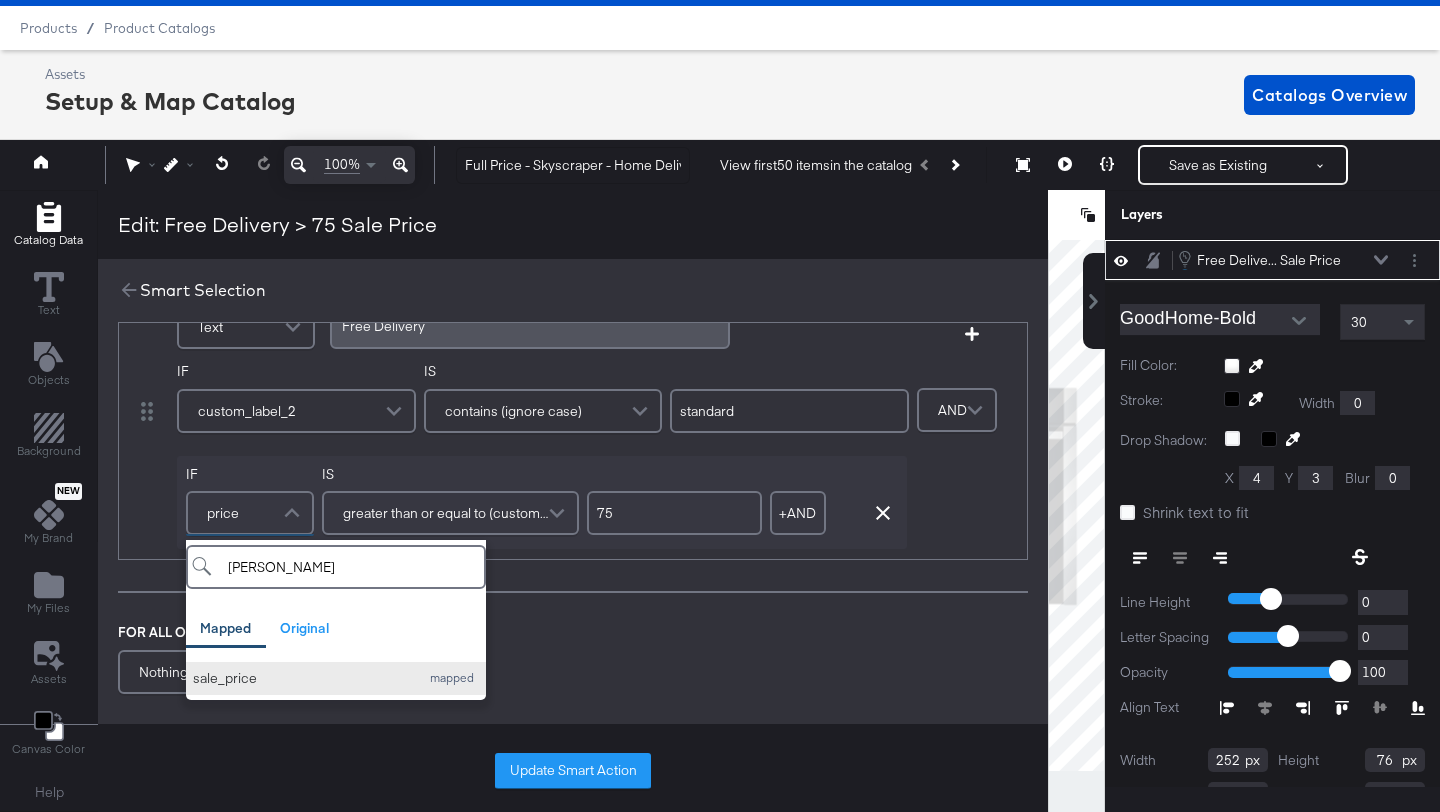 type on "sal" 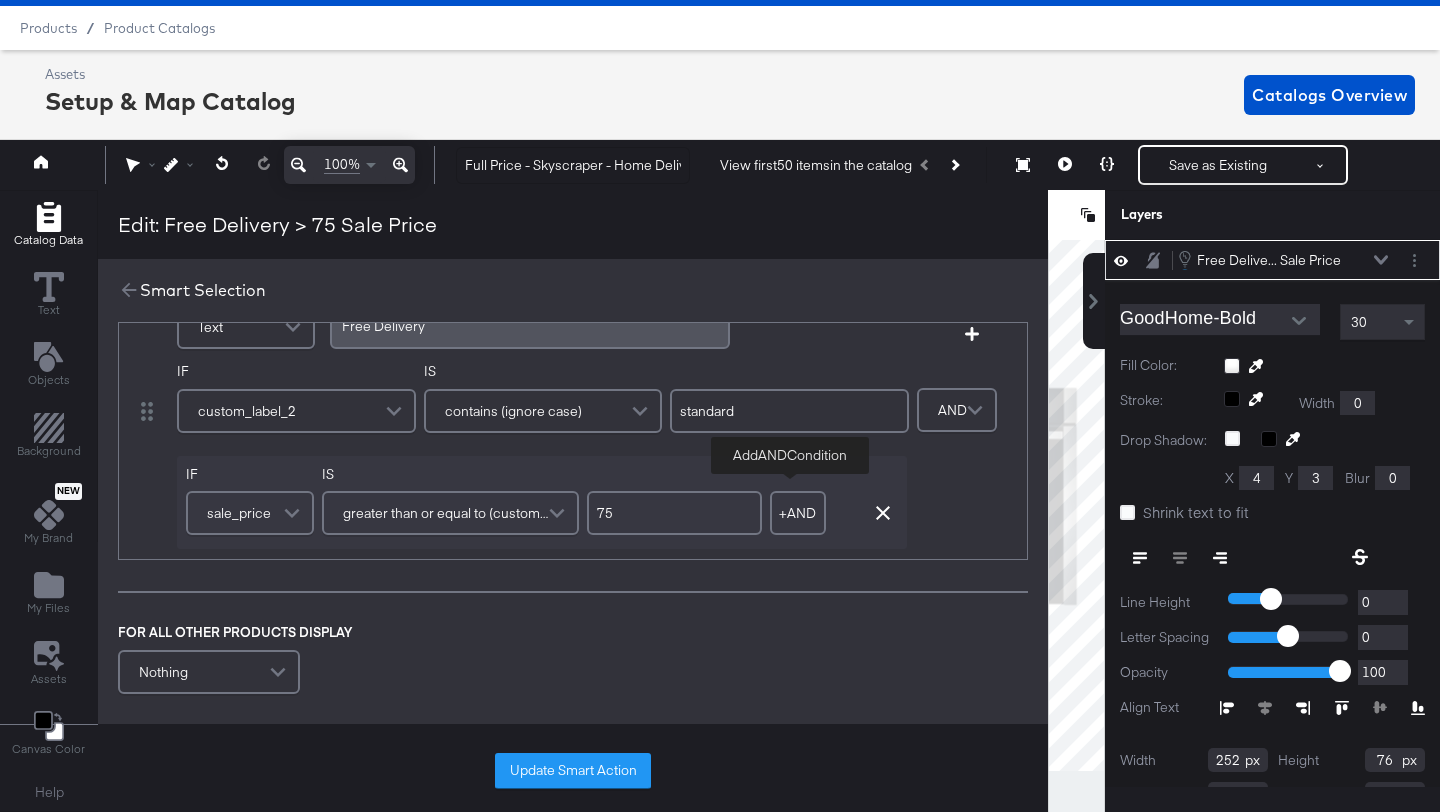 click on "+  AND" at bounding box center [798, 513] 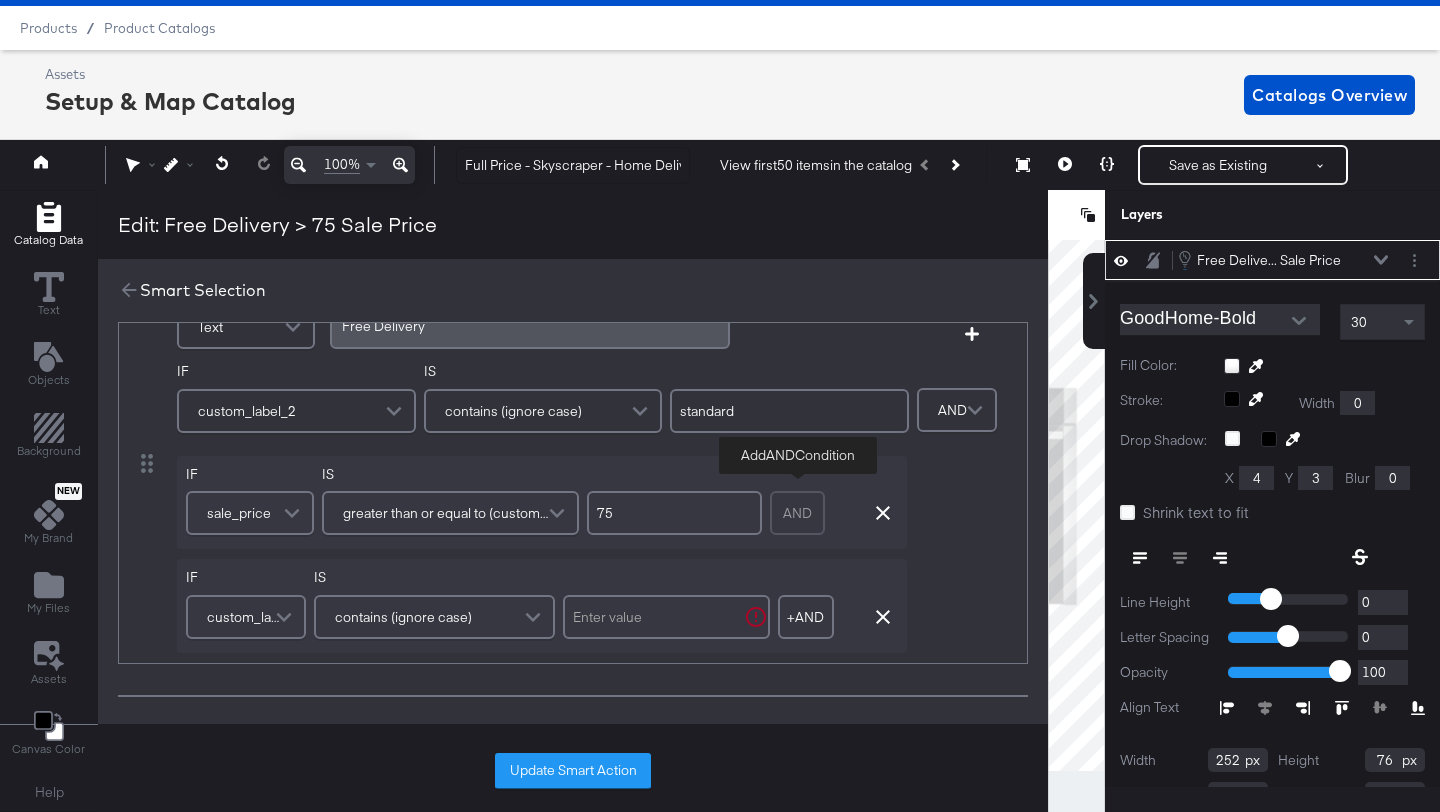 scroll, scrollTop: 200, scrollLeft: 0, axis: vertical 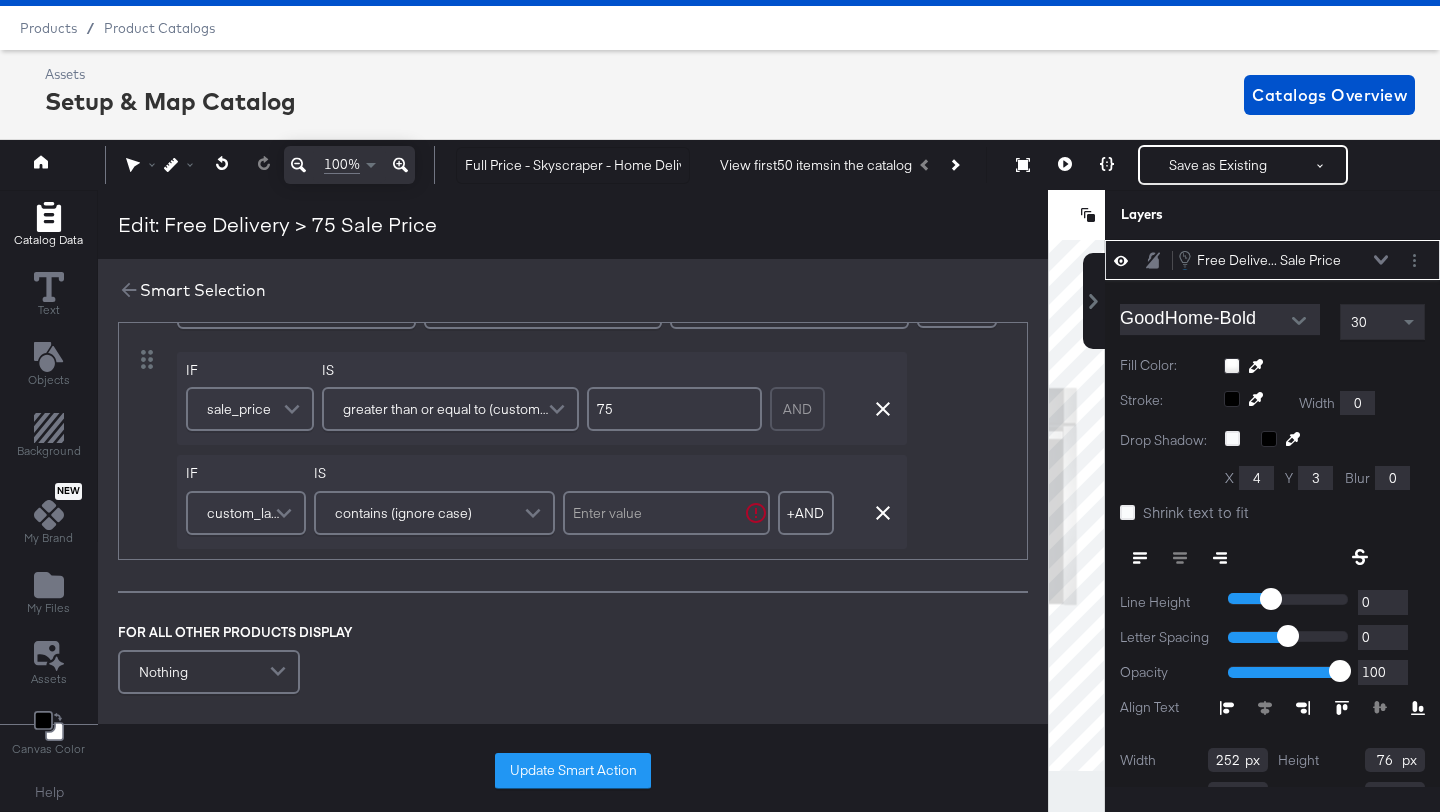 click on "custom_label_2" at bounding box center (246, 513) 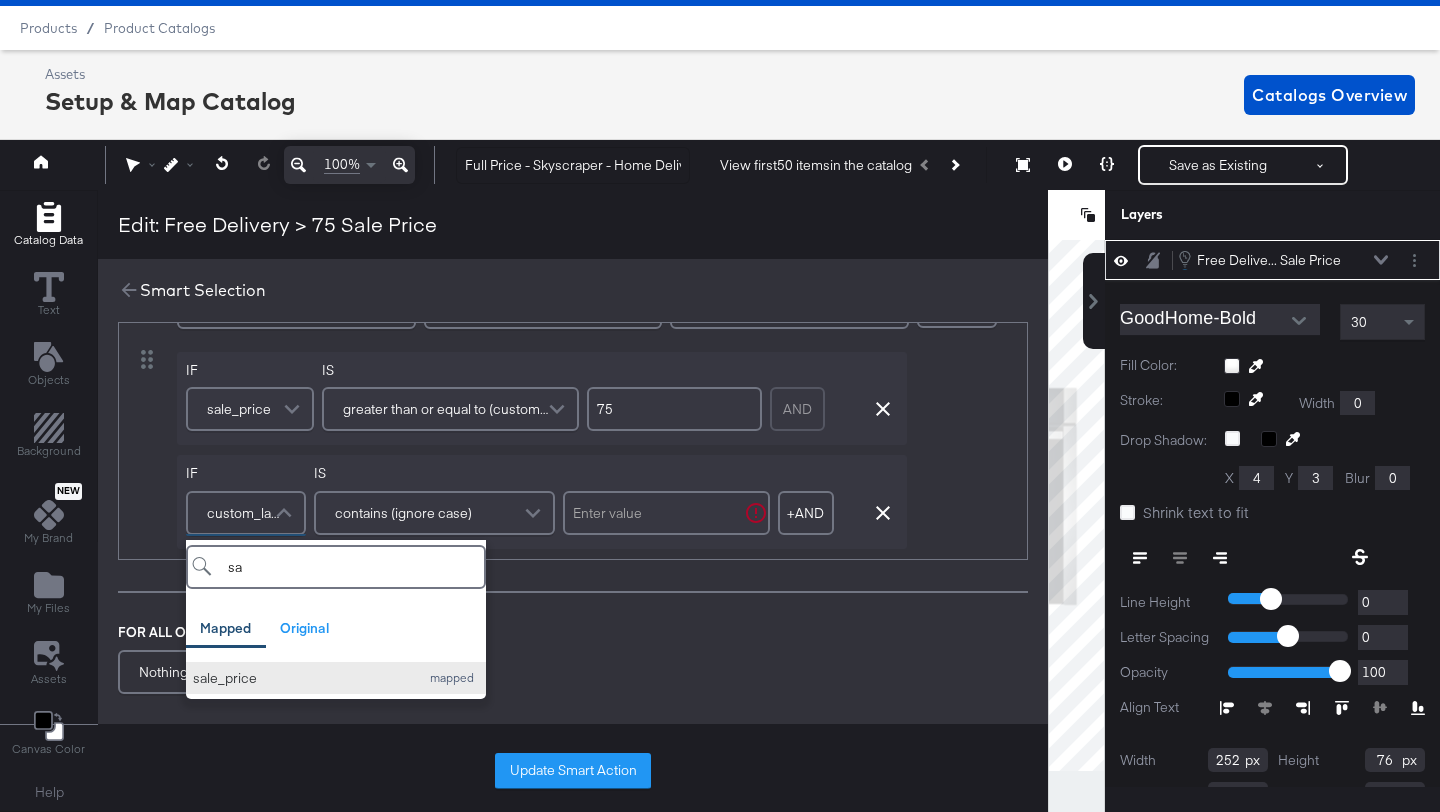 type on "sa" 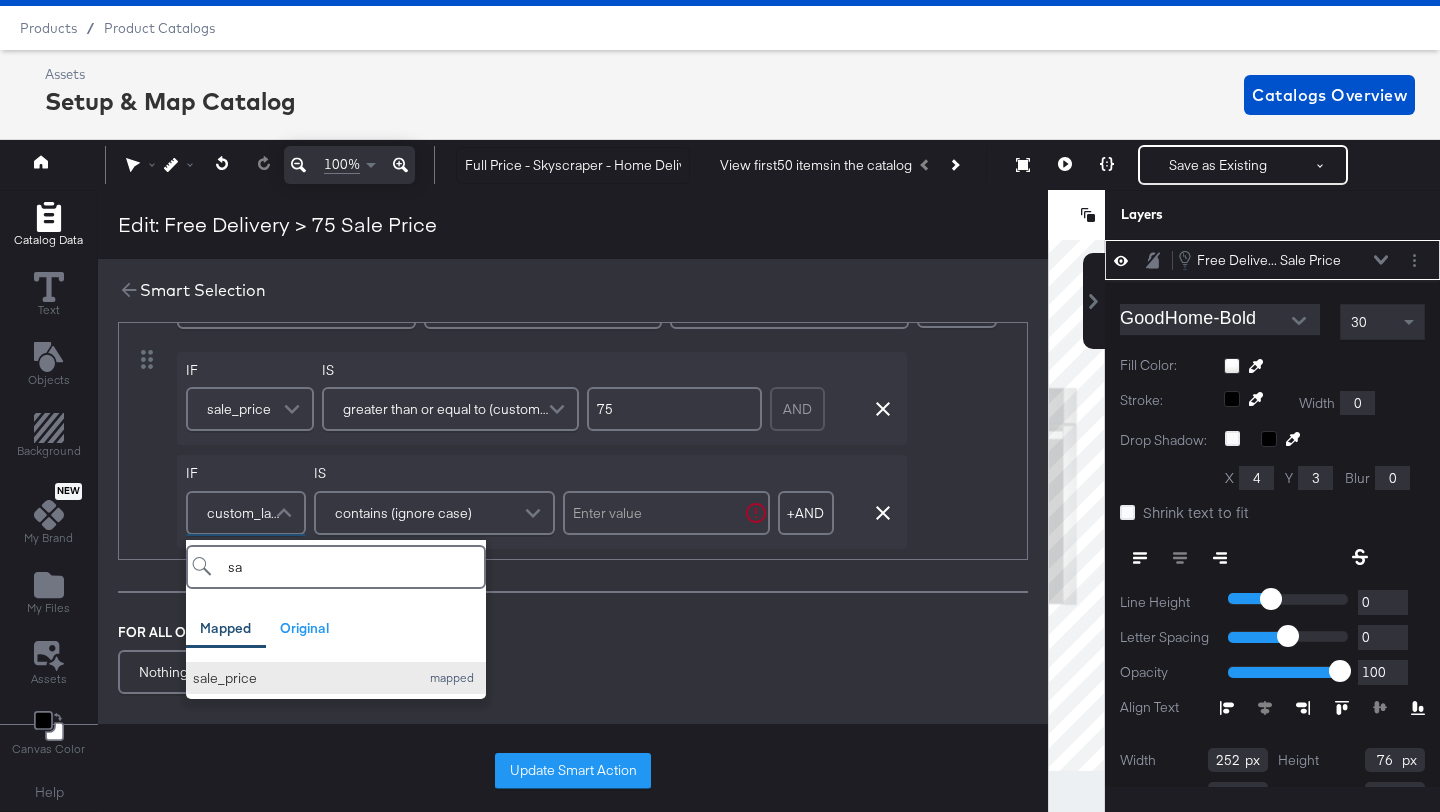 click on "sale_price" at bounding box center (301, 678) 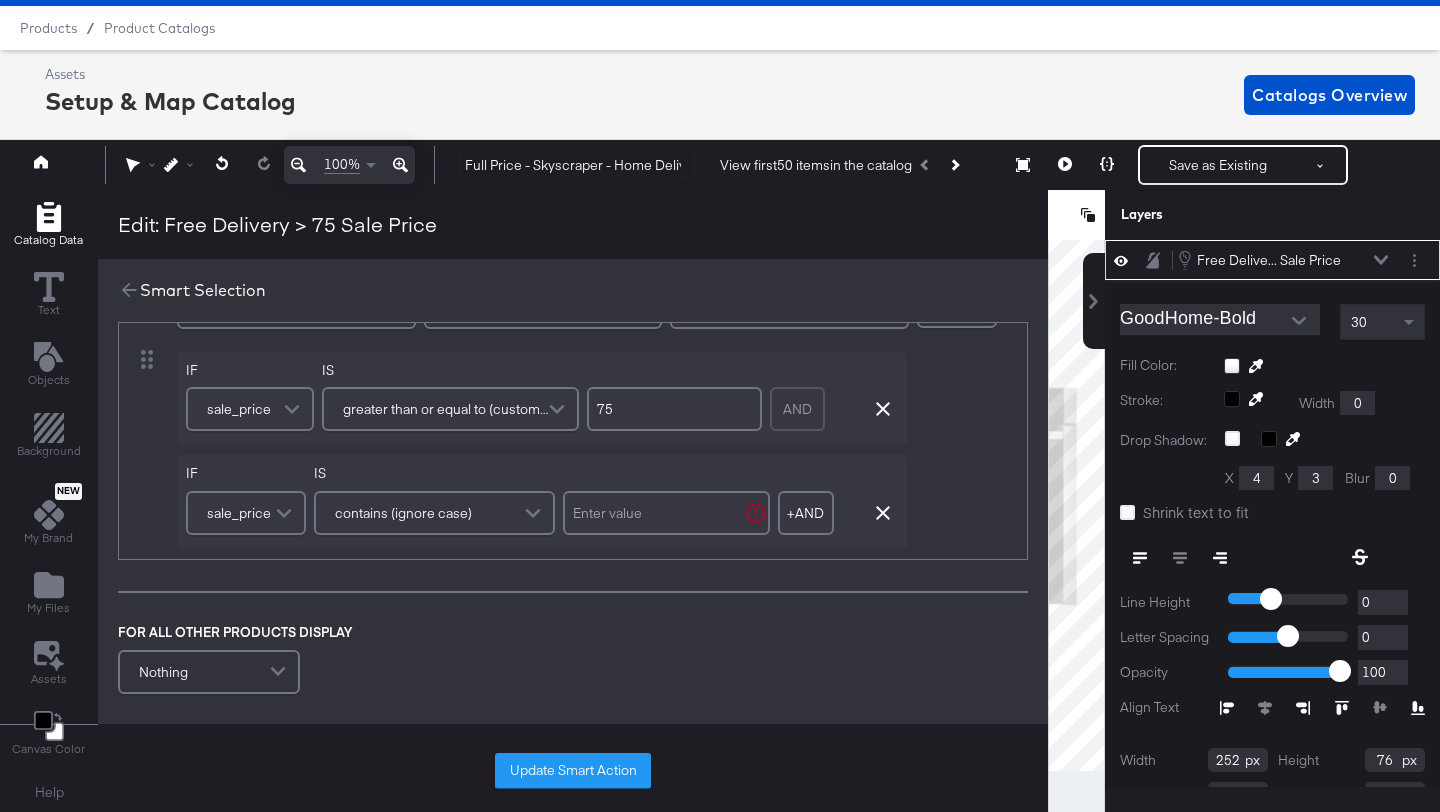 click on "contains (ignore case)" at bounding box center (403, 513) 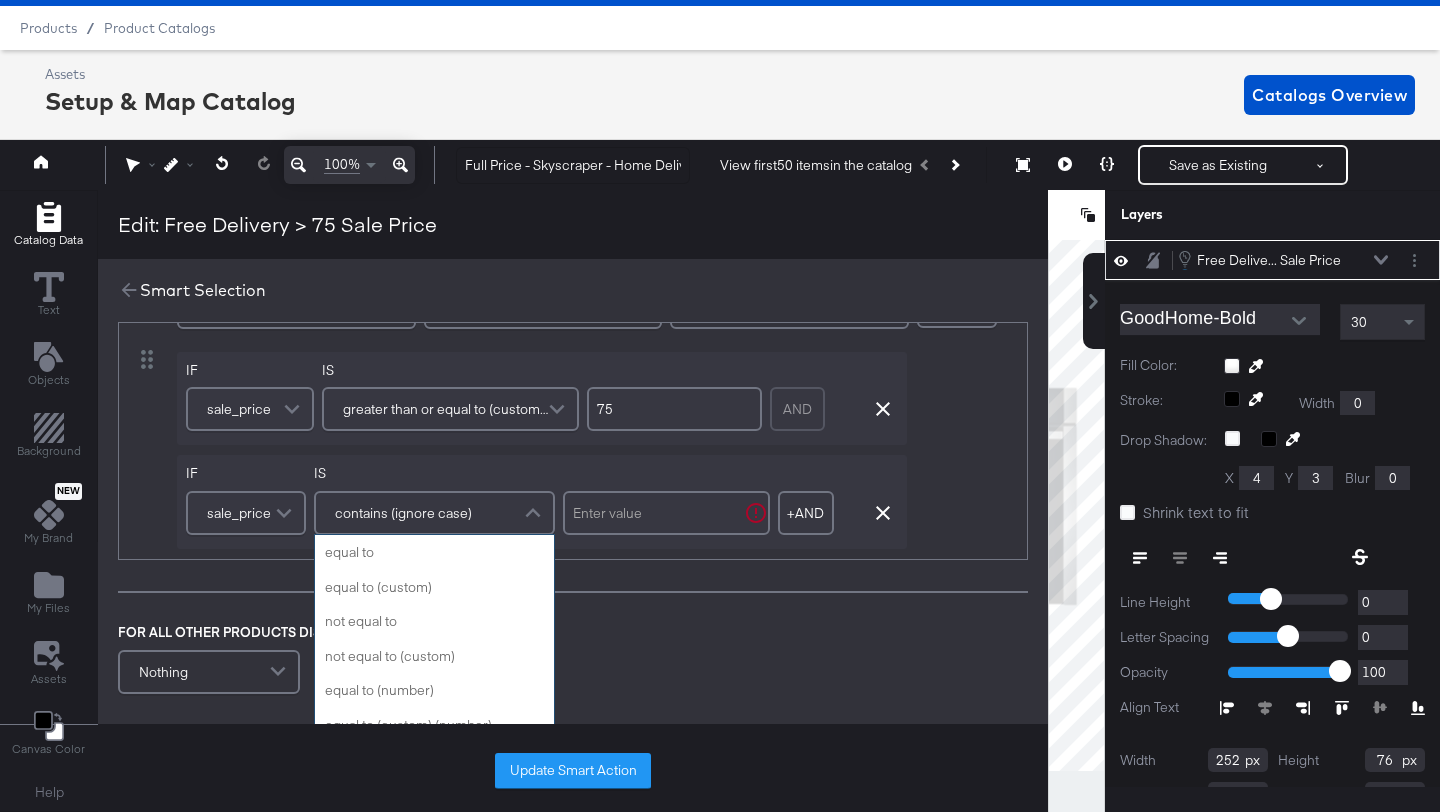 scroll, scrollTop: 669, scrollLeft: 0, axis: vertical 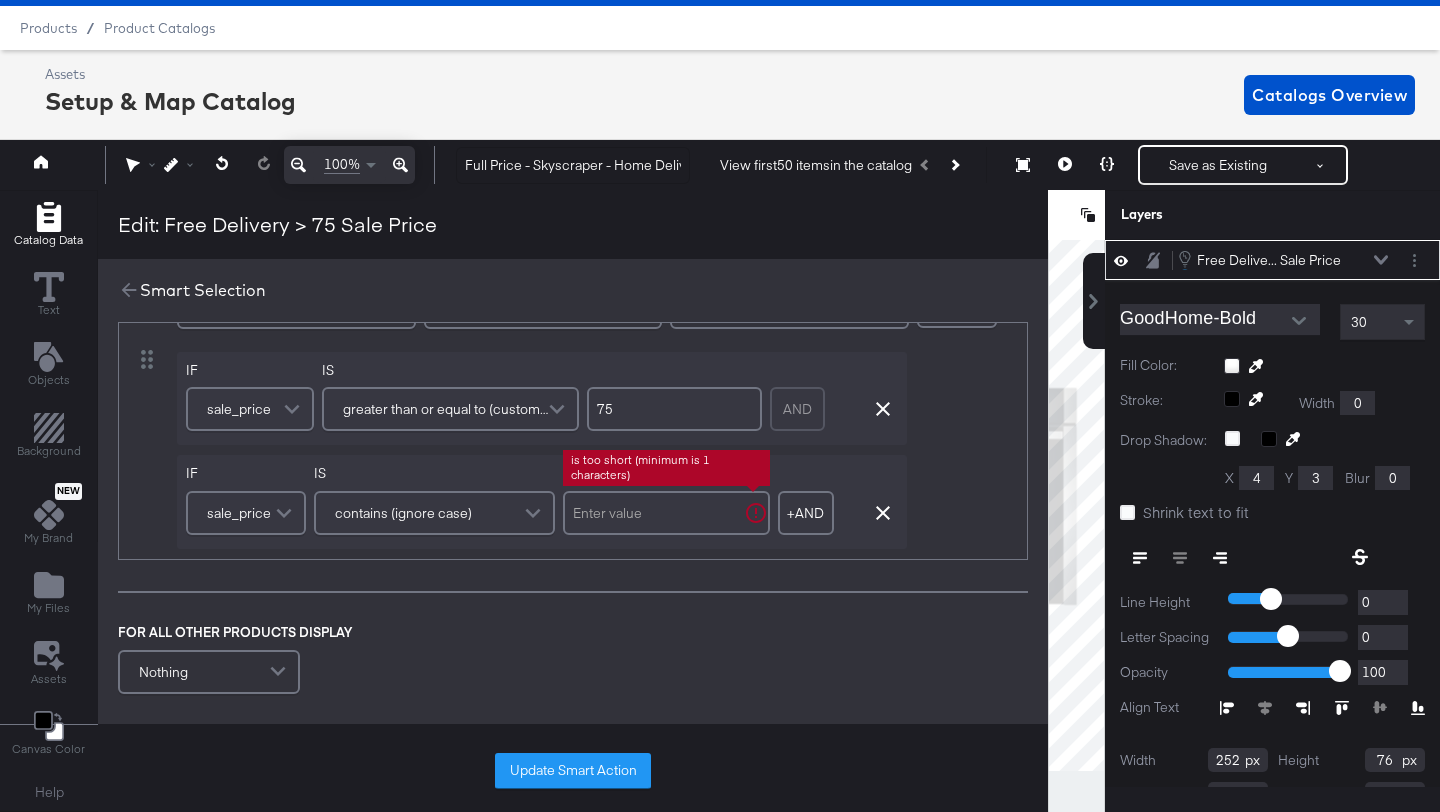 click at bounding box center [666, 513] 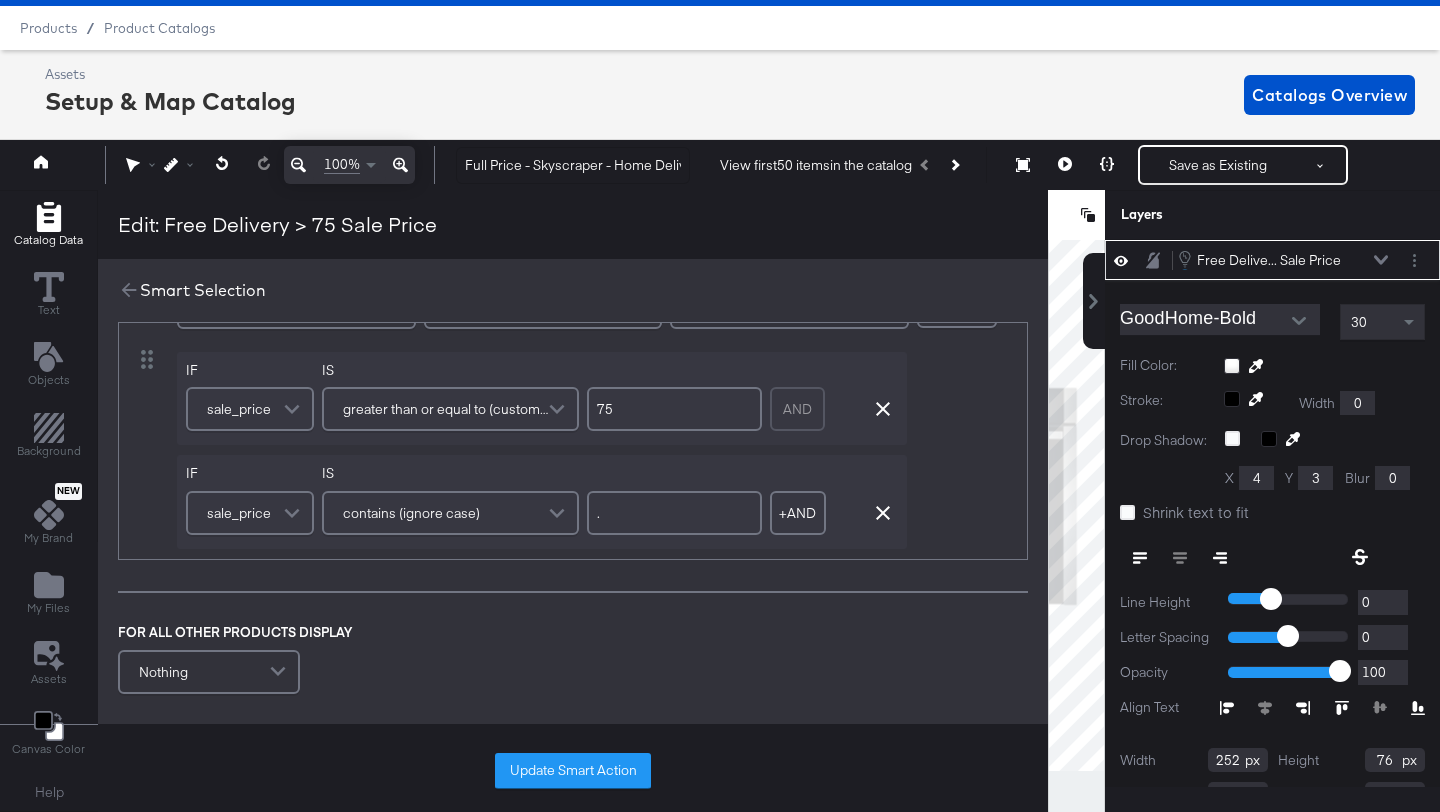 type on "." 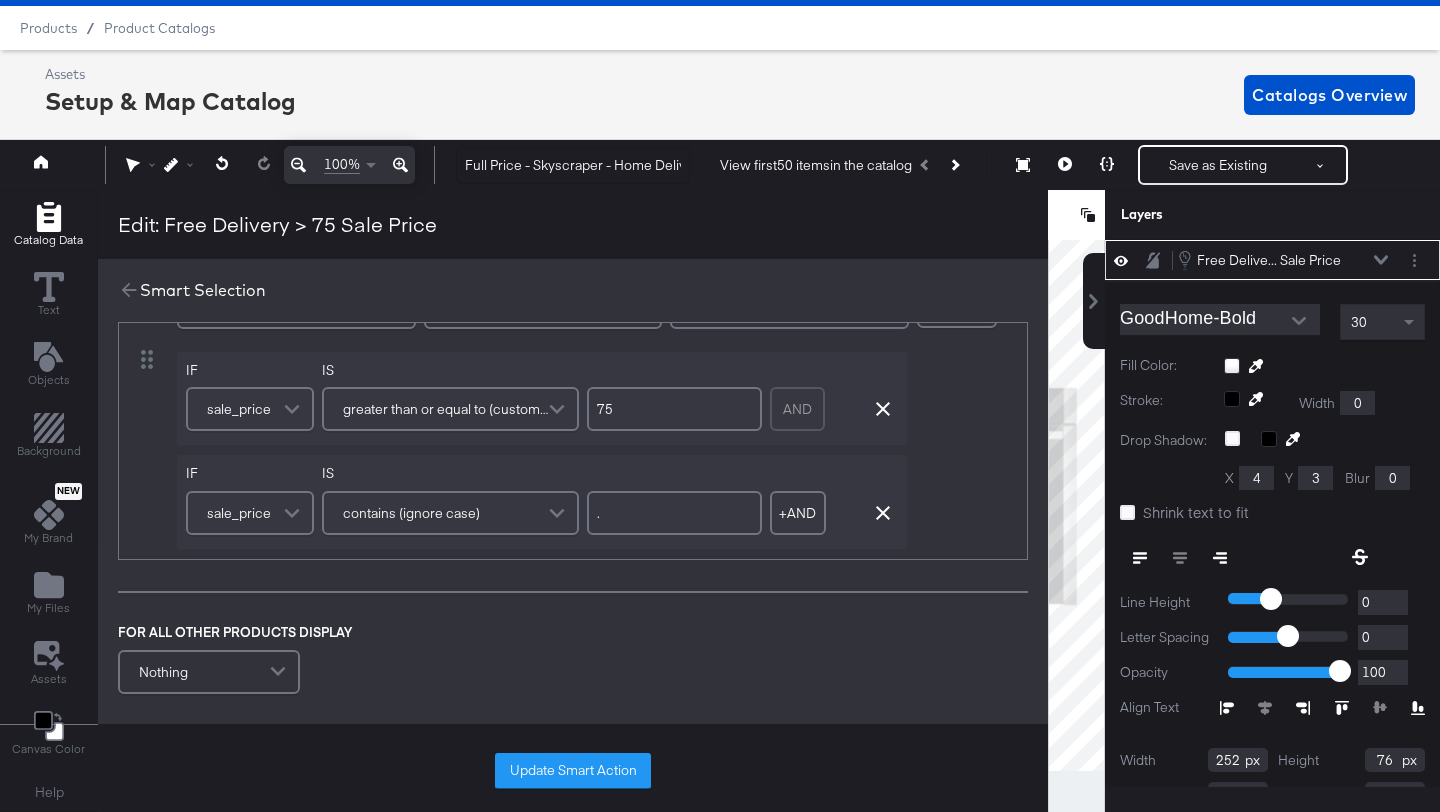 click on "DISPLAY Text + INSERT DYNAMIC FIELDS Free Delivery Add Condition IF custom_label_2 IS contains (ignore case) standard IF sale_price IS greater than or equal to (custom) (number) 75 AND Remove Condition IF sale_price IS contains (ignore case) . +  AND Add  AND  Condition Remove Condition AND Refine FOR ALL OTHER PRODUCTS DISPLAY Nothing" at bounding box center (573, 429) 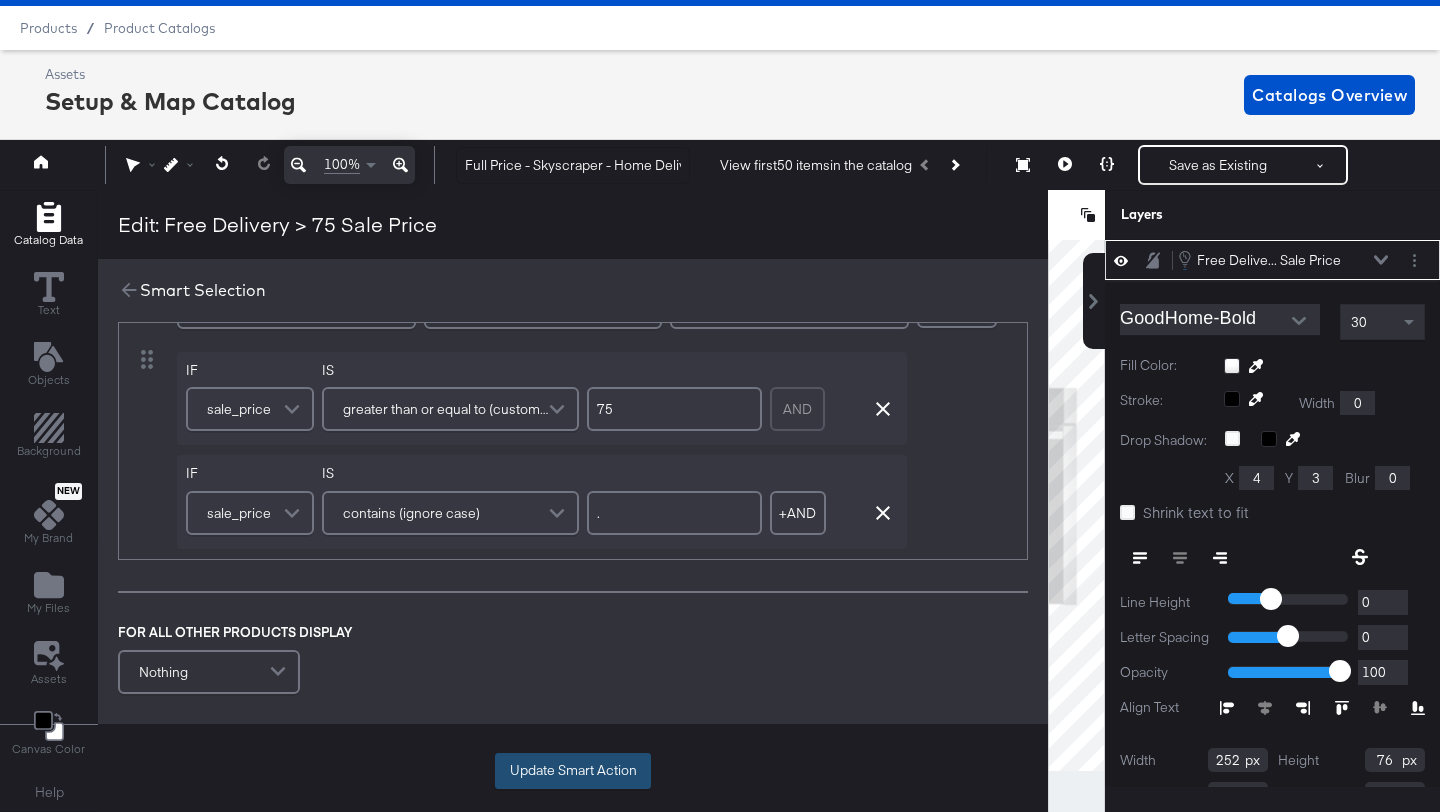 click on "Update Smart Action" at bounding box center (573, 771) 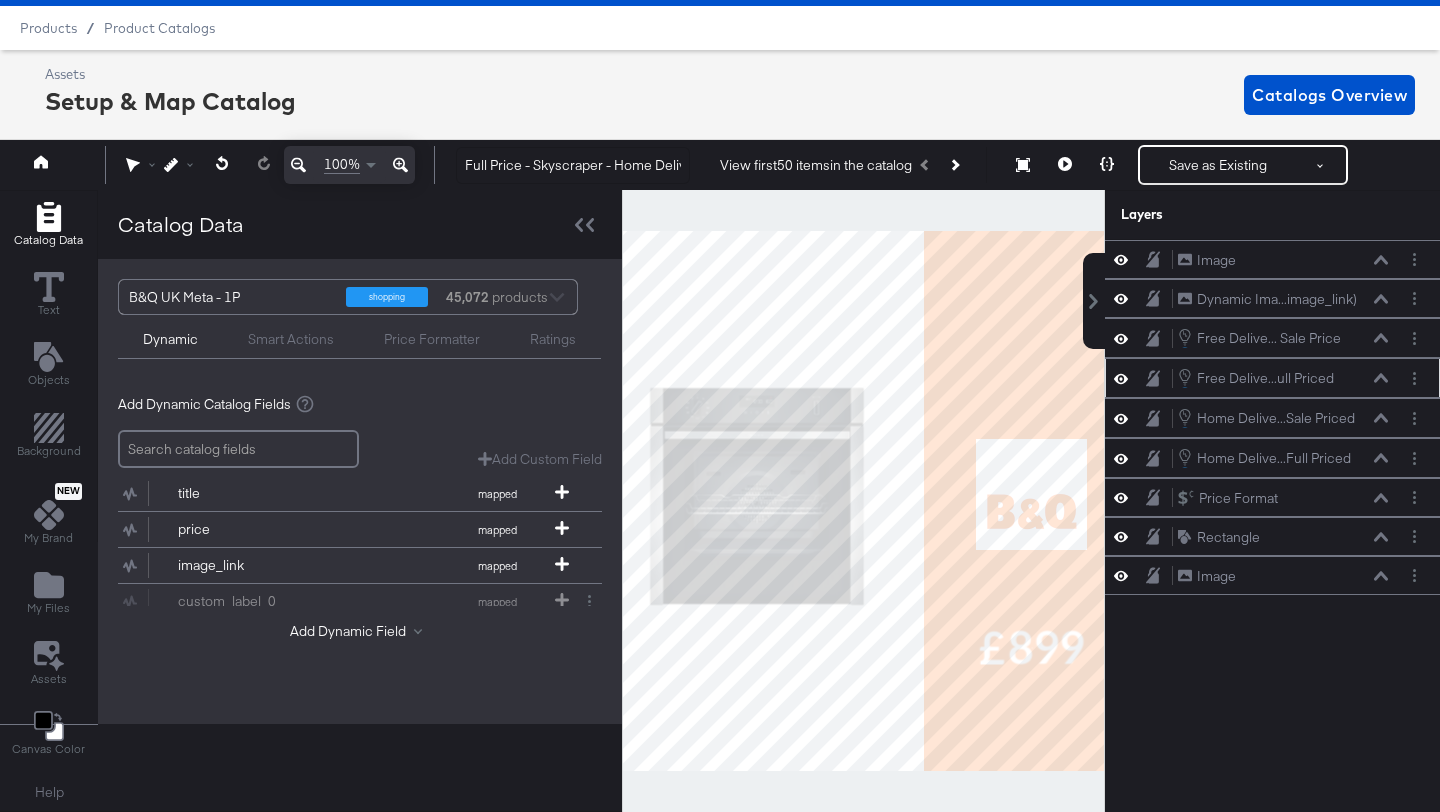 scroll, scrollTop: 0, scrollLeft: 0, axis: both 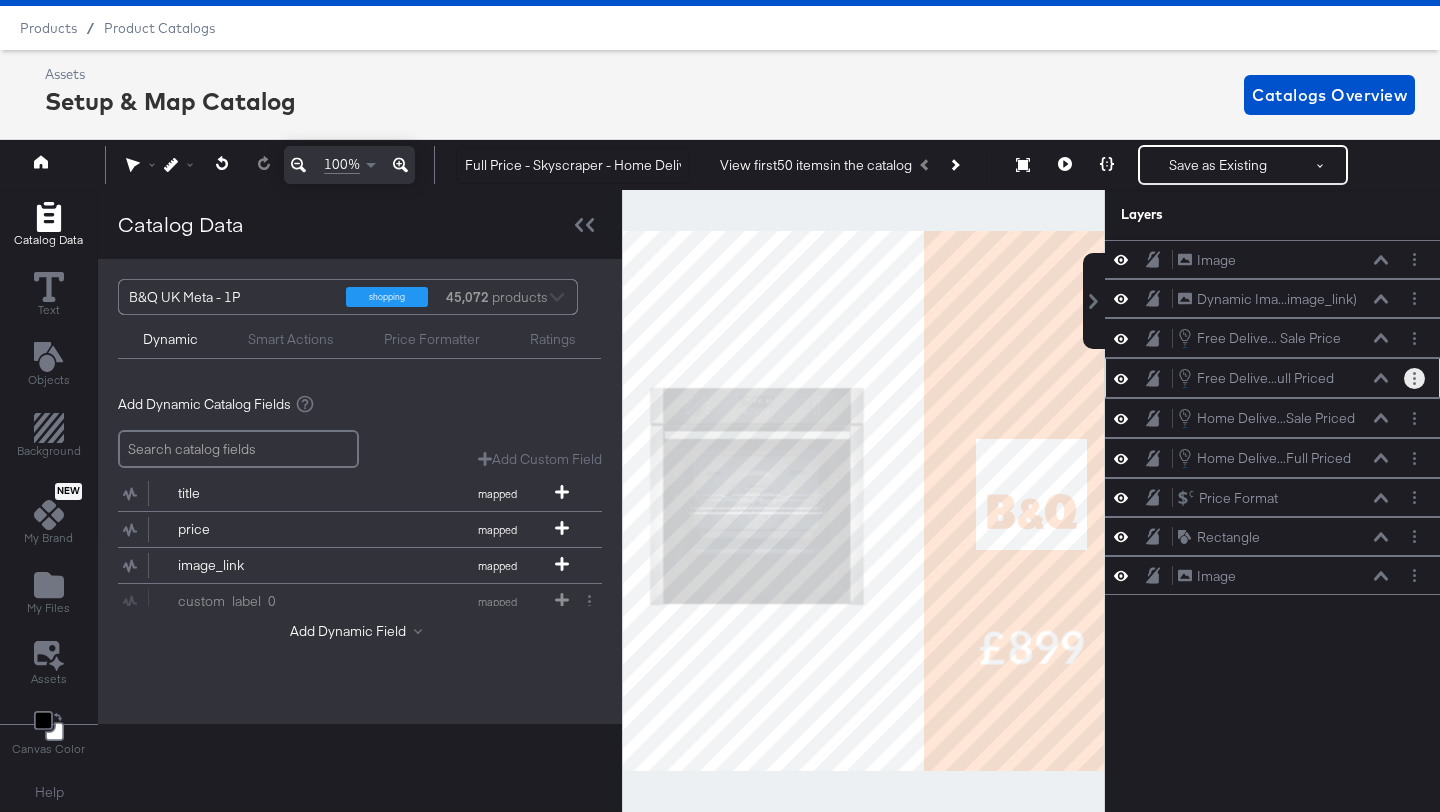 click at bounding box center [1414, 378] 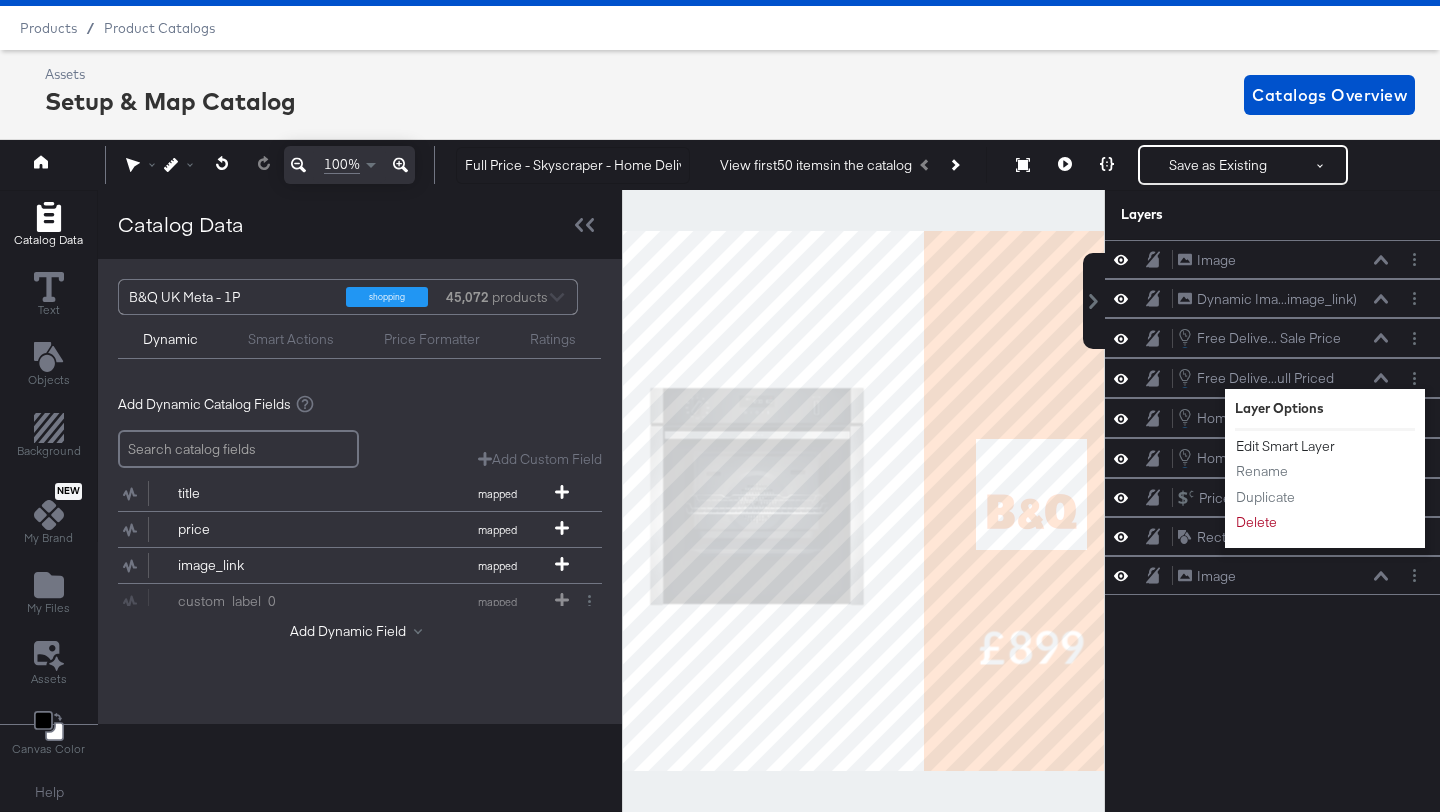 click on "Edit Smart Layer" at bounding box center (1285, 446) 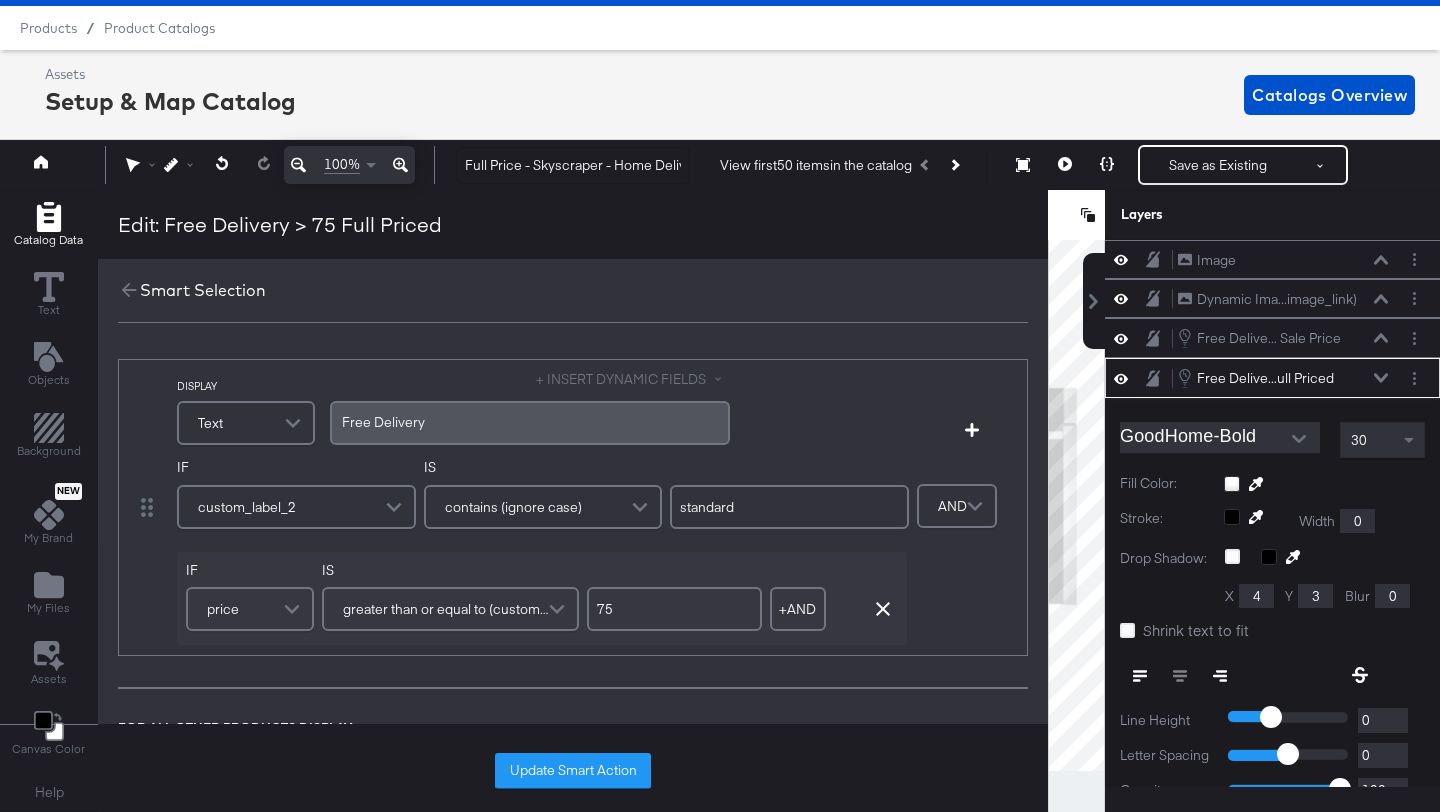 scroll, scrollTop: 118, scrollLeft: 0, axis: vertical 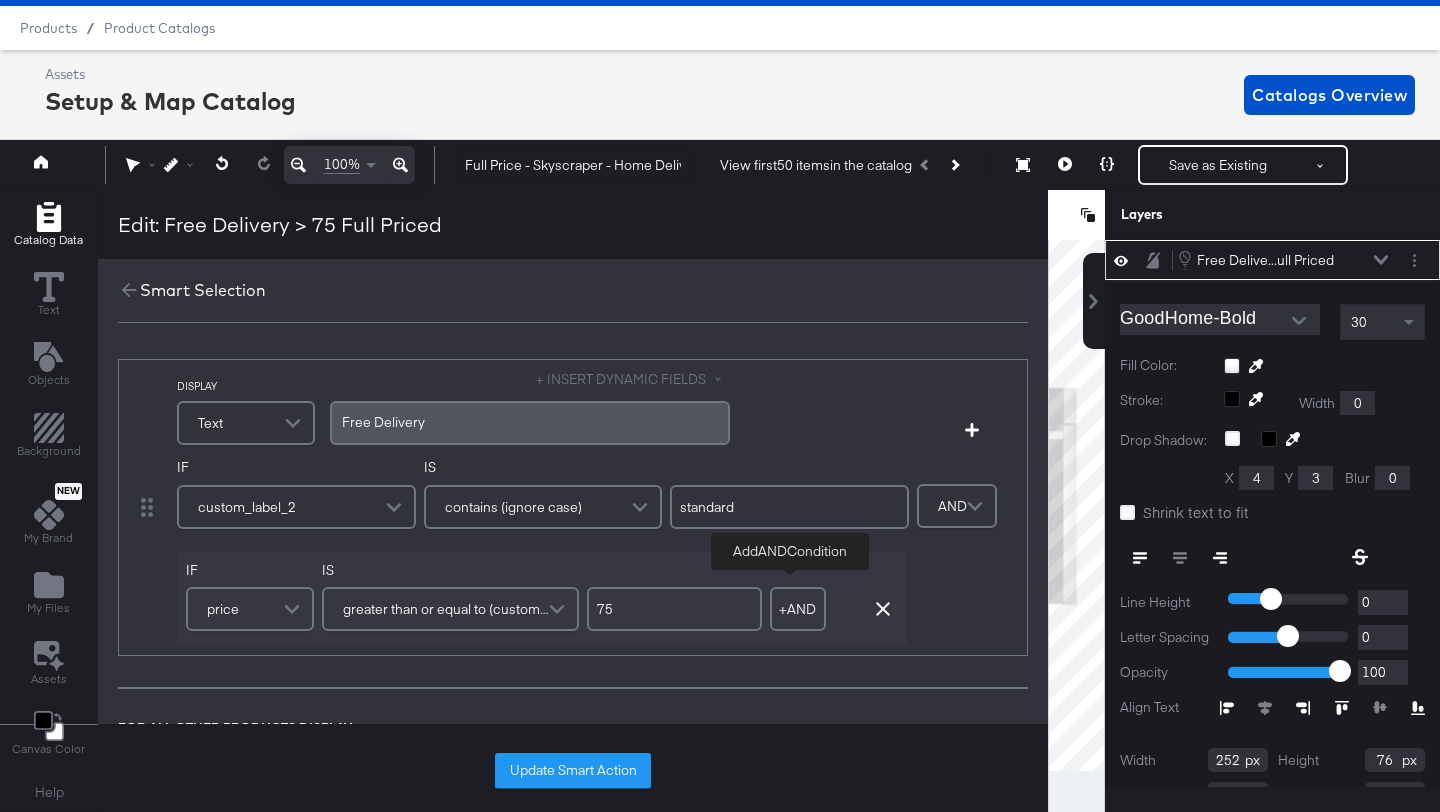 click on "+  AND" at bounding box center (798, 609) 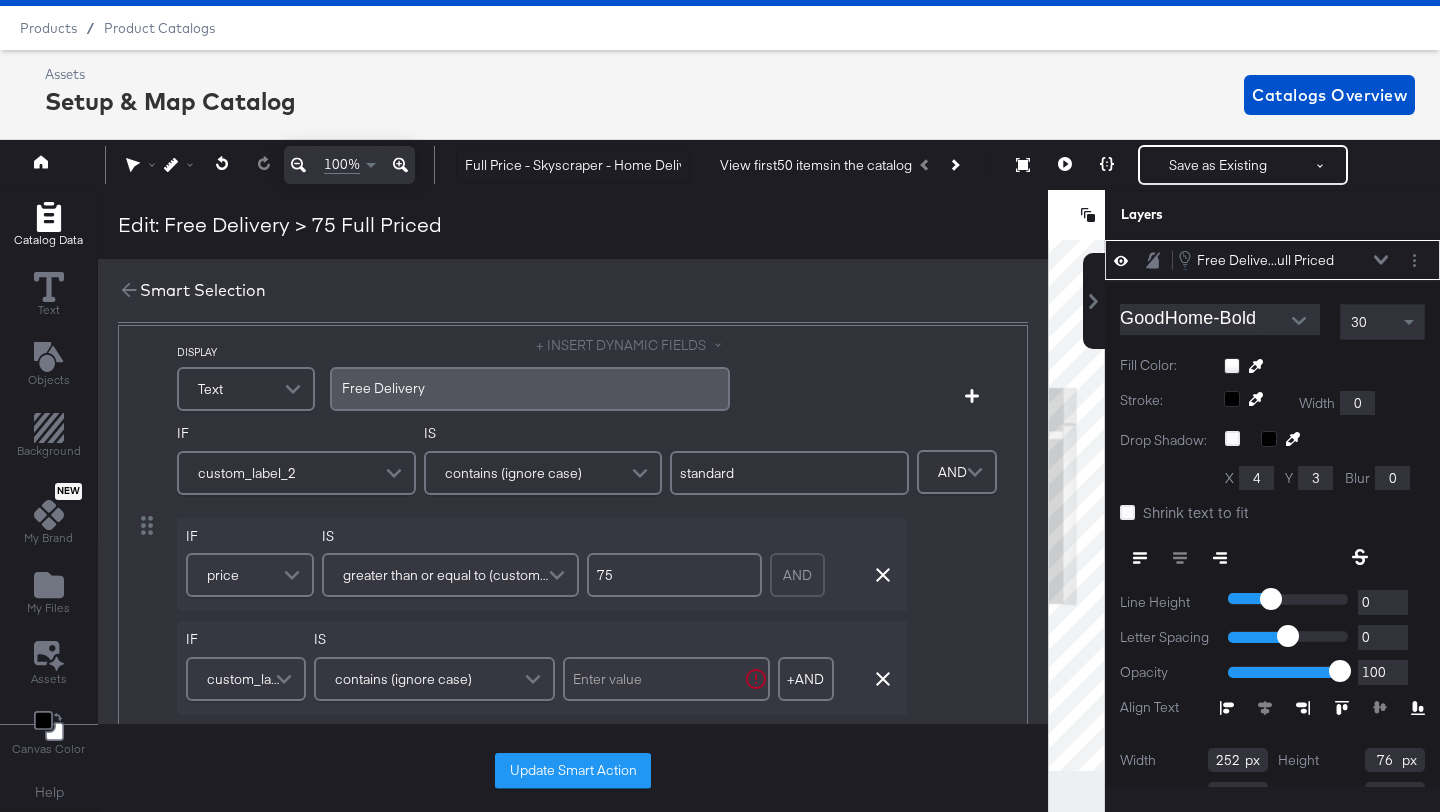 scroll, scrollTop: 88, scrollLeft: 0, axis: vertical 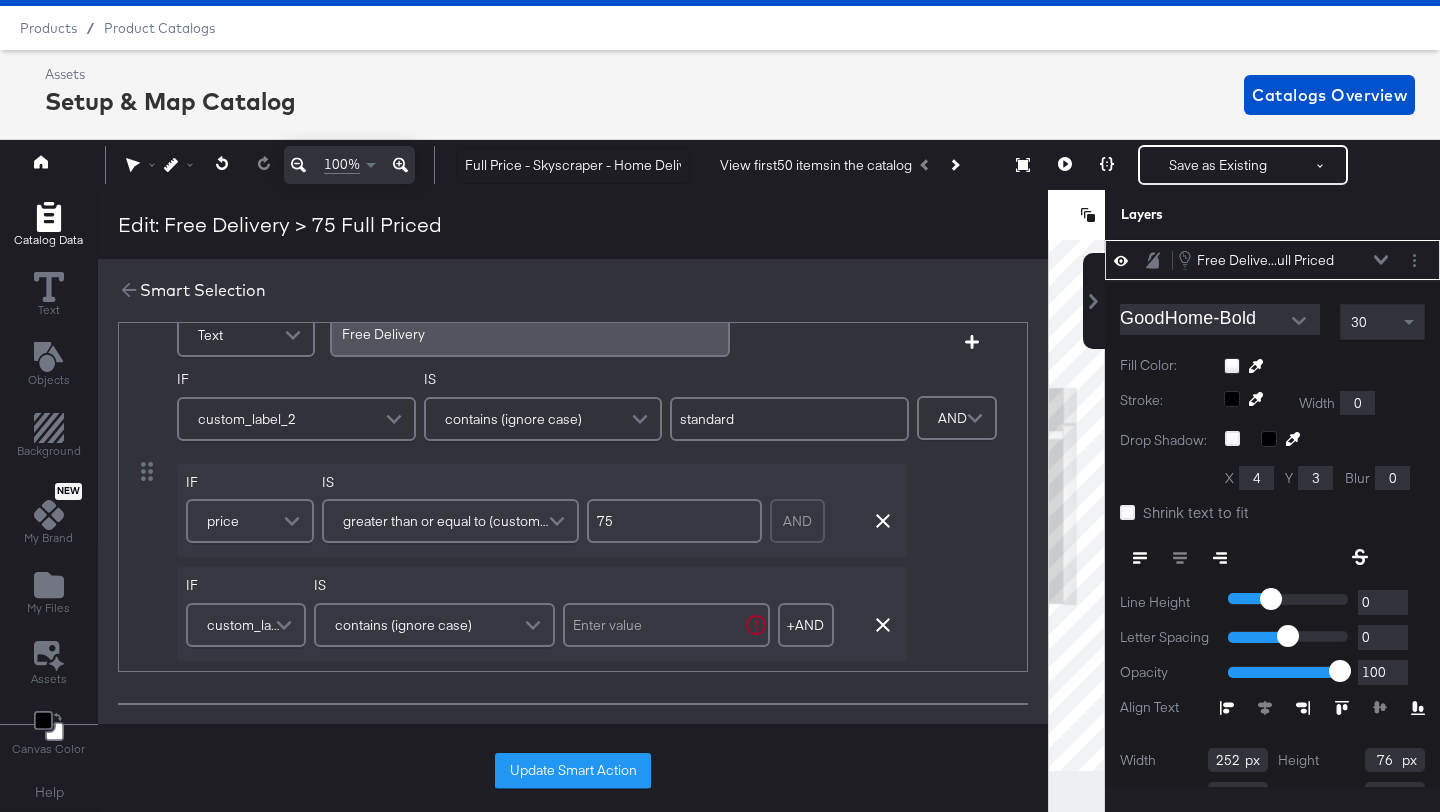 click on "custom_label_2" at bounding box center [243, 625] 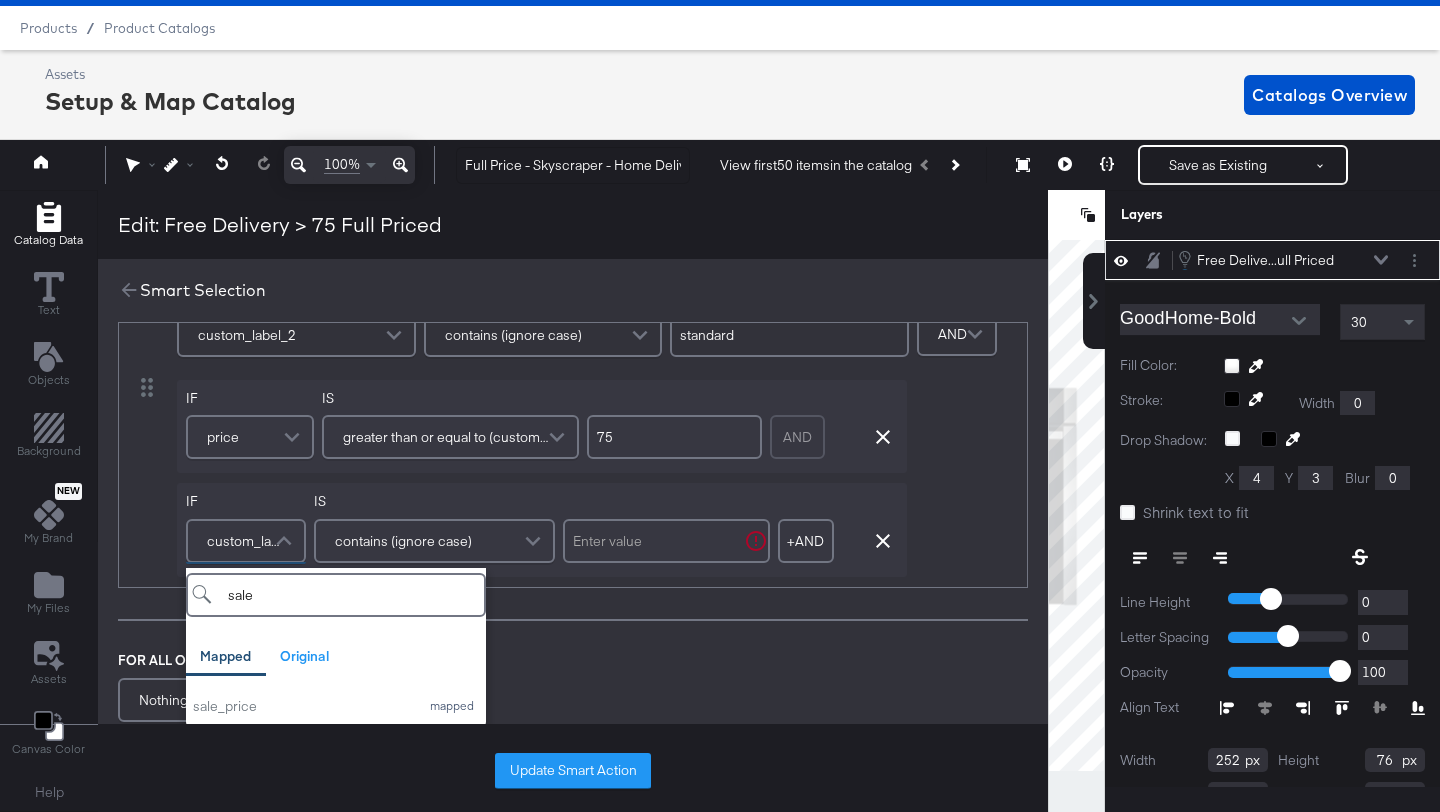 scroll, scrollTop: 174, scrollLeft: 0, axis: vertical 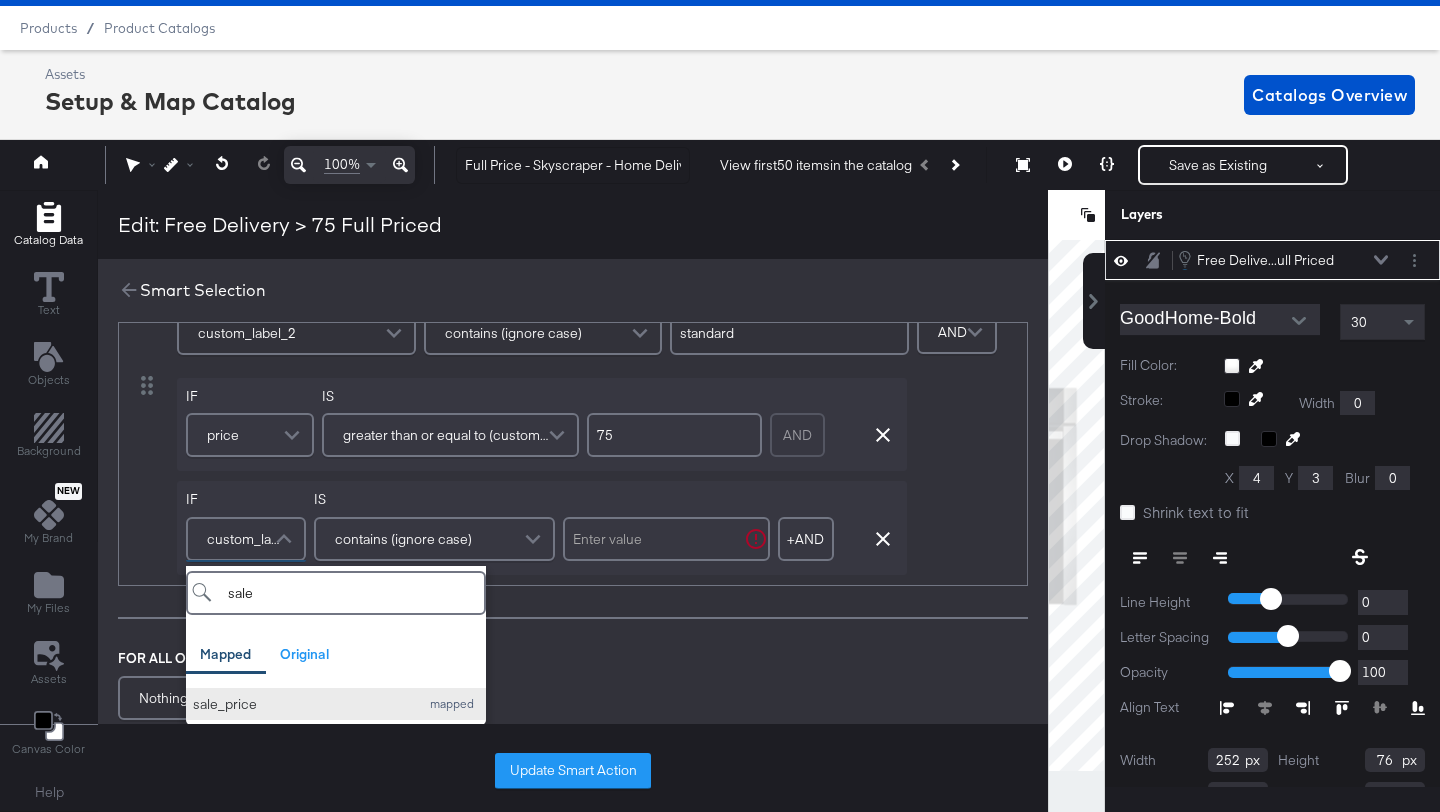 type on "sale" 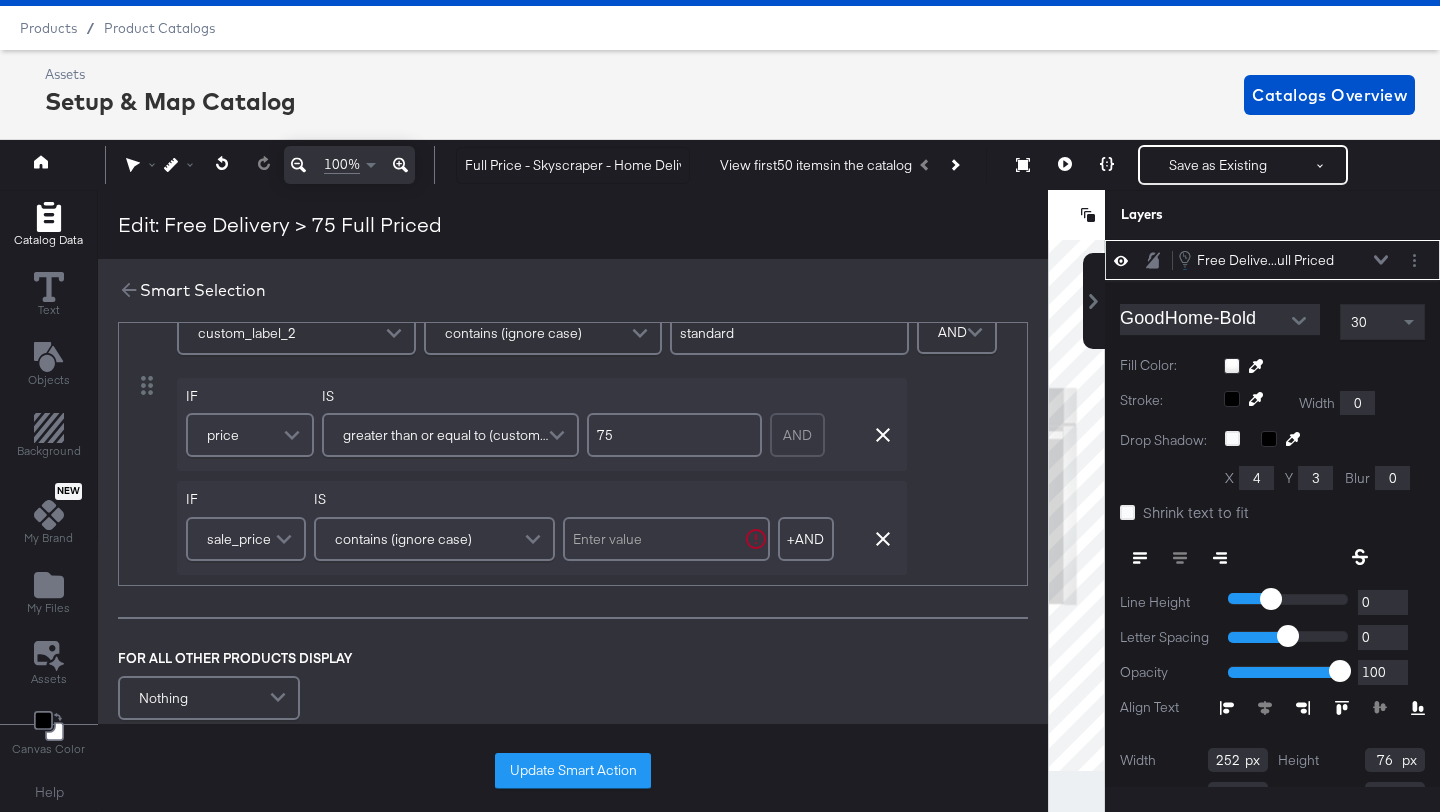 click on "contains (ignore case)" at bounding box center (403, 539) 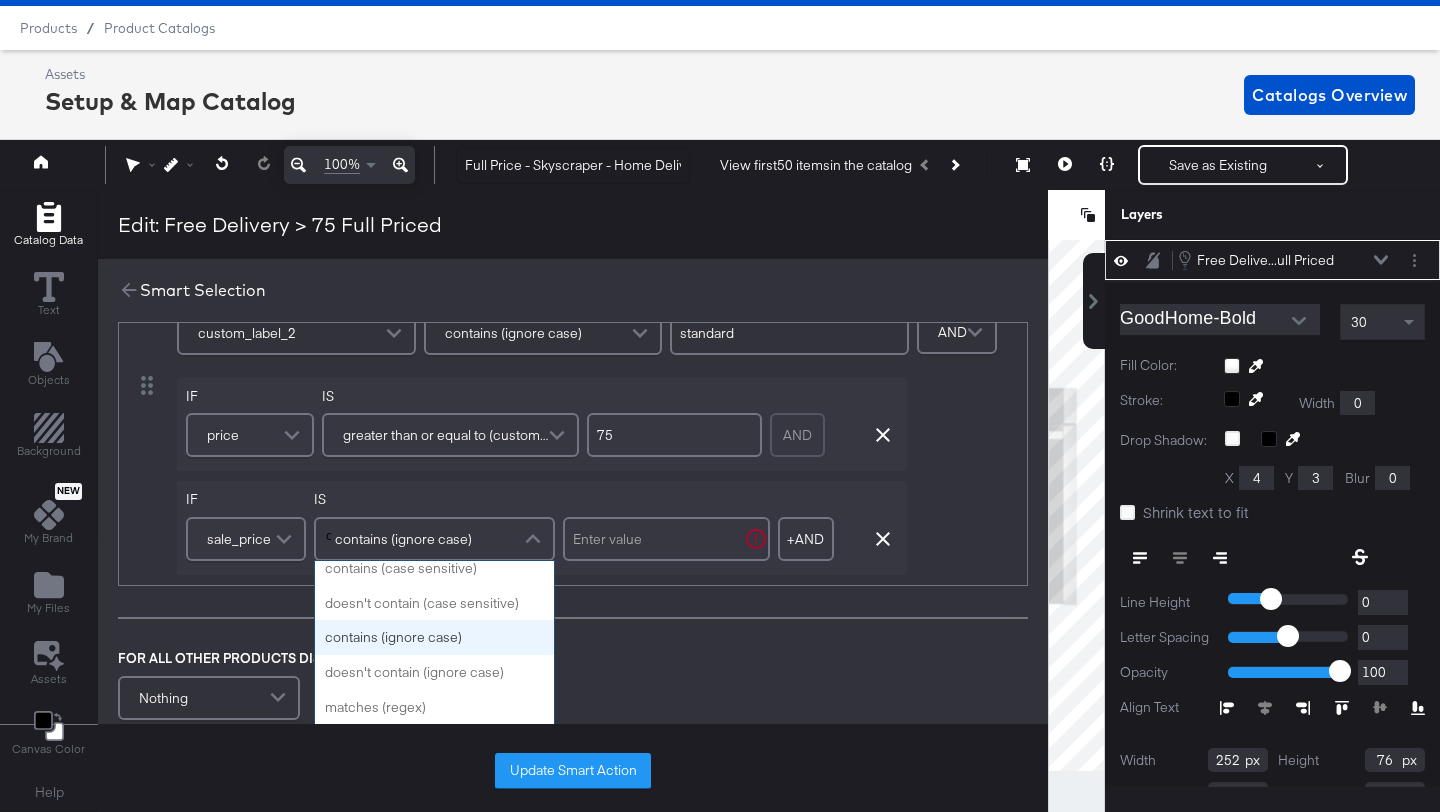 scroll, scrollTop: 0, scrollLeft: 0, axis: both 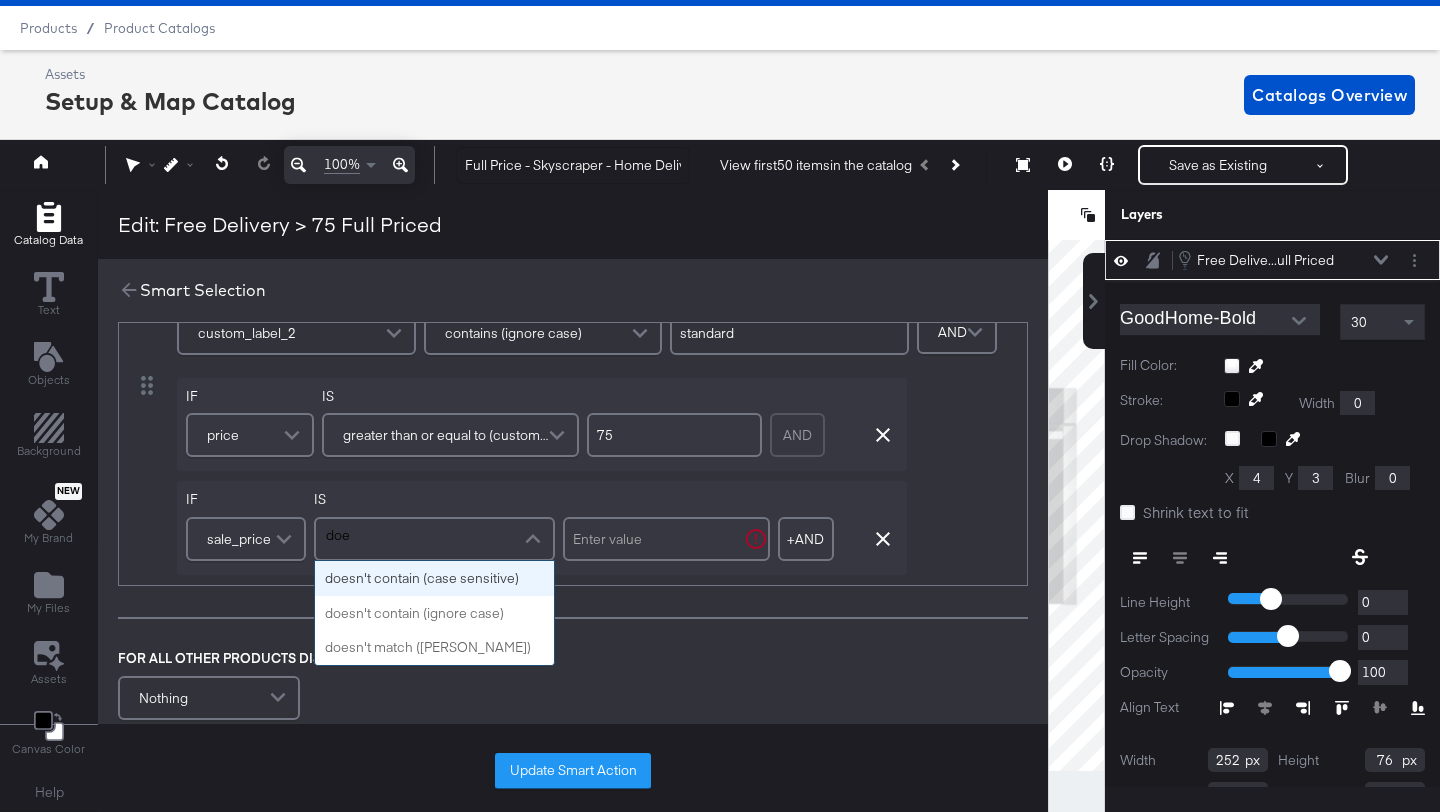 type on "does" 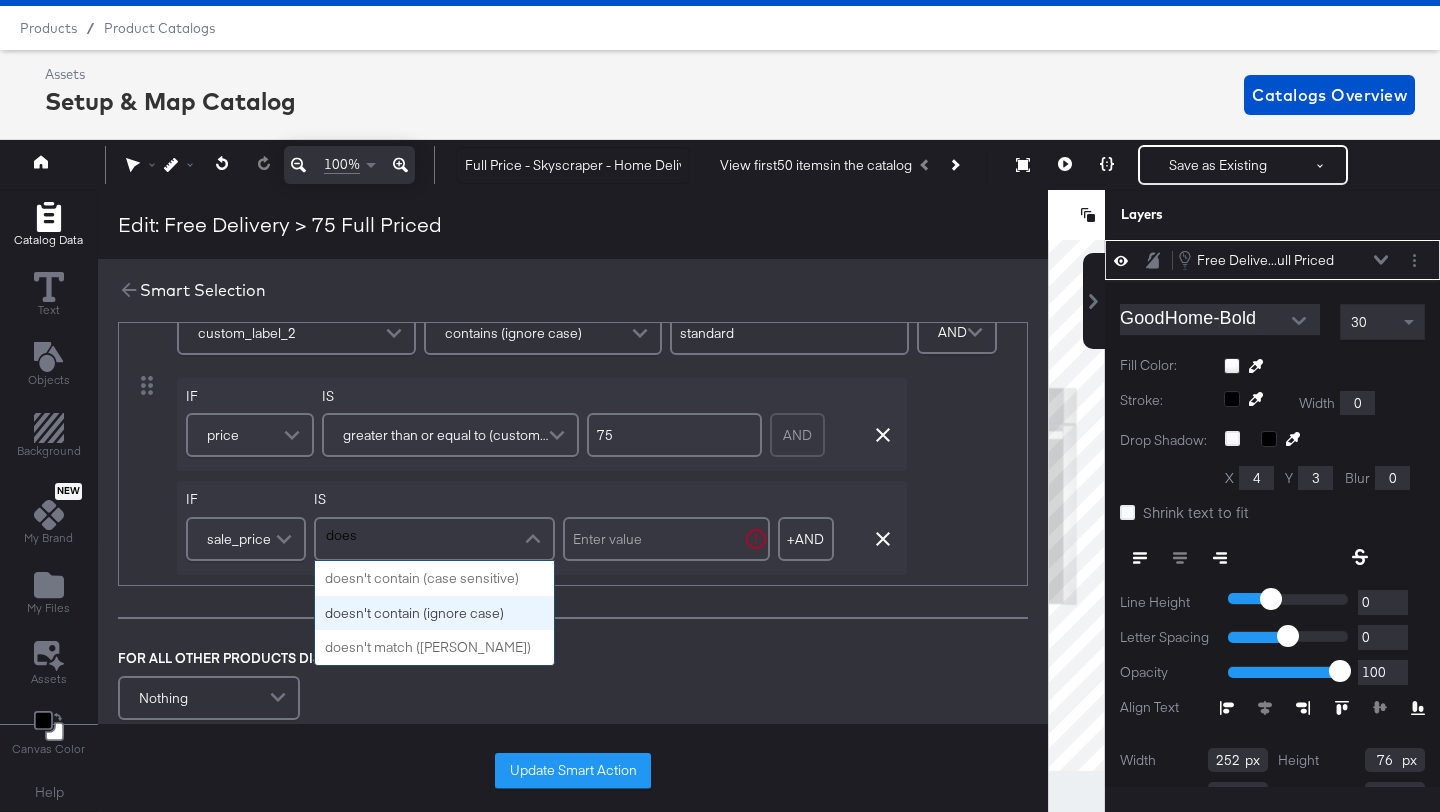 type 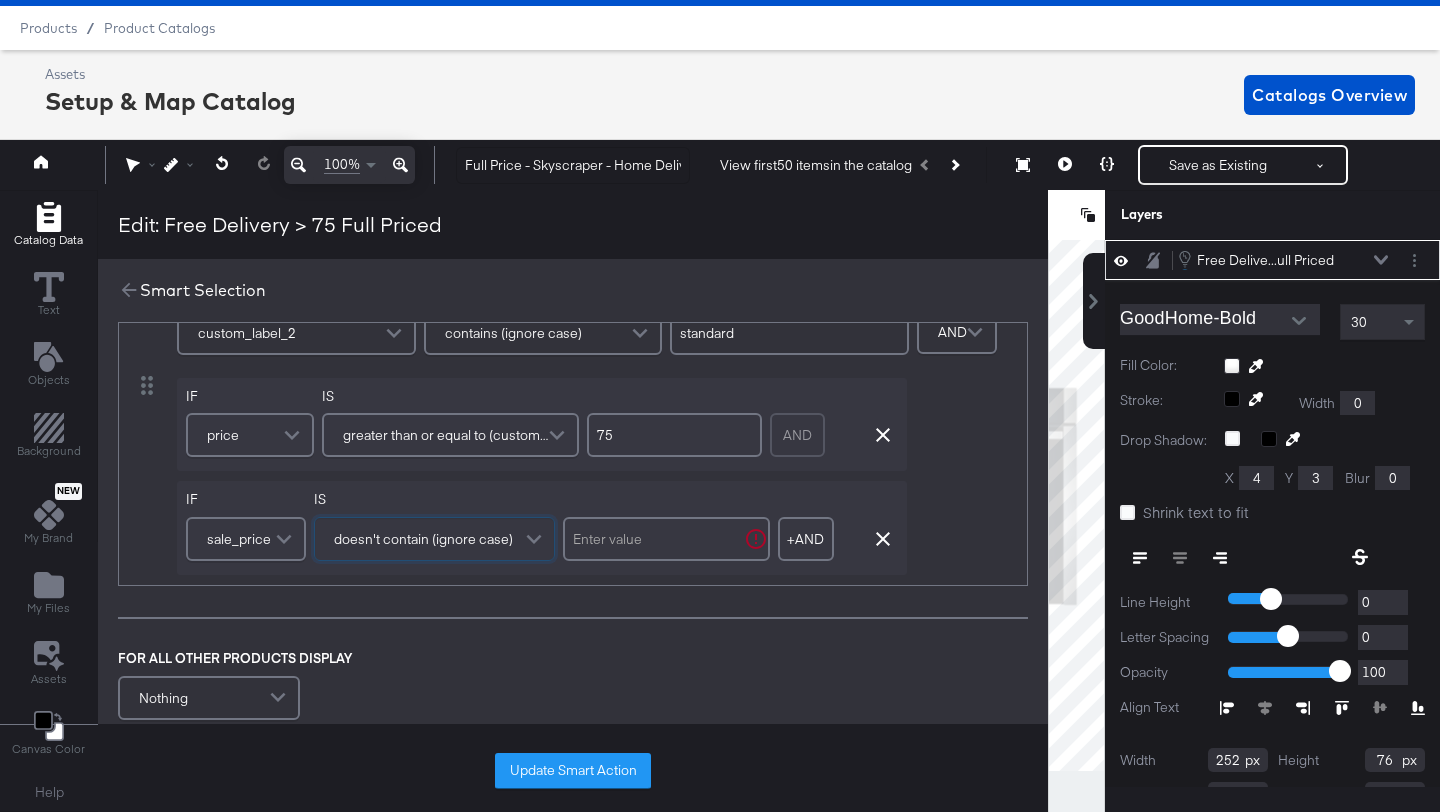click at bounding box center [666, 539] 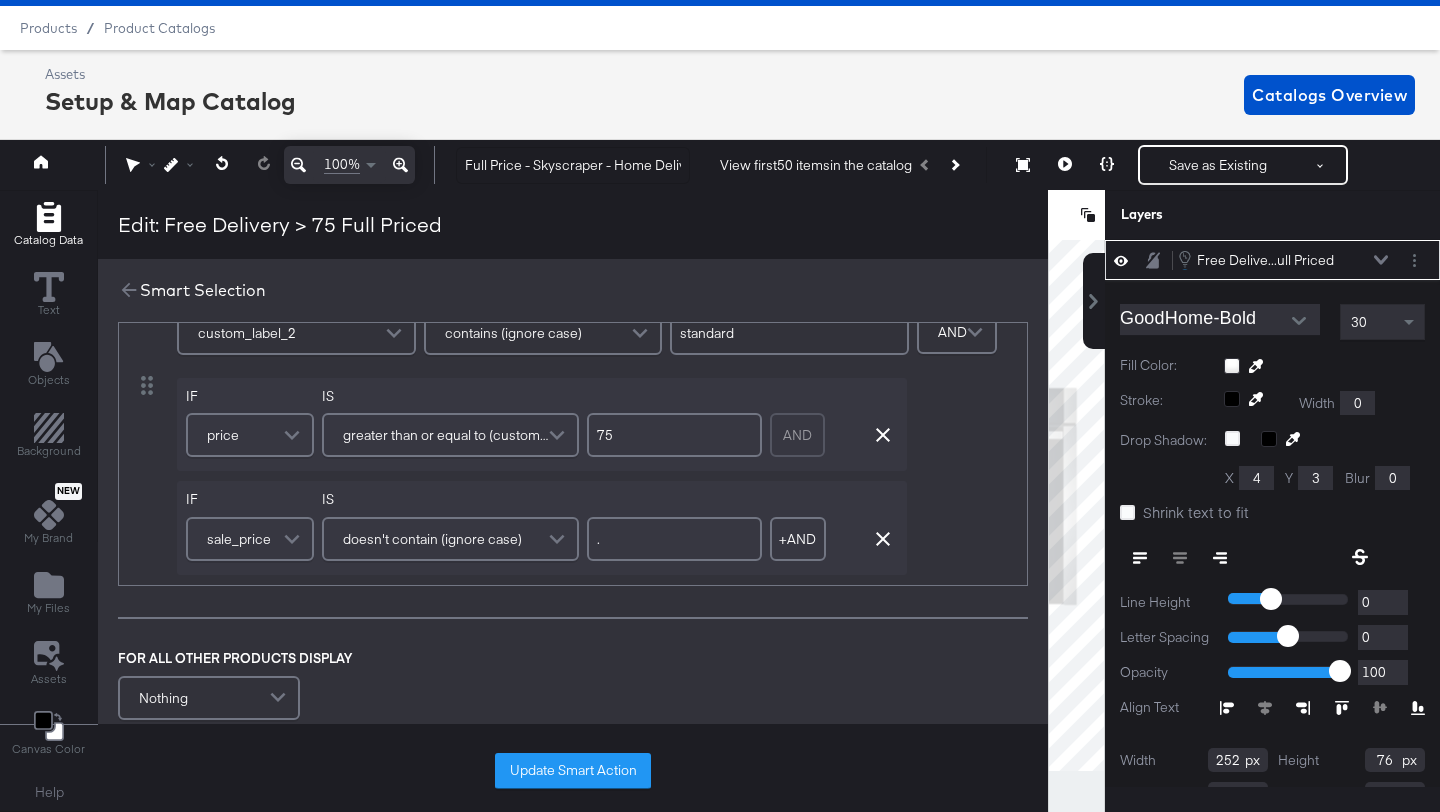 type on "." 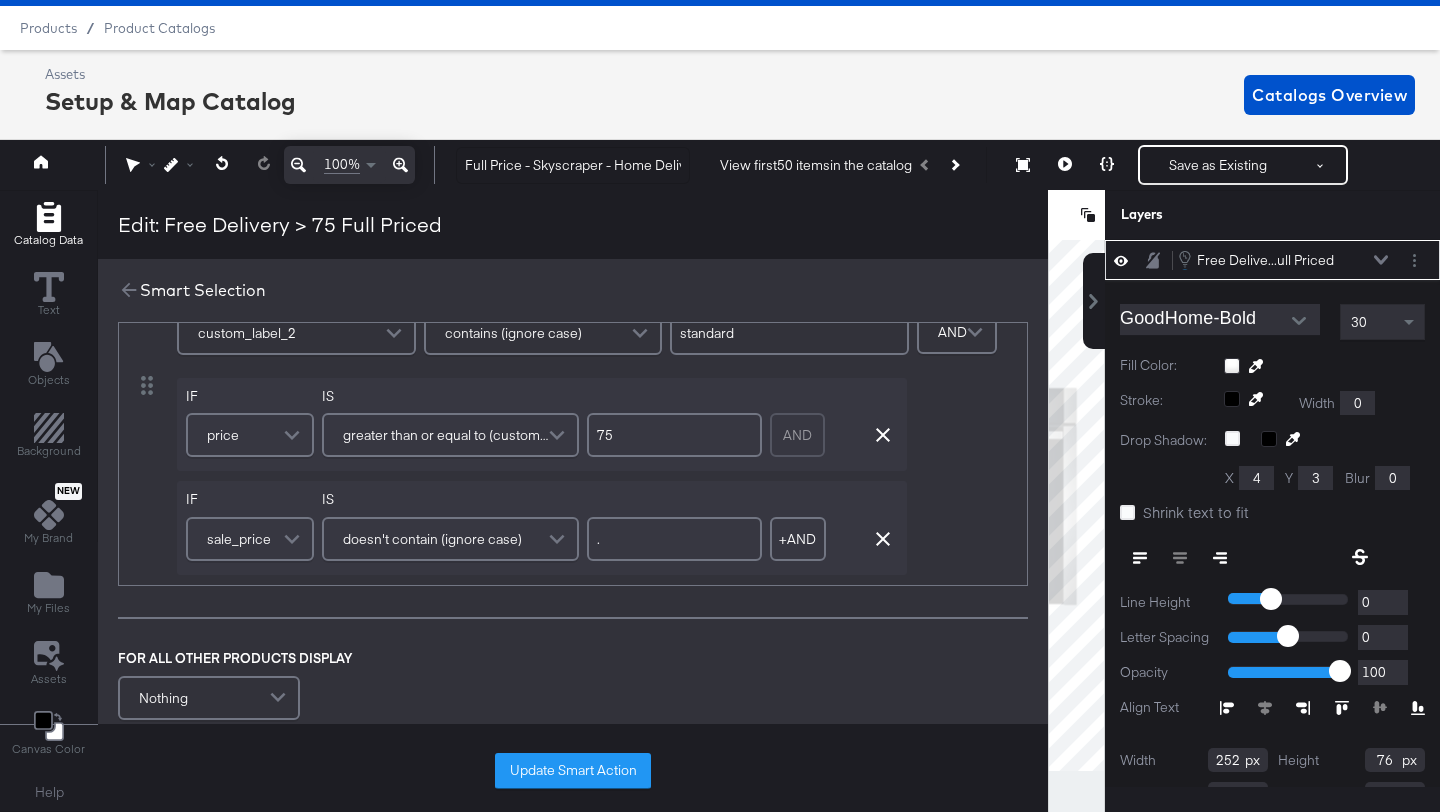 click on "DISPLAY Text + INSERT DYNAMIC FIELDS Free Delivery Add Condition IF custom_label_2 IS contains (ignore case) standard IF price IS greater than or equal to (custom) (number) 75 AND Remove Condition IF sale_price IS doesn't contain (ignore case) . +  AND Add  AND  Condition Remove Condition AND Refine FOR ALL OTHER PRODUCTS DISPLAY Nothing" at bounding box center (573, 455) 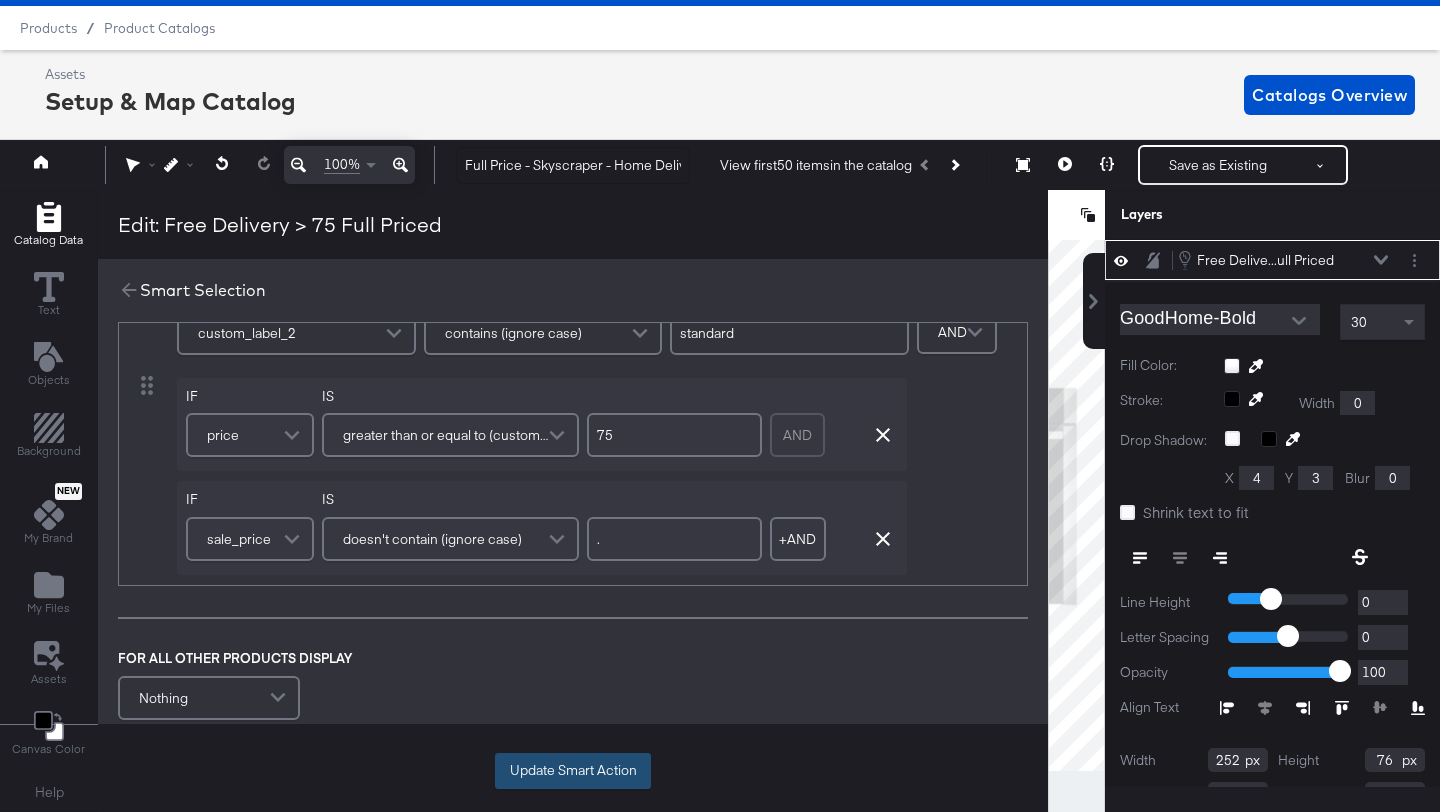 click on "Update Smart Action" at bounding box center (573, 771) 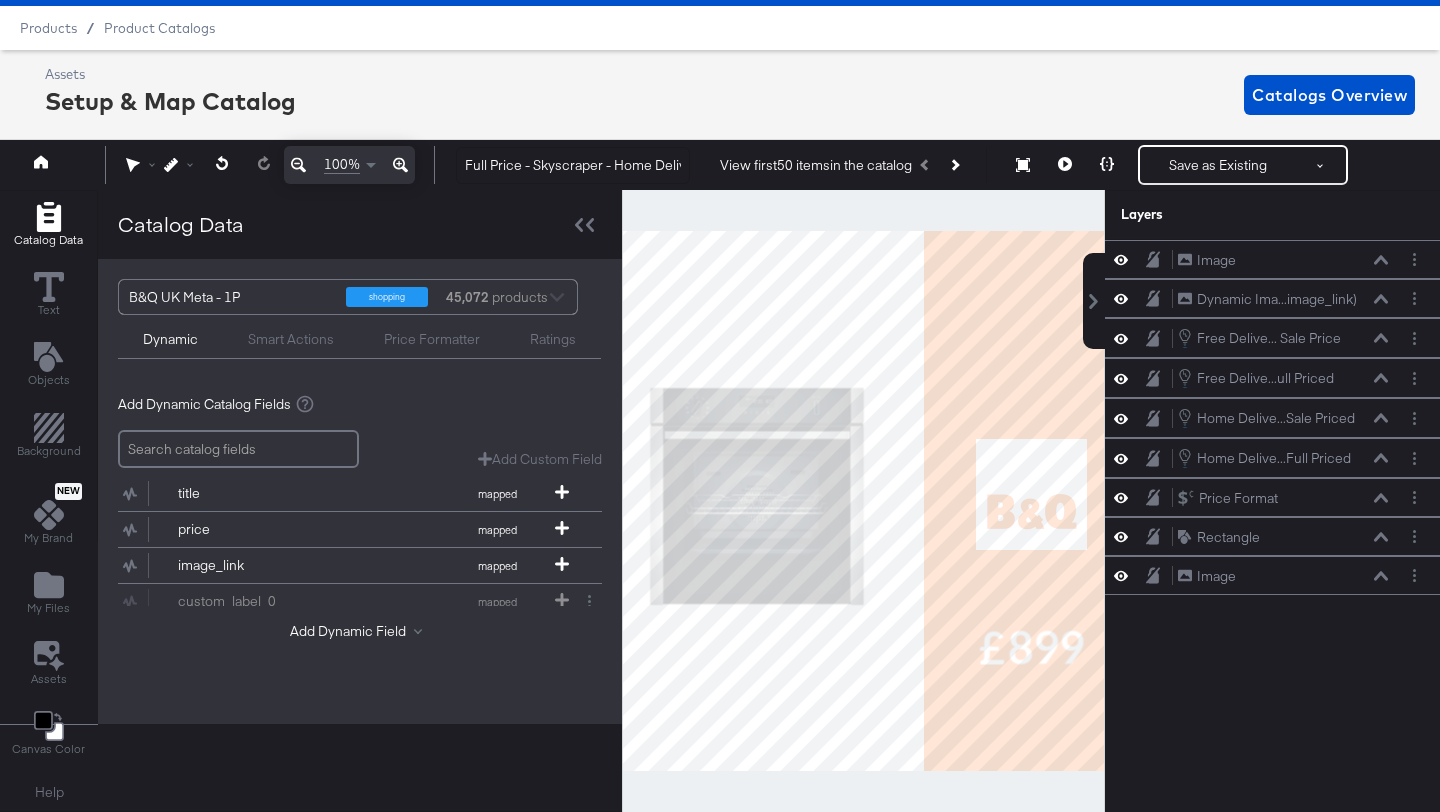 scroll, scrollTop: 0, scrollLeft: 0, axis: both 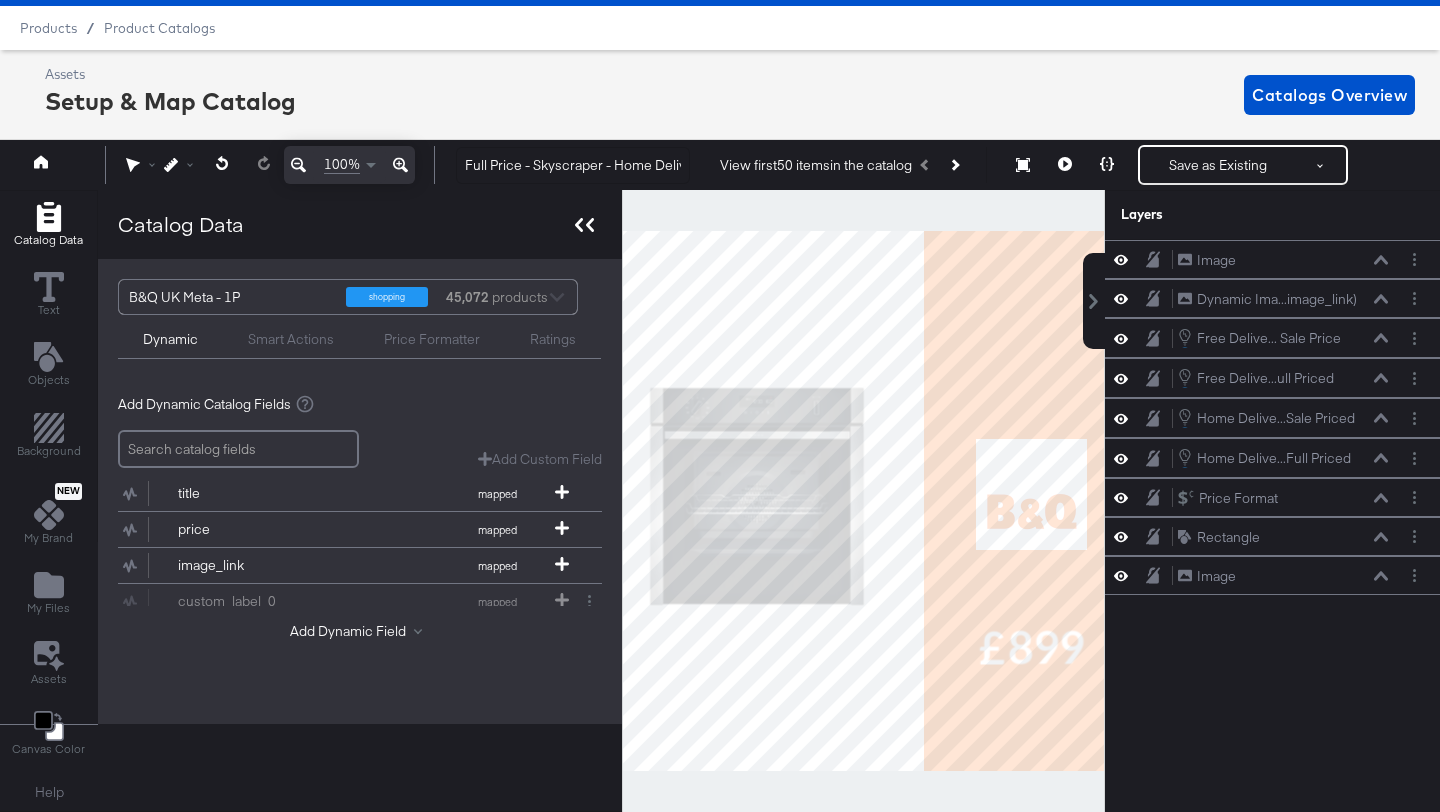 click 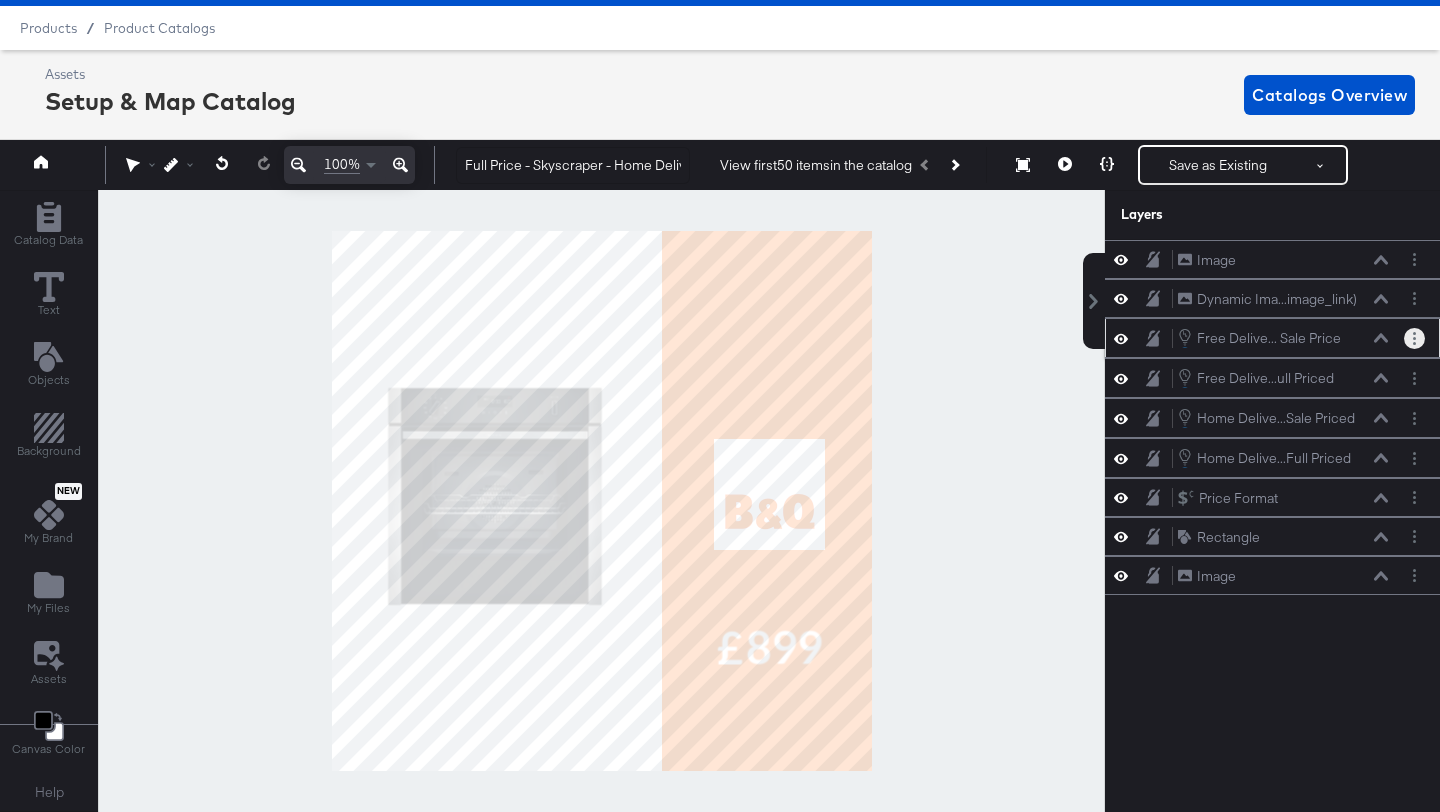 click at bounding box center (1414, 338) 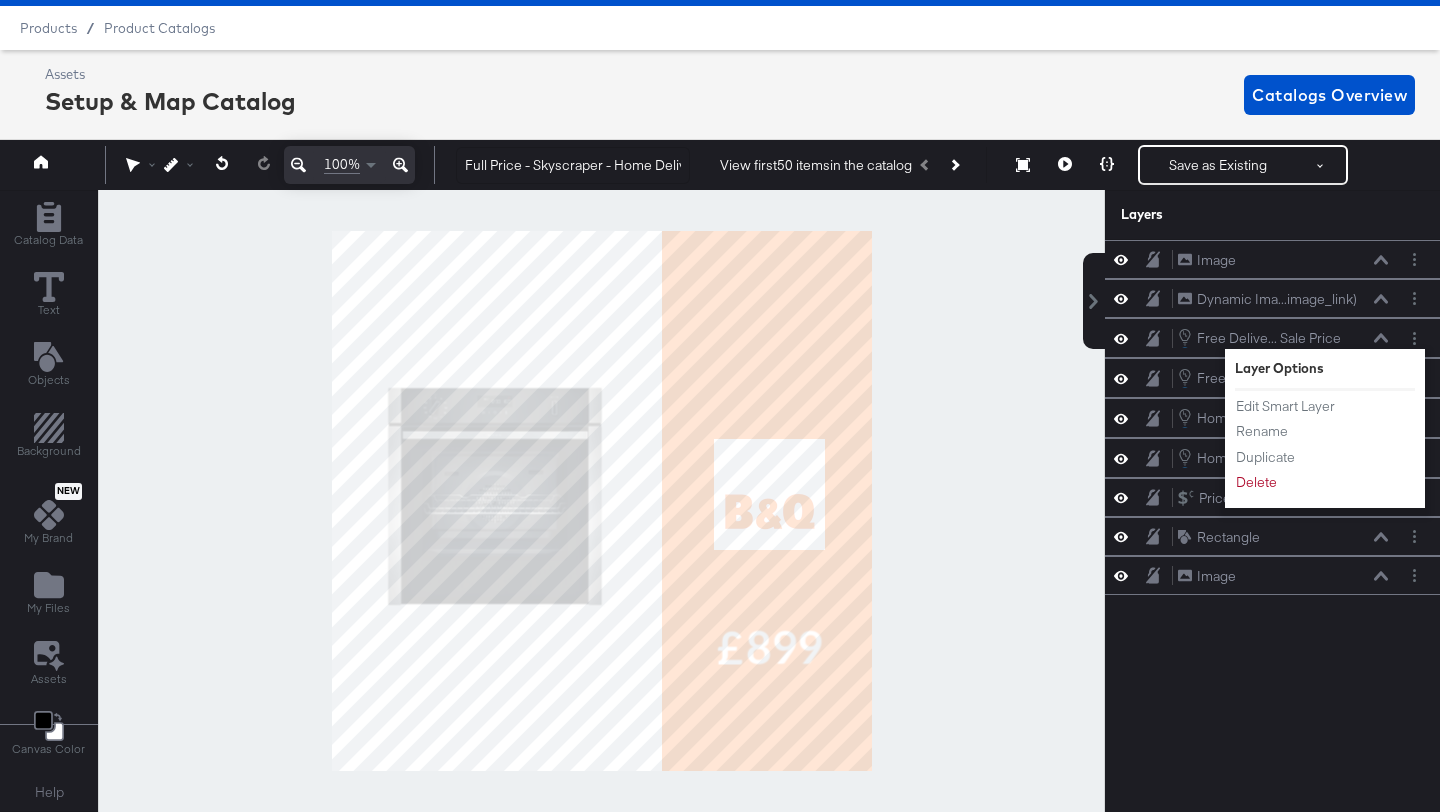 click on "Image Image Dynamic Ima...image_link) Dynamic Image (image_link) Free Delive... Sale Price Free Delivery > 75 Sale Price Layer Options Edit Smart Layer Rename Duplicate Delete Free Delive...ull Priced  Free Delivery > 75 Full Priced  Home Delive...Sale Priced Home Delivery only Icon >75 Sale Priced Home Delive...Full Priced Home Delivery only Icon >75 Full Priced Price Format Price Format Rectangle Rectangle Image Image" at bounding box center [1272, 513] 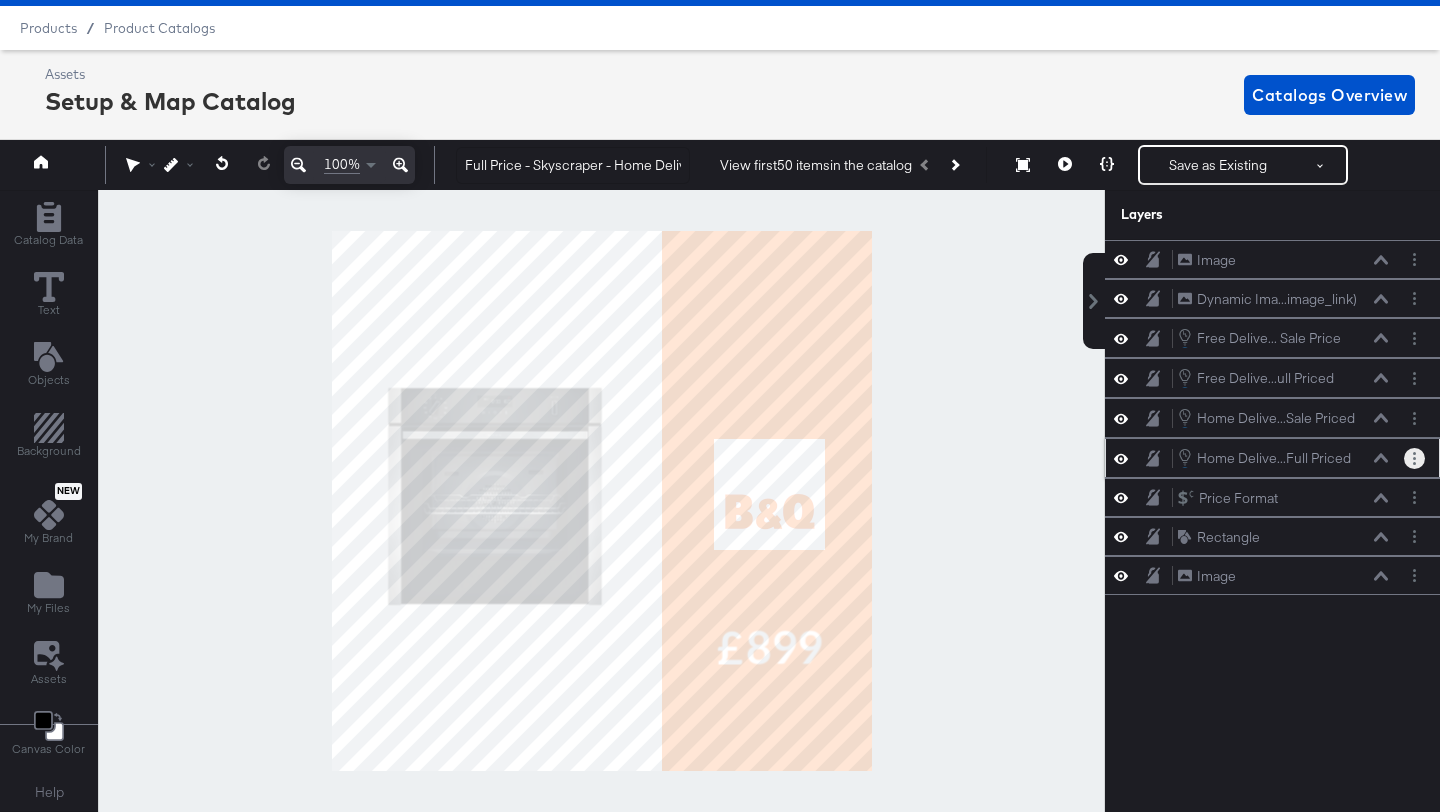 click at bounding box center (1414, 458) 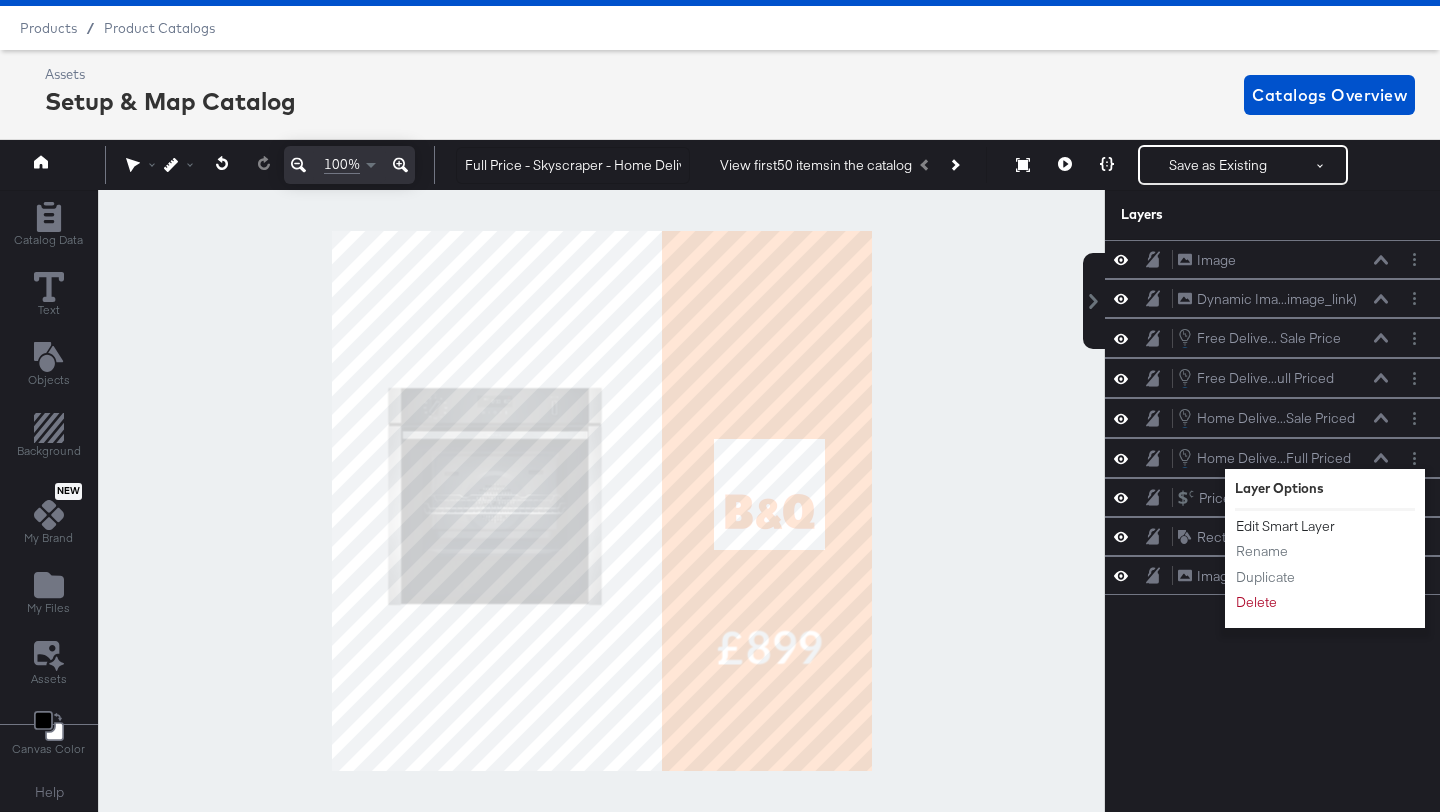 click on "Edit Smart Layer" at bounding box center [1285, 526] 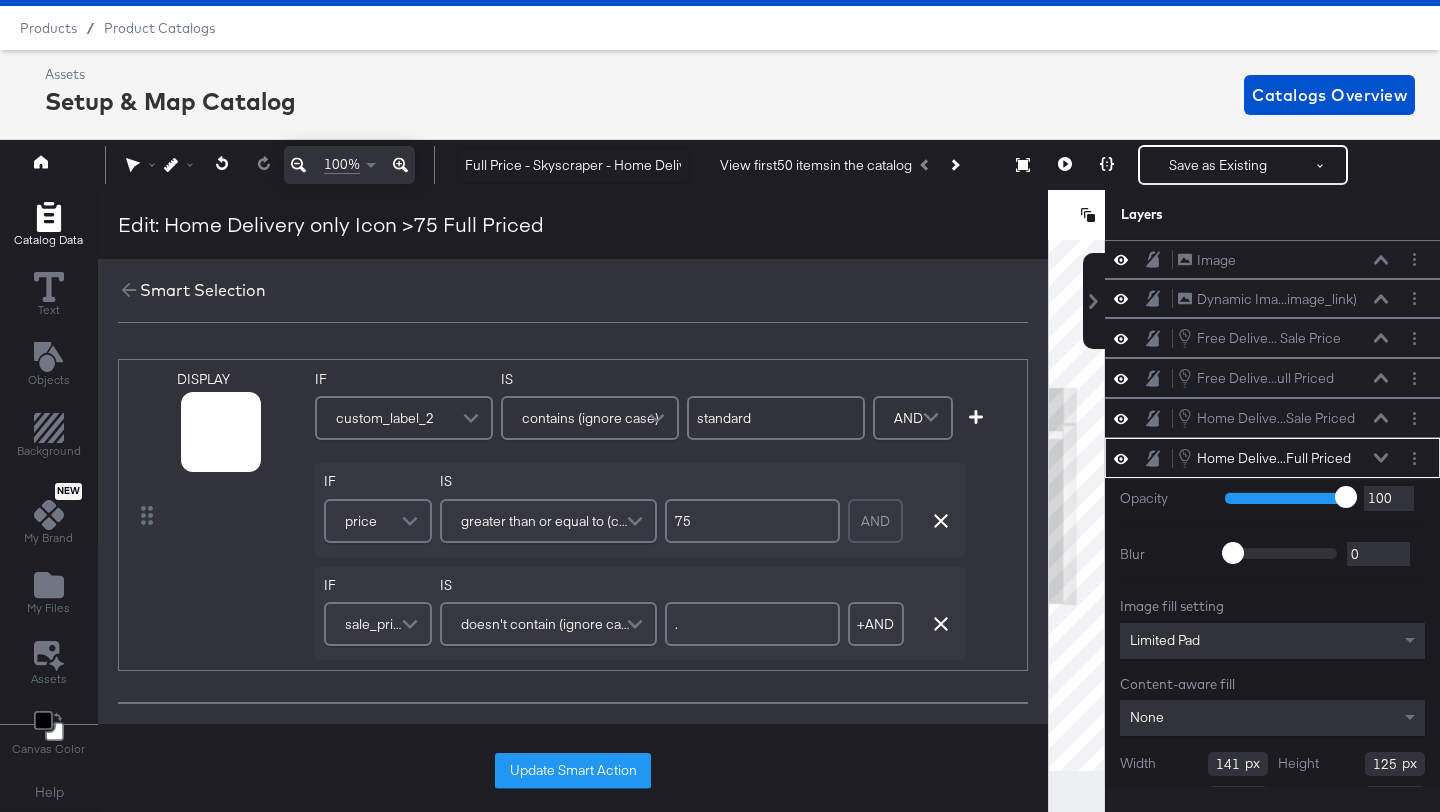 scroll, scrollTop: 73, scrollLeft: 0, axis: vertical 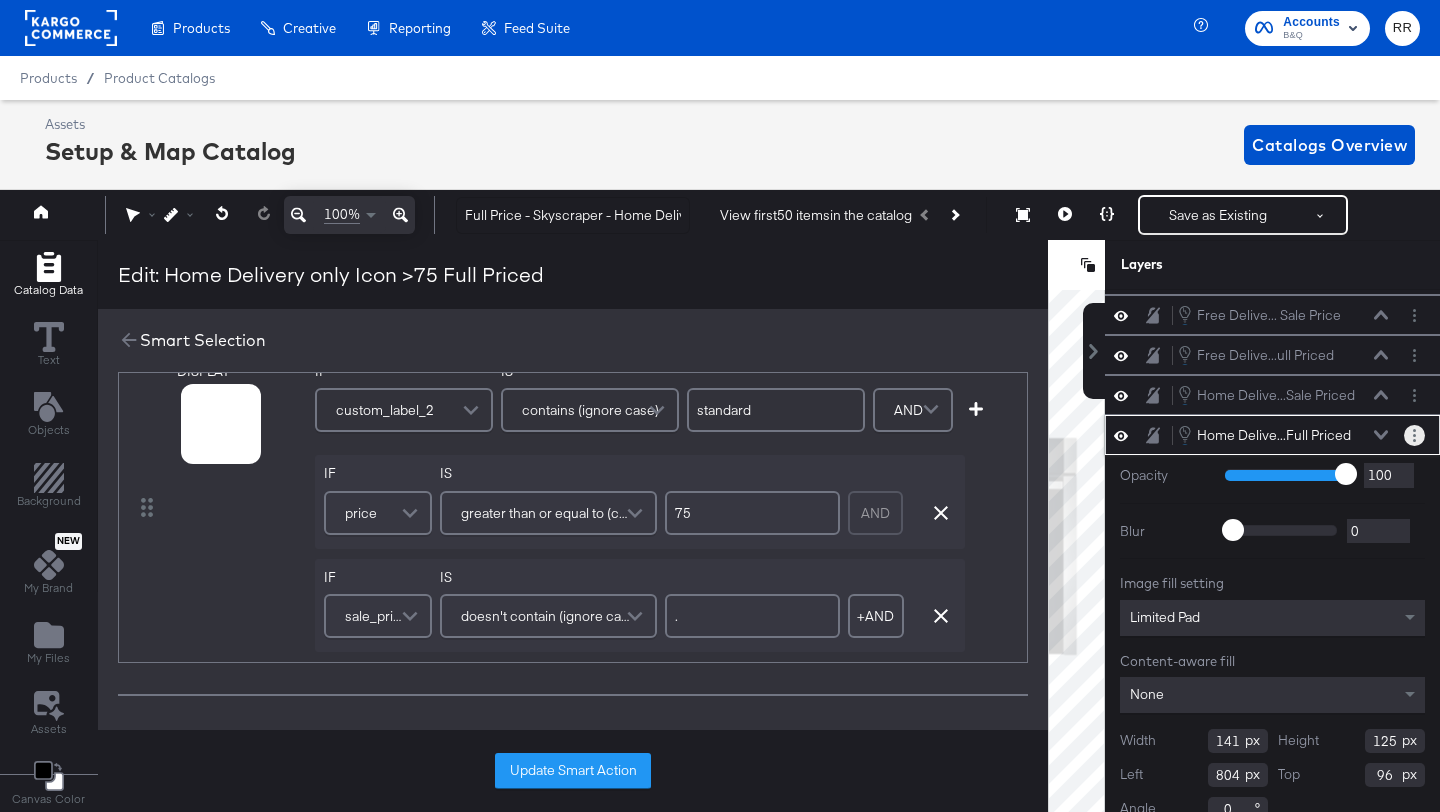 click at bounding box center [1414, 435] 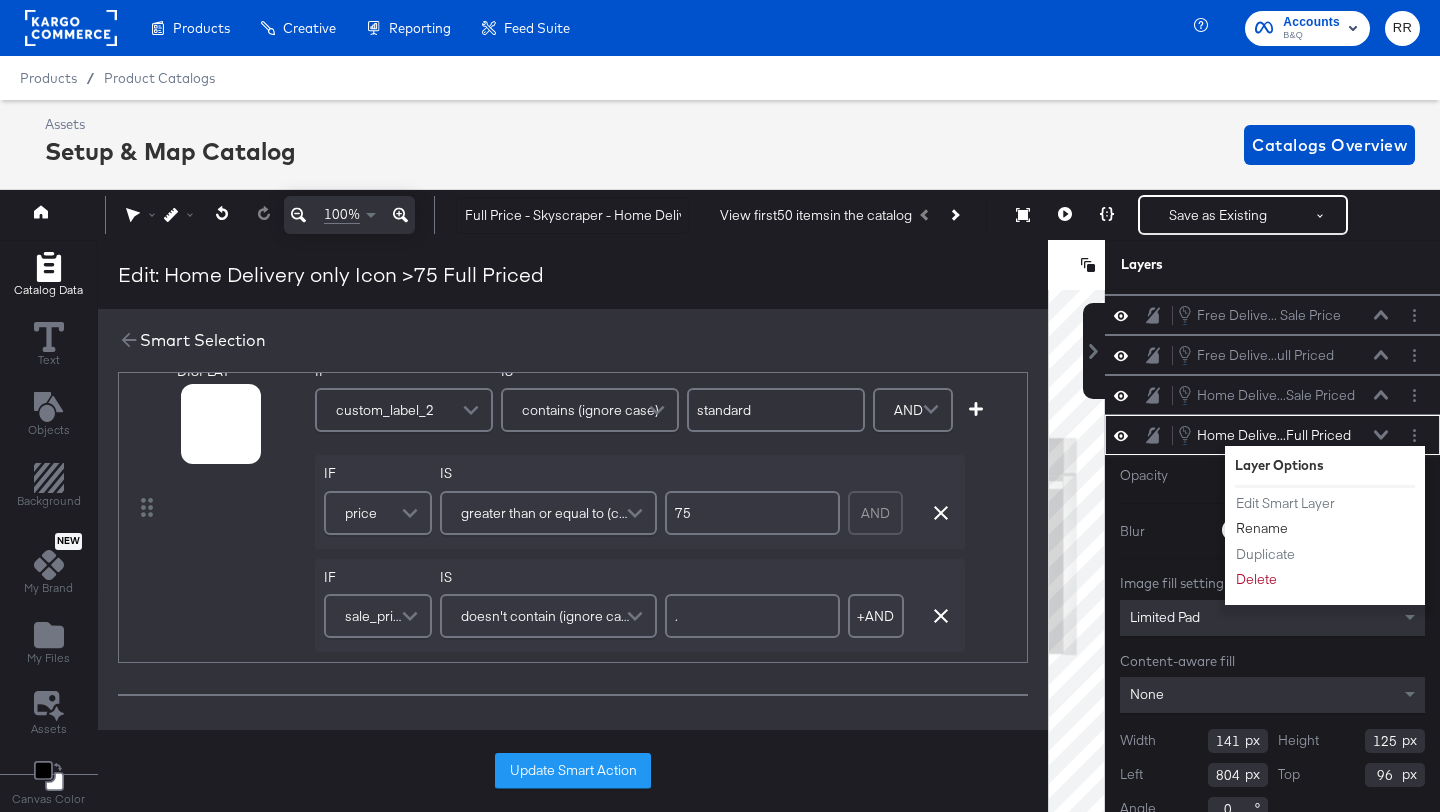 click on "Rename" at bounding box center (1262, 528) 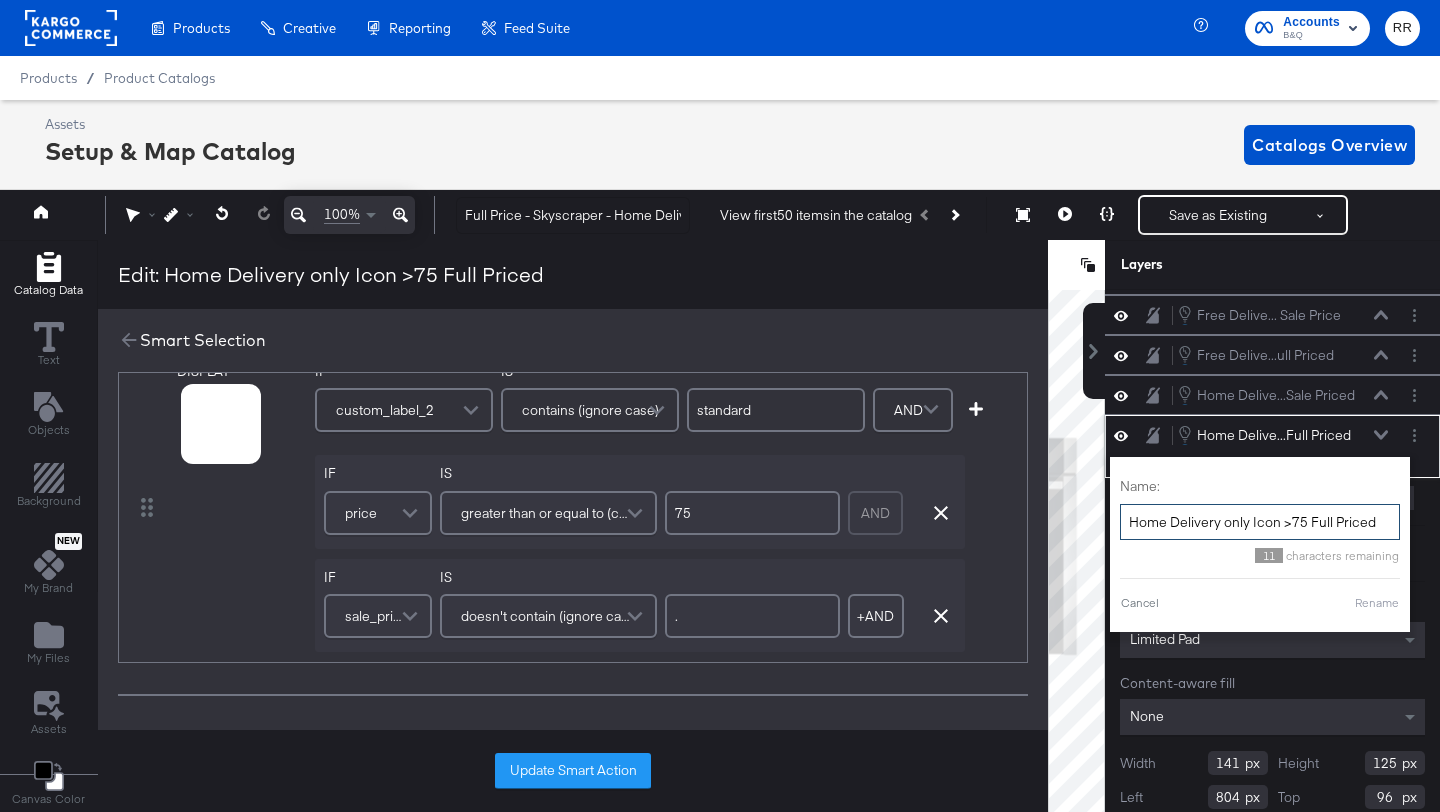 drag, startPoint x: 1163, startPoint y: 518, endPoint x: 1119, endPoint y: 519, distance: 44.011364 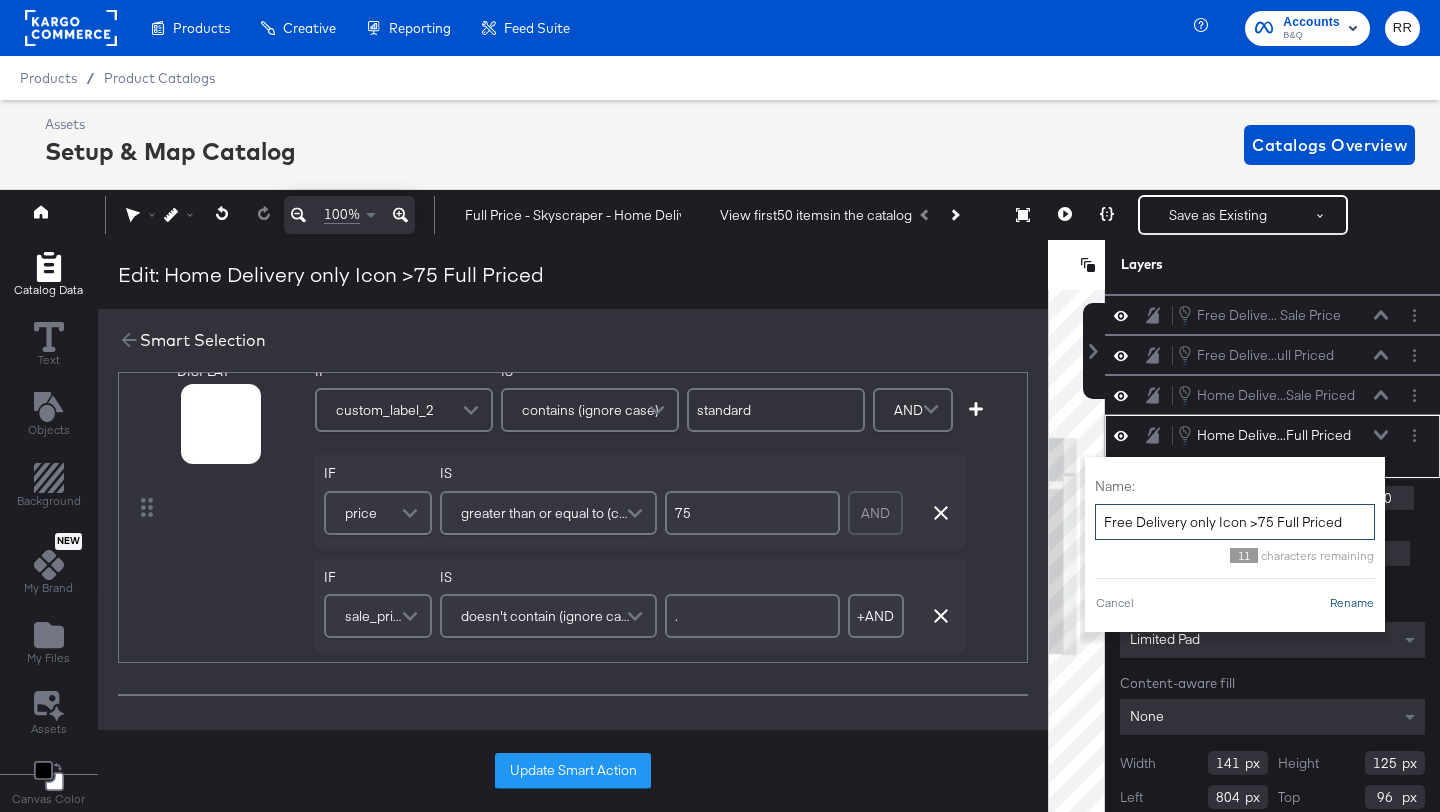 type on "Free Delivery only Icon >75 Full Priced" 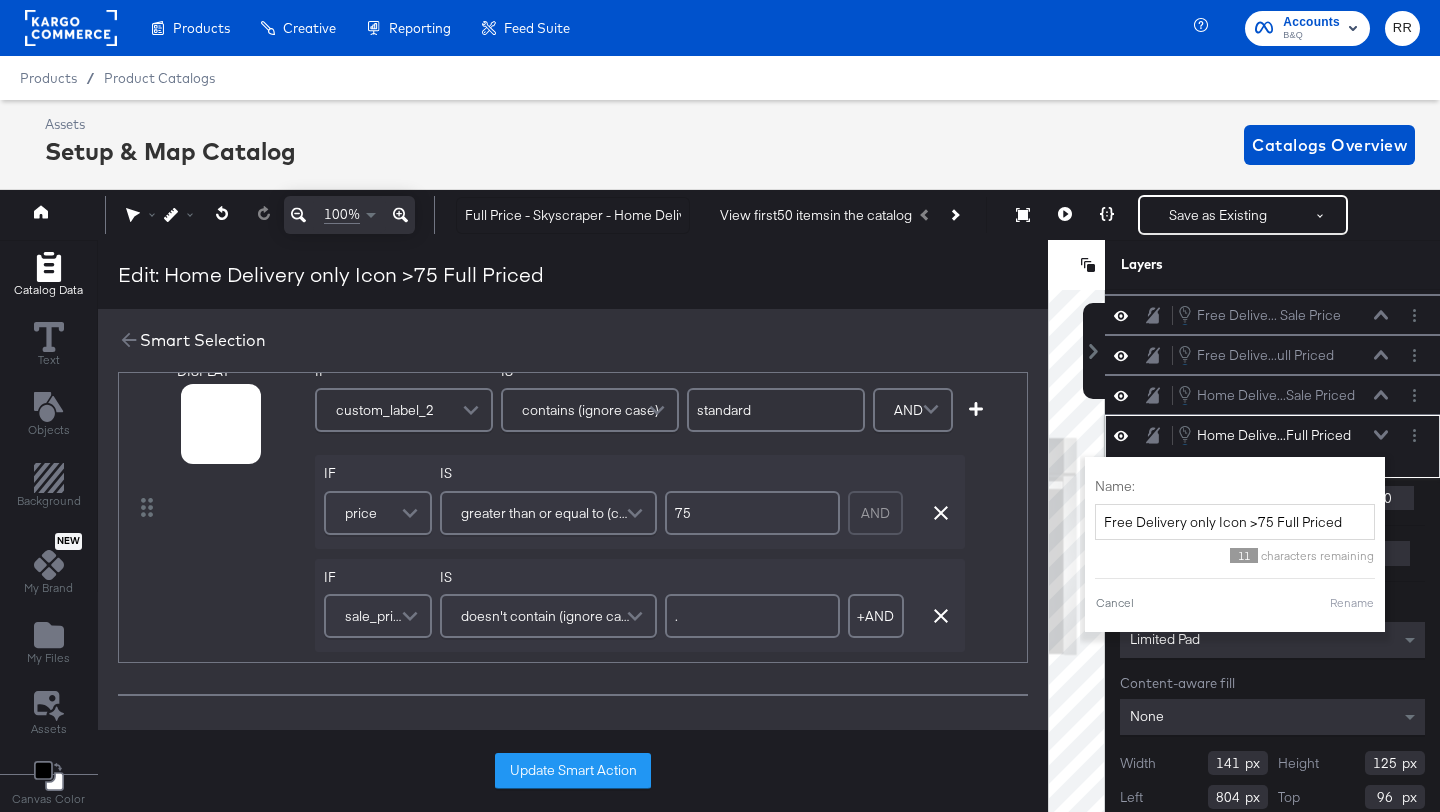 click on "Rename" at bounding box center (1352, 603) 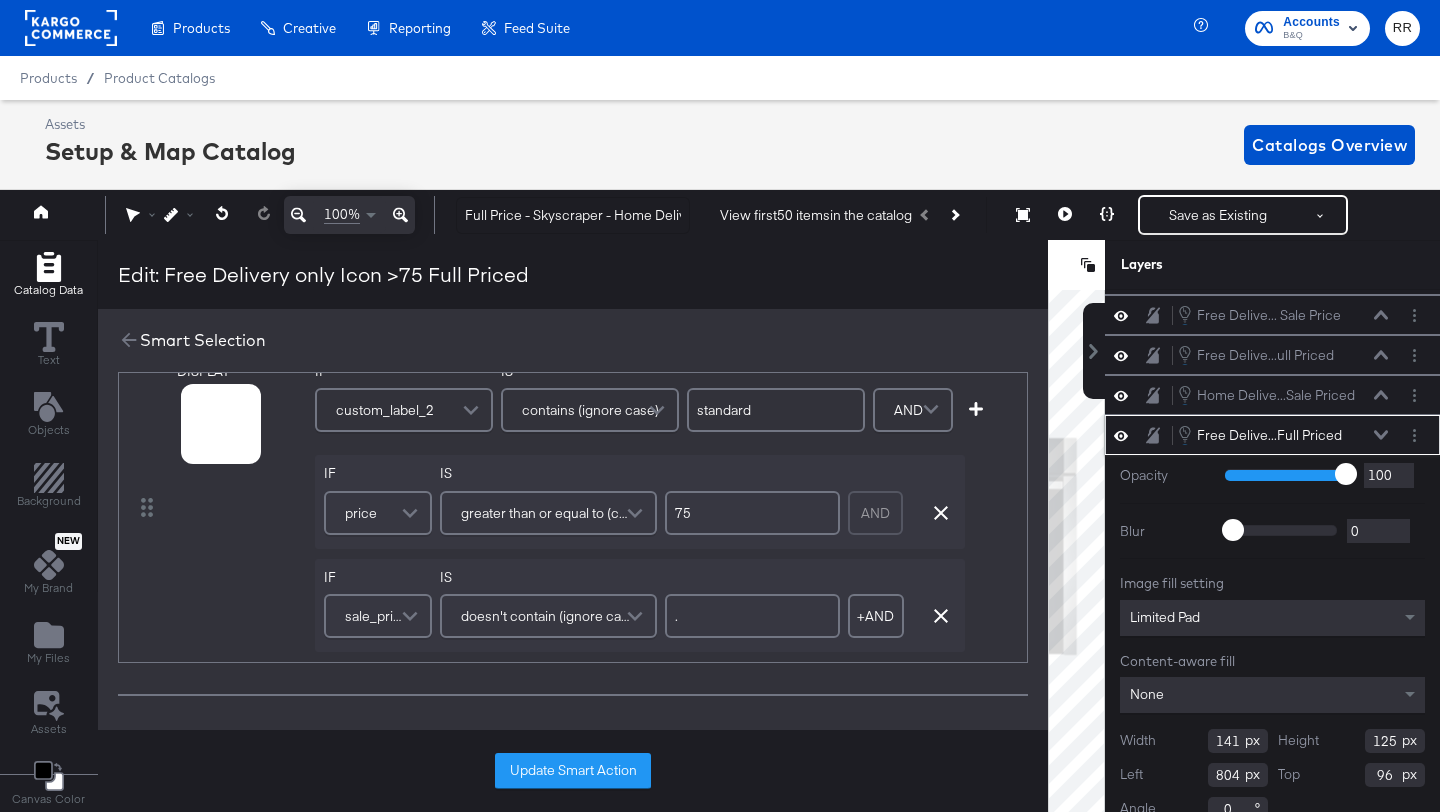 click 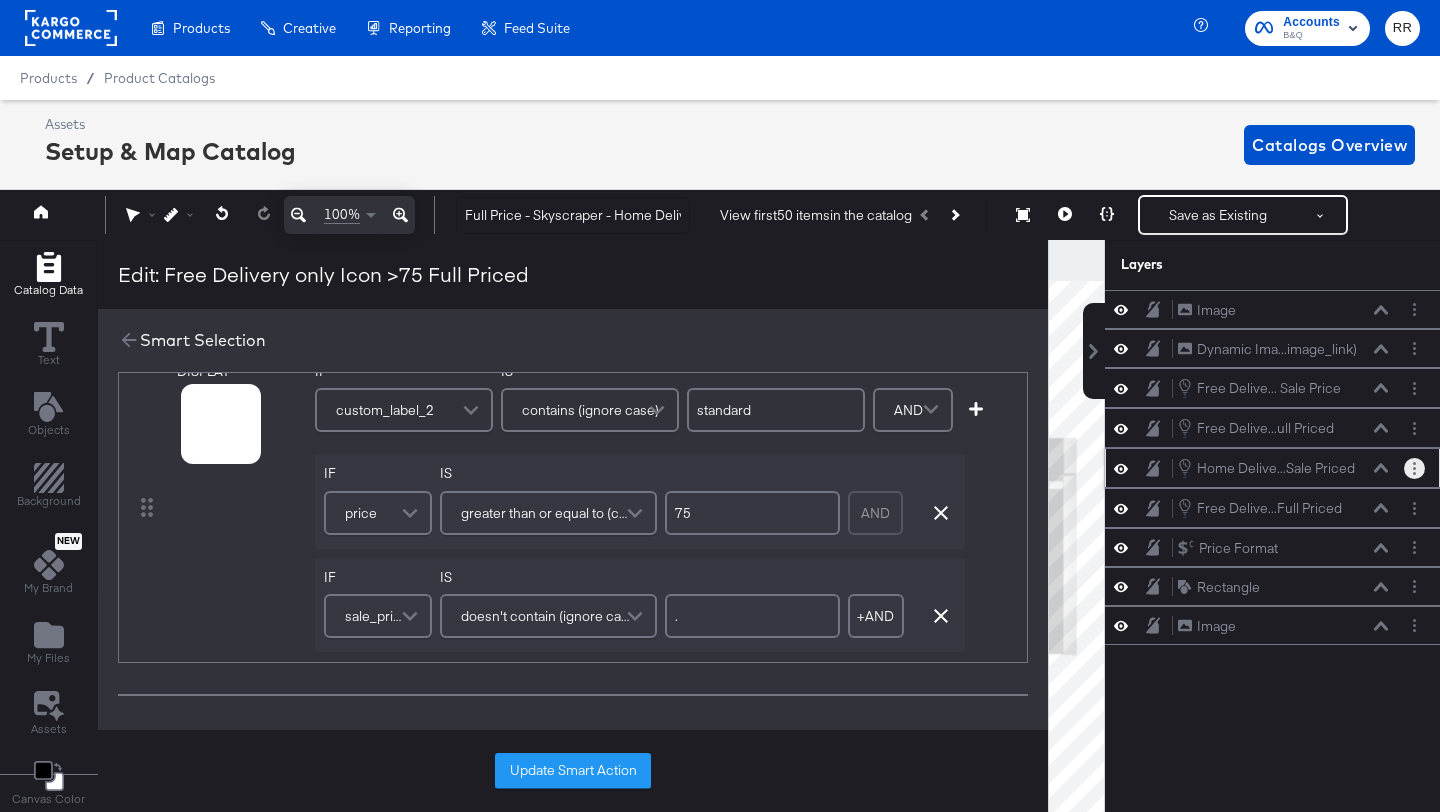 click 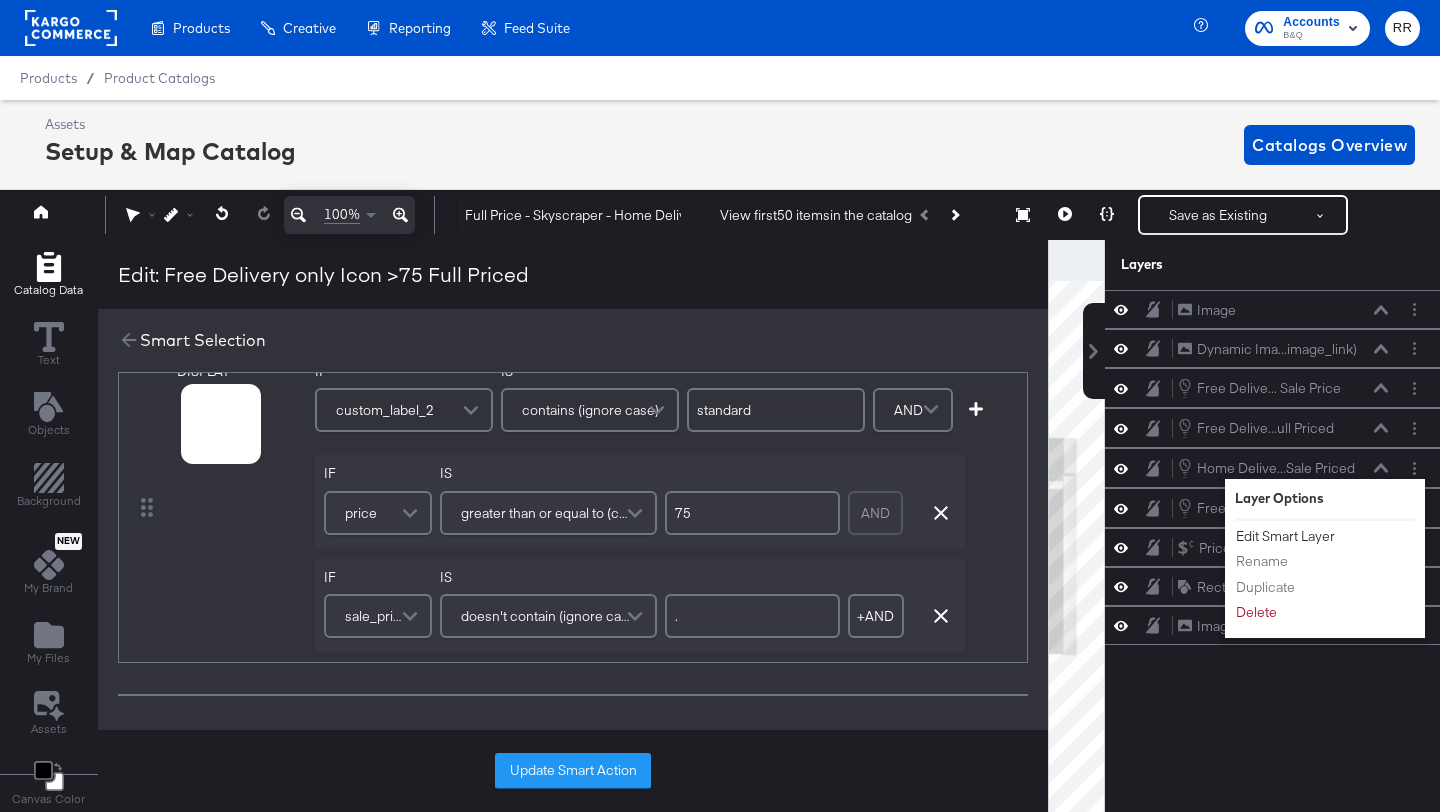 click on "Edit Smart Layer" at bounding box center [1285, 536] 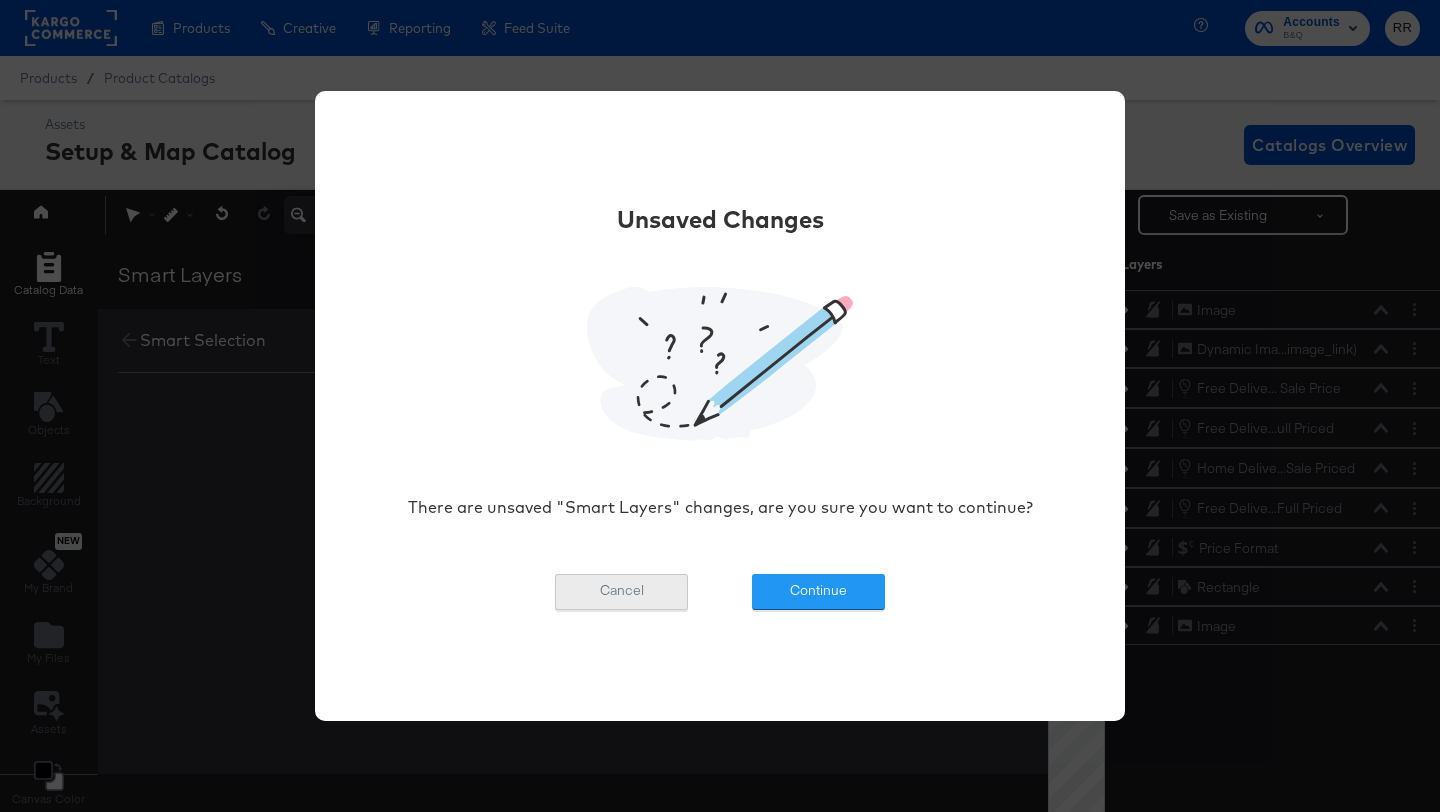 click on "Cancel" at bounding box center [621, 592] 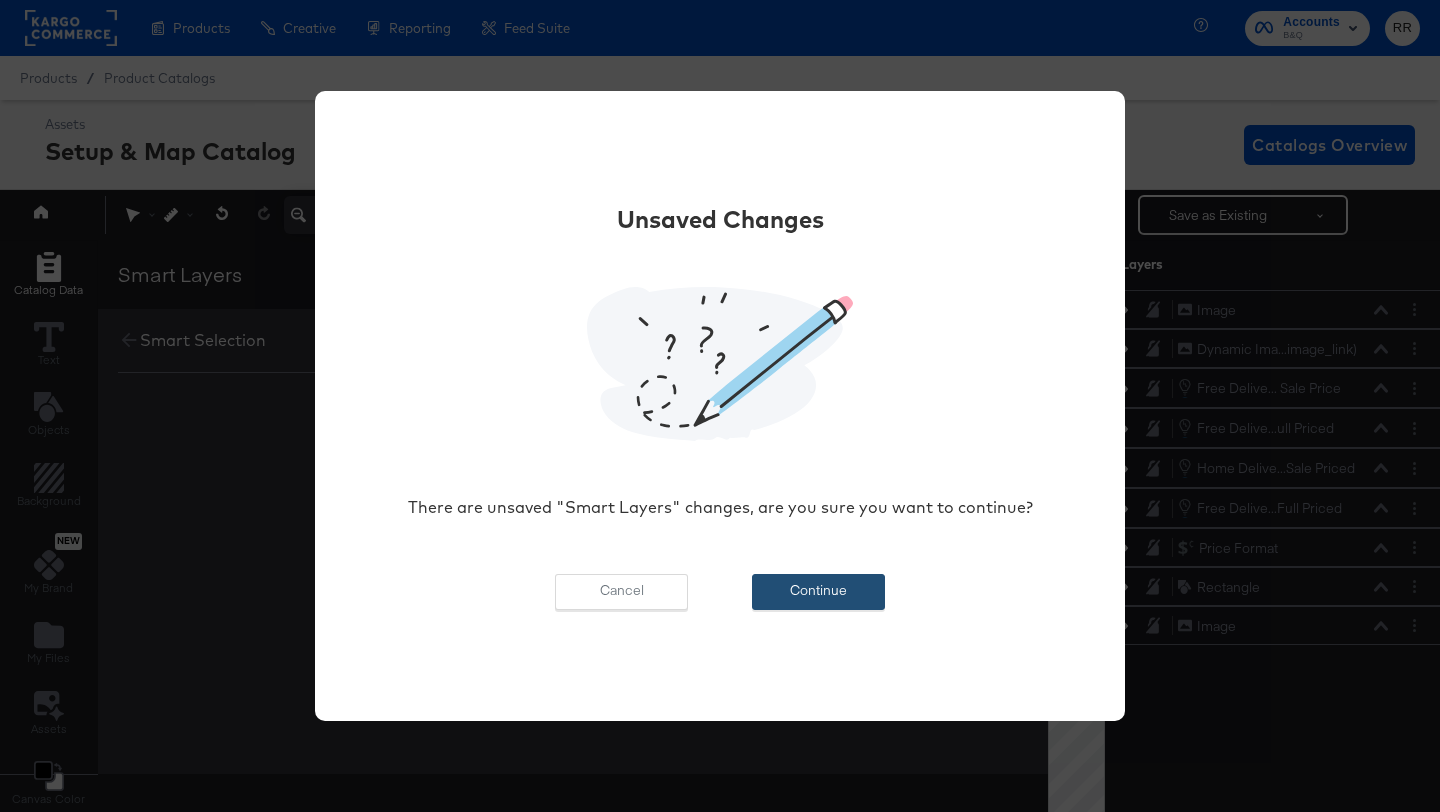 click on "Continue" at bounding box center (818, 592) 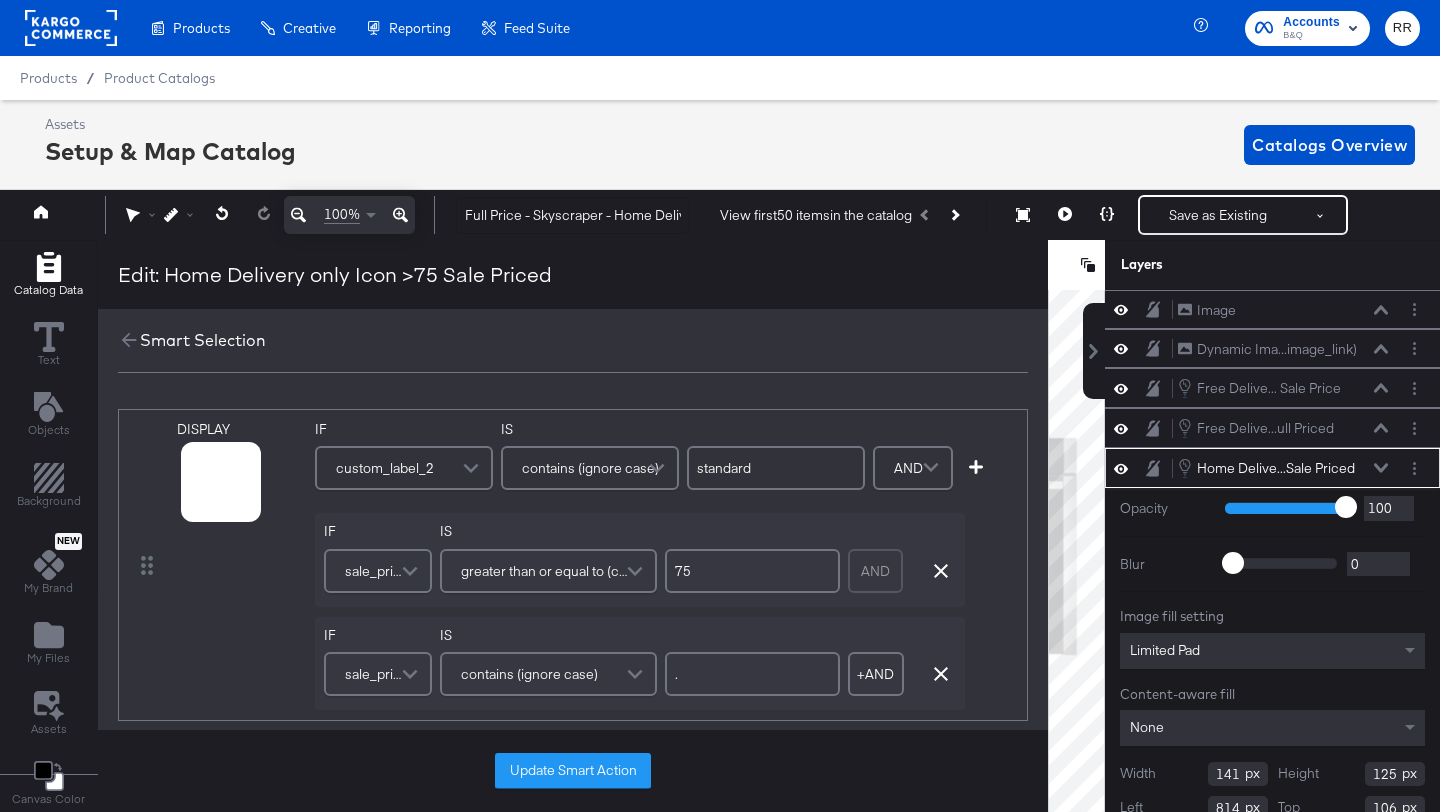 scroll, scrollTop: 25, scrollLeft: 0, axis: vertical 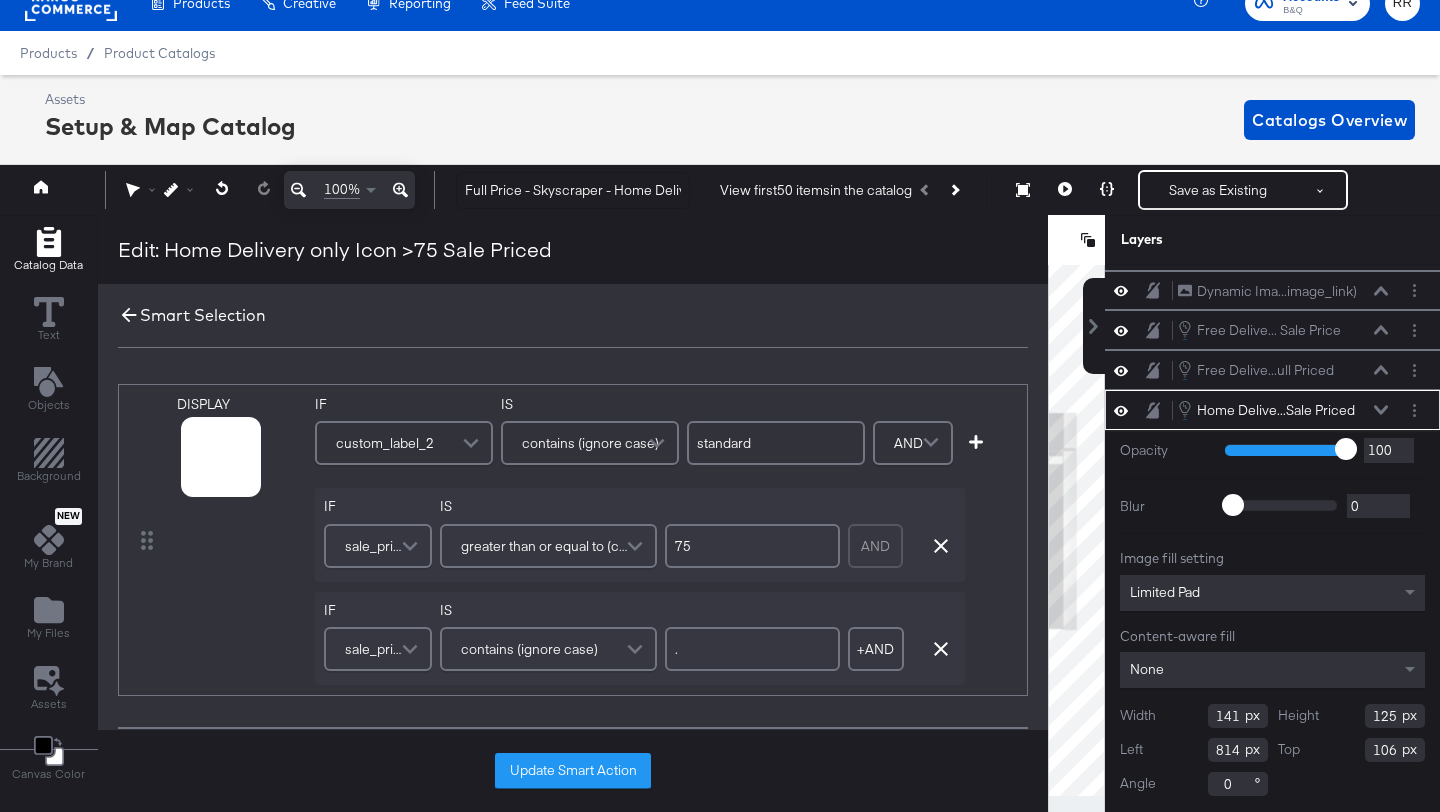 click 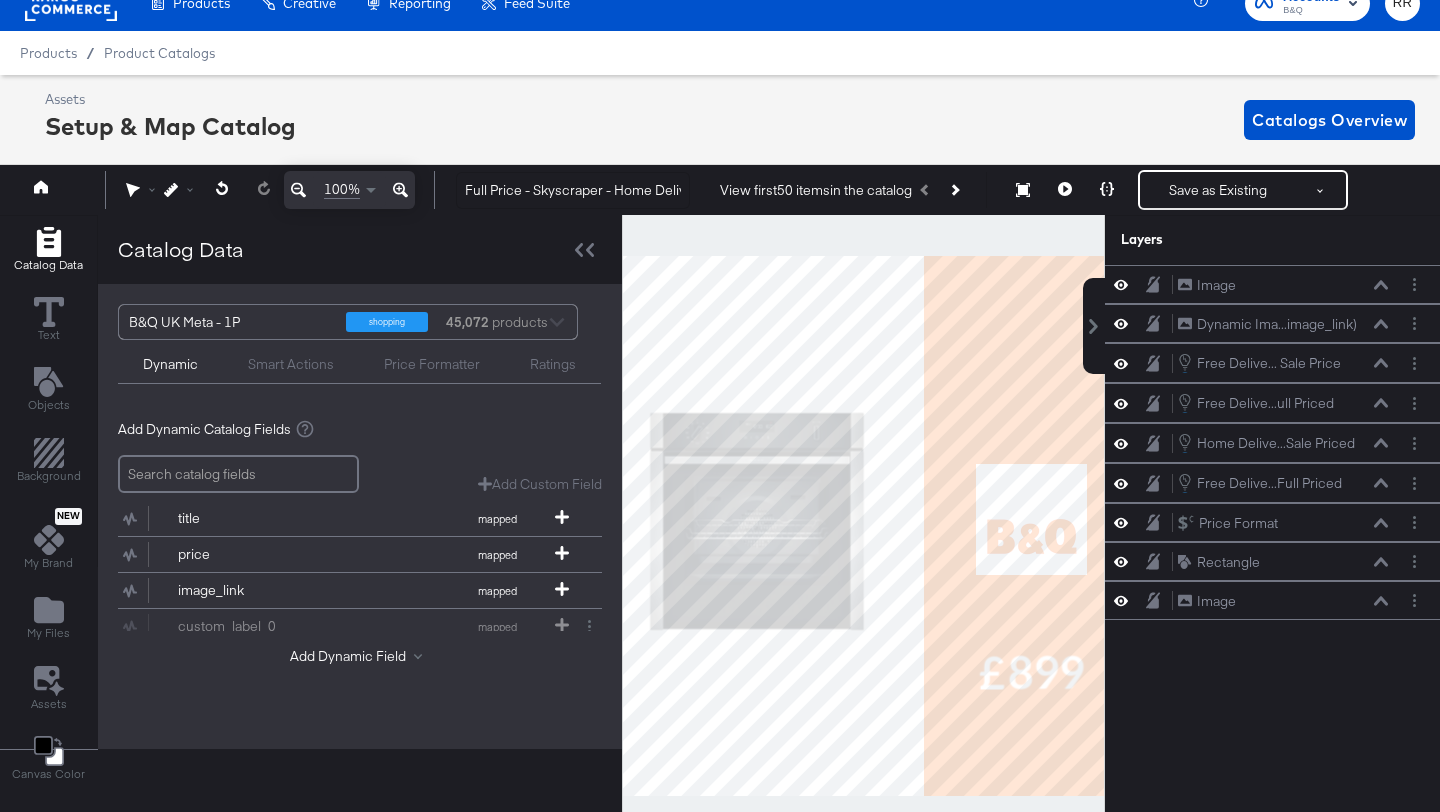 scroll, scrollTop: 0, scrollLeft: 0, axis: both 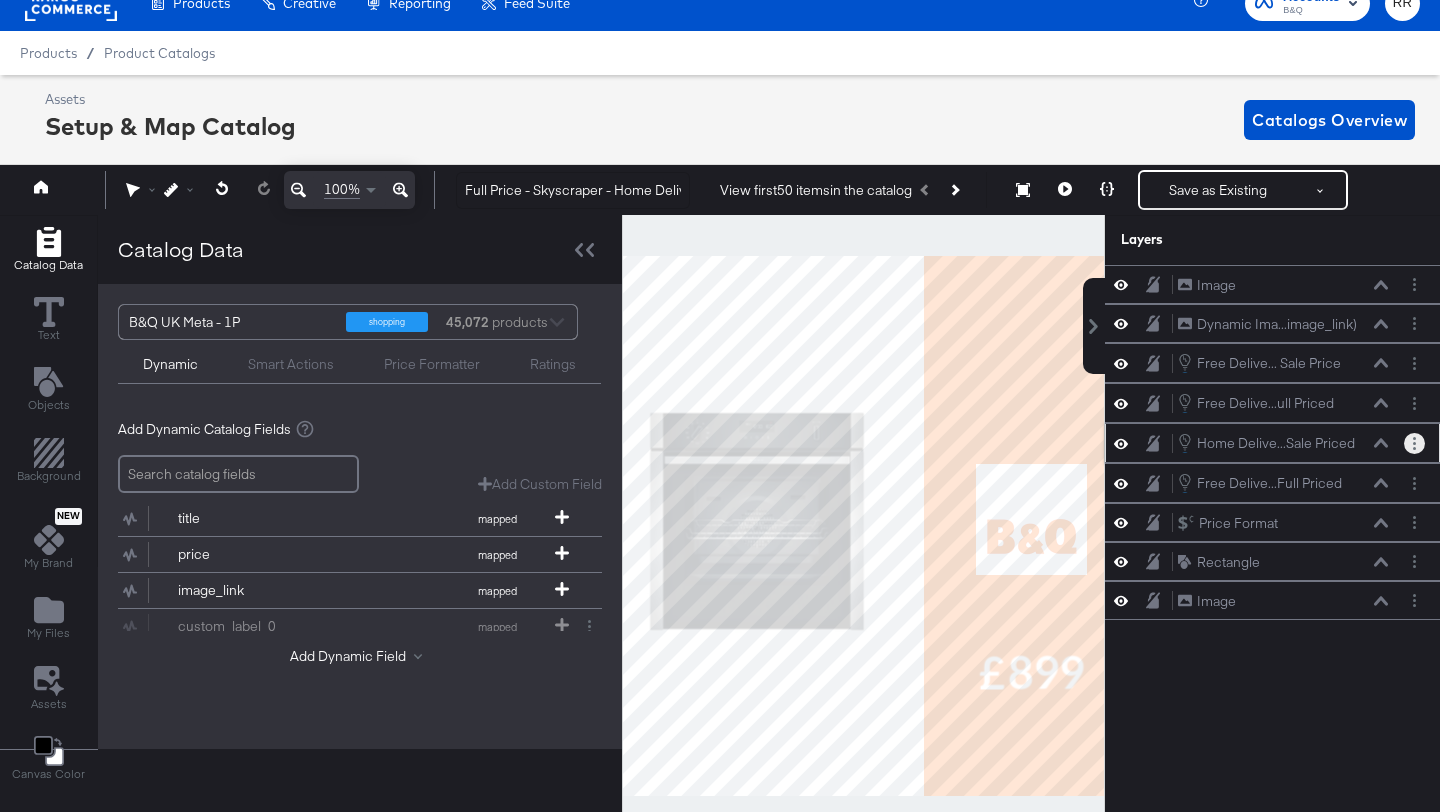 click at bounding box center [1414, 443] 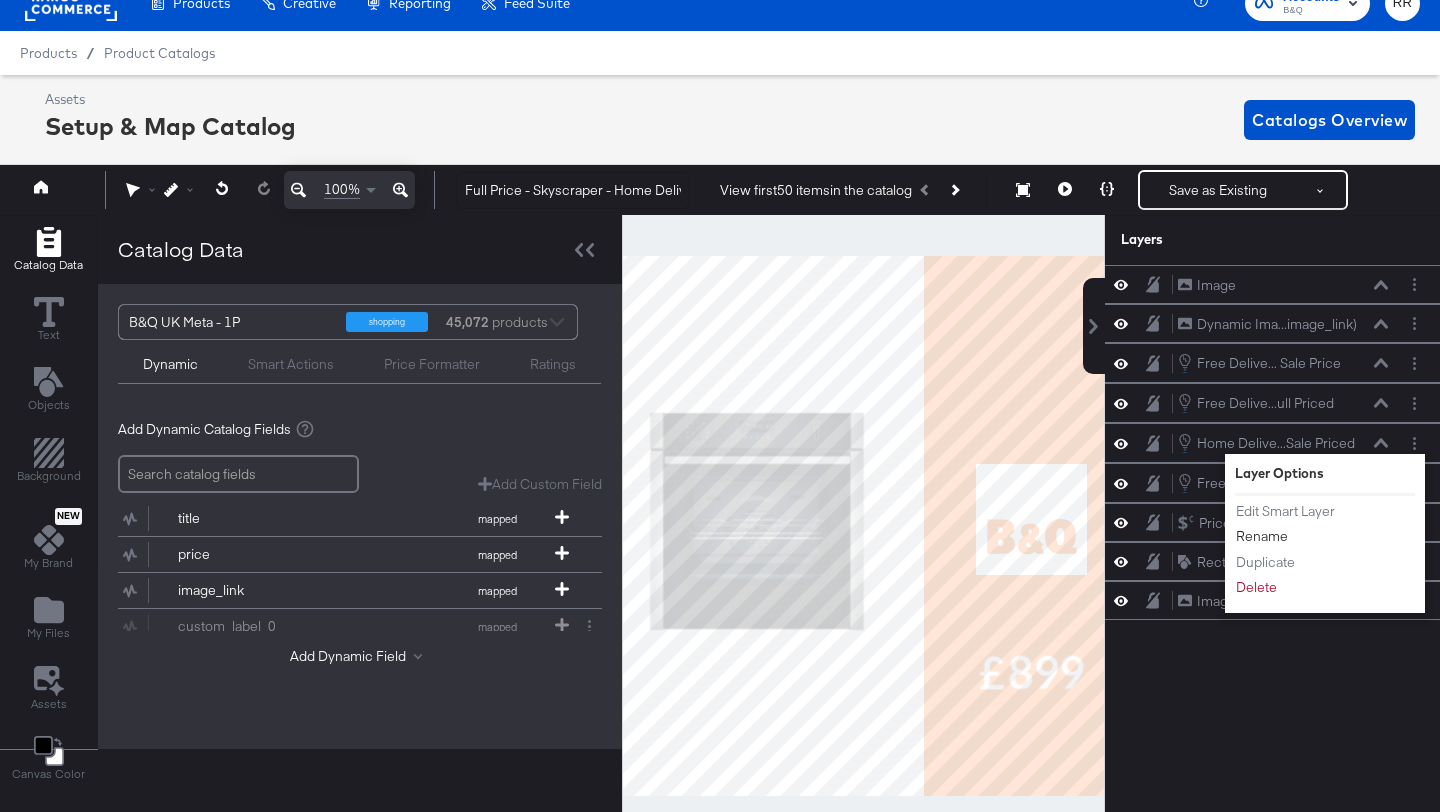click on "Rename" at bounding box center (1262, 536) 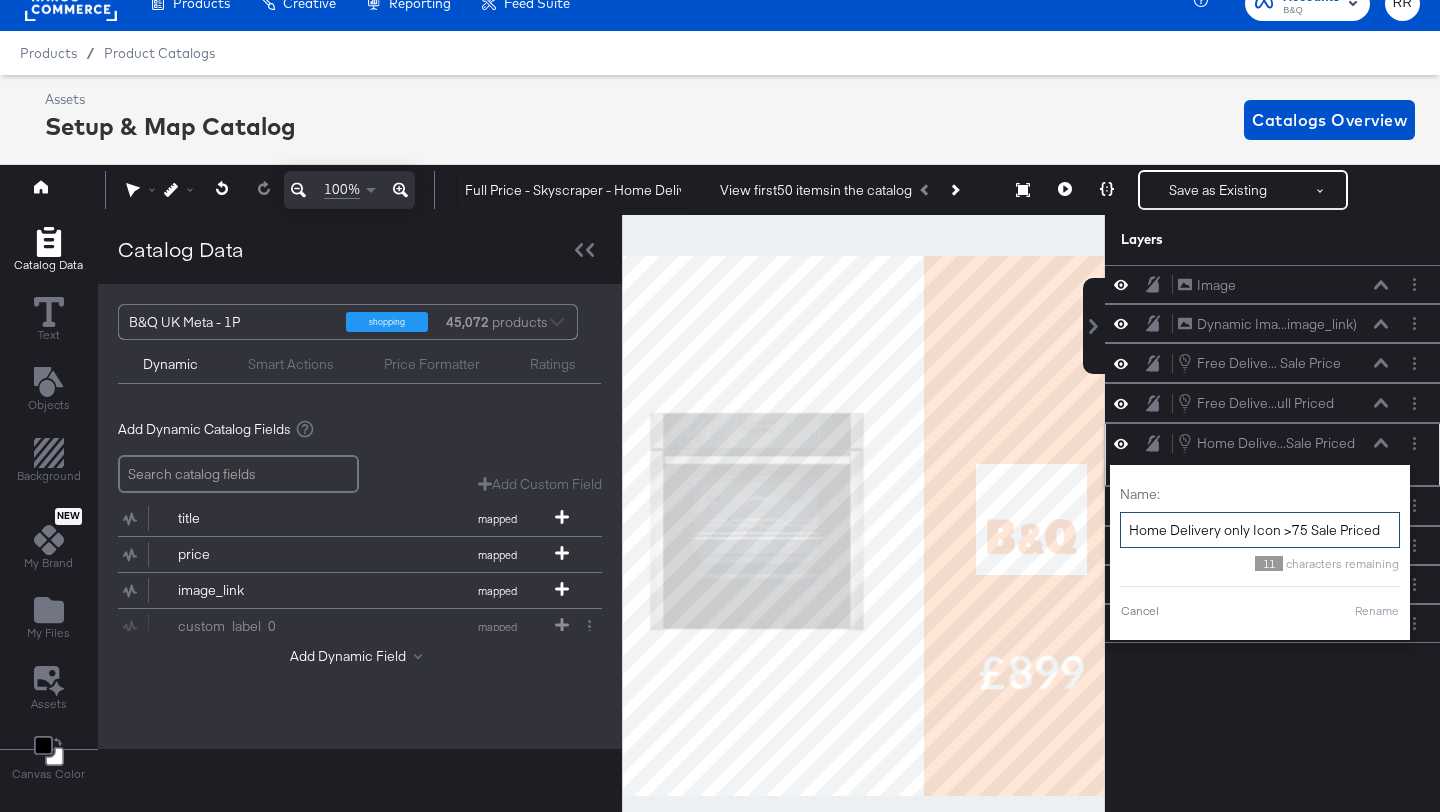 click on "Home Delivery only Icon >75 Sale Priced" at bounding box center [1260, 530] 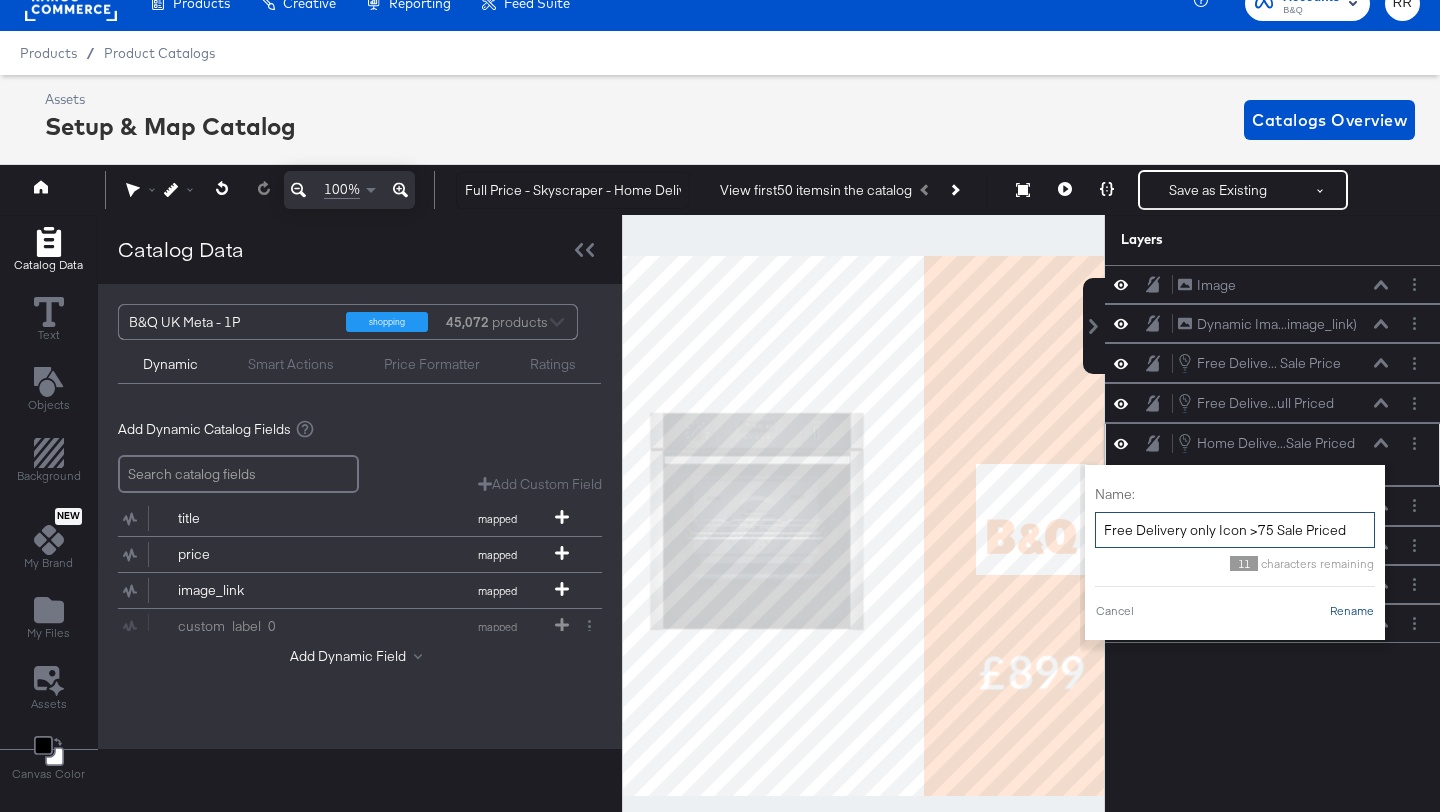 type on "Free Delivery only Icon >75 Sale Priced" 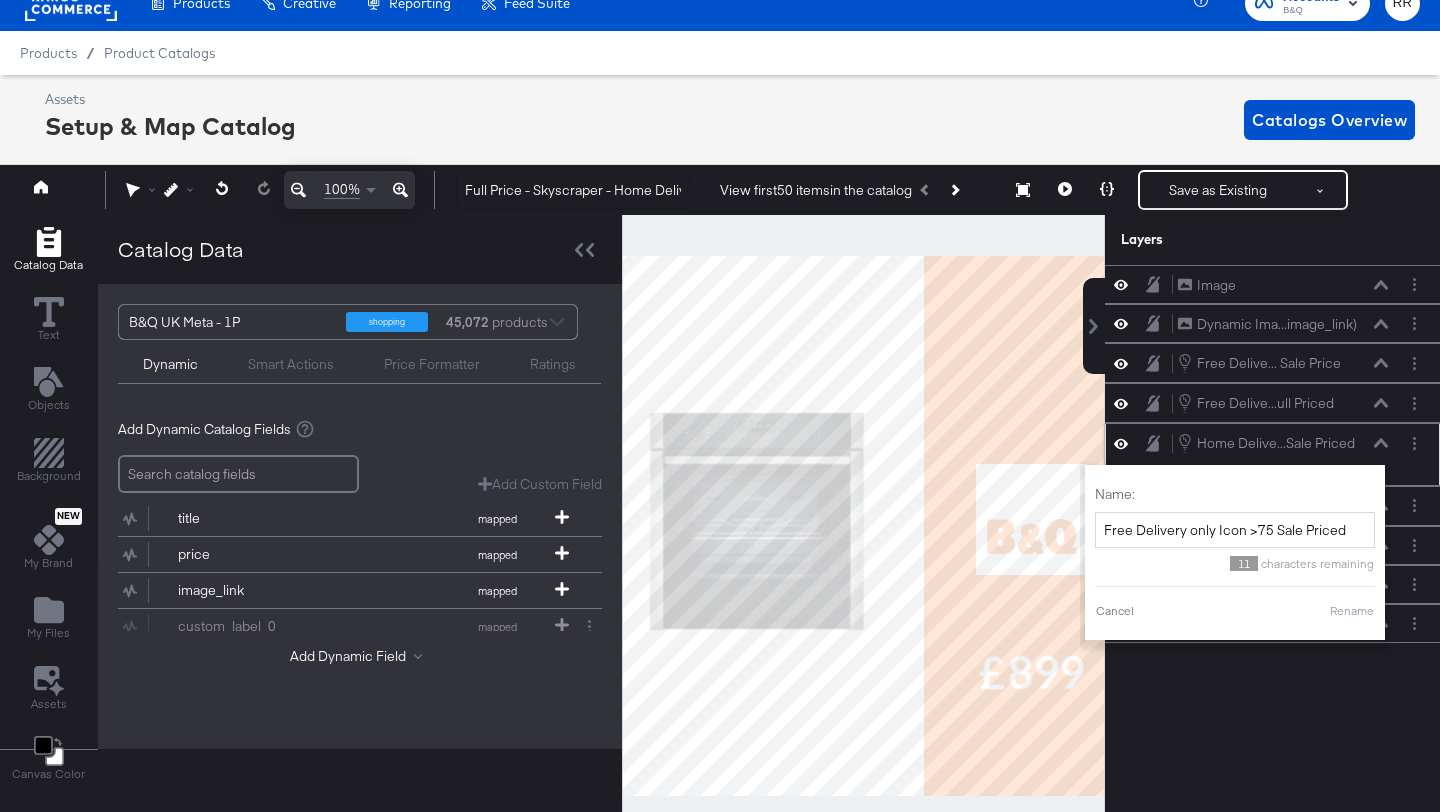 click on "Rename" at bounding box center [1352, 611] 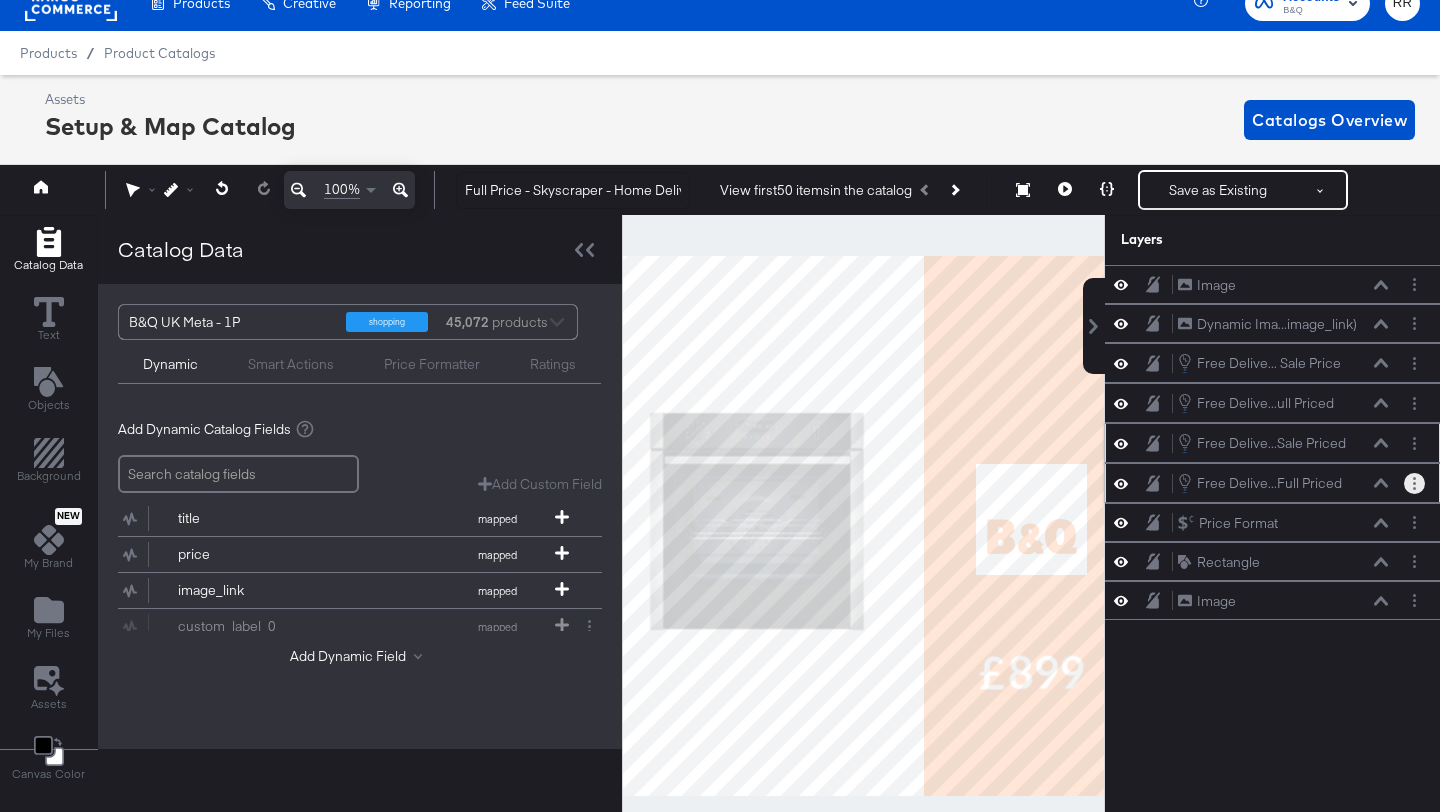 click at bounding box center [1414, 483] 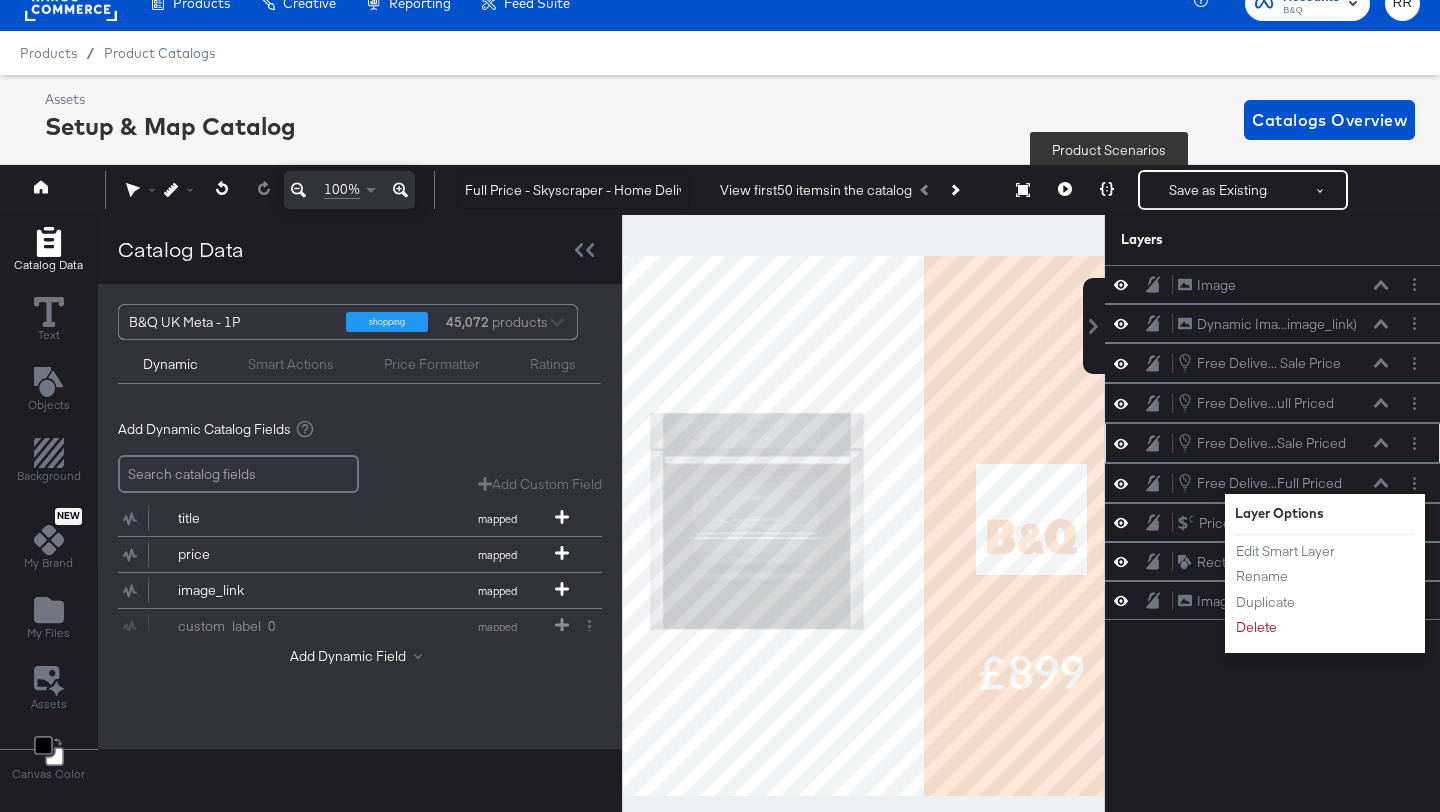 click 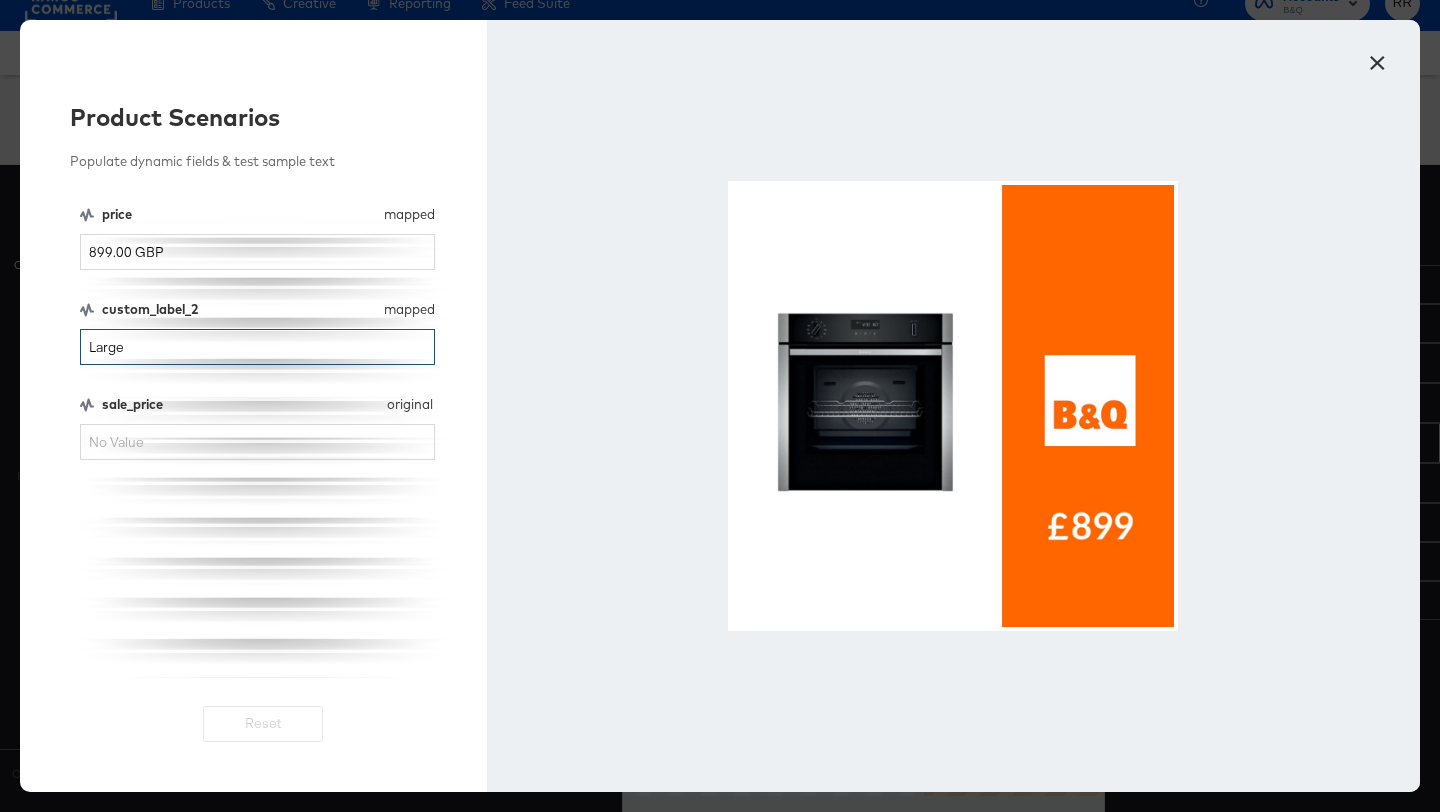 click on "Large" at bounding box center [257, 347] 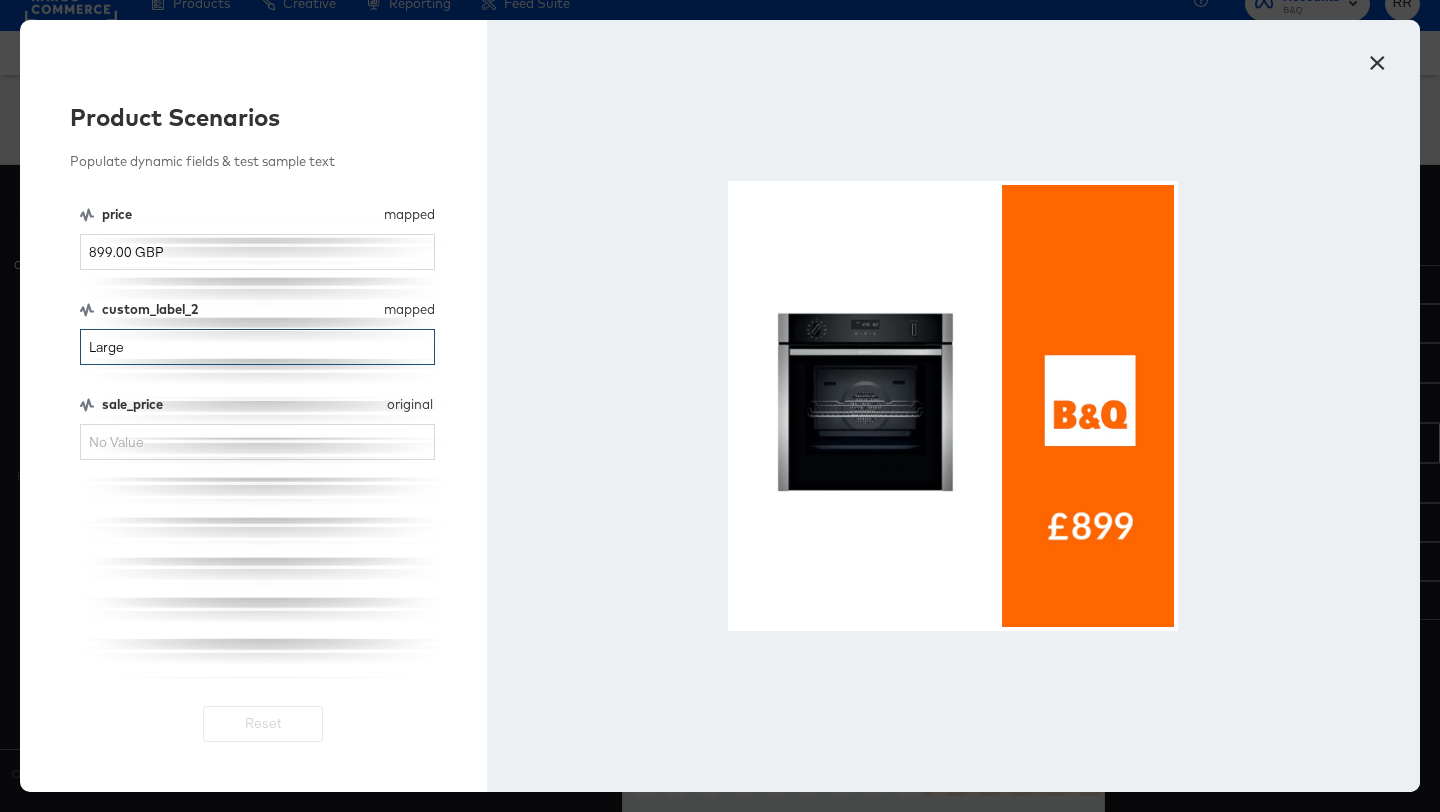 click on "Large" at bounding box center [257, 347] 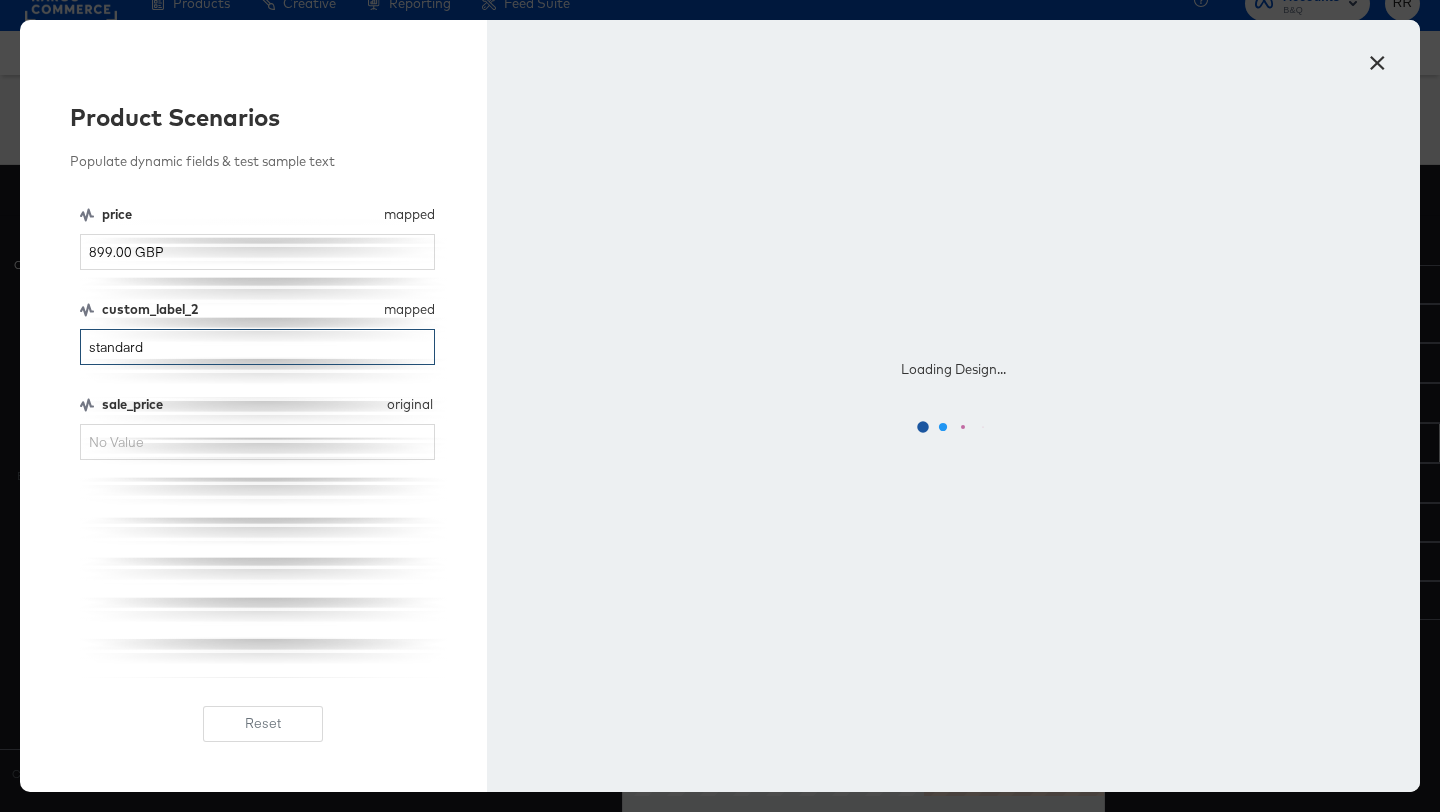 type on "standard" 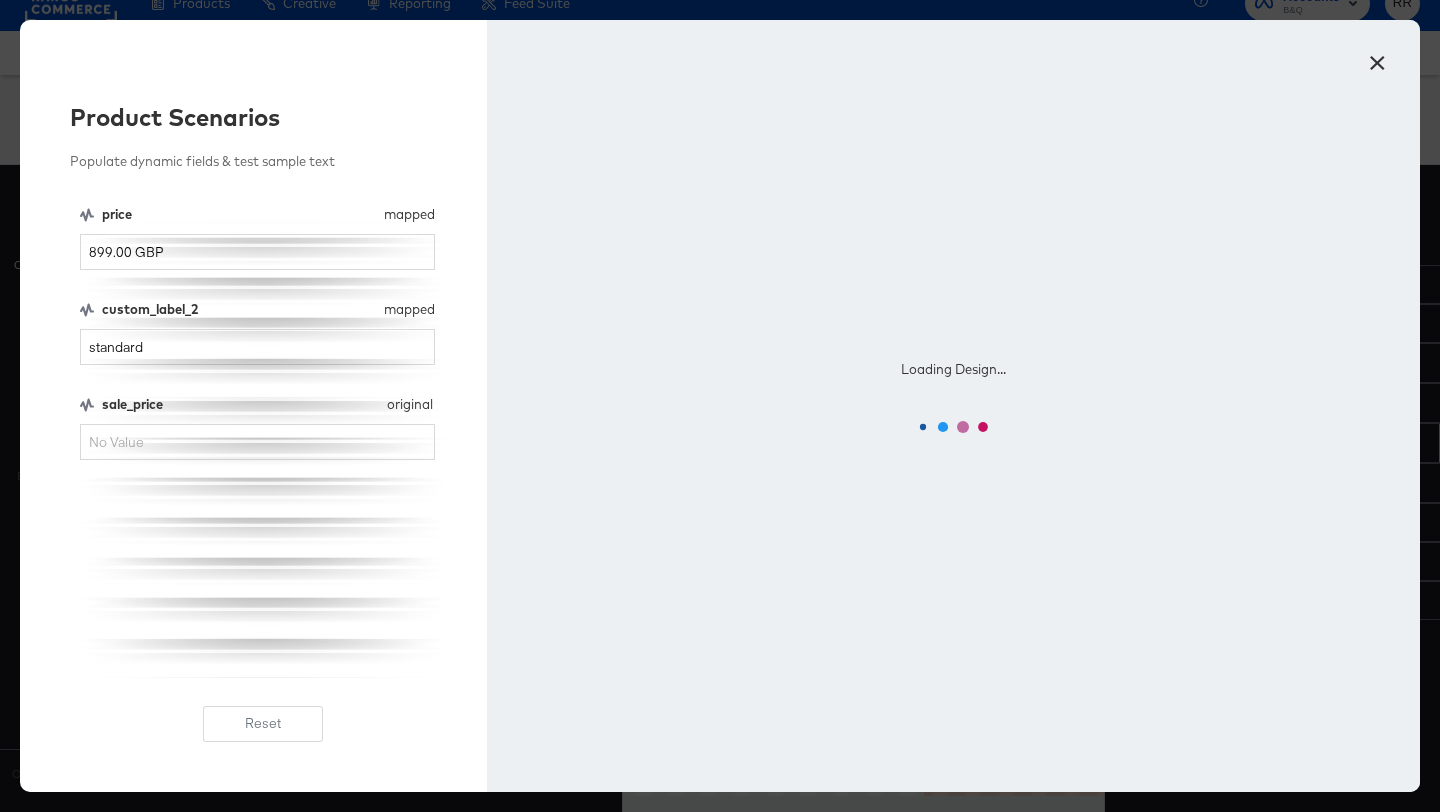 click on "price mapped price 899.00 GBP custom_label_2 mapped custom_label_2 standard sale_price original sale_price" at bounding box center [263, 441] 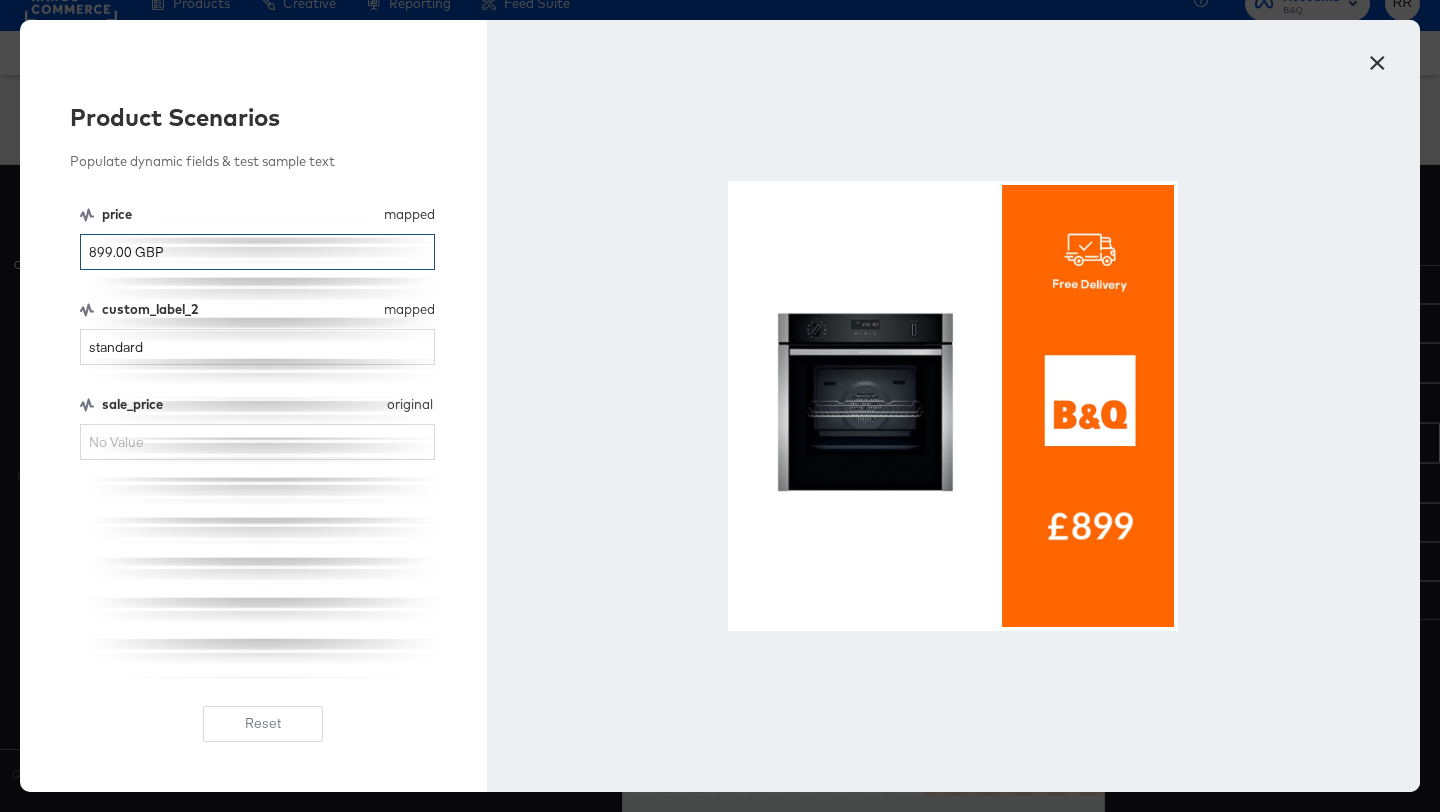 click on "899.00 GBP" at bounding box center [257, 252] 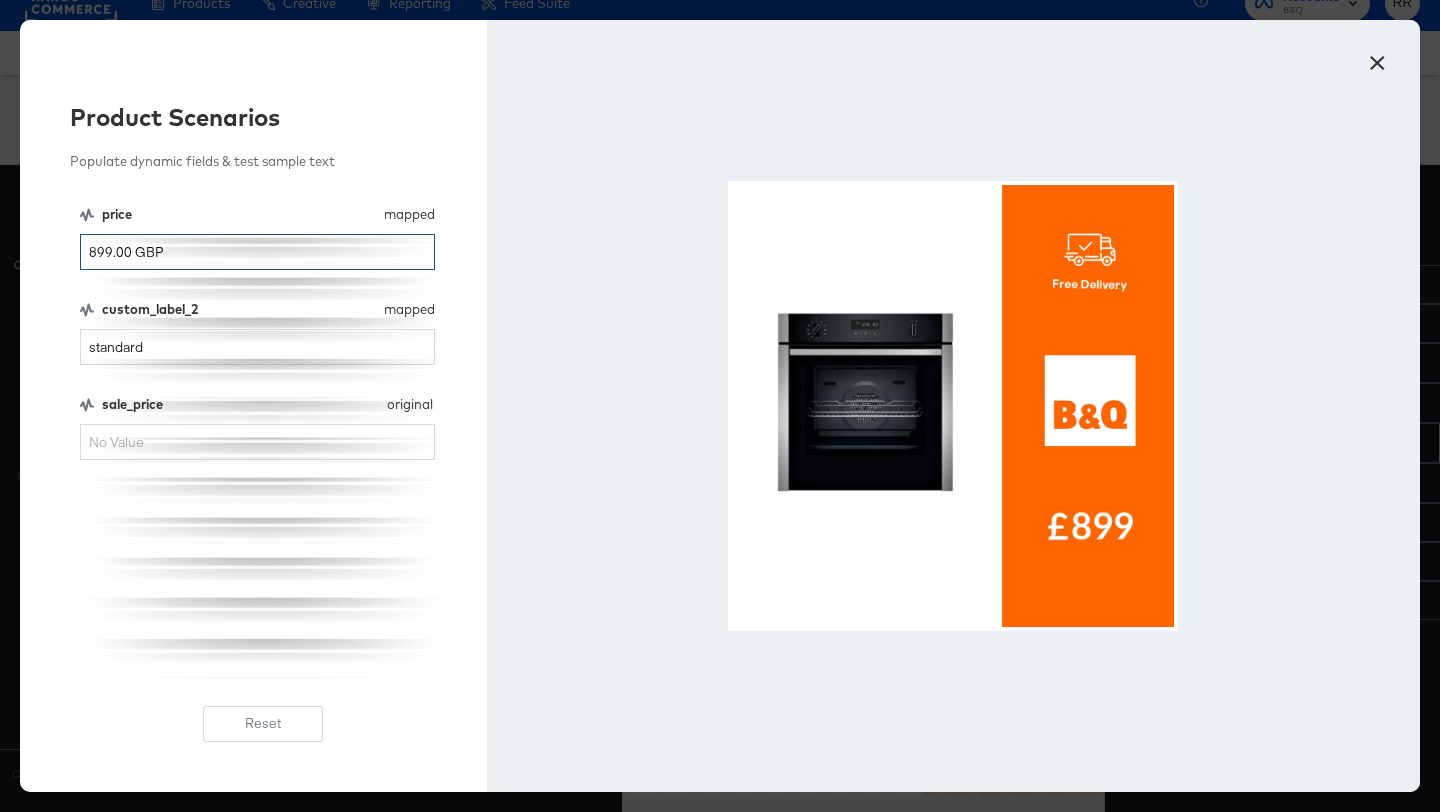 click on "Product Scenarios Populate dynamic fields & test sample text price mapped price 899.00 GBP custom_label_2 mapped custom_label_2 standard sale_price original sale_price Reset" at bounding box center [253, 406] 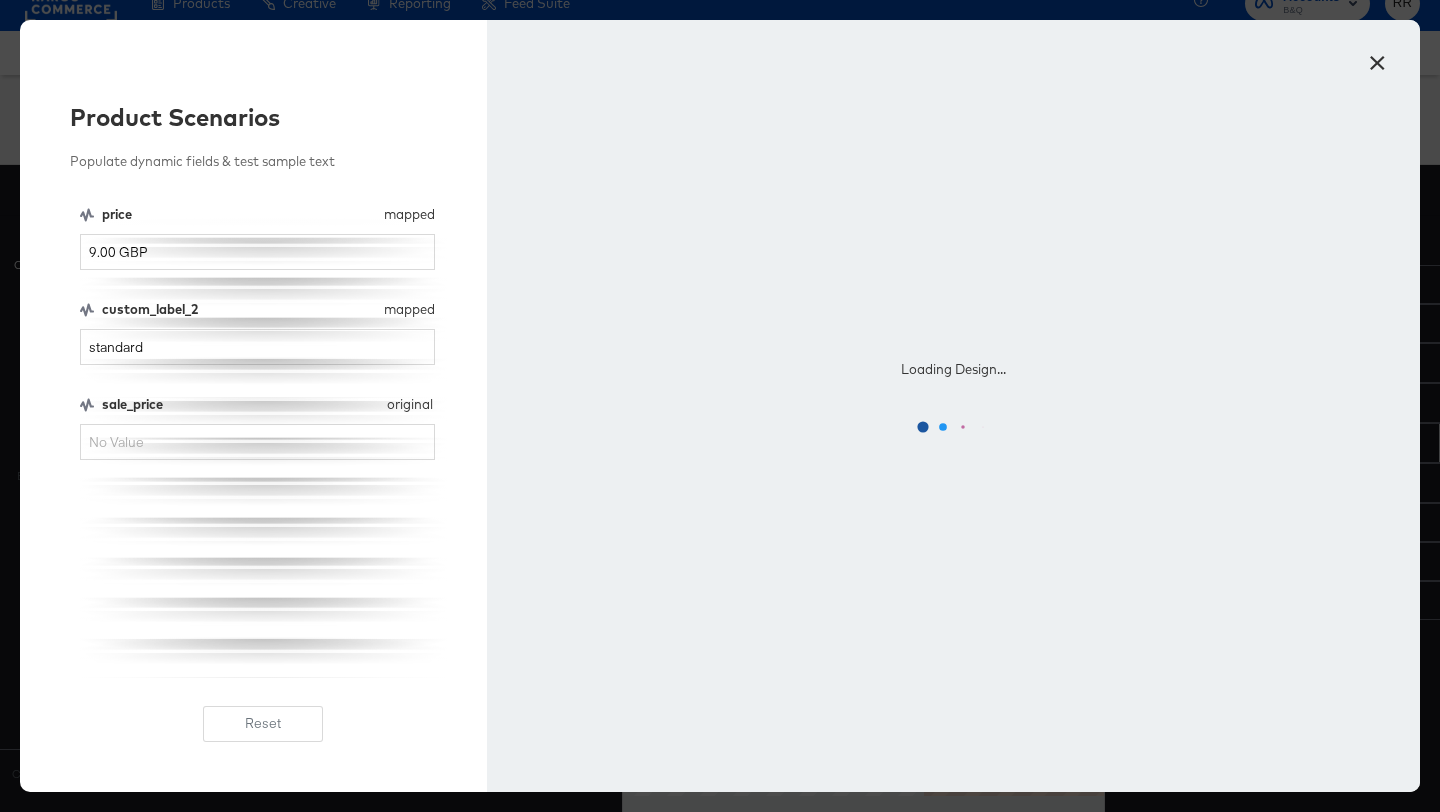 click on "price mapped price 9.00 GBP custom_label_2 mapped custom_label_2 standard sale_price original sale_price" at bounding box center [263, 441] 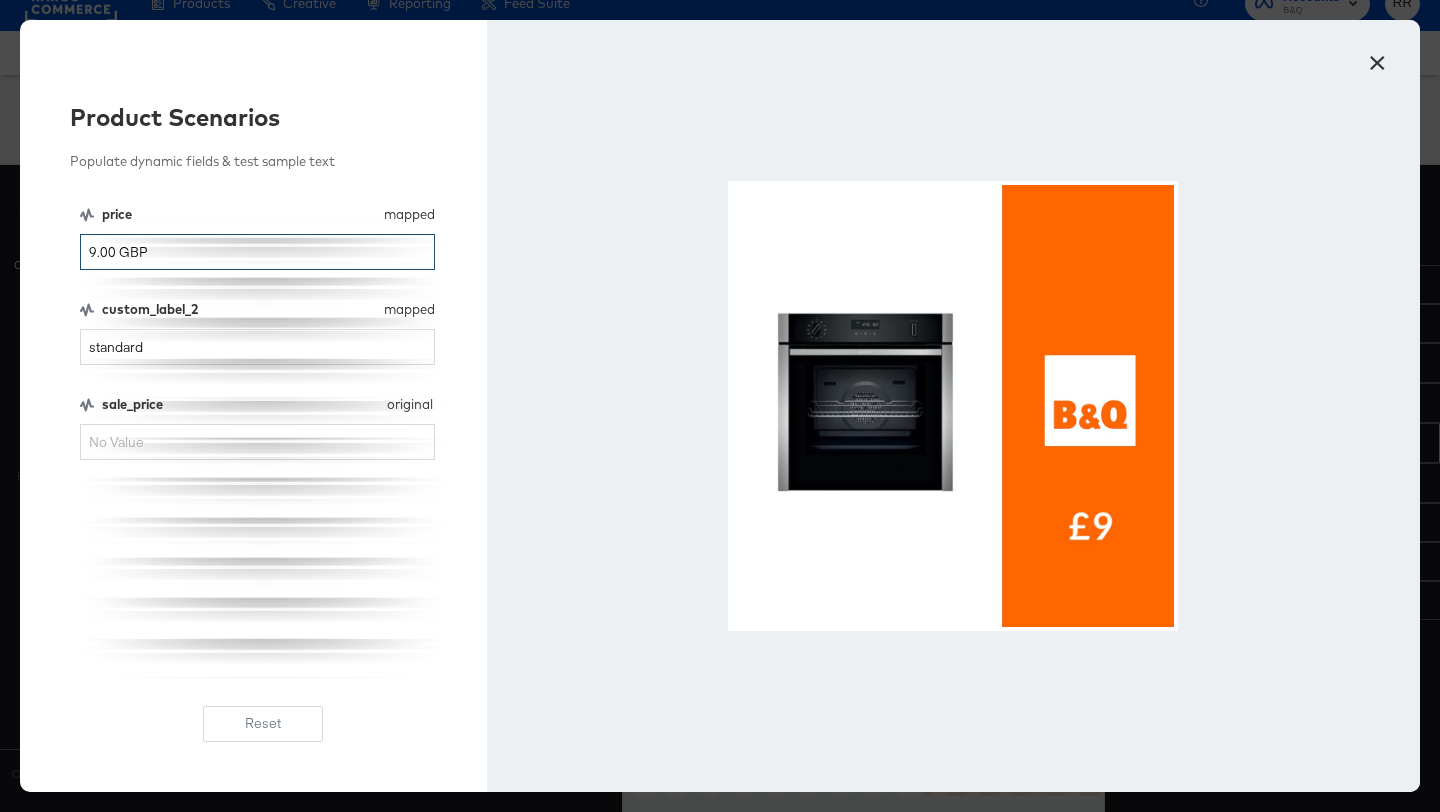 click on "9.00 GBP" at bounding box center [257, 252] 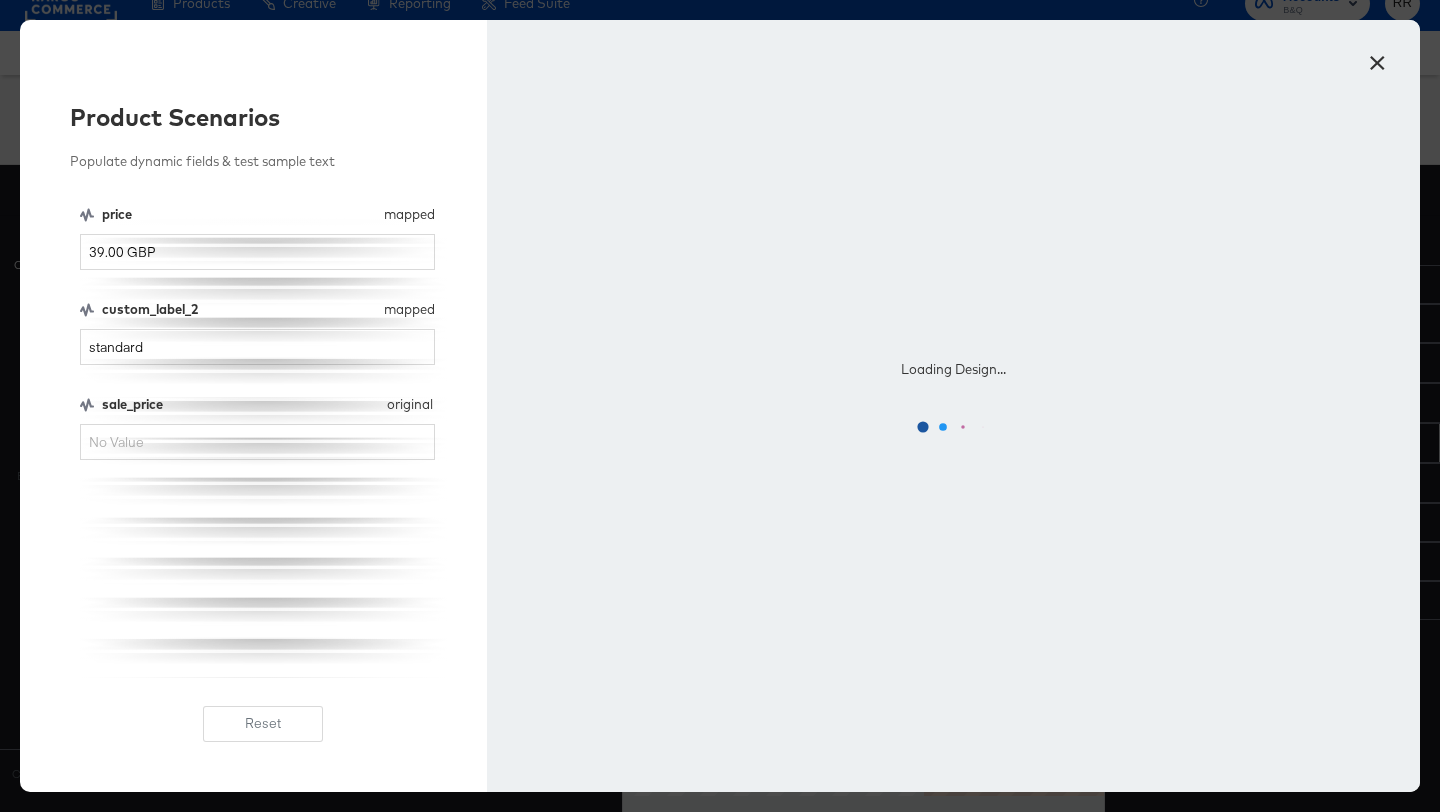 click on "price mapped price 39.00 GBP custom_label_2 mapped custom_label_2 standard sale_price original sale_price" at bounding box center (263, 441) 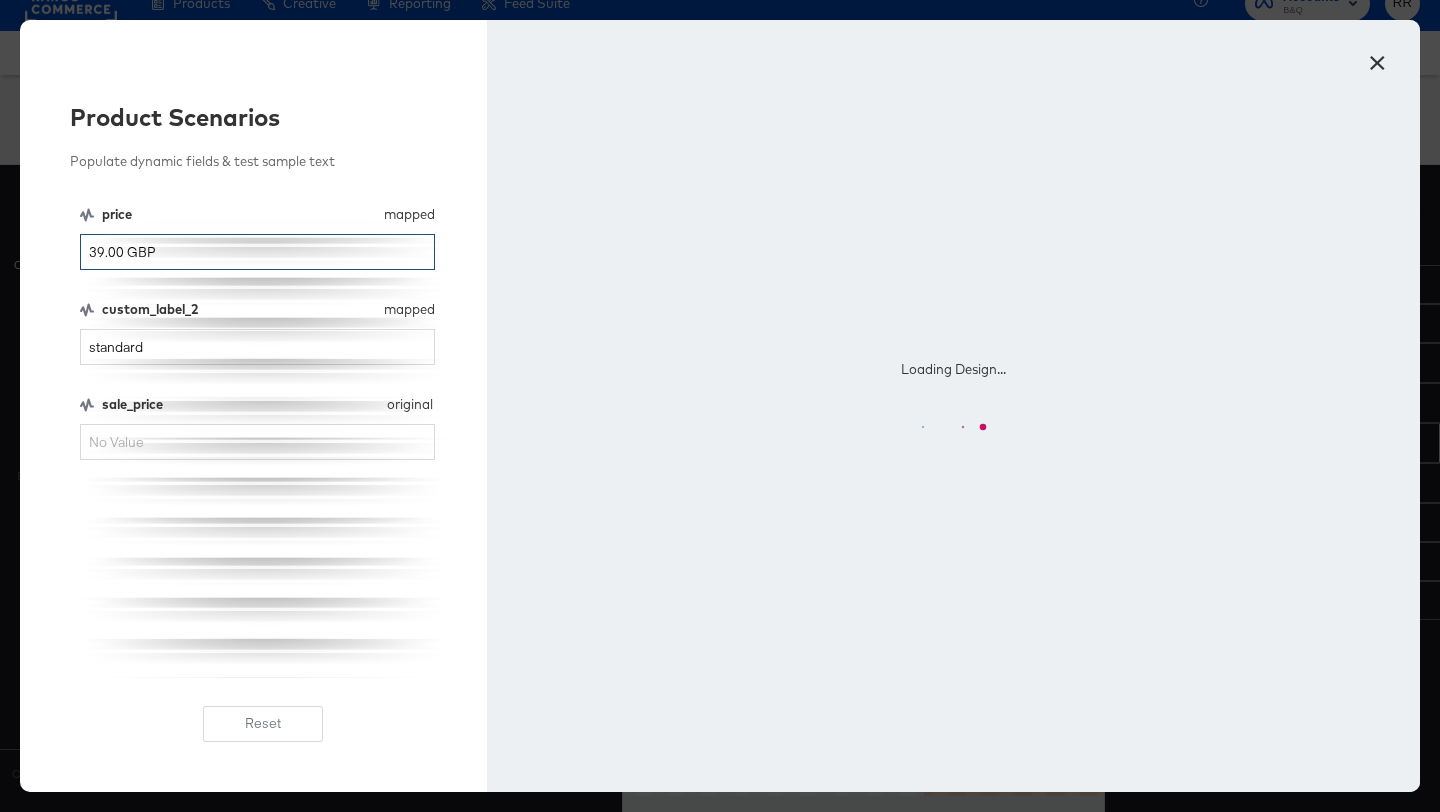 click on "39.00 GBP" at bounding box center (257, 252) 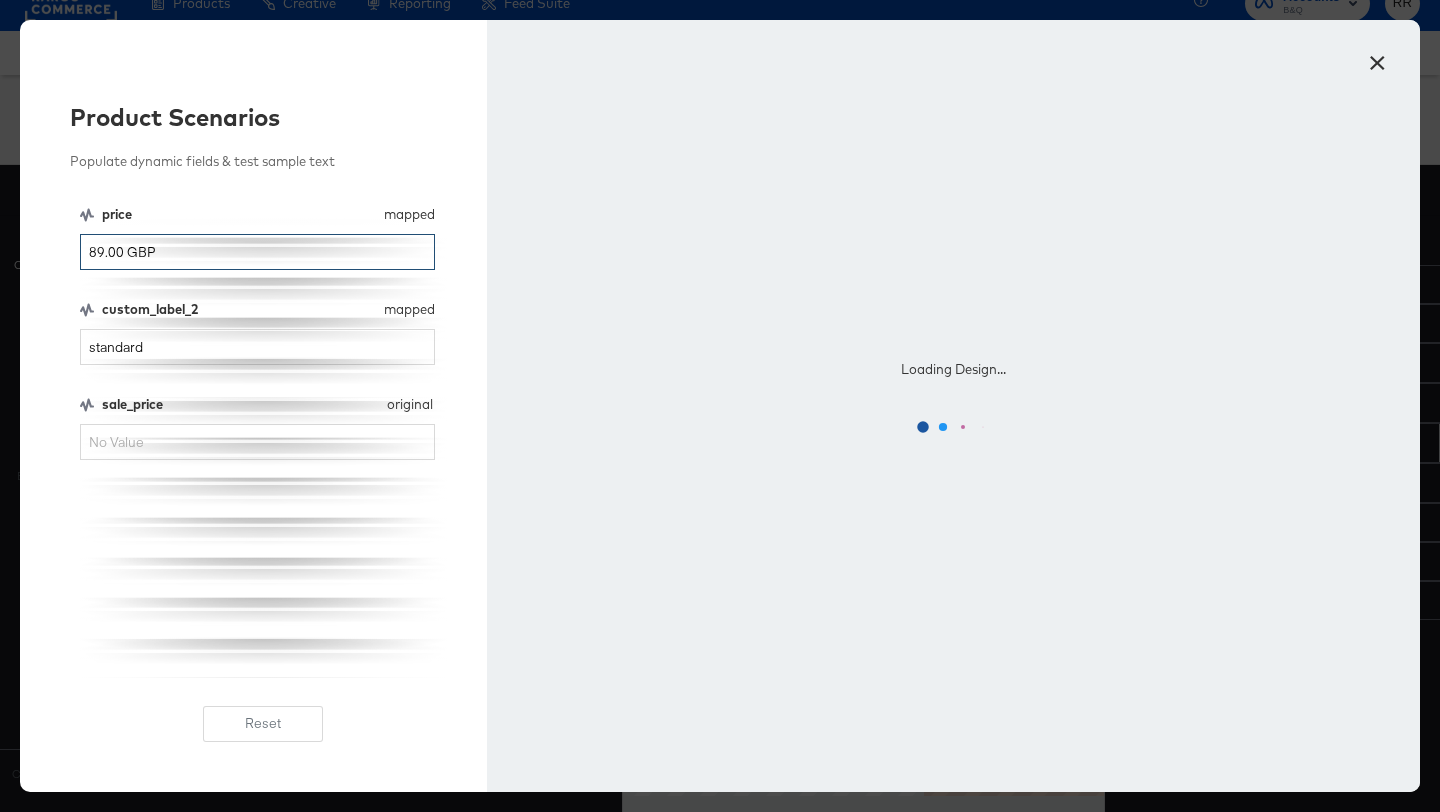 type on "89.00 GBP" 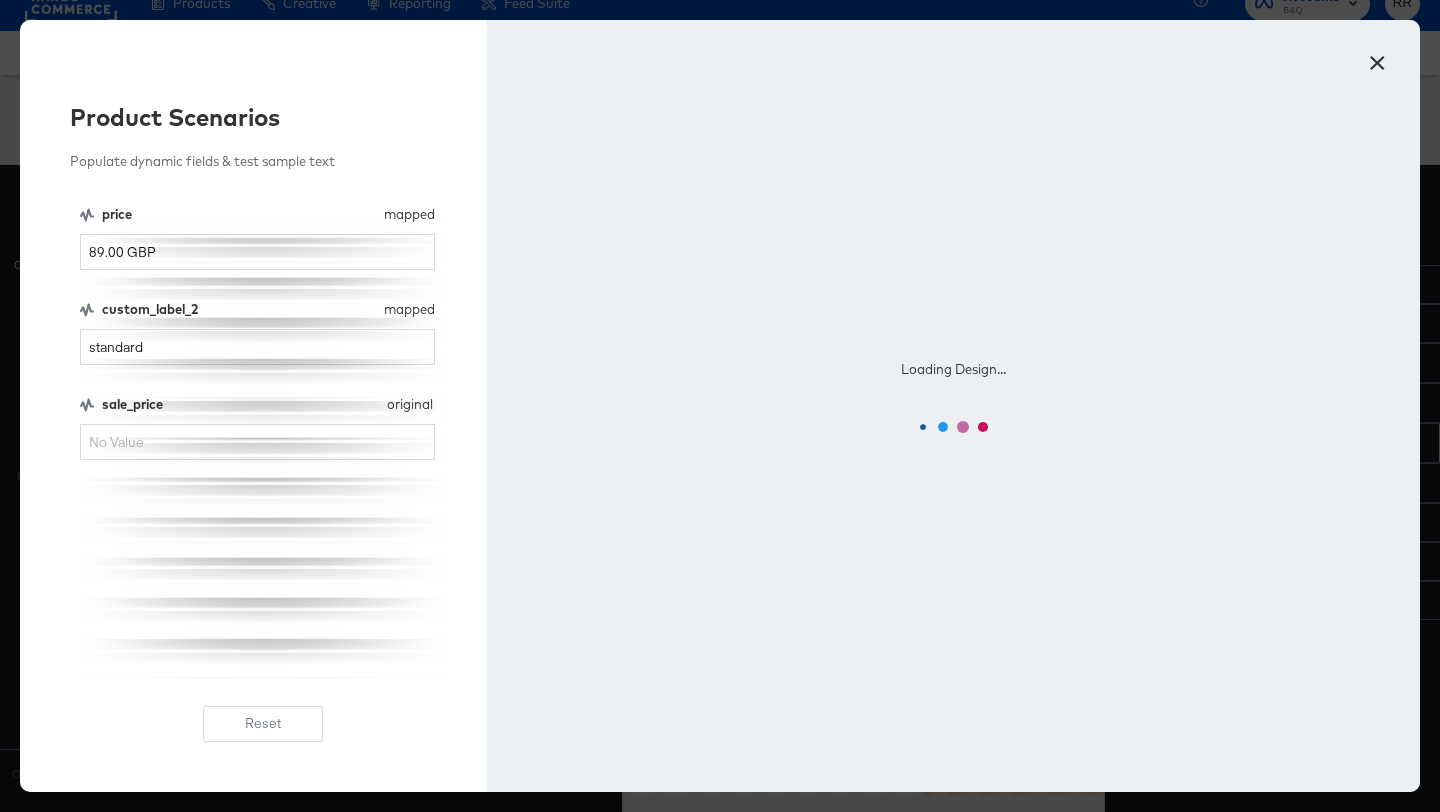 click on "price mapped price 89.00 GBP custom_label_2 mapped custom_label_2 standard sale_price original sale_price" at bounding box center [263, 441] 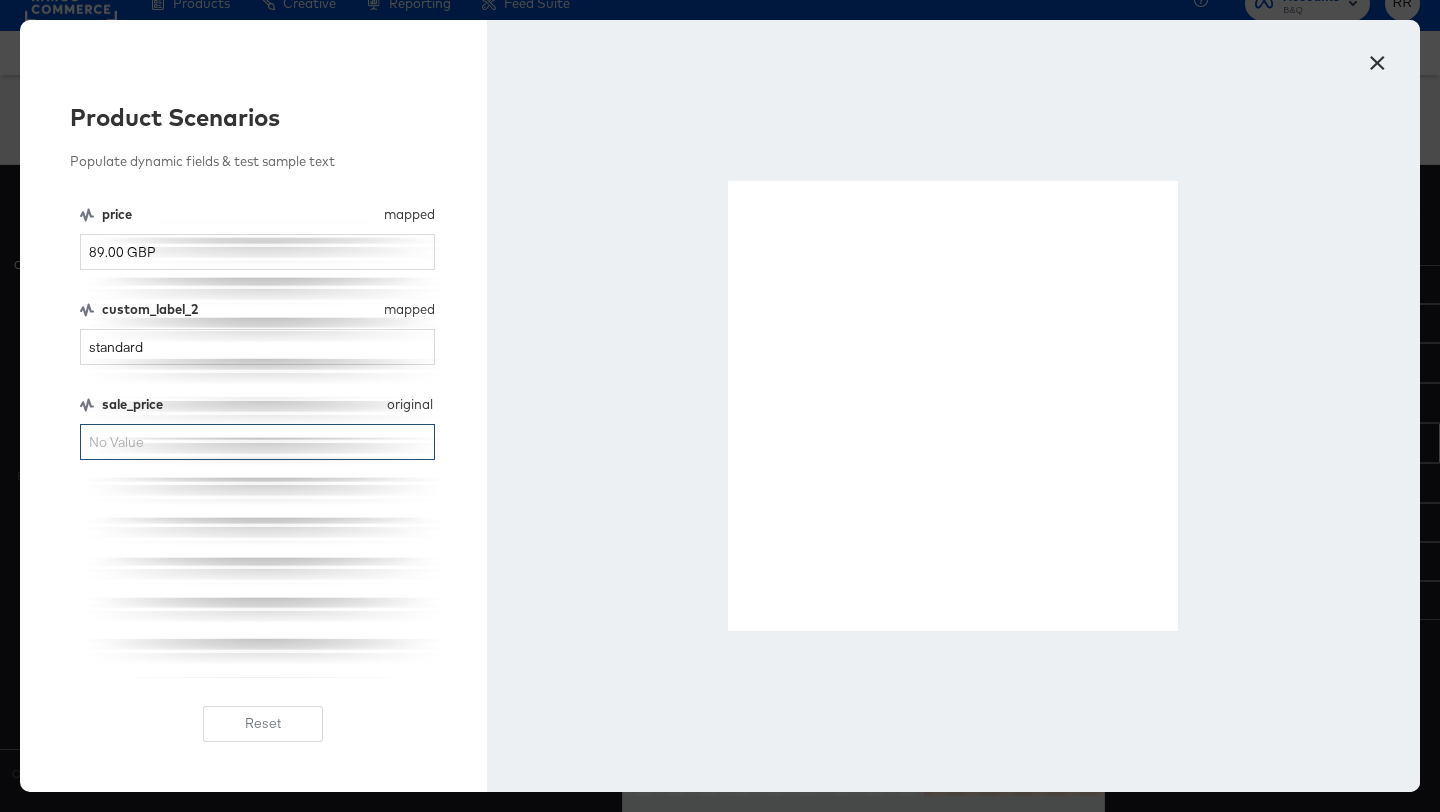 click on "sale_price" at bounding box center [257, 442] 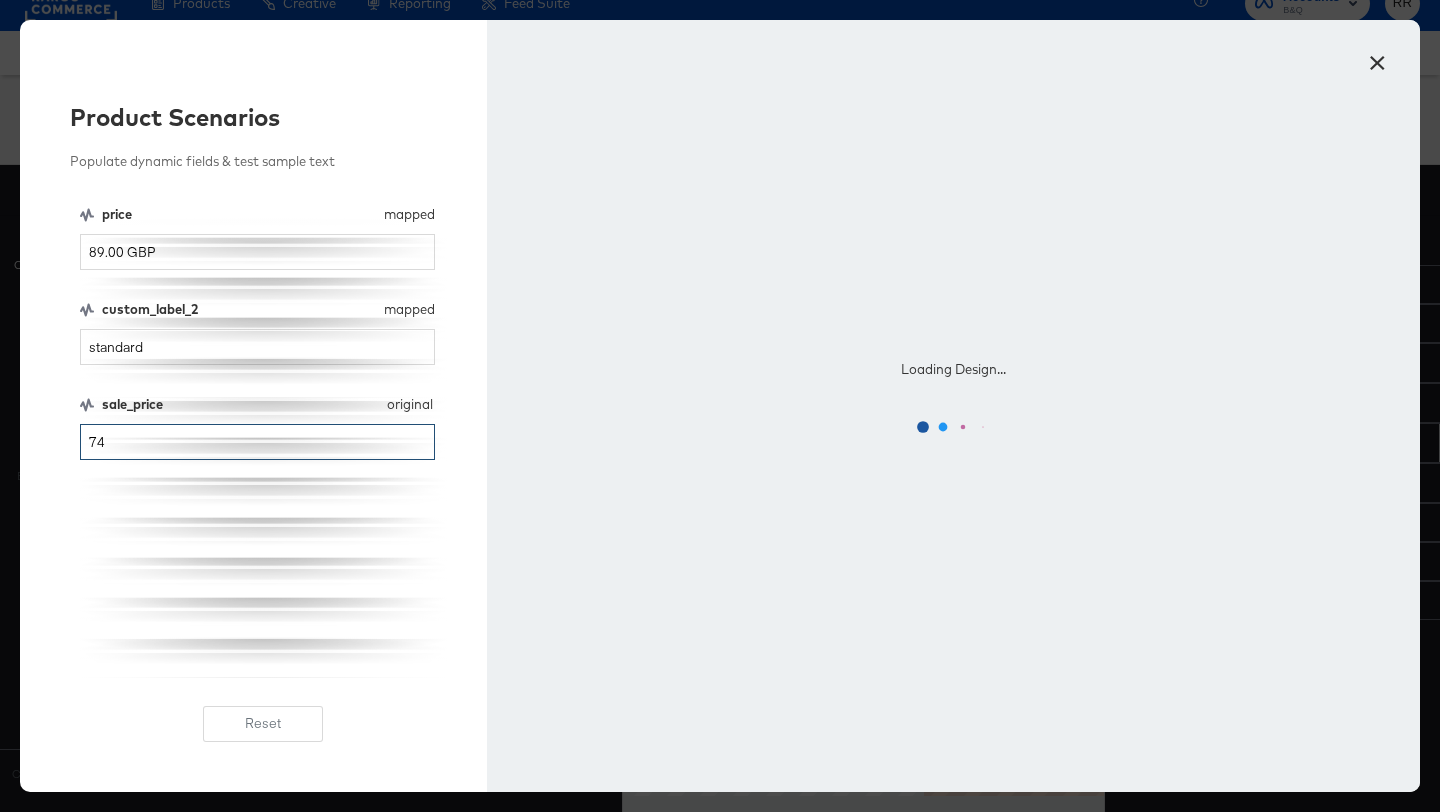 type on "74" 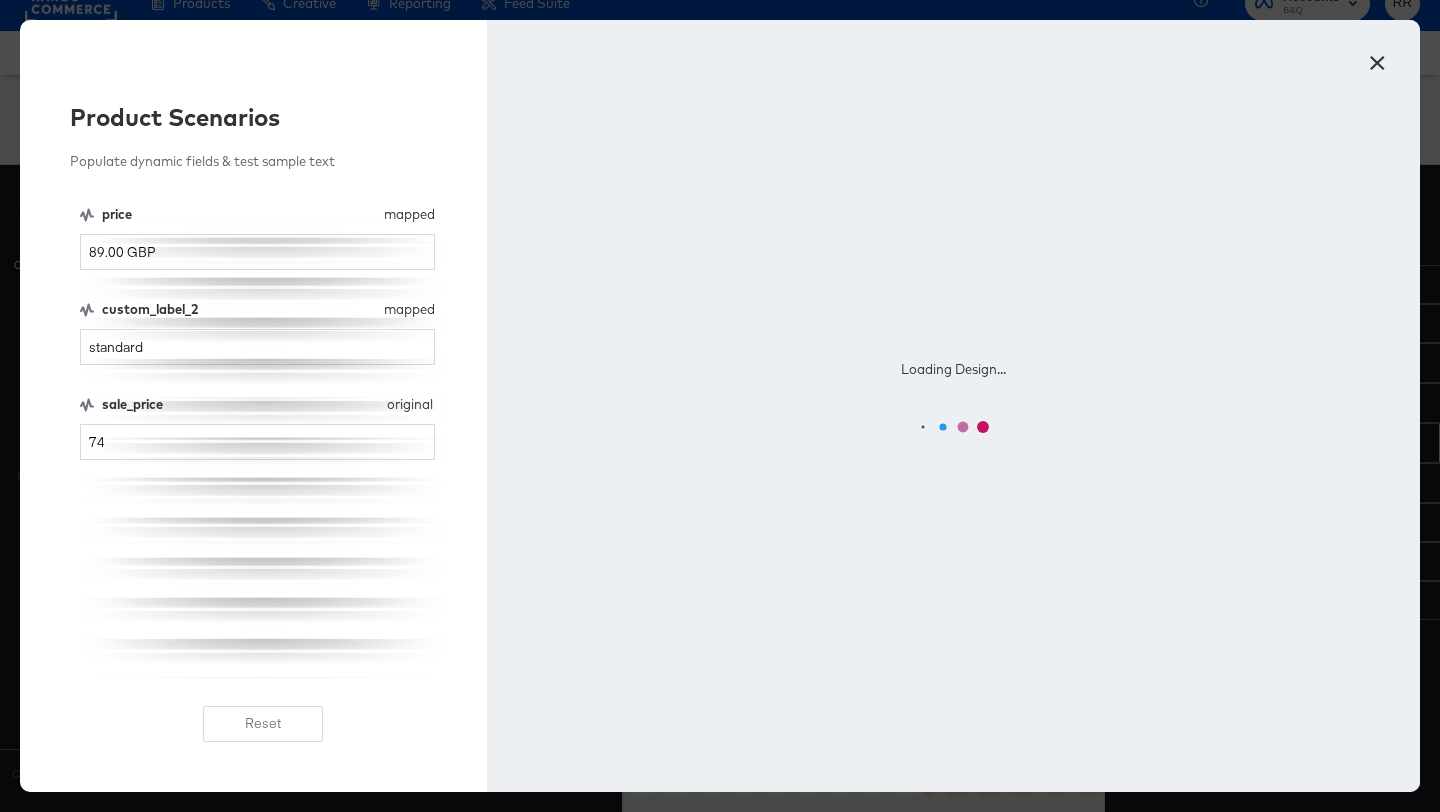 click on "price mapped price 89.00 GBP custom_label_2 mapped custom_label_2 standard sale_price original sale_price 74" at bounding box center (263, 441) 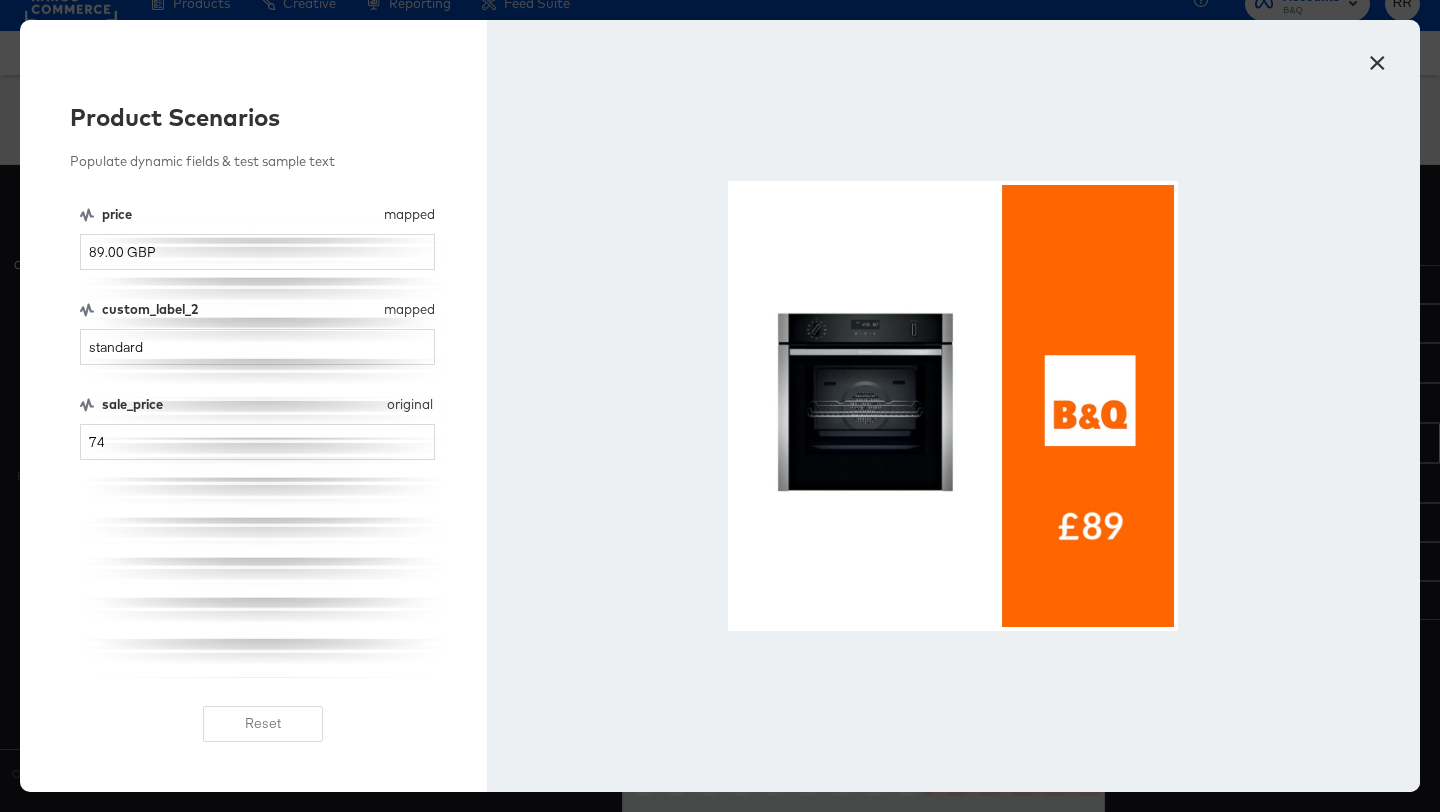 click on "×" at bounding box center (1377, 58) 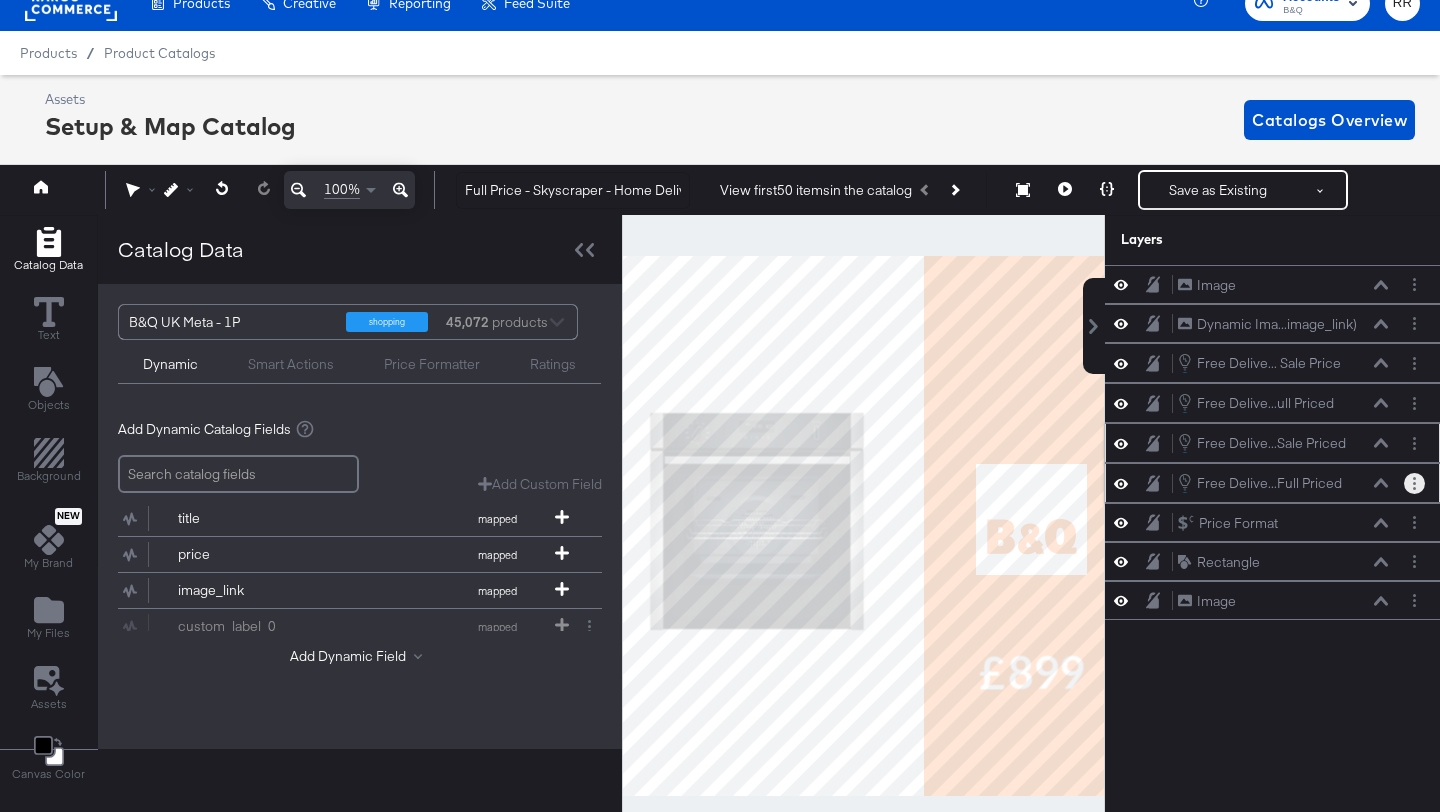 click at bounding box center [1414, 483] 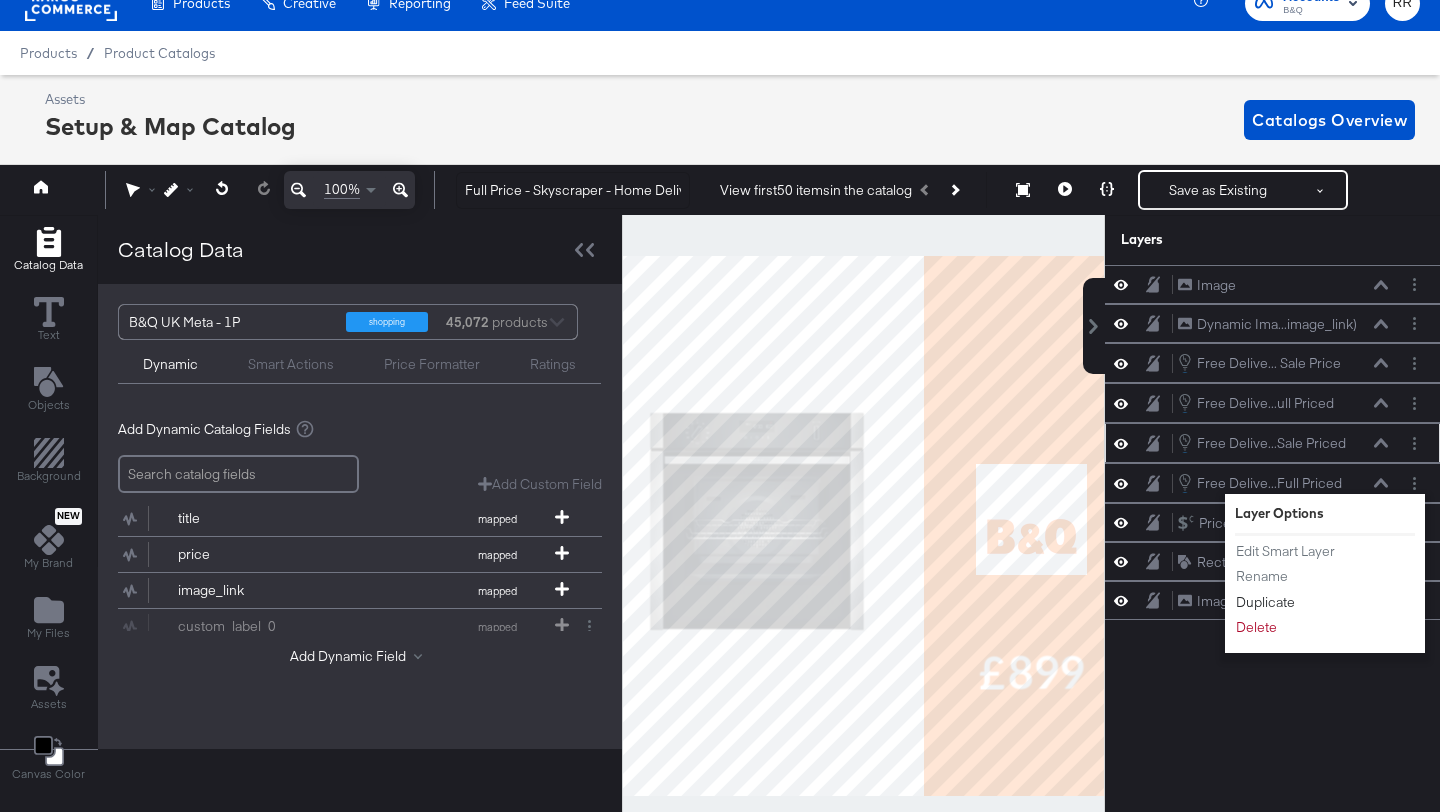 click on "Duplicate" at bounding box center (1265, 602) 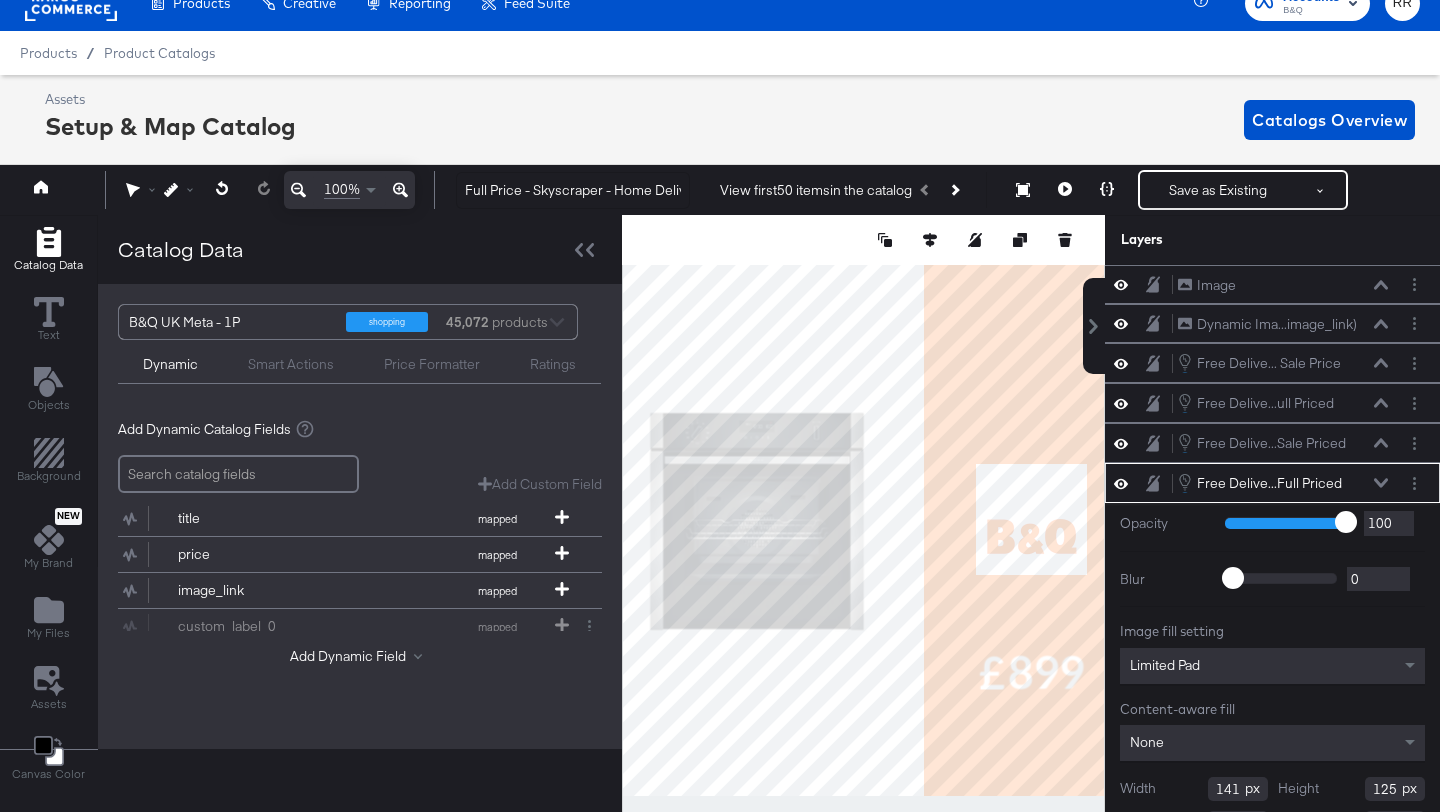 scroll, scrollTop: 73, scrollLeft: 0, axis: vertical 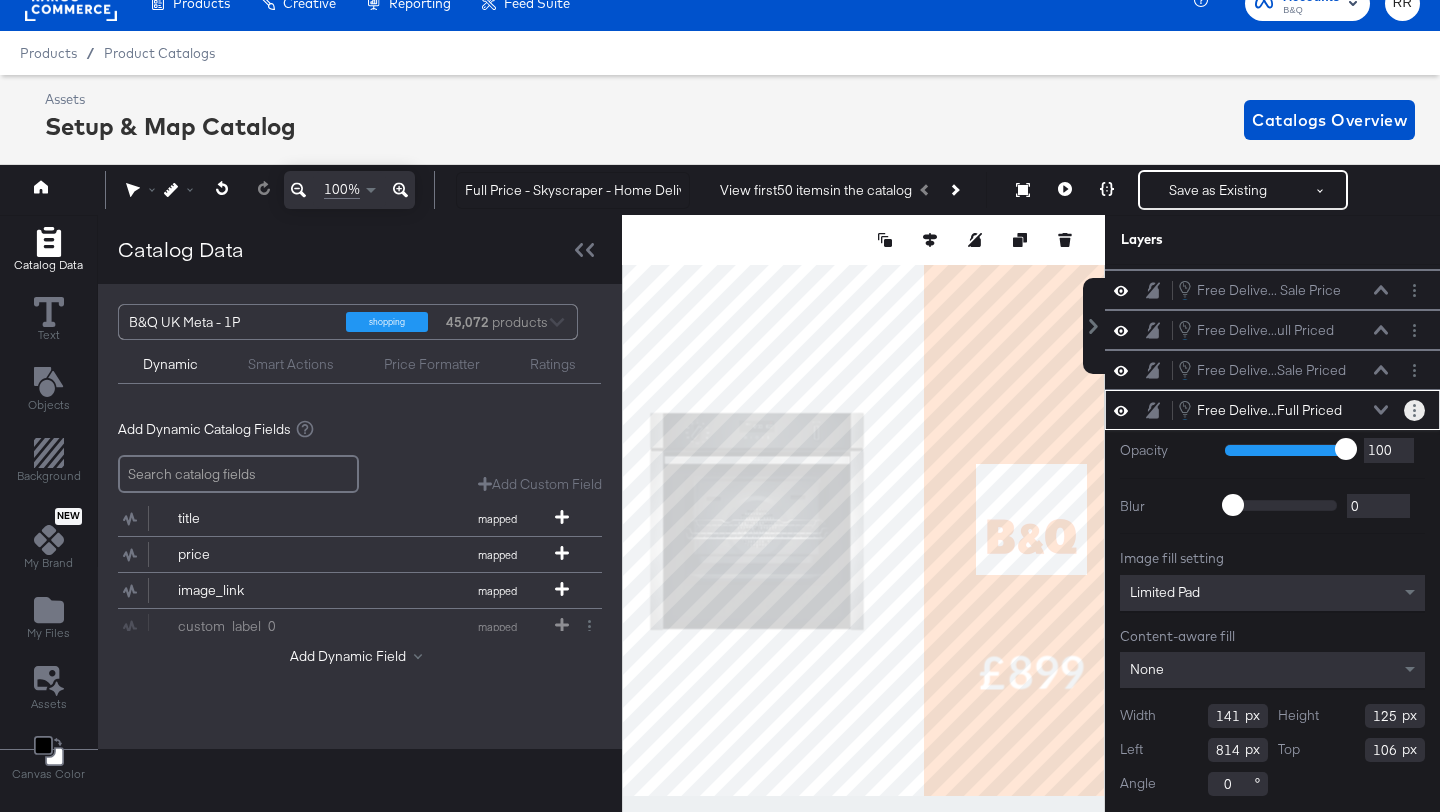 click at bounding box center (1414, 410) 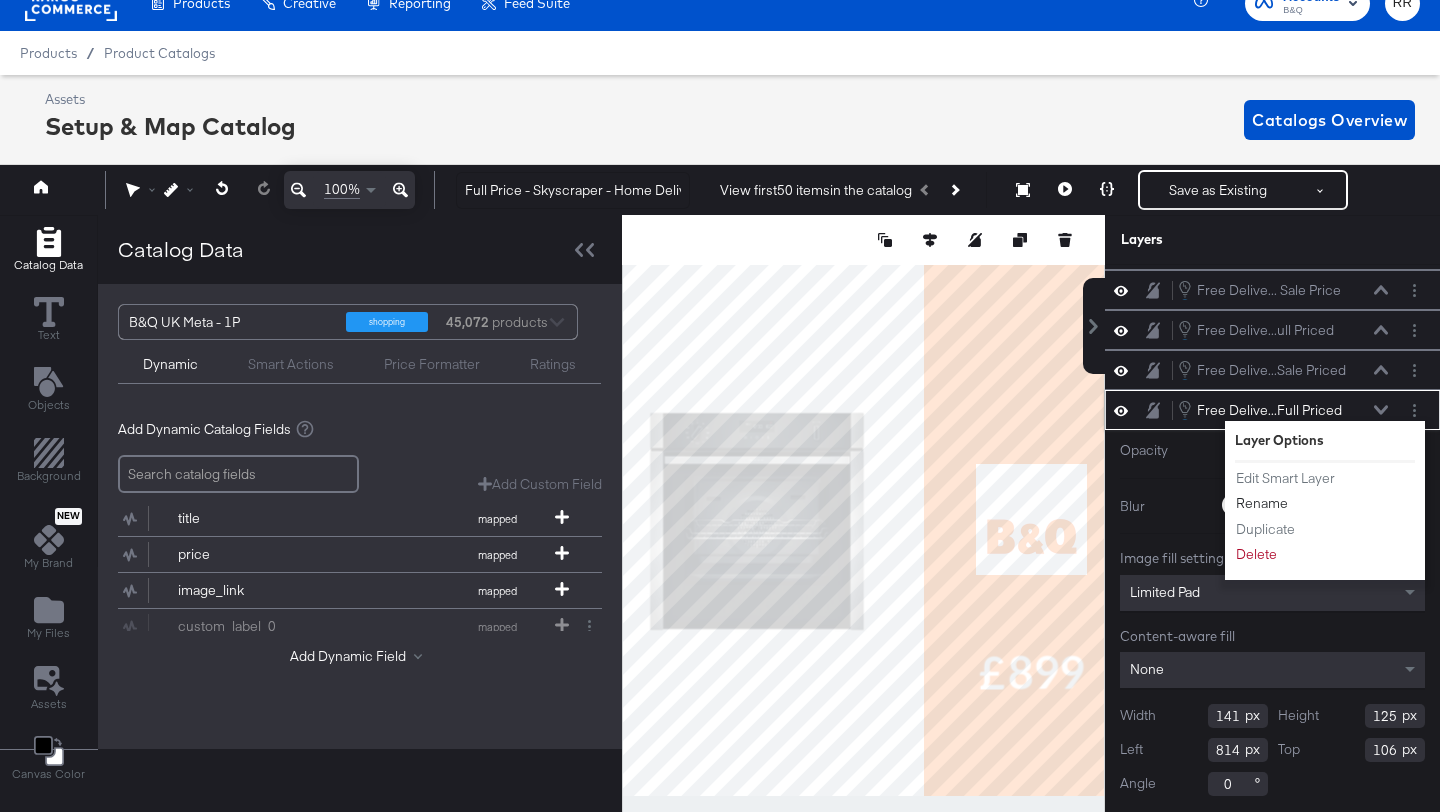 click on "Rename" at bounding box center [1262, 503] 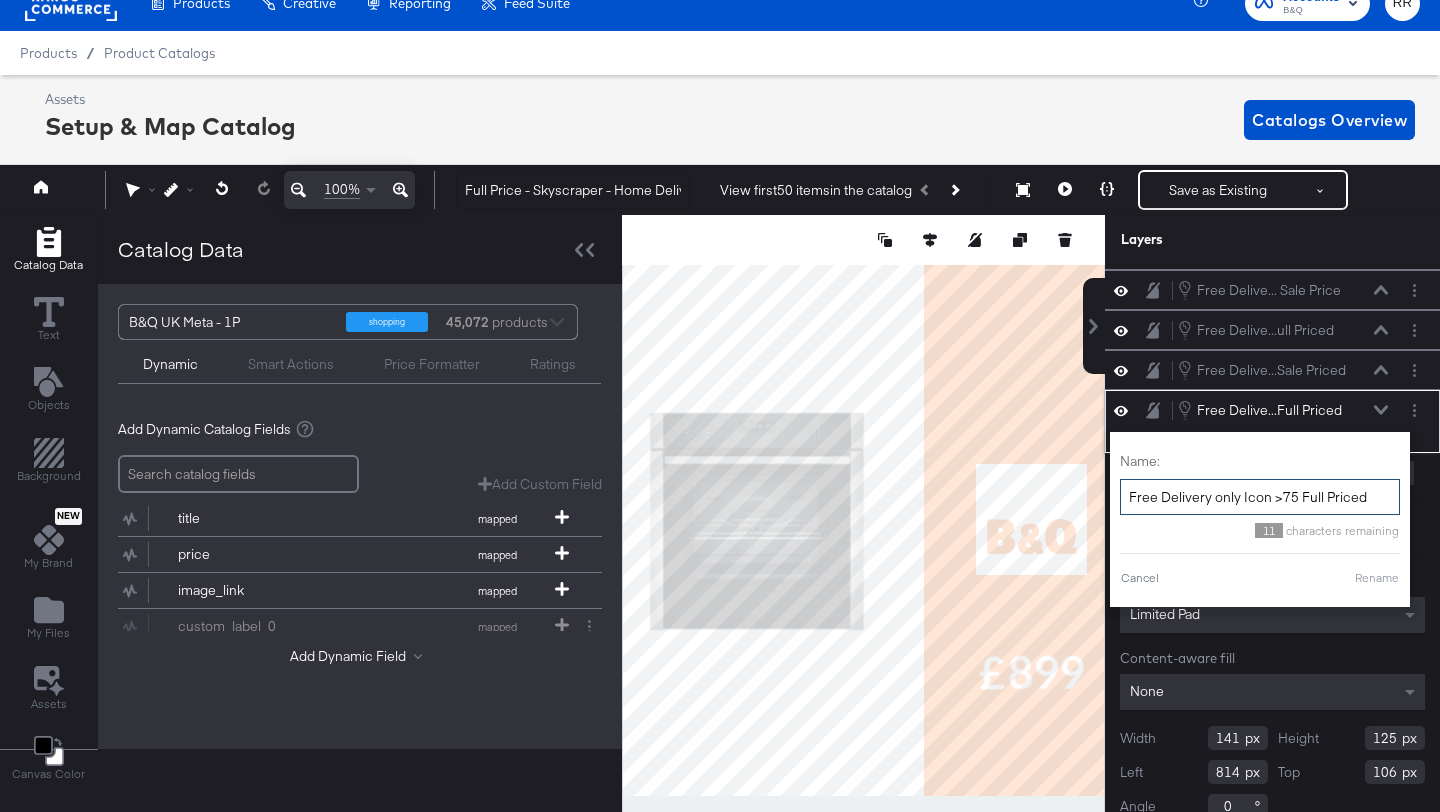 click on "Free Delivery only Icon >75 Full Priced" at bounding box center (1260, 497) 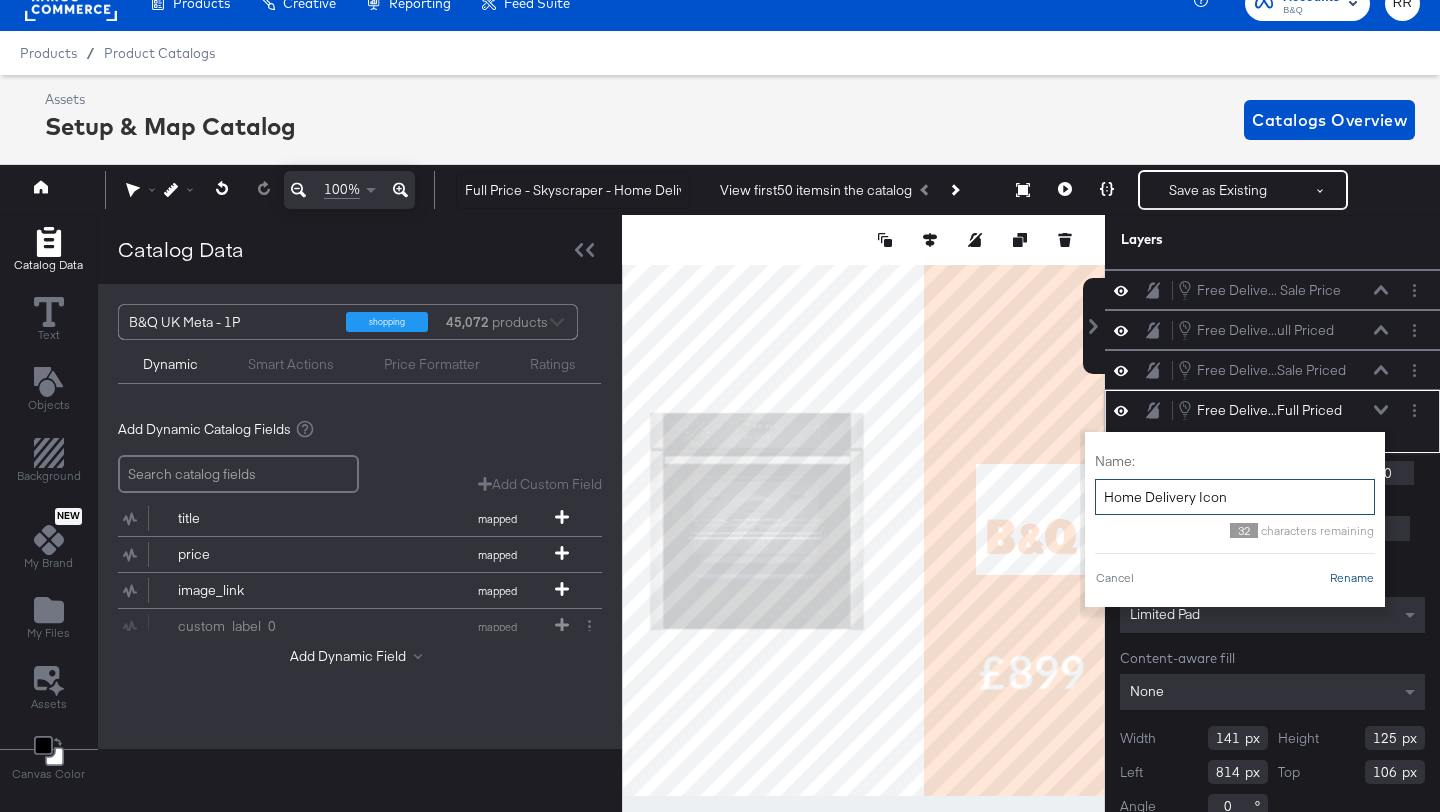 type on "Home Delivery Icon" 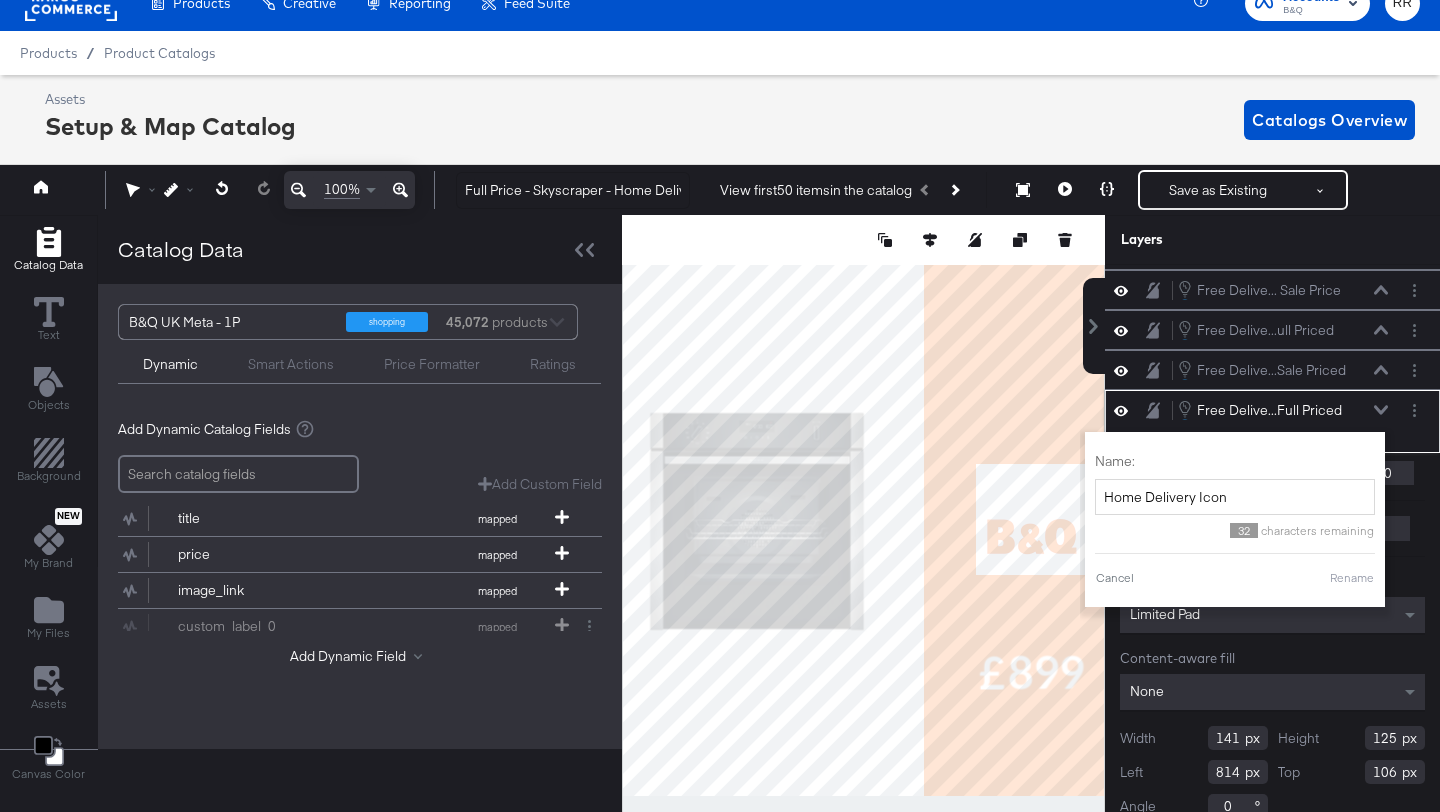 click on "Rename" at bounding box center [1352, 578] 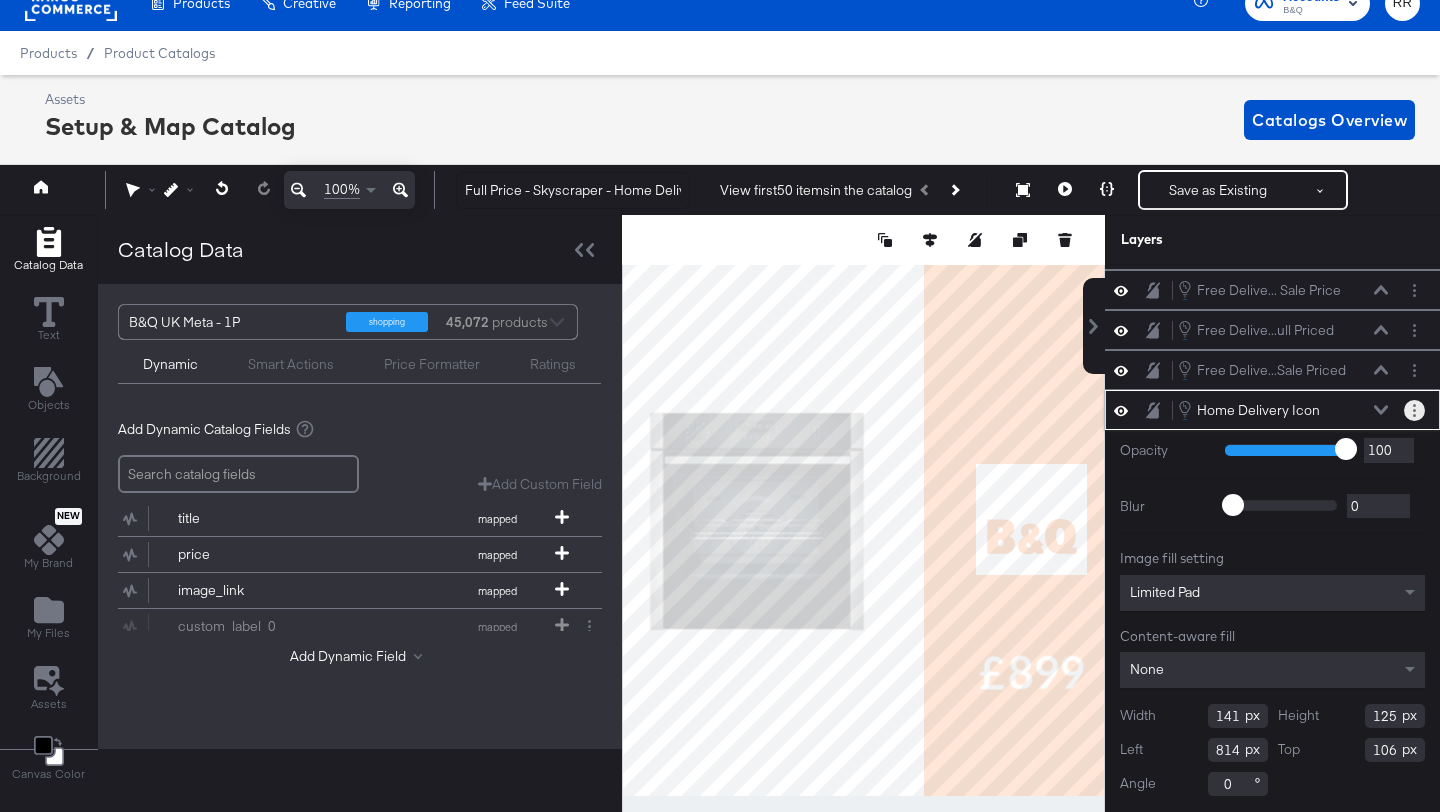 click at bounding box center [1414, 410] 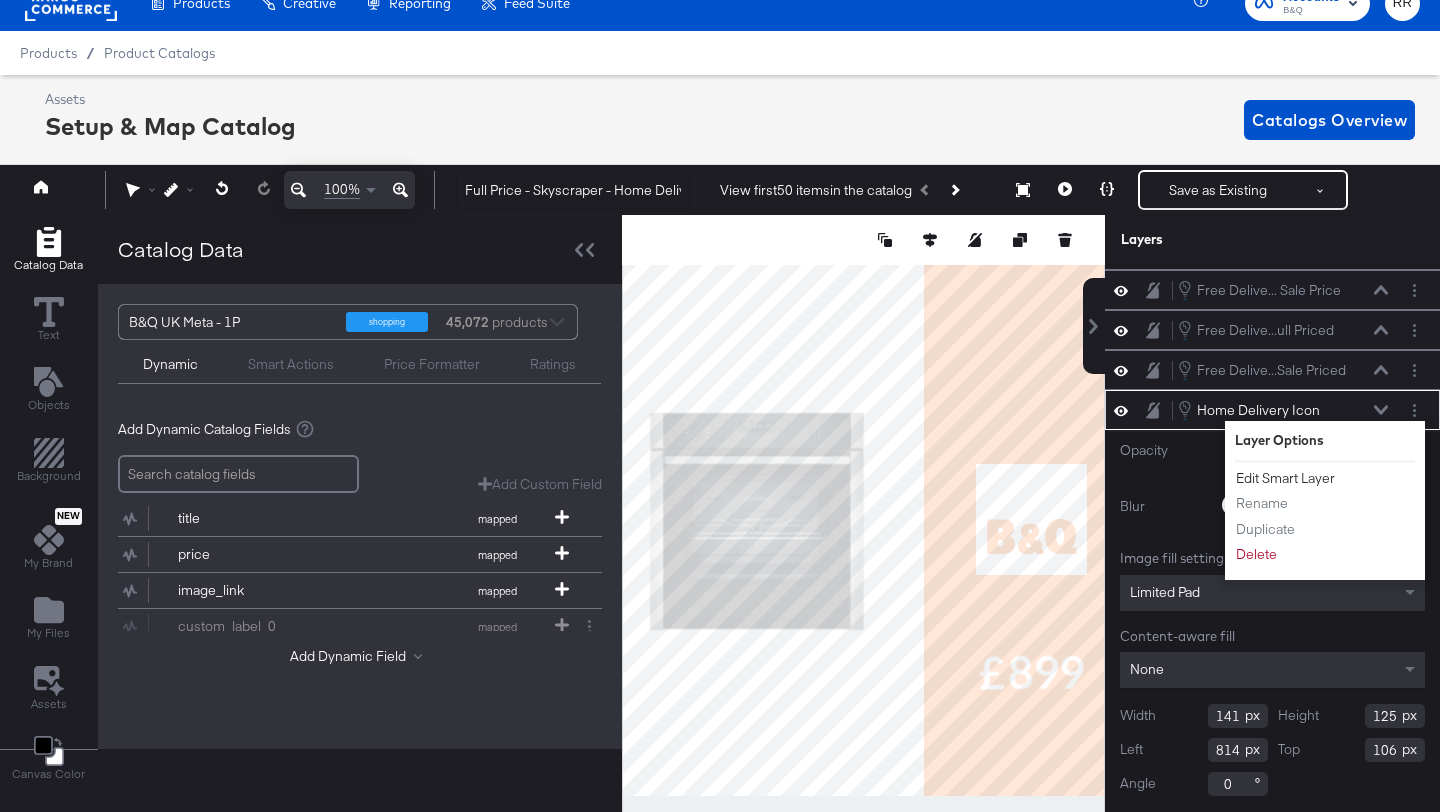 click on "Edit Smart Layer" at bounding box center (1285, 478) 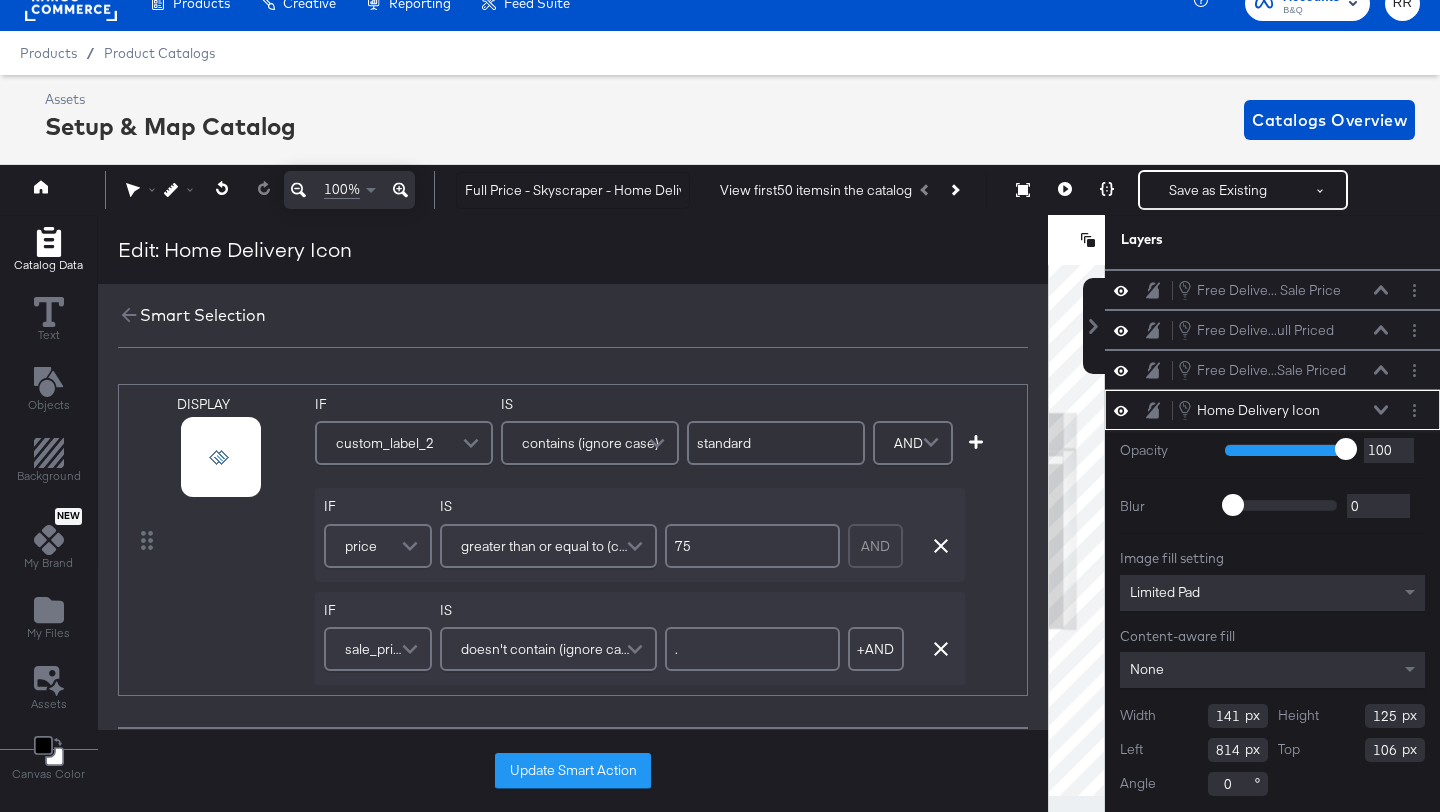 scroll, scrollTop: 73, scrollLeft: 0, axis: vertical 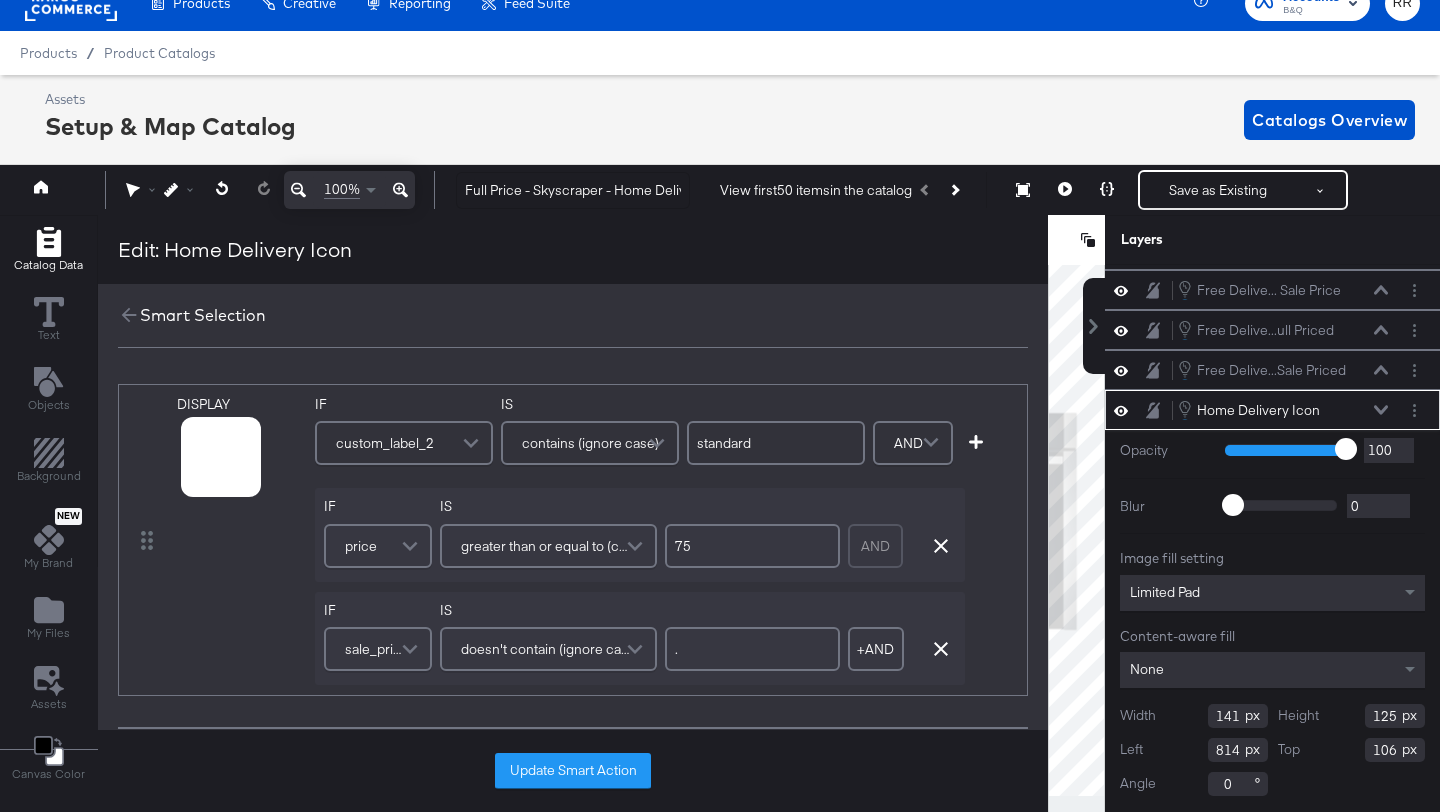 click on "standard" at bounding box center [776, 443] 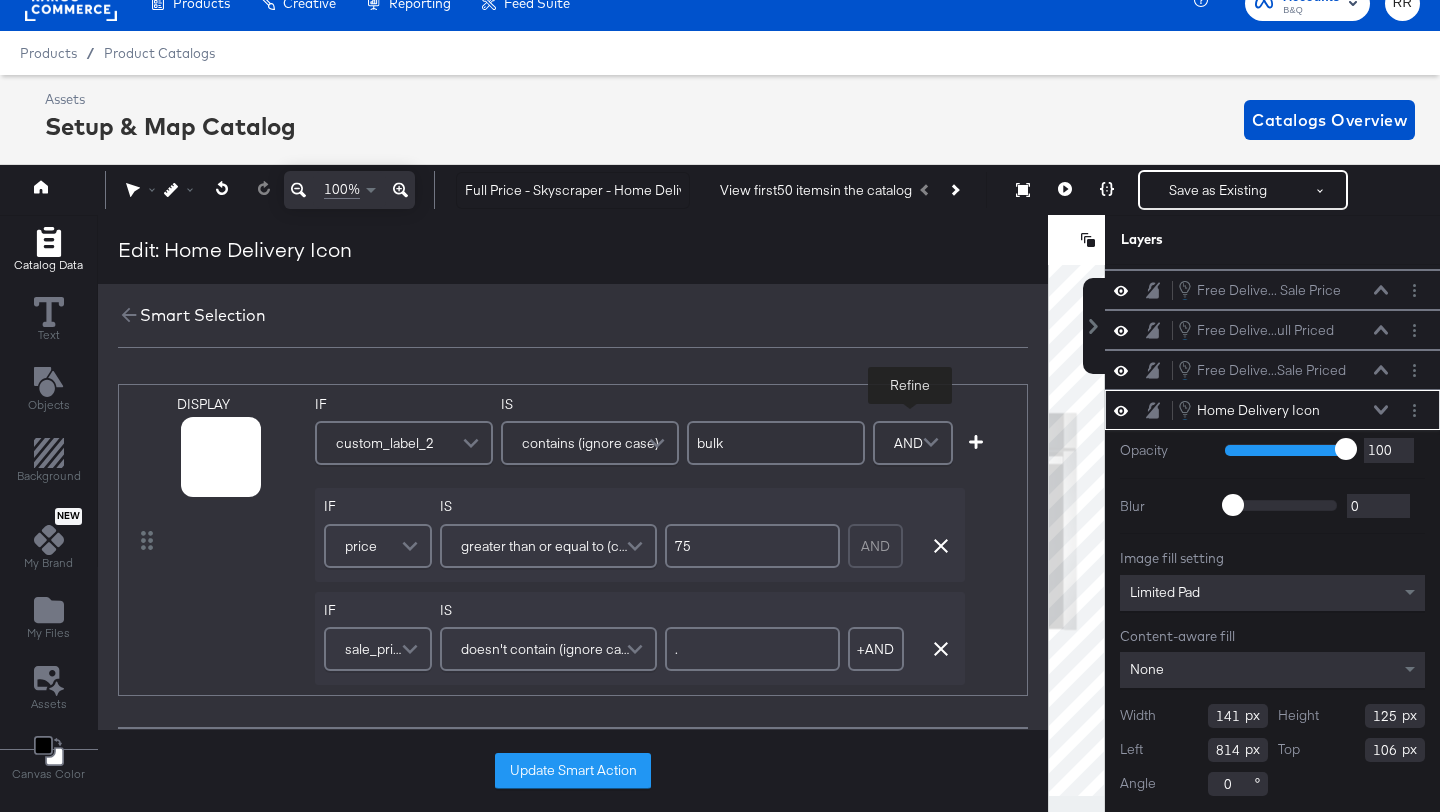 type on "bulk" 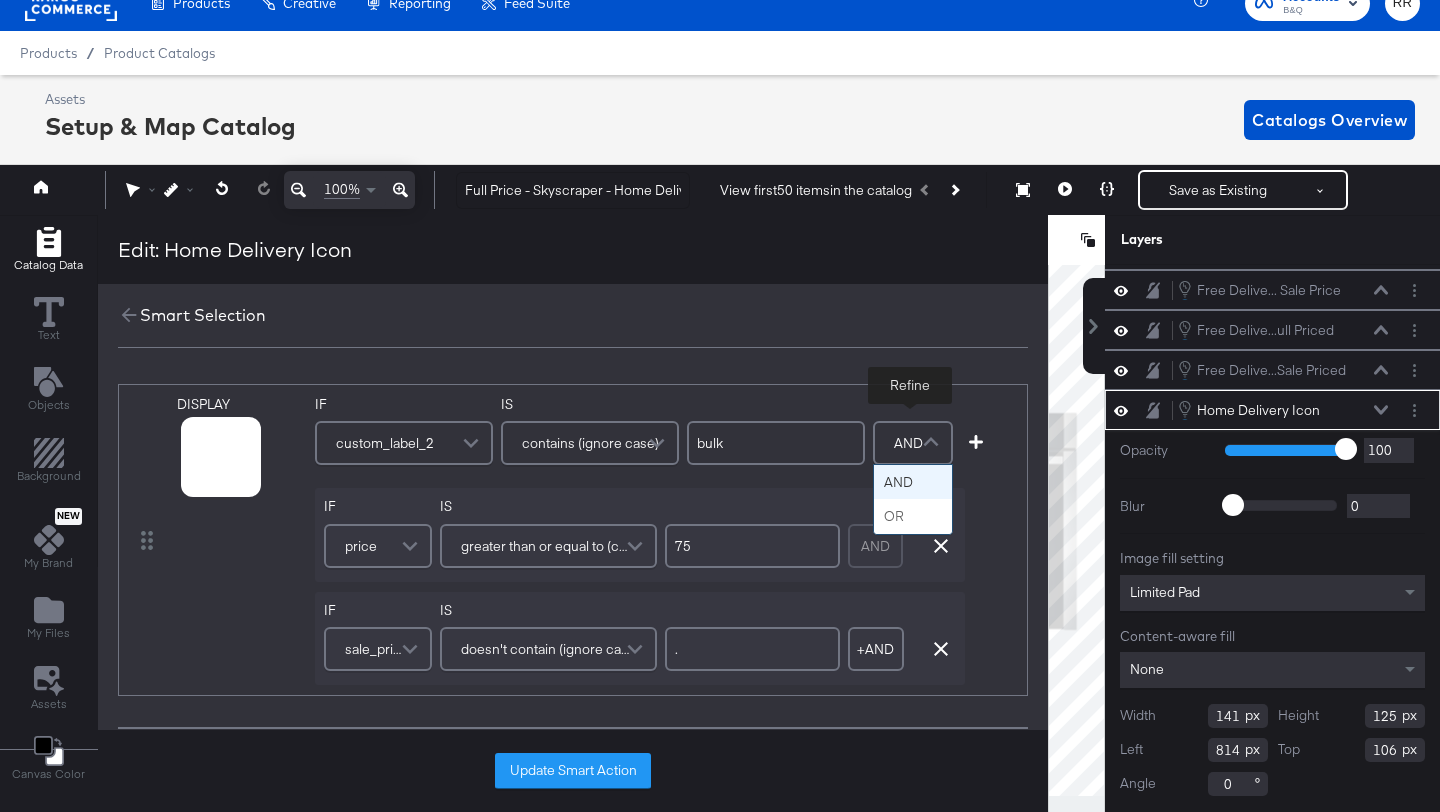 click at bounding box center [933, 443] 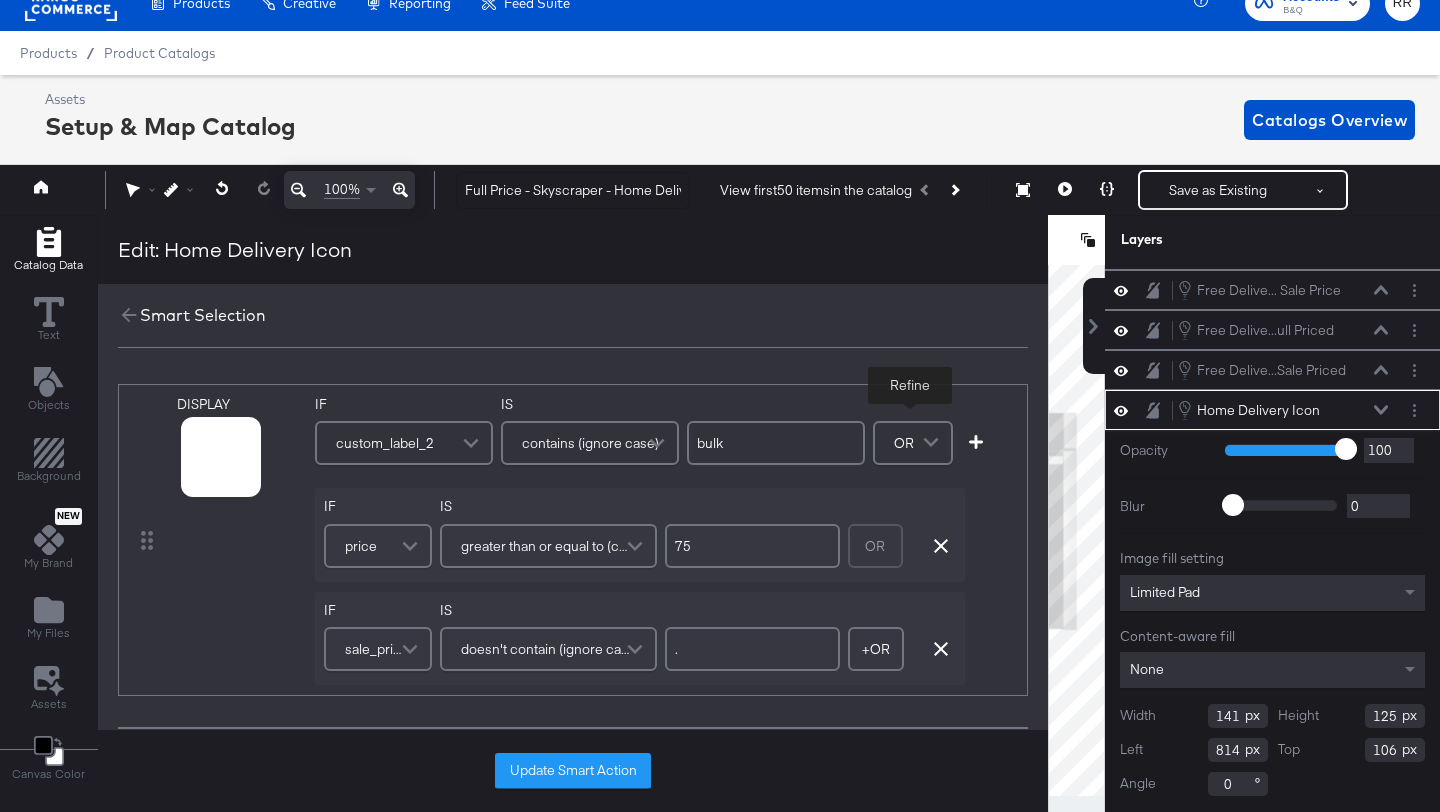 click on "IF custom_label_2 IS contains (ignore case) bulk IF price IS greater than or equal to (custom) (number) 75 OR Remove Condition IF sale_price IS doesn't contain (ignore case) . +  OR Add  OR  Condition Remove Condition" at bounding box center (590, 540) 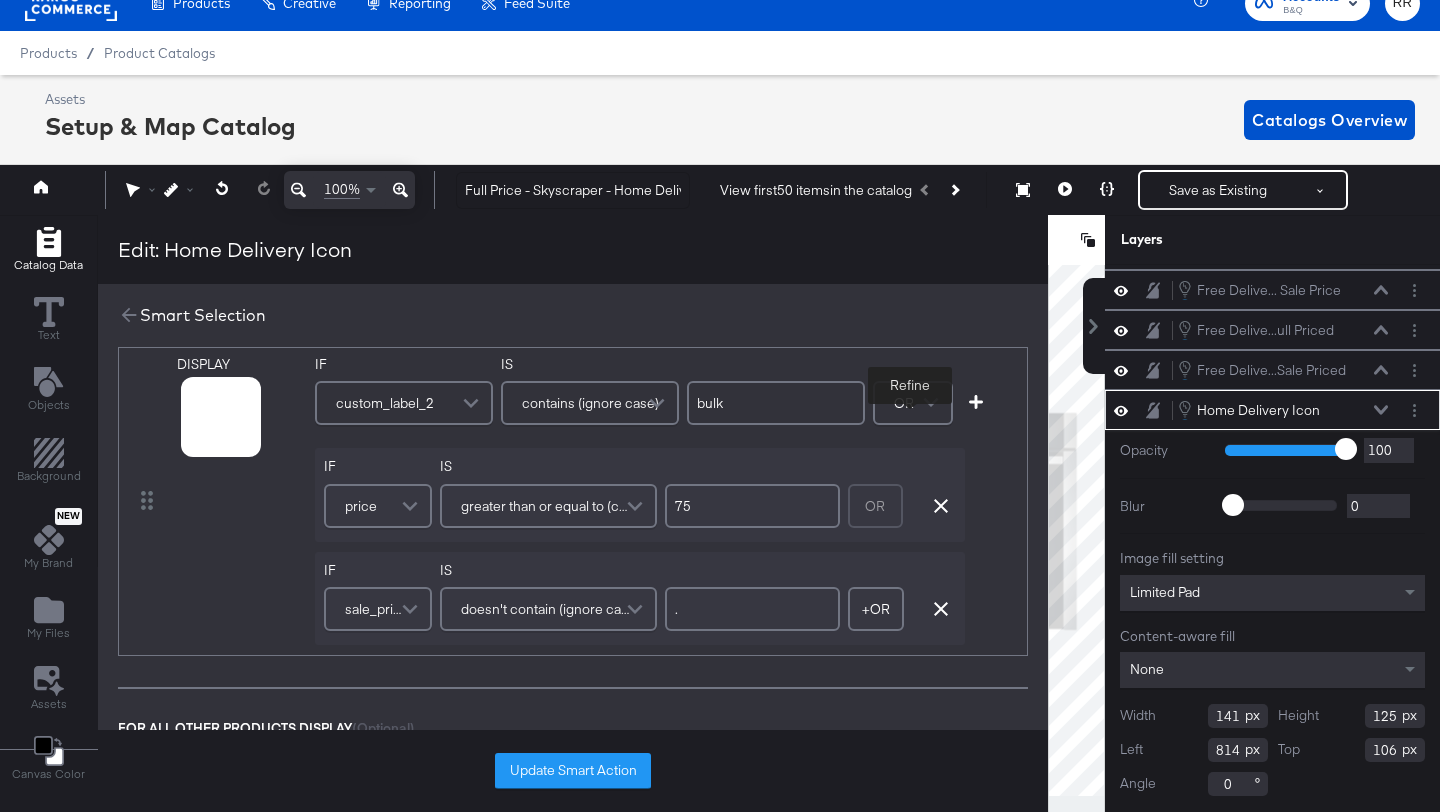 scroll, scrollTop: 27, scrollLeft: 0, axis: vertical 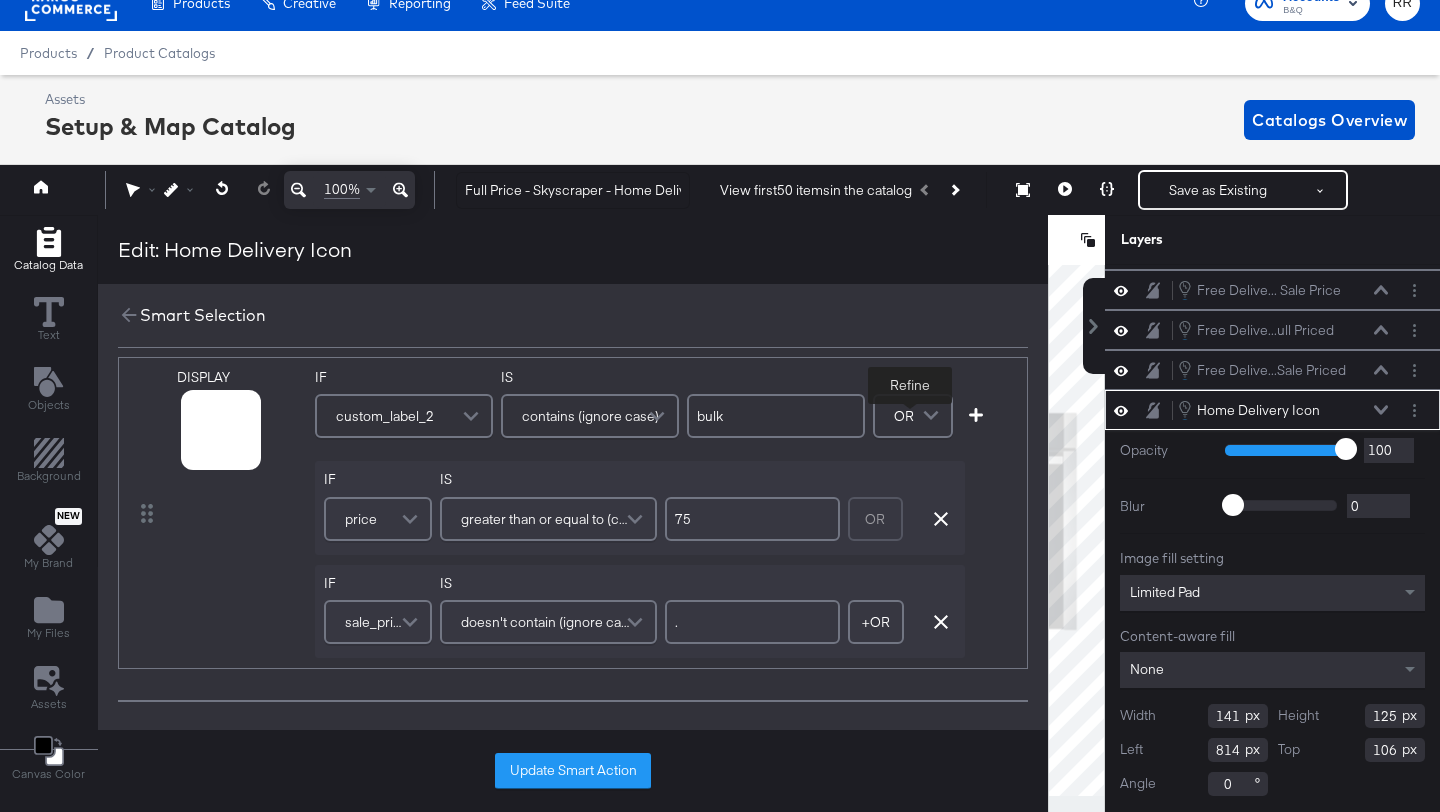 click at bounding box center [412, 519] 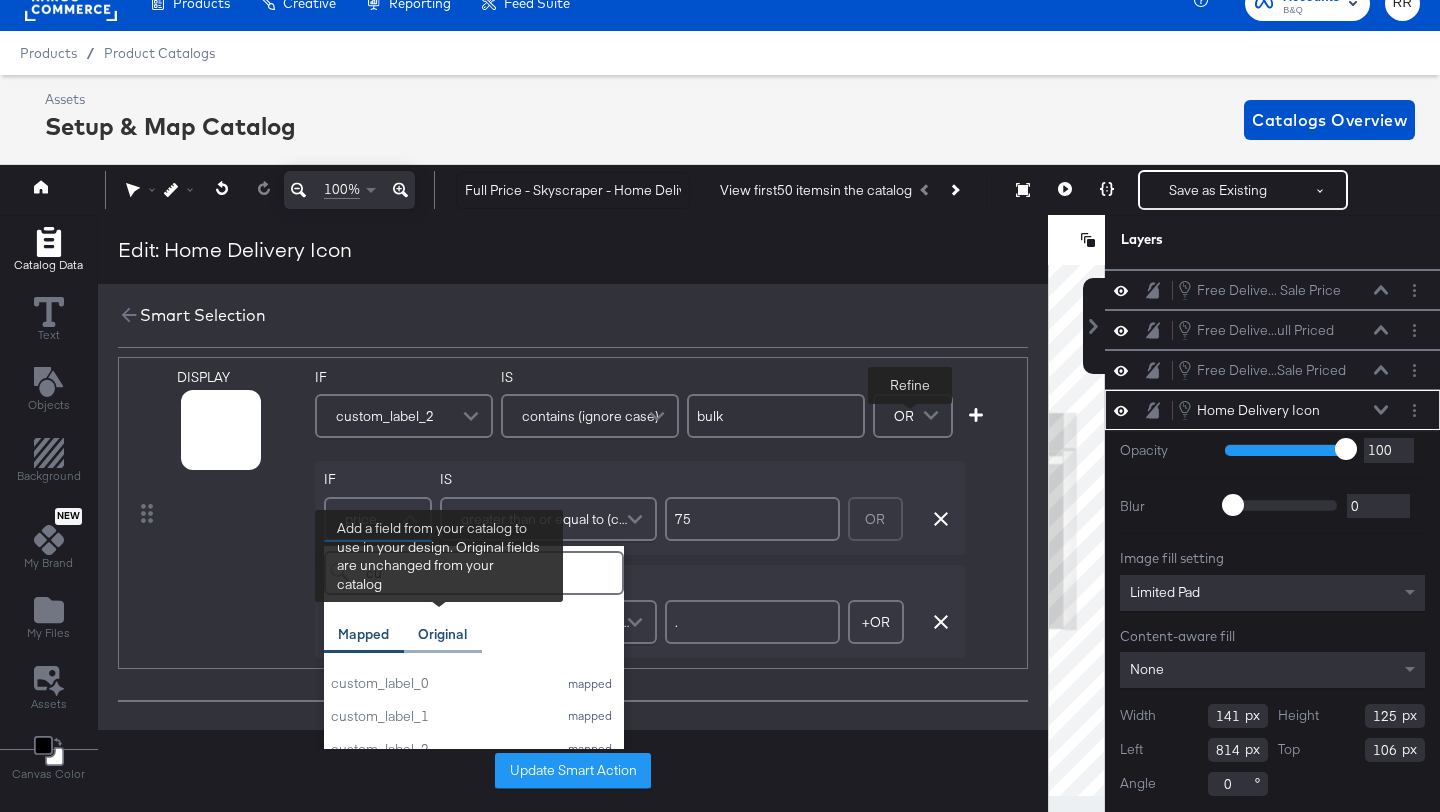 type on "c" 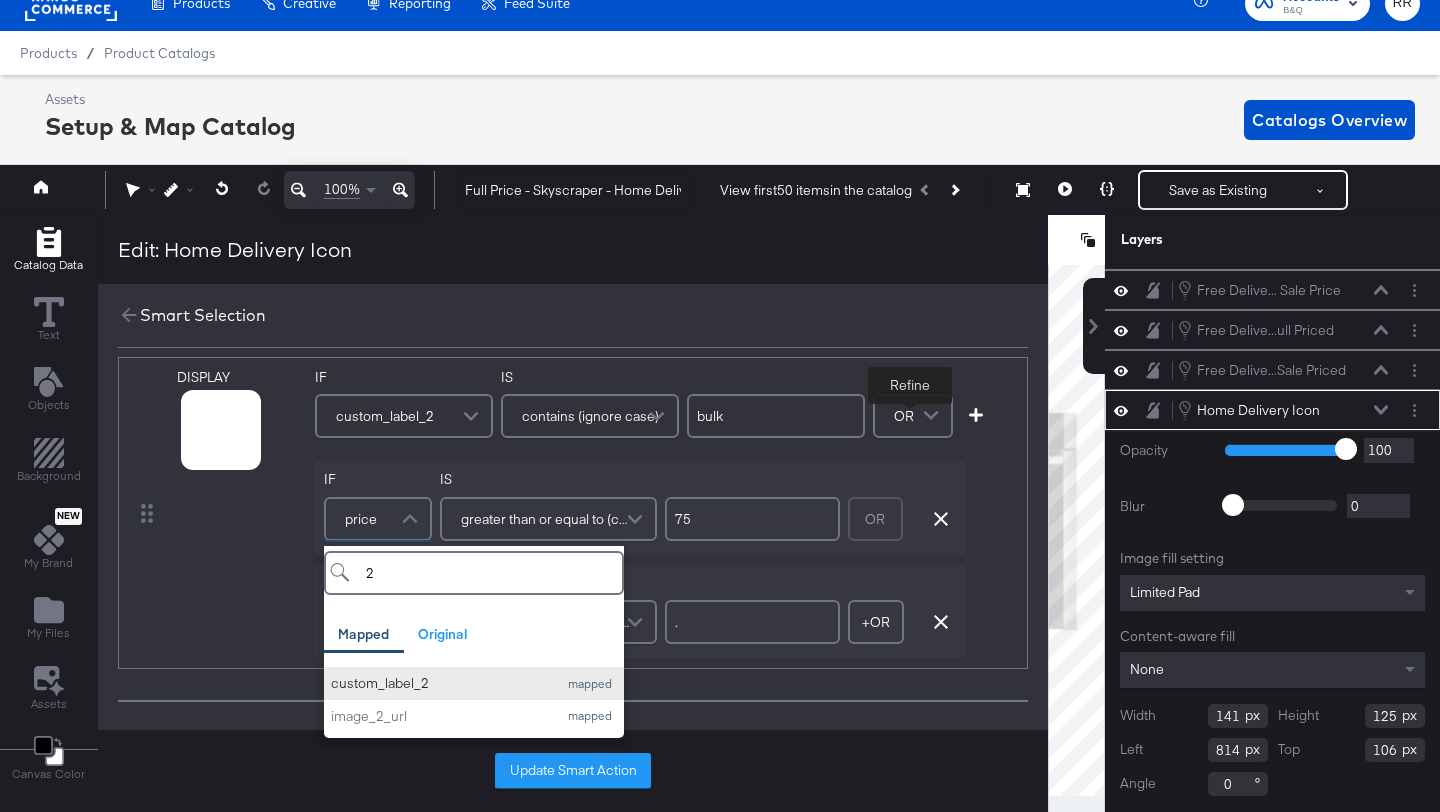 type on "2" 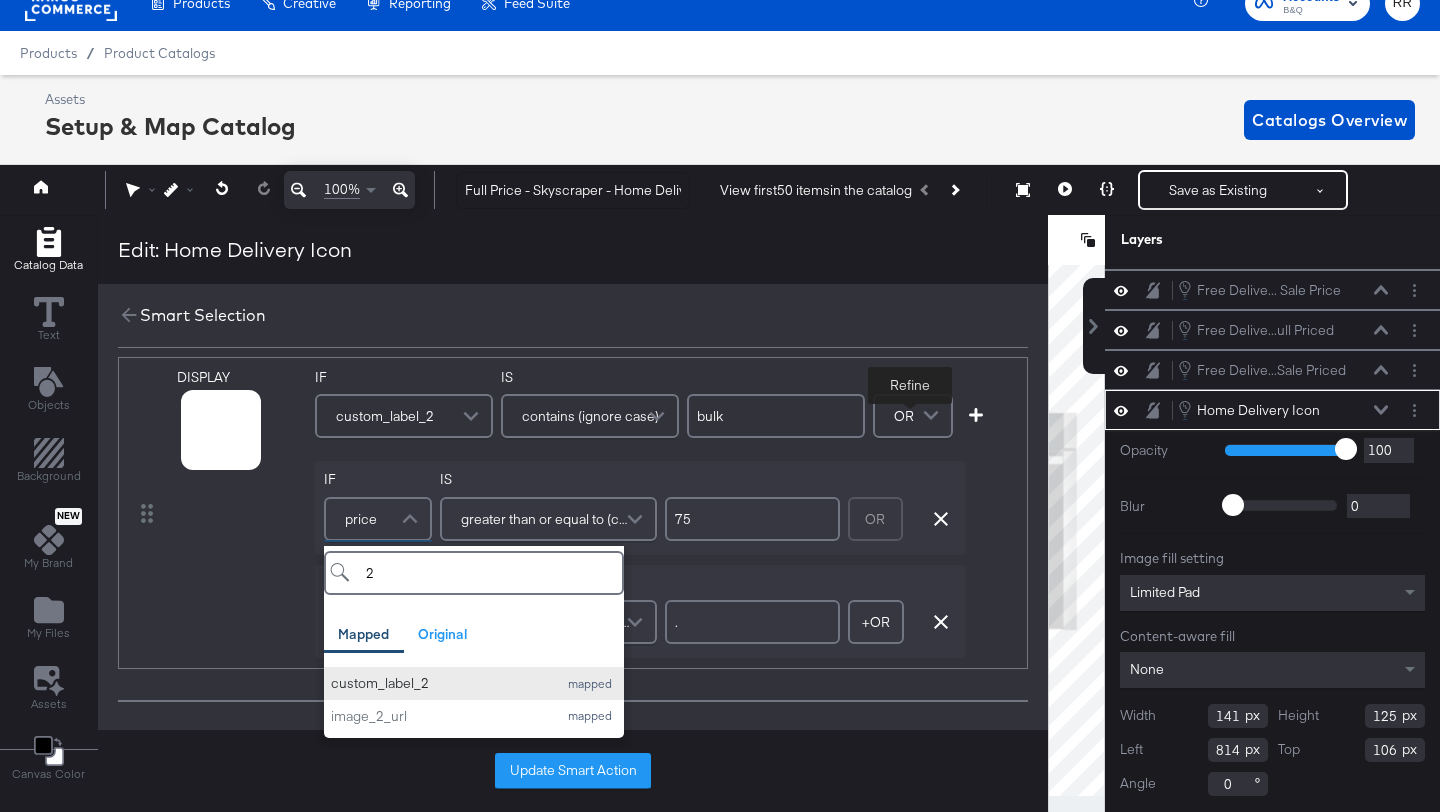 click on "custom_label_2" at bounding box center [439, 683] 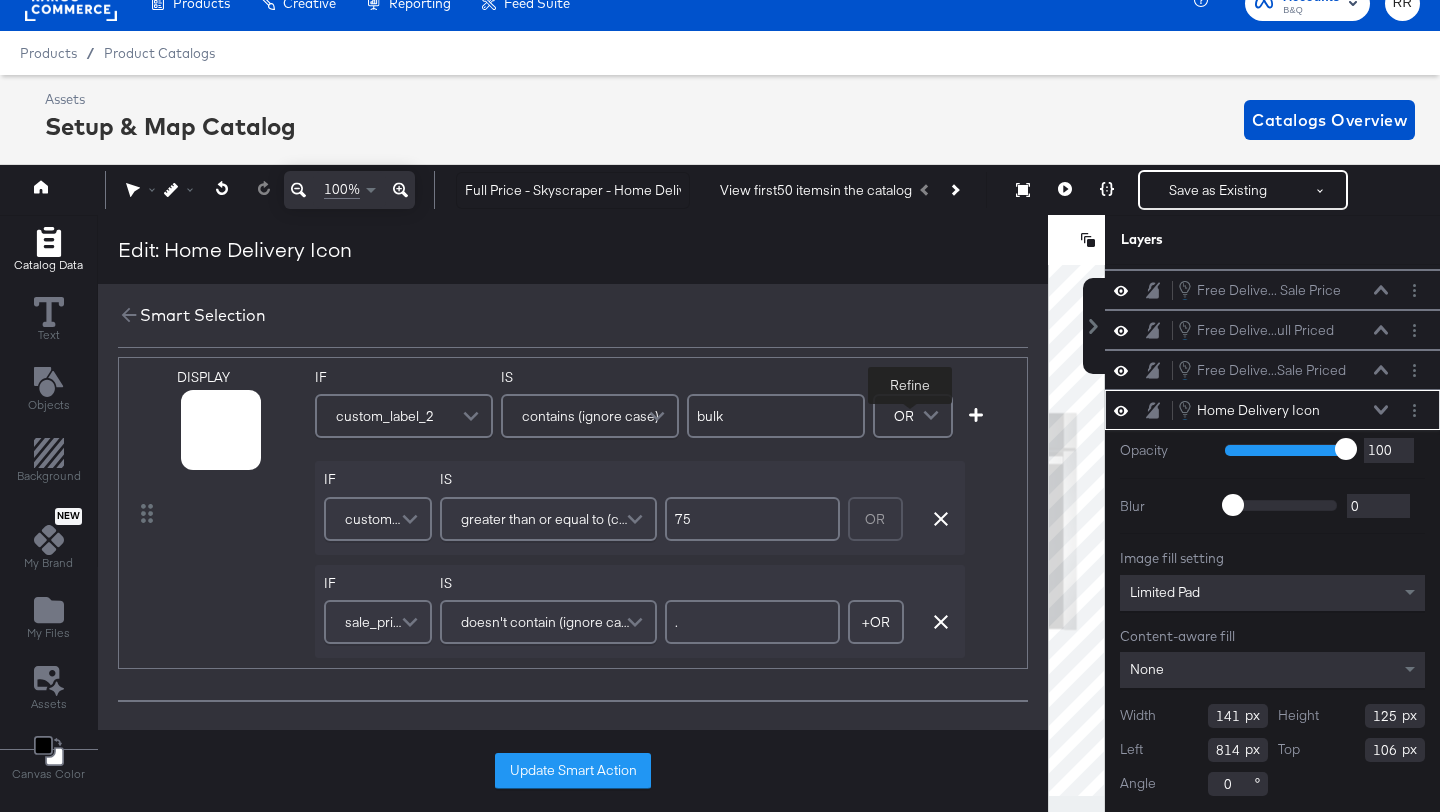 click on "greater than or equal to (custom) (number)" at bounding box center (545, 519) 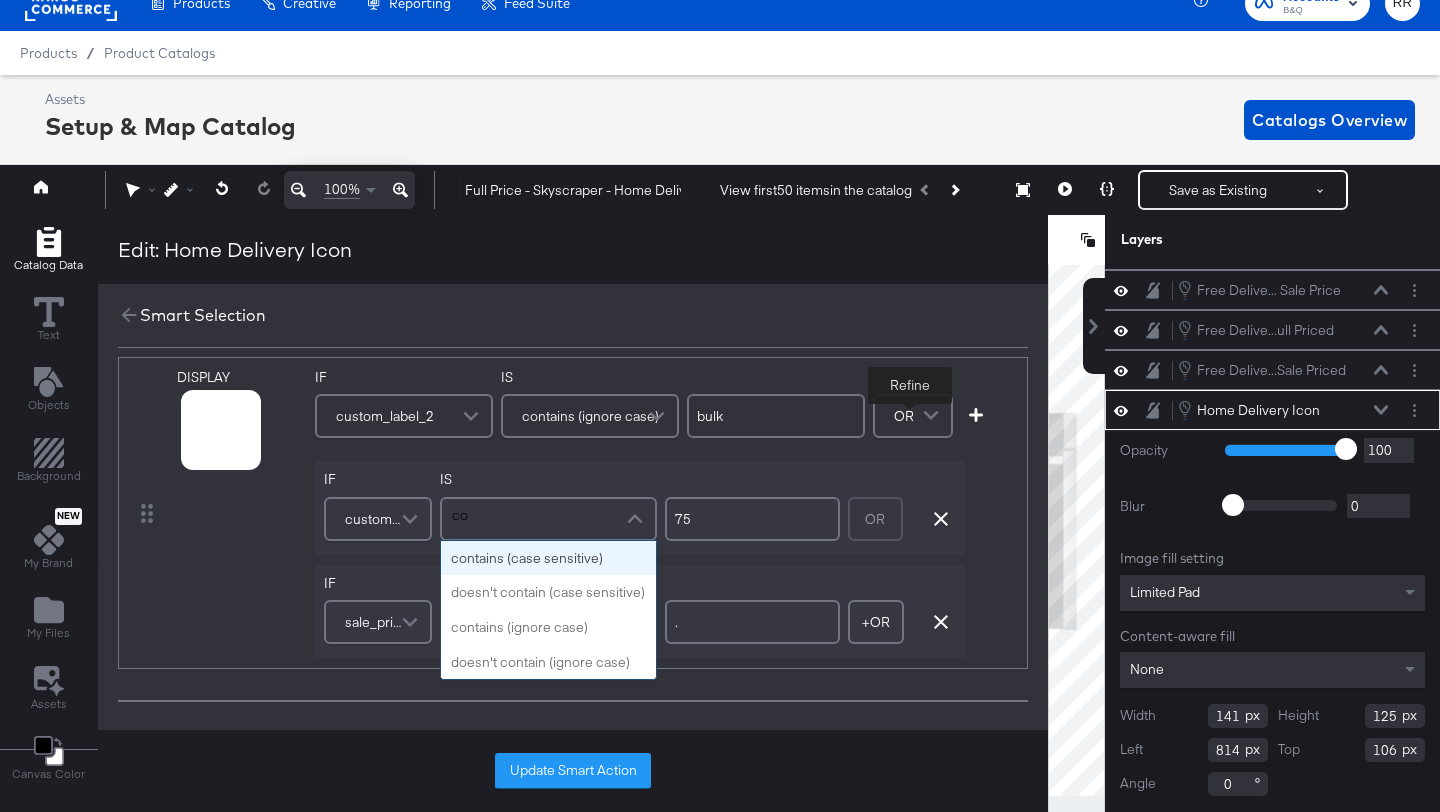scroll, scrollTop: 0, scrollLeft: 0, axis: both 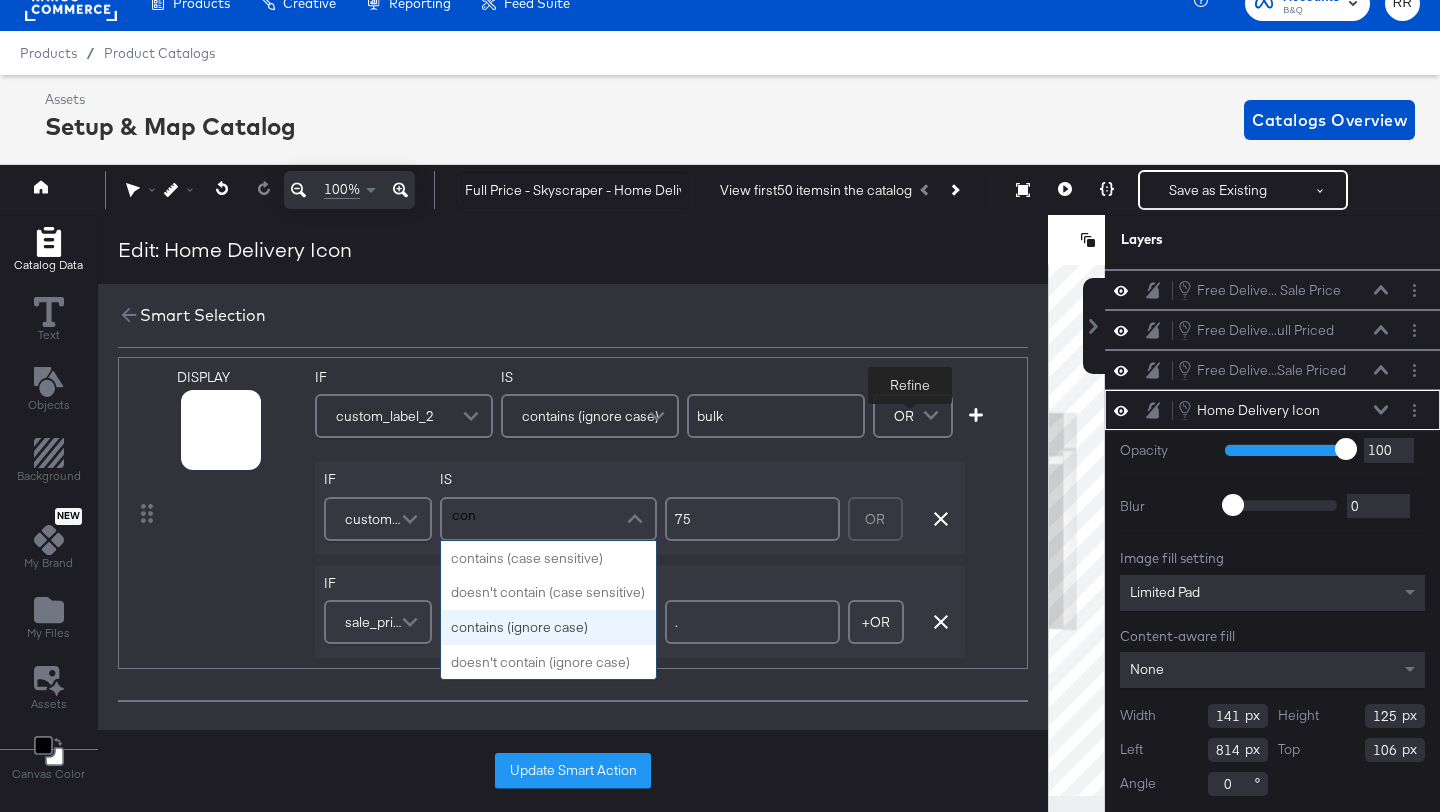 type 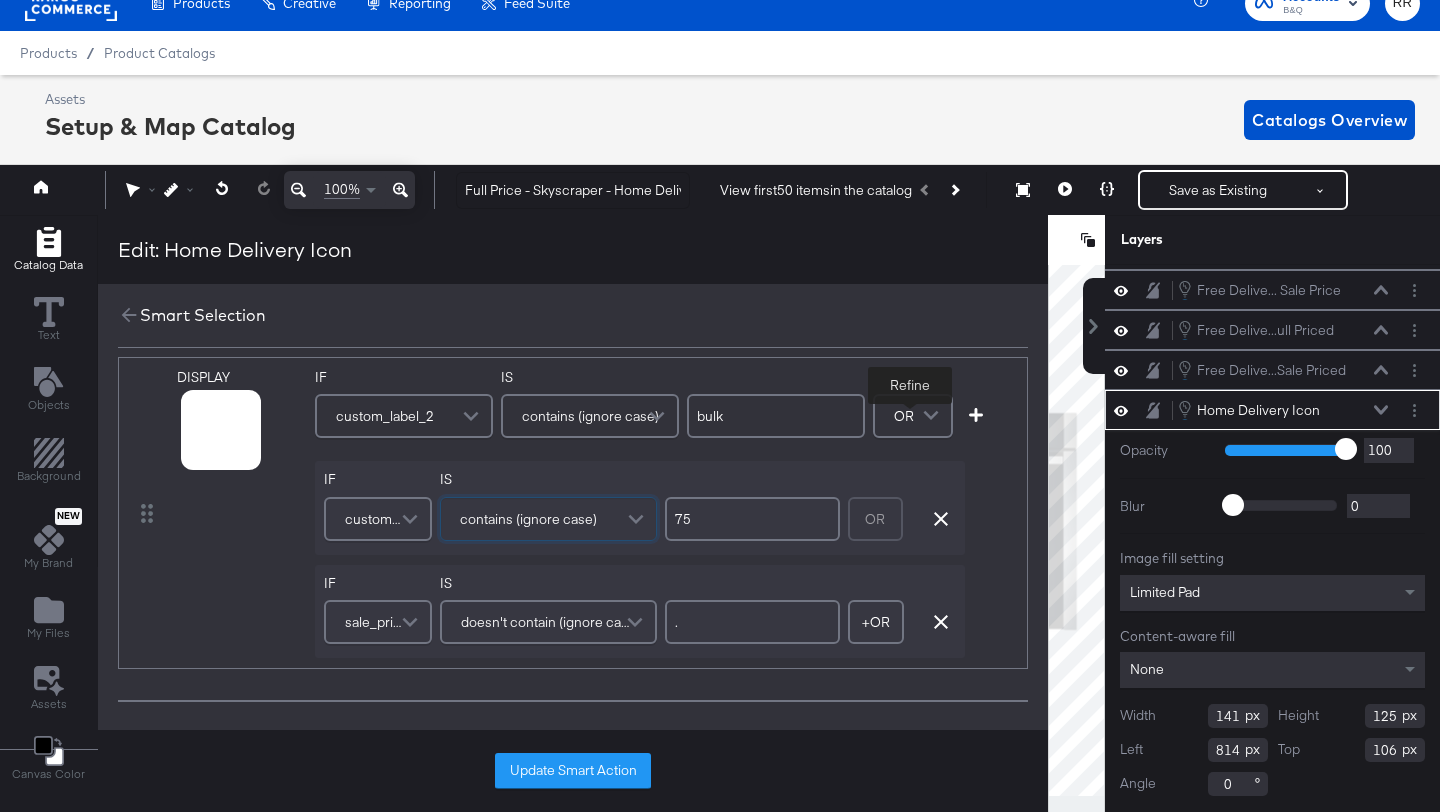 click on "75" at bounding box center [752, 519] 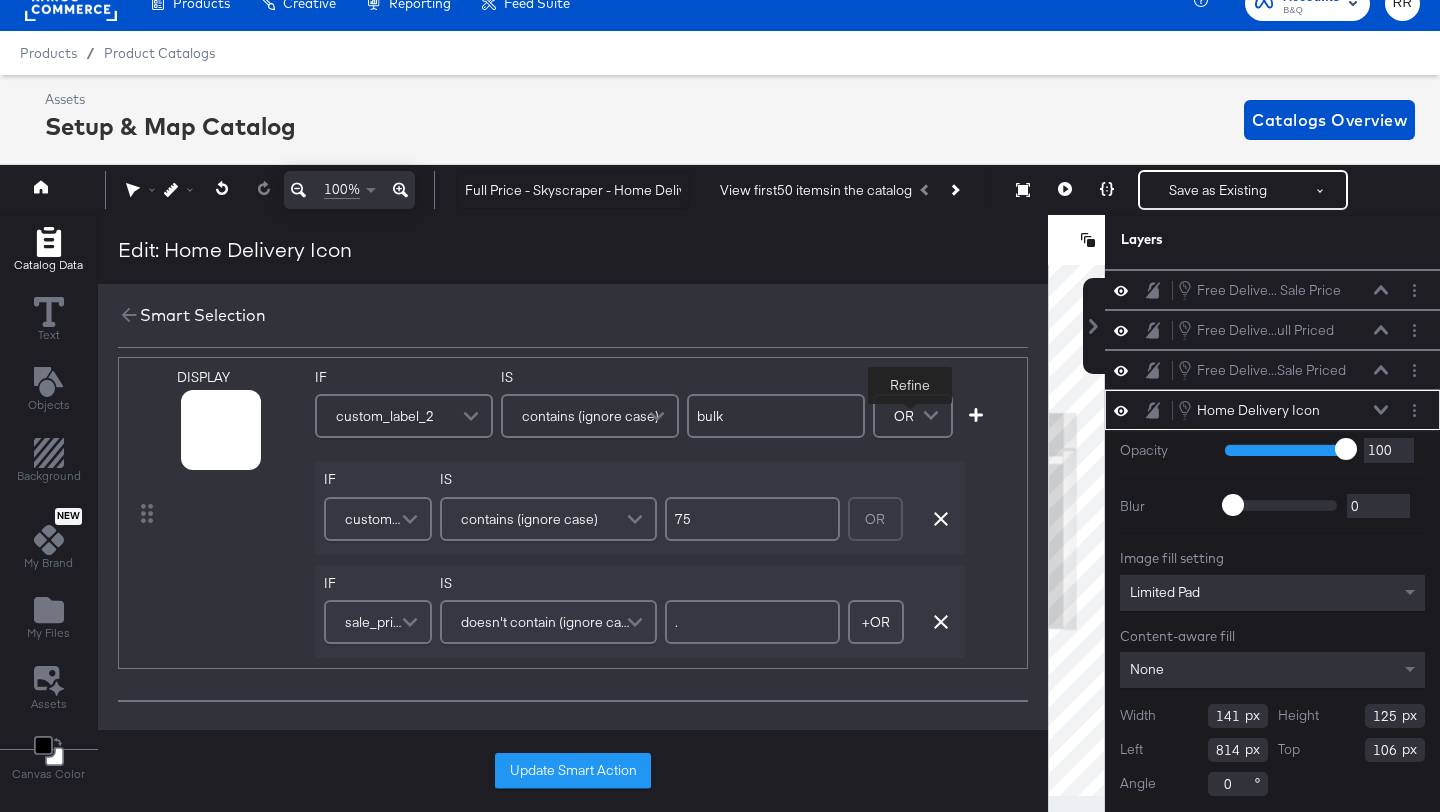 click on "75" at bounding box center [752, 519] 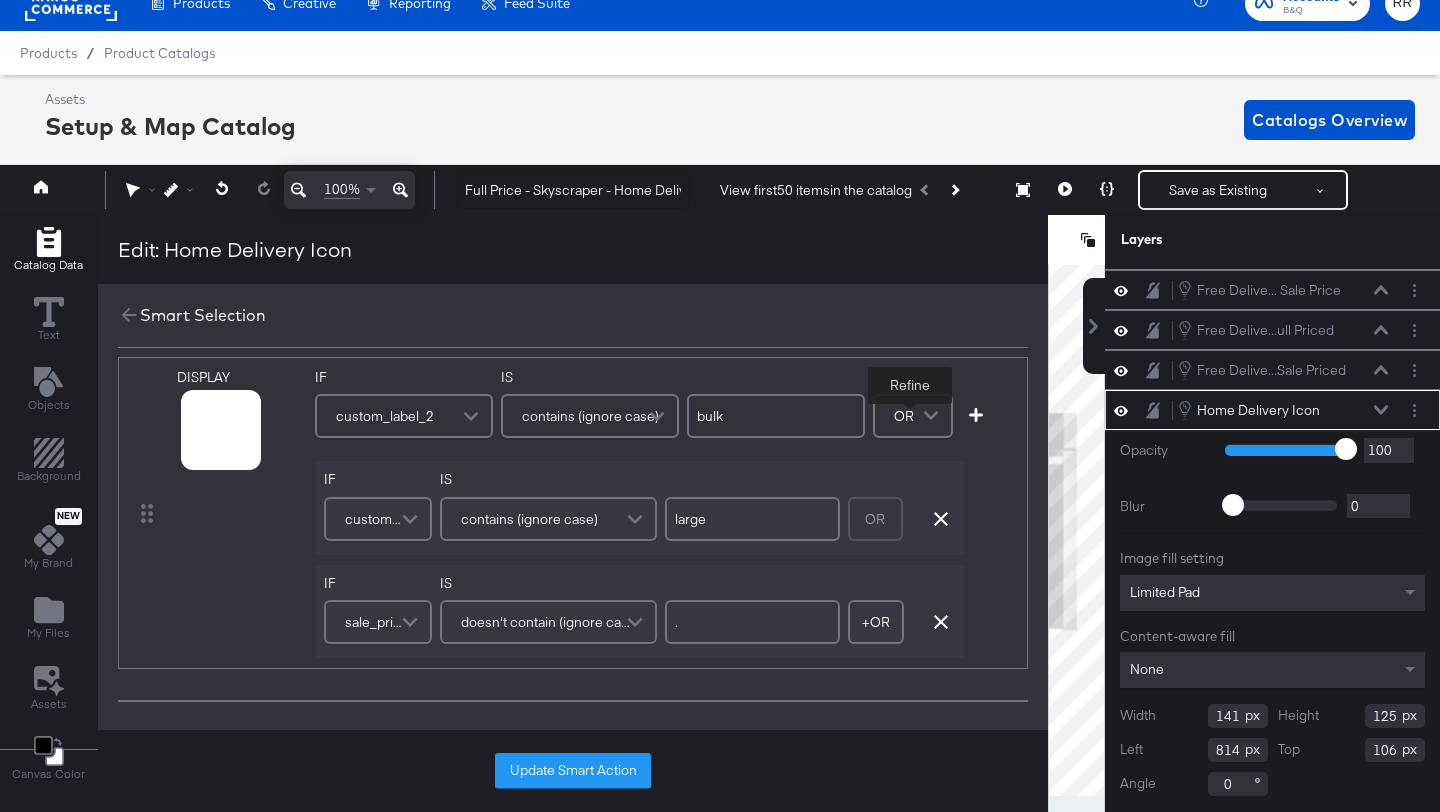 type on "large" 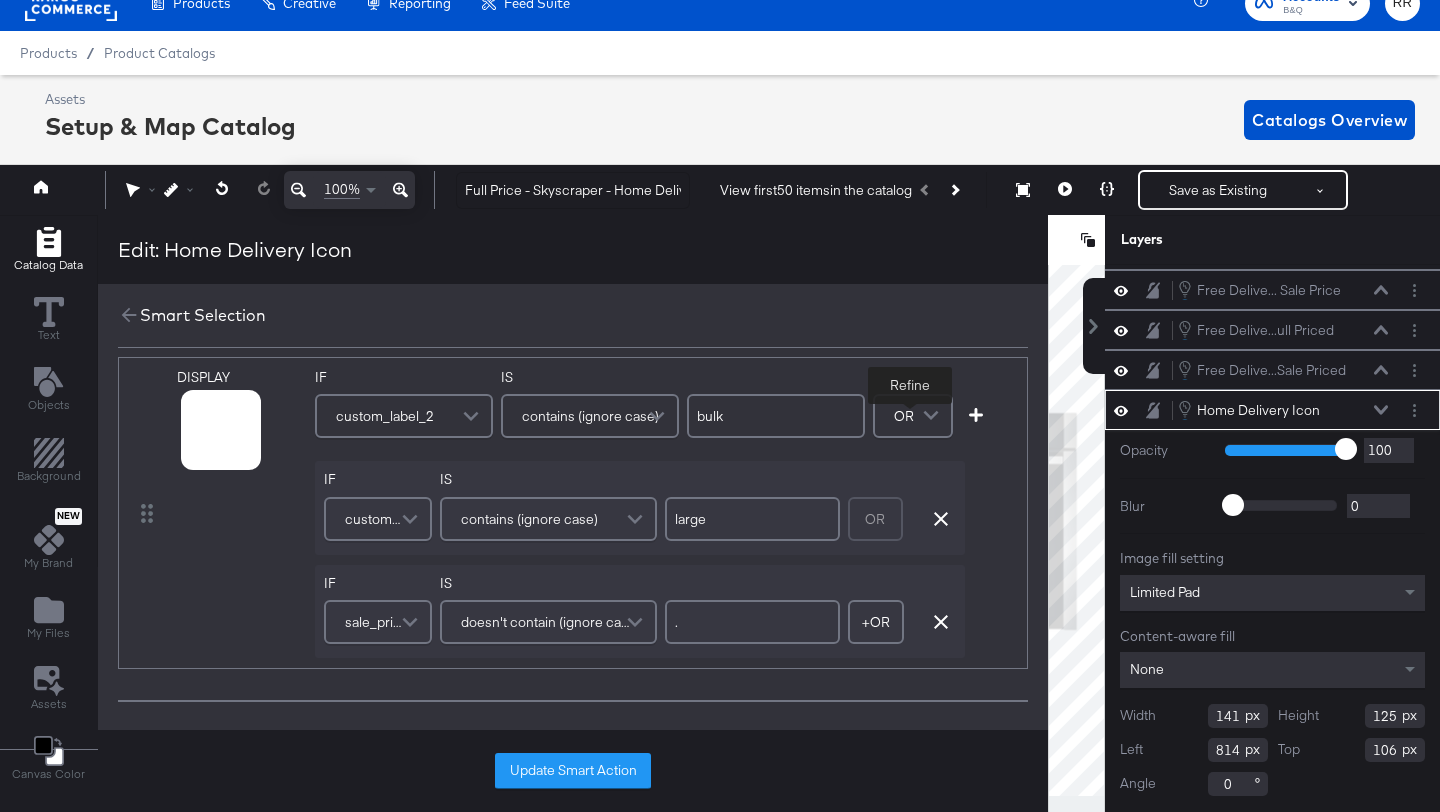 click on "IF custom_label_2 IS contains (ignore case) large OR Remove Condition" at bounding box center (640, 508) 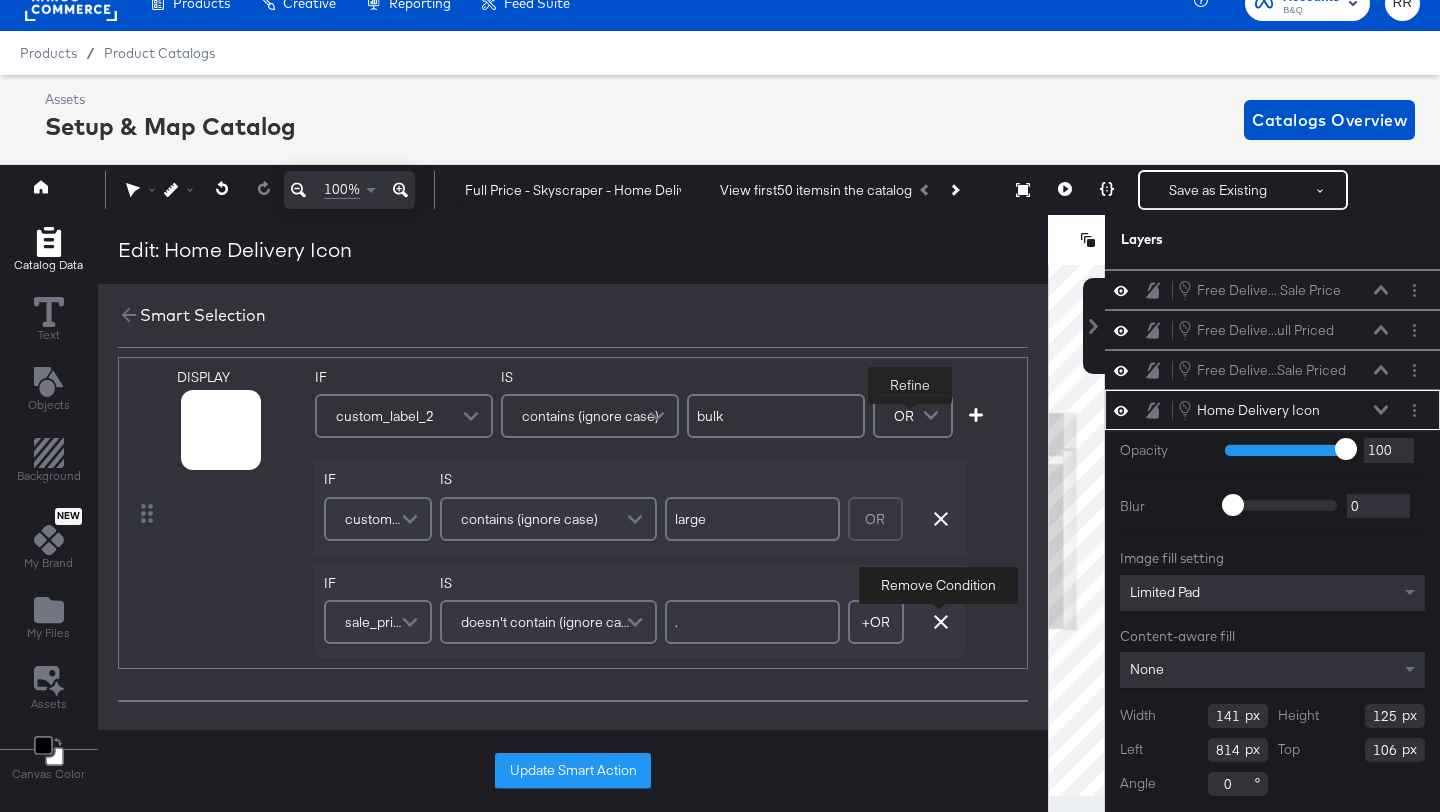 click 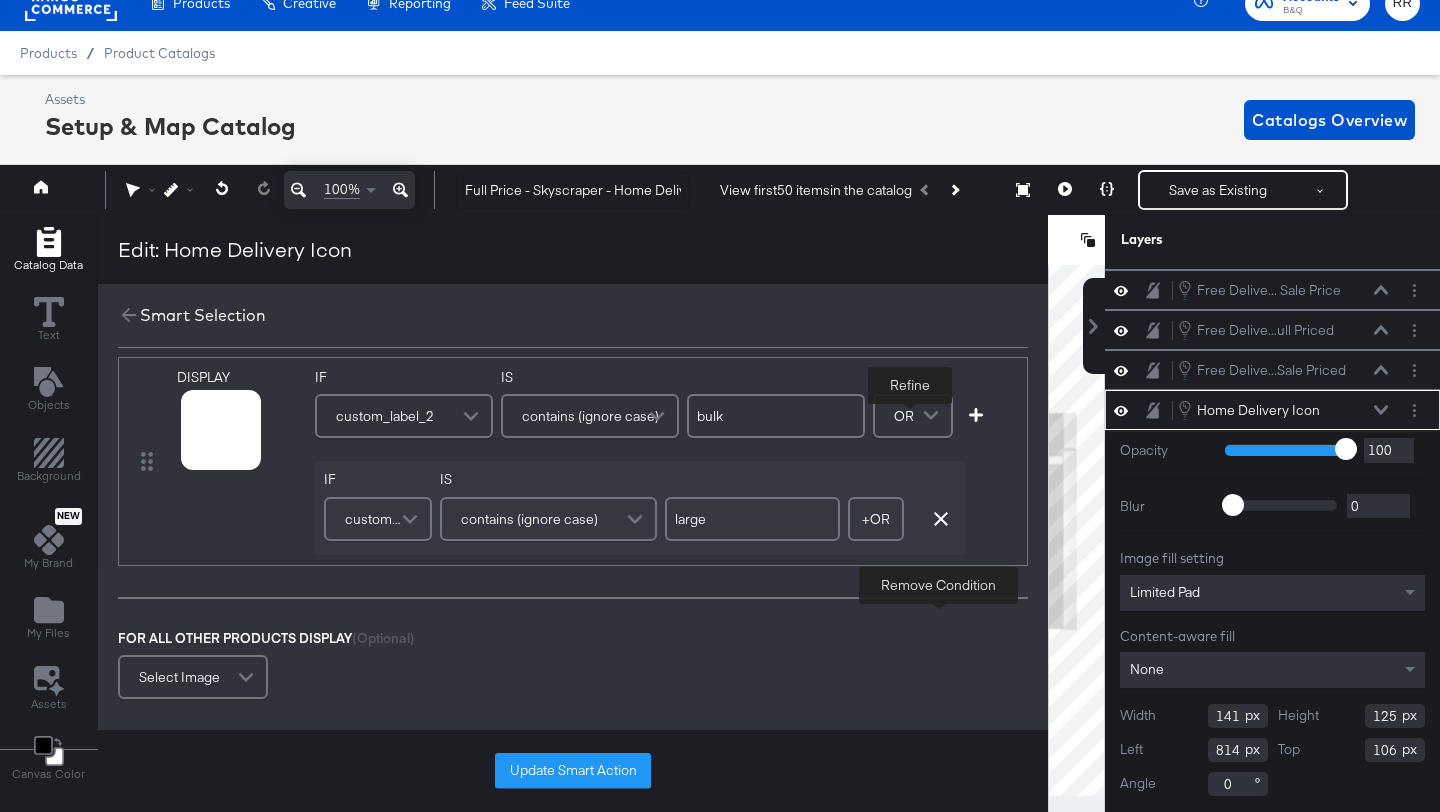 scroll, scrollTop: 0, scrollLeft: 0, axis: both 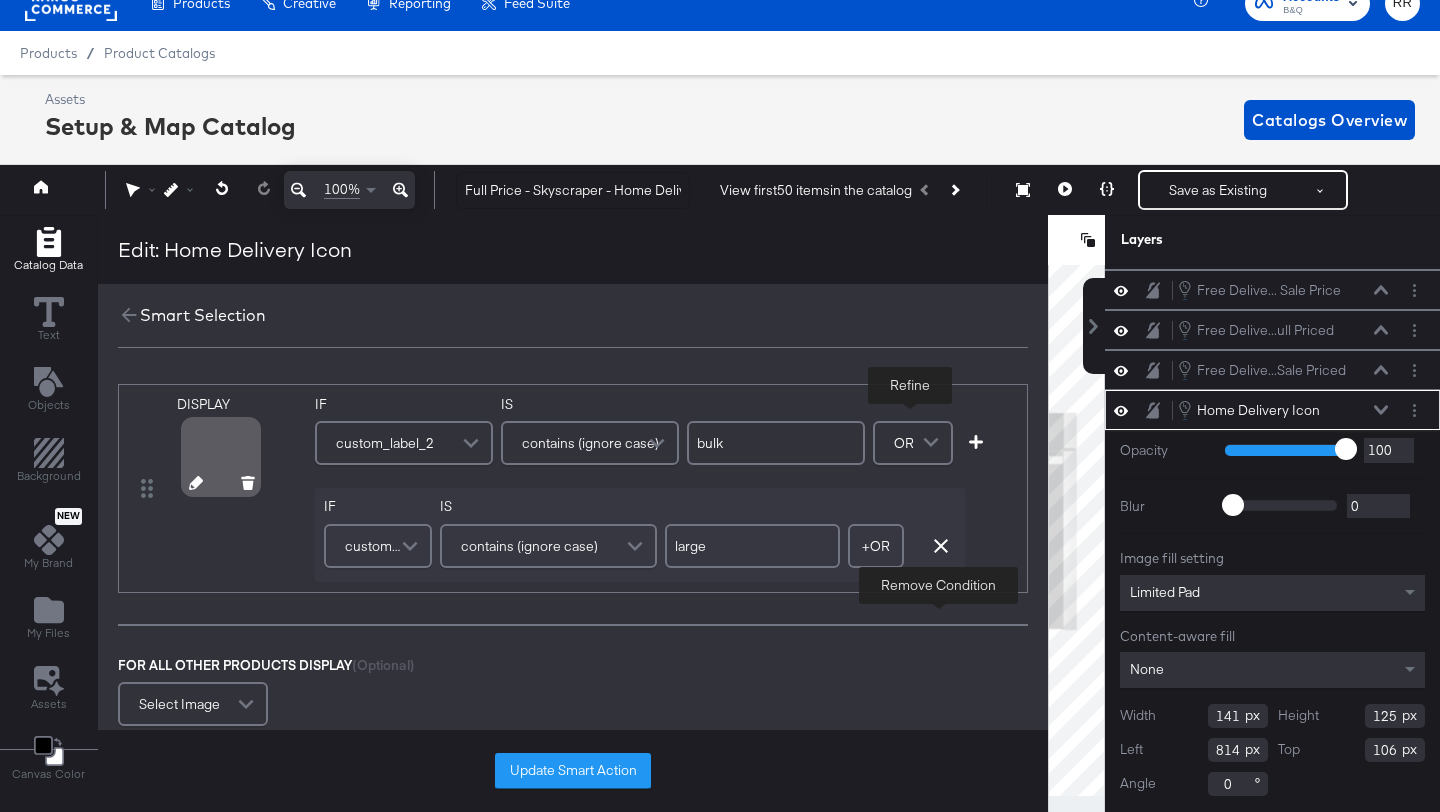 click 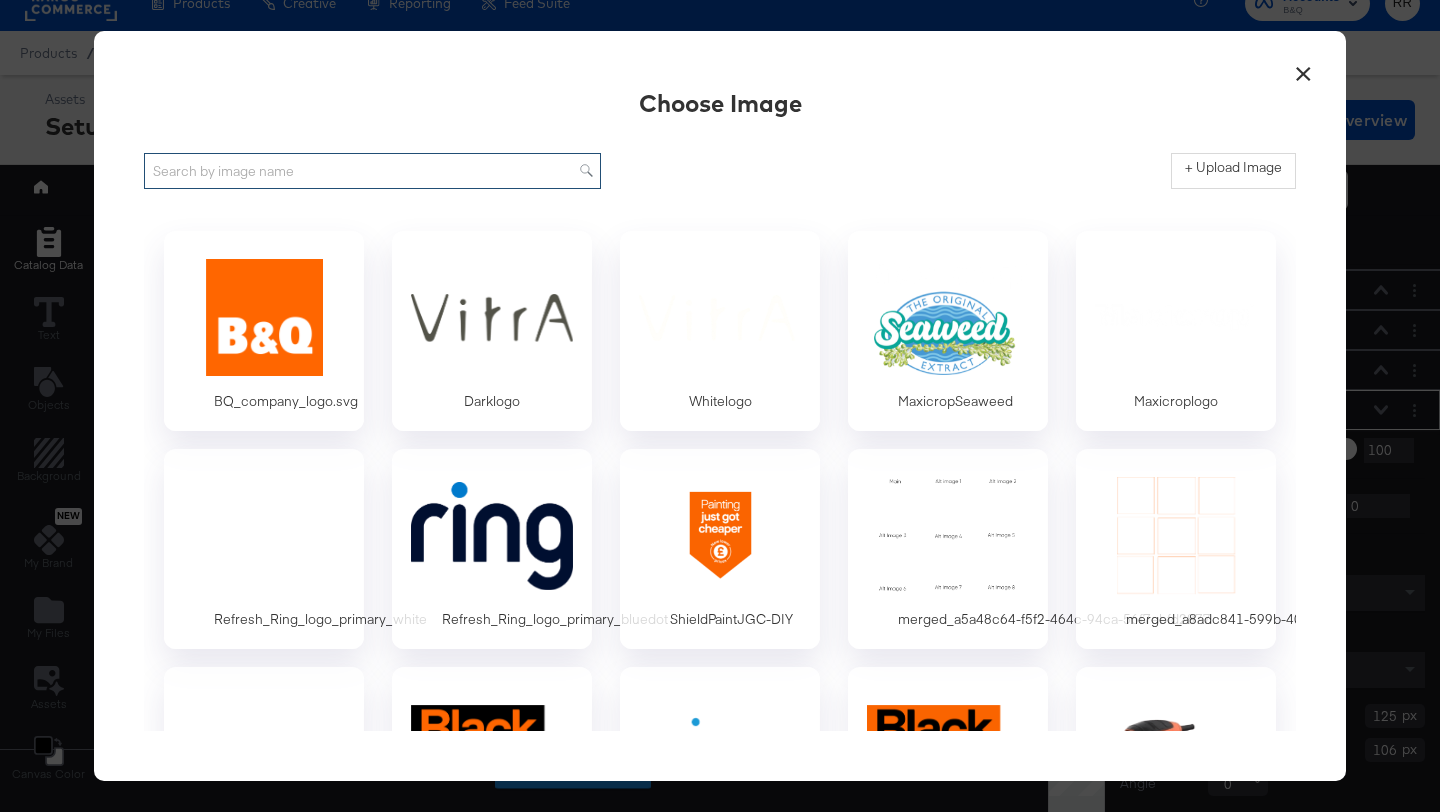 scroll, scrollTop: 0, scrollLeft: 0, axis: both 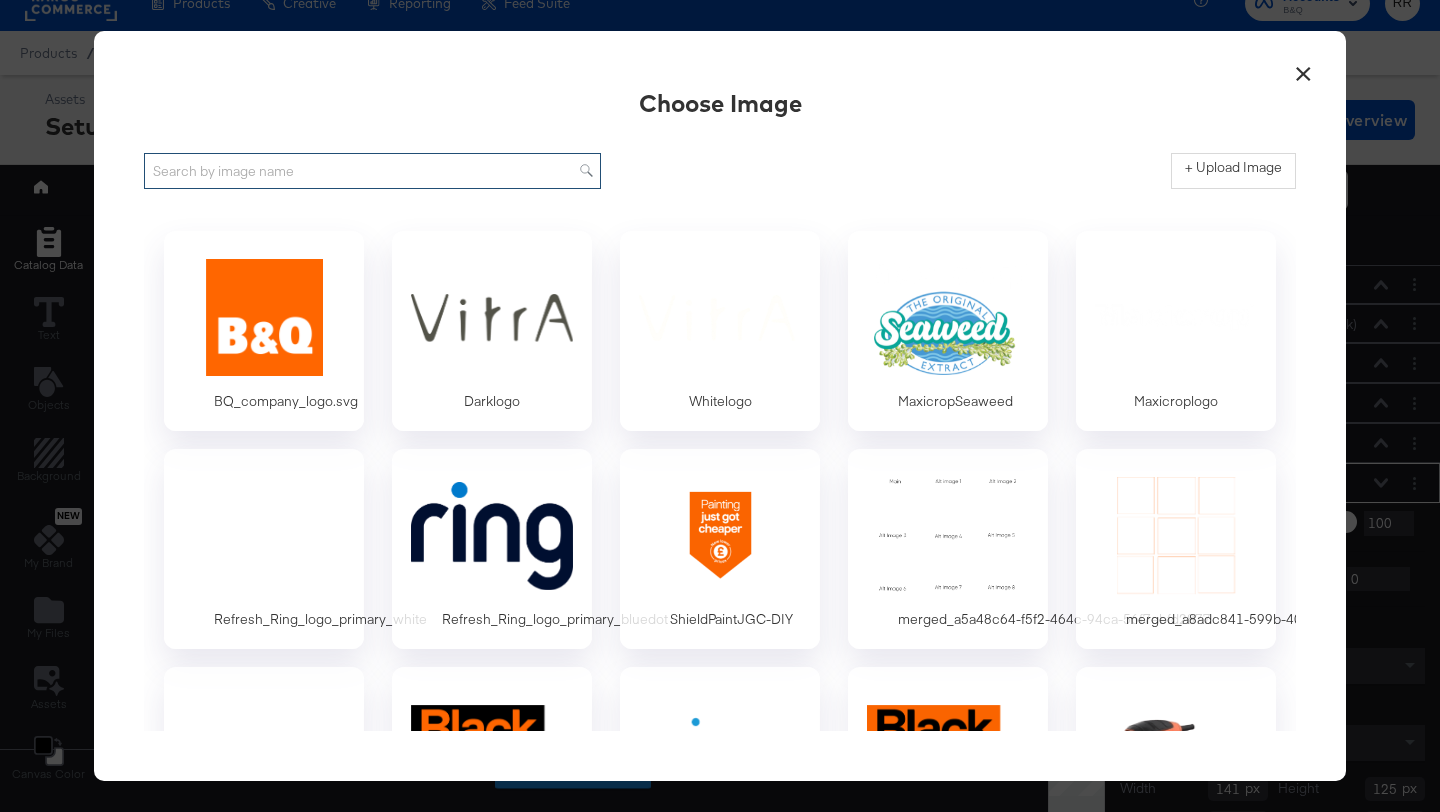 click at bounding box center [372, 171] 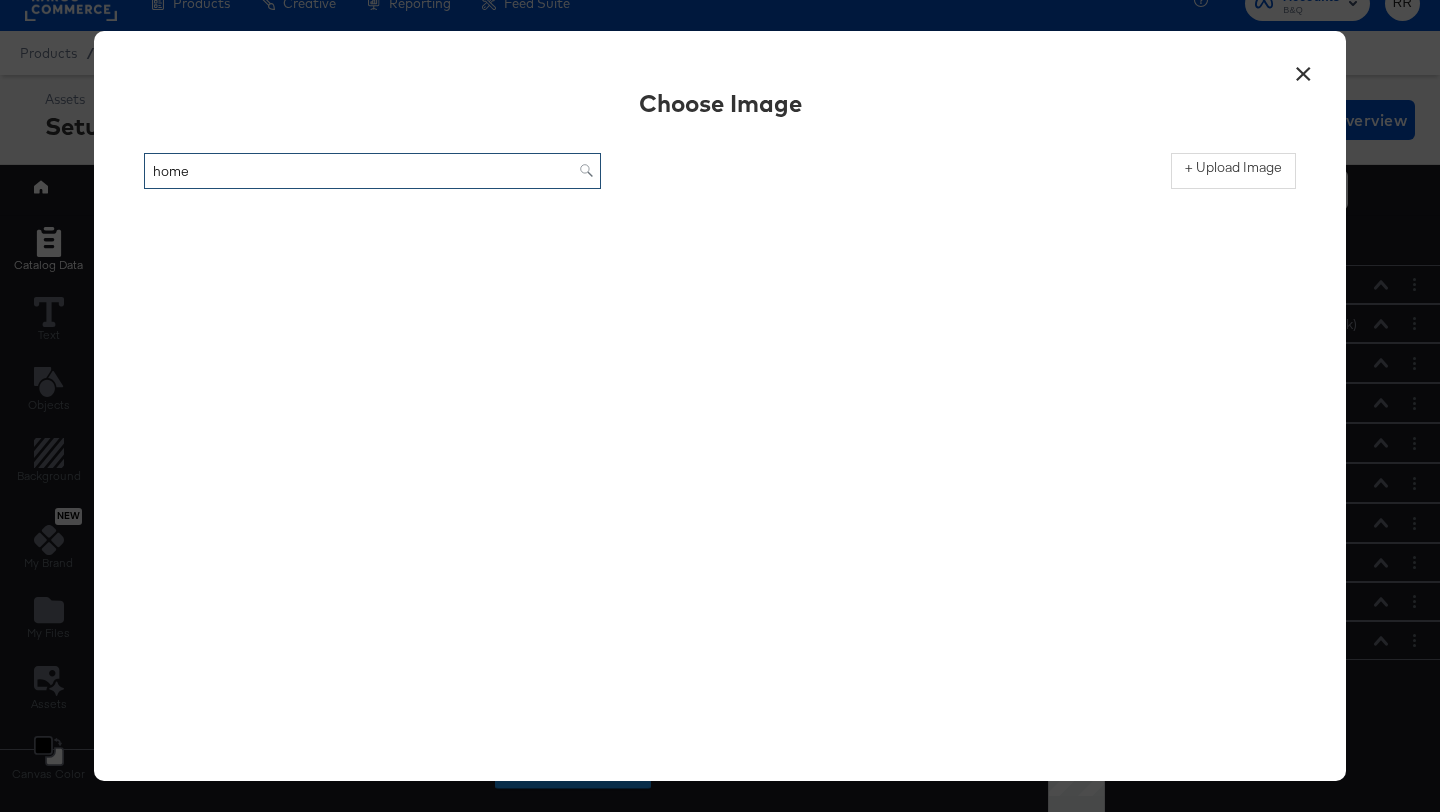 click on "home" at bounding box center [372, 171] 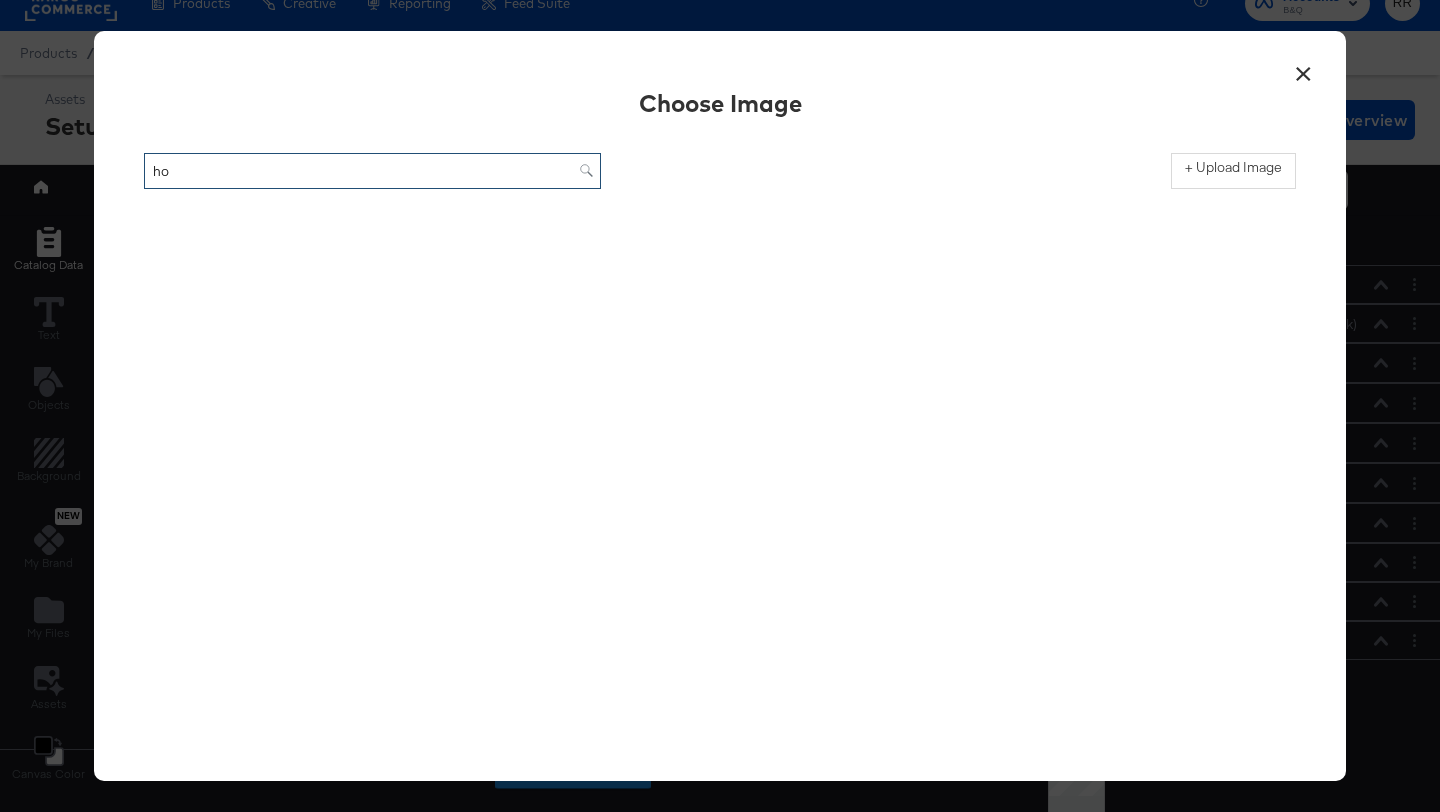 type on "h" 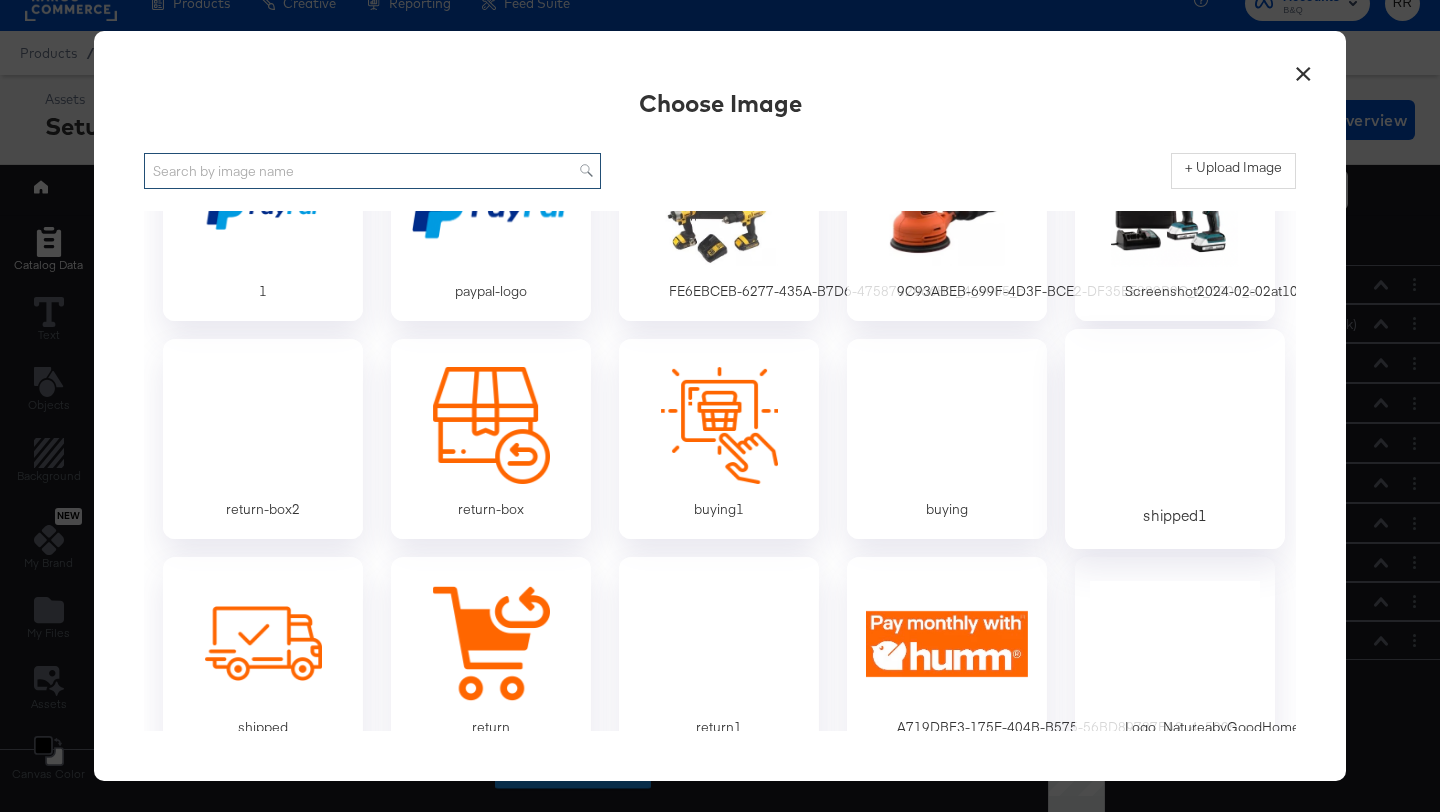scroll, scrollTop: 931, scrollLeft: 1, axis: both 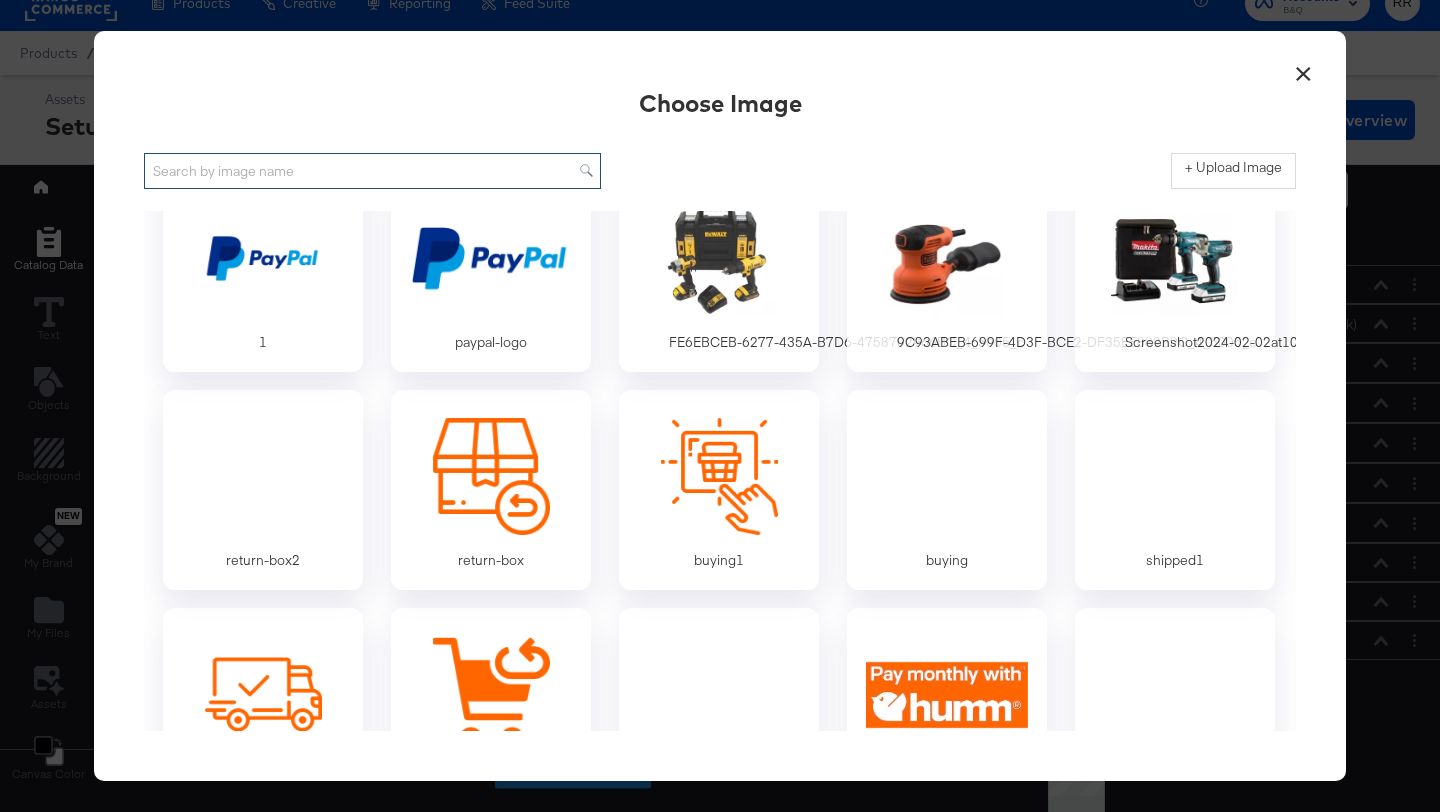 type 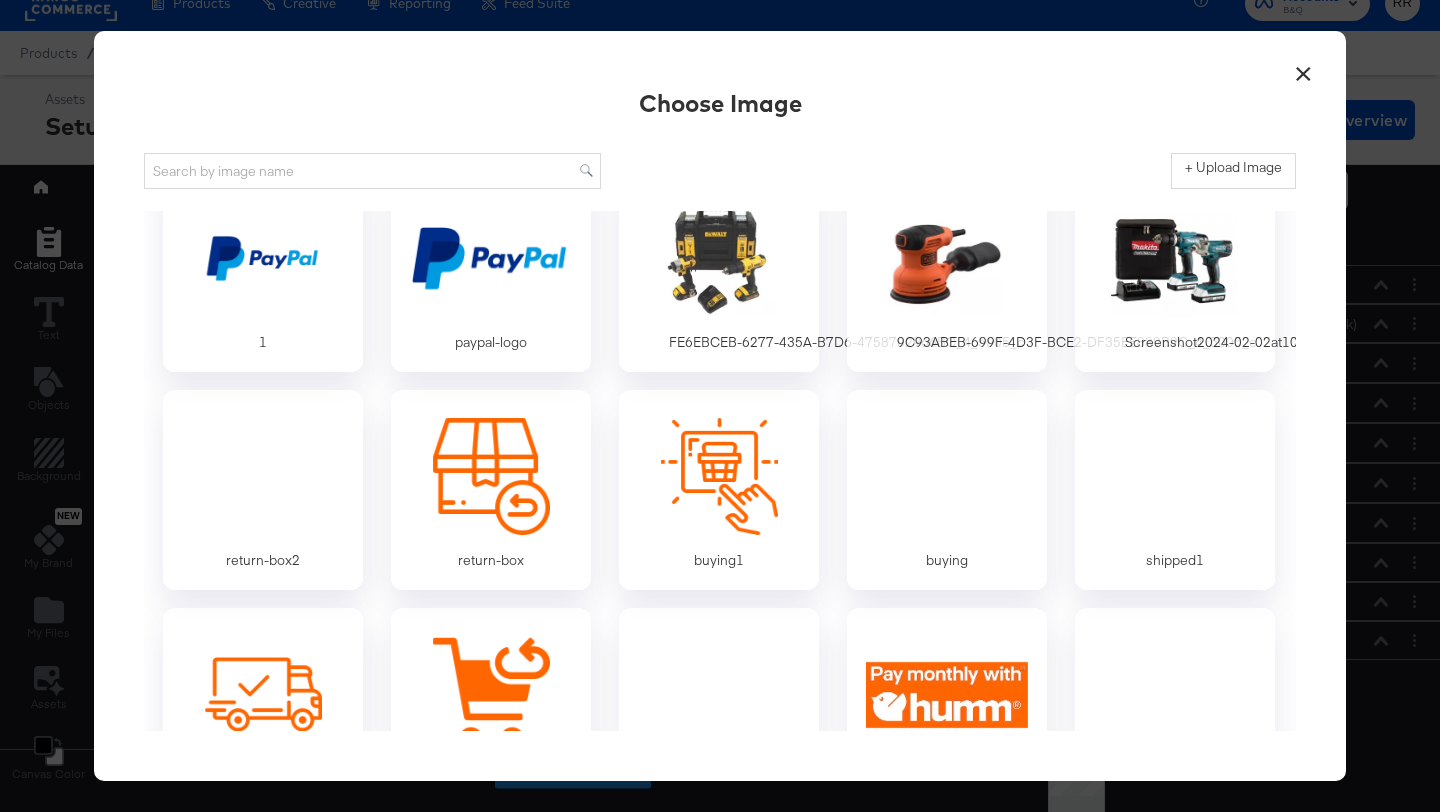 click on "×" at bounding box center [1303, 69] 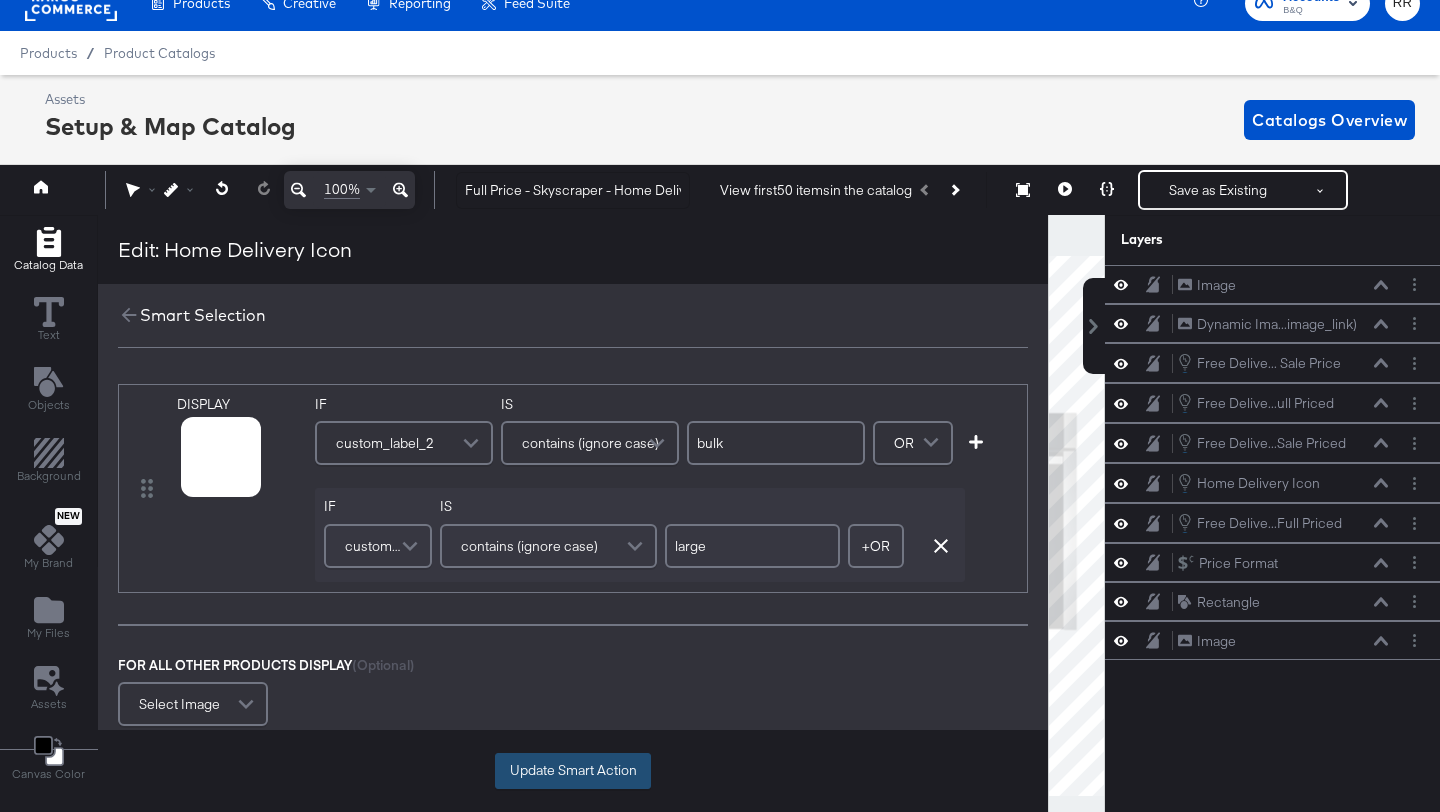 click on "Update Smart Action" at bounding box center [573, 771] 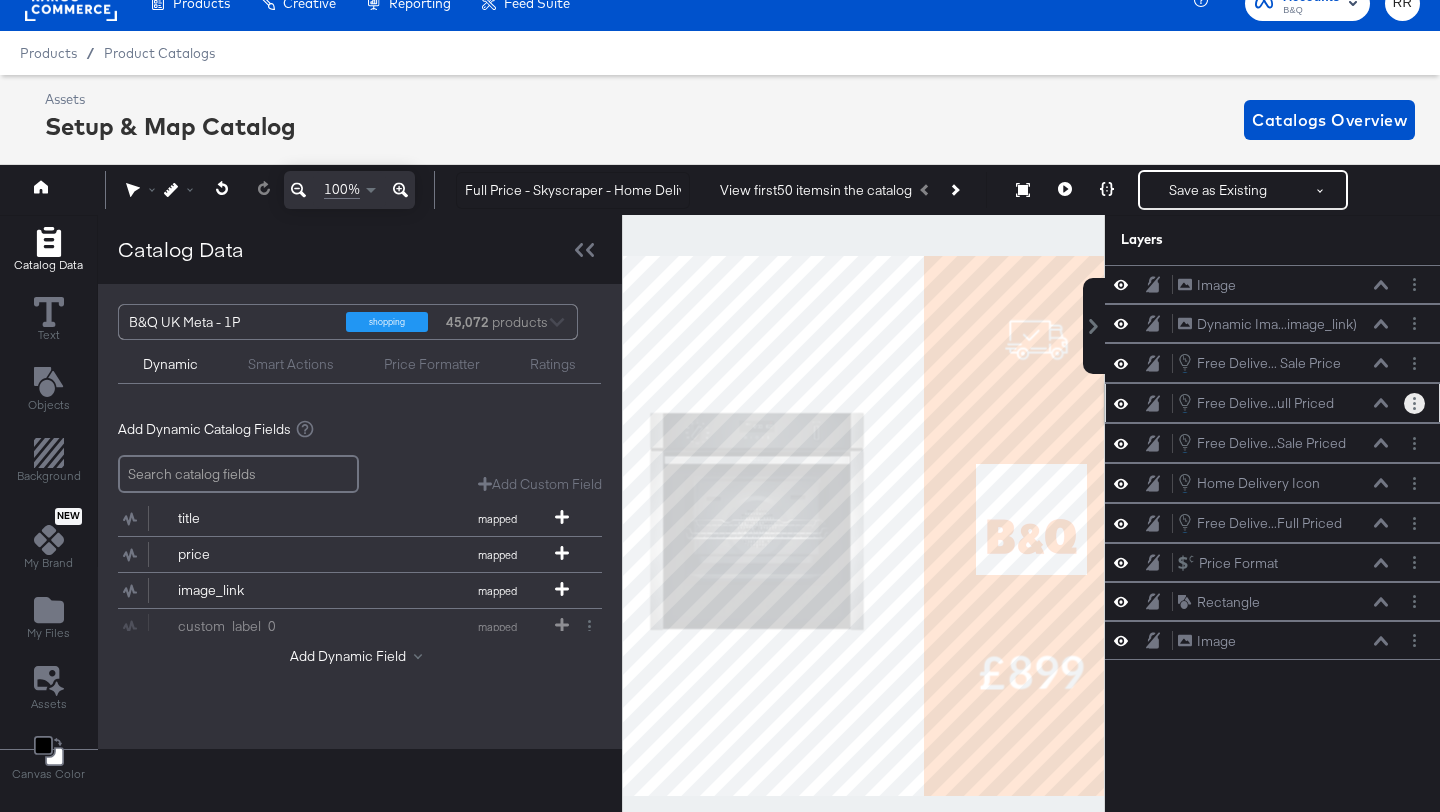 click at bounding box center (1414, 403) 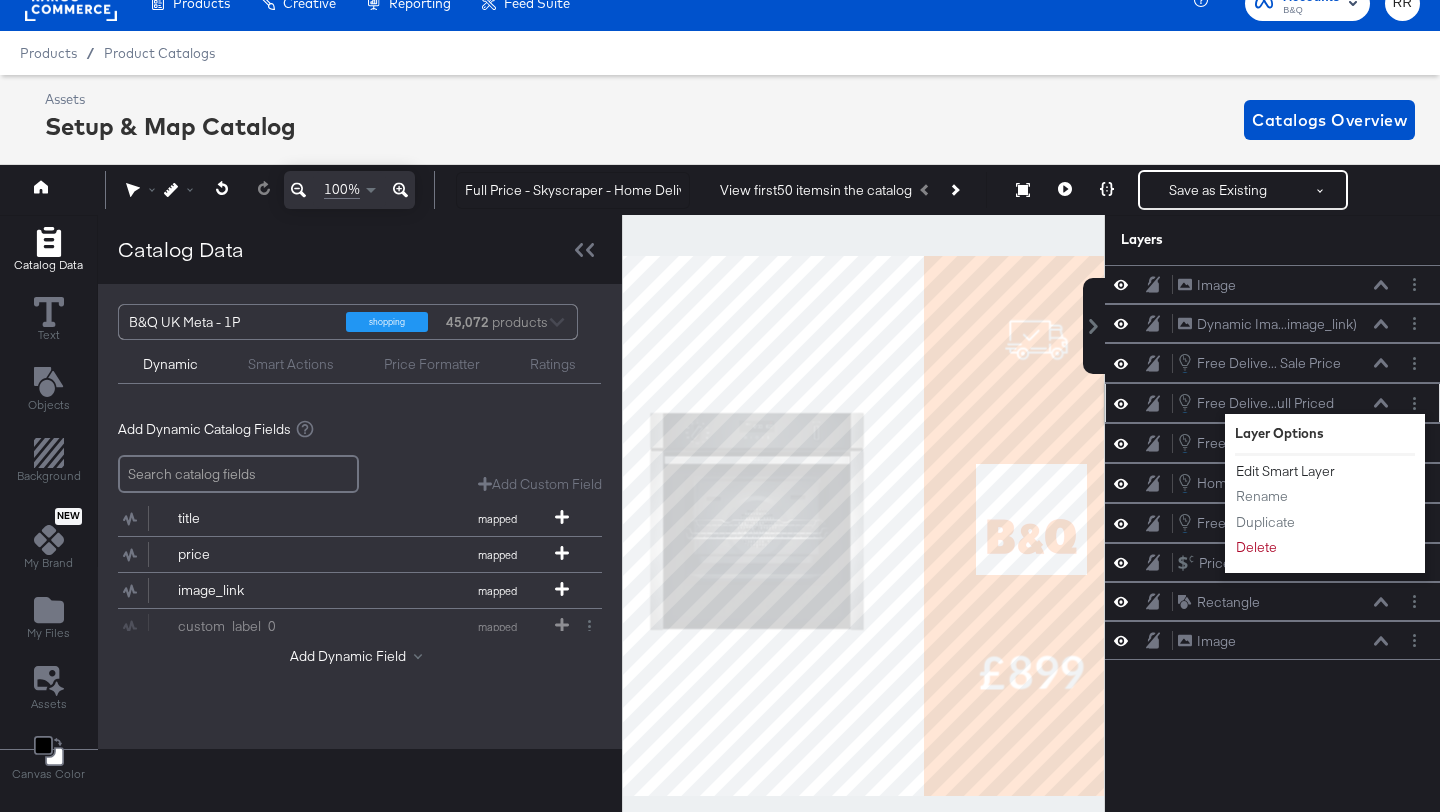 click on "Edit Smart Layer" at bounding box center [1285, 471] 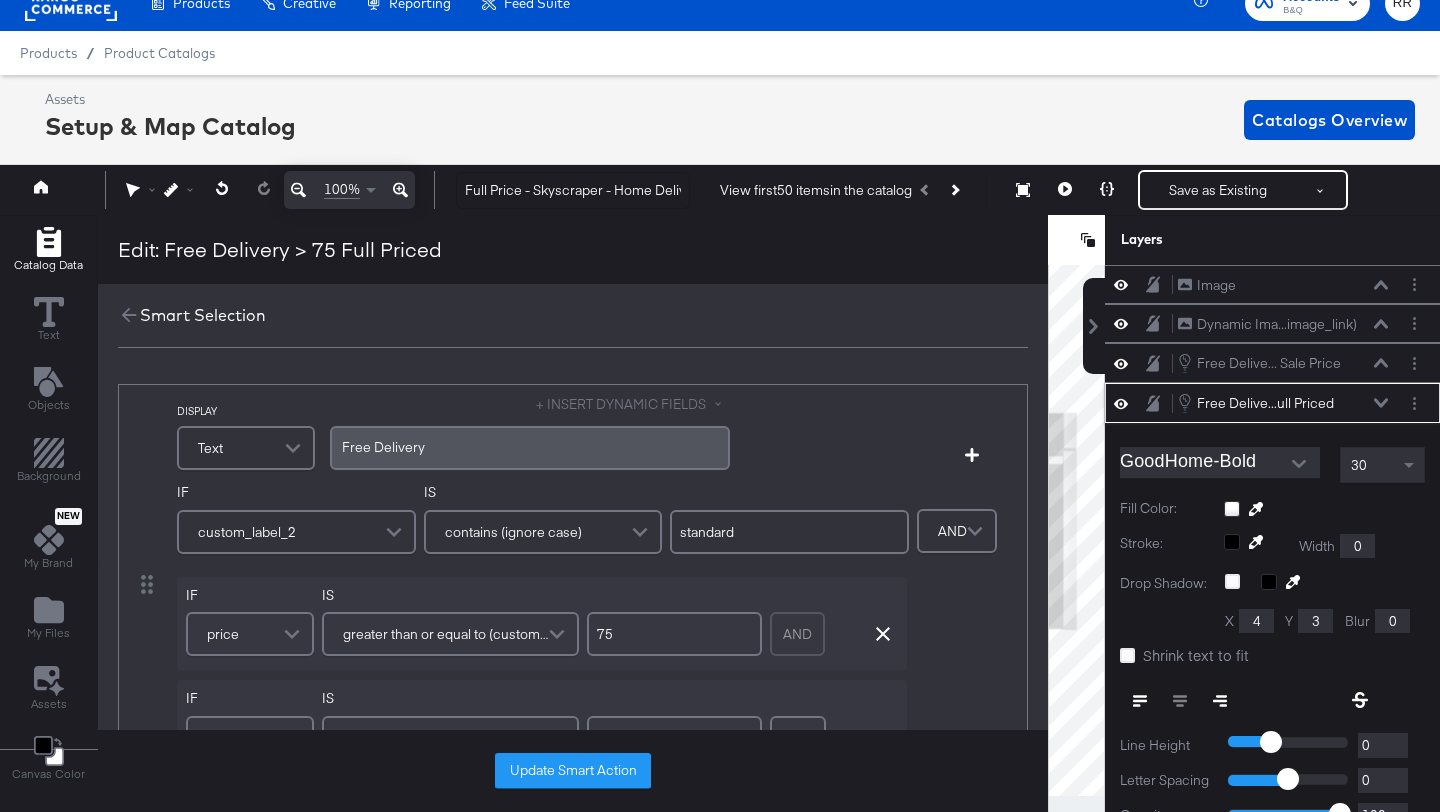 scroll, scrollTop: 25, scrollLeft: 0, axis: vertical 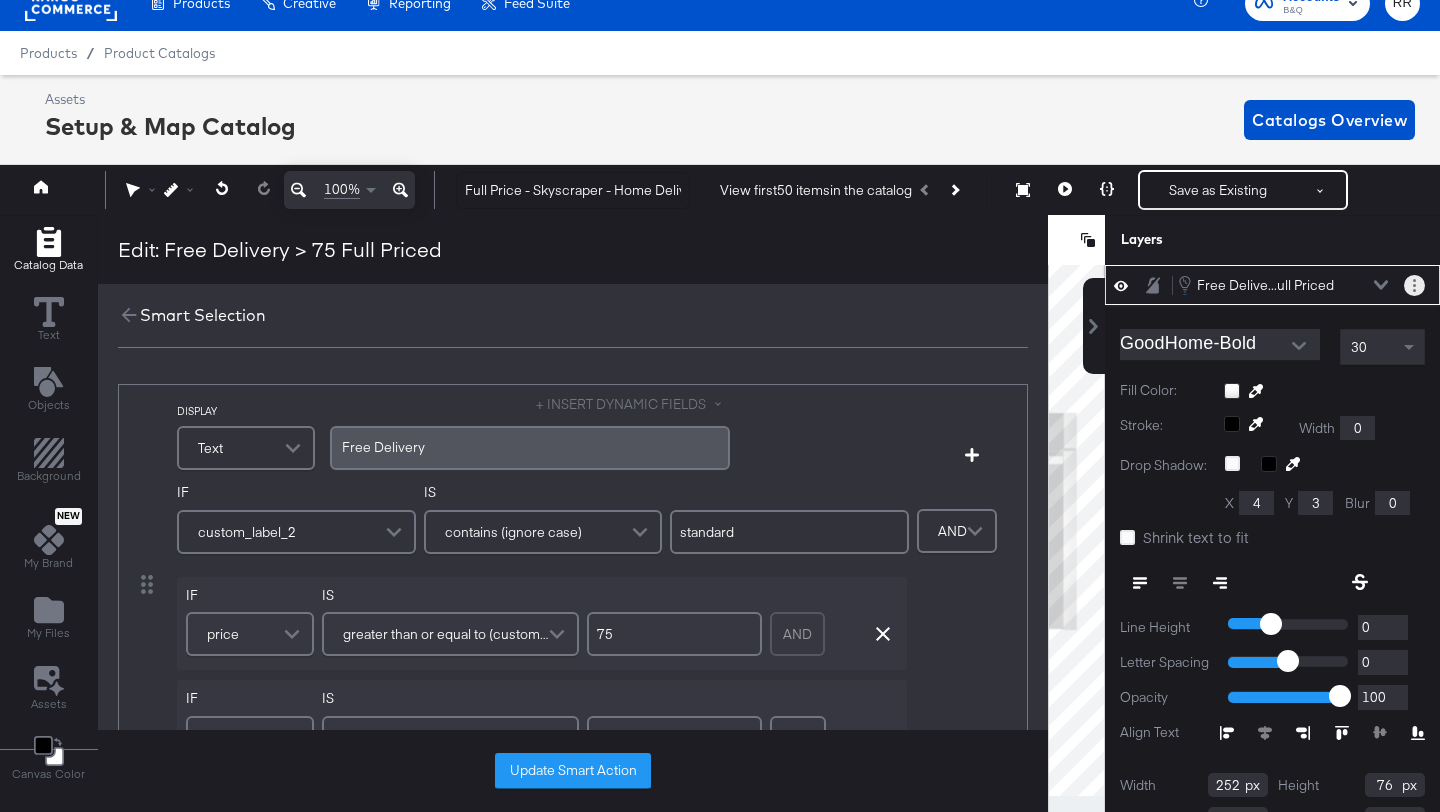 click at bounding box center (1414, 285) 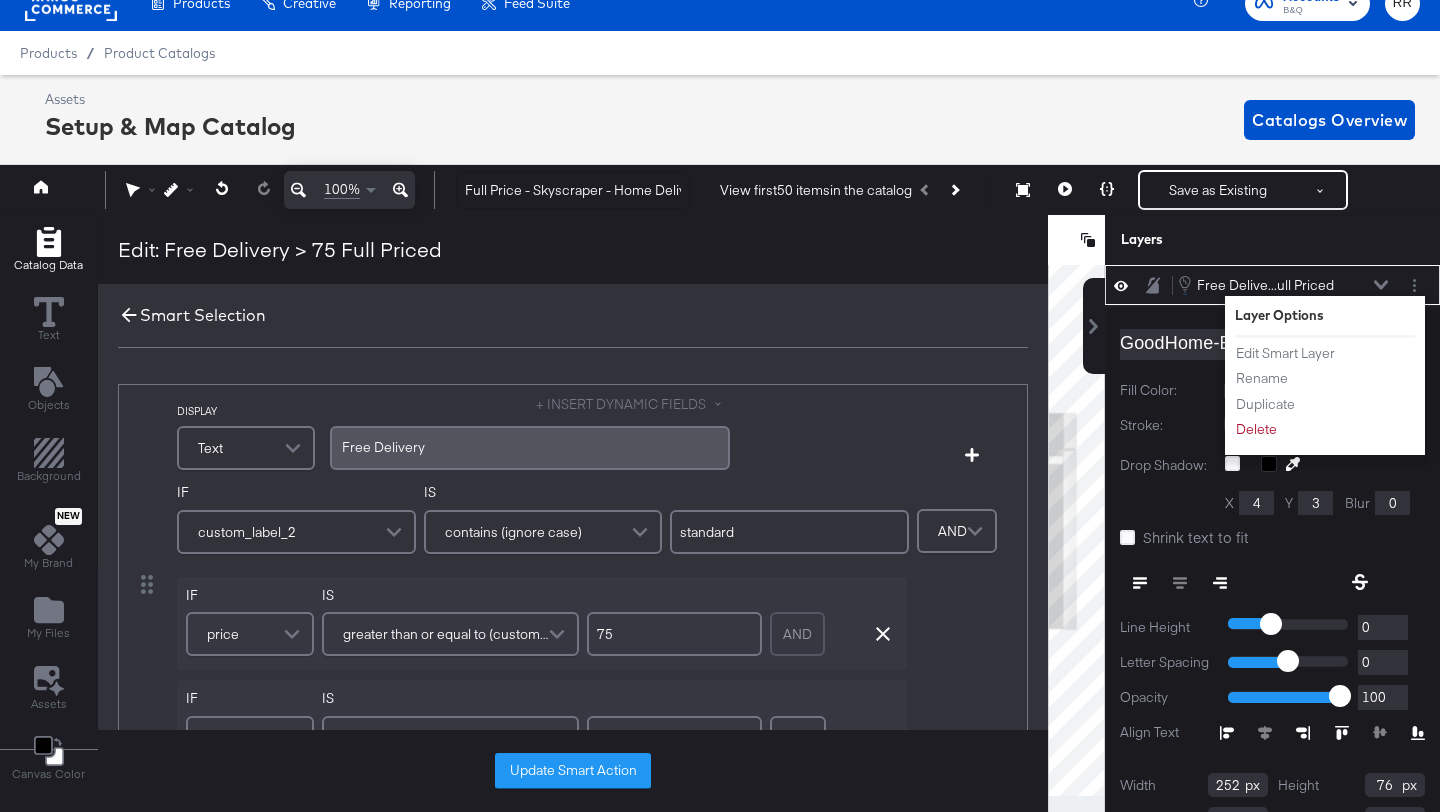 click on "Smart Selection" at bounding box center (573, 315) 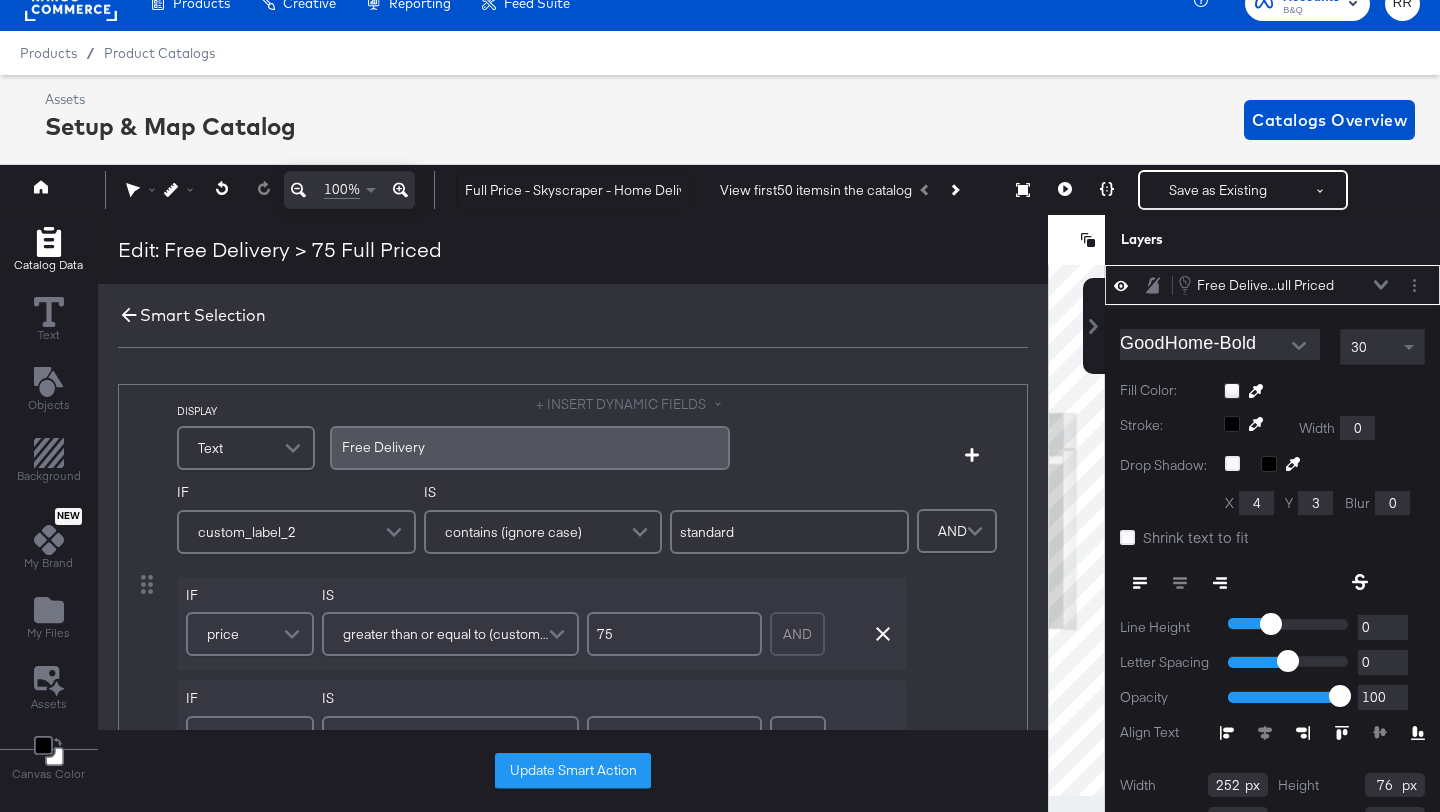 click on "Smart Selection" at bounding box center [573, 315] 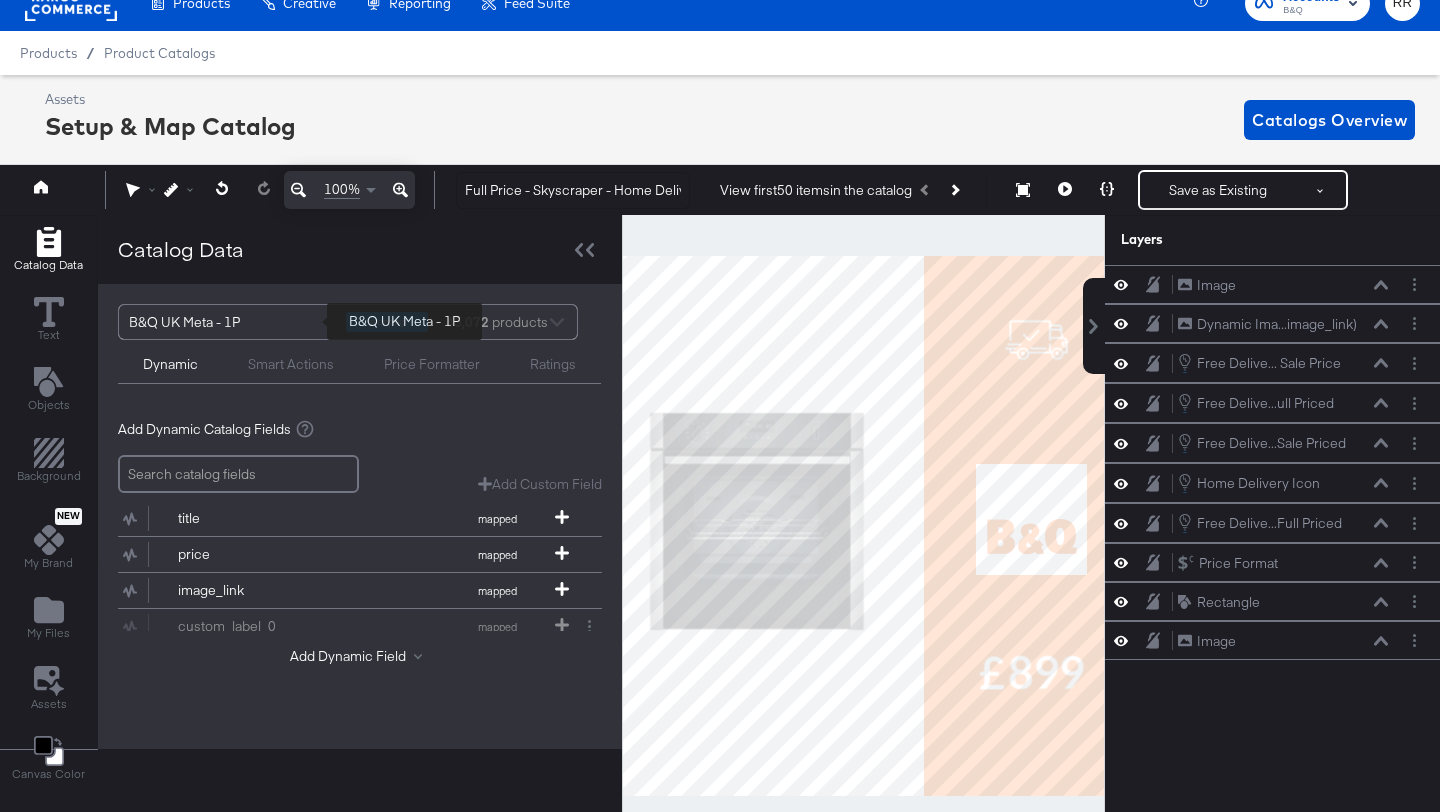 scroll, scrollTop: 0, scrollLeft: 0, axis: both 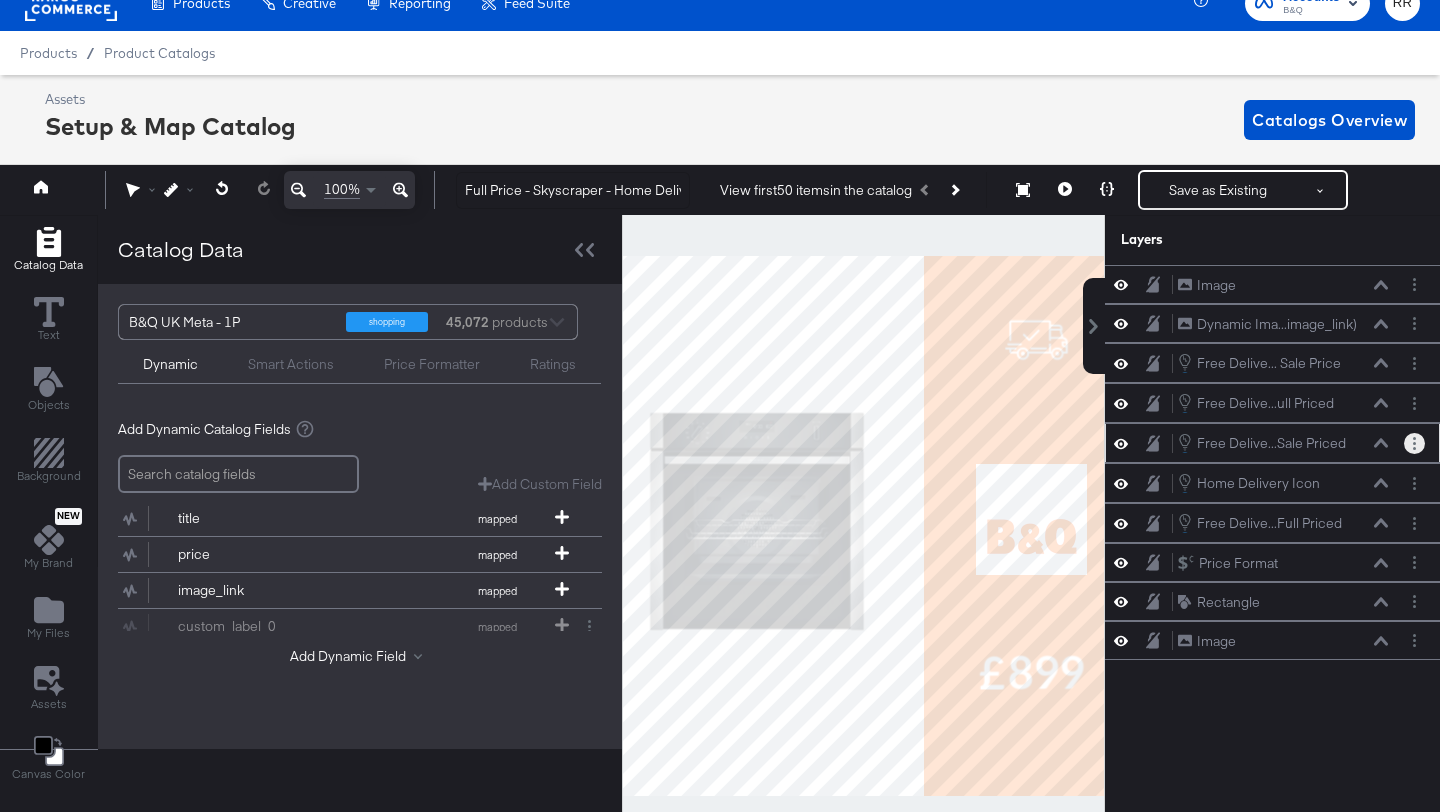 click 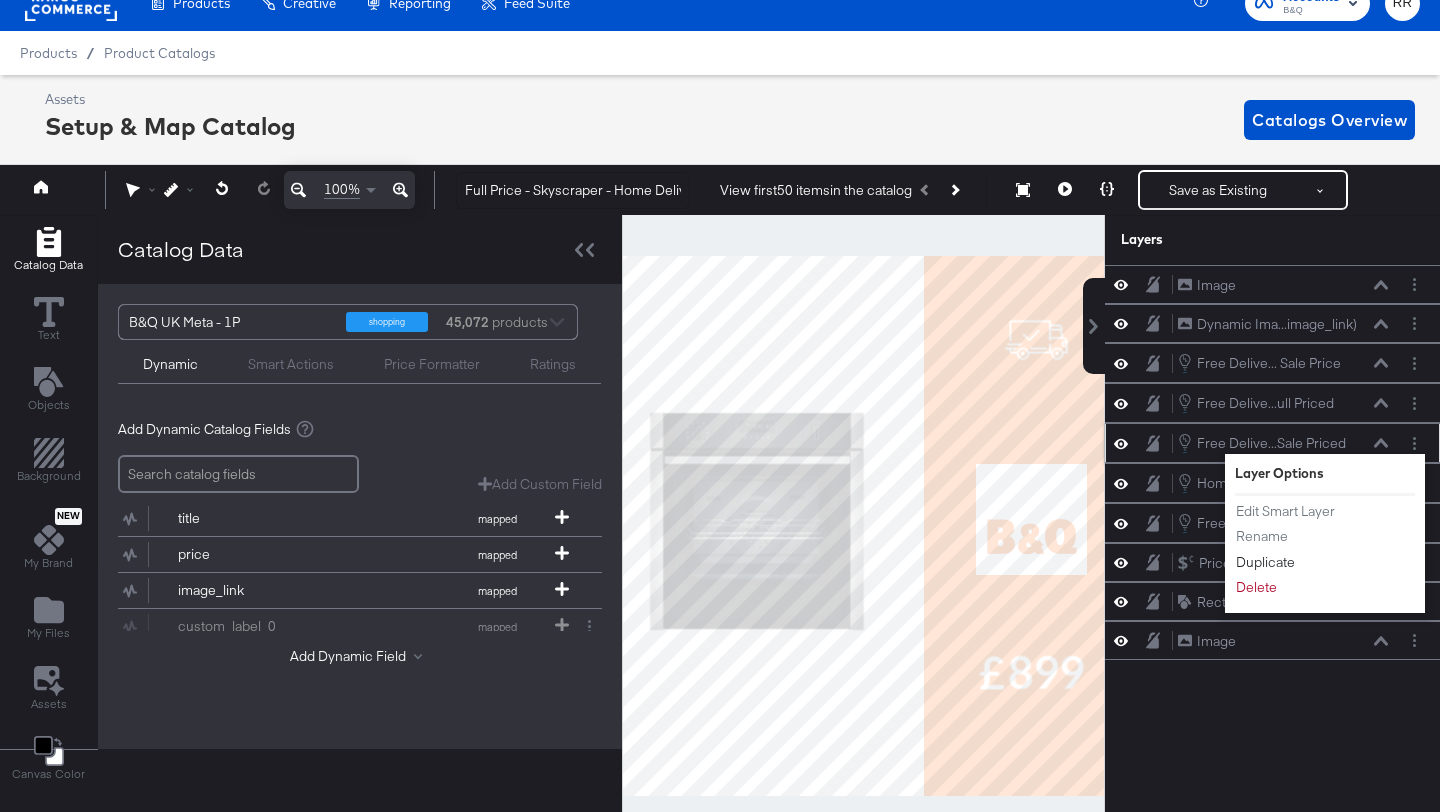 click on "Duplicate" at bounding box center [1265, 562] 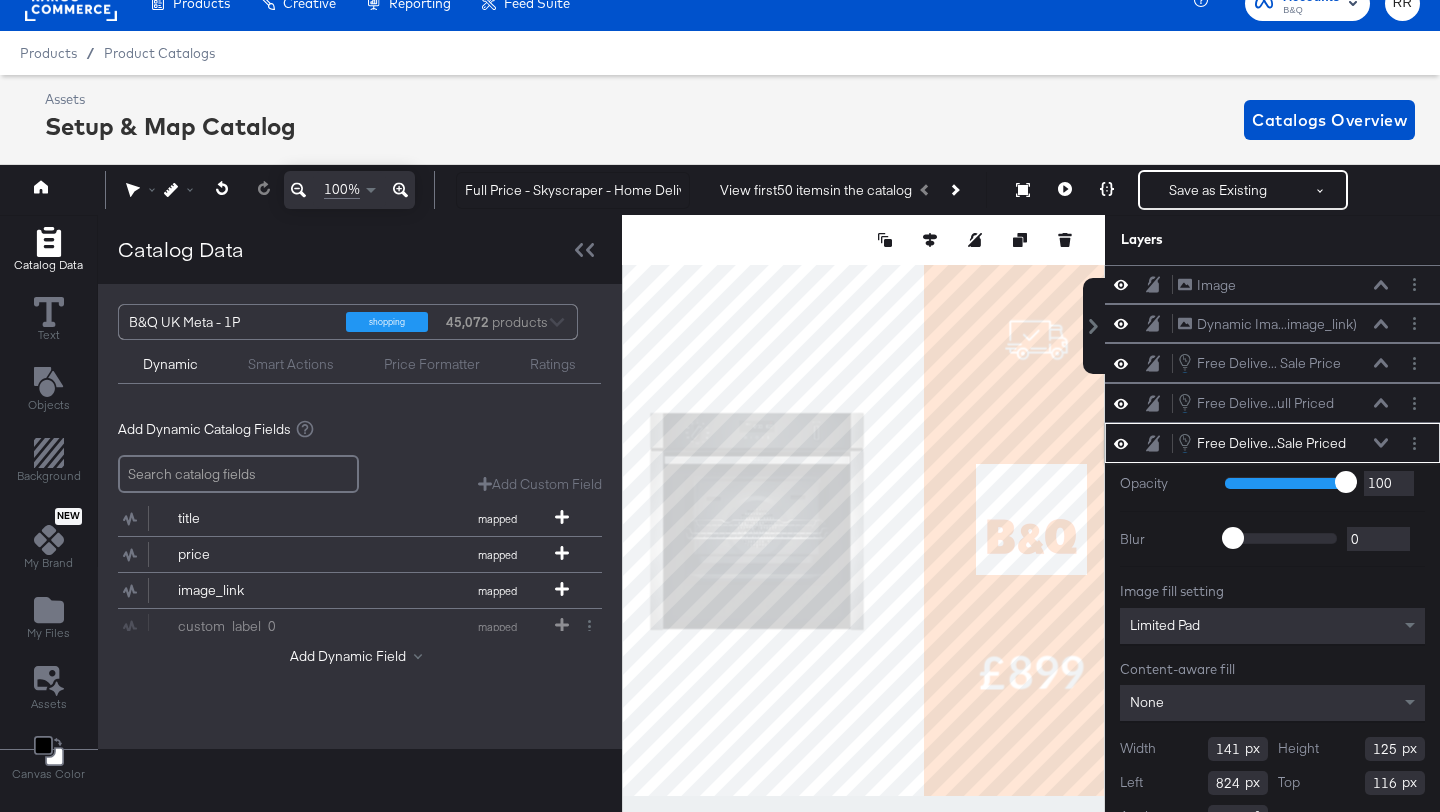 scroll, scrollTop: 33, scrollLeft: 0, axis: vertical 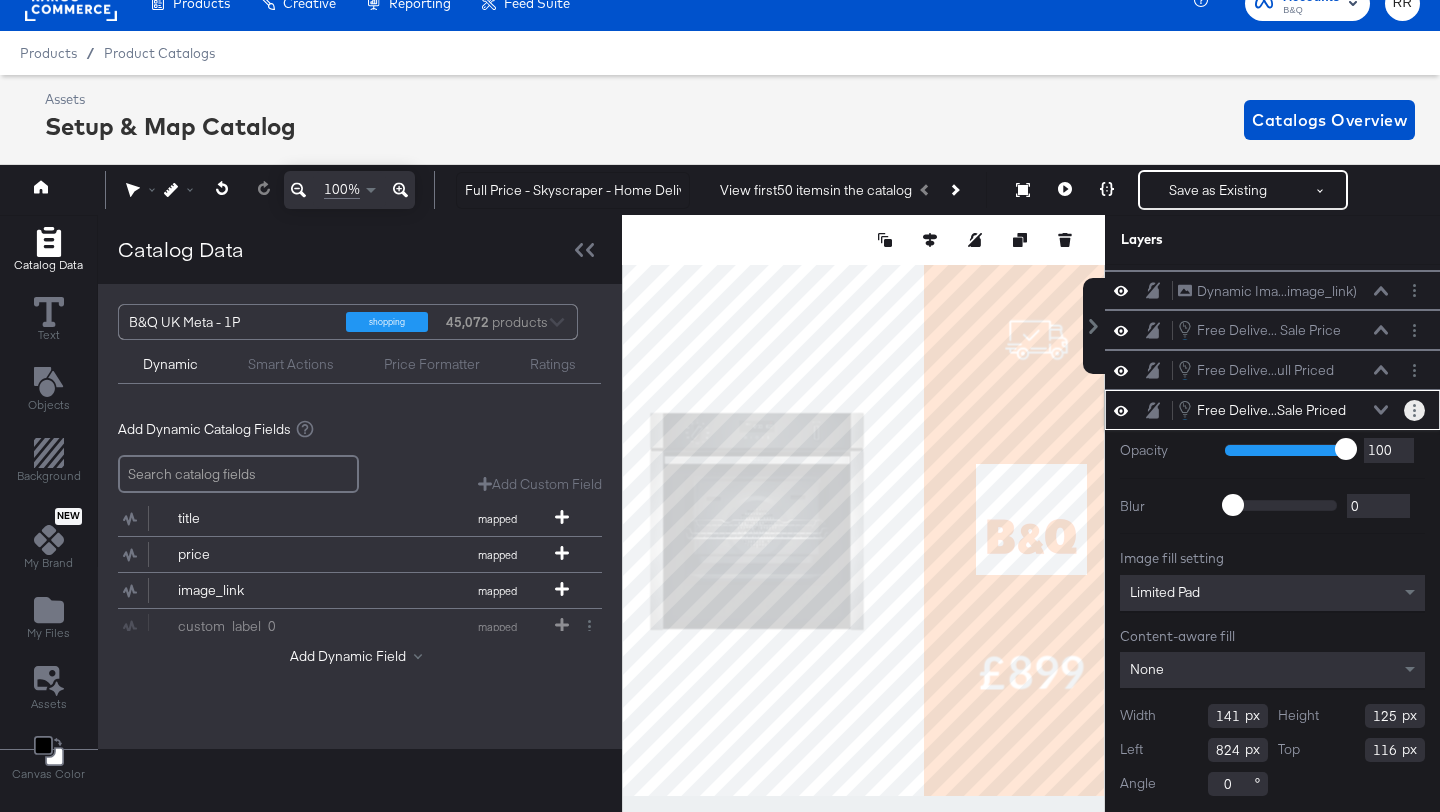 click at bounding box center (1414, 410) 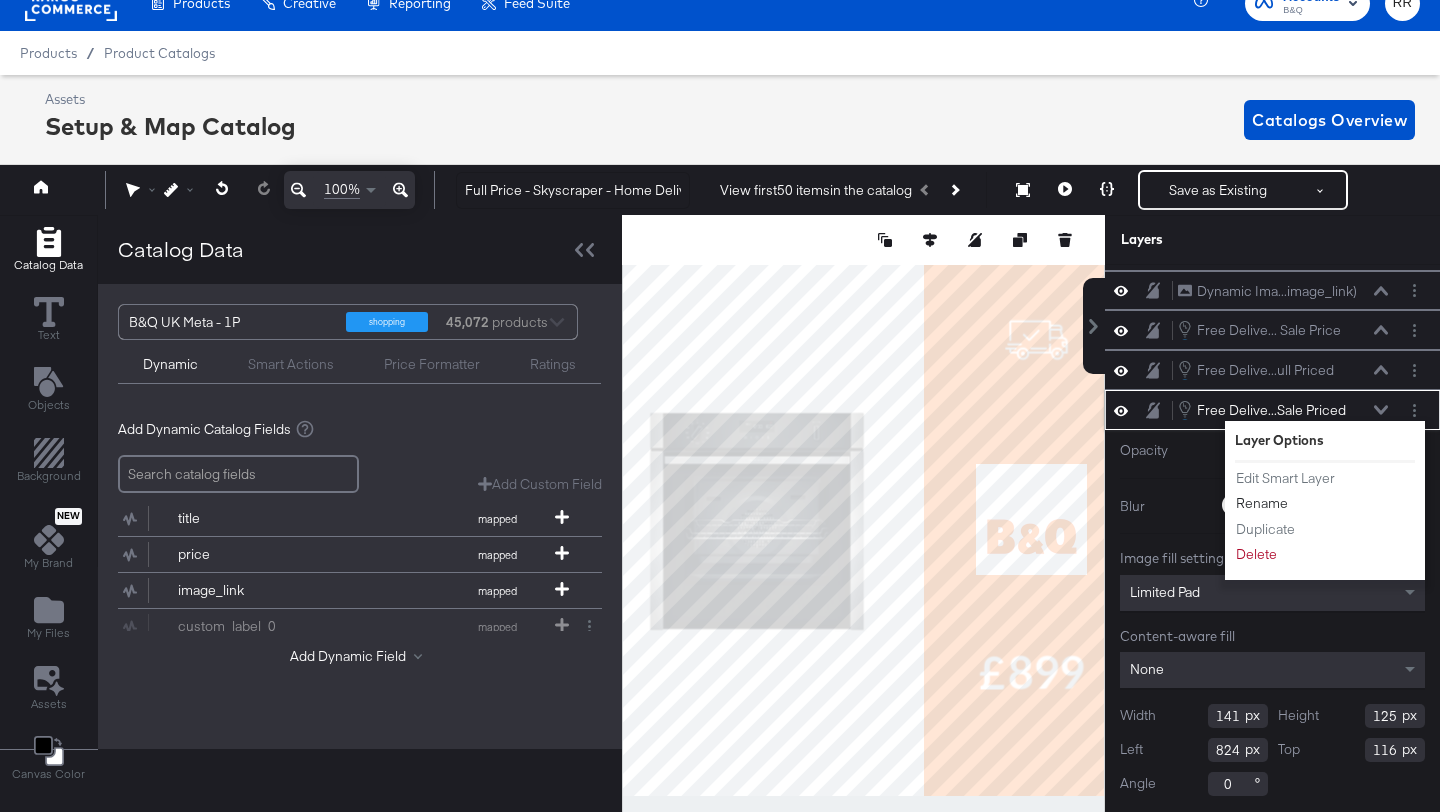click on "Rename" at bounding box center [1262, 503] 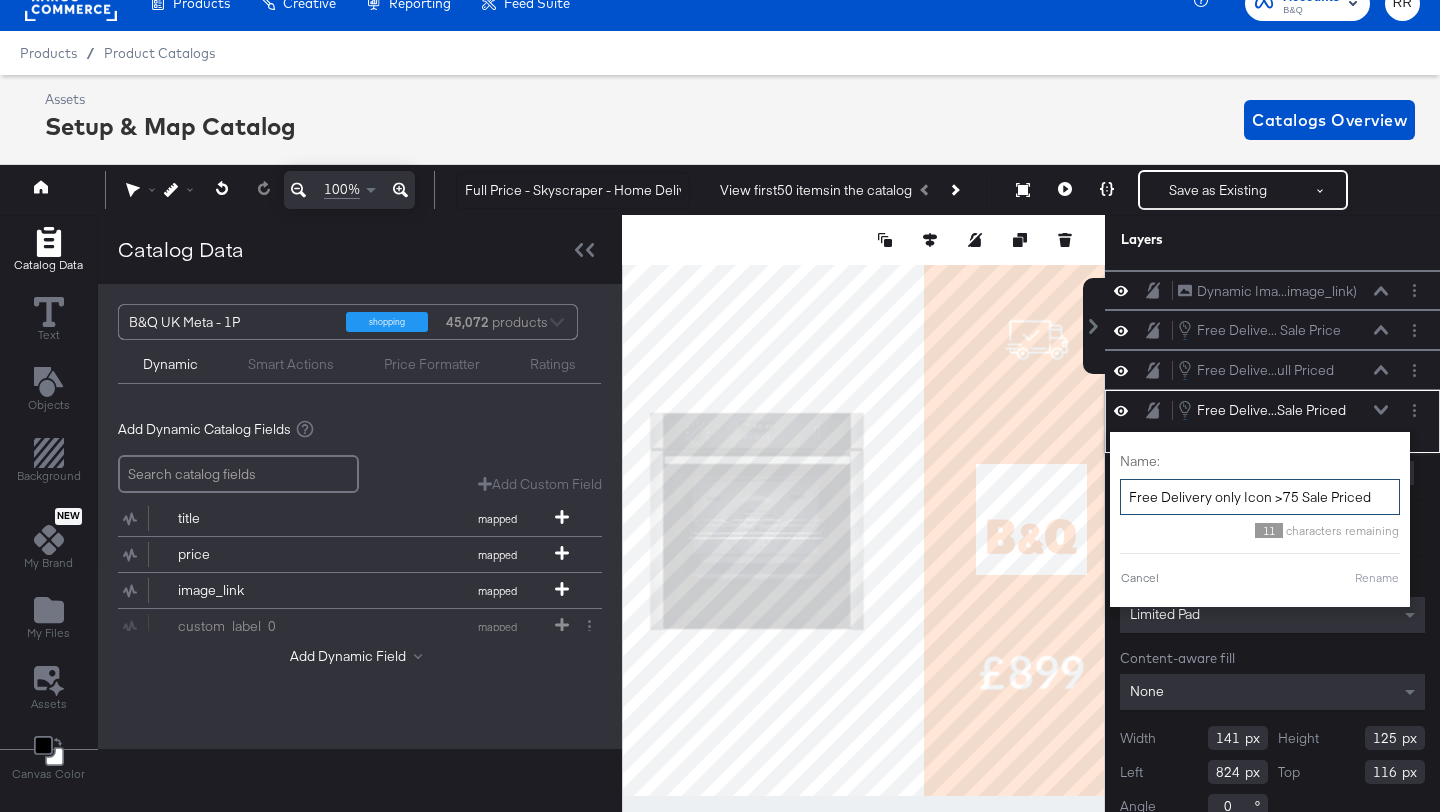 click on "Free Delivery only Icon >75 Sale Priced" at bounding box center (1260, 497) 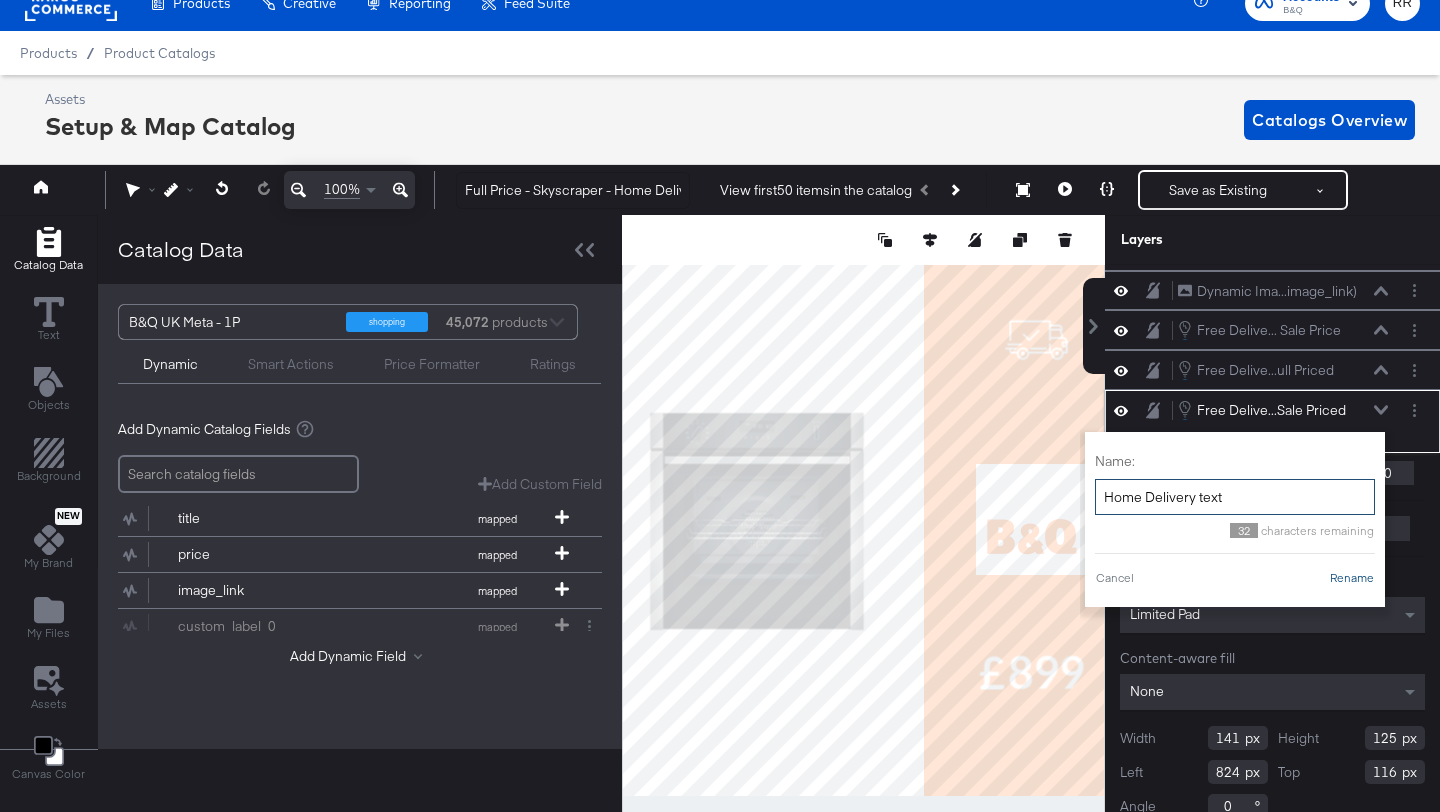 type on "Home Delivery text" 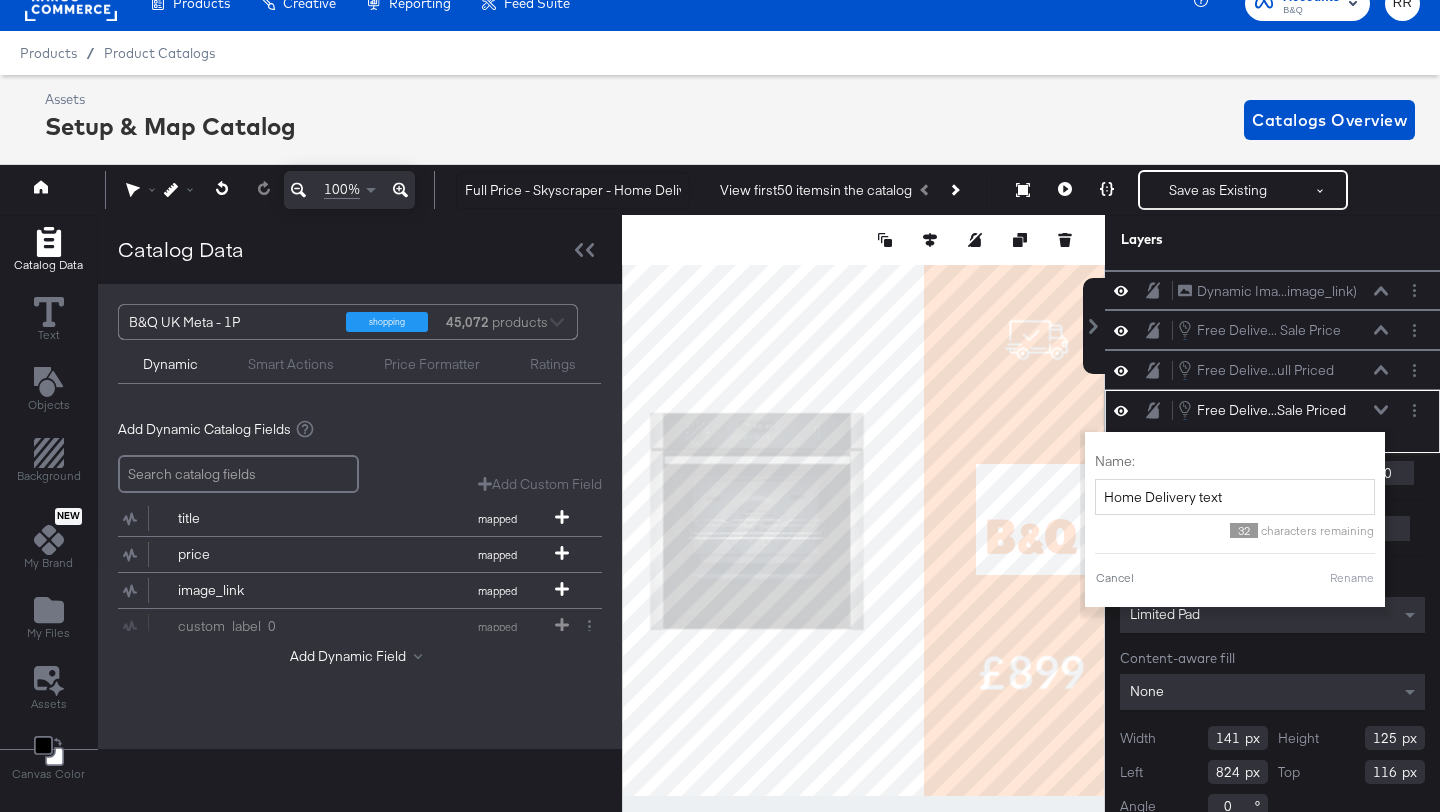 click on "Rename" at bounding box center [1352, 578] 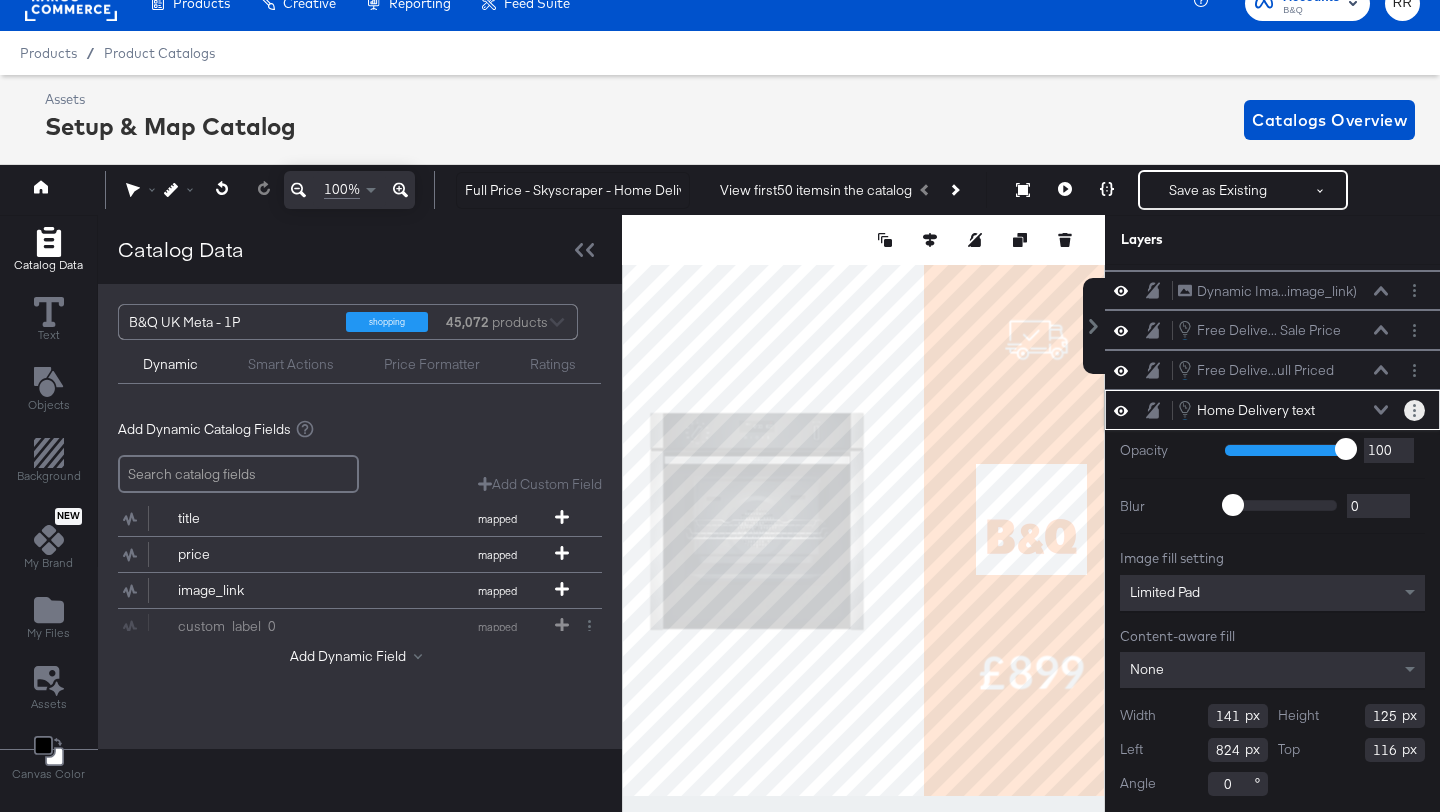 click at bounding box center (1414, 410) 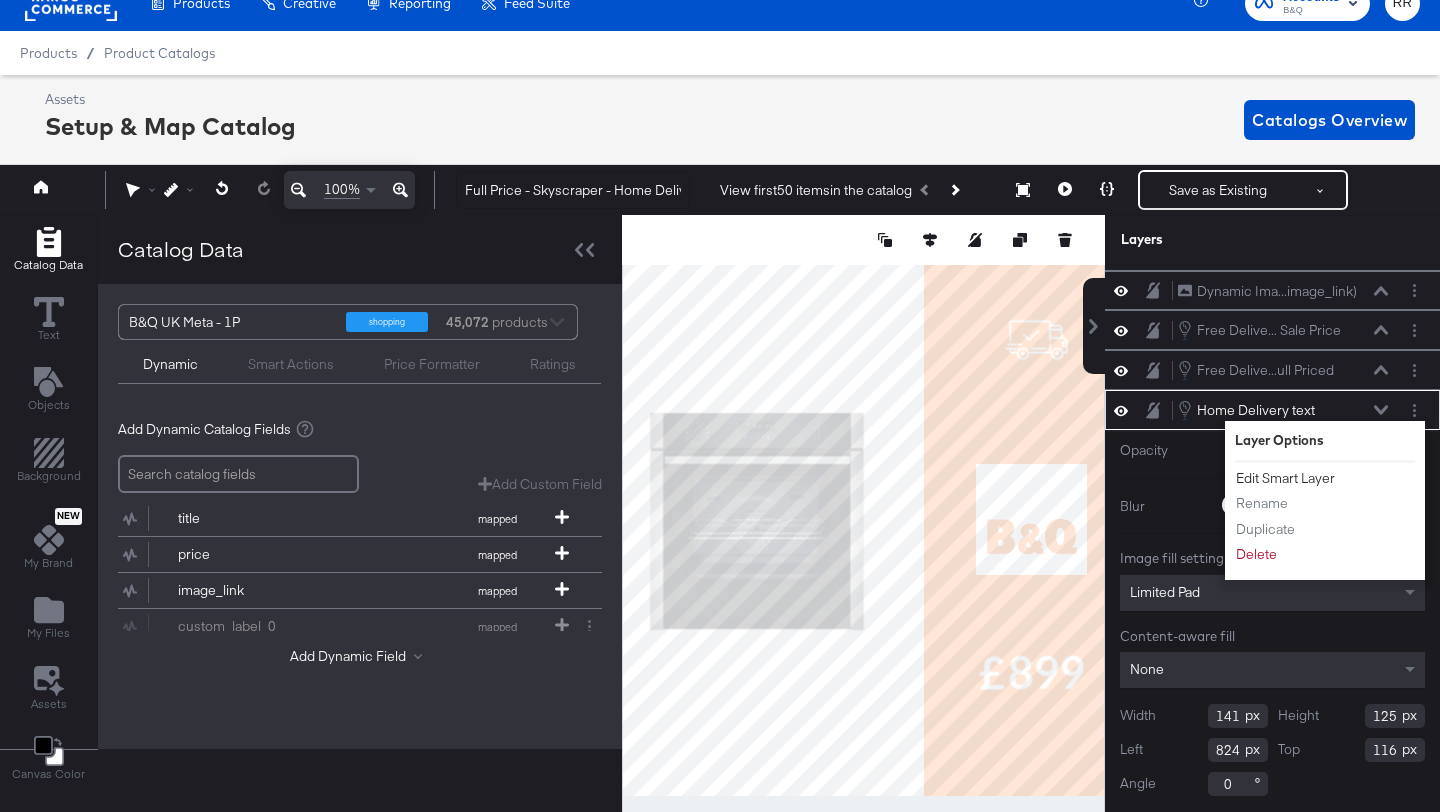 click on "Edit Smart Layer" at bounding box center (1285, 478) 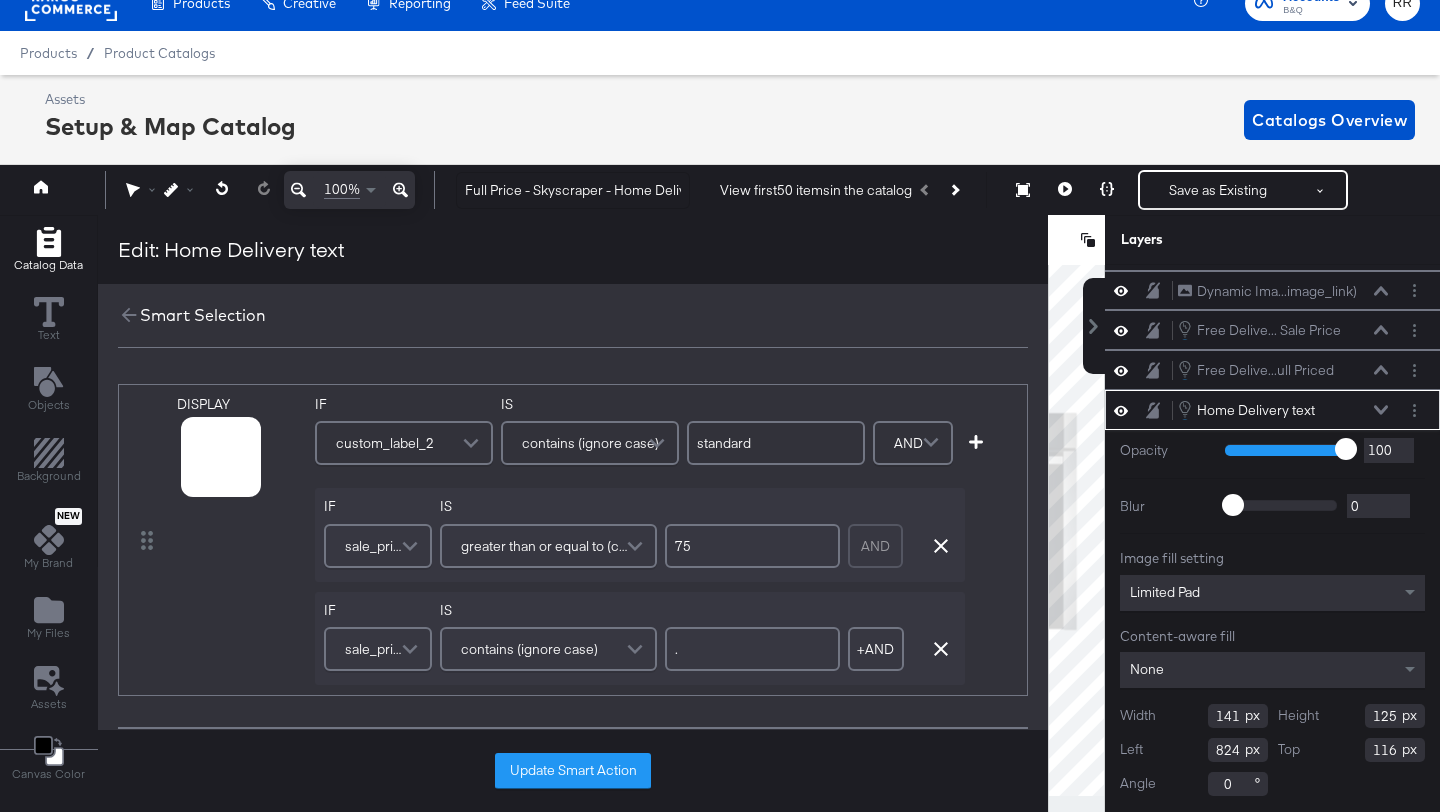 scroll, scrollTop: 33, scrollLeft: 0, axis: vertical 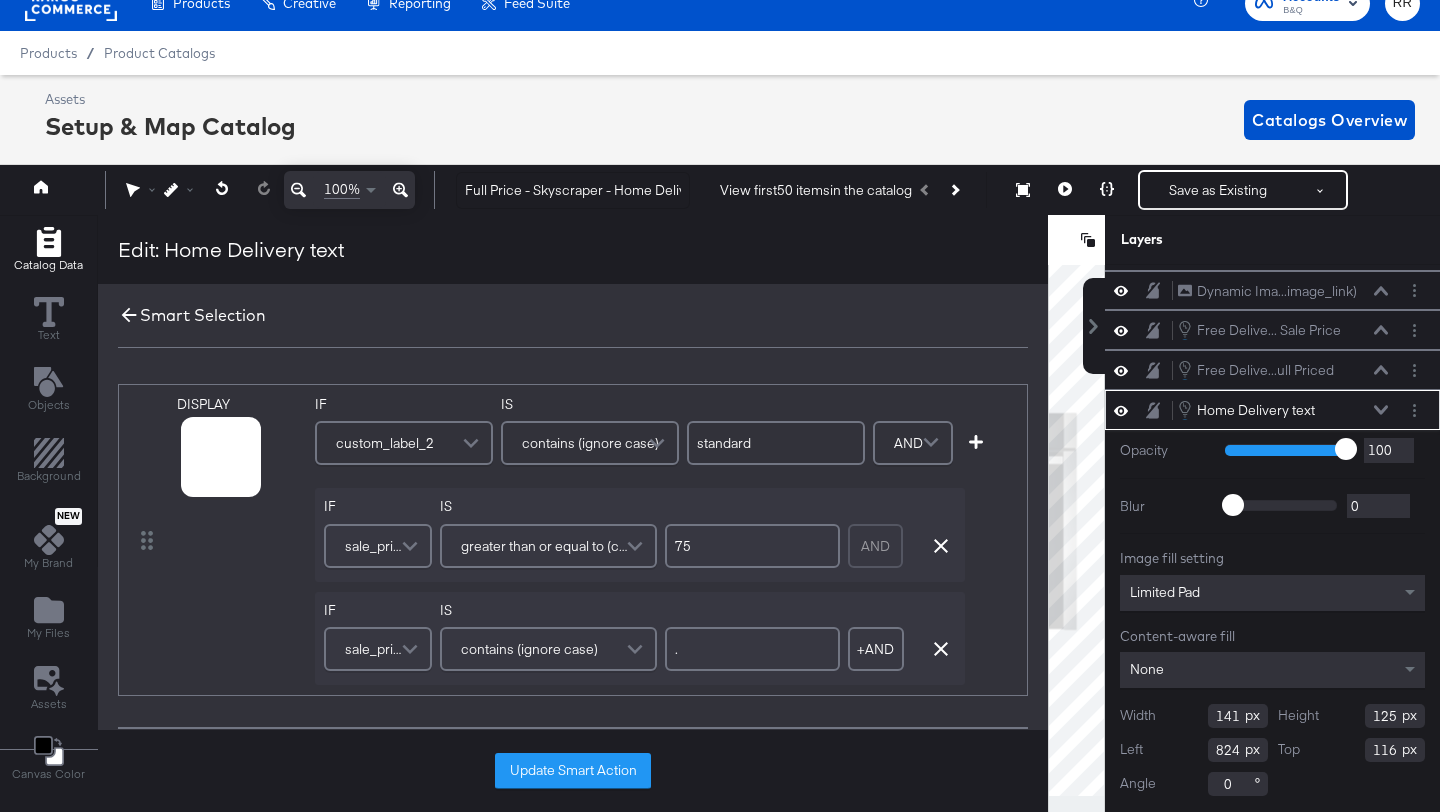 click 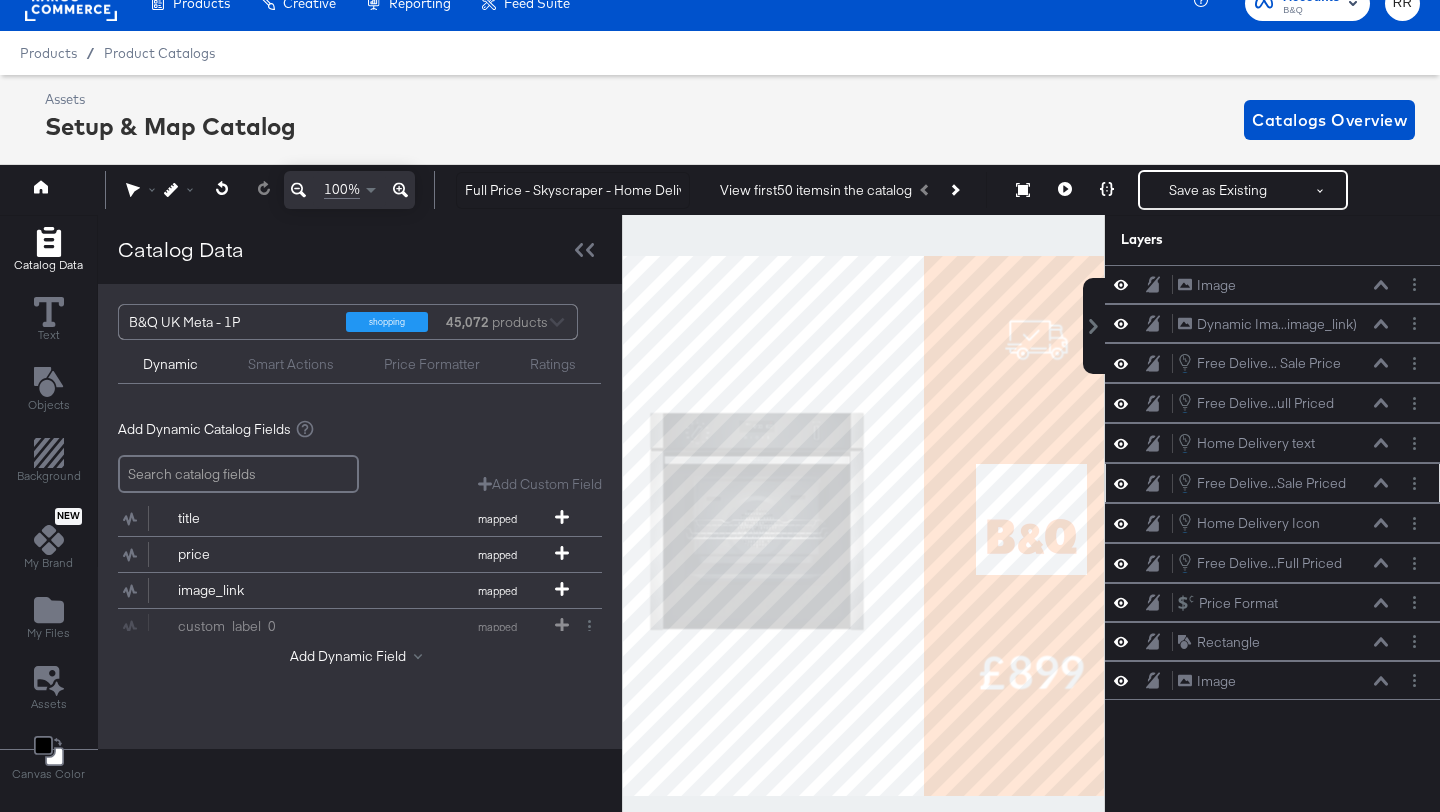 scroll, scrollTop: 0, scrollLeft: 0, axis: both 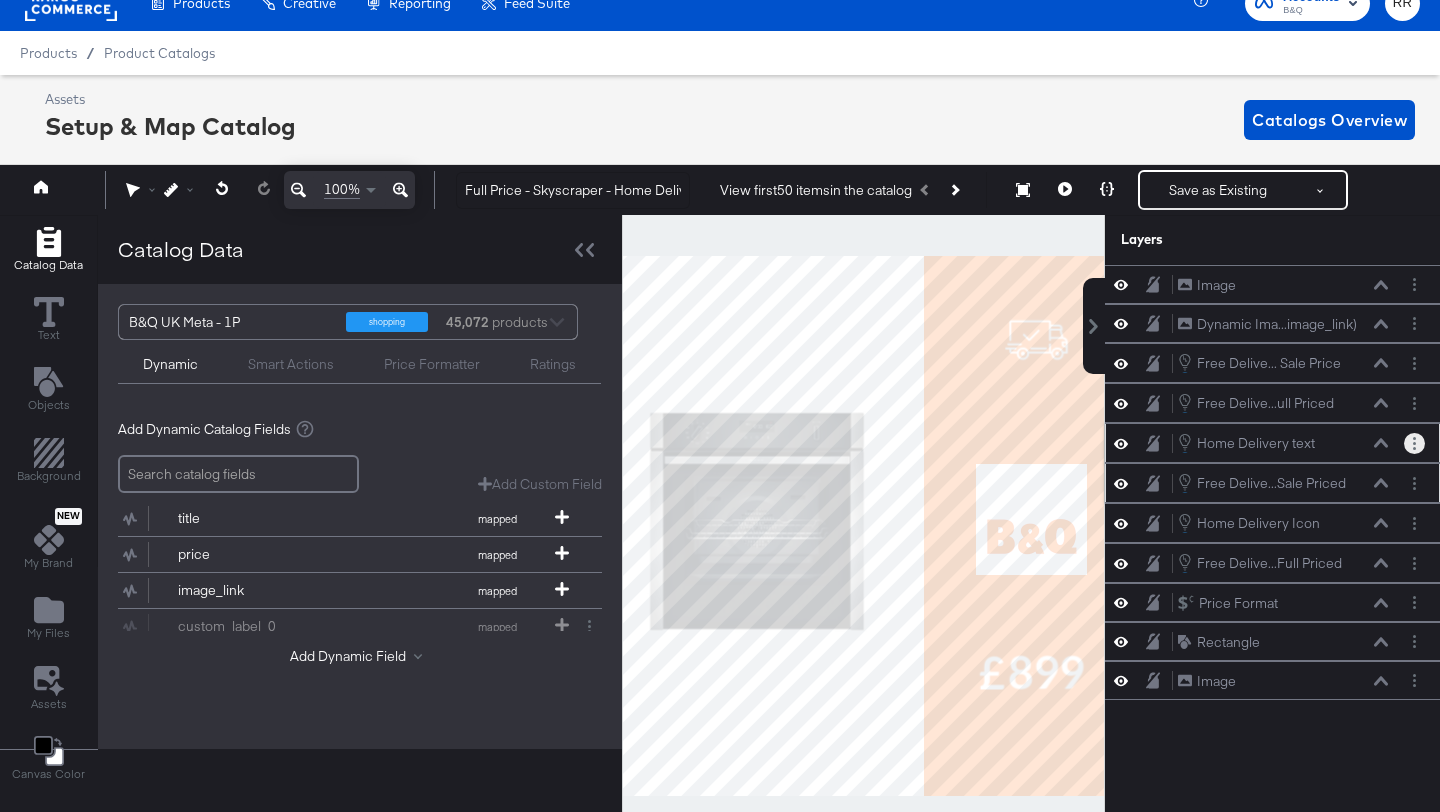 click at bounding box center (1414, 443) 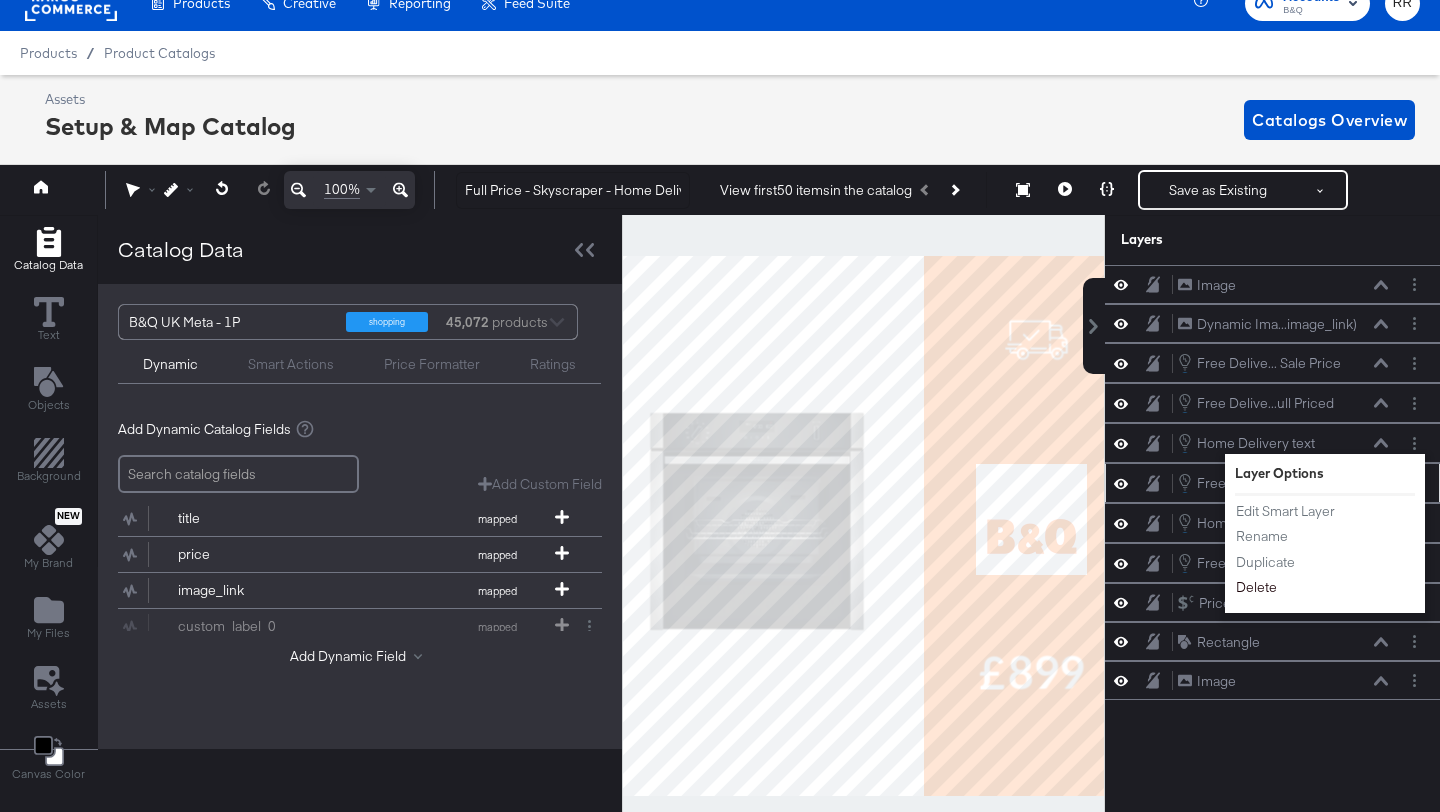 click on "Delete" at bounding box center [1256, 588] 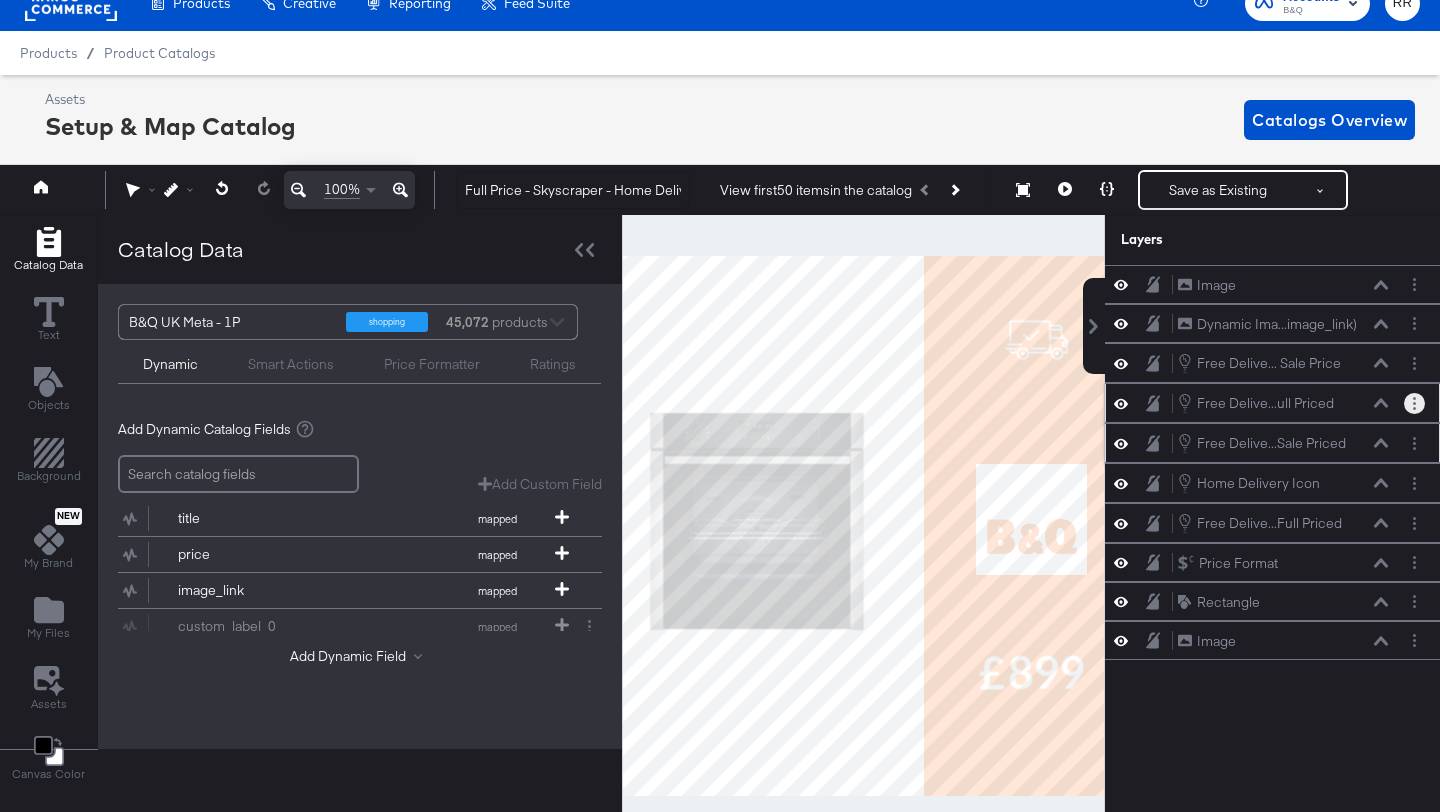click at bounding box center [1414, 403] 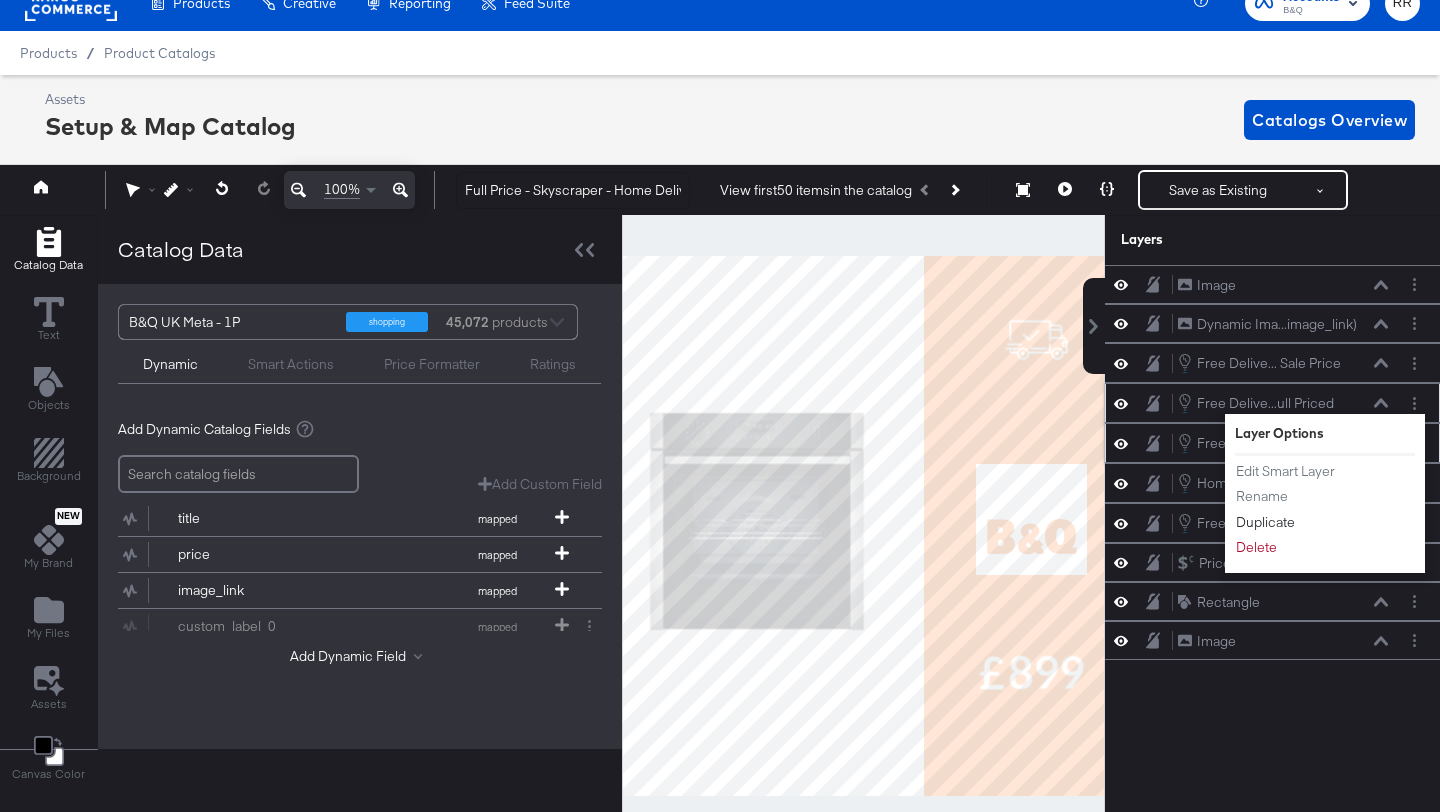 click on "Duplicate" at bounding box center (1265, 522) 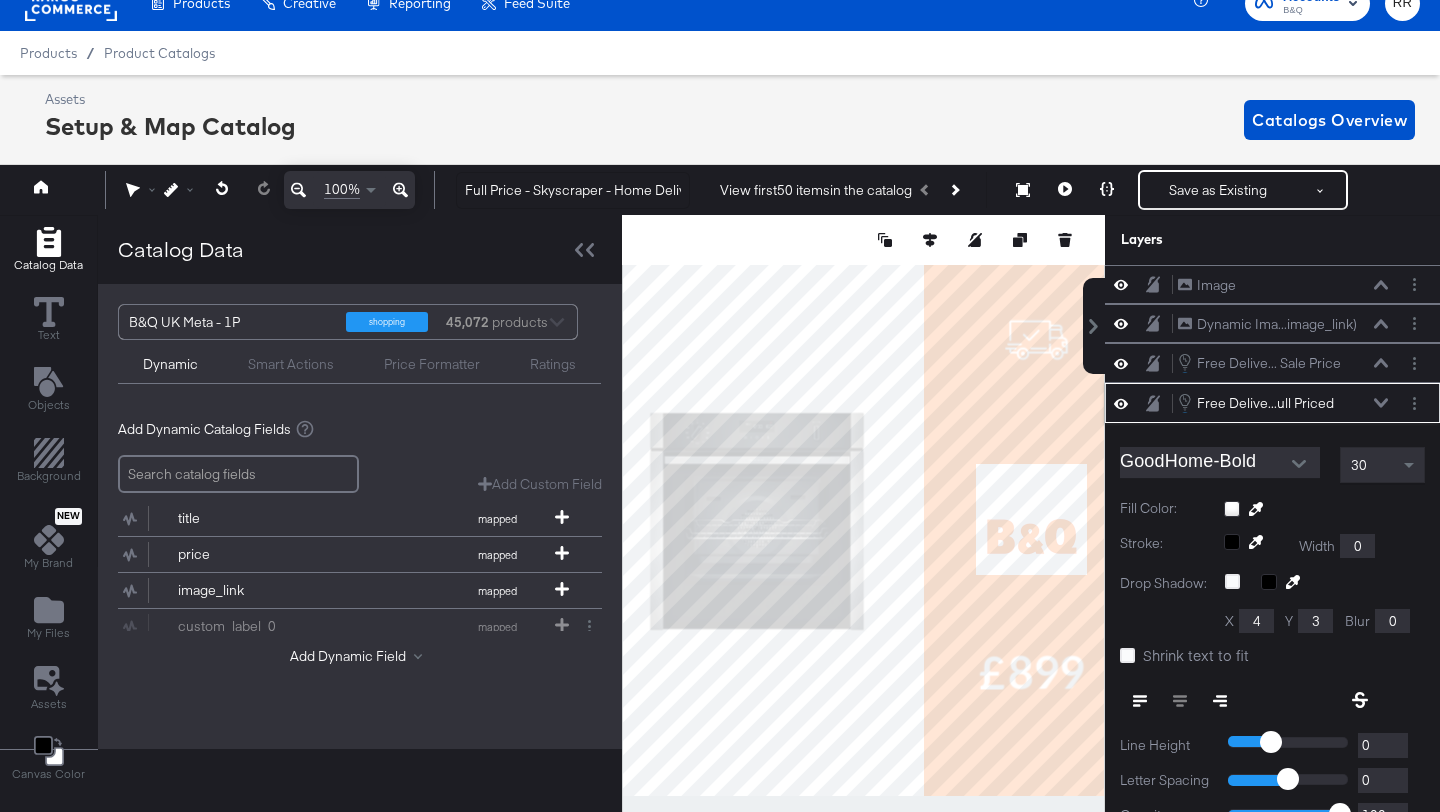 scroll, scrollTop: 118, scrollLeft: 0, axis: vertical 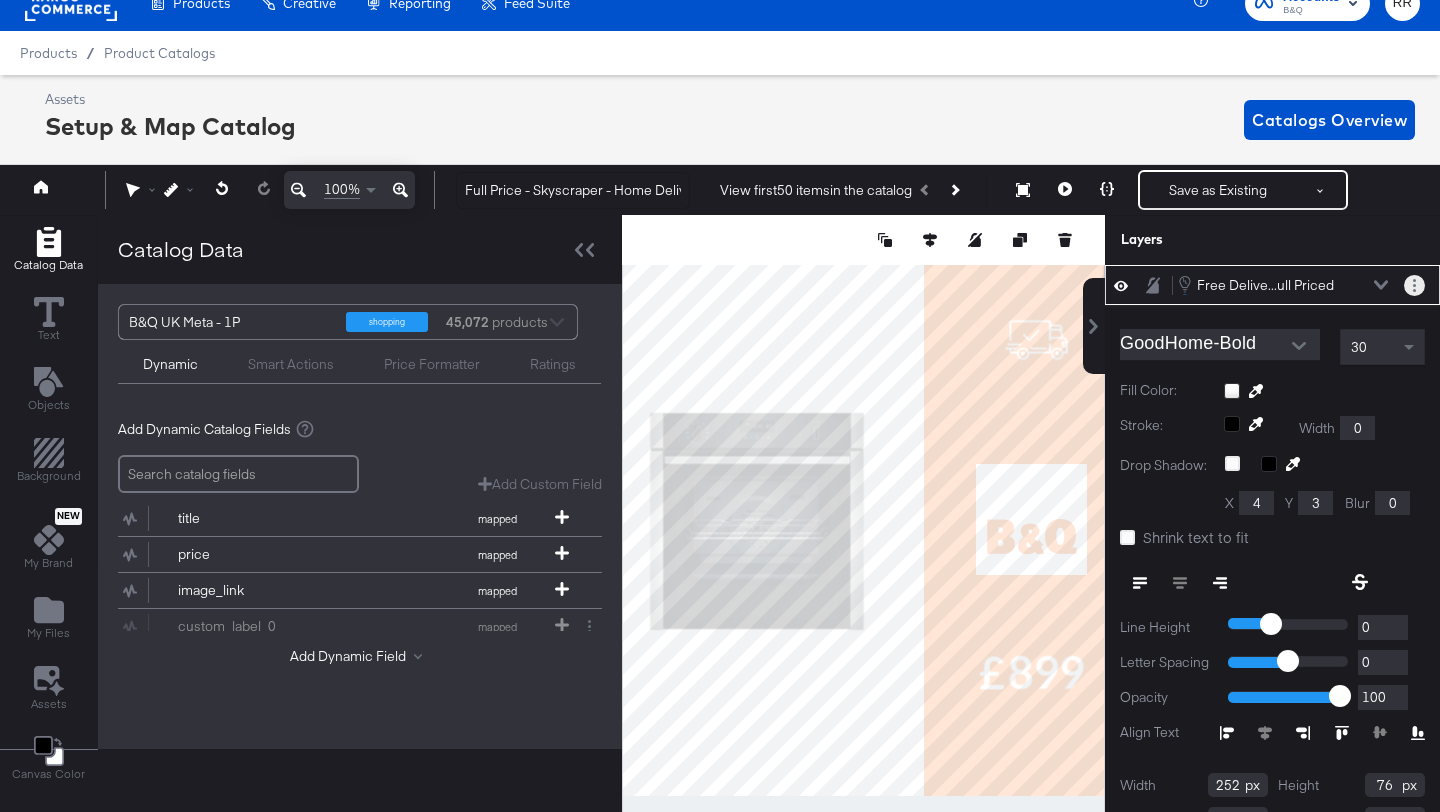click at bounding box center (1414, 285) 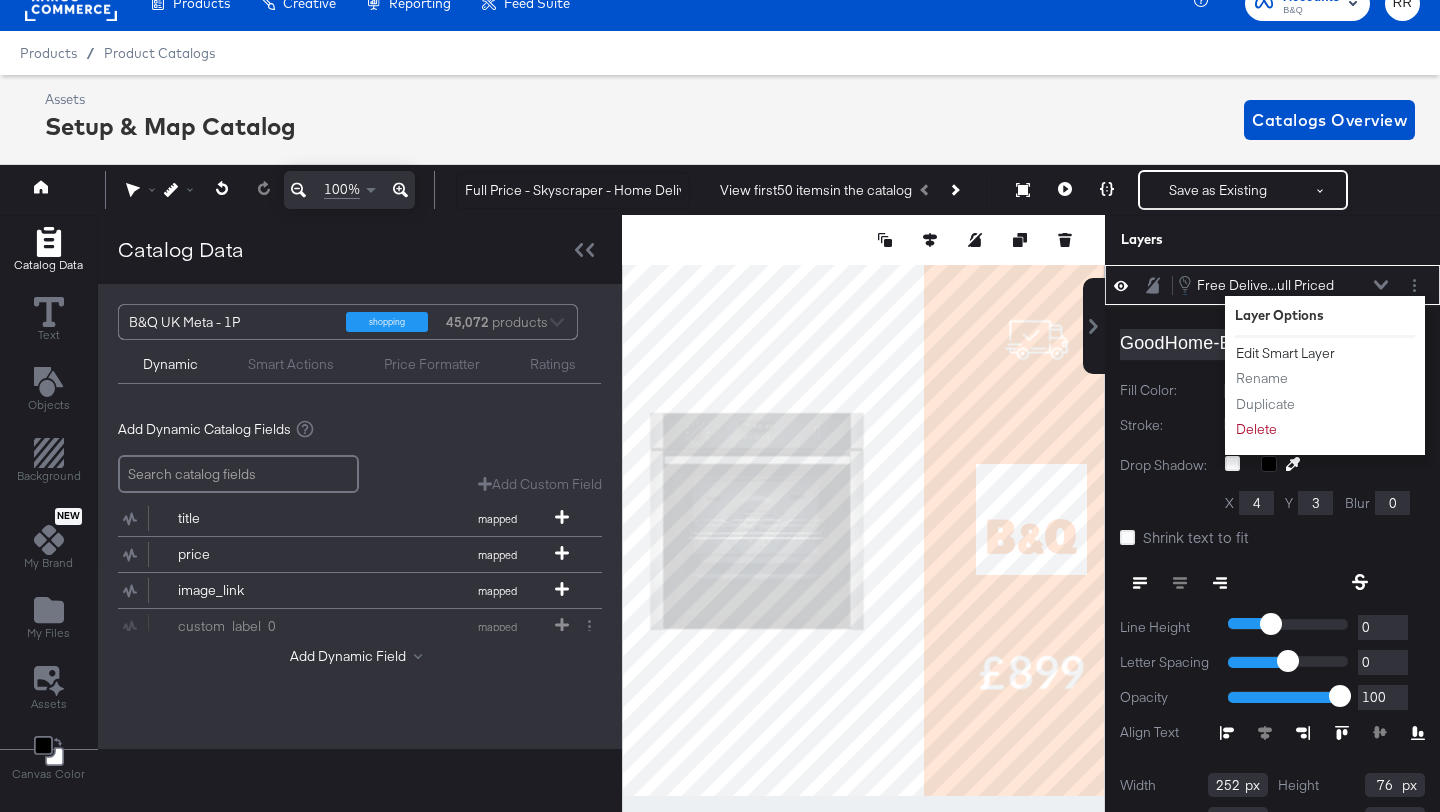 click on "Edit Smart Layer" at bounding box center (1285, 353) 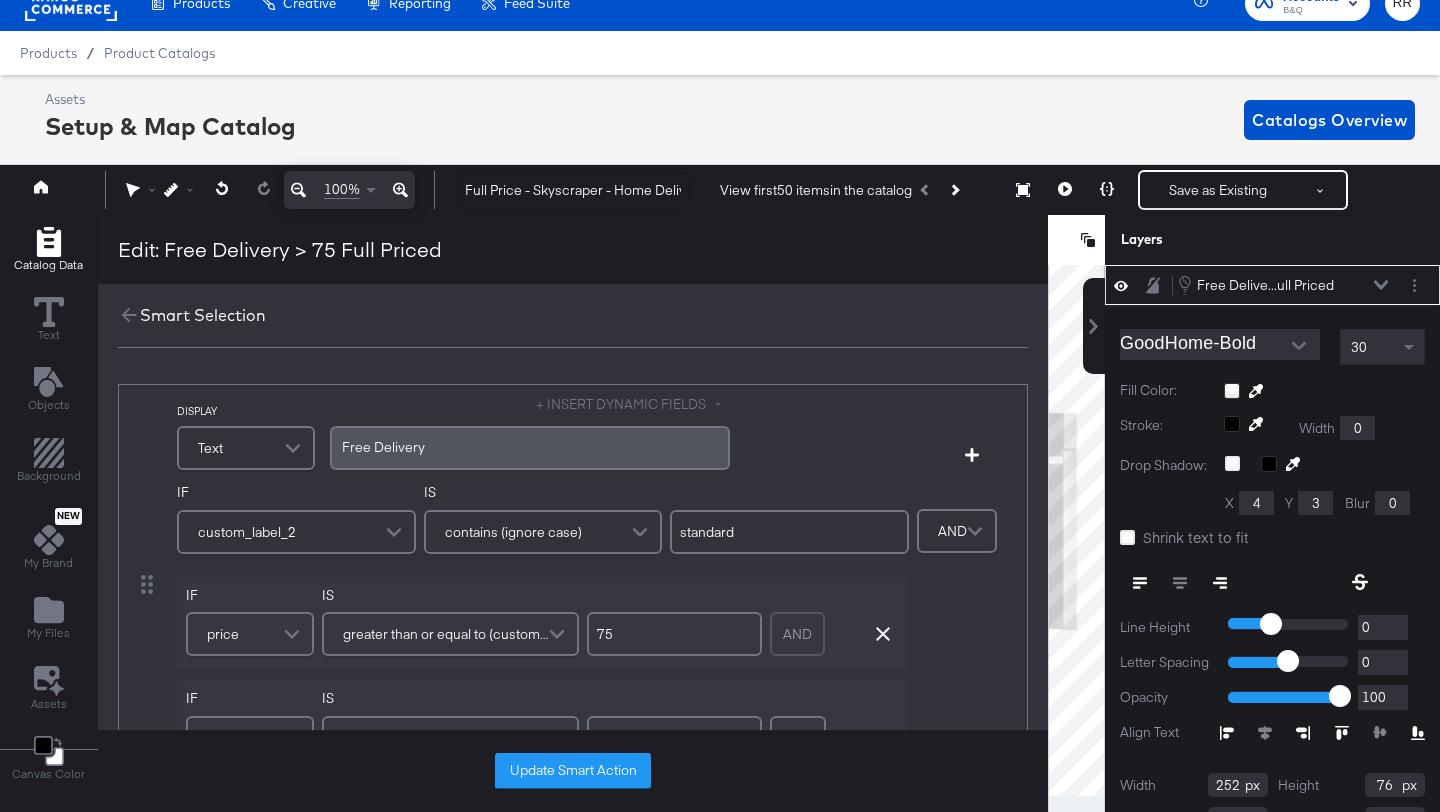 scroll, scrollTop: 118, scrollLeft: 0, axis: vertical 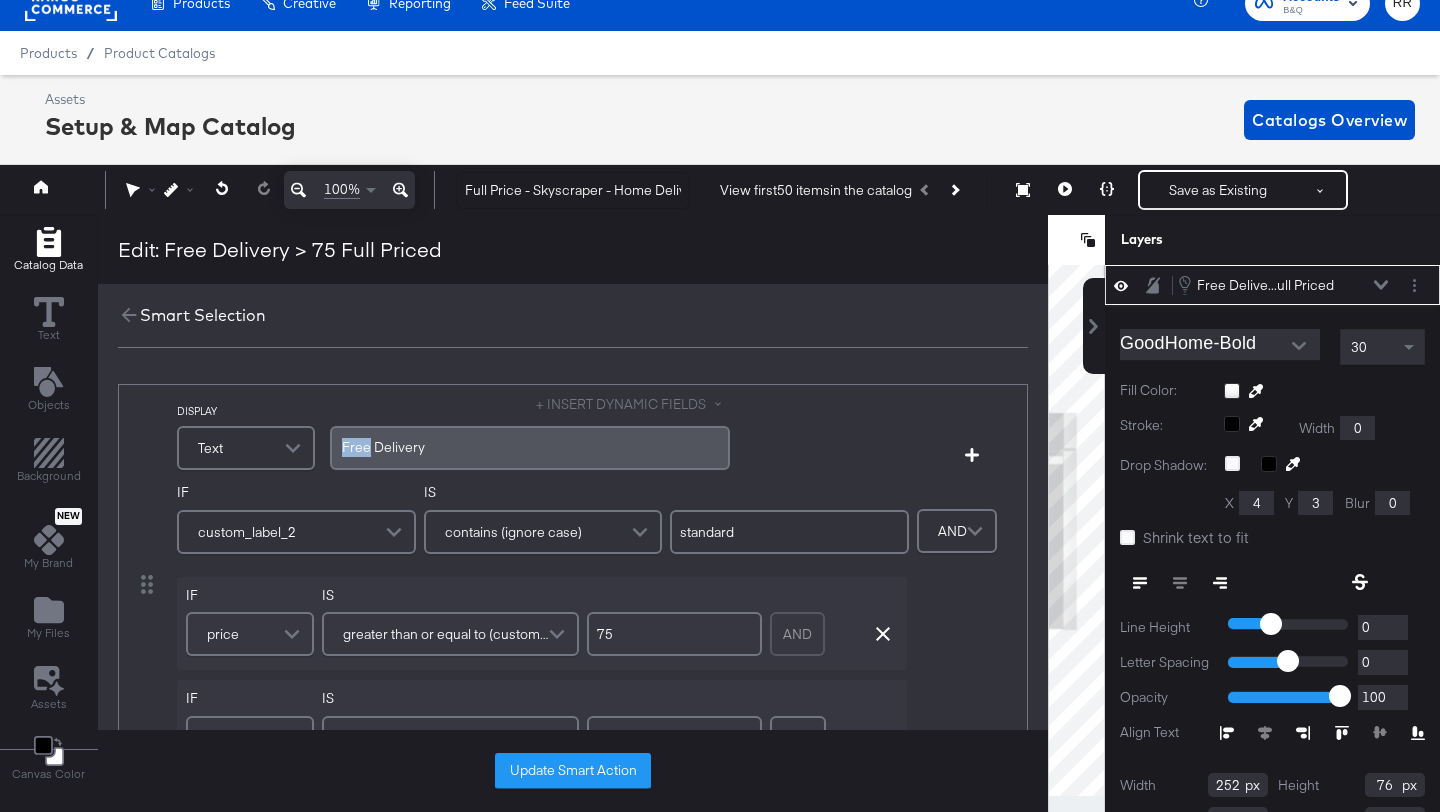 drag, startPoint x: 366, startPoint y: 445, endPoint x: 312, endPoint y: 439, distance: 54.33231 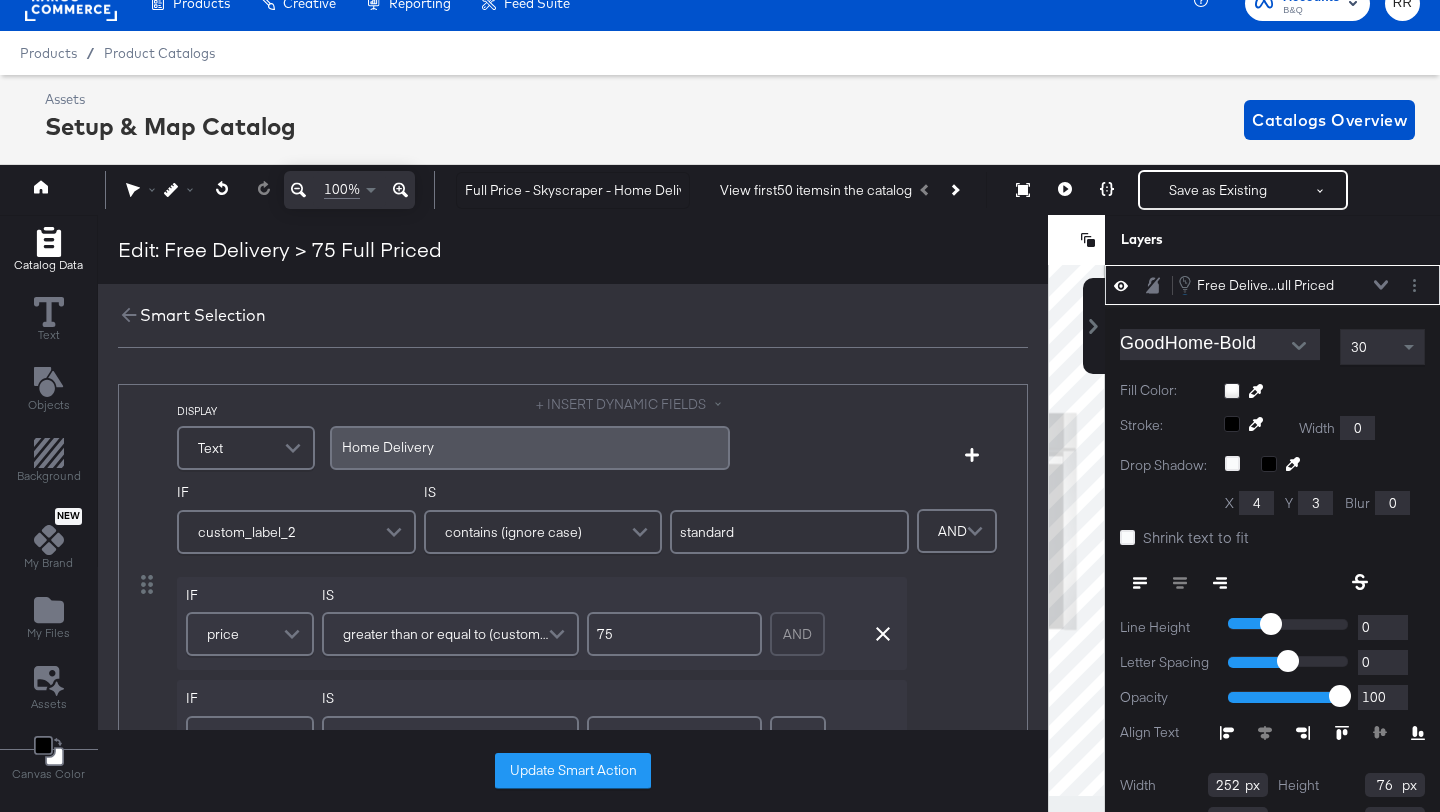 click on "IF" at bounding box center [296, 492] 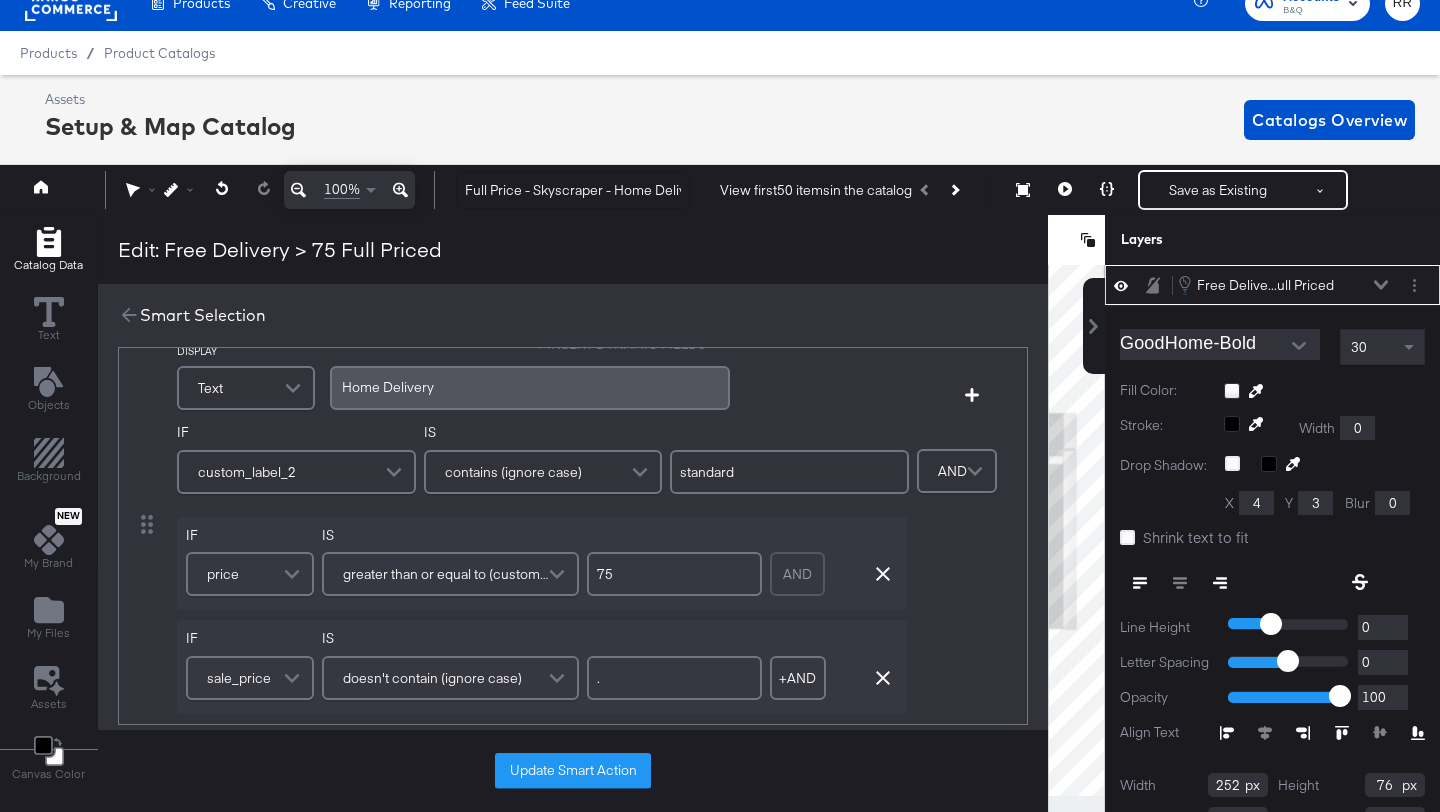 scroll, scrollTop: 64, scrollLeft: 0, axis: vertical 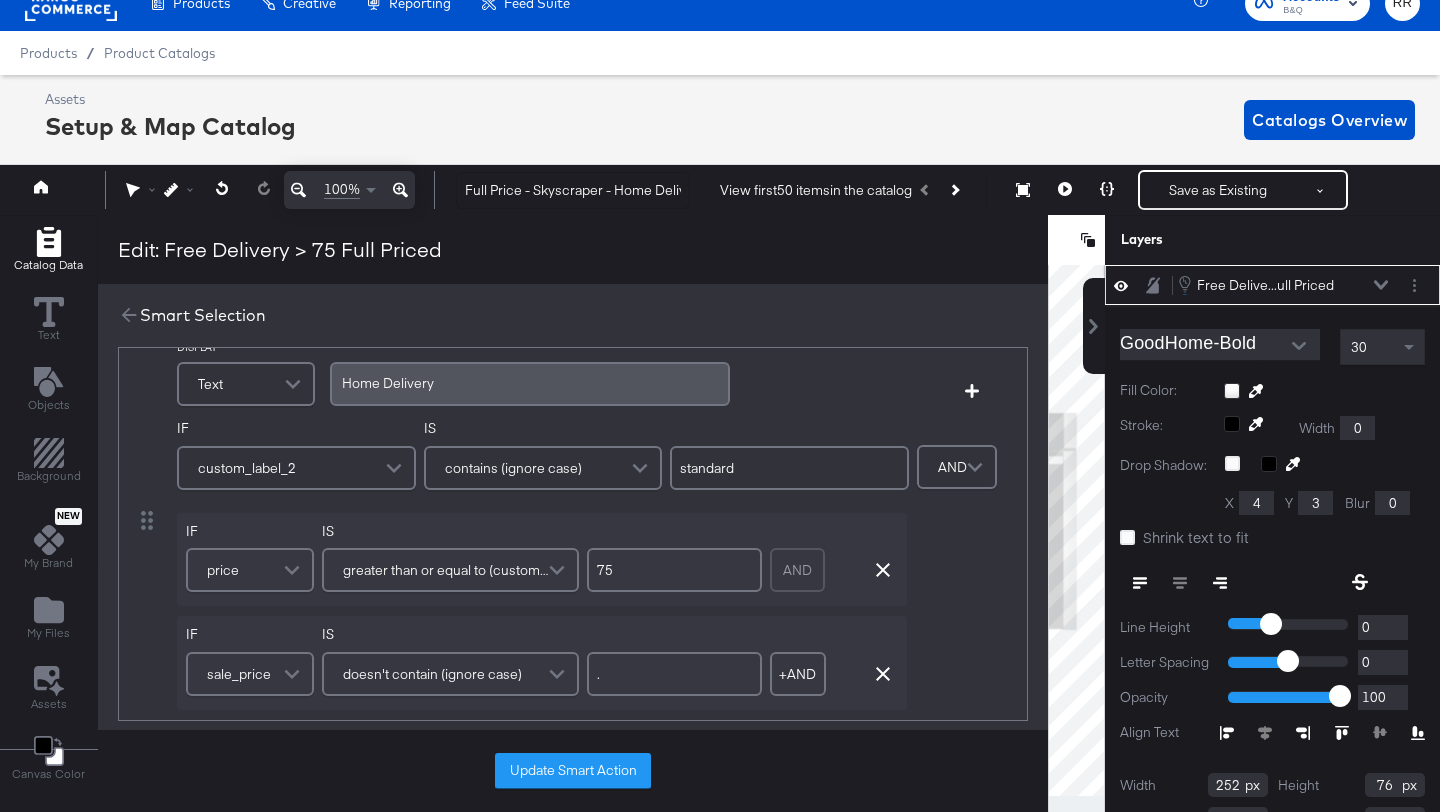 click on "standard" at bounding box center [789, 468] 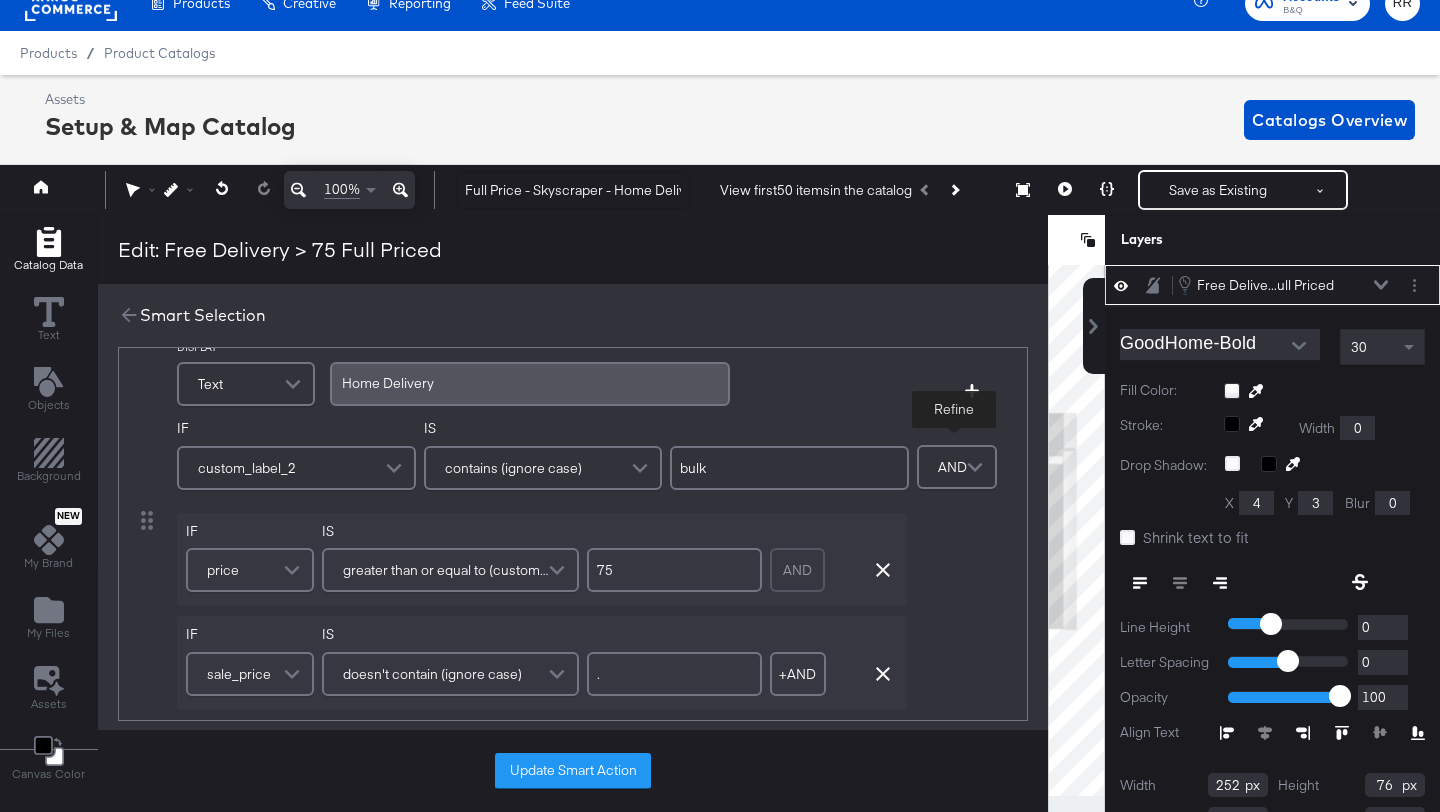type on "bulk" 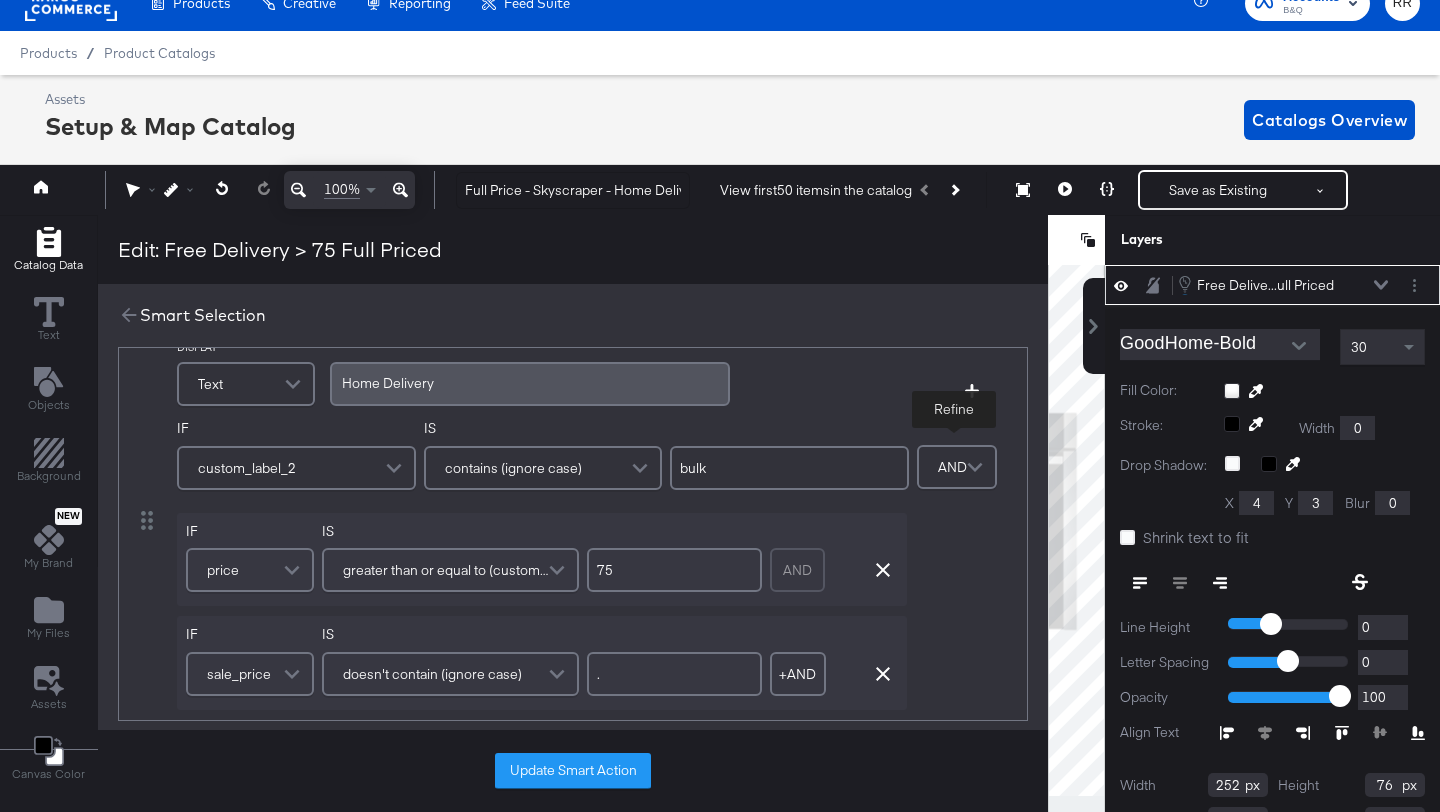 click on "AND" at bounding box center [952, 467] 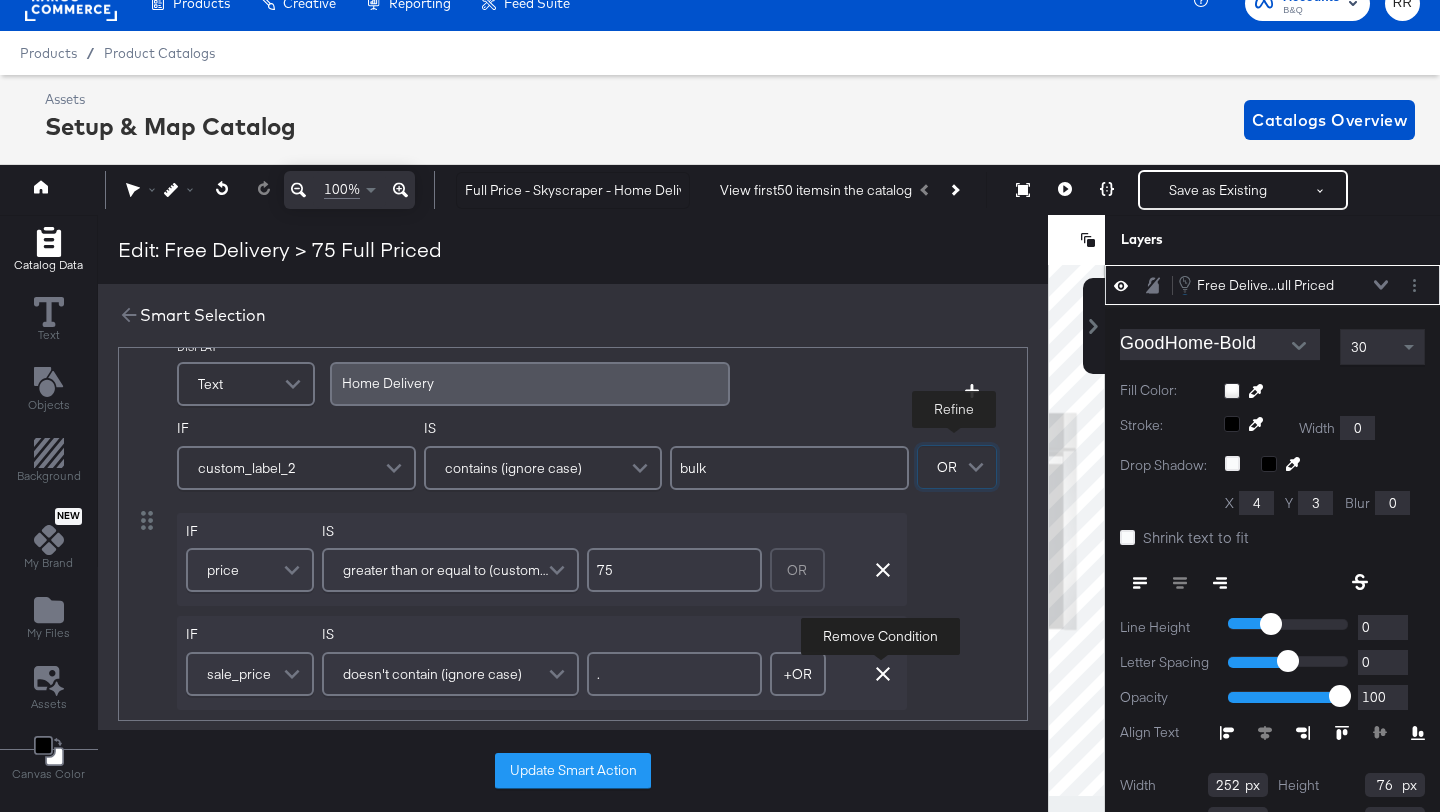 click 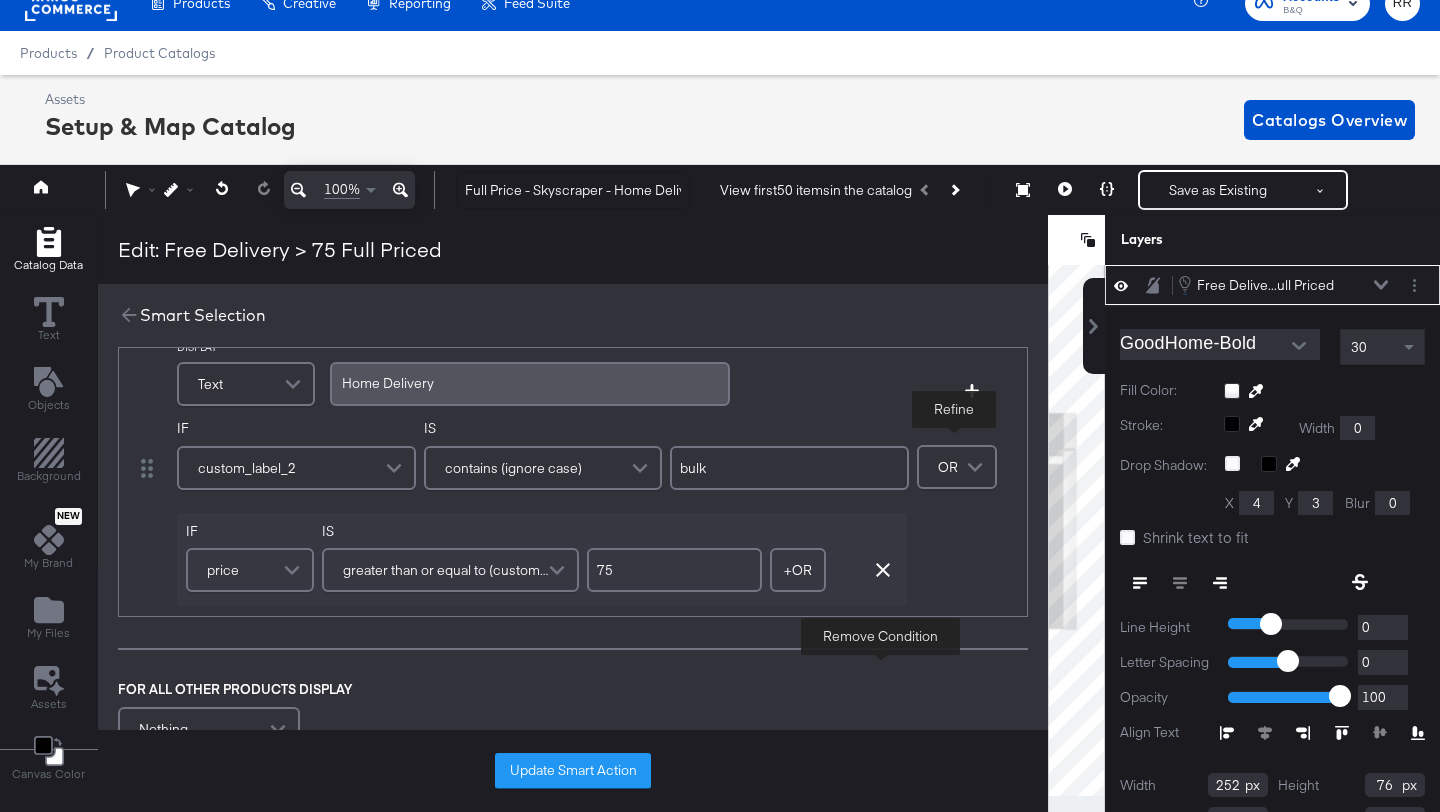click on "price" at bounding box center (250, 570) 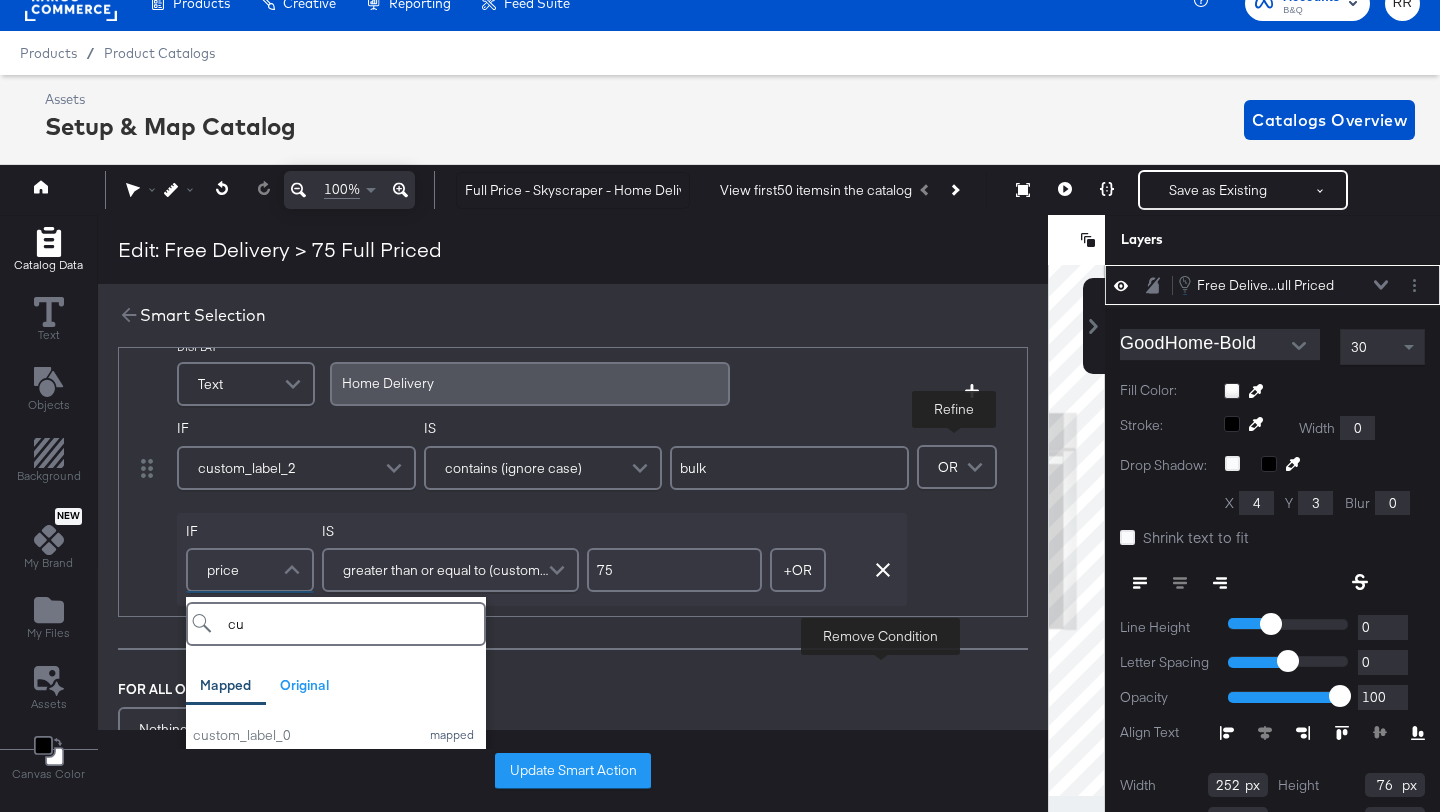 type on "c" 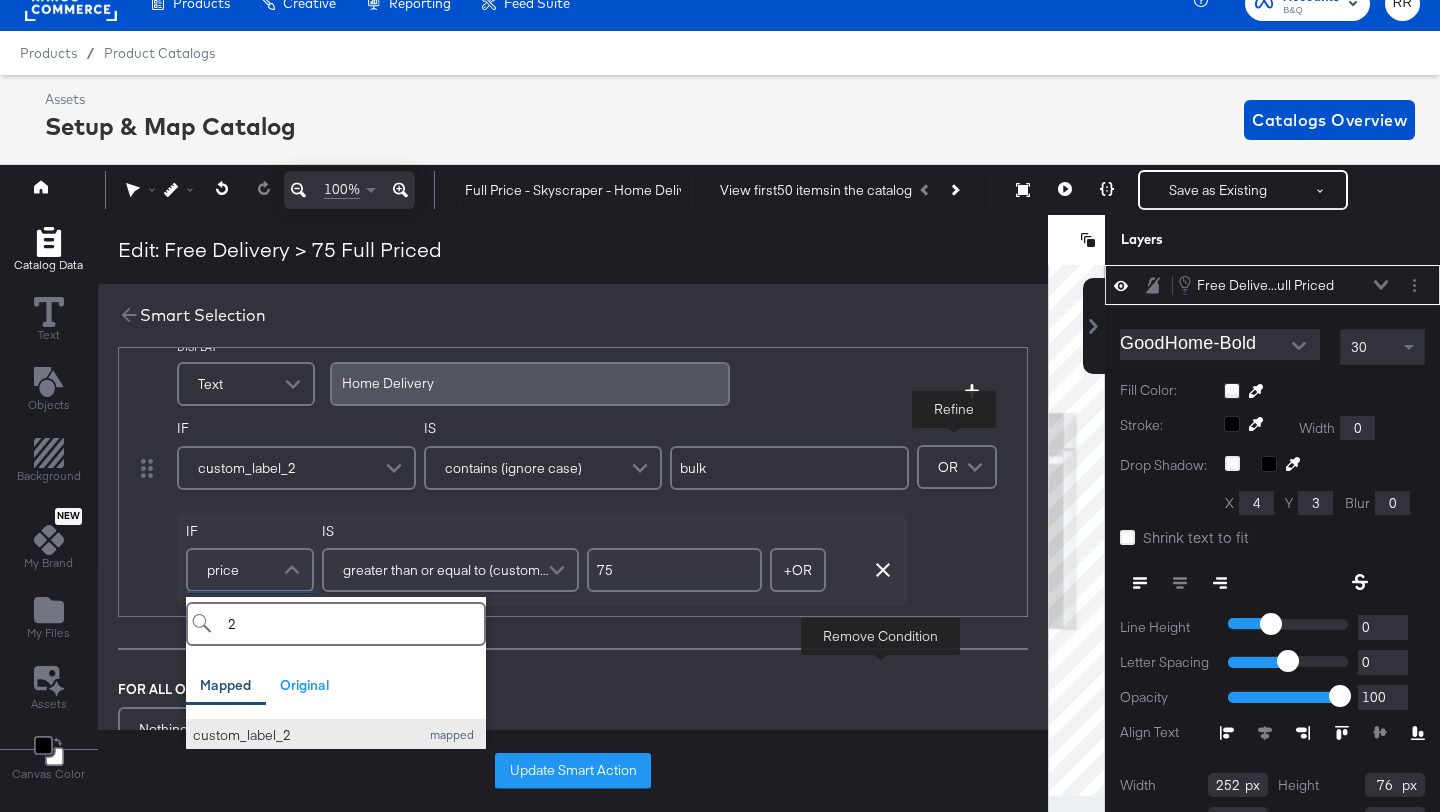 type on "2" 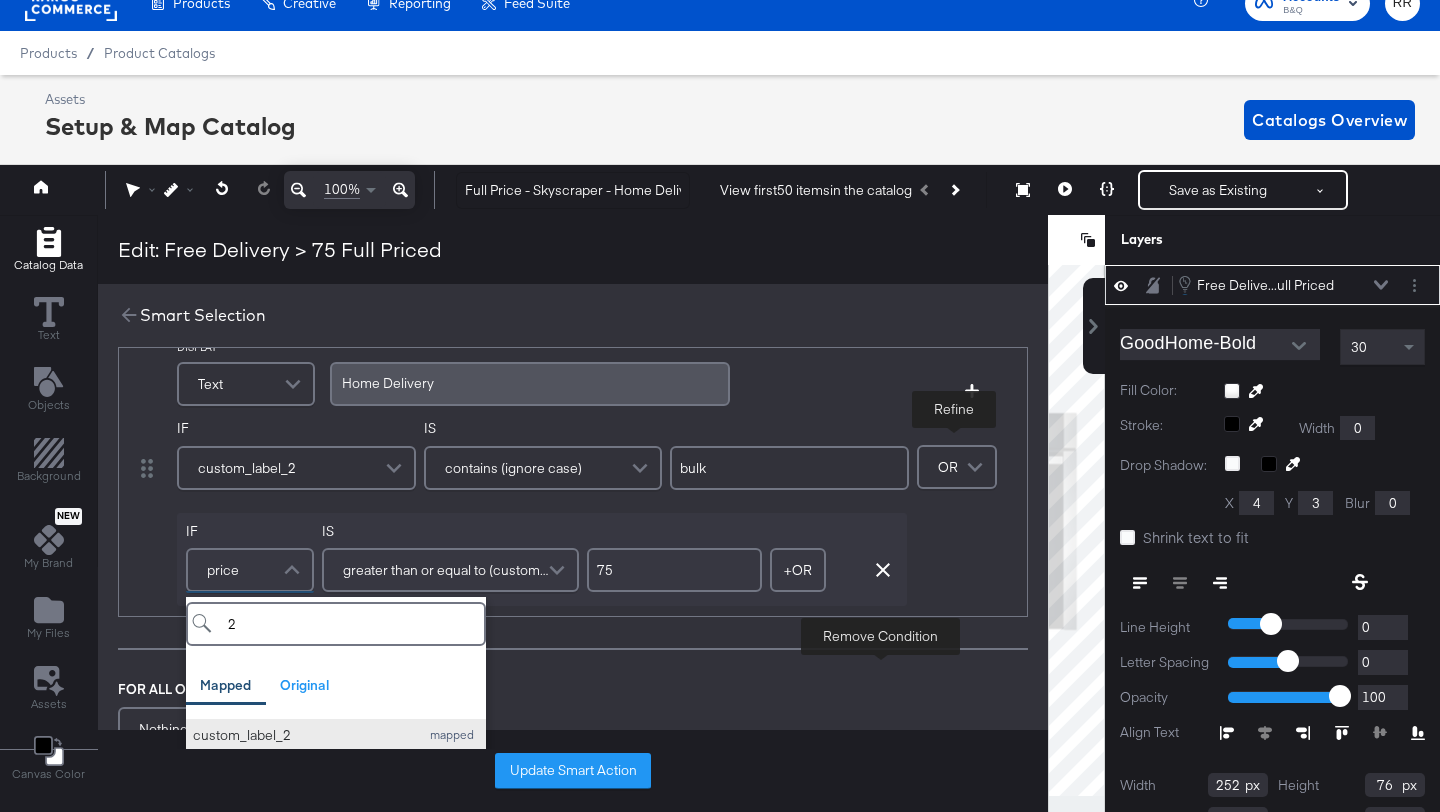 click on "custom_label_2" at bounding box center [301, 735] 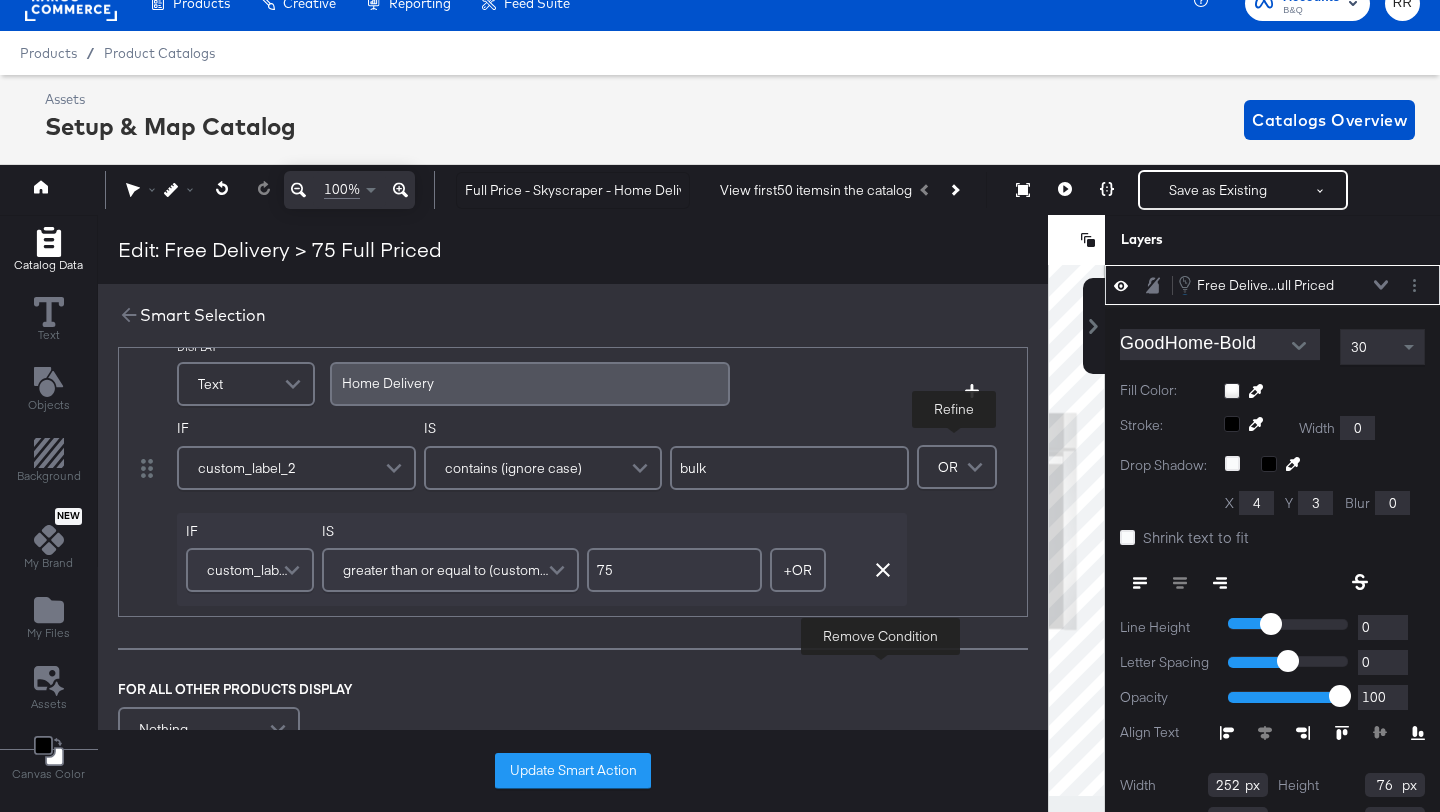 click on "greater than or equal to (custom) (number)" at bounding box center [447, 570] 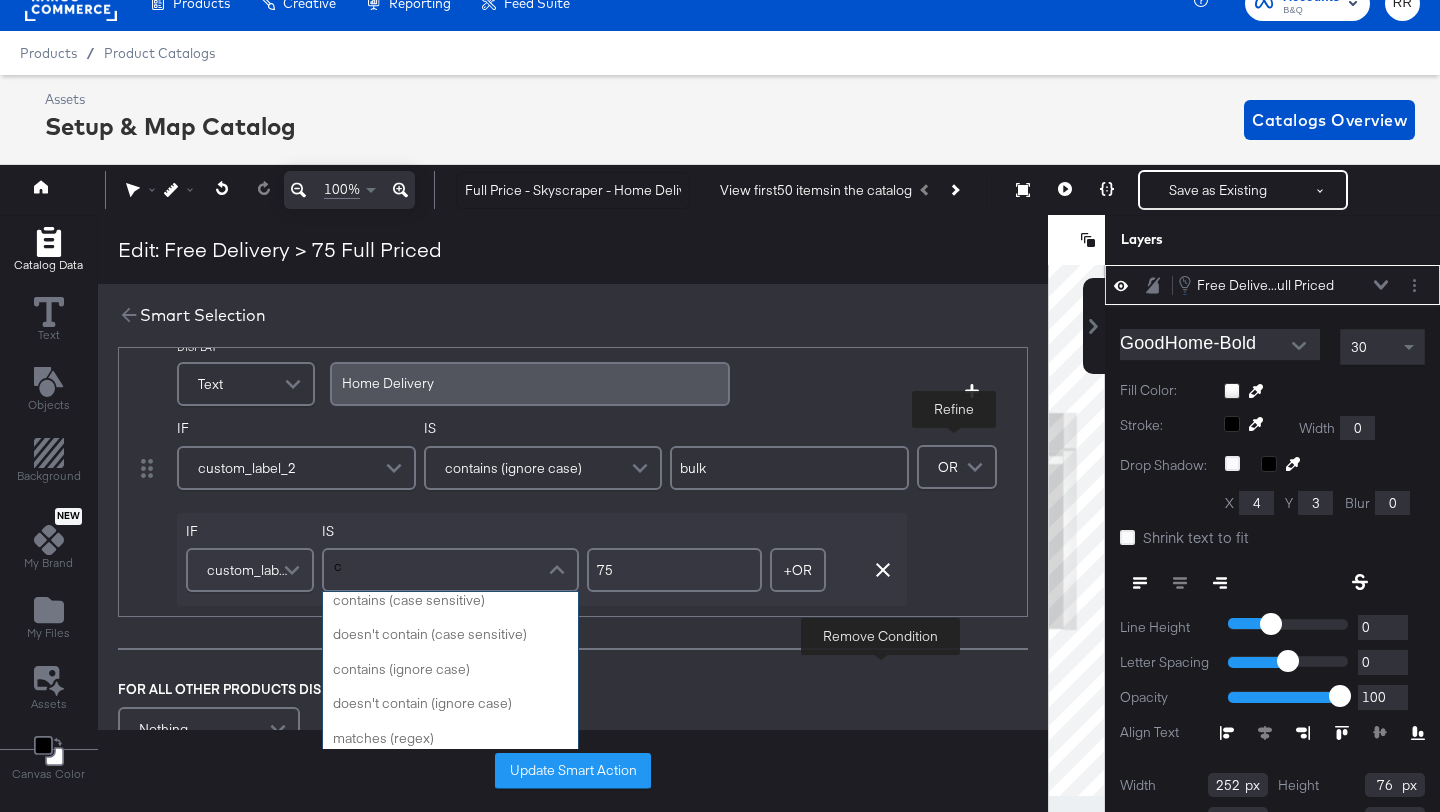 scroll, scrollTop: 0, scrollLeft: 0, axis: both 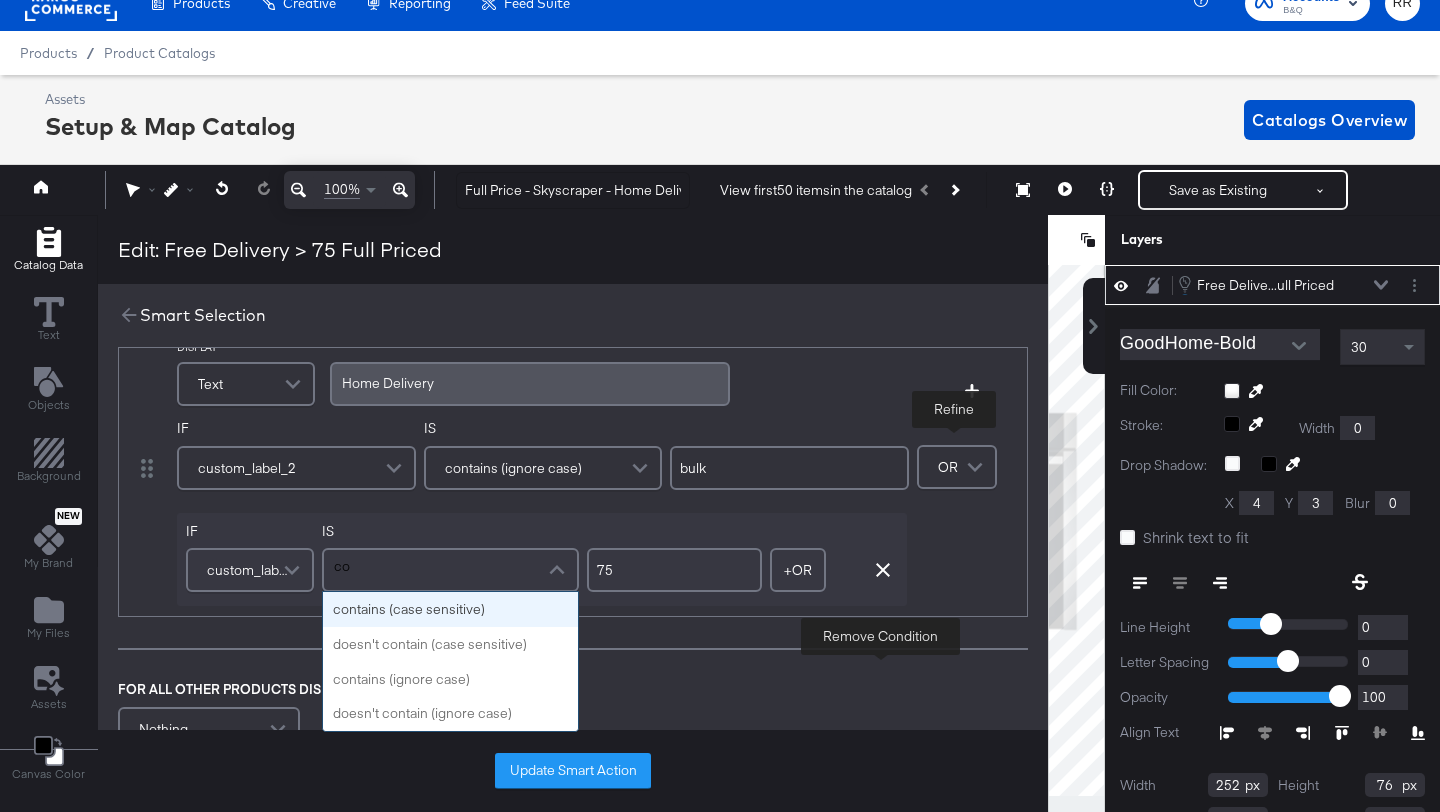 type on "con" 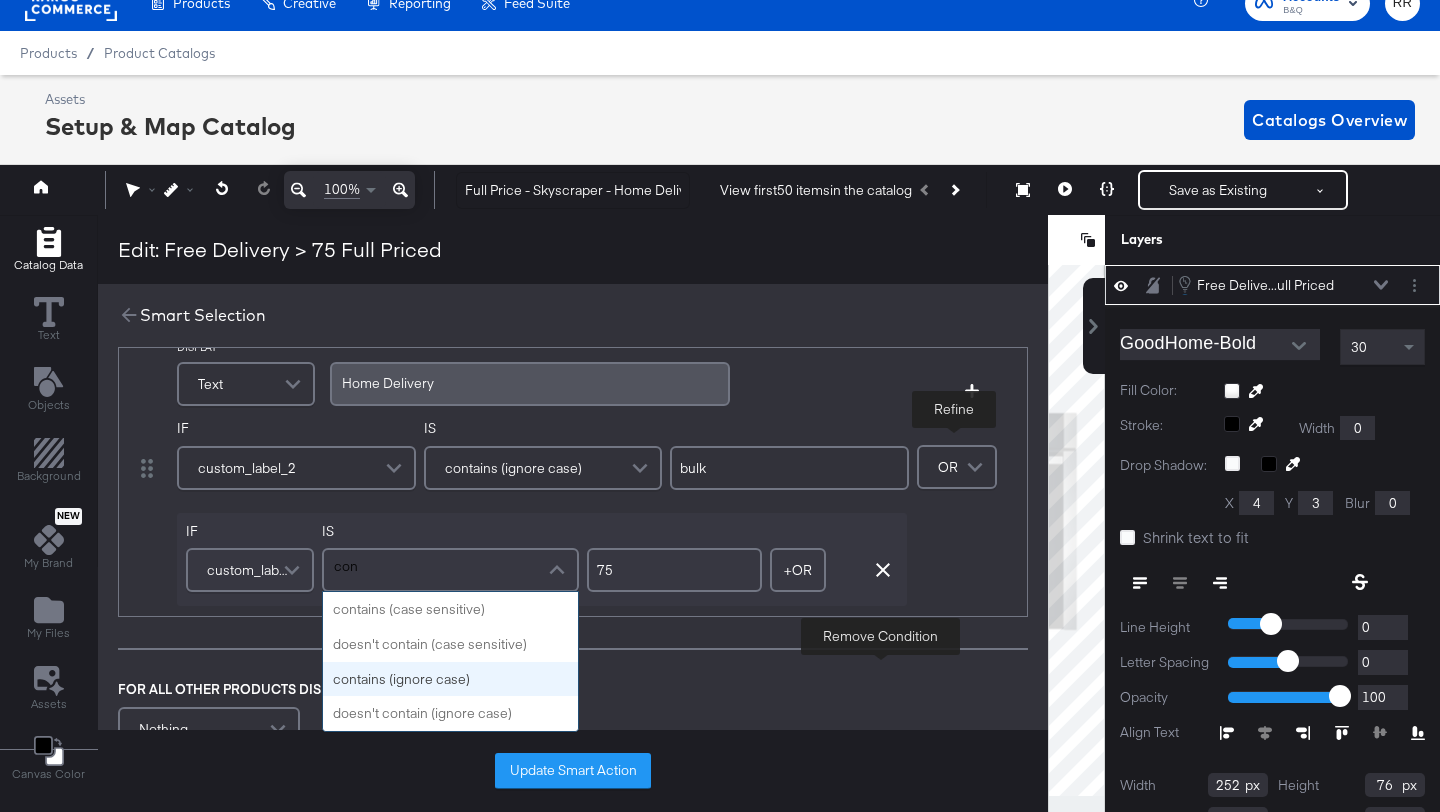type 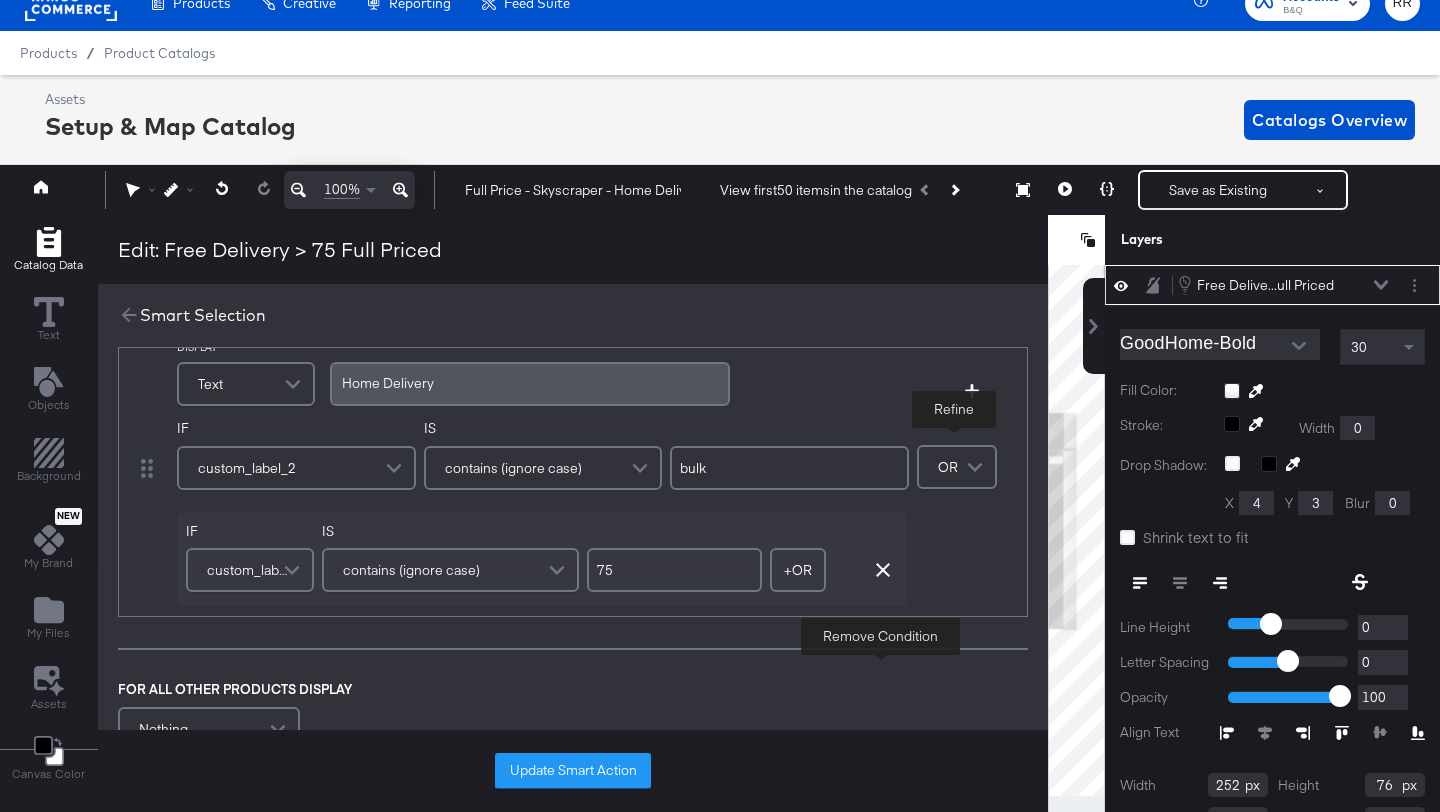click on "75" at bounding box center [674, 570] 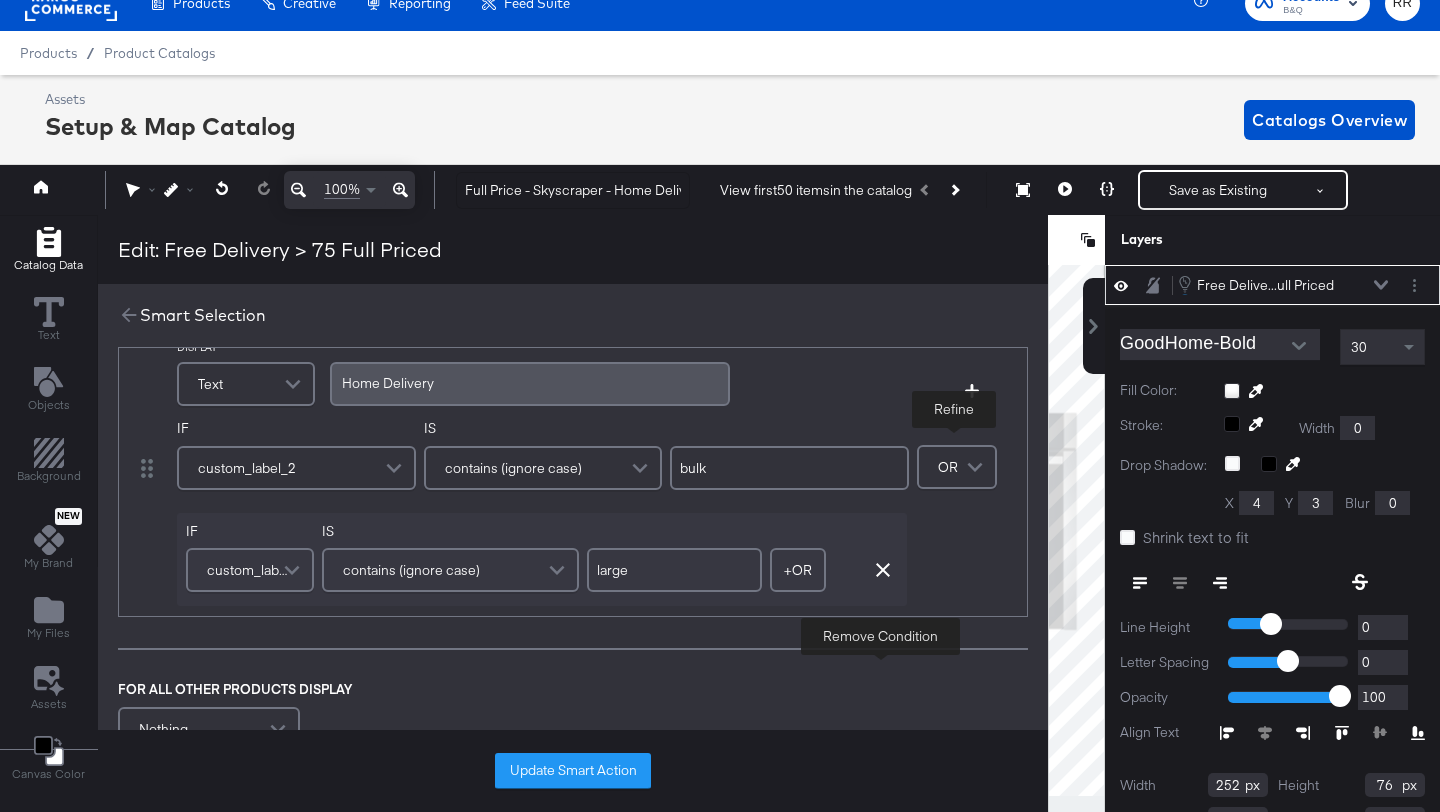 type on "large" 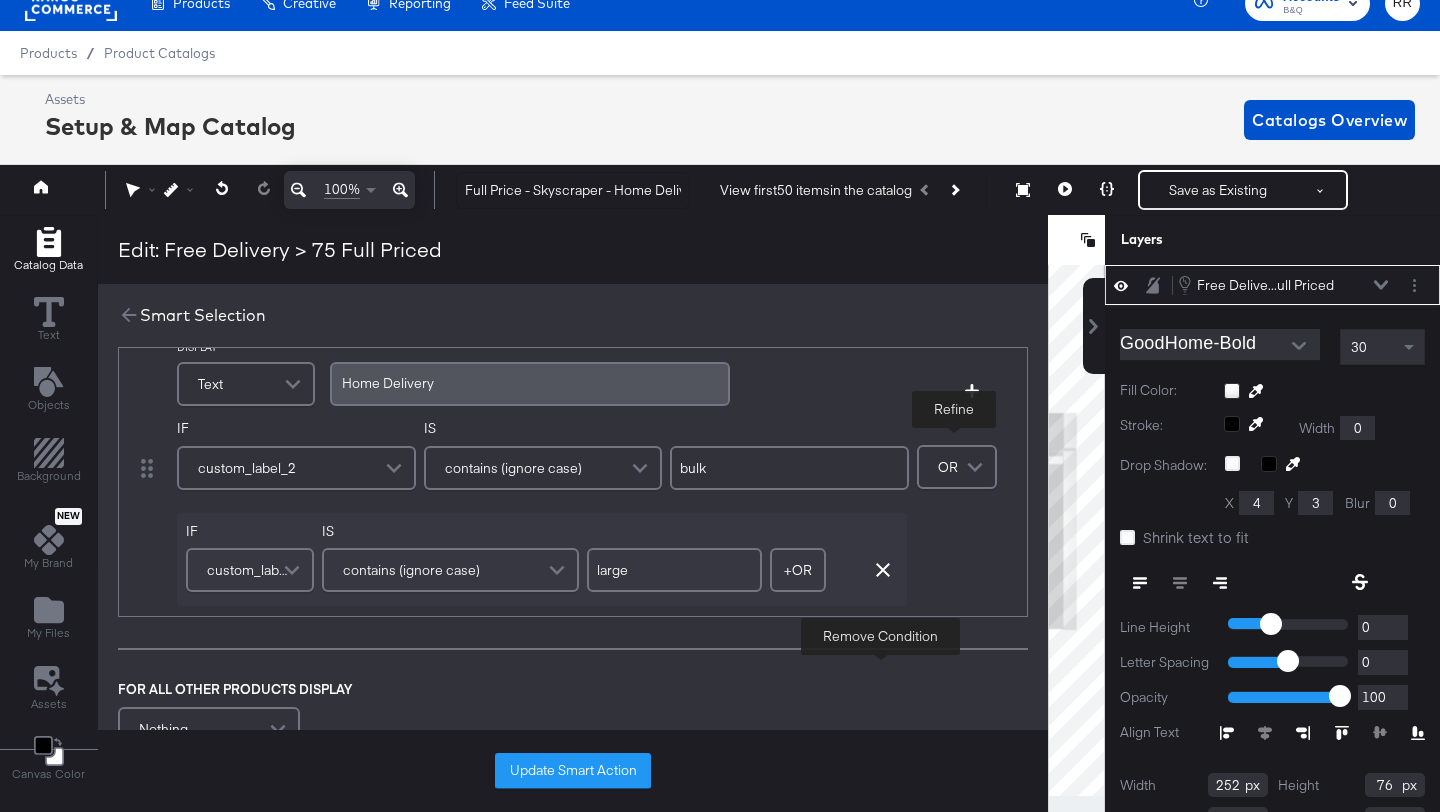 click on "DISPLAY Text + INSERT DYNAMIC FIELDS Home Delivery  Add Condition IF custom_label_2 IS contains (ignore case) bulk IF custom_label_2 IS contains (ignore case) large +  OR Add  OR  Condition Remove Condition OR Refine FOR ALL OTHER PRODUCTS DISPLAY Nothing" at bounding box center (573, 538) 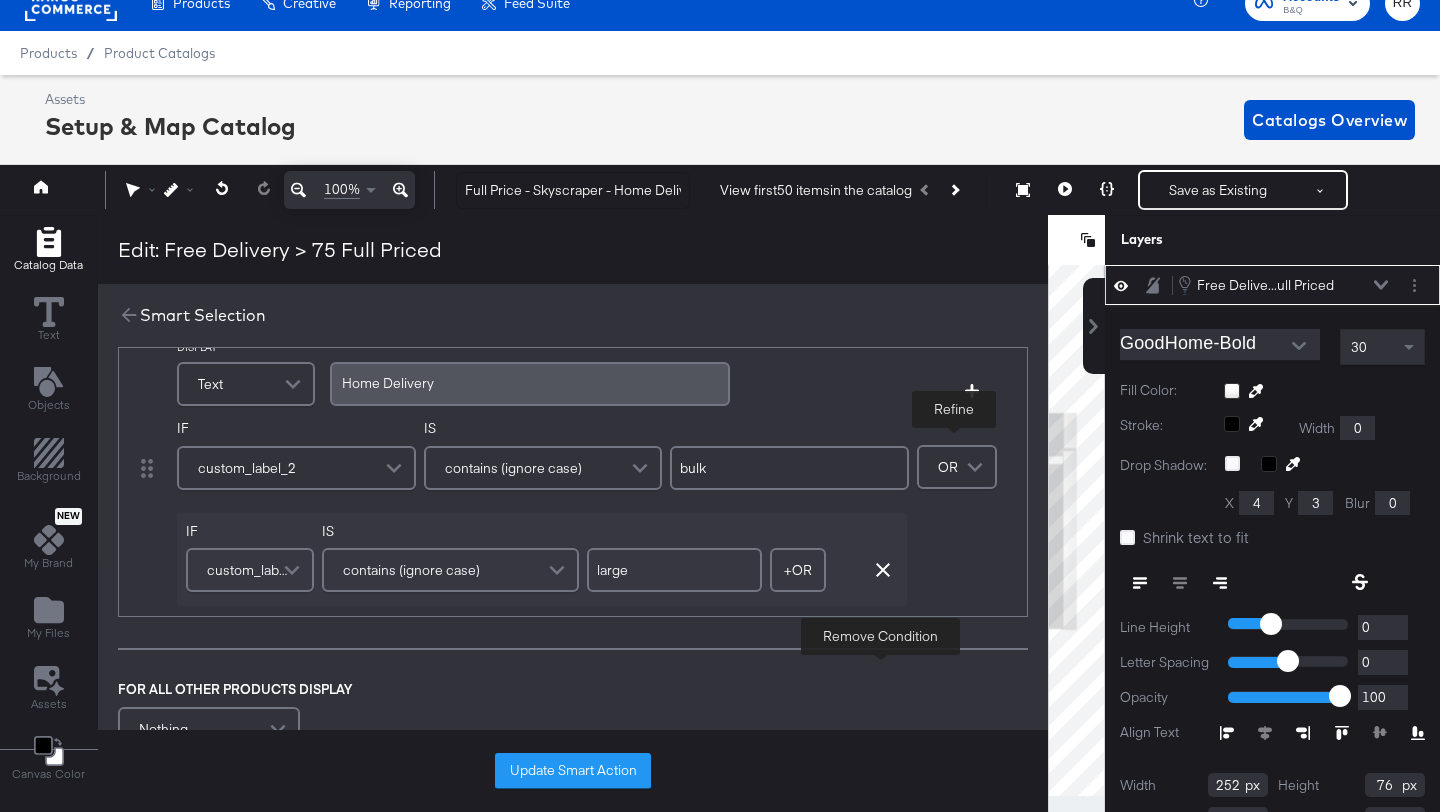 click on "Edit: Free Delivery > 75 Full Priced" at bounding box center [573, 249] 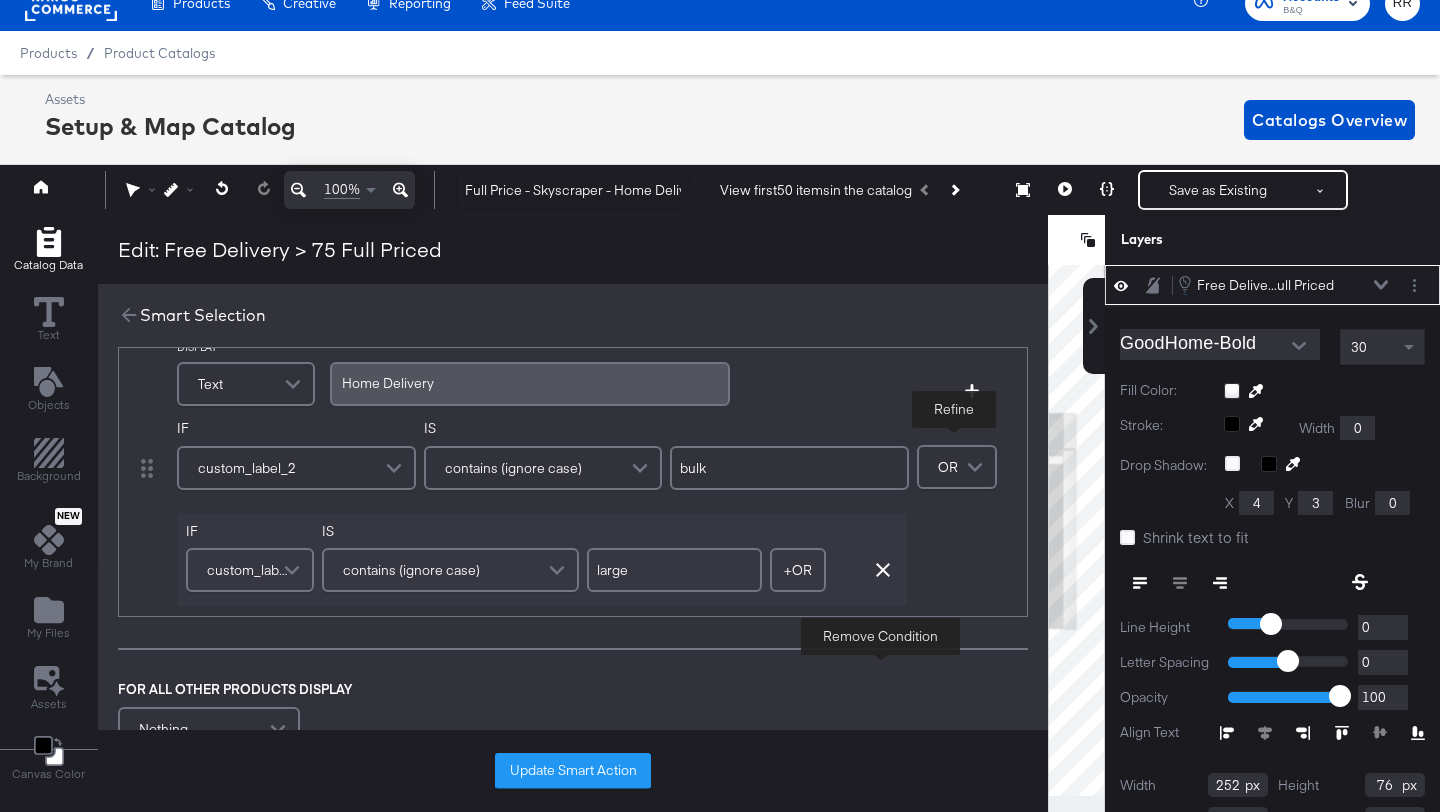 click on "Edit: Free Delivery > 75 Full Priced" at bounding box center (280, 249) 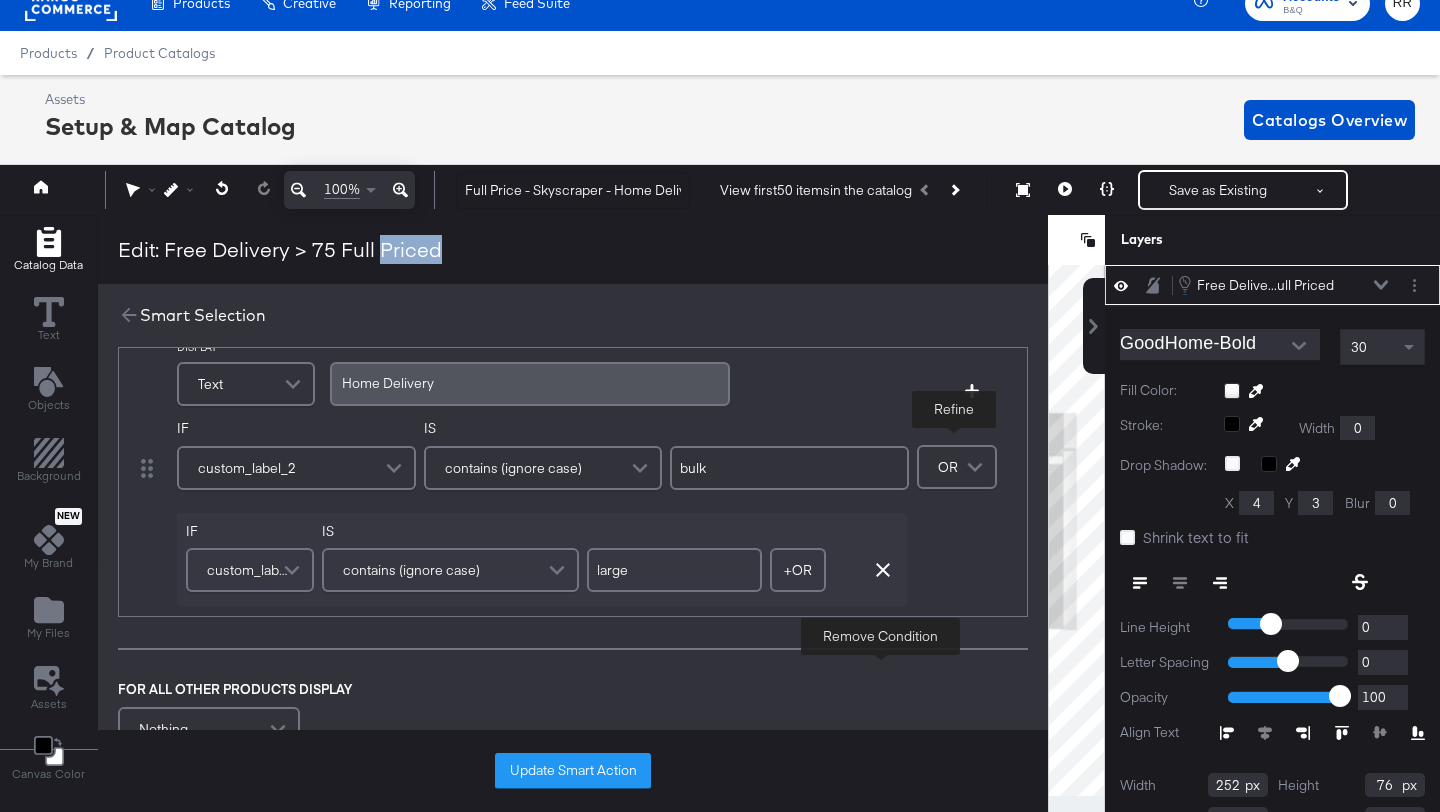 click on "Edit: Free Delivery > 75 Full Priced" at bounding box center (280, 249) 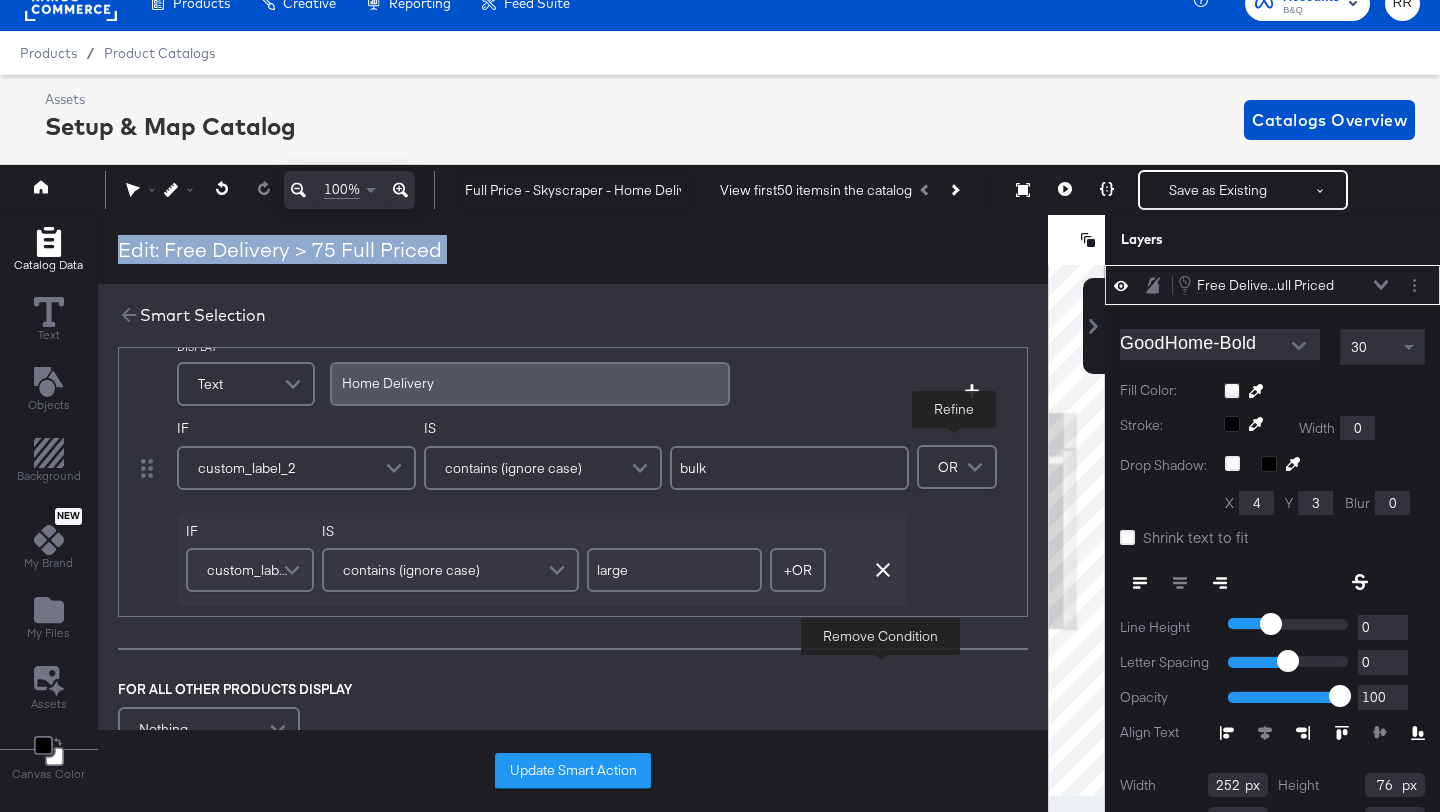 click on "Edit: Free Delivery > 75 Full Priced" at bounding box center [280, 249] 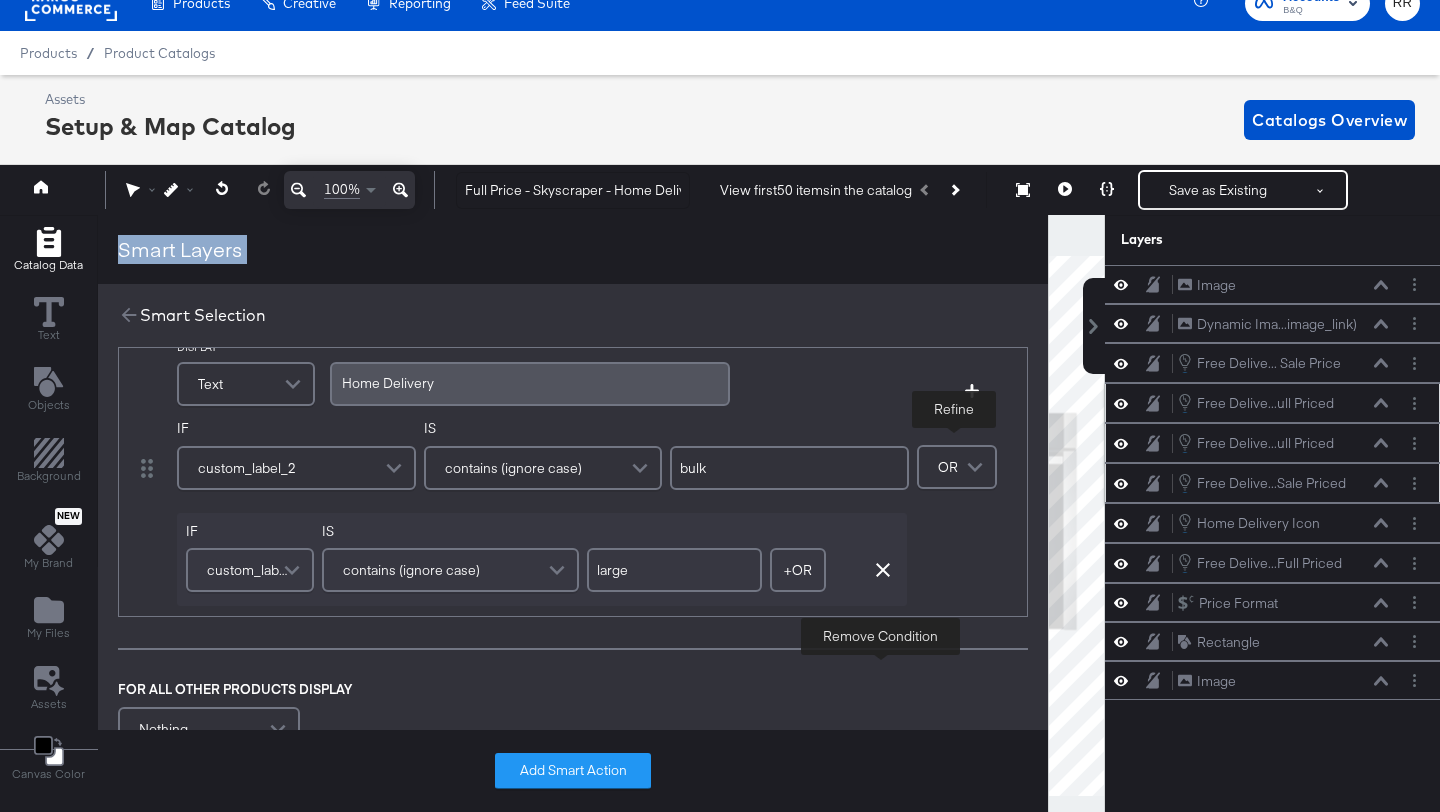 scroll, scrollTop: 0, scrollLeft: 0, axis: both 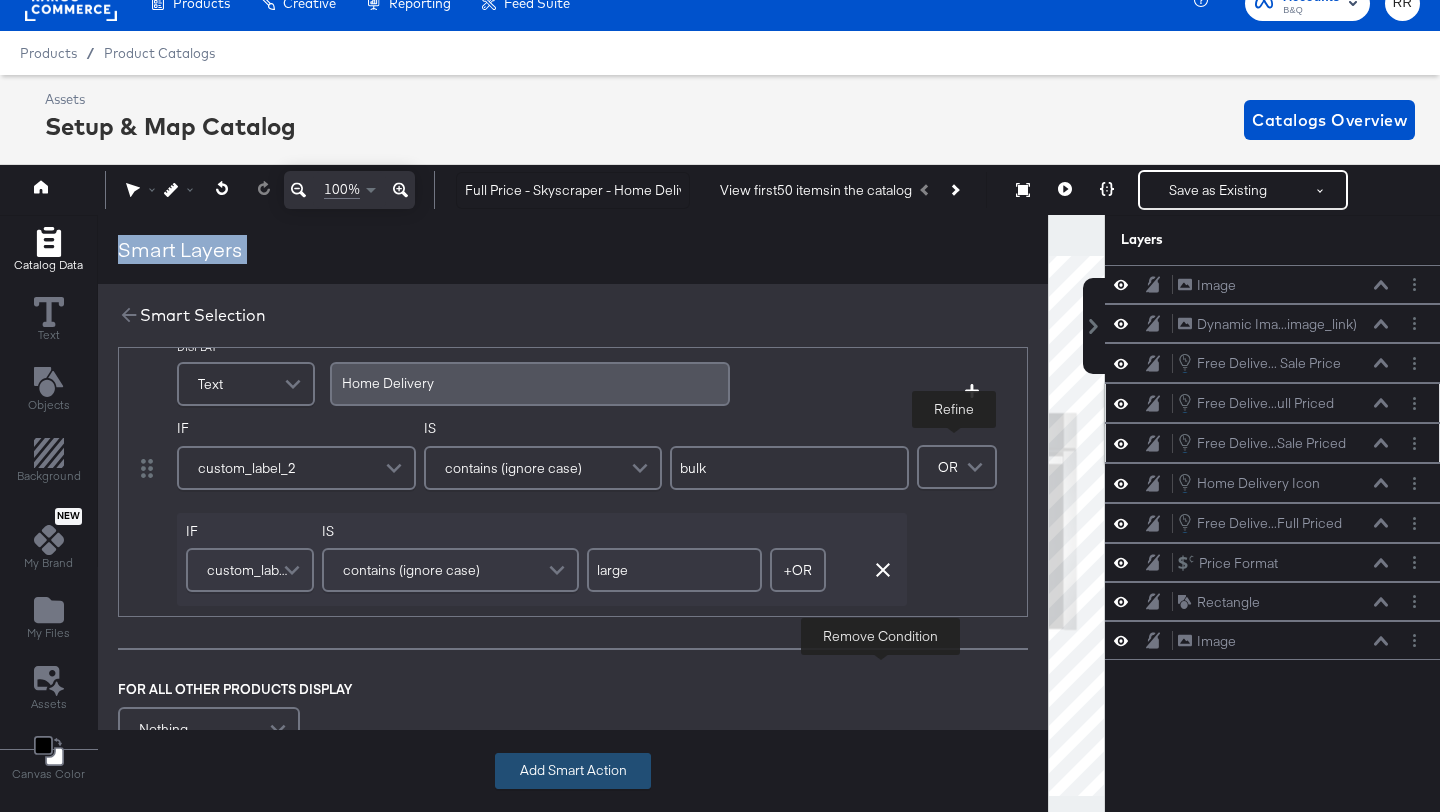 click on "Add Smart Action" at bounding box center (573, 771) 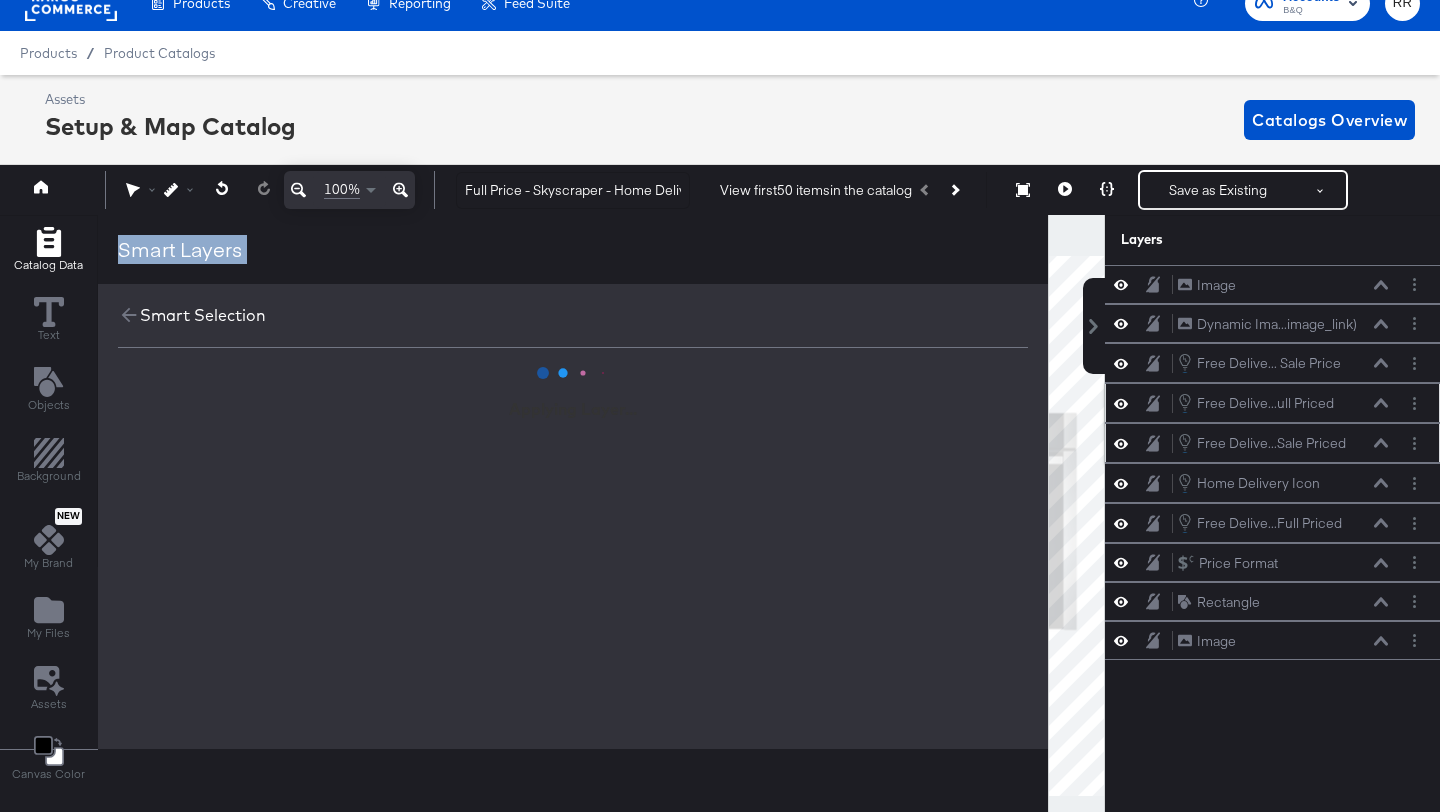 scroll, scrollTop: 0, scrollLeft: 0, axis: both 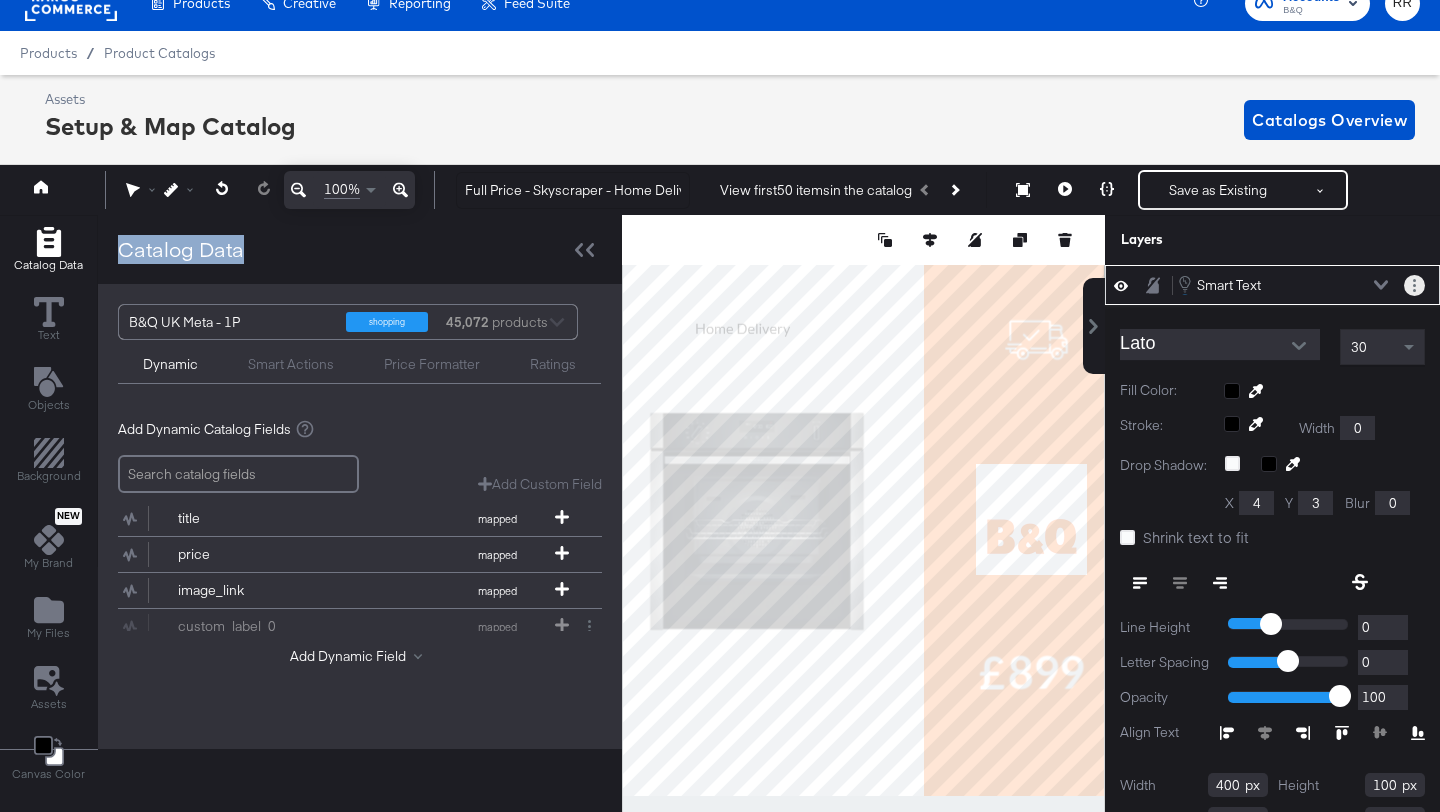 click 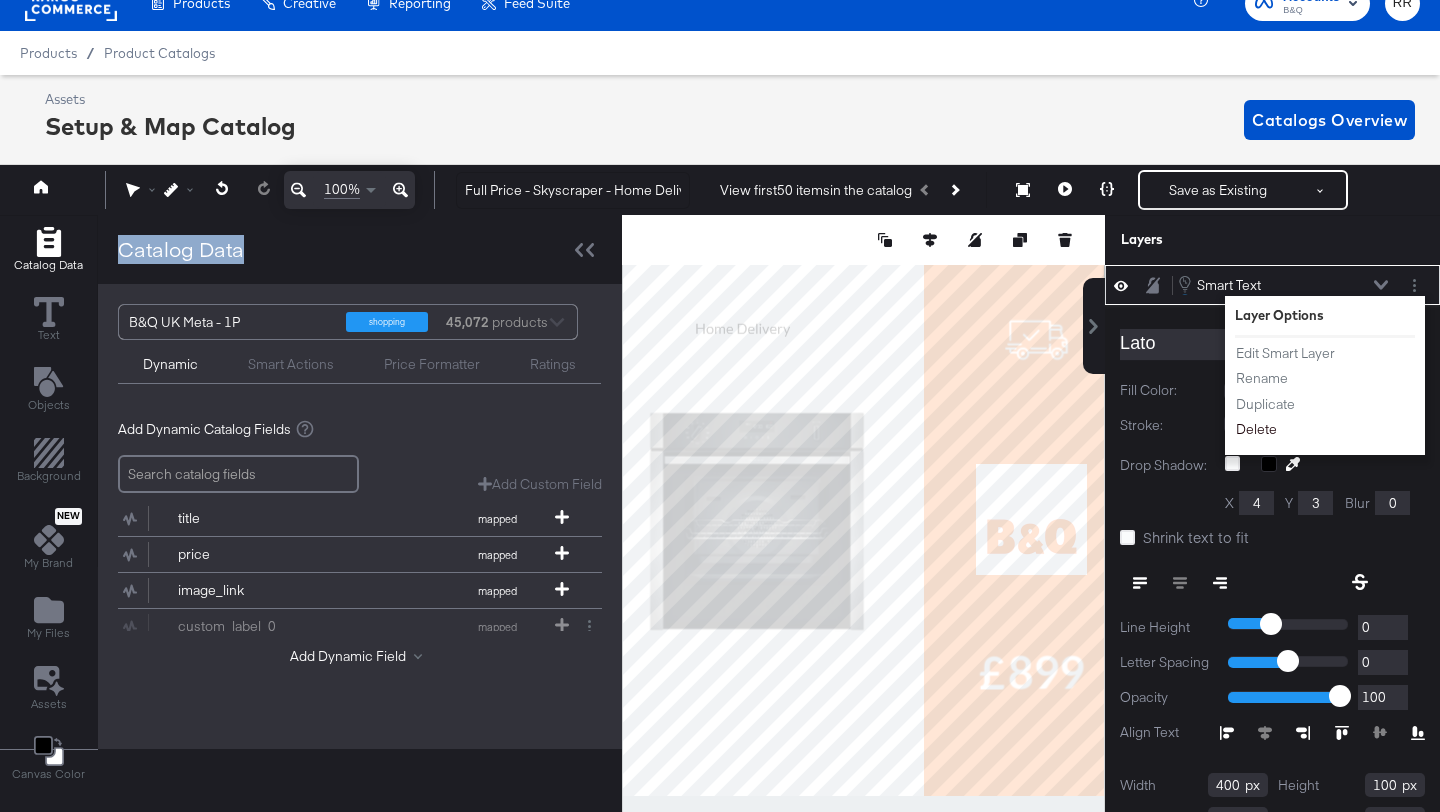 click on "Delete" at bounding box center (1256, 430) 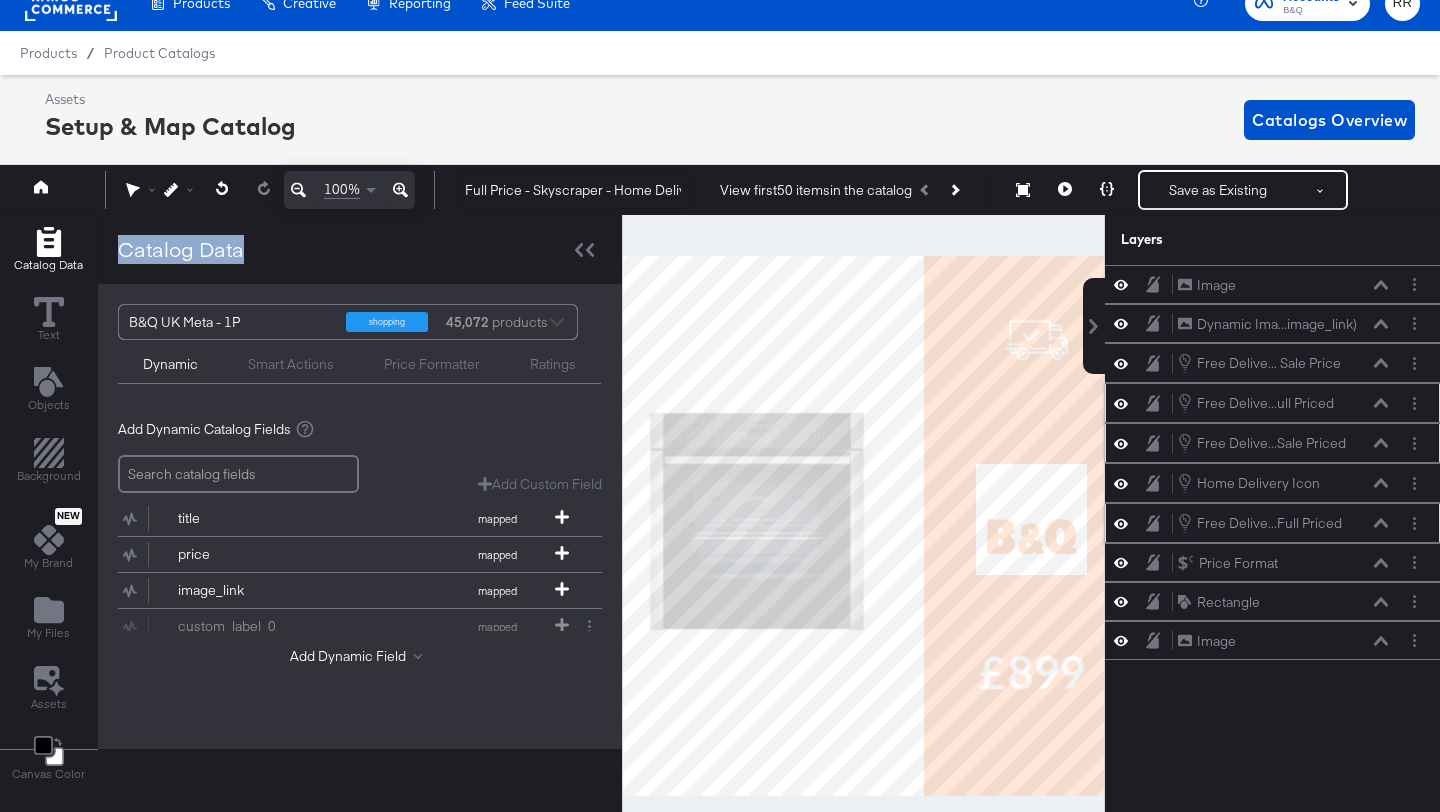 click 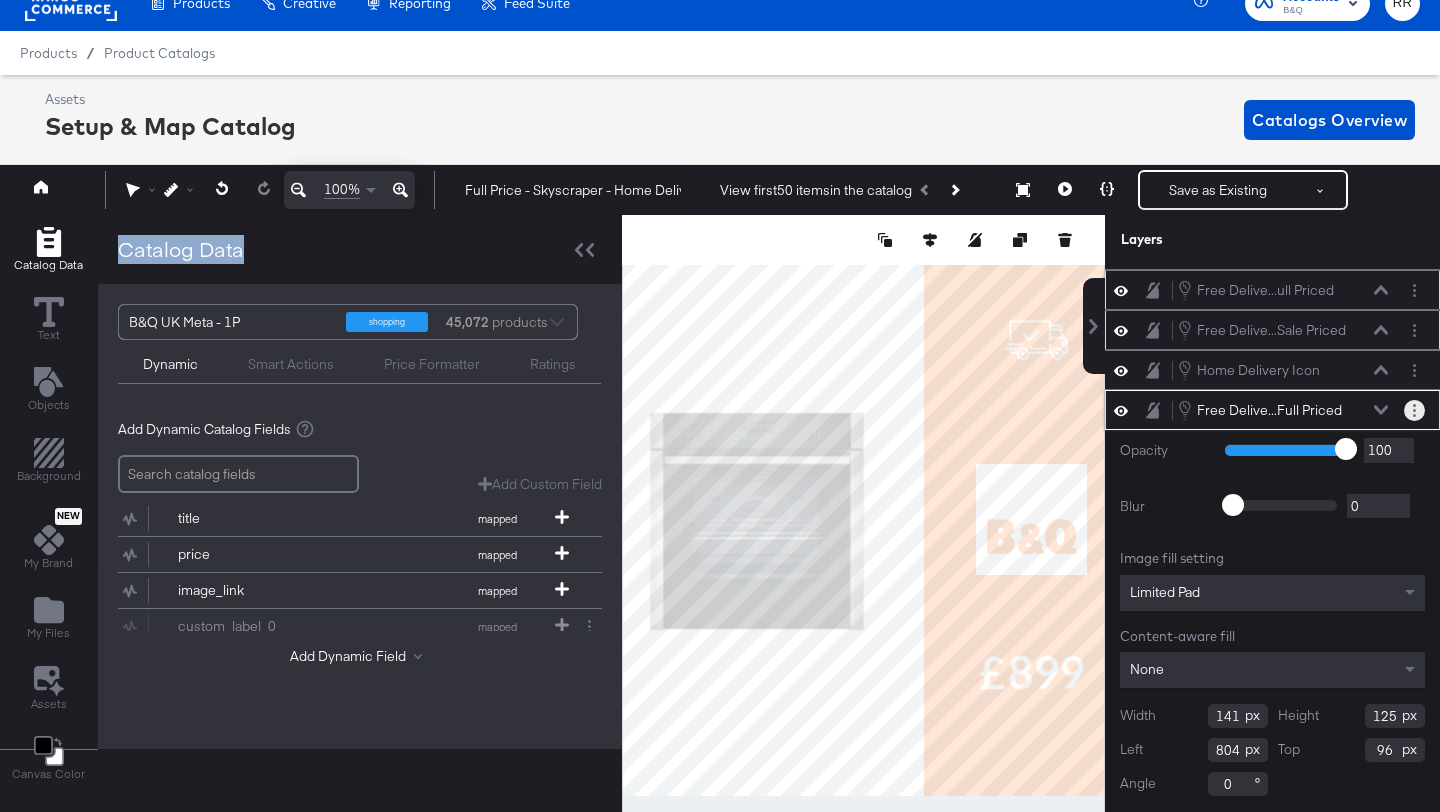 click at bounding box center [1414, 410] 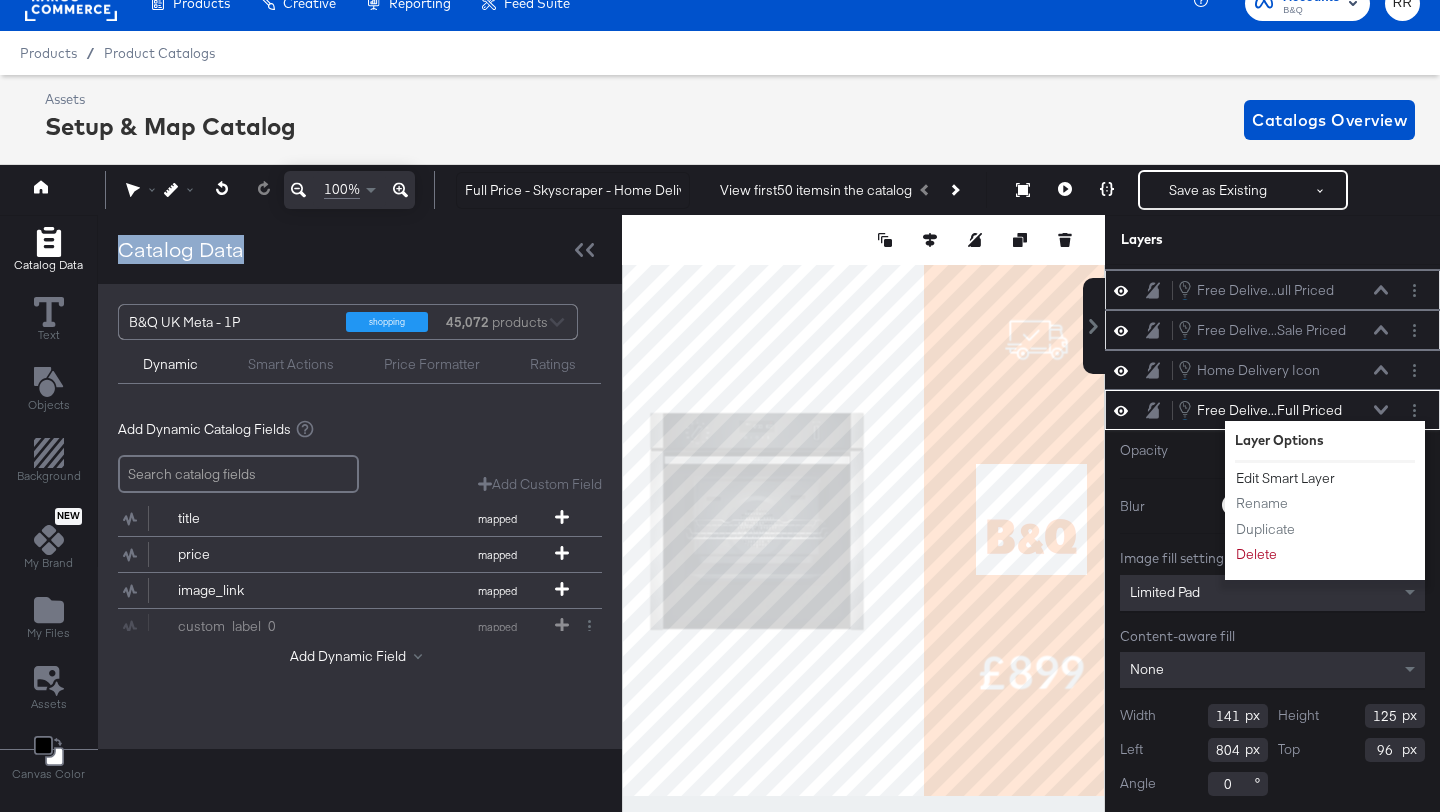 click on "Edit Smart Layer" at bounding box center [1285, 478] 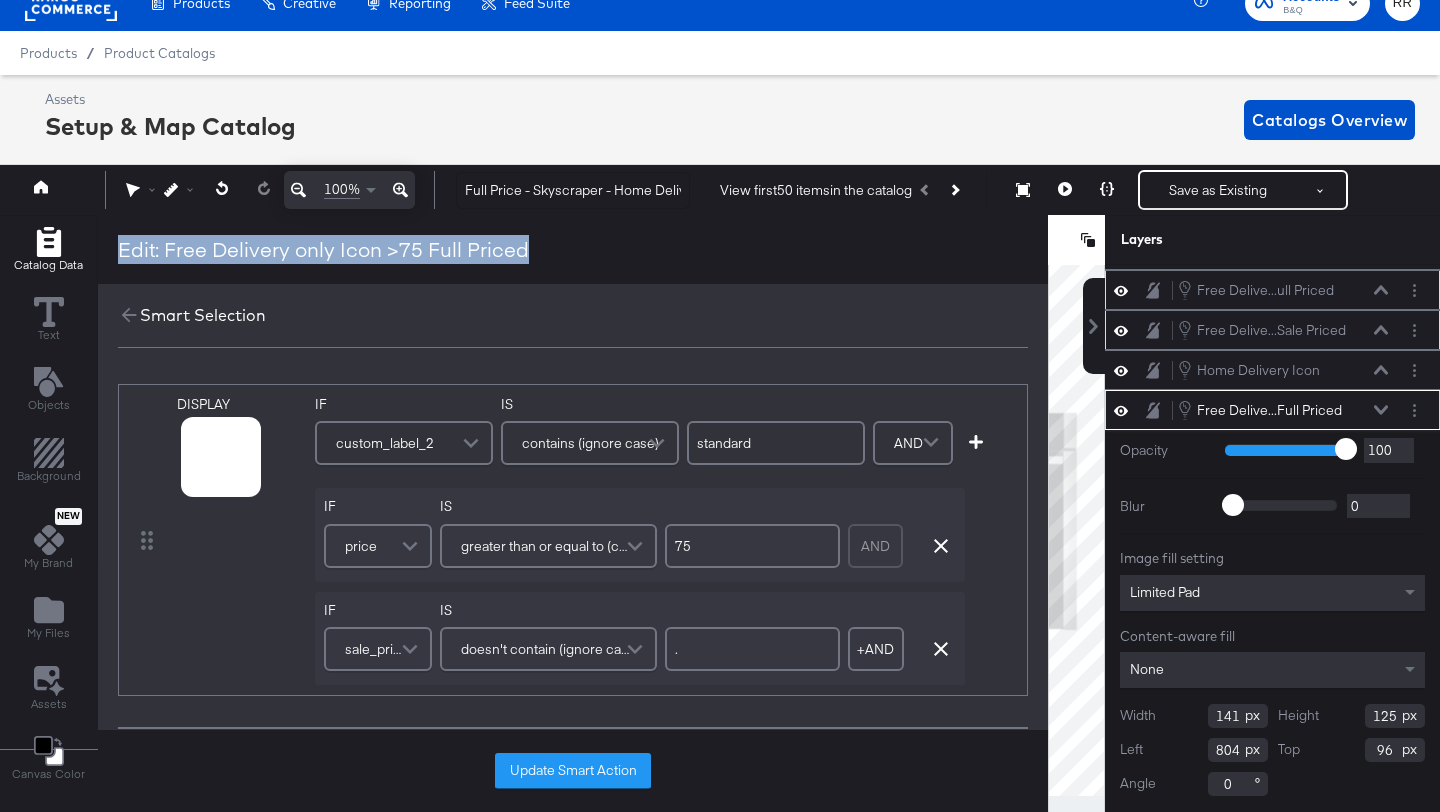scroll, scrollTop: 113, scrollLeft: 0, axis: vertical 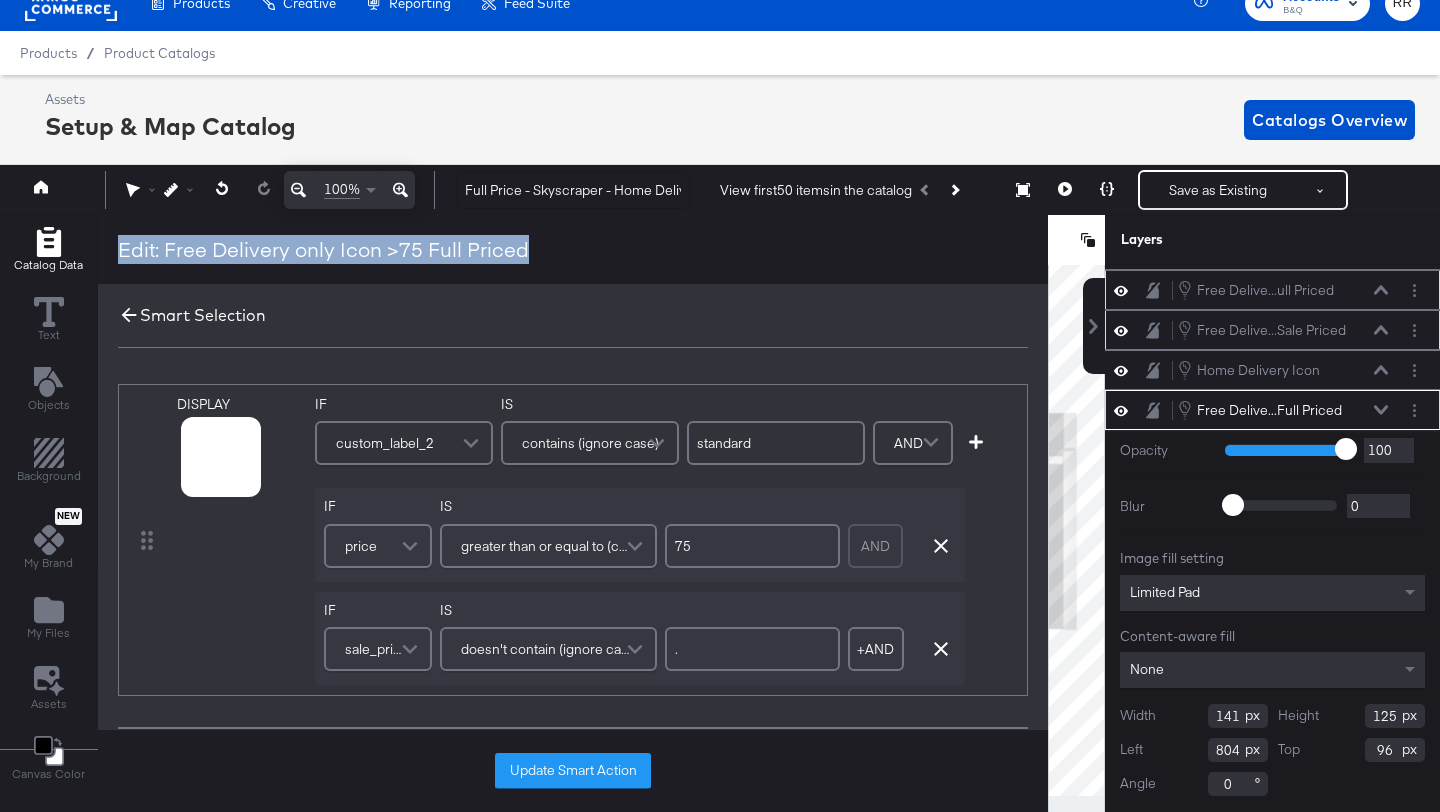 click 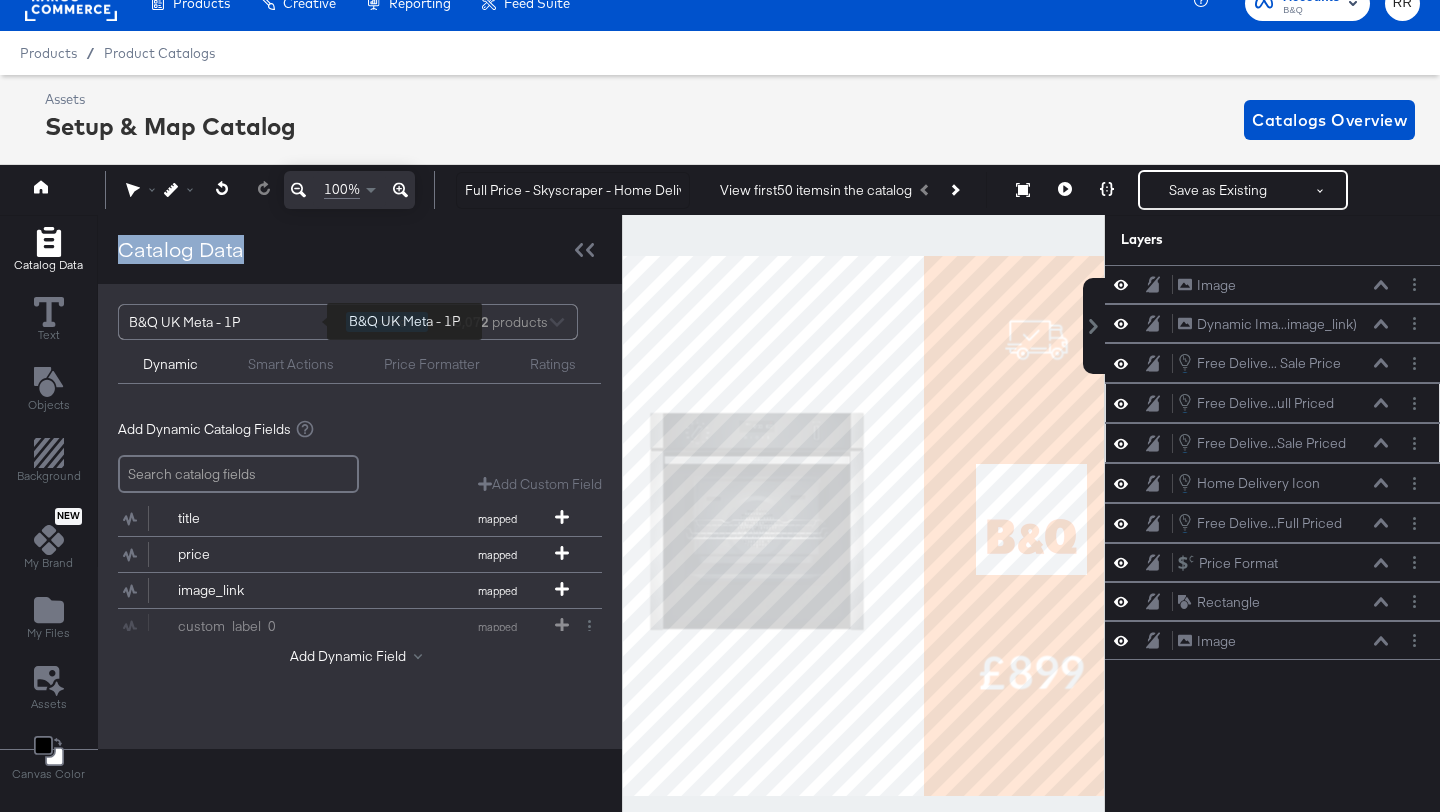 scroll, scrollTop: 0, scrollLeft: 0, axis: both 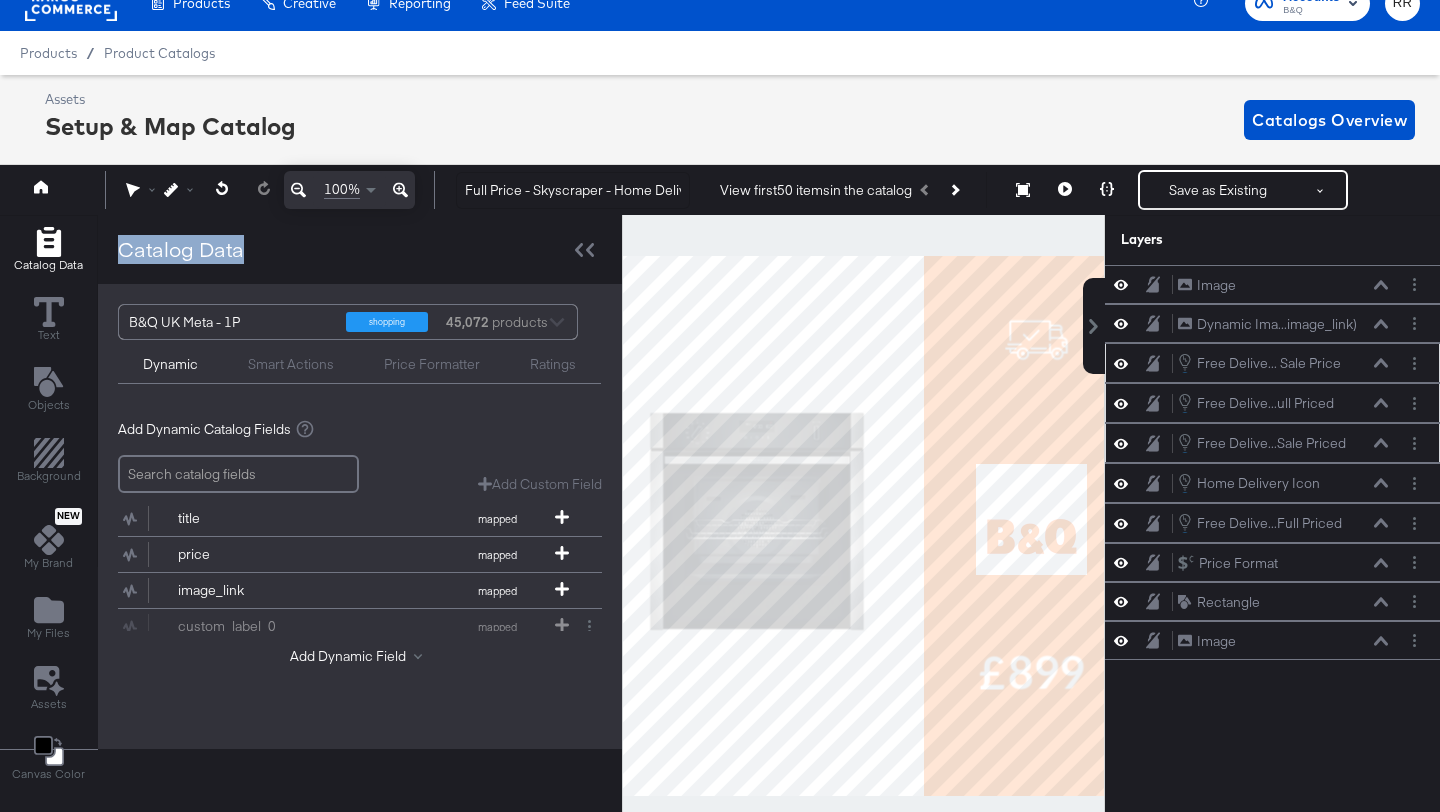 click 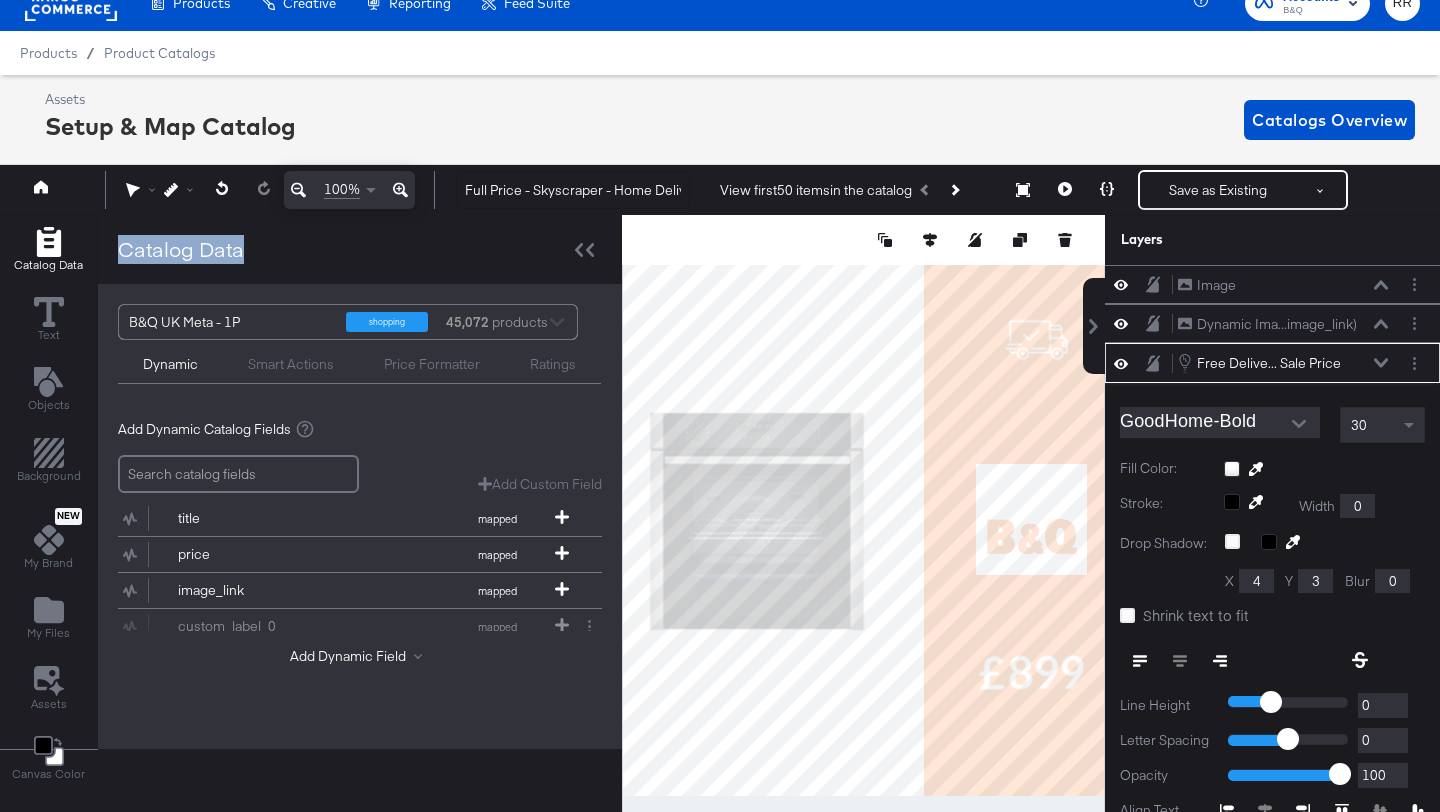 scroll, scrollTop: 78, scrollLeft: 0, axis: vertical 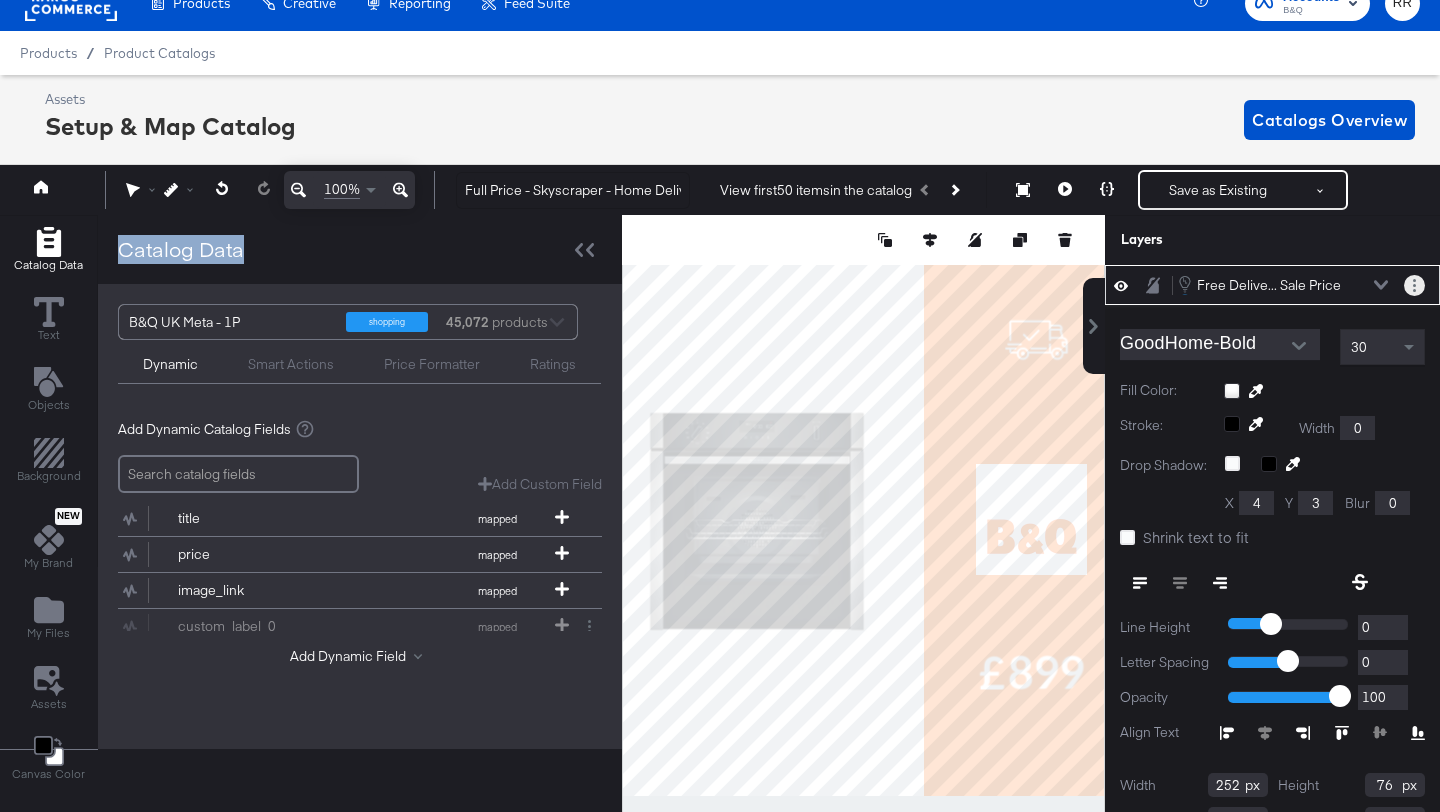 click at bounding box center [1414, 285] 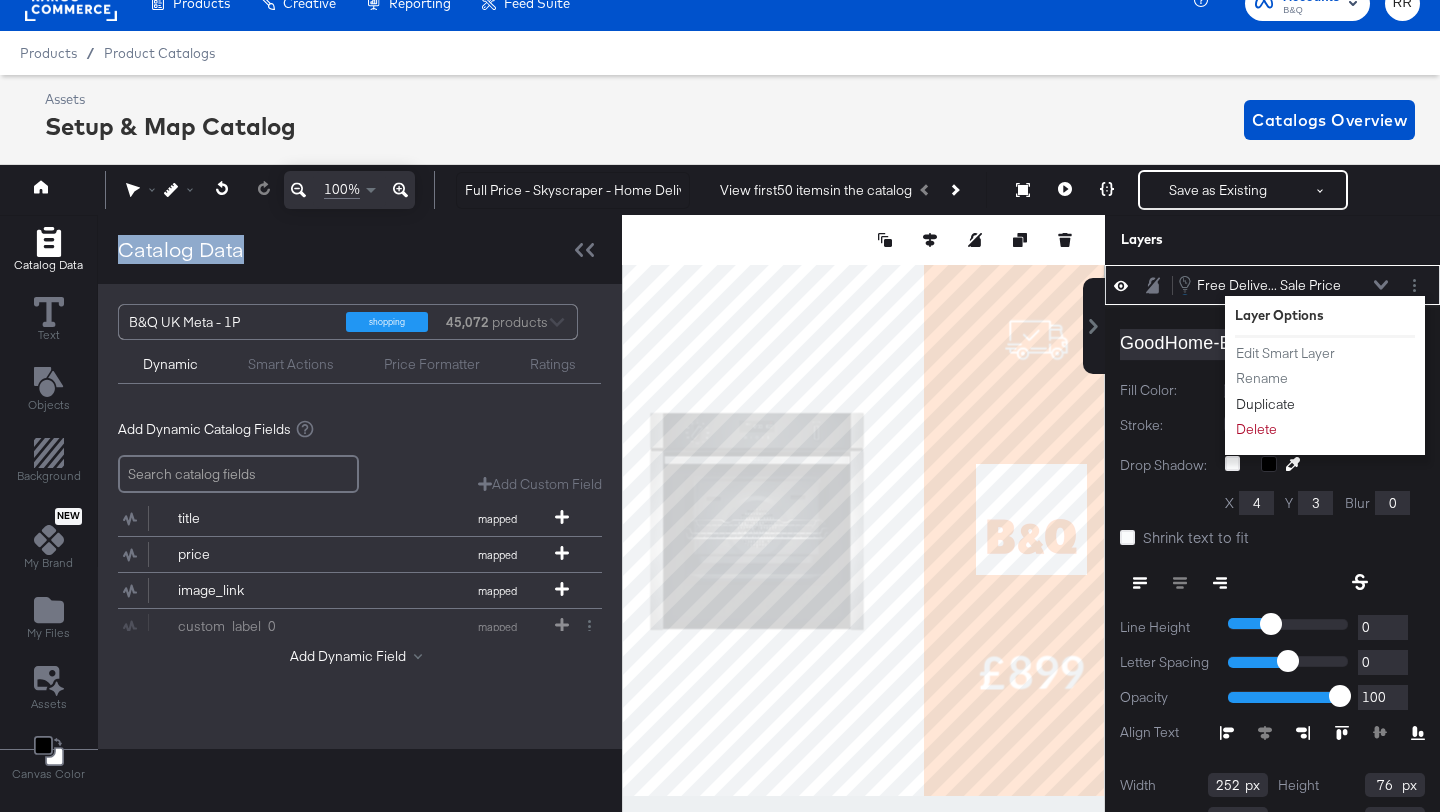 click on "Duplicate" at bounding box center (1265, 404) 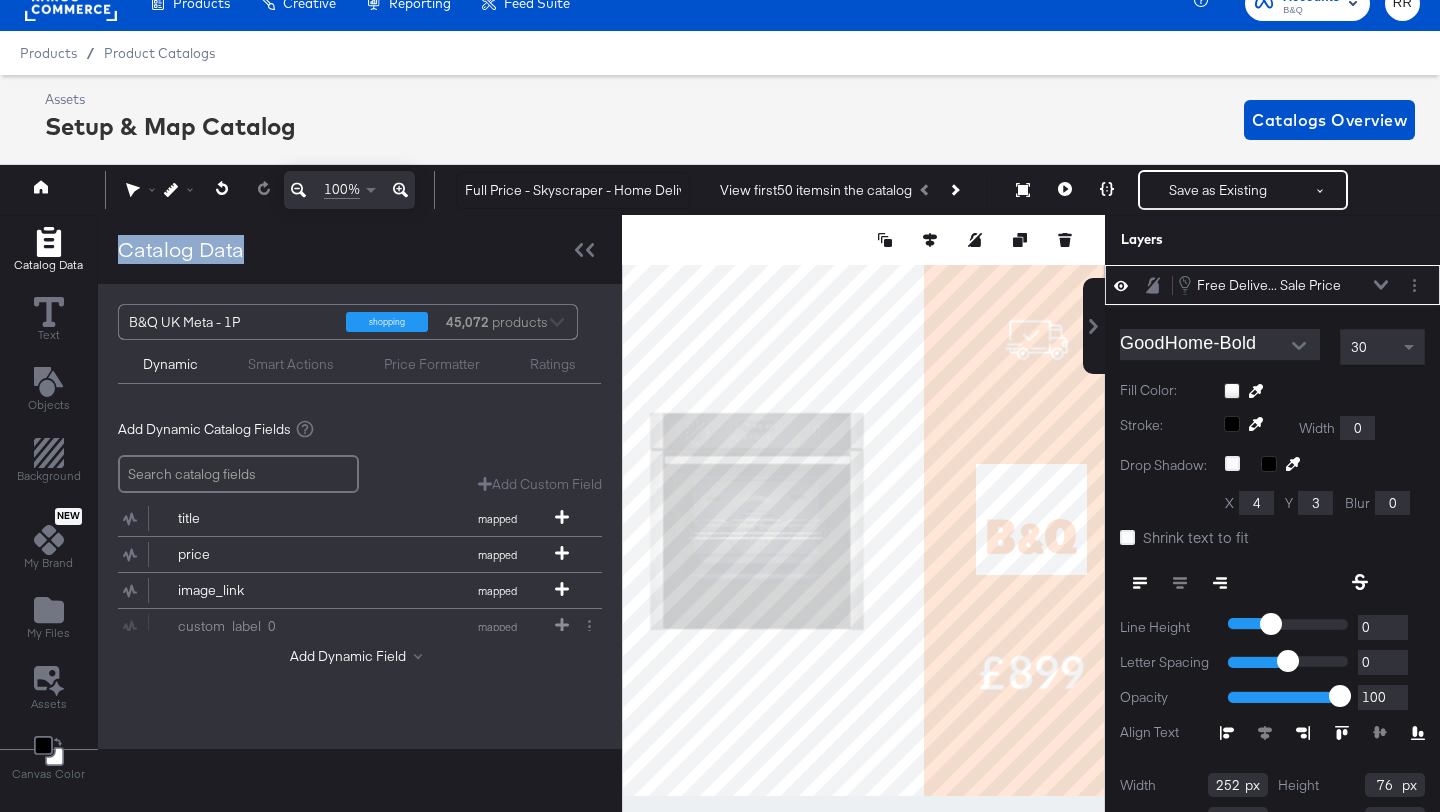 scroll, scrollTop: 78, scrollLeft: 0, axis: vertical 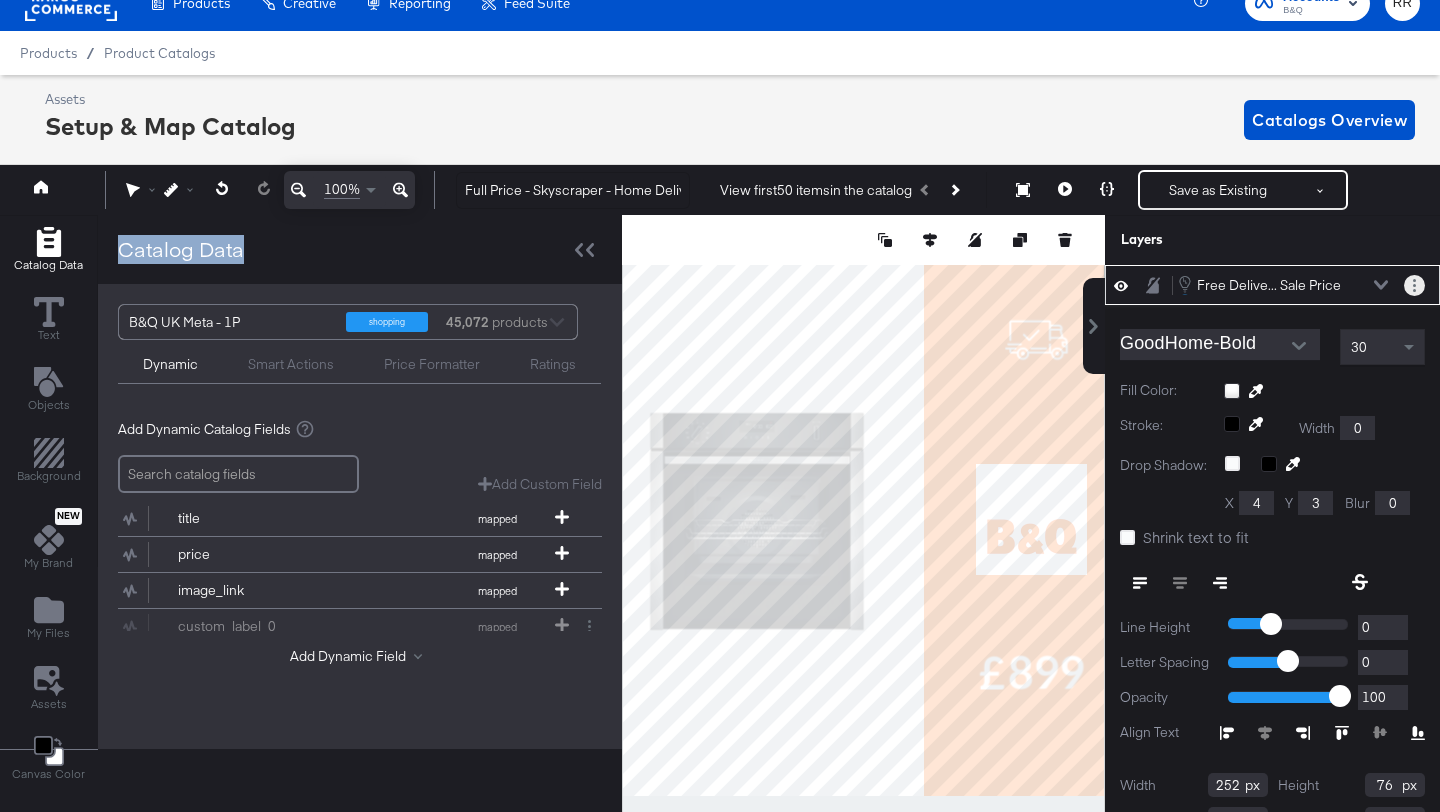 click 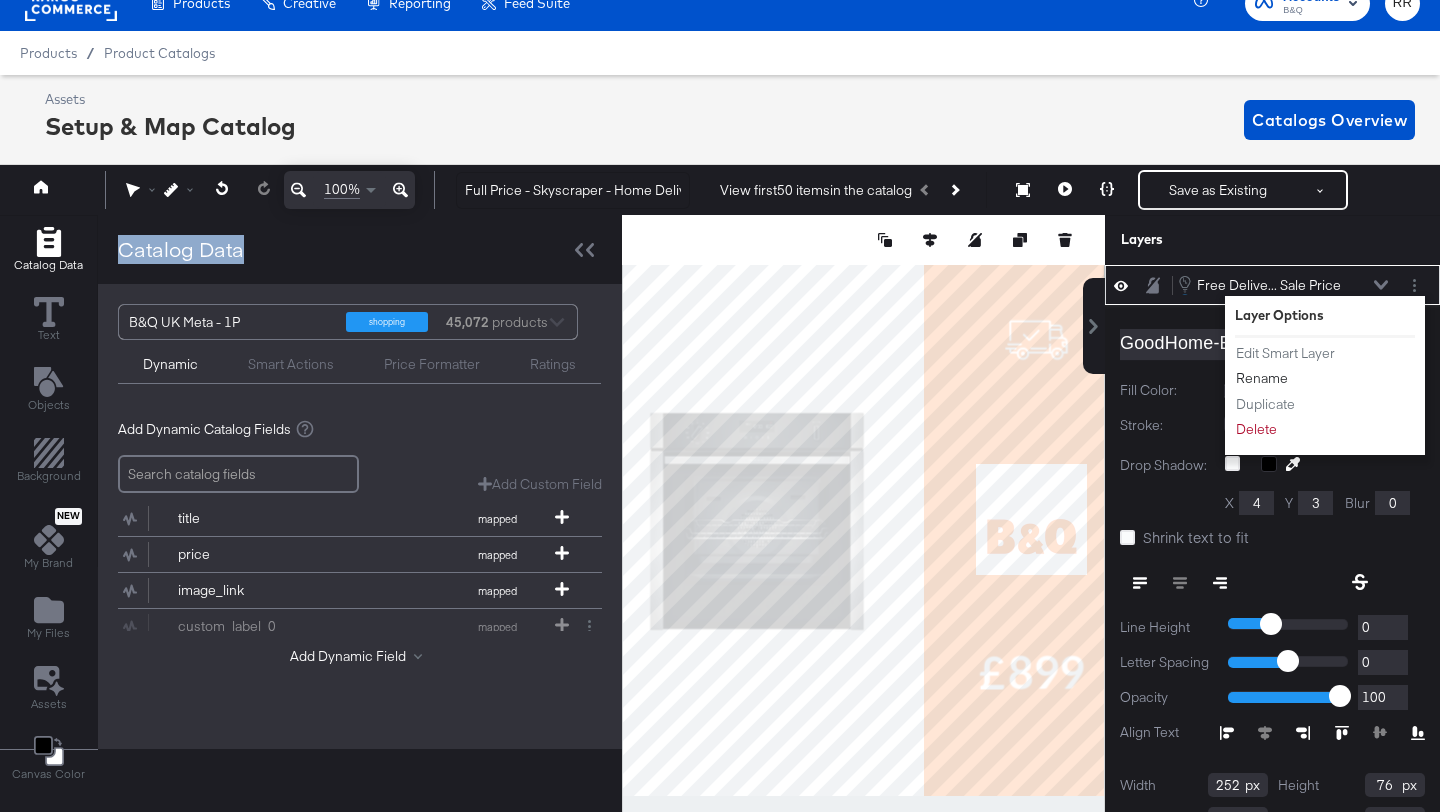 click on "Rename" at bounding box center (1262, 378) 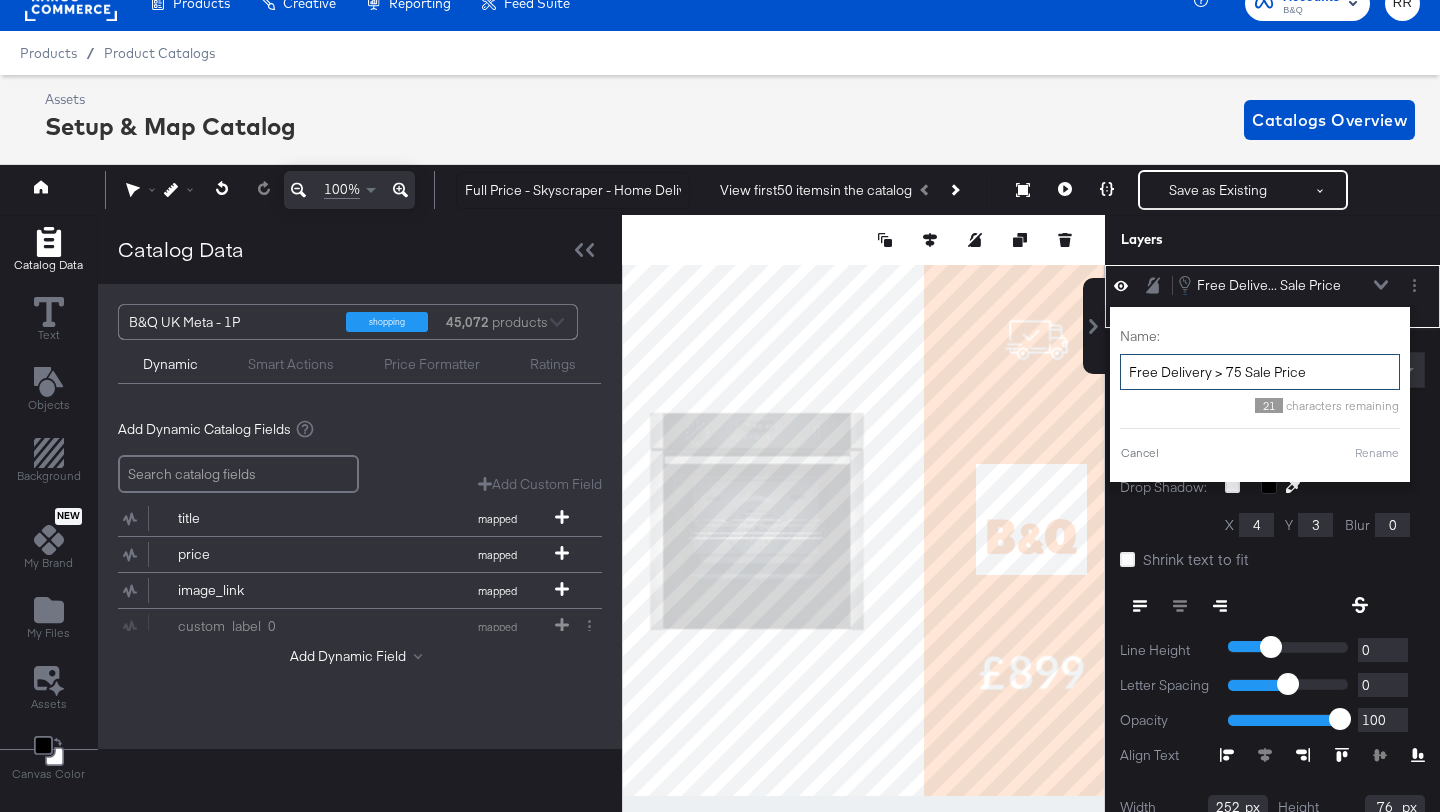 click on "Free Delivery > 75 Sale Price" at bounding box center [1260, 372] 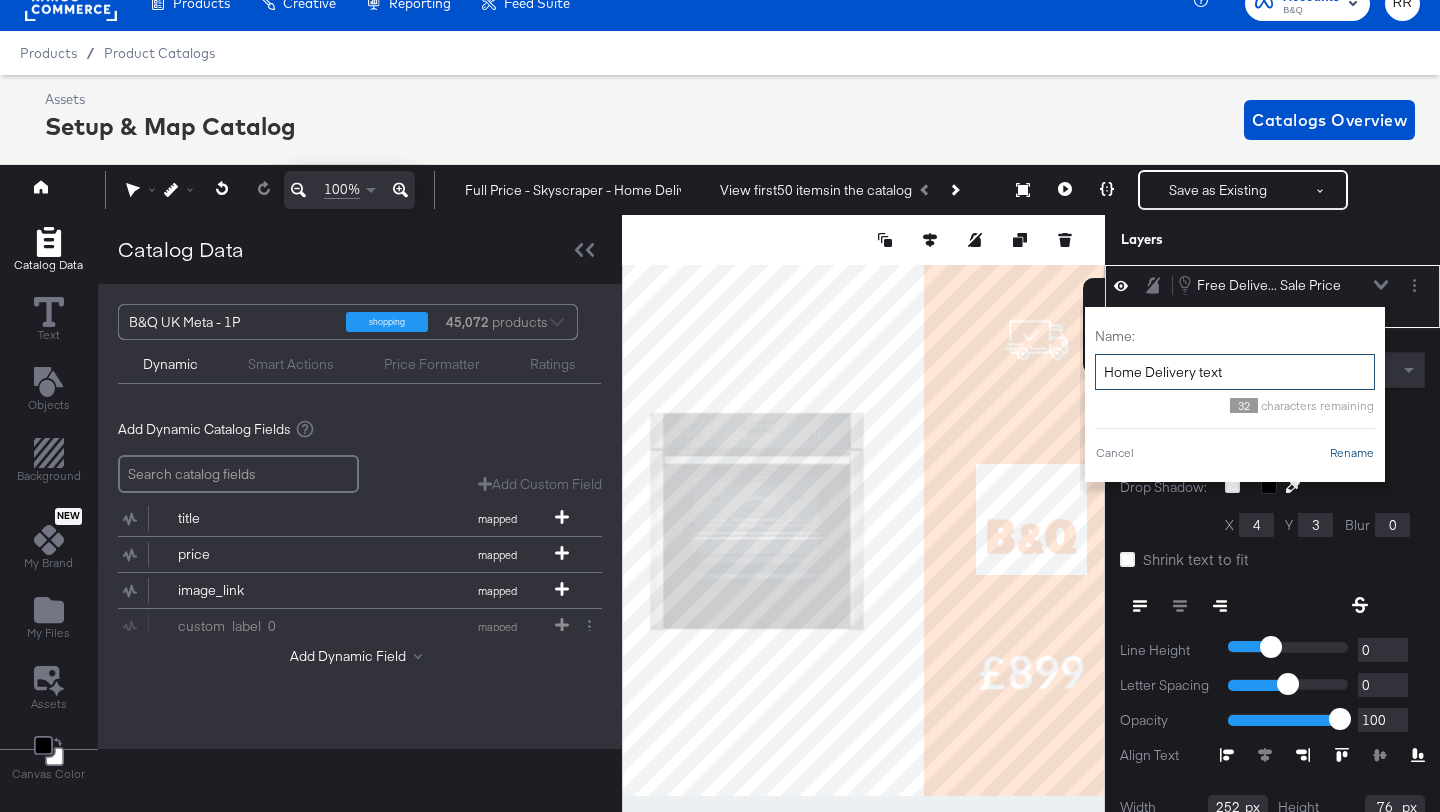 type on "Home Delivery text" 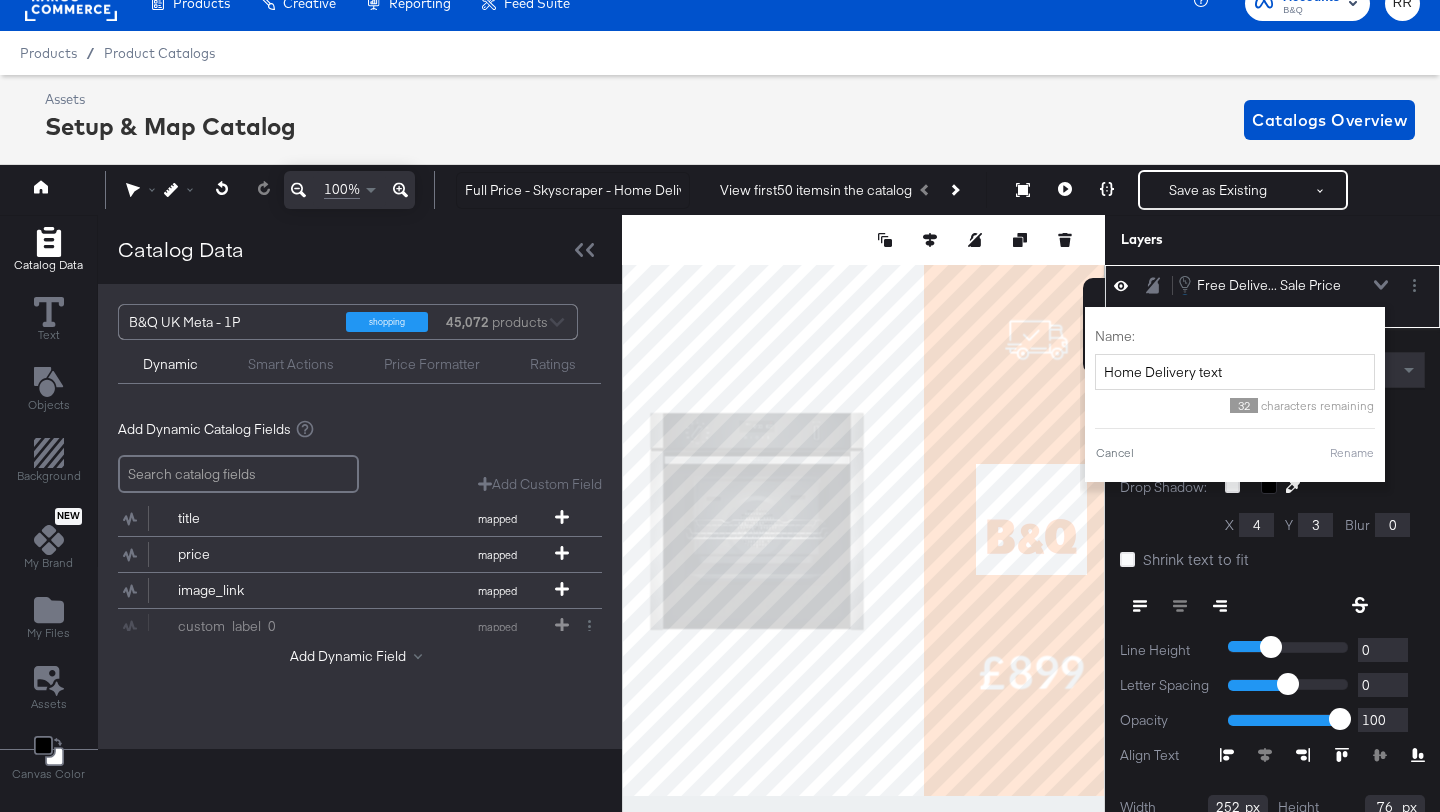 click on "Rename" at bounding box center (1352, 453) 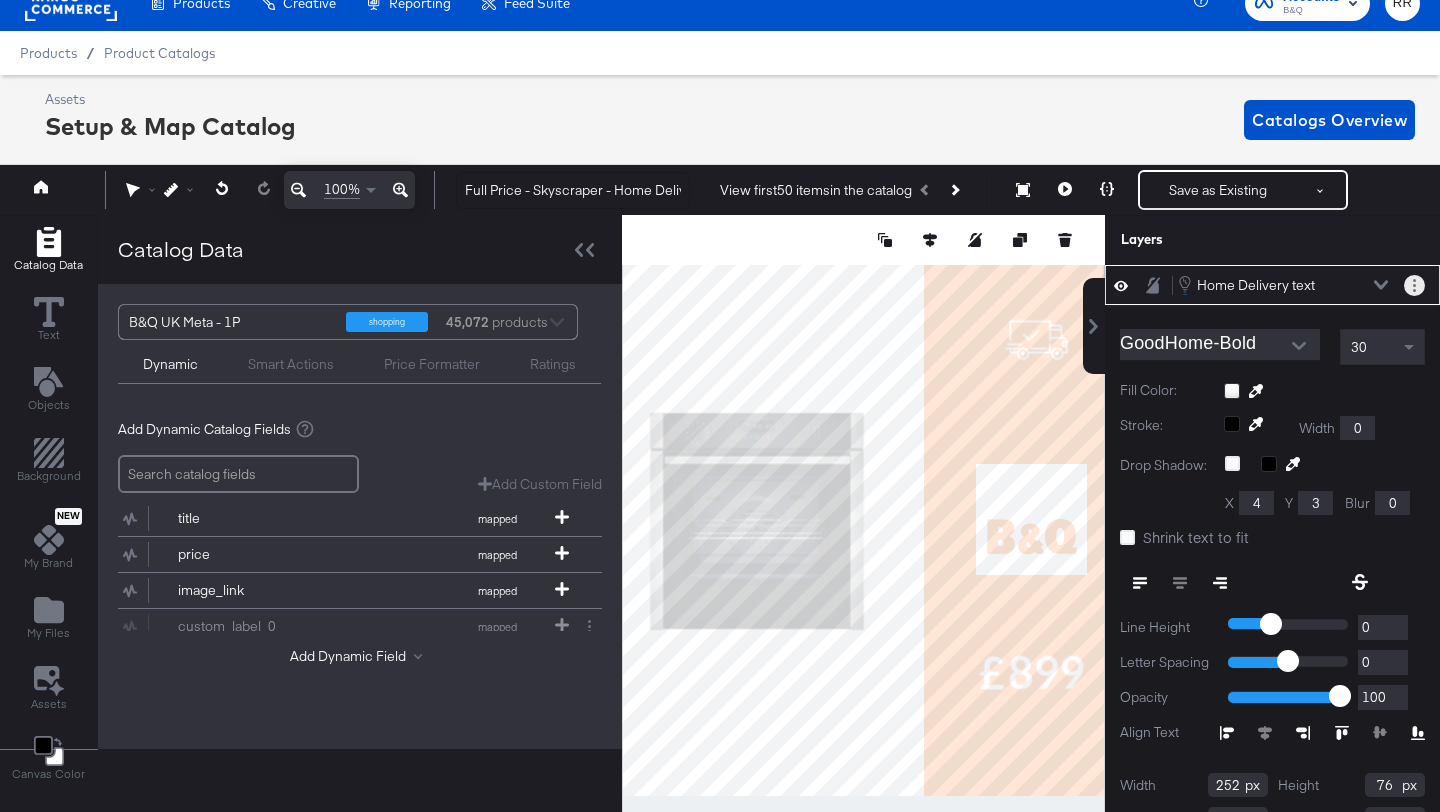 click at bounding box center (1414, 285) 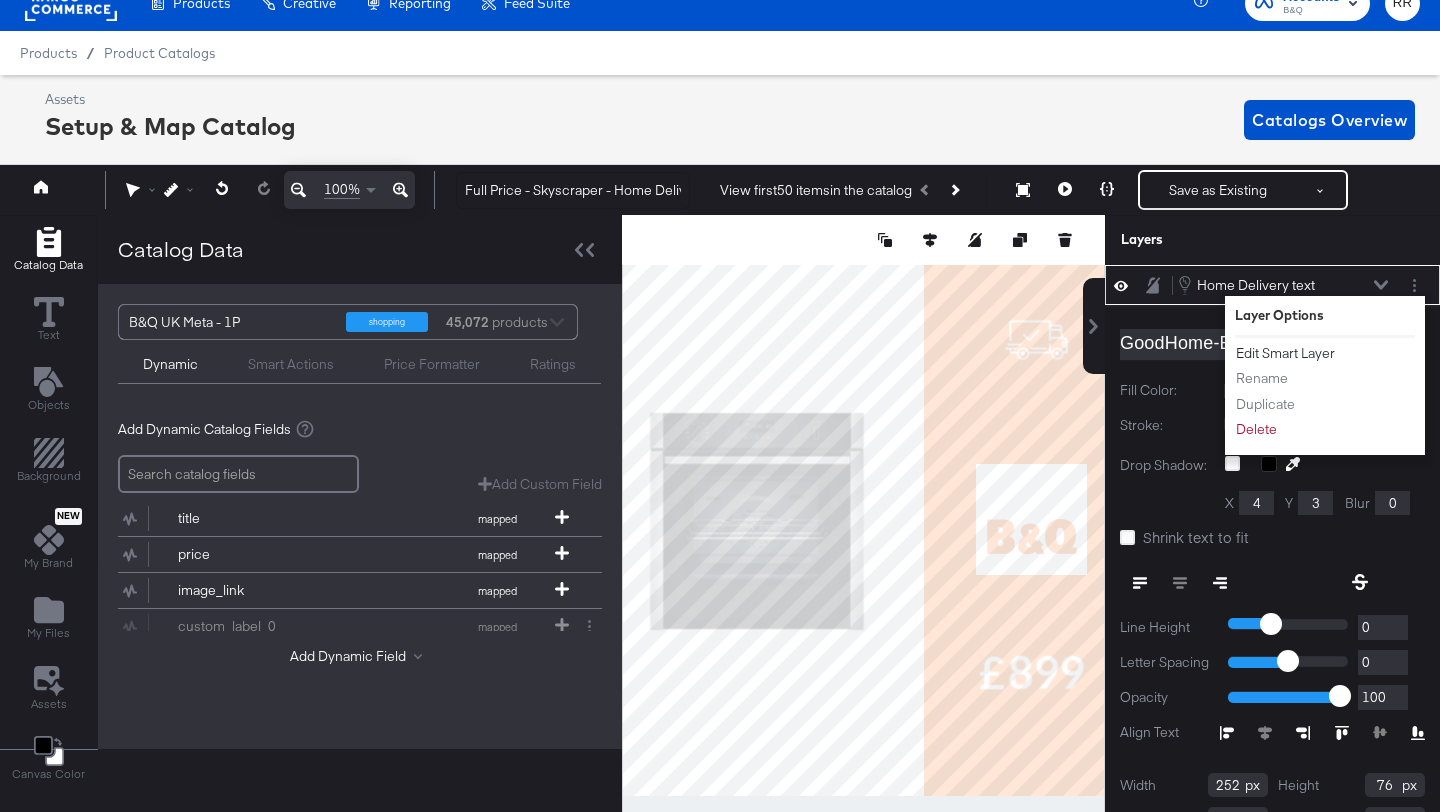 click on "Edit Smart Layer" at bounding box center (1285, 353) 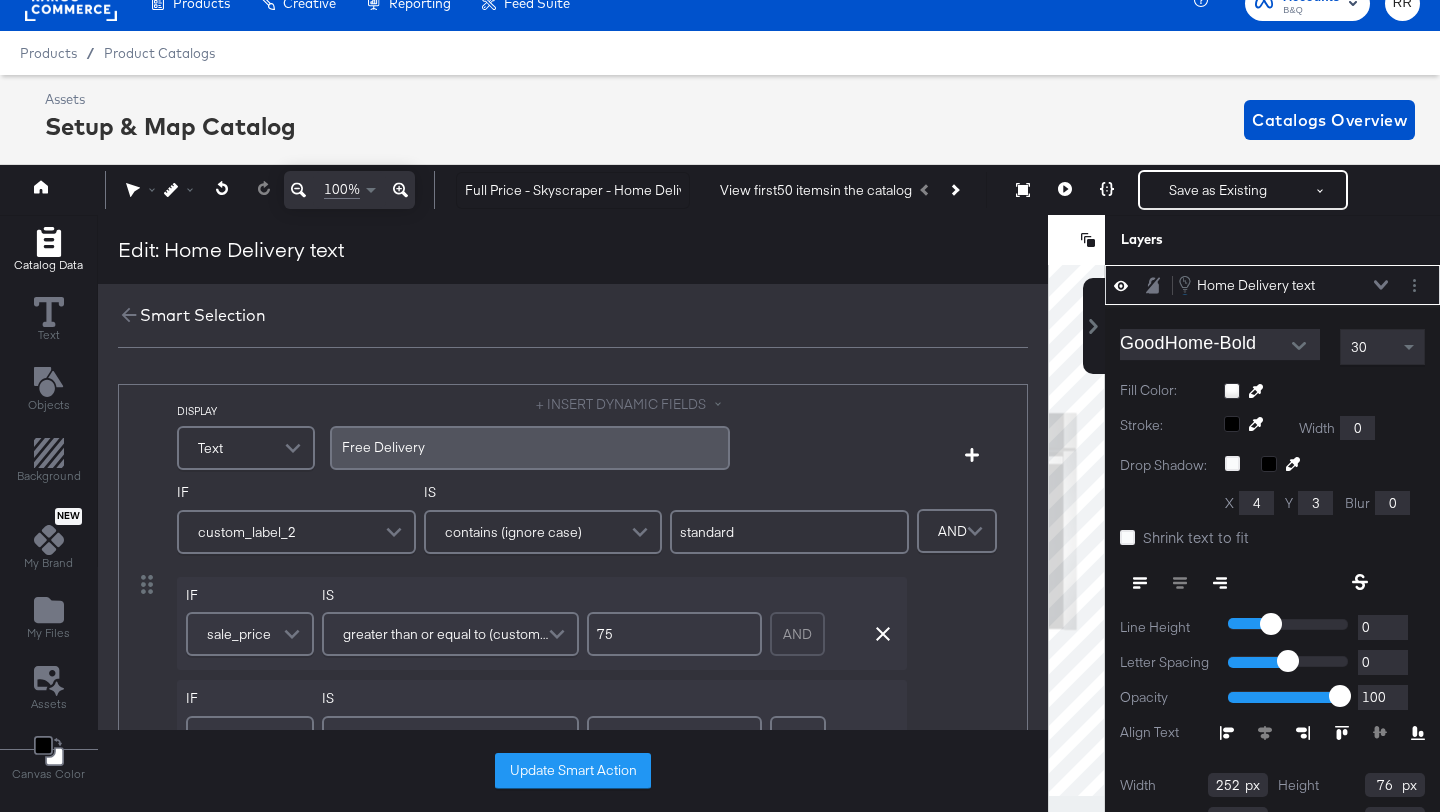 scroll, scrollTop: 78, scrollLeft: 0, axis: vertical 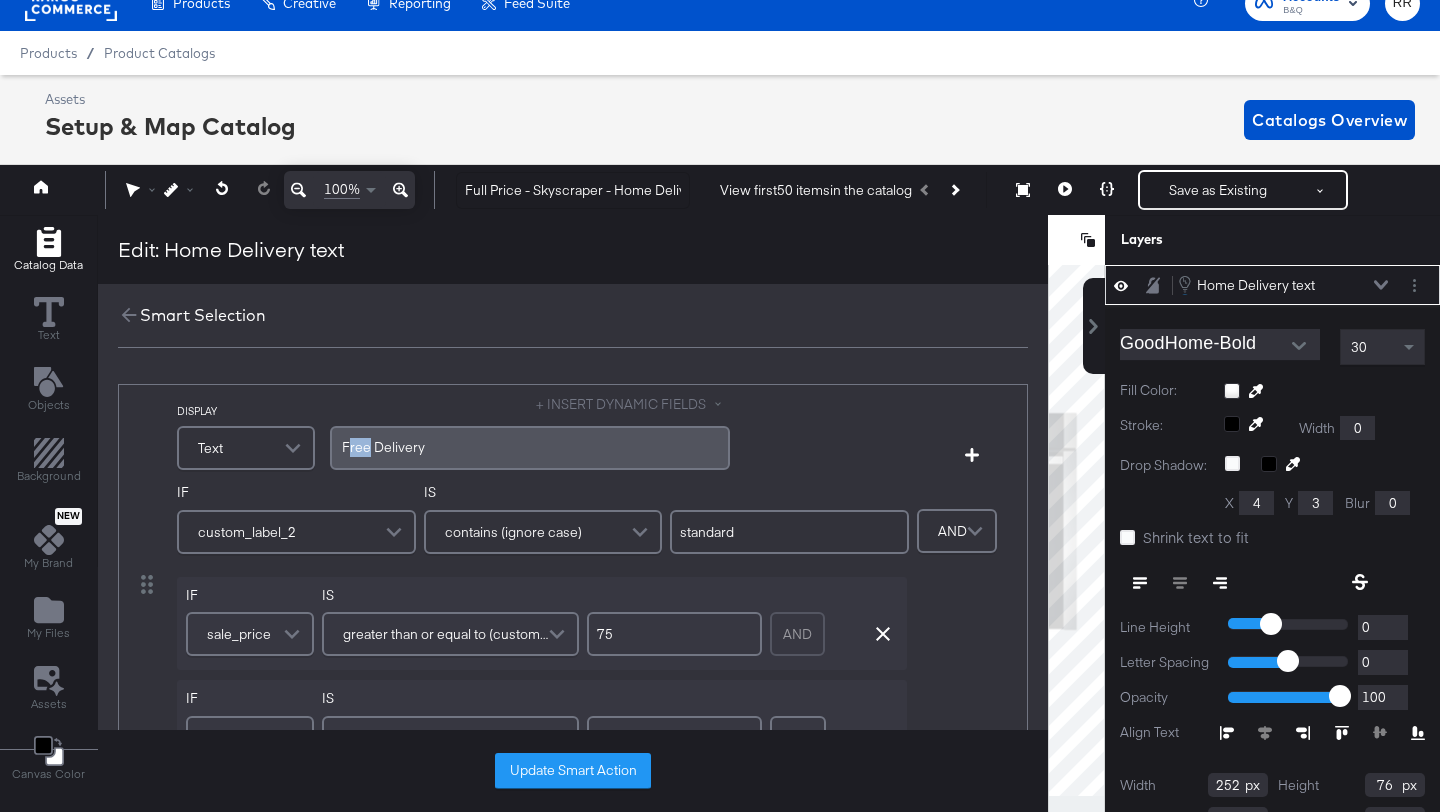 drag, startPoint x: 365, startPoint y: 451, endPoint x: 345, endPoint y: 450, distance: 20.024984 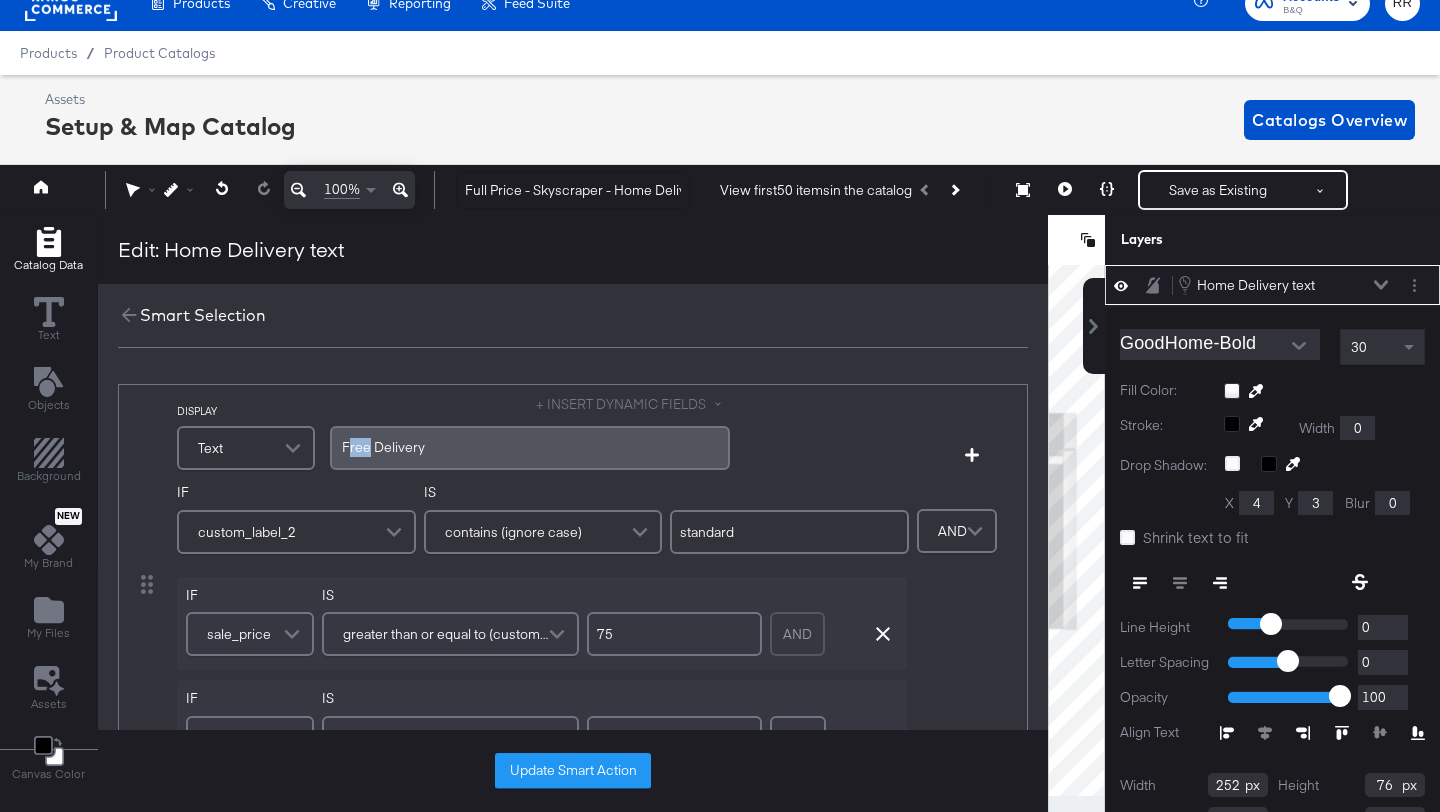 click on "Free Delivery" at bounding box center [383, 447] 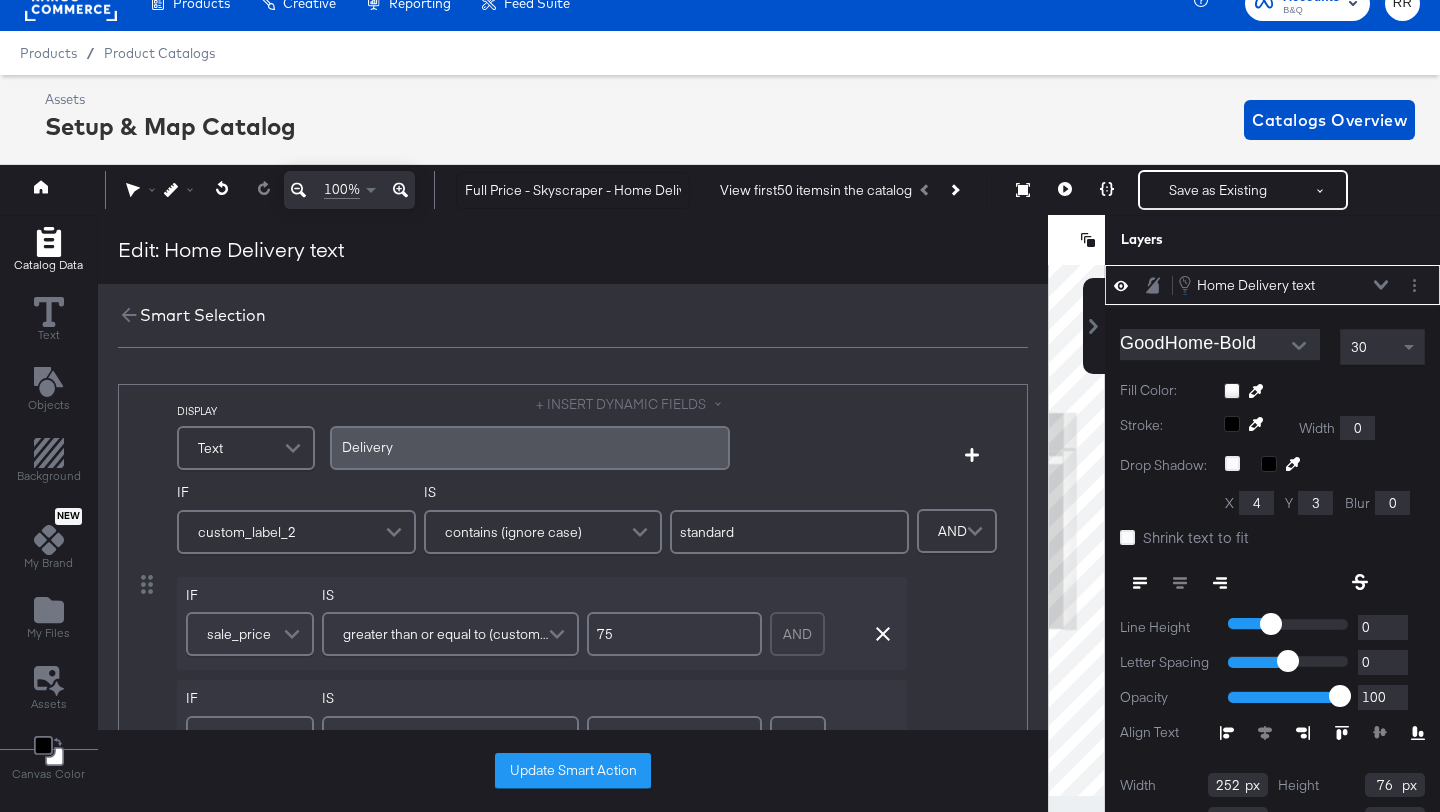 type 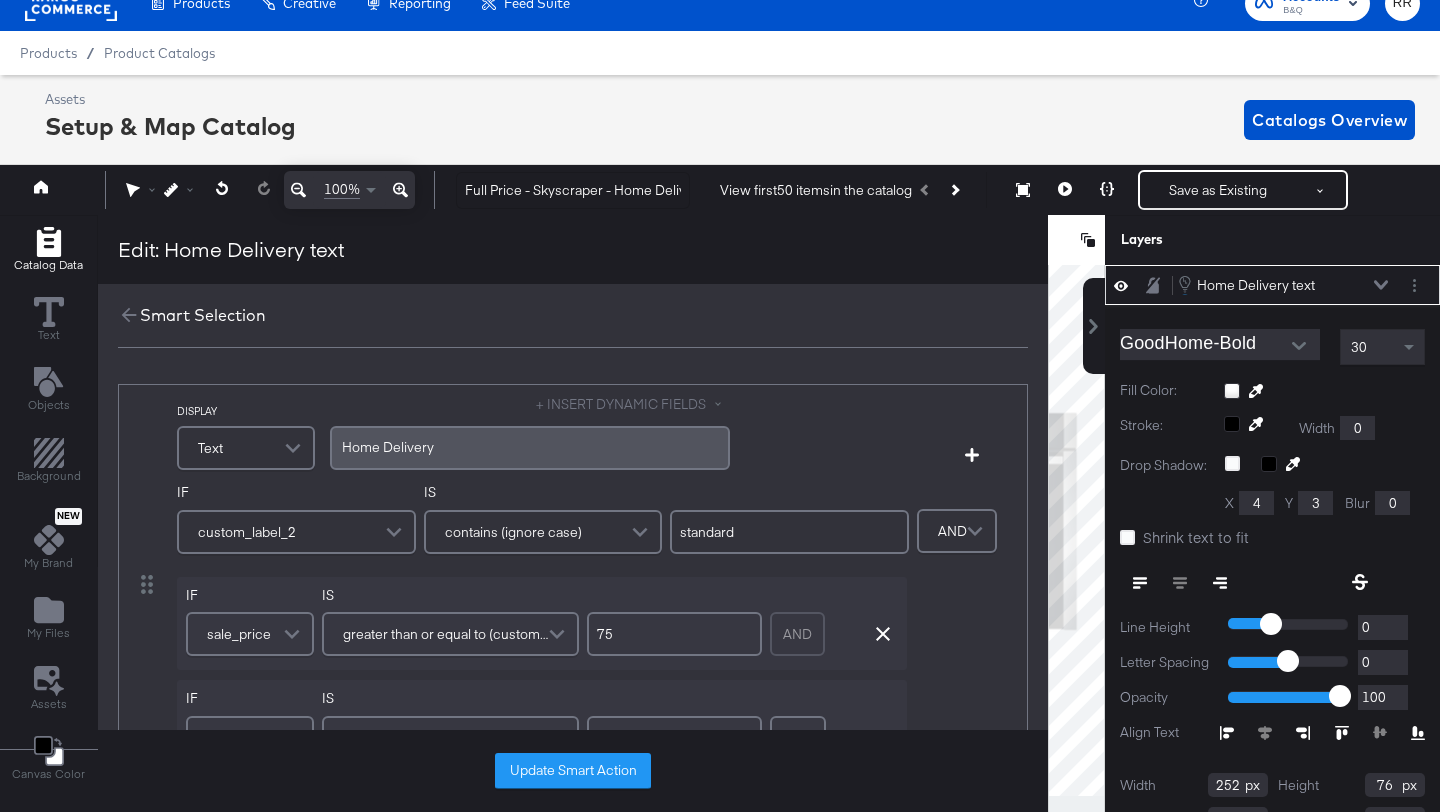 click on "standard" at bounding box center [789, 532] 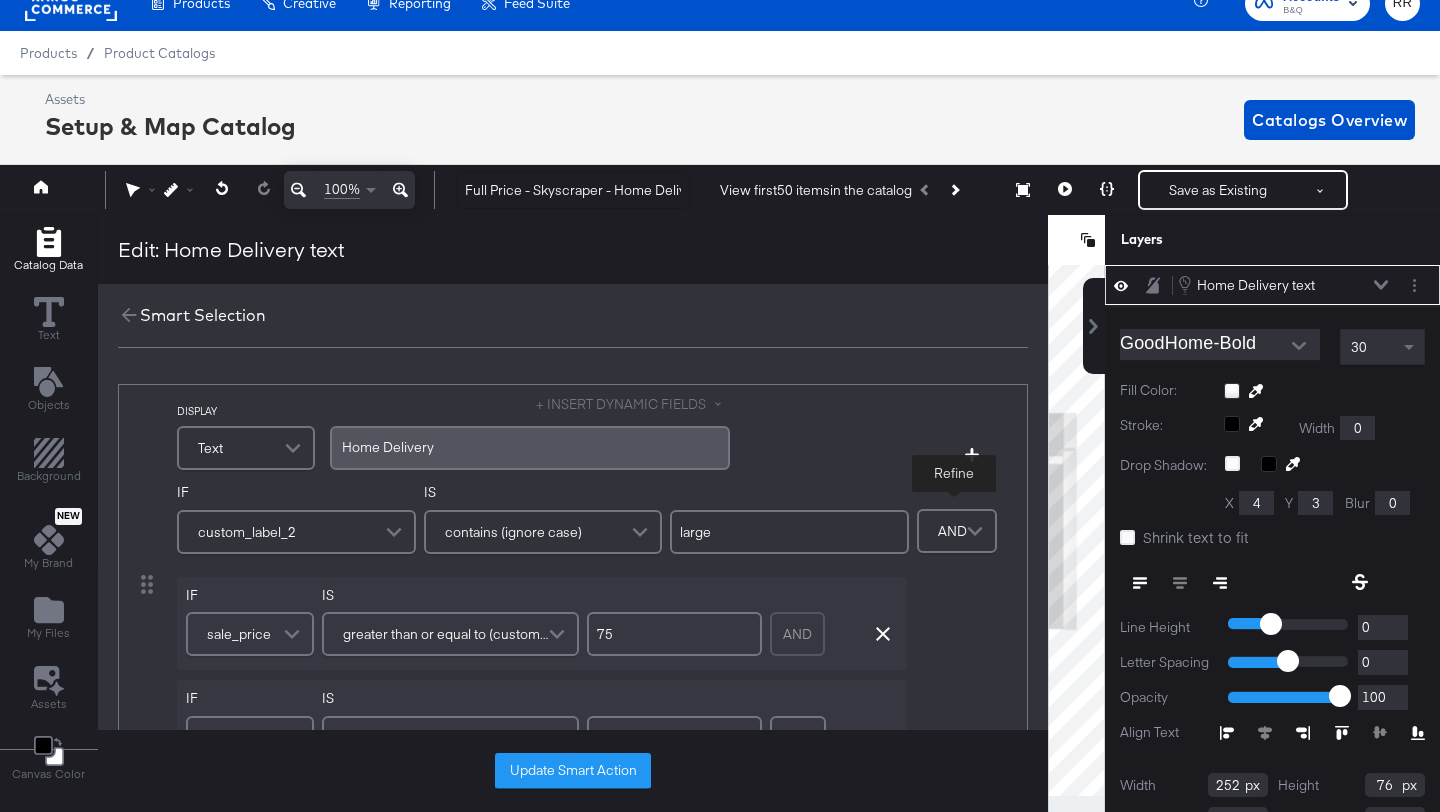 type on "large" 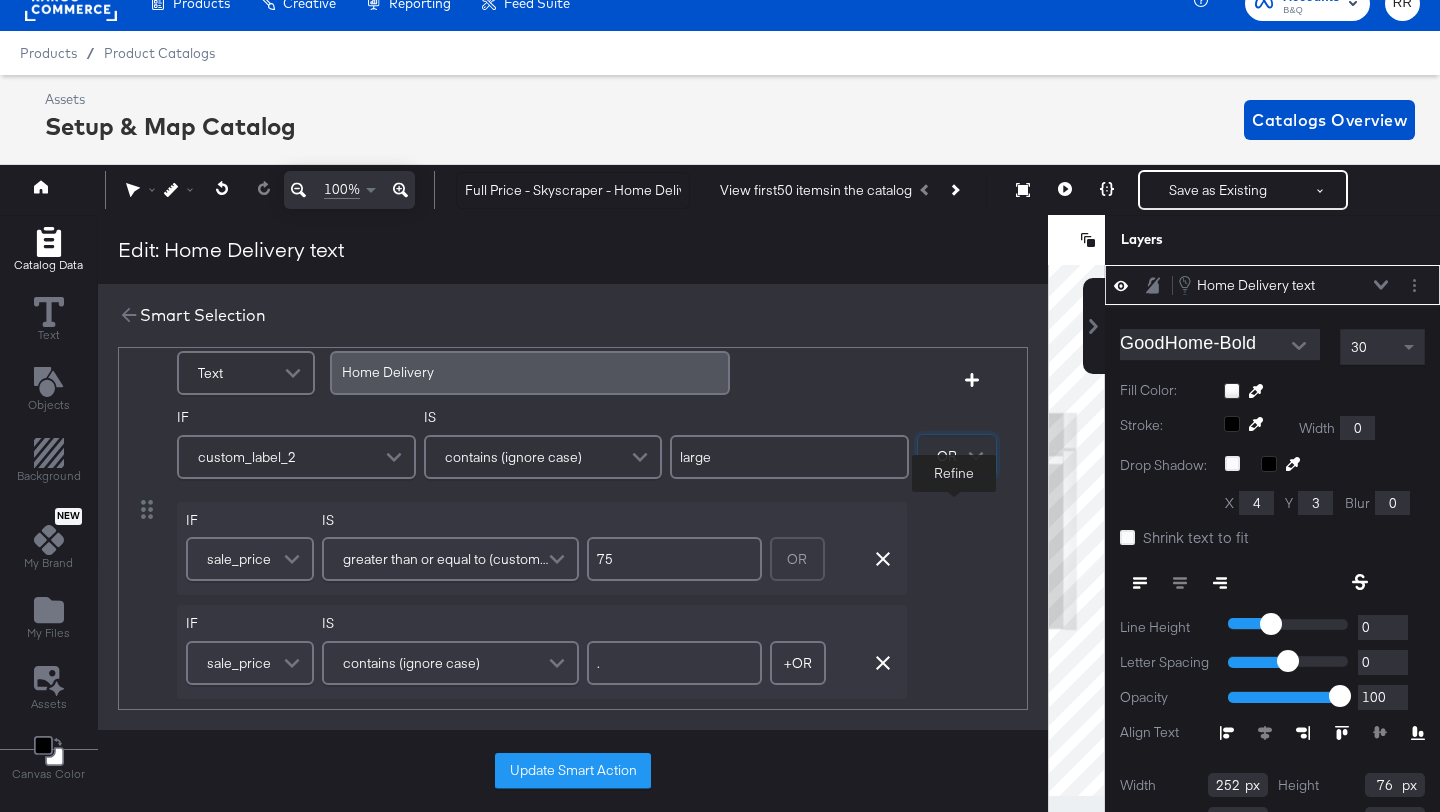 scroll, scrollTop: 104, scrollLeft: 0, axis: vertical 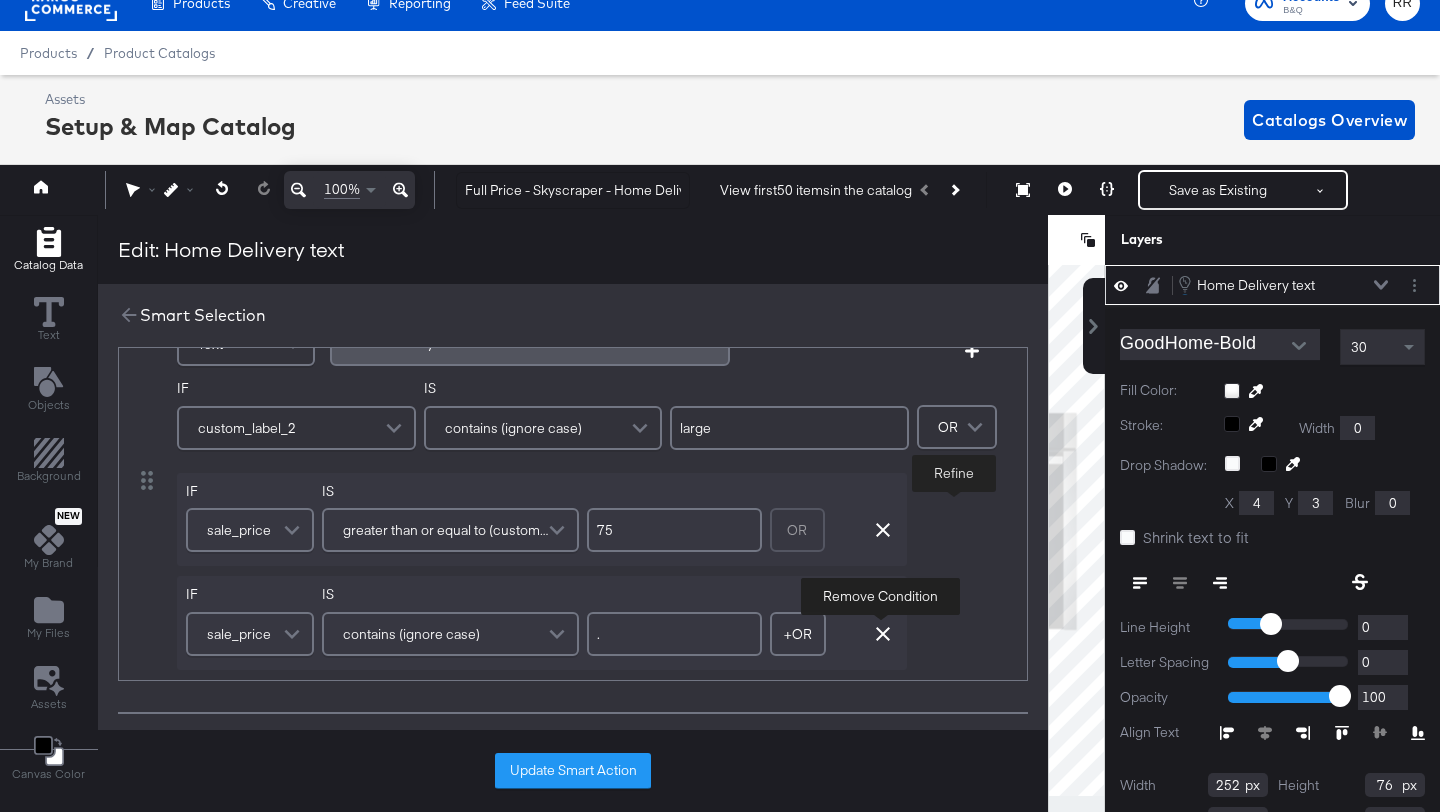 click 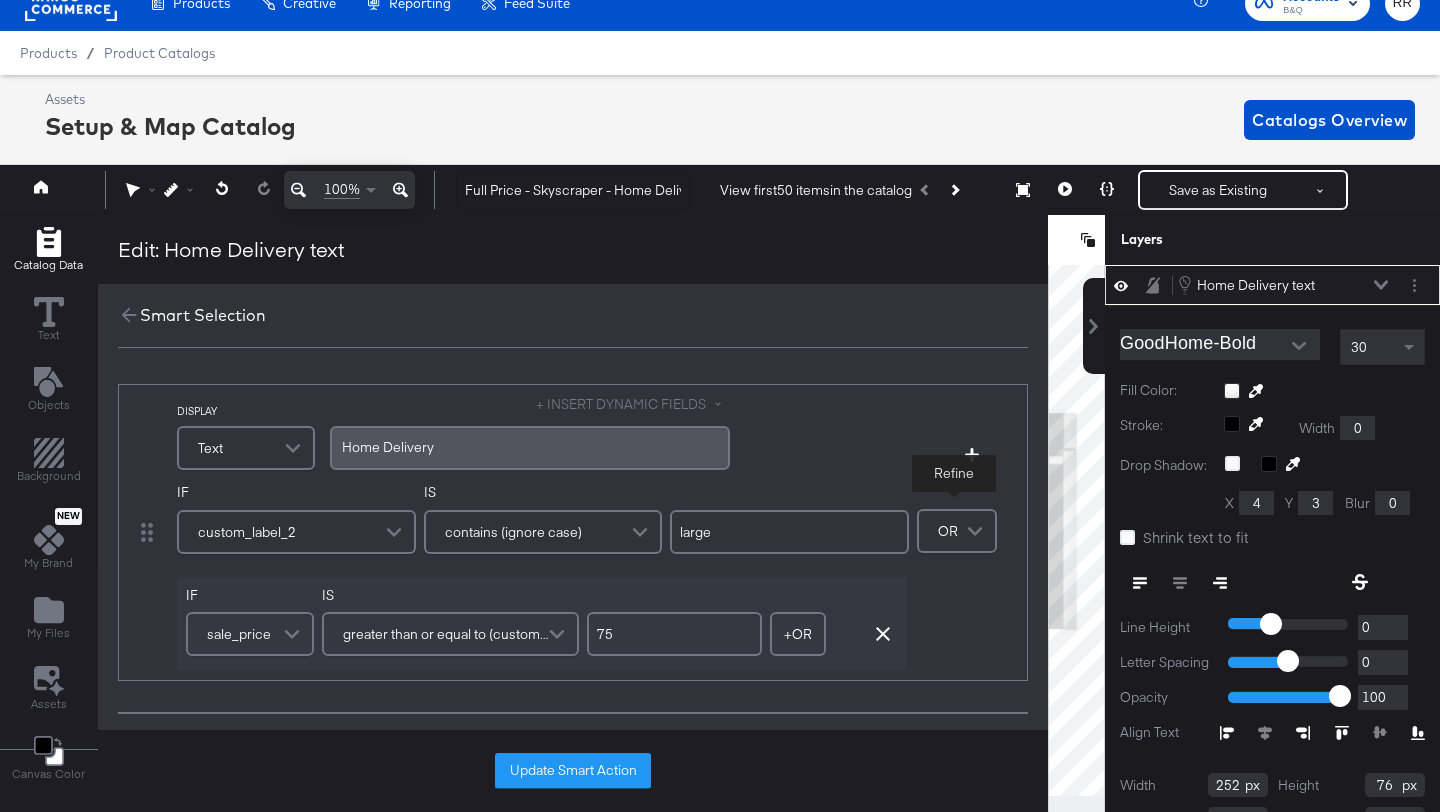 click on "sale_price" at bounding box center [250, 634] 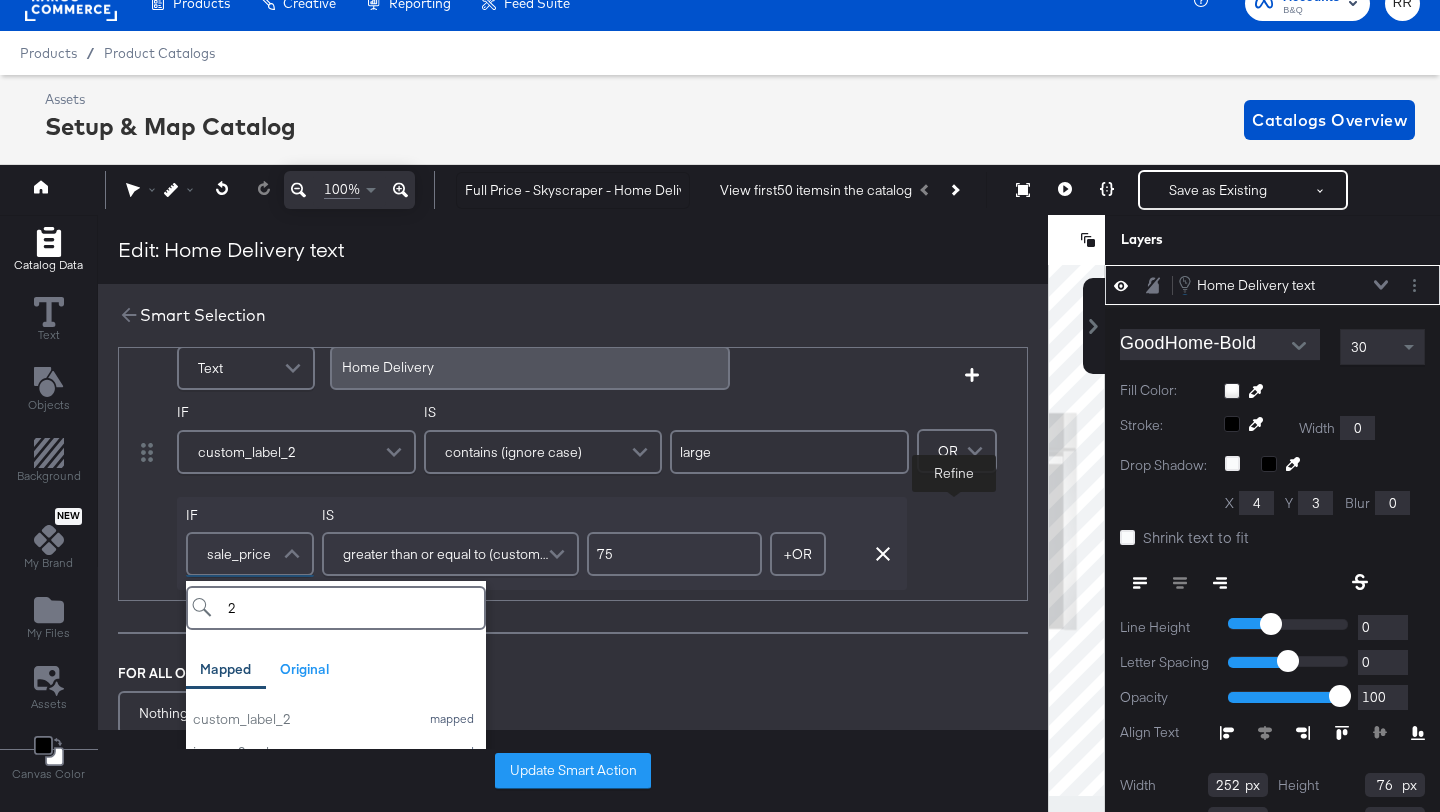 scroll, scrollTop: 84, scrollLeft: 0, axis: vertical 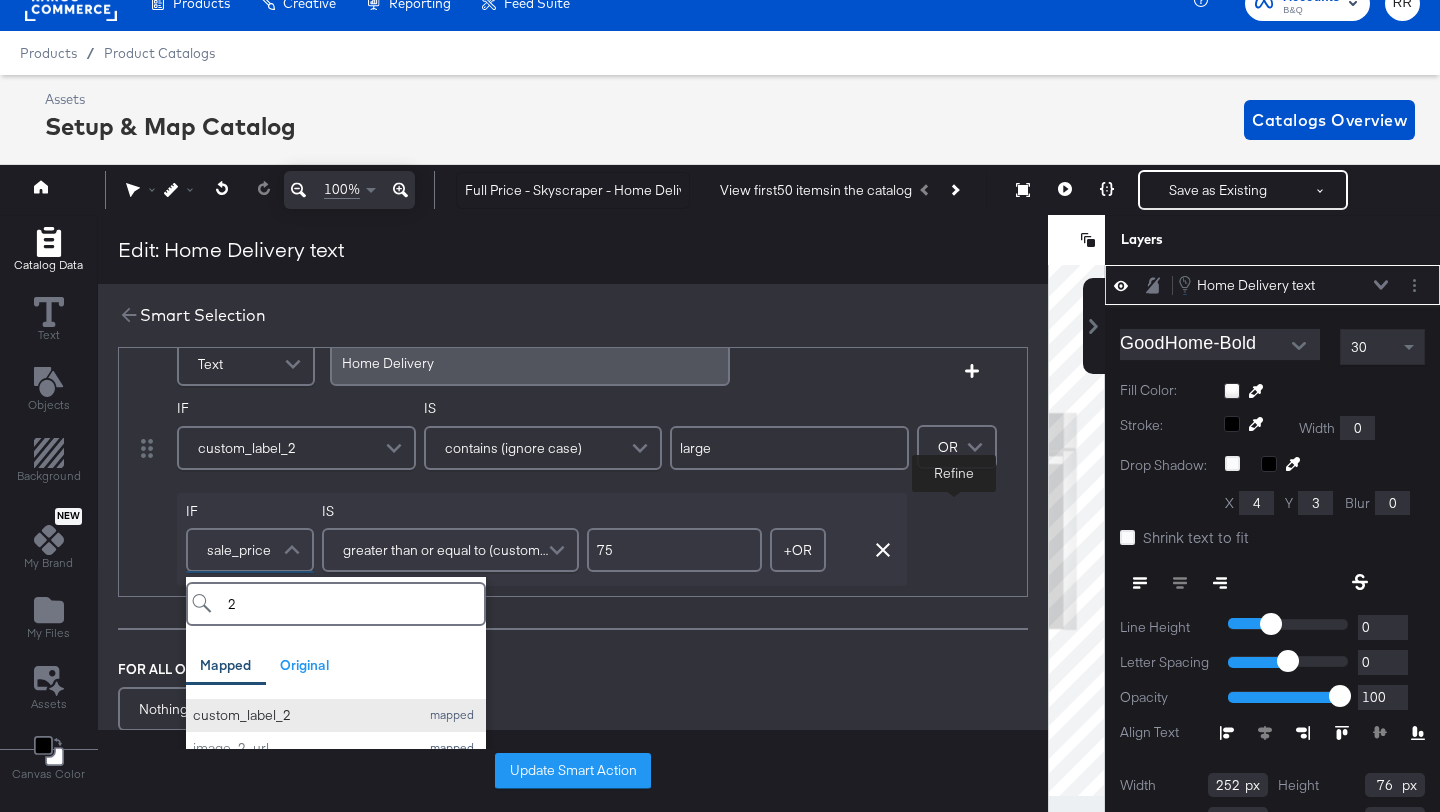 type on "2" 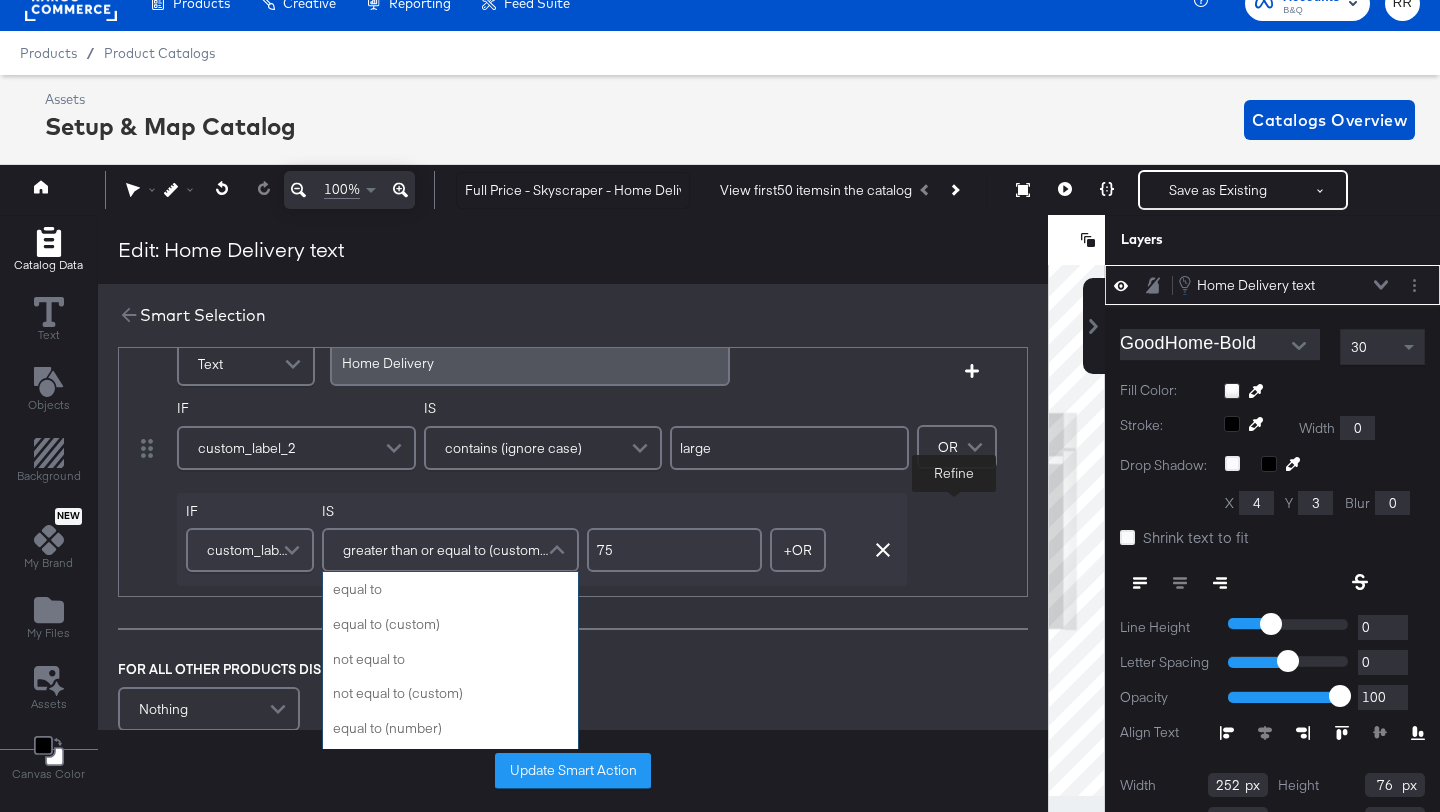 click on "greater than or equal to (custom) (number)" at bounding box center (447, 550) 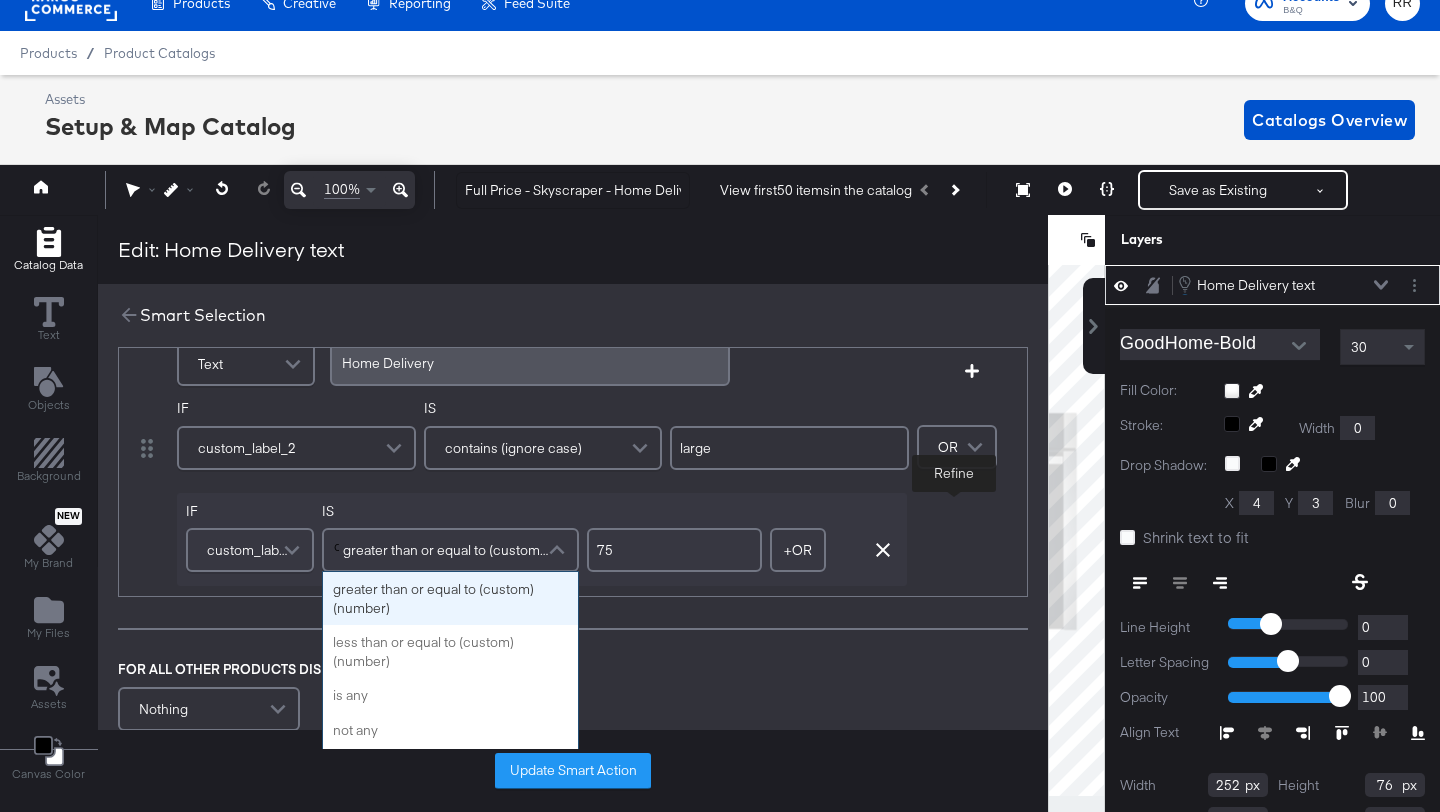 scroll, scrollTop: 357, scrollLeft: 0, axis: vertical 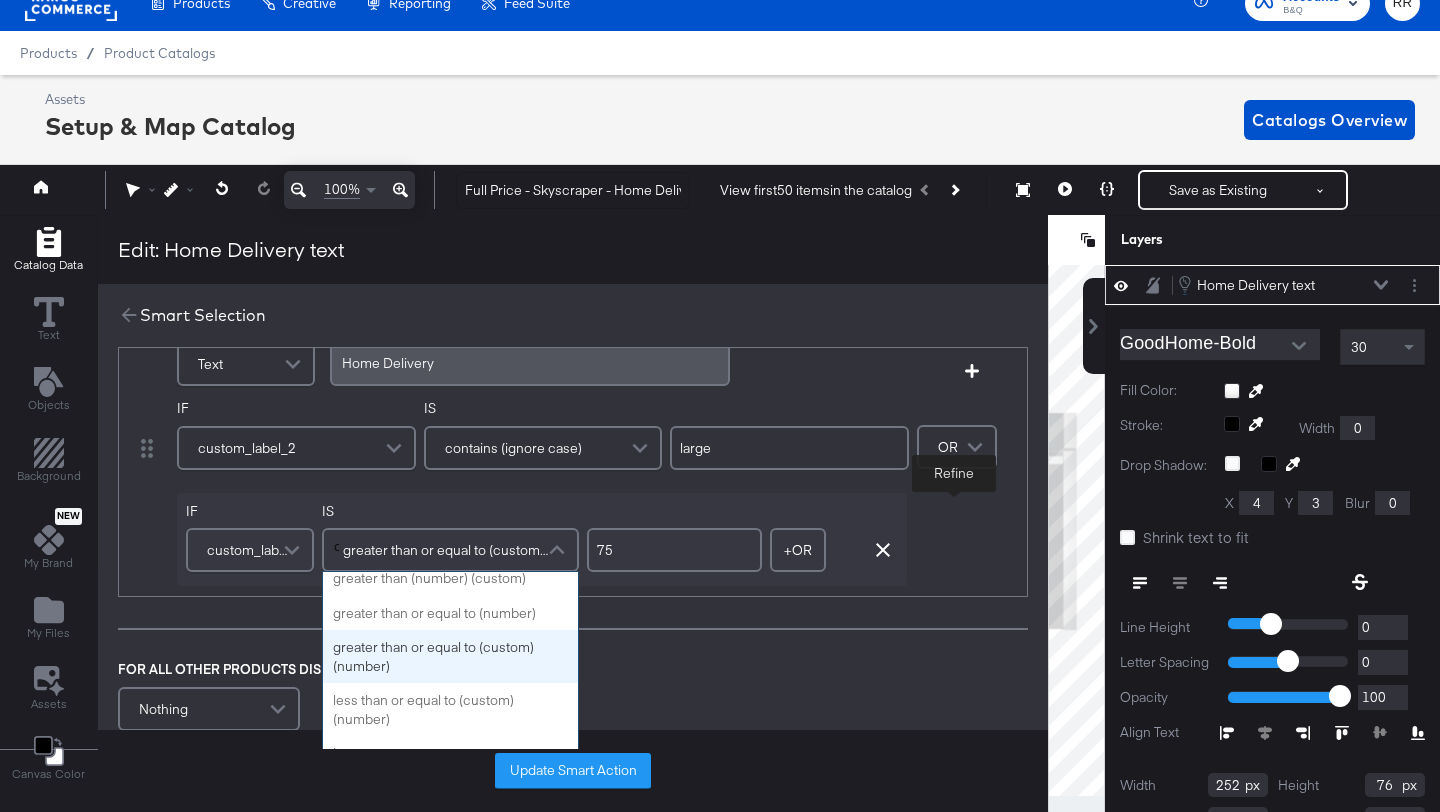 type on "co" 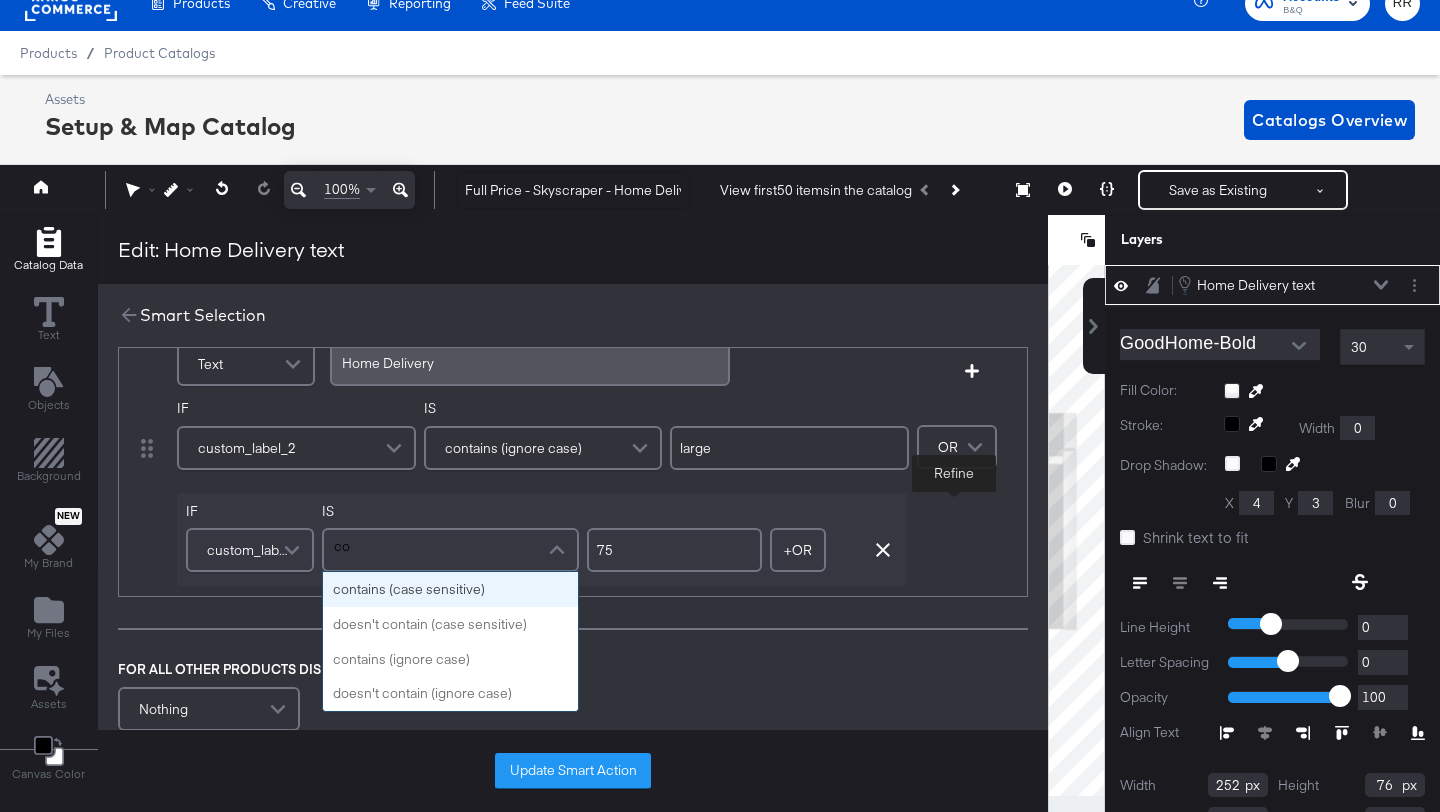 scroll, scrollTop: 0, scrollLeft: 0, axis: both 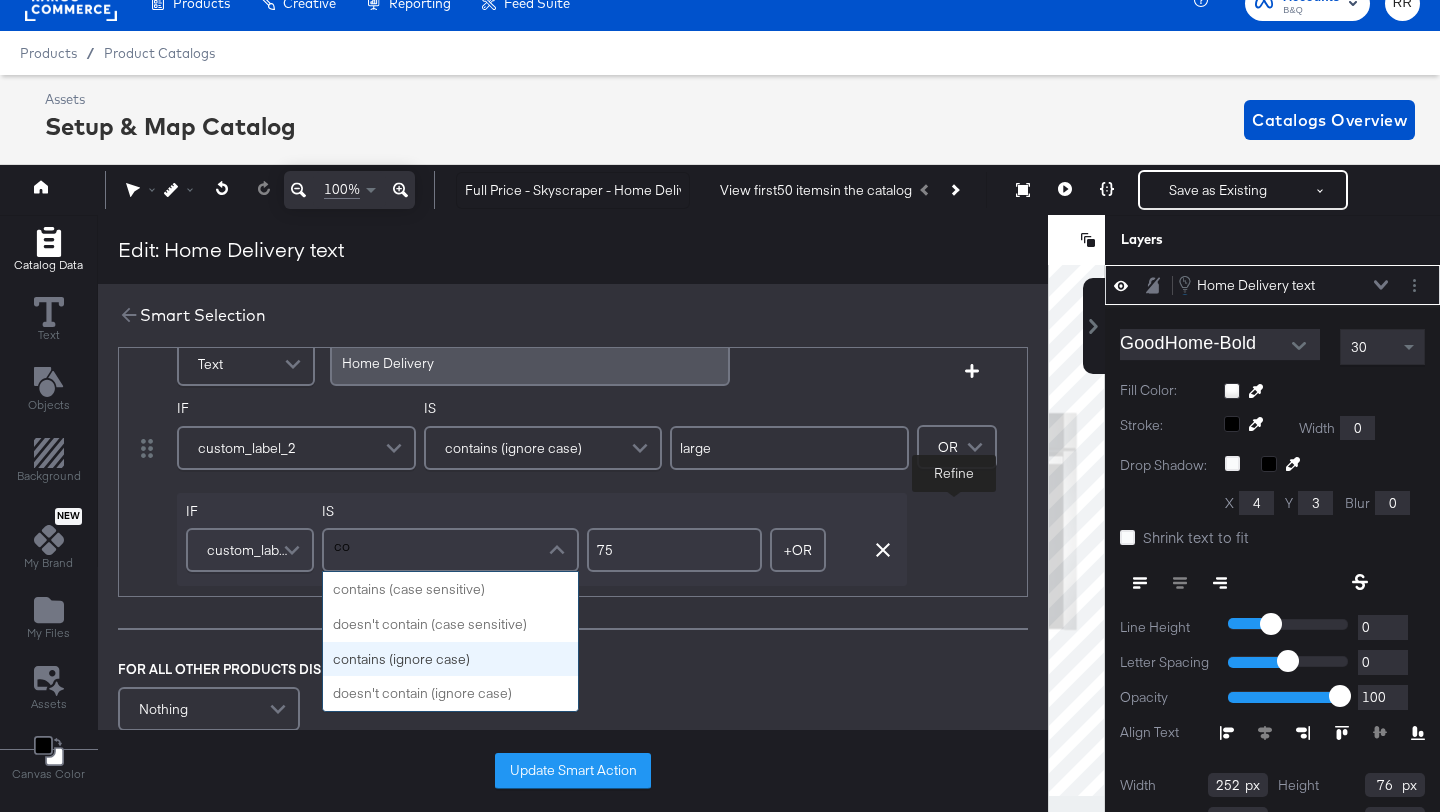type 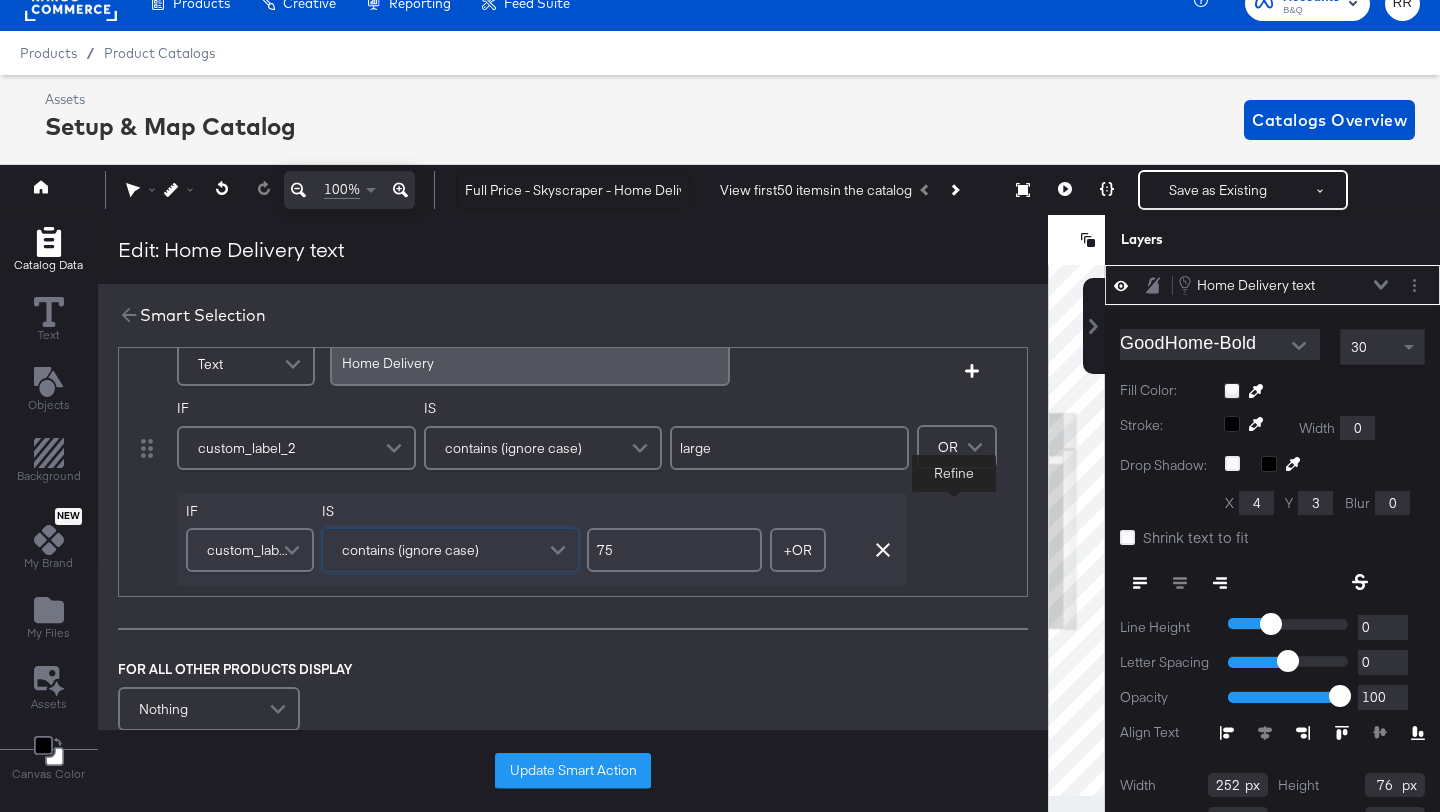 click on "75" at bounding box center (674, 550) 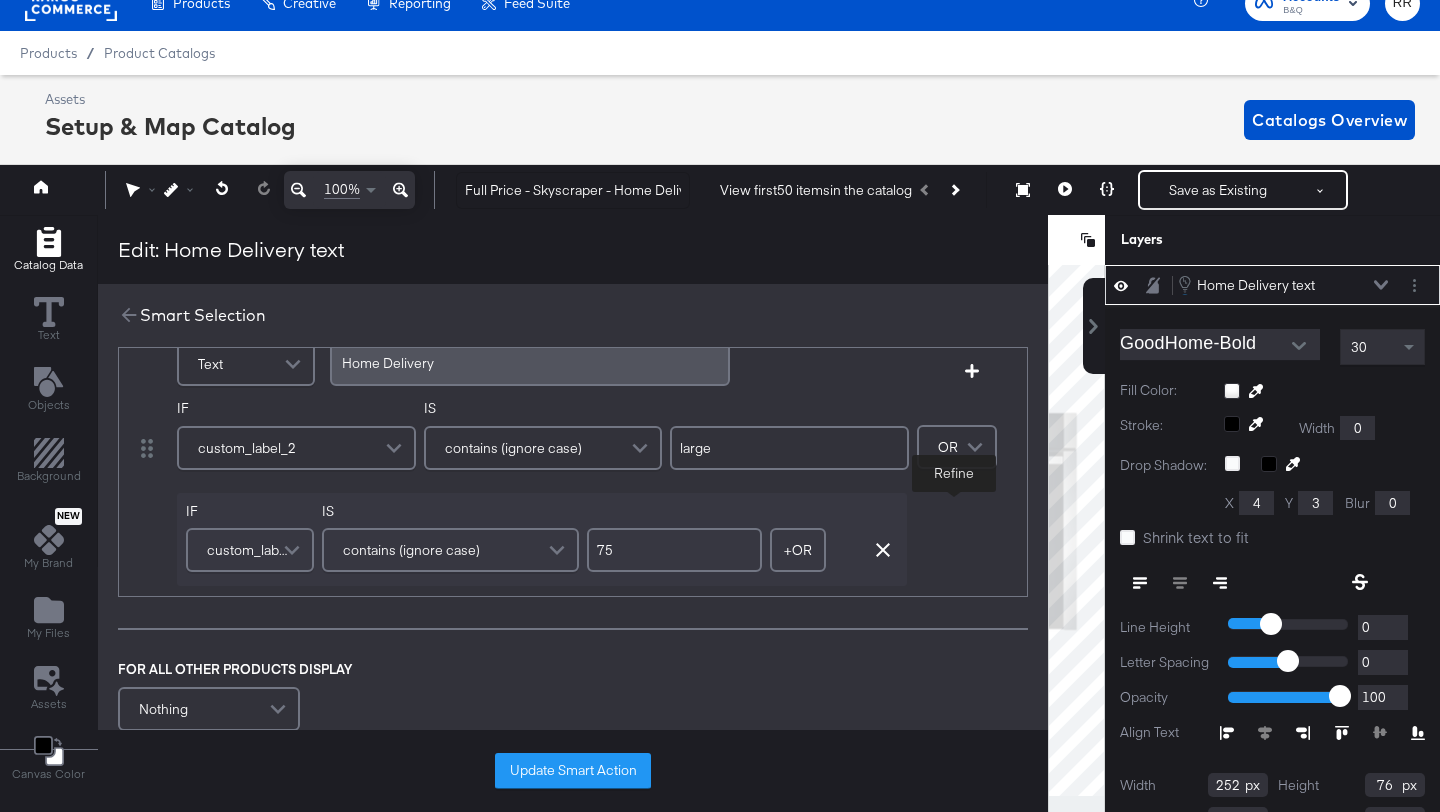 click on "75" at bounding box center [674, 550] 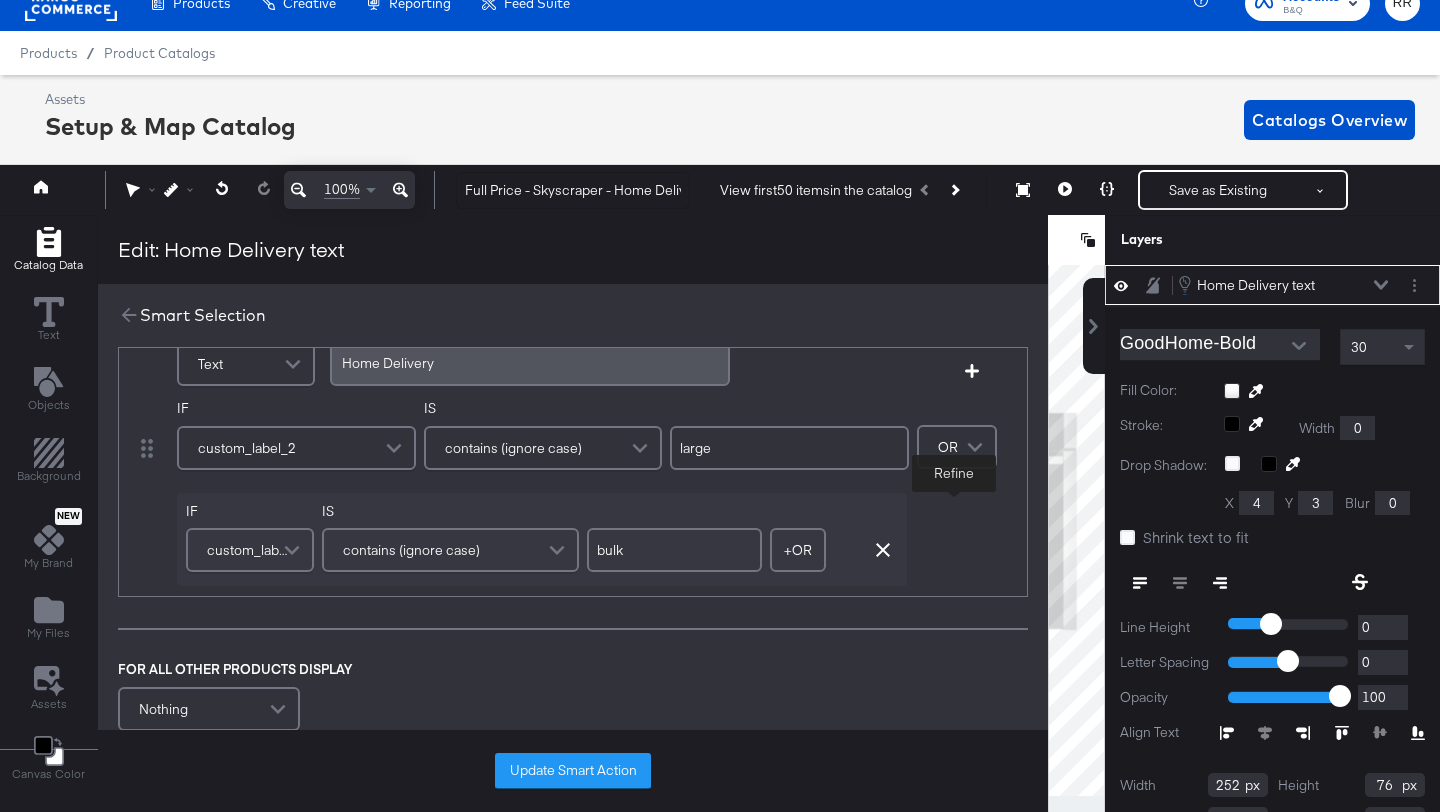type on "bulk" 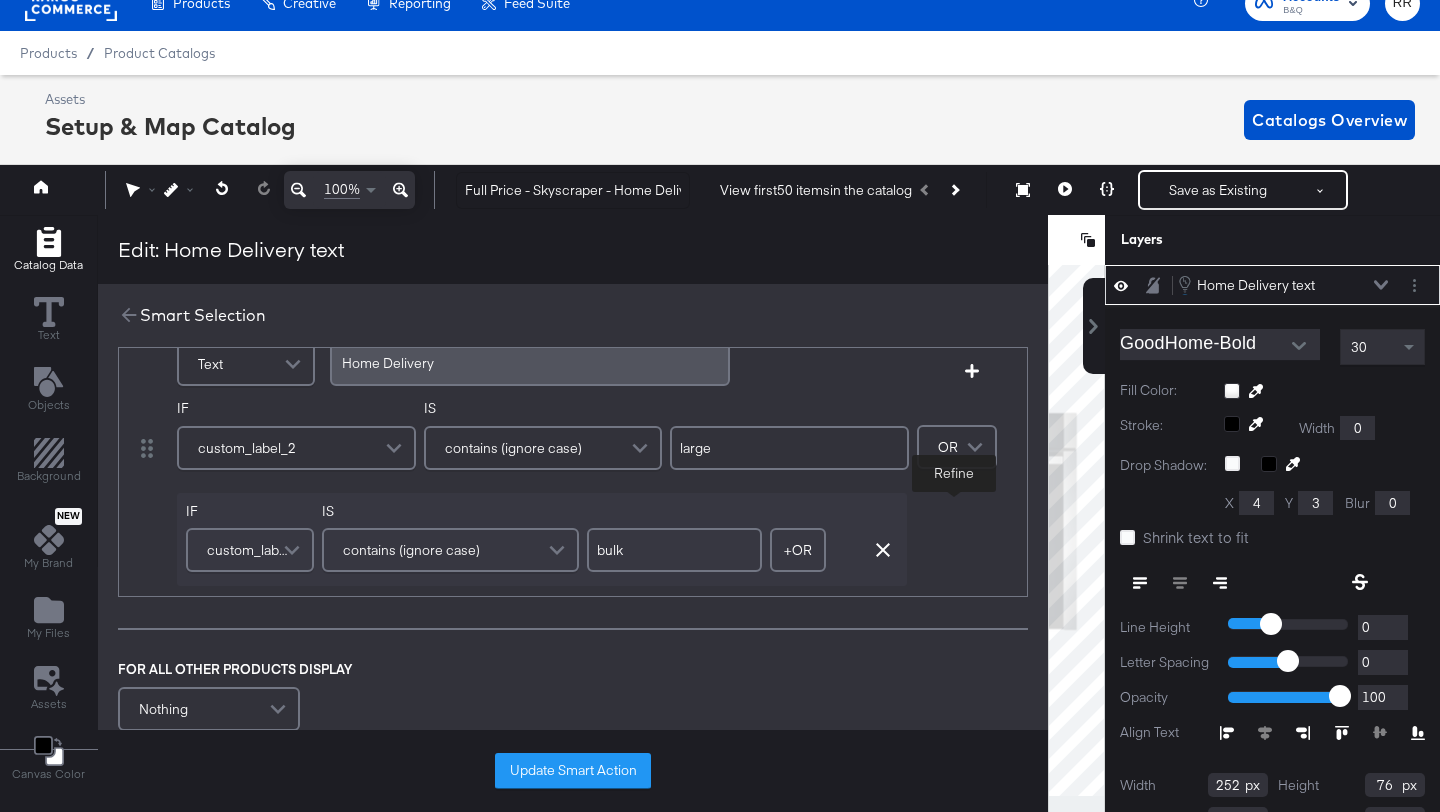 click on "DISPLAY Text + INSERT DYNAMIC FIELDS Home Delivery Add Condition IF custom_label_2 IS contains (ignore case) large IF custom_label_2 IS contains (ignore case) bulk +  OR Add  OR  Condition Remove Condition OR Refine FOR ALL OTHER PRODUCTS DISPLAY Nothing" at bounding box center (573, 518) 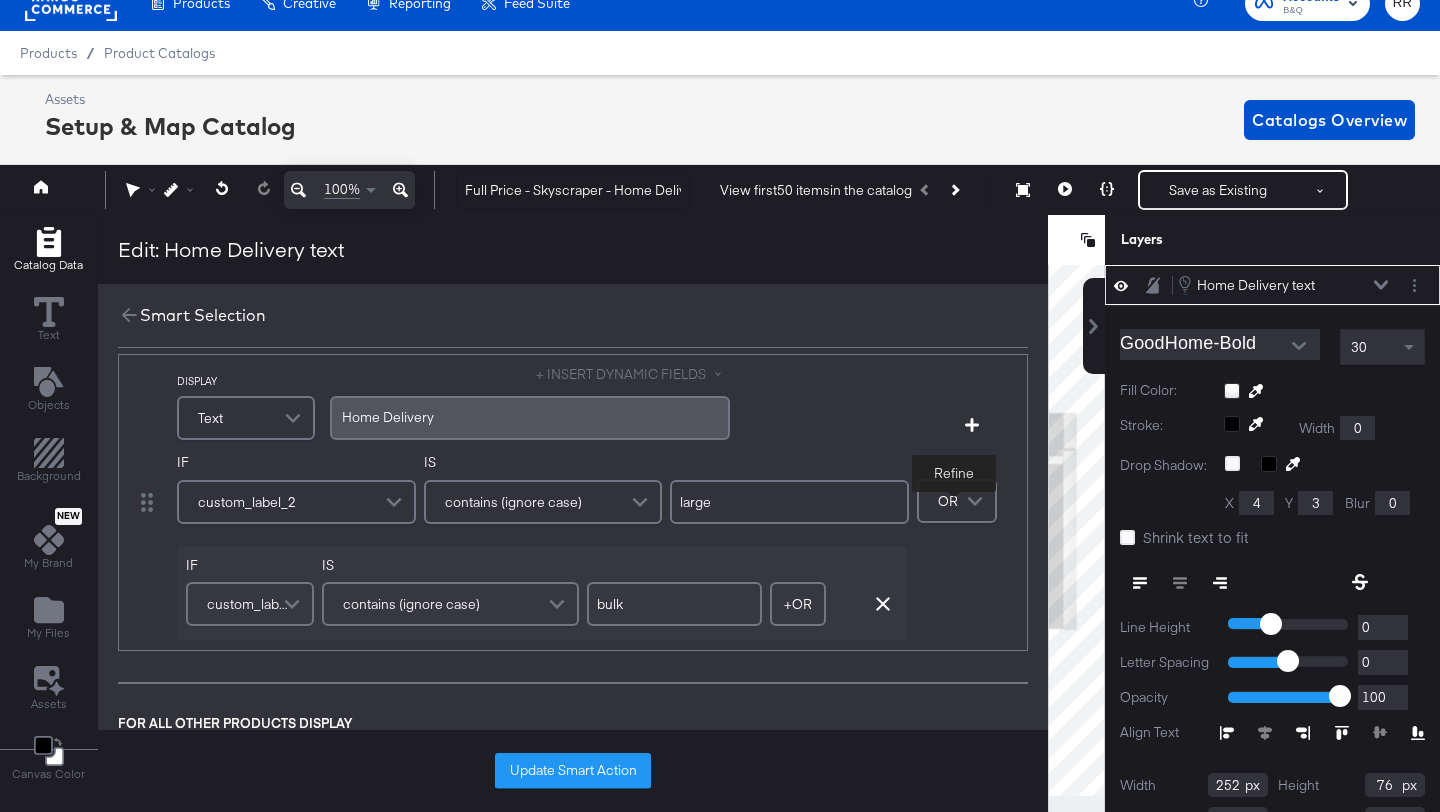scroll, scrollTop: 18, scrollLeft: 0, axis: vertical 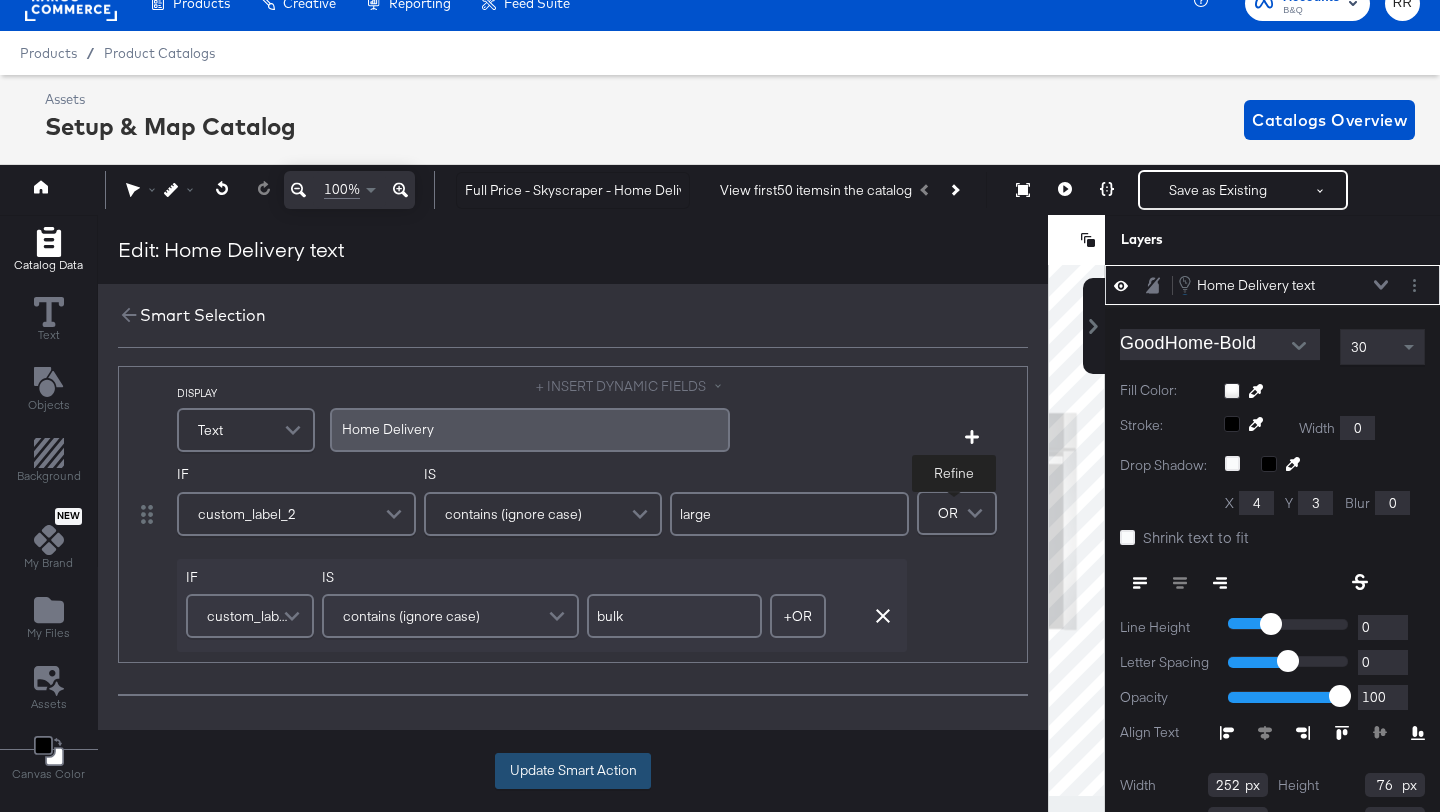 click on "Update Smart Action" at bounding box center [573, 771] 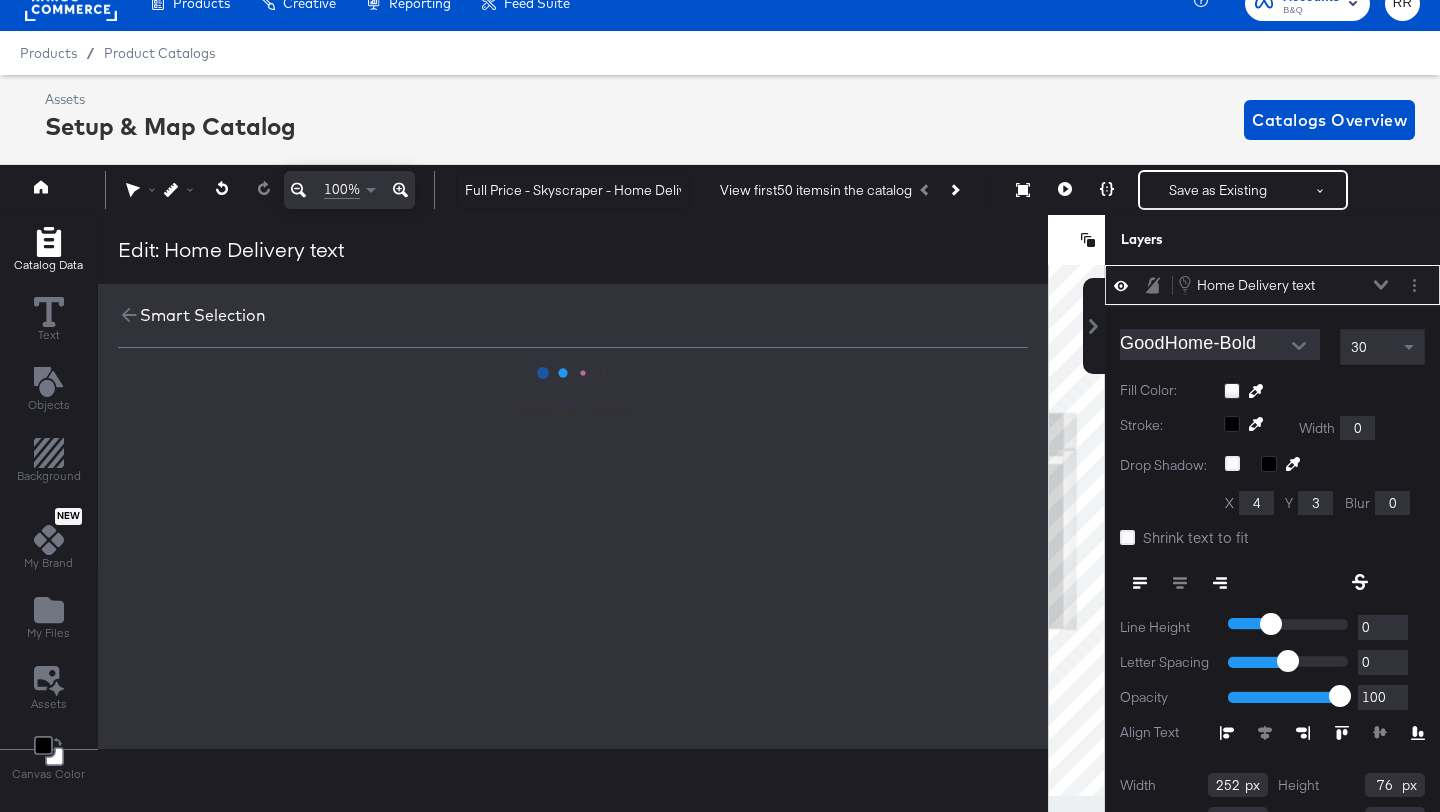 scroll, scrollTop: 0, scrollLeft: 0, axis: both 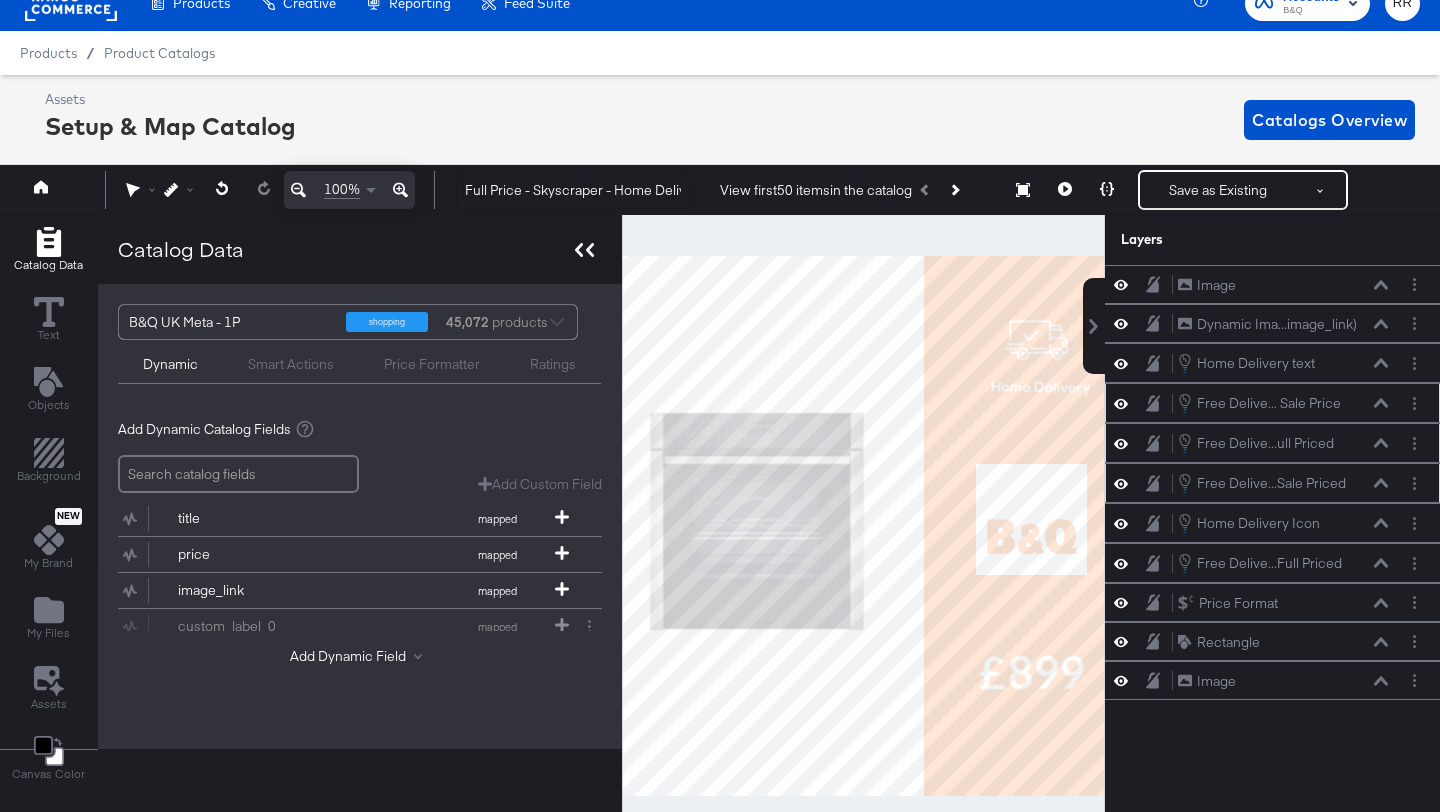 click at bounding box center [584, 249] 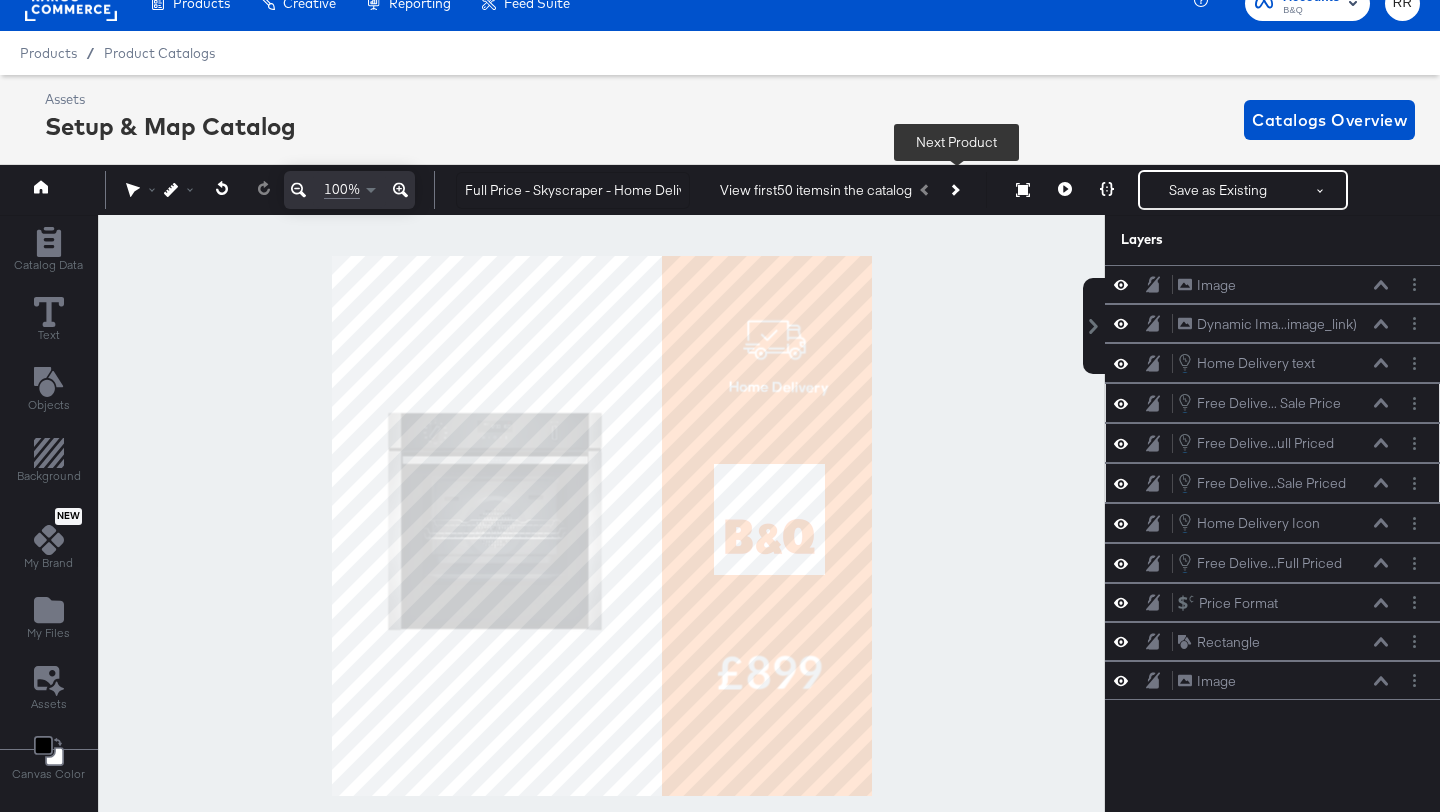 click at bounding box center [954, 190] 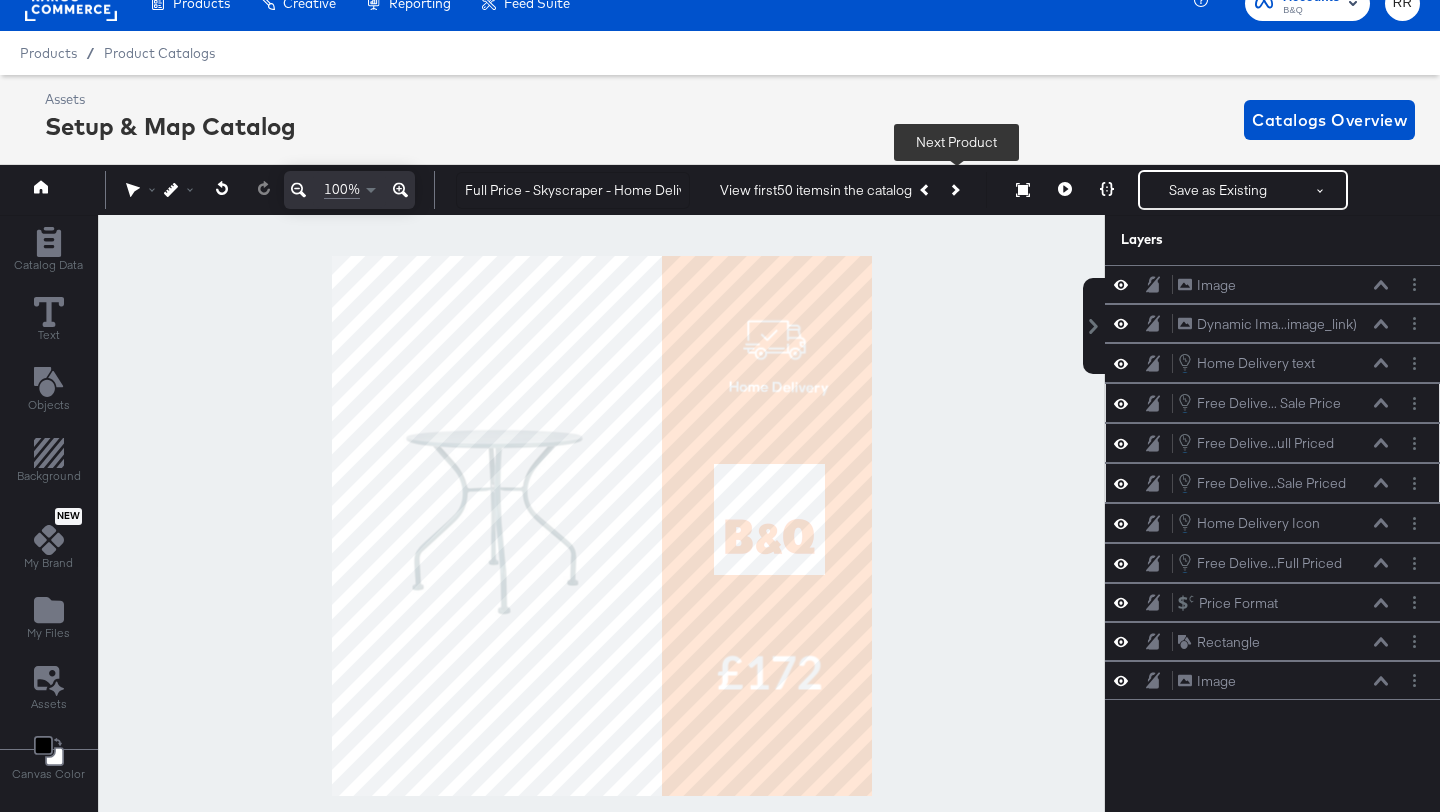 click at bounding box center [954, 190] 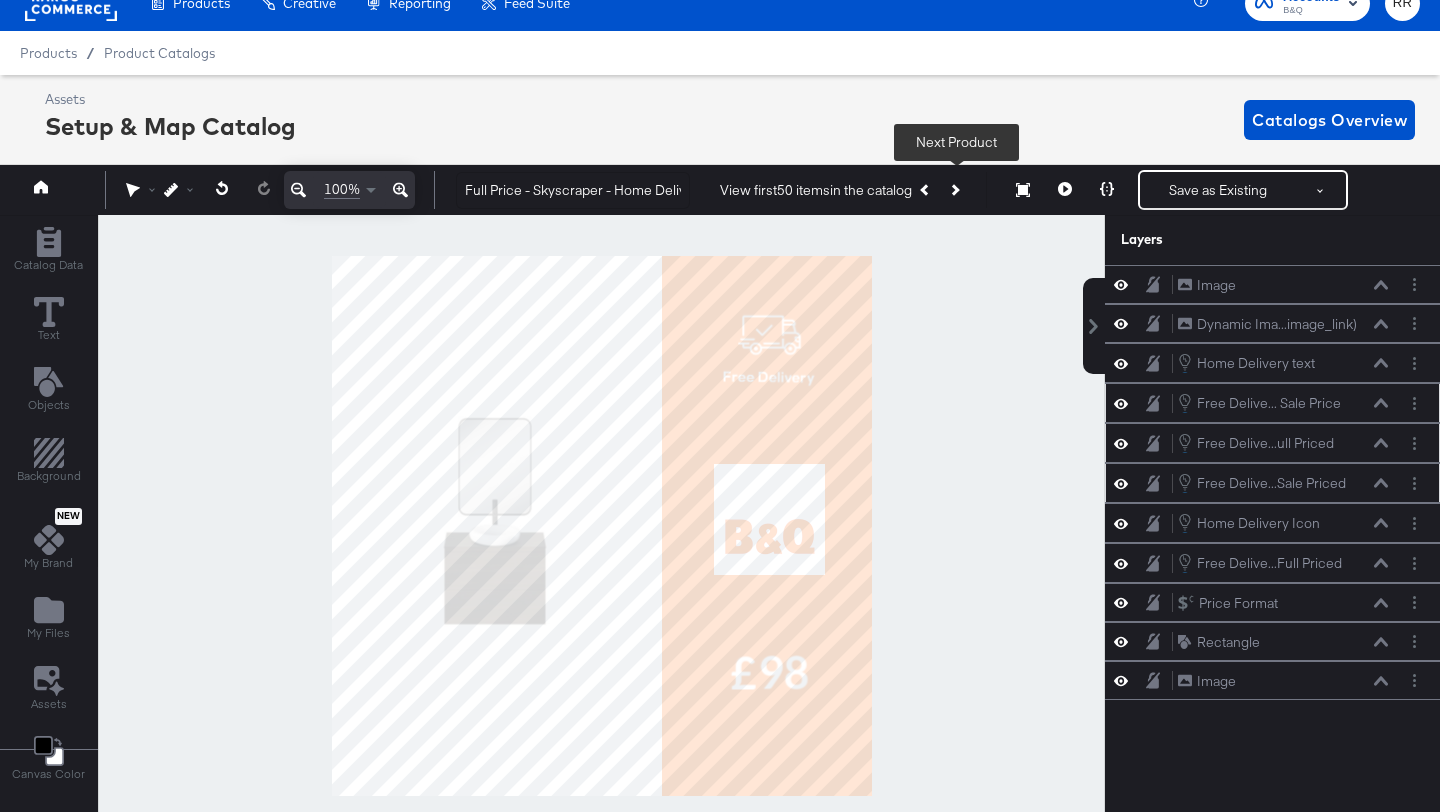 click at bounding box center (954, 190) 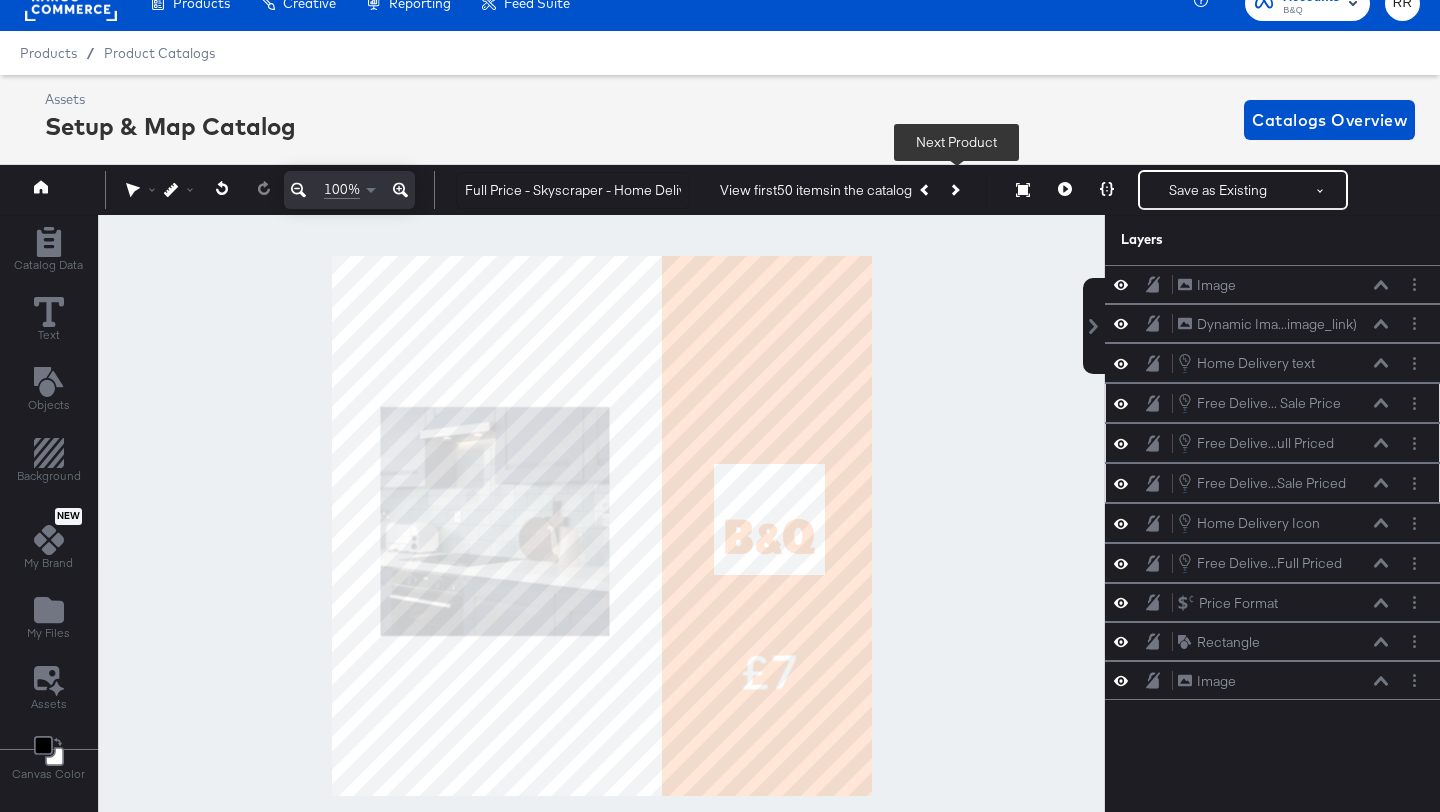 click at bounding box center [954, 190] 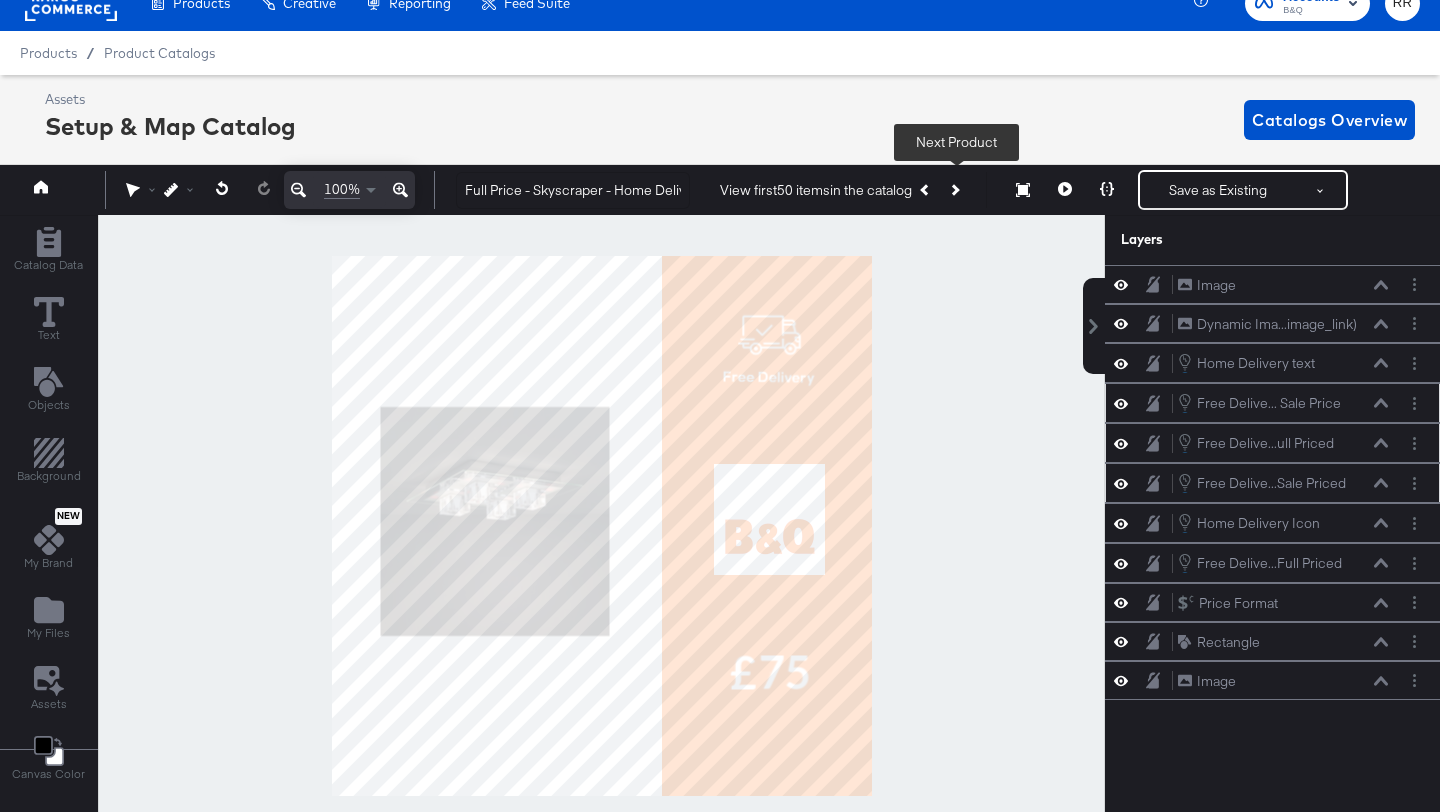 click at bounding box center [954, 190] 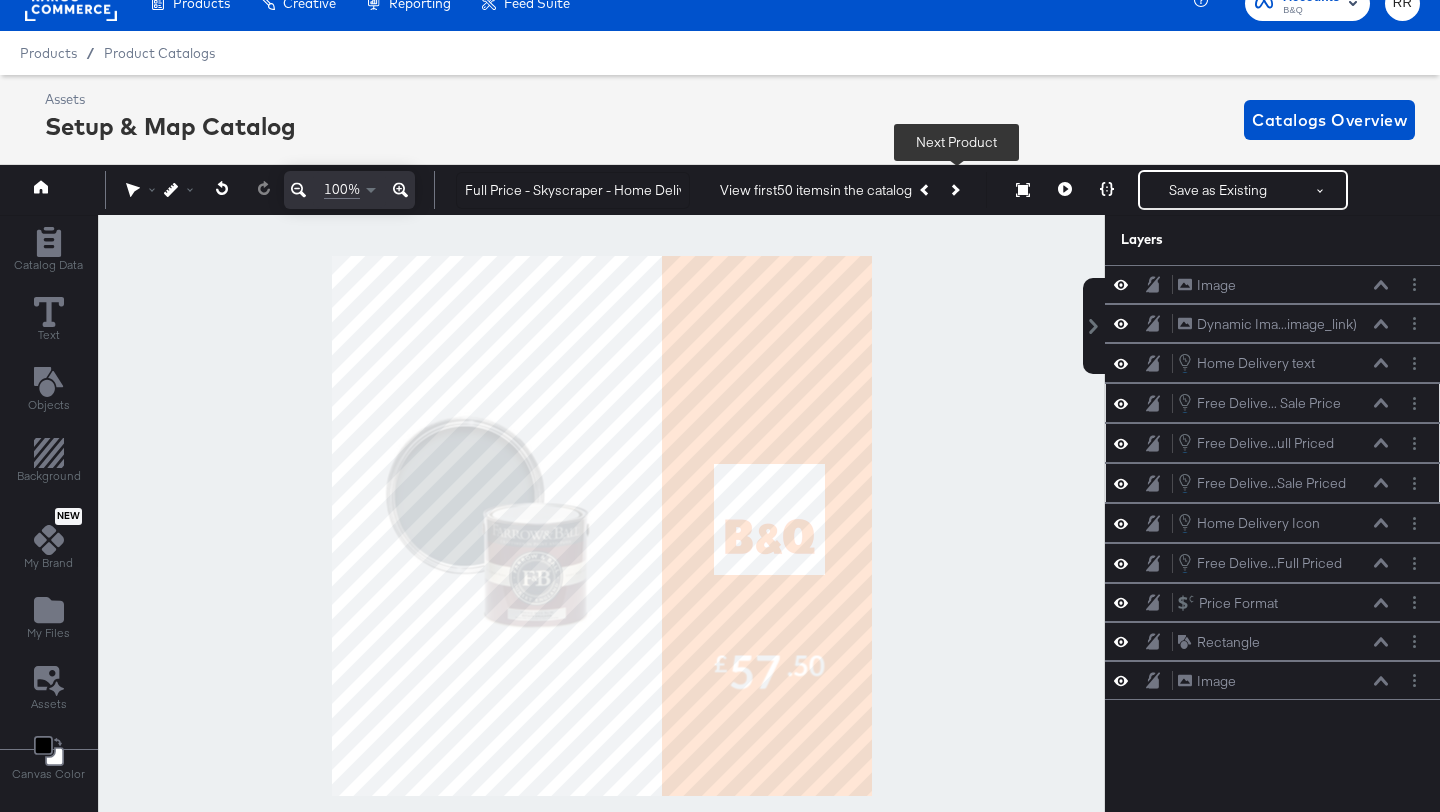 click at bounding box center [954, 190] 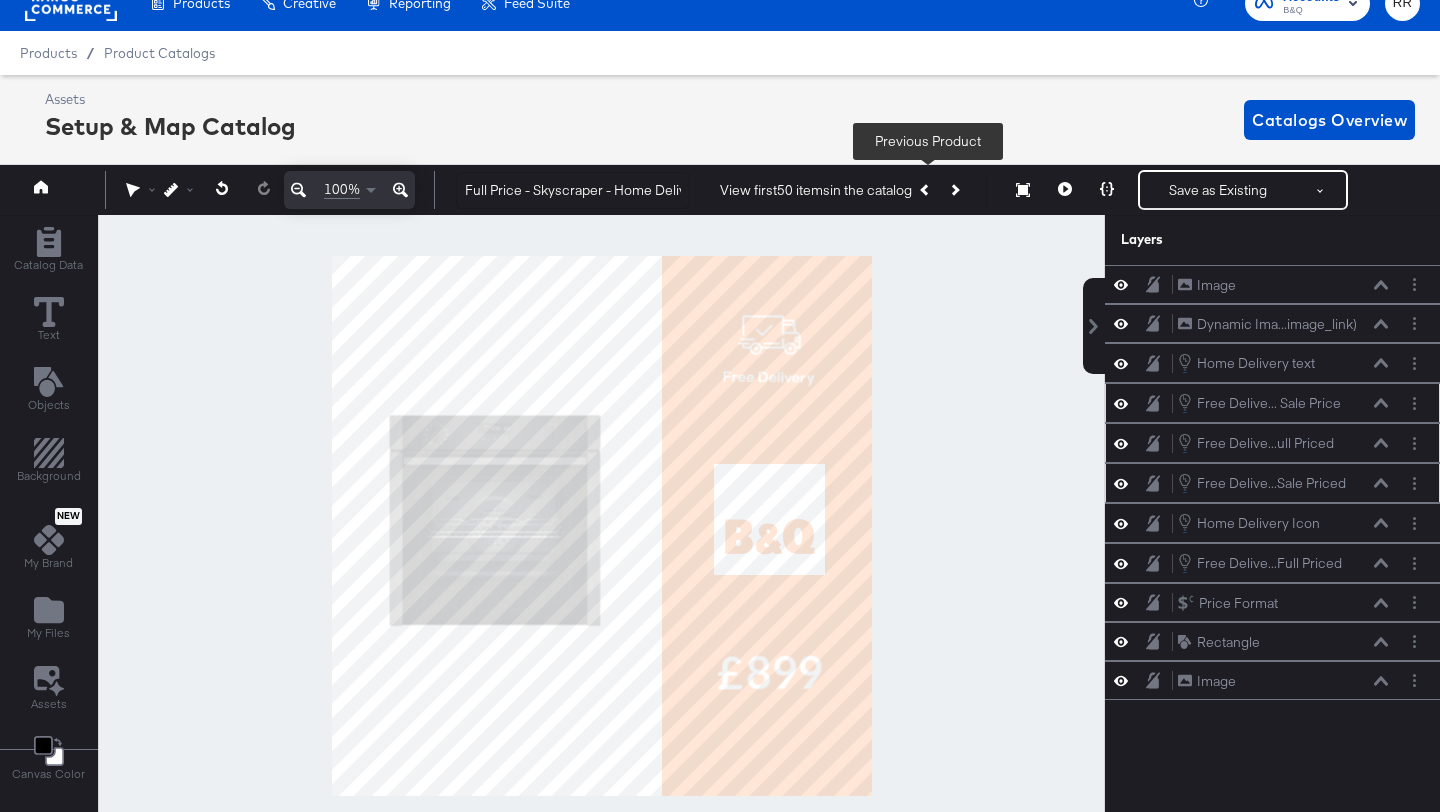 click at bounding box center (926, 190) 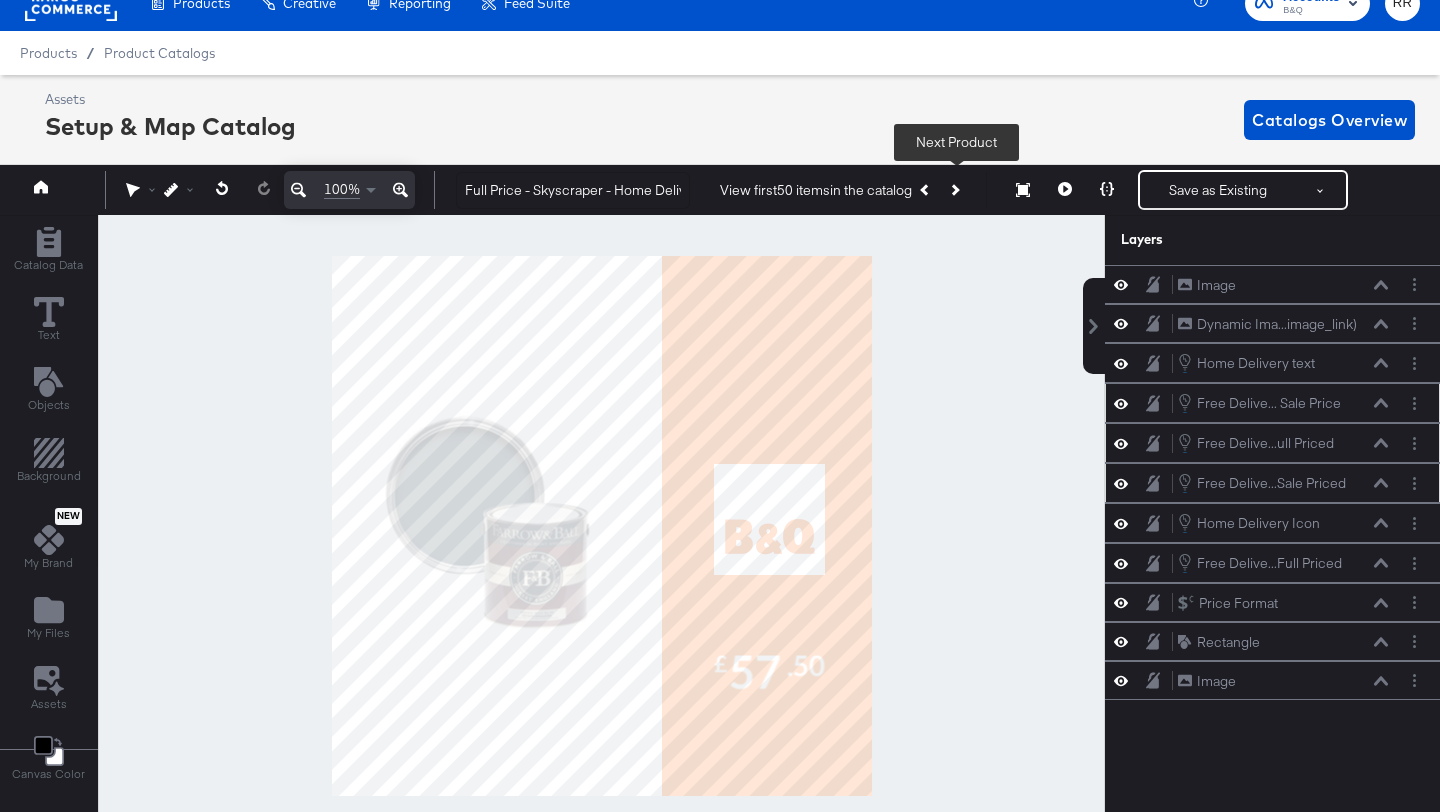 click at bounding box center [954, 190] 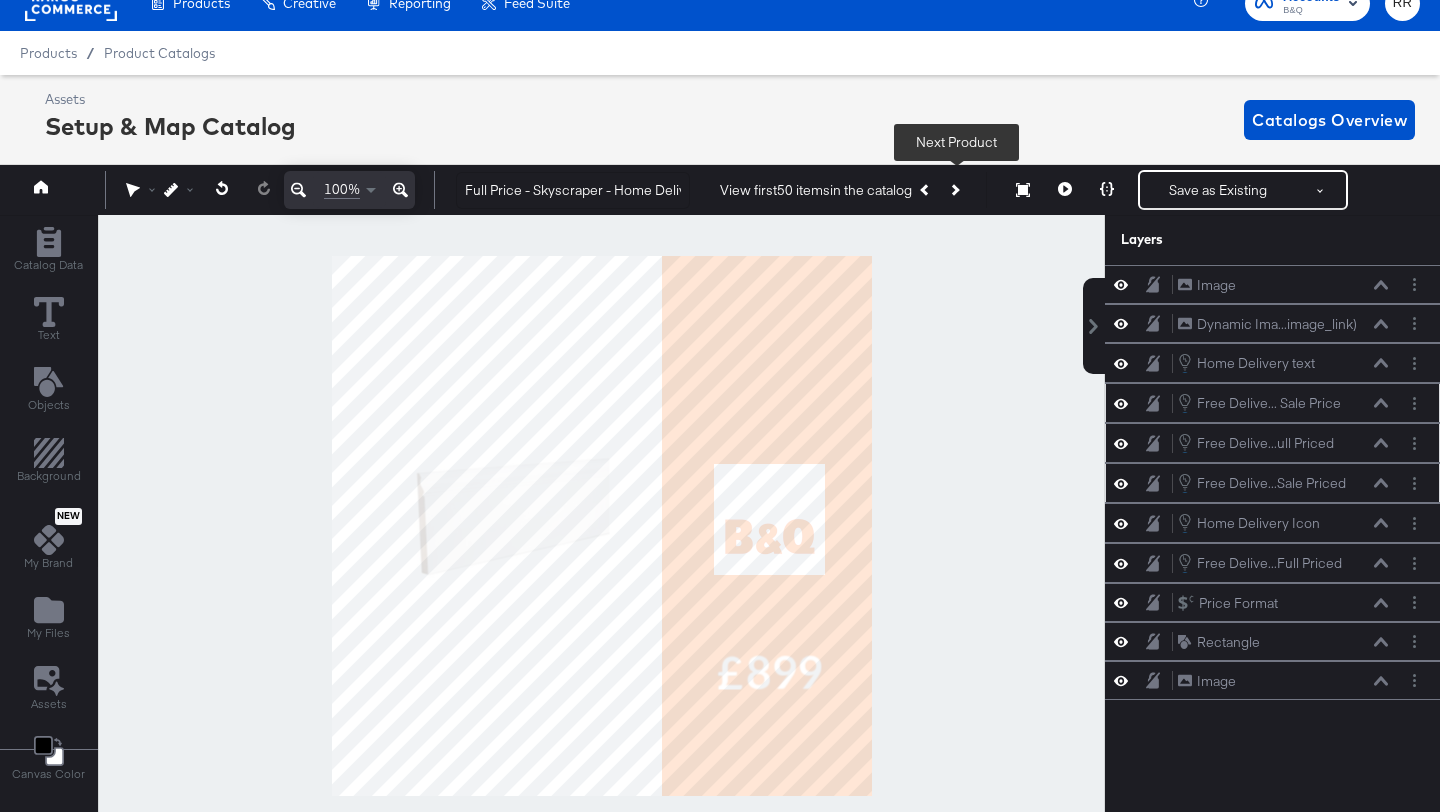 click at bounding box center (954, 190) 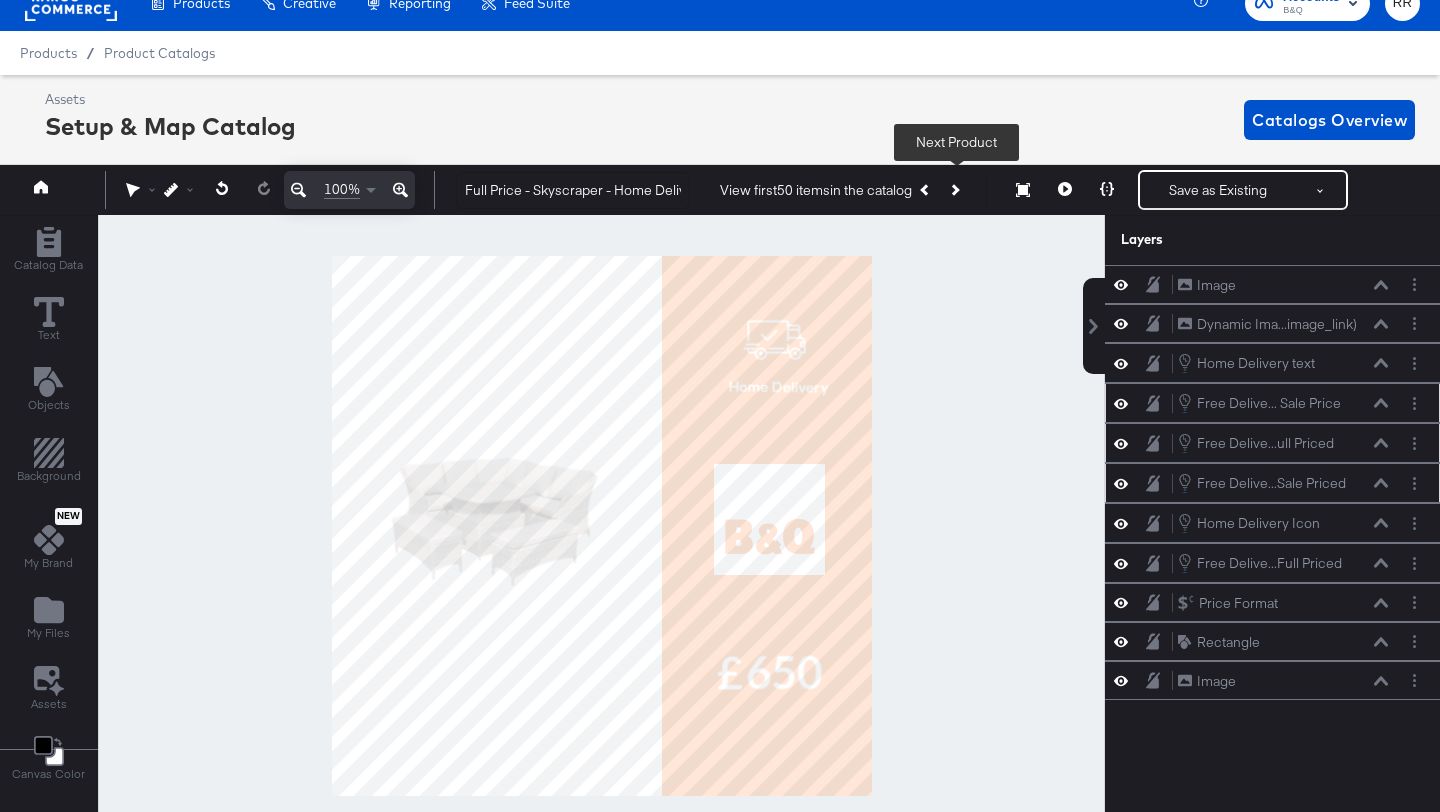 click at bounding box center [954, 190] 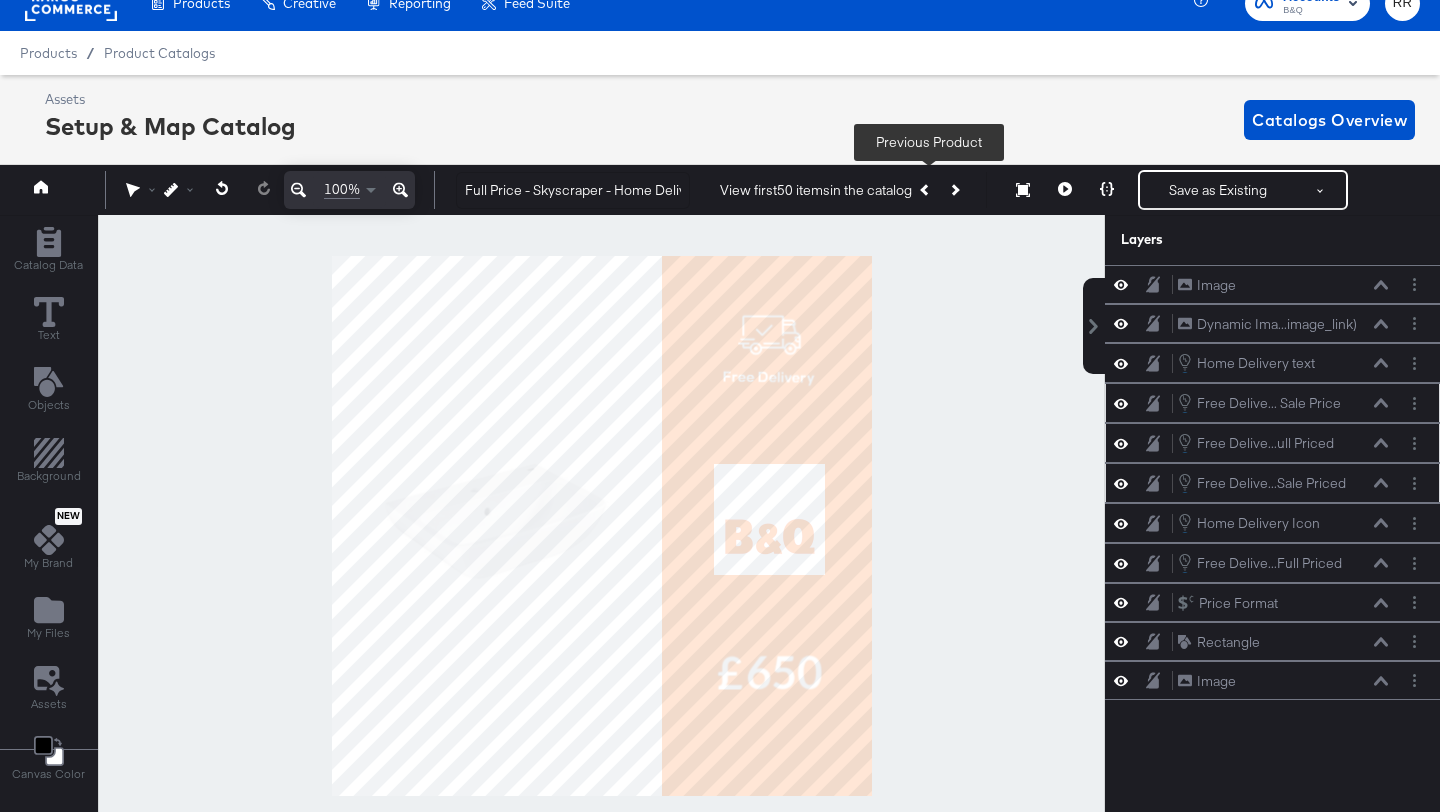 click at bounding box center (926, 190) 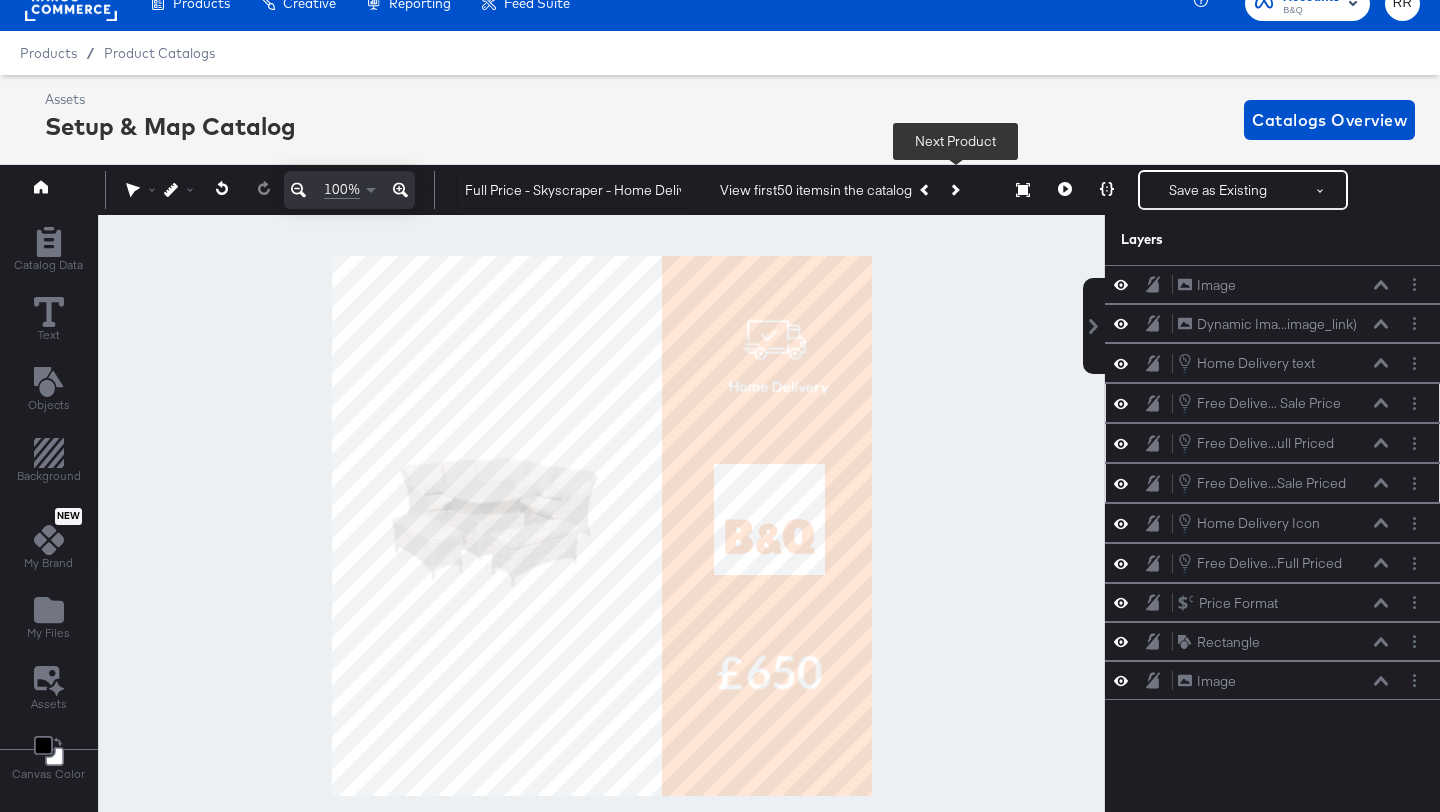 click at bounding box center [954, 190] 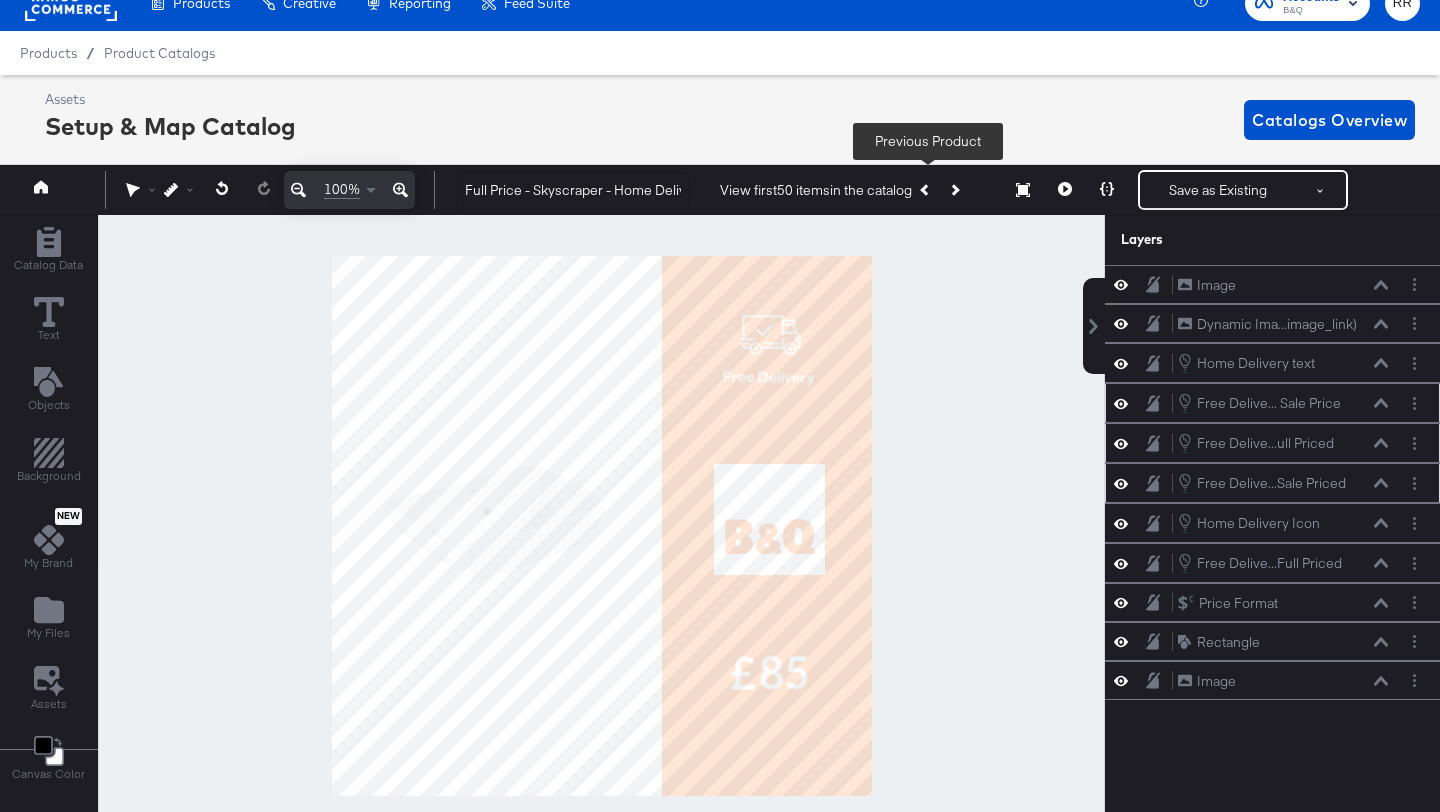 click at bounding box center (926, 190) 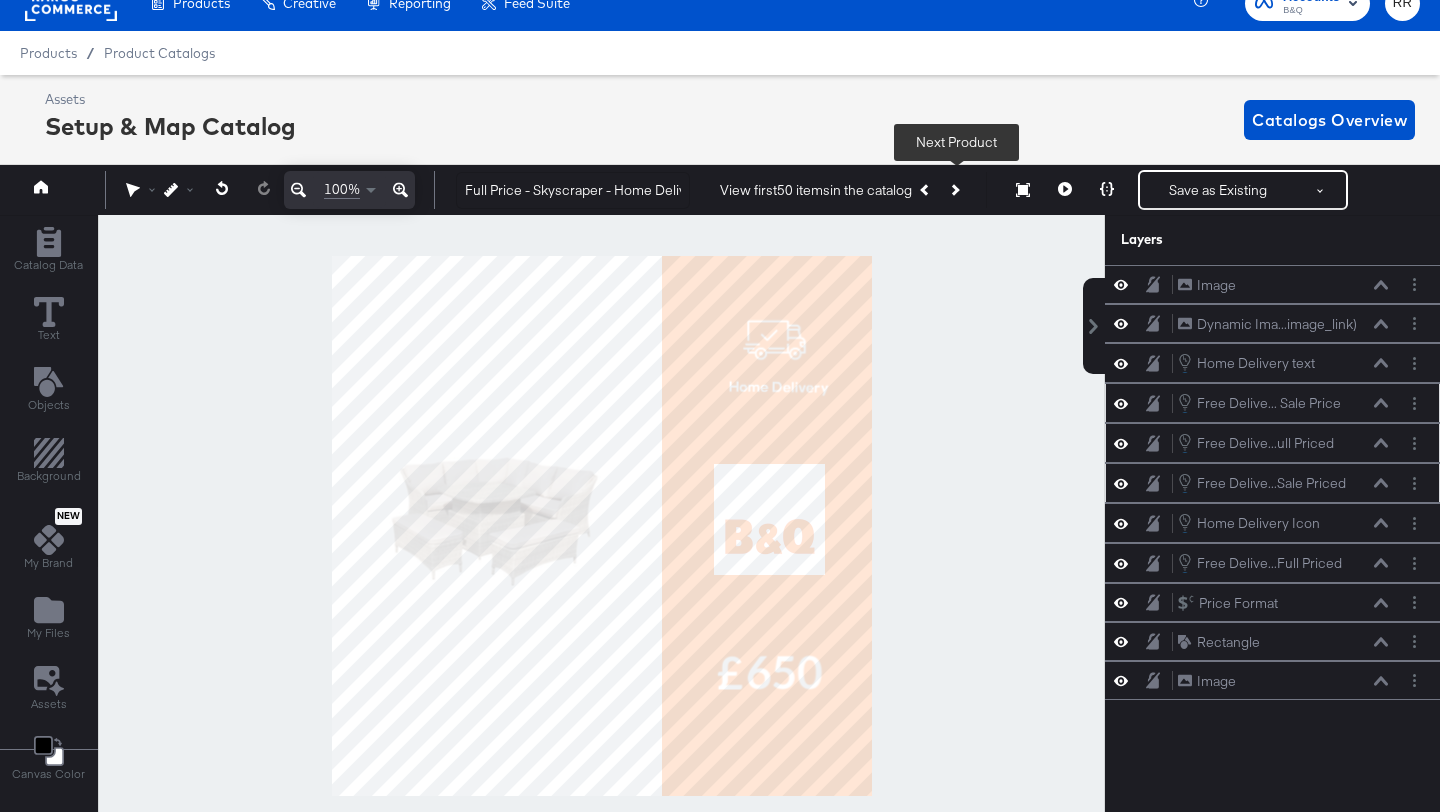 click at bounding box center (954, 190) 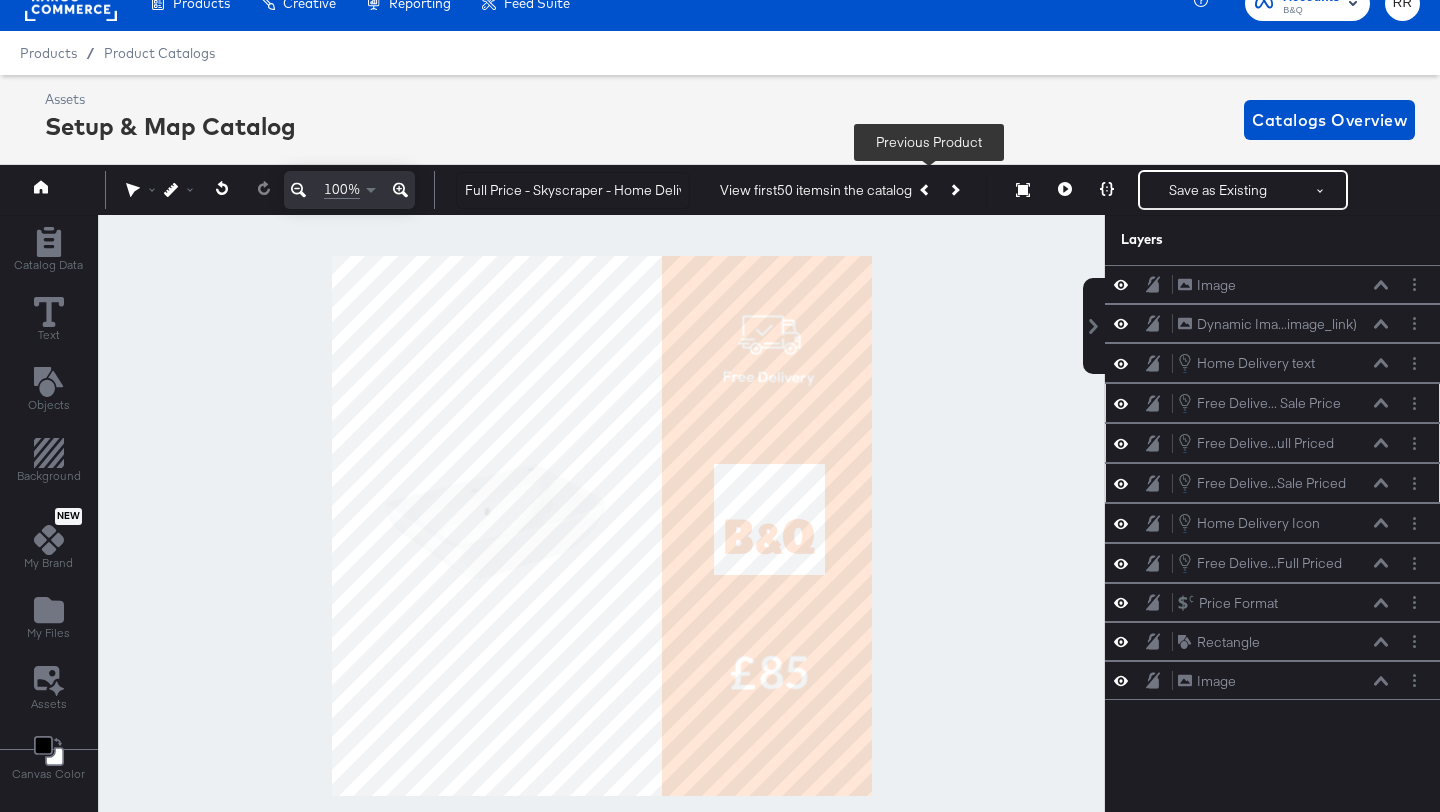 click at bounding box center (926, 190) 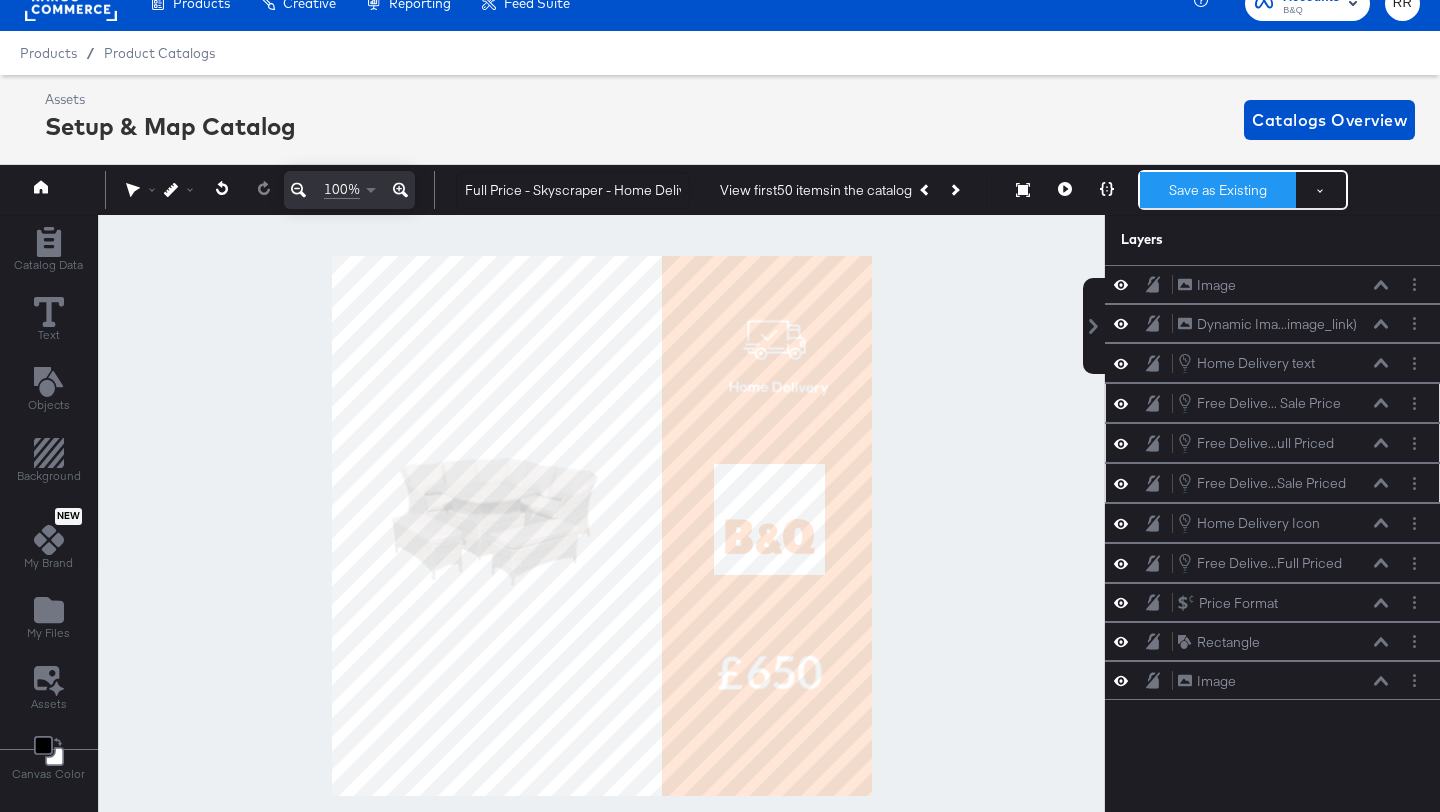 click on "Save as Existing" at bounding box center (1218, 190) 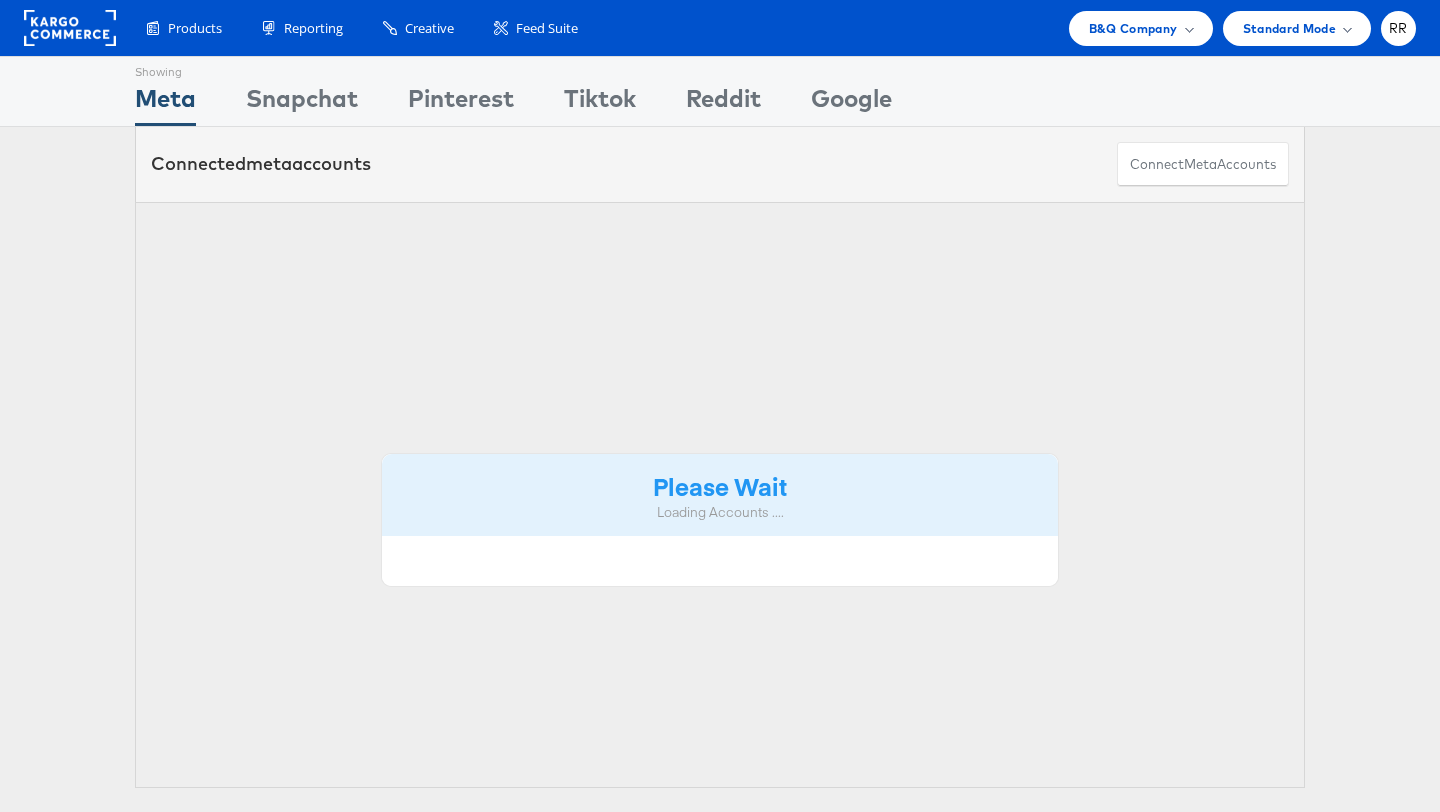 scroll, scrollTop: 0, scrollLeft: 0, axis: both 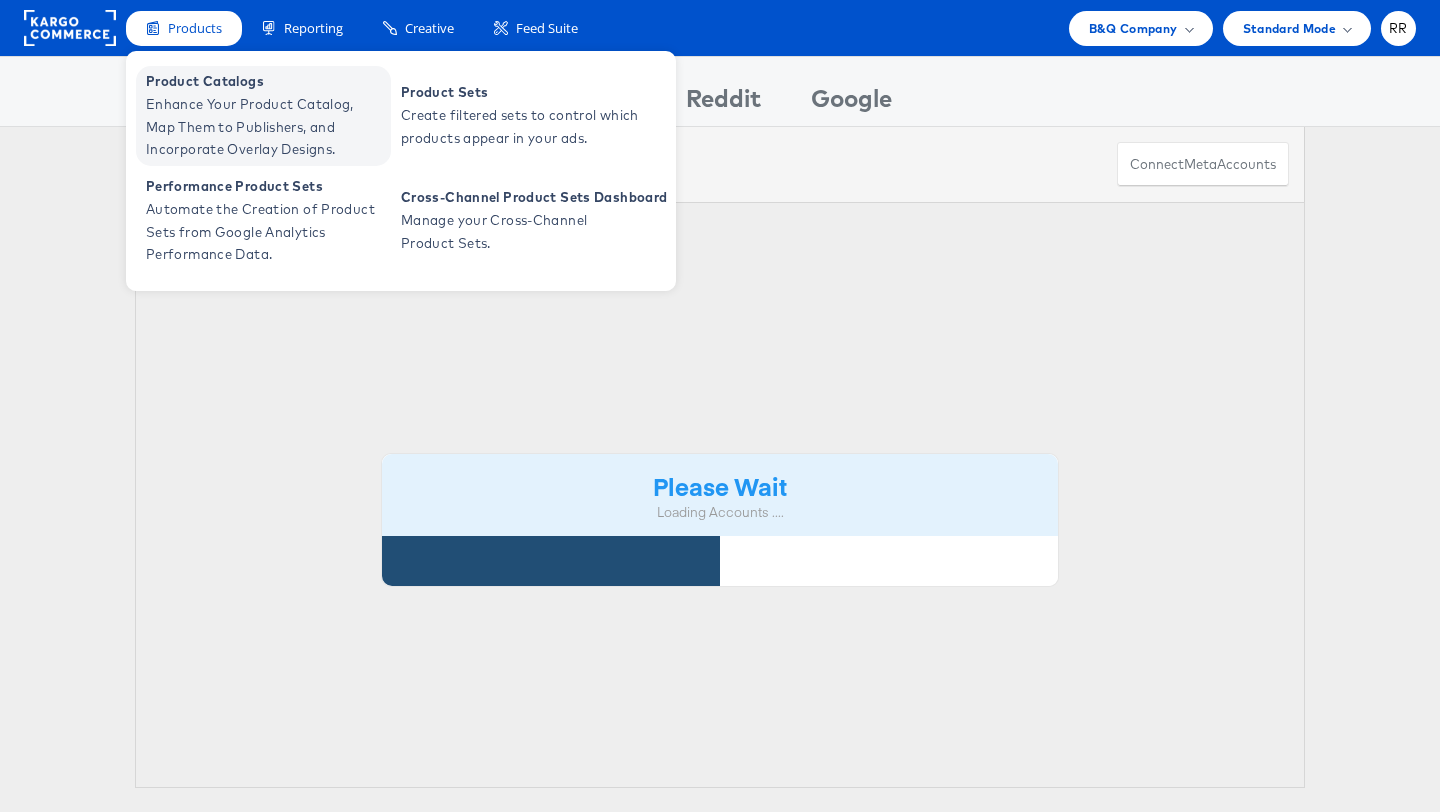 click on "Enhance Your Product Catalog, Map Them to Publishers, and Incorporate Overlay Designs." at bounding box center (266, 127) 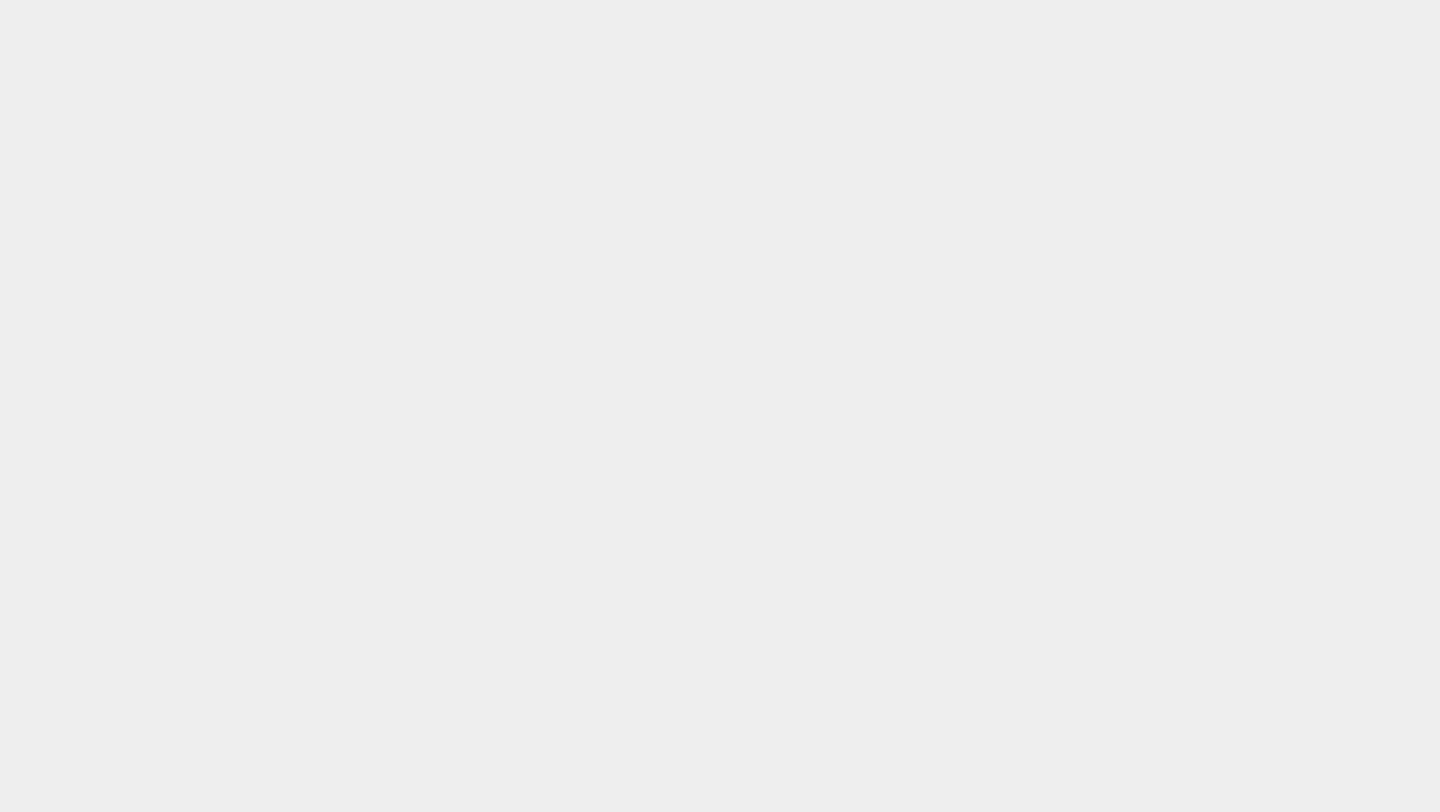 scroll, scrollTop: 0, scrollLeft: 0, axis: both 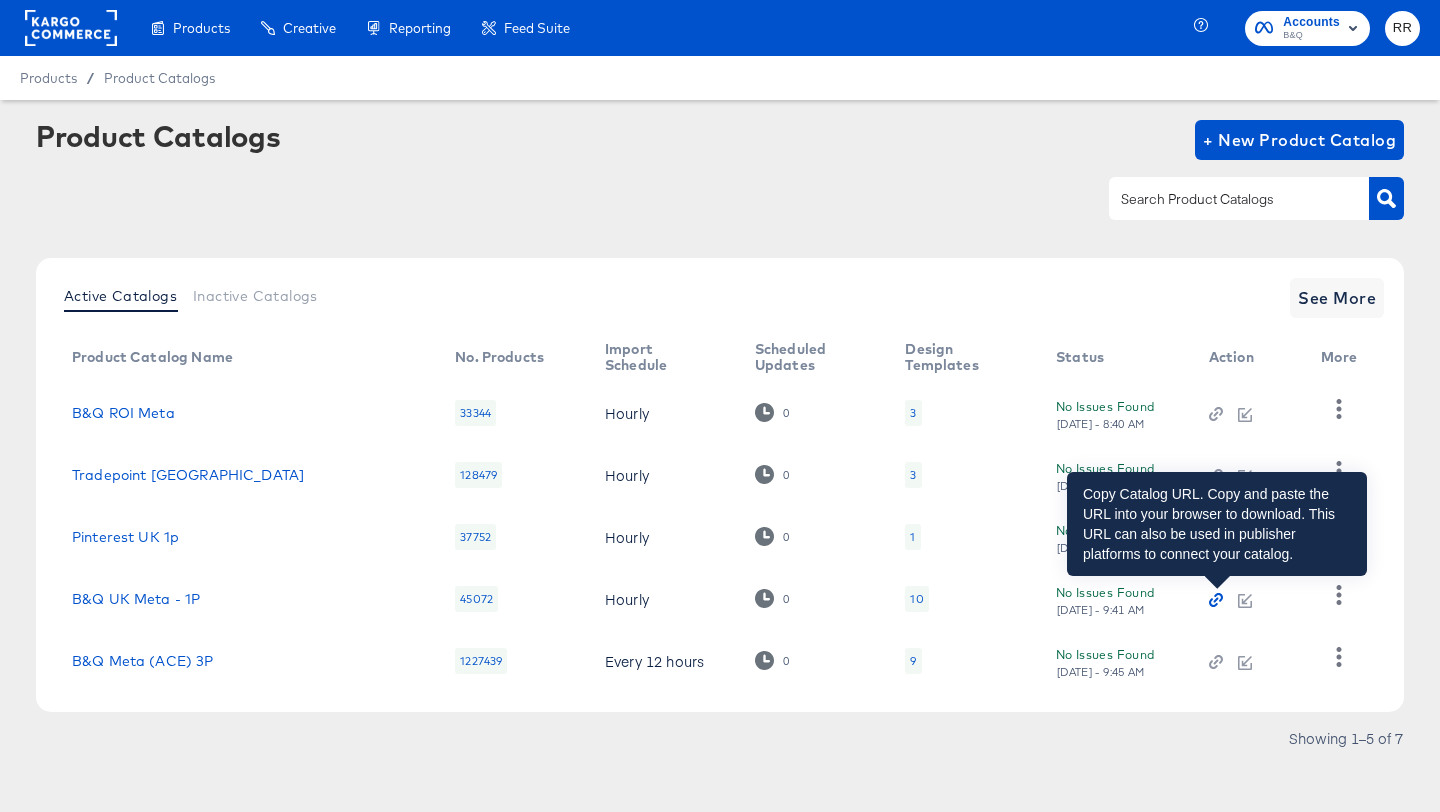 click 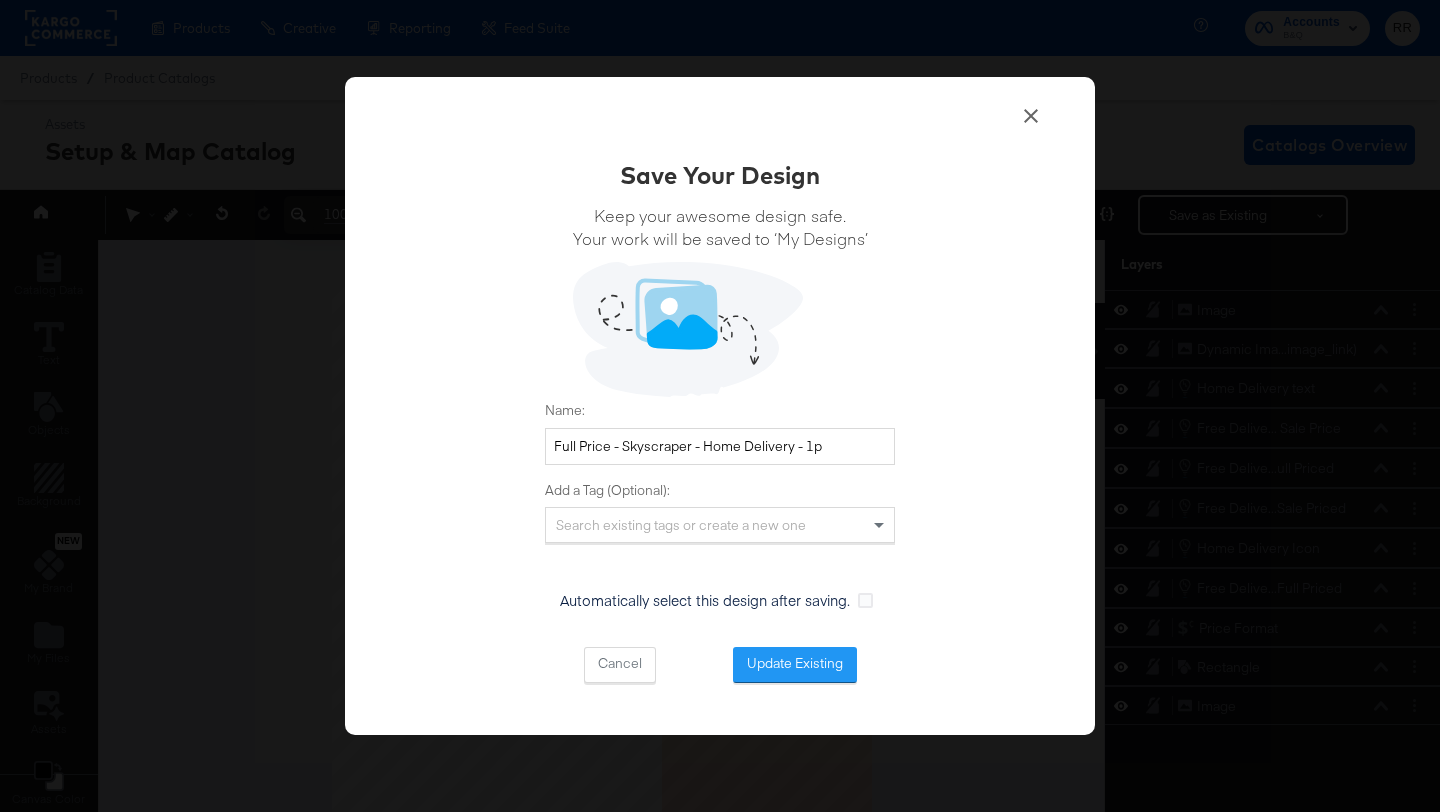 scroll, scrollTop: 25, scrollLeft: 0, axis: vertical 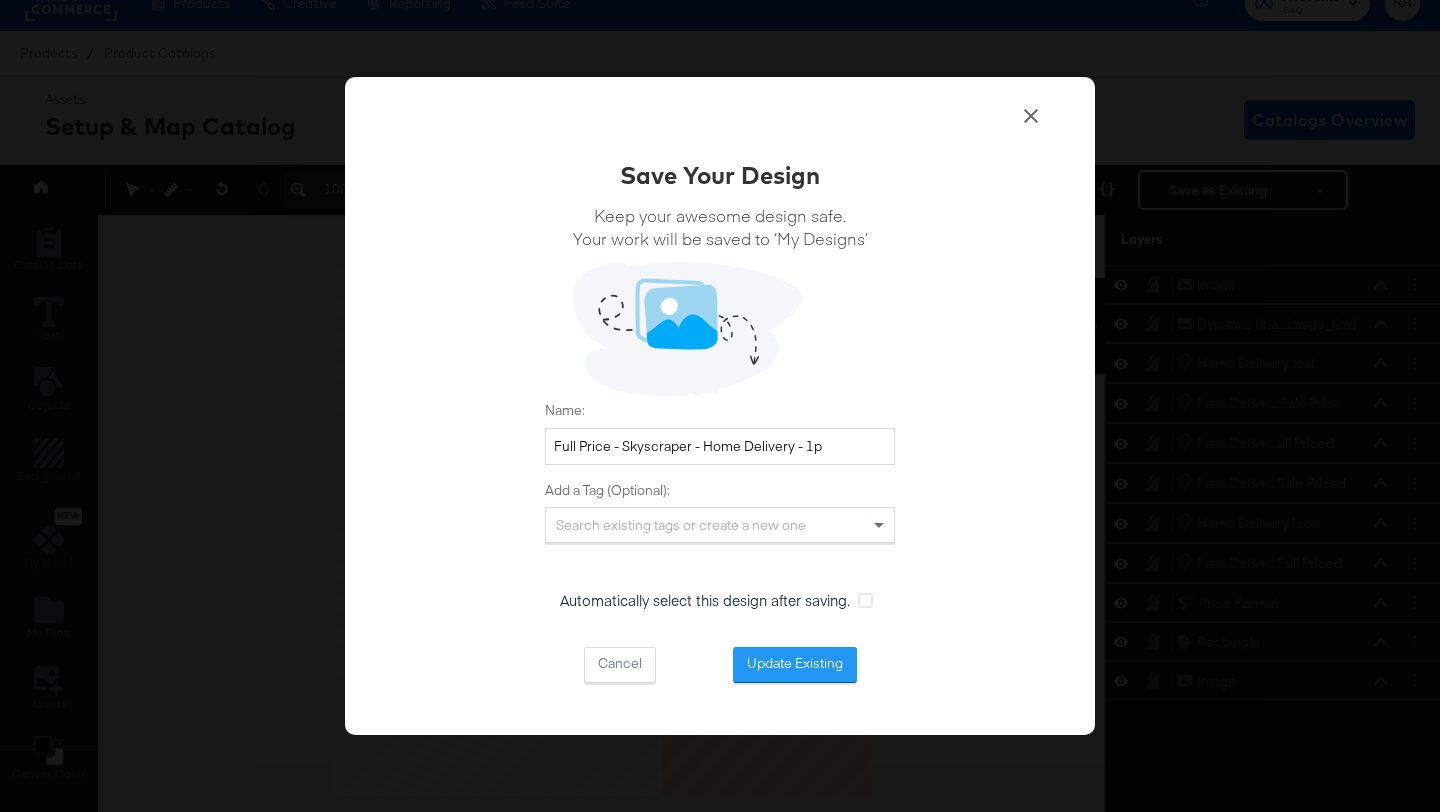 click on "Update Existing" at bounding box center [795, 665] 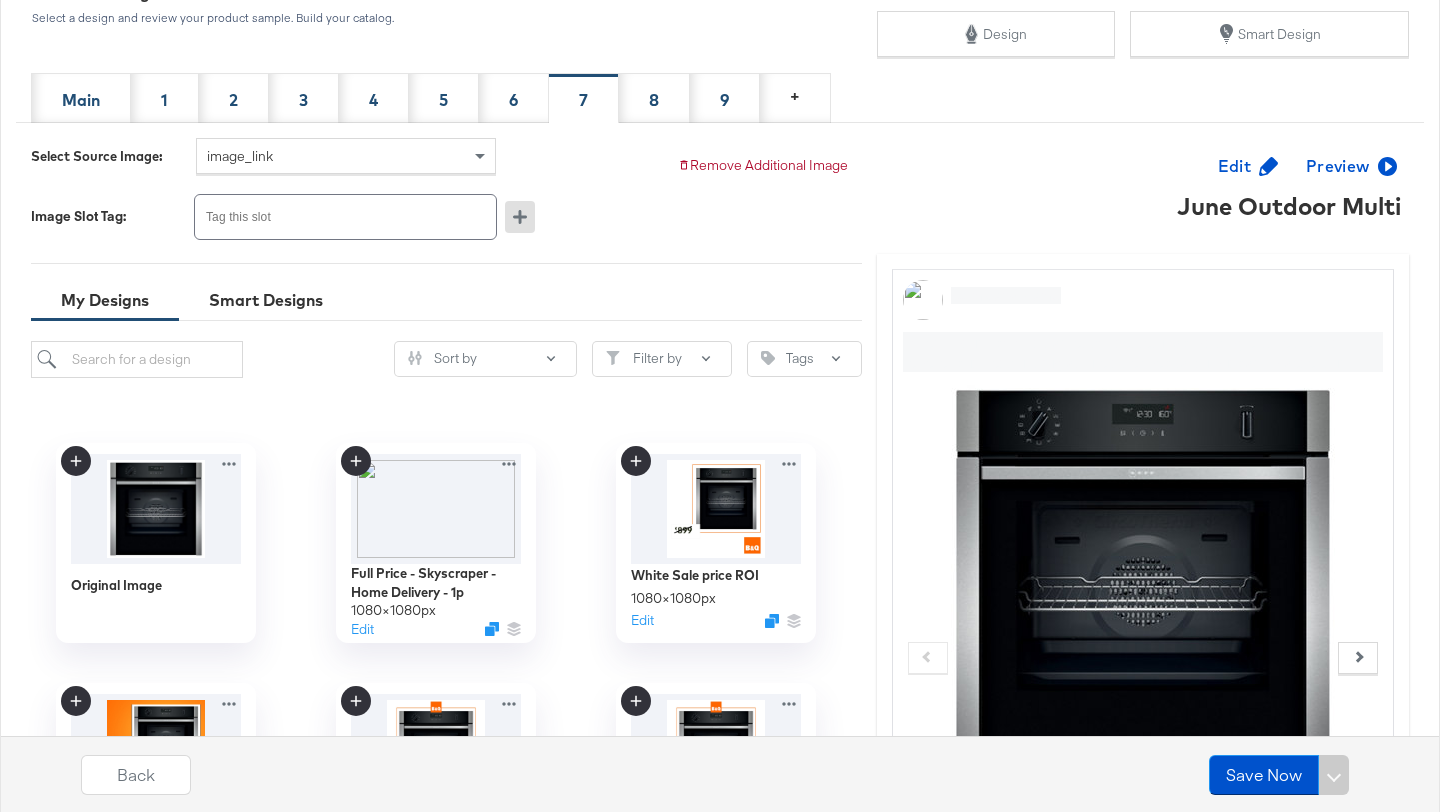 scroll, scrollTop: 0, scrollLeft: 0, axis: both 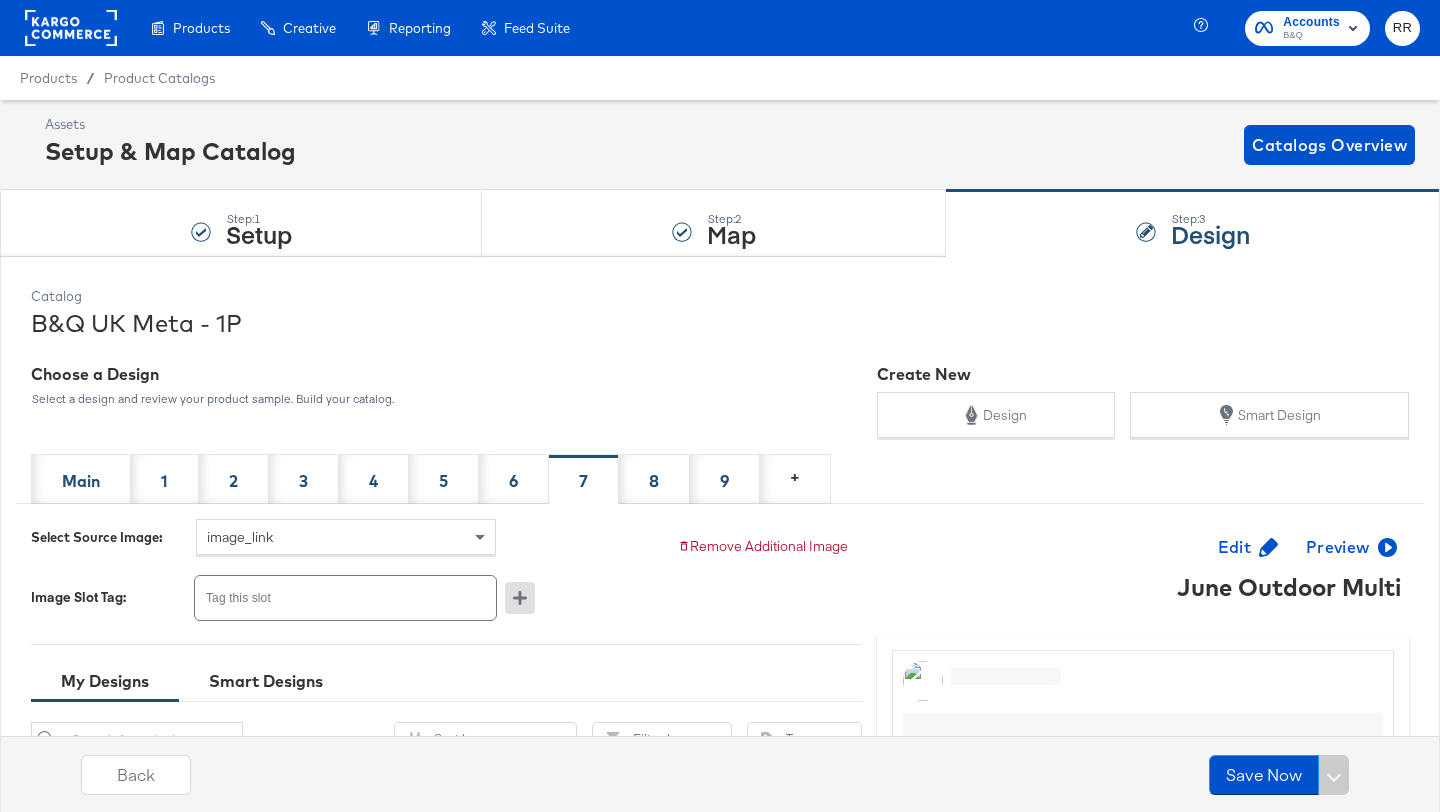 click 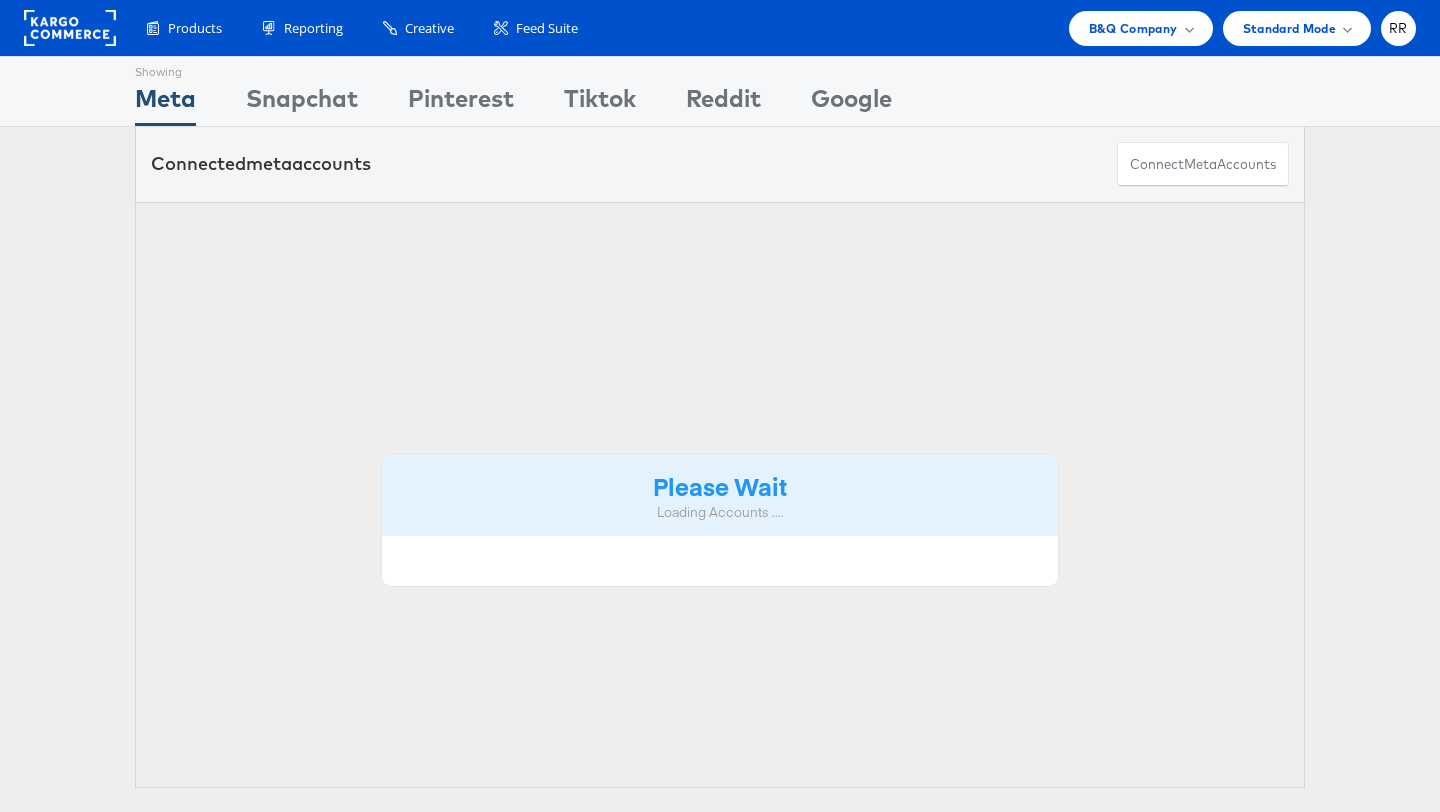 scroll, scrollTop: 0, scrollLeft: 0, axis: both 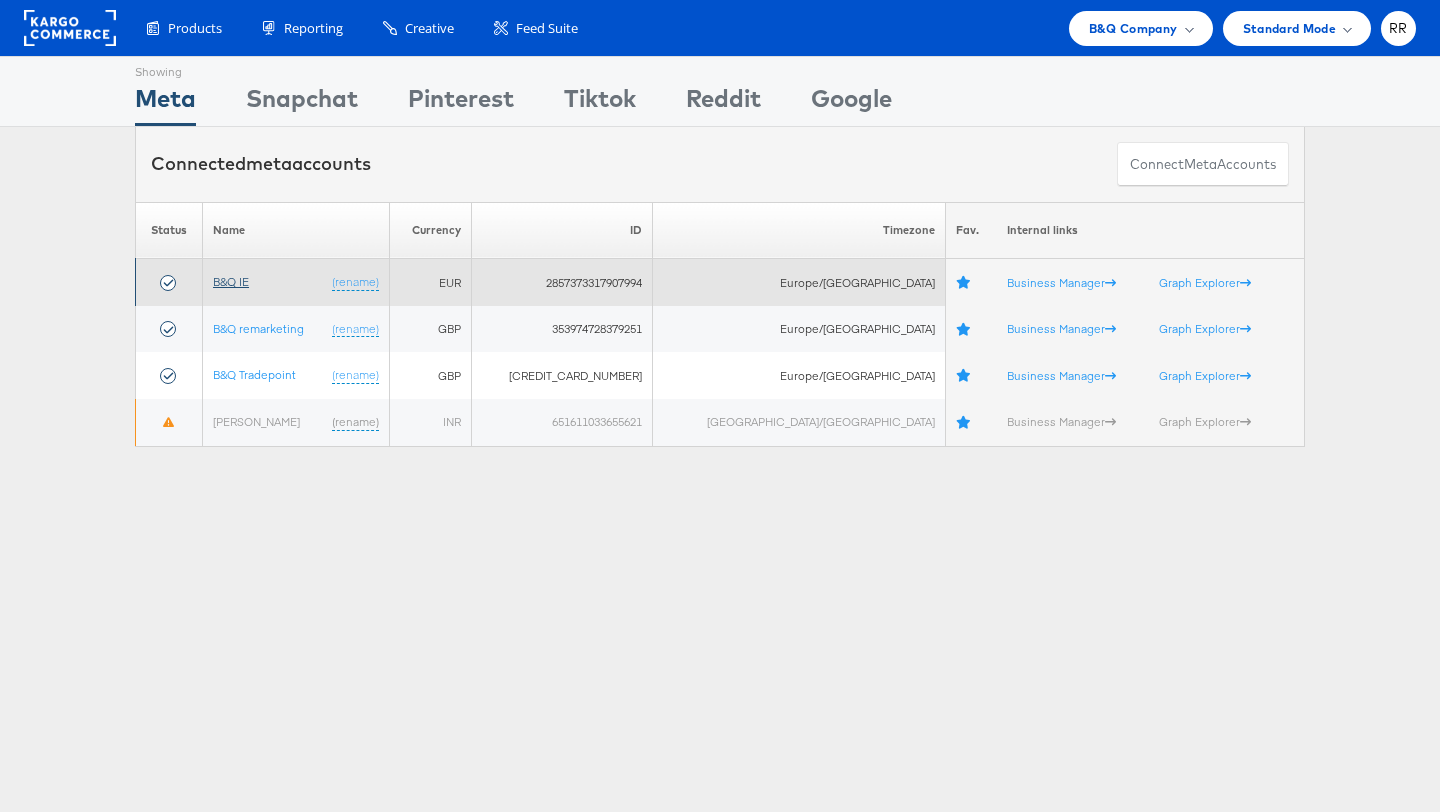 click on "B&Q IE" at bounding box center (231, 281) 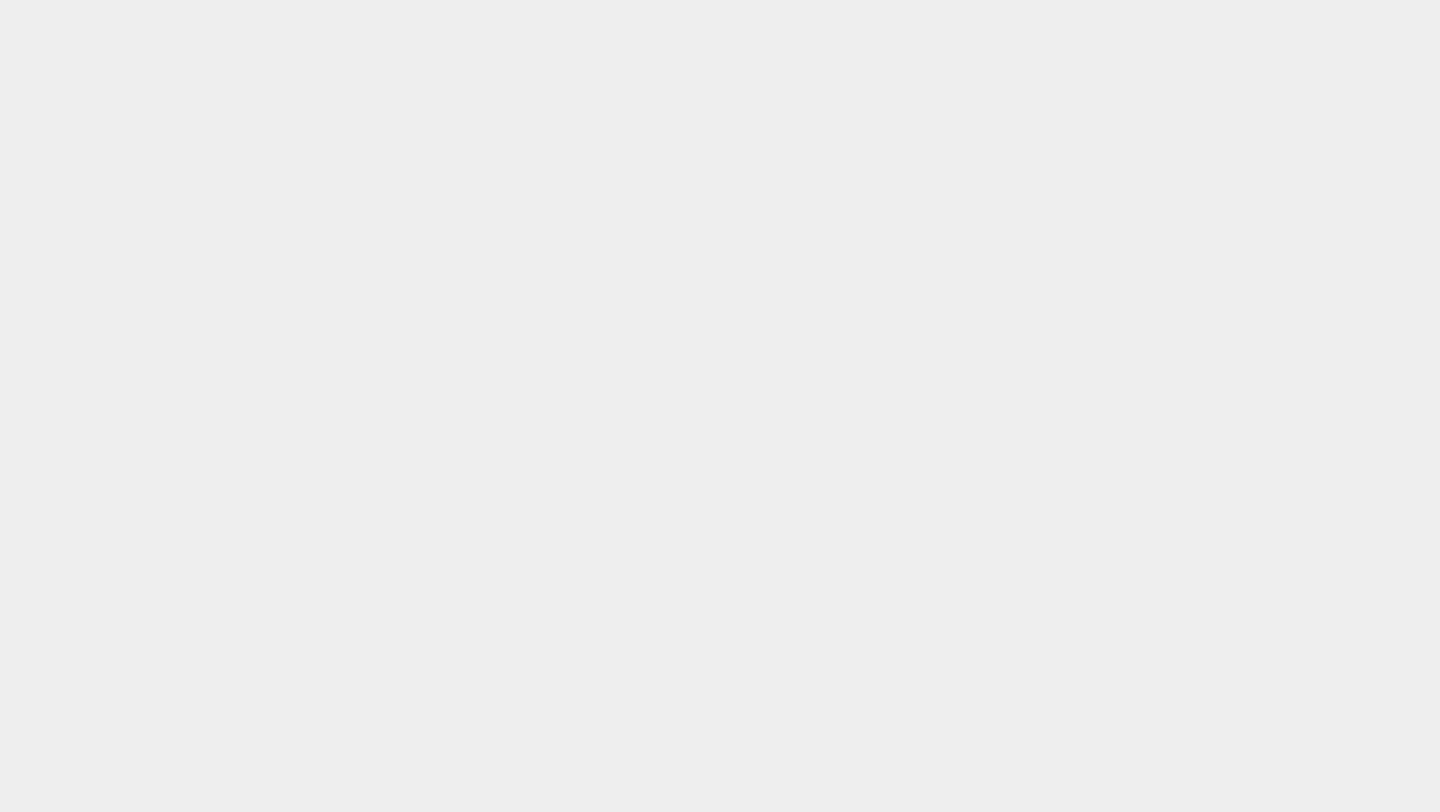 scroll, scrollTop: 0, scrollLeft: 0, axis: both 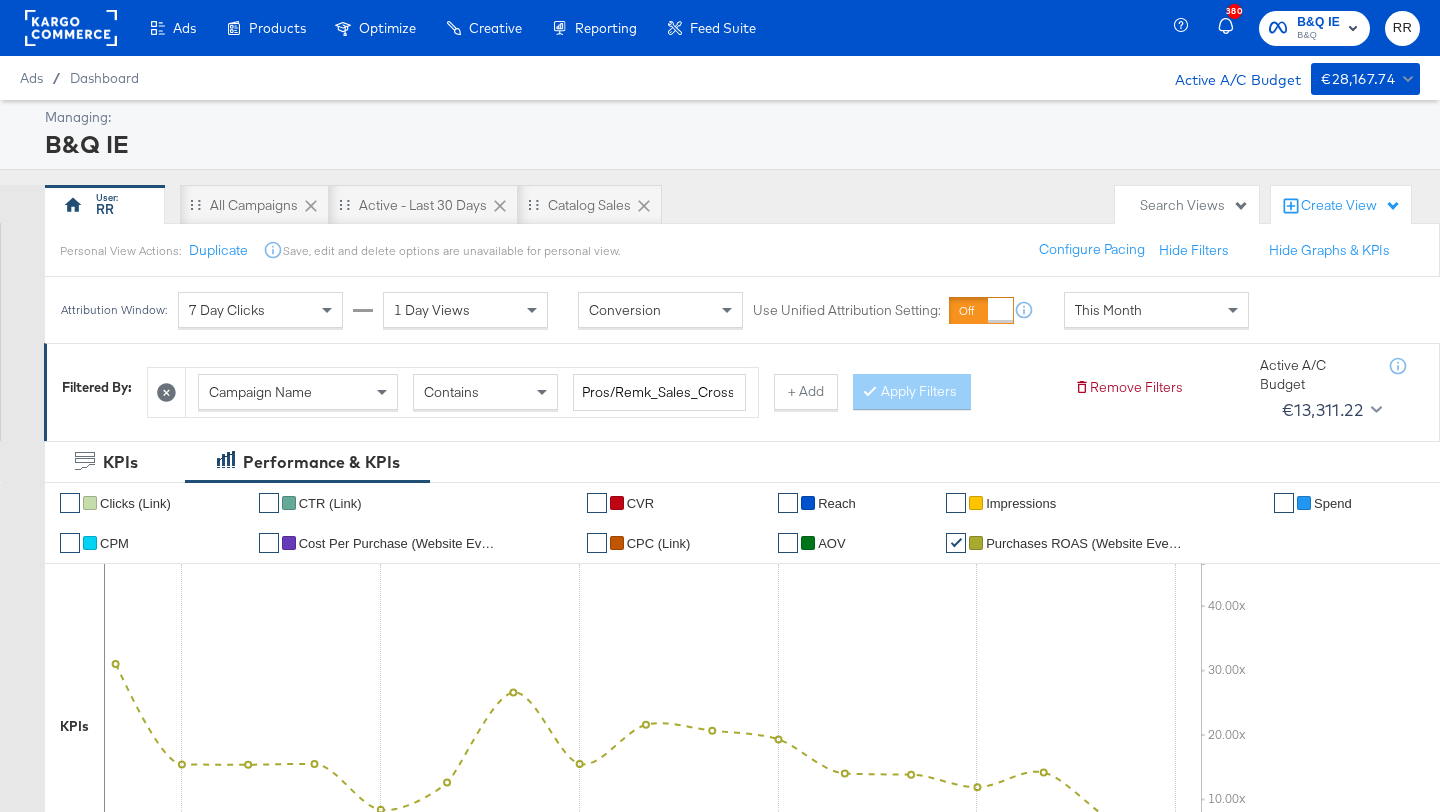 click 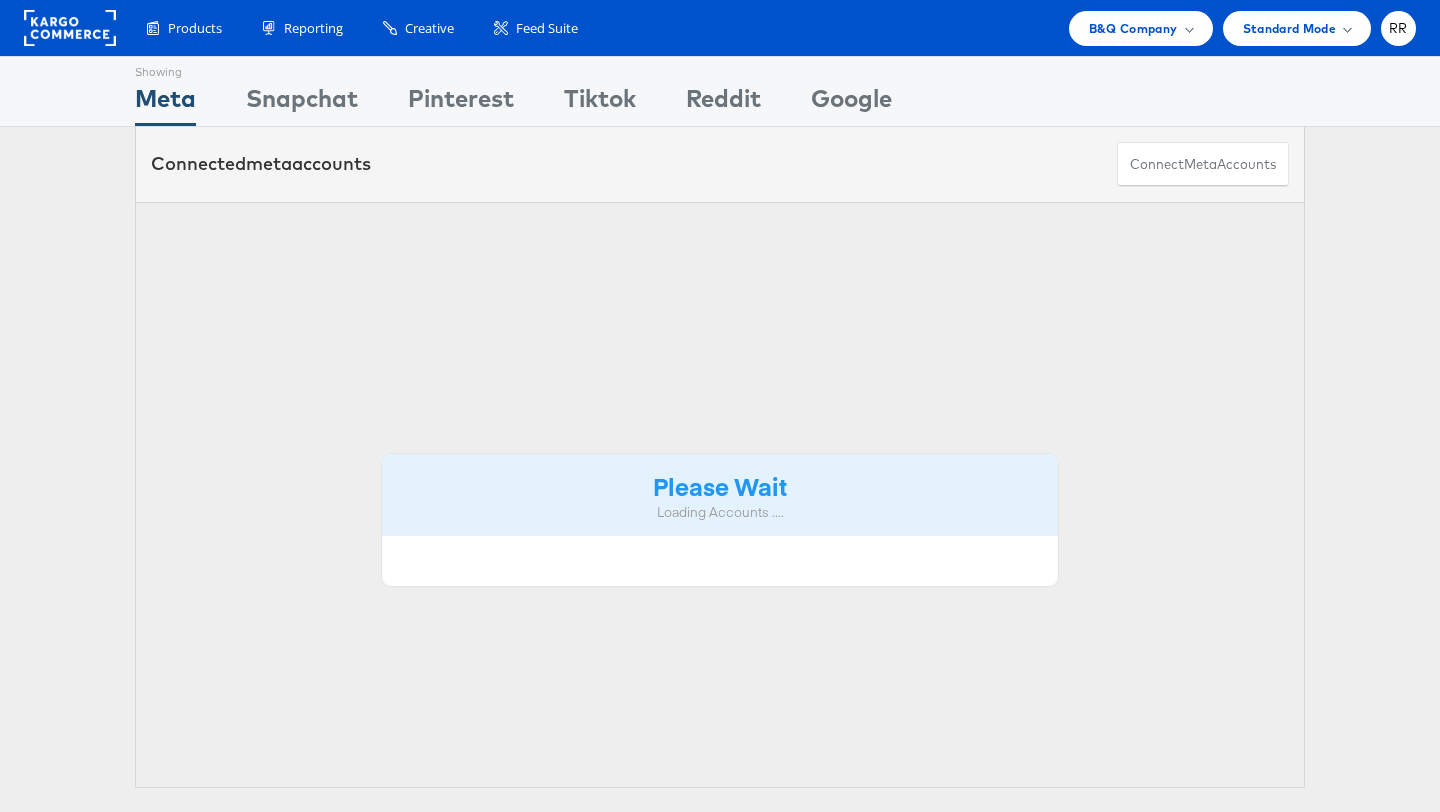 scroll, scrollTop: 0, scrollLeft: 0, axis: both 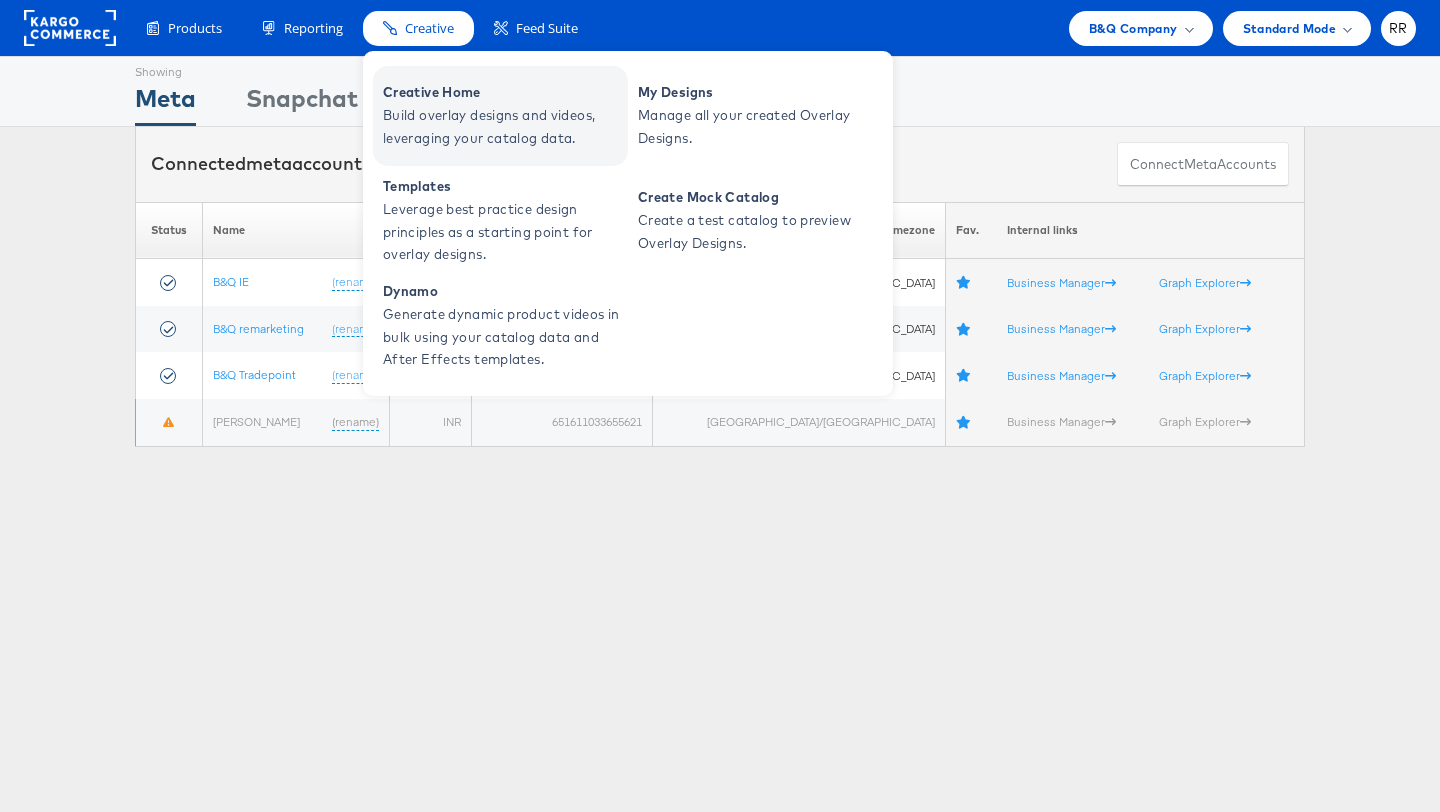 click on "Build overlay designs and videos, leveraging your catalog data." at bounding box center (503, 127) 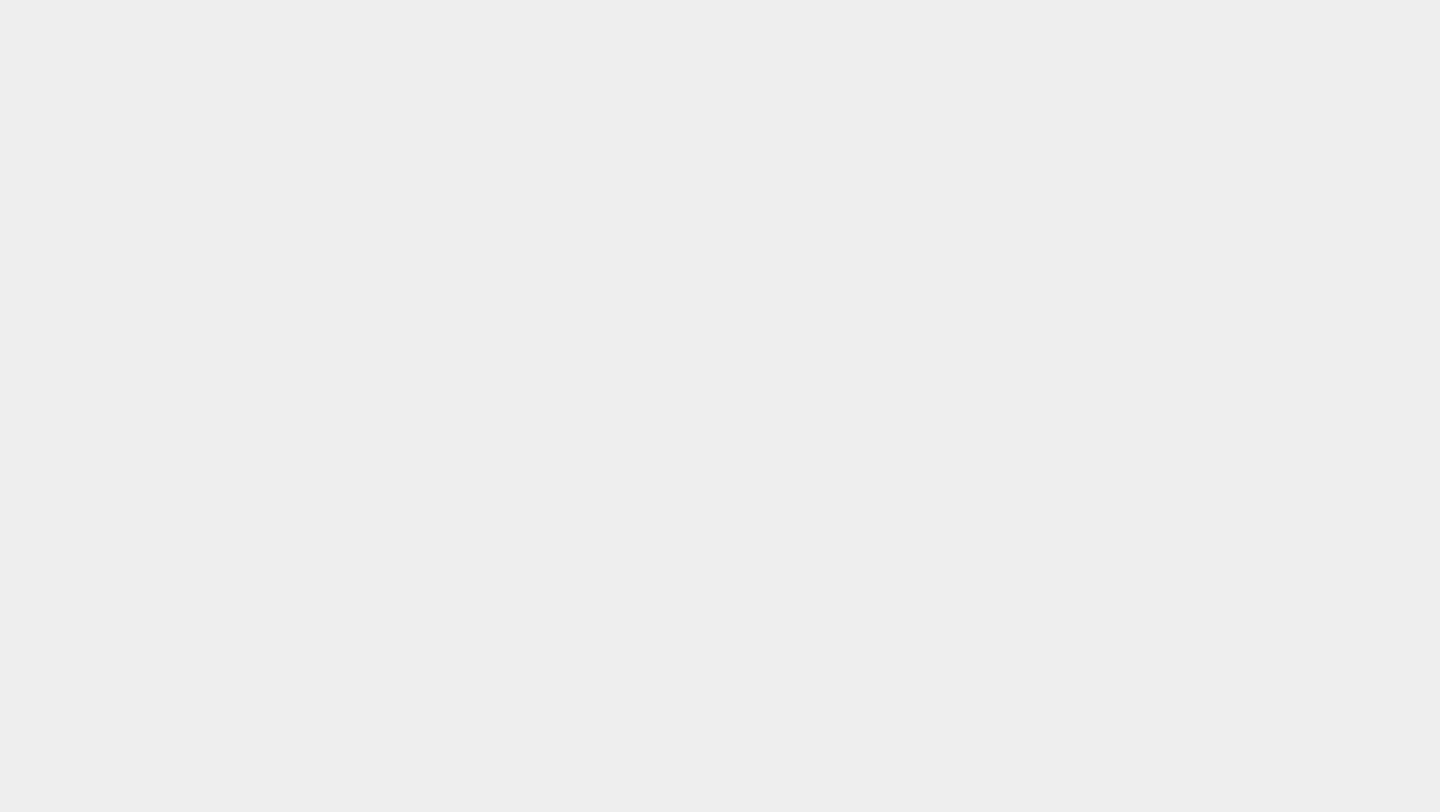 scroll, scrollTop: 0, scrollLeft: 0, axis: both 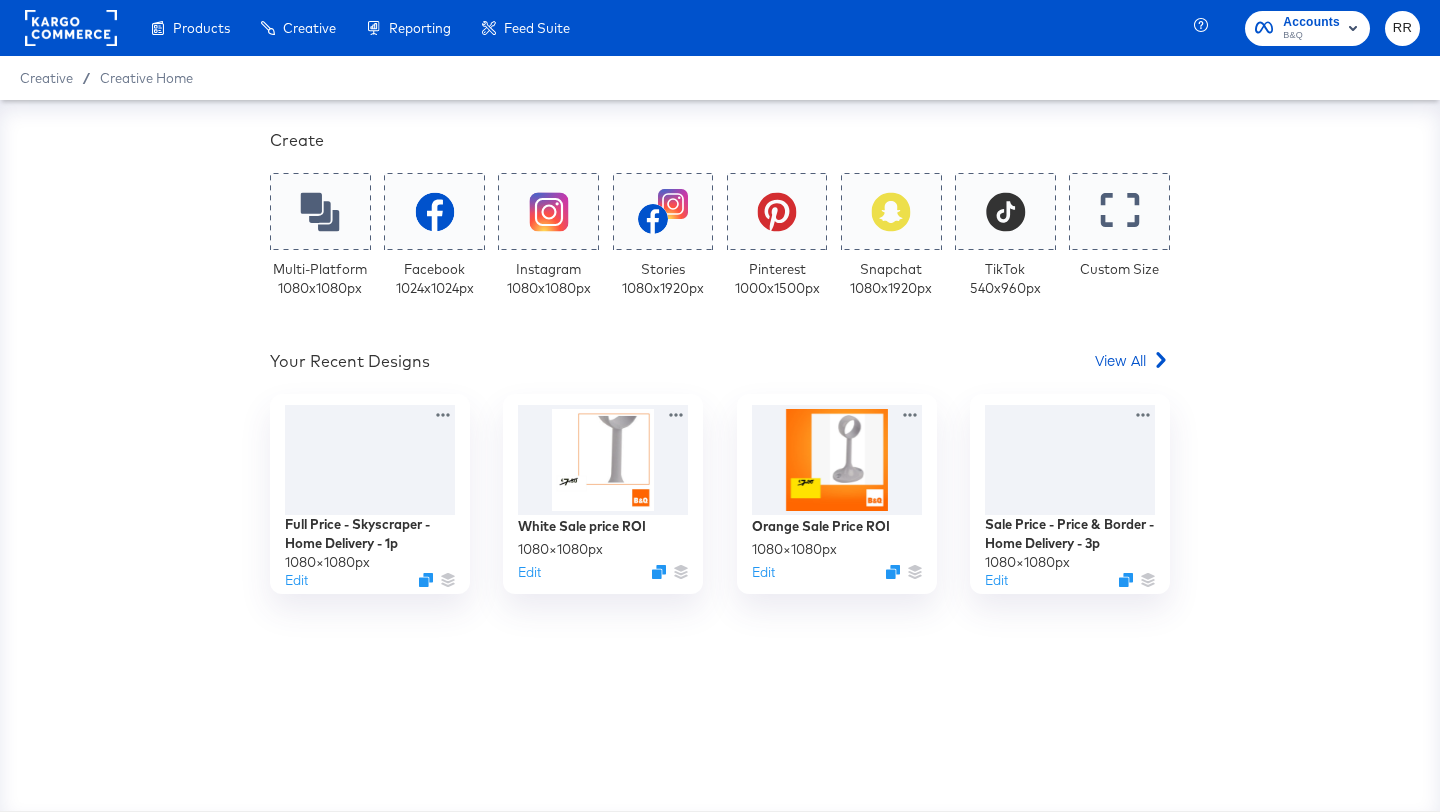 click 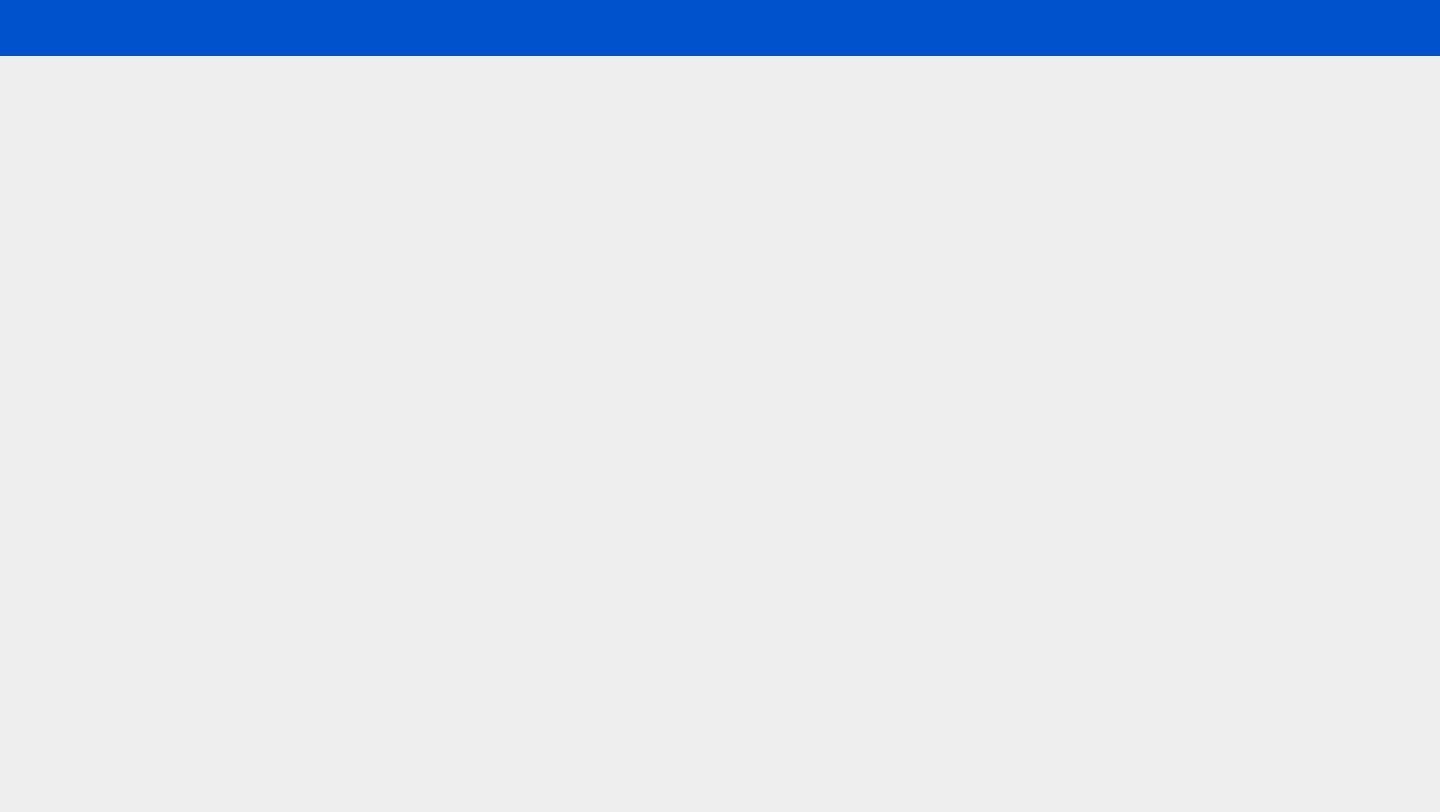 scroll, scrollTop: 0, scrollLeft: 0, axis: both 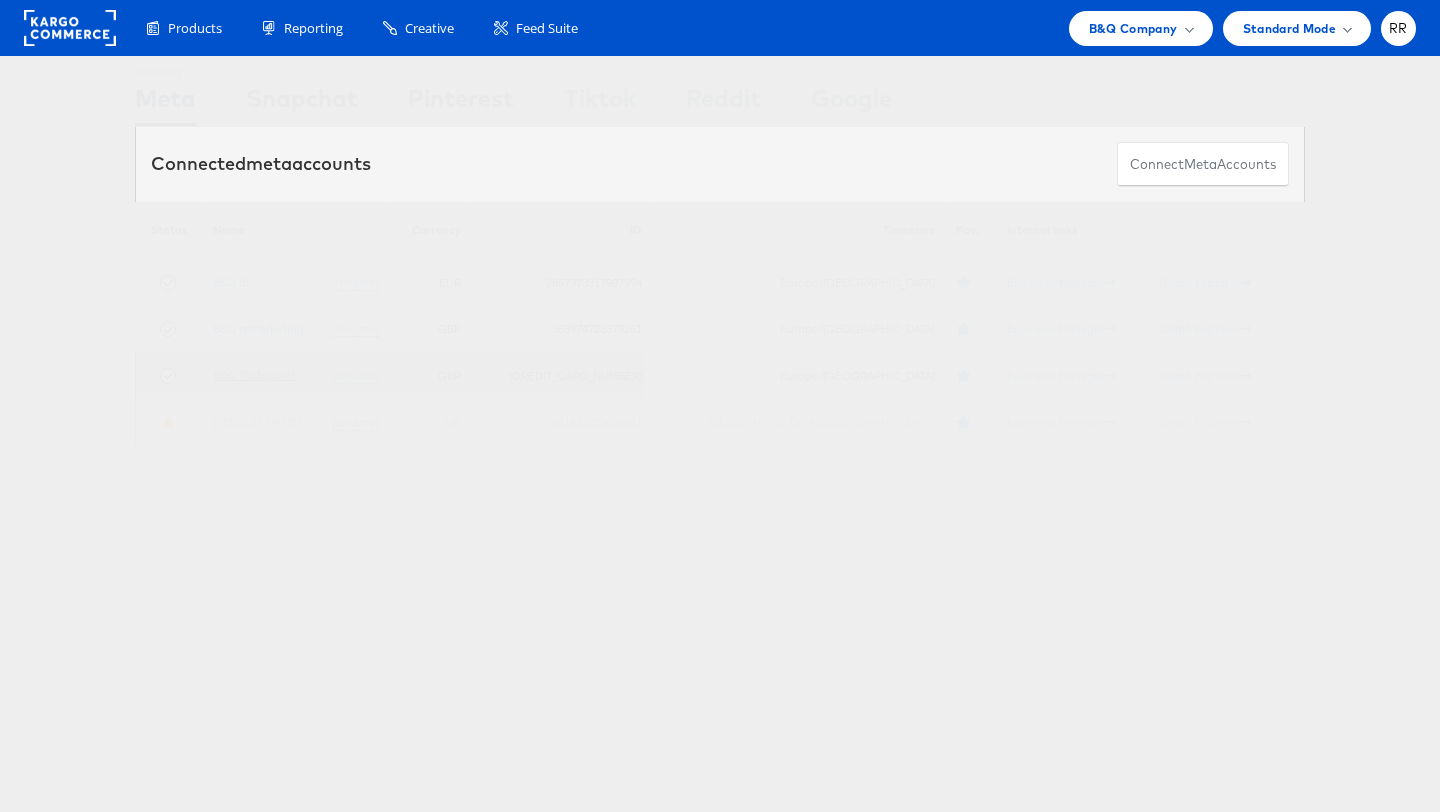 click on "B&Q Tradepoint" at bounding box center (254, 374) 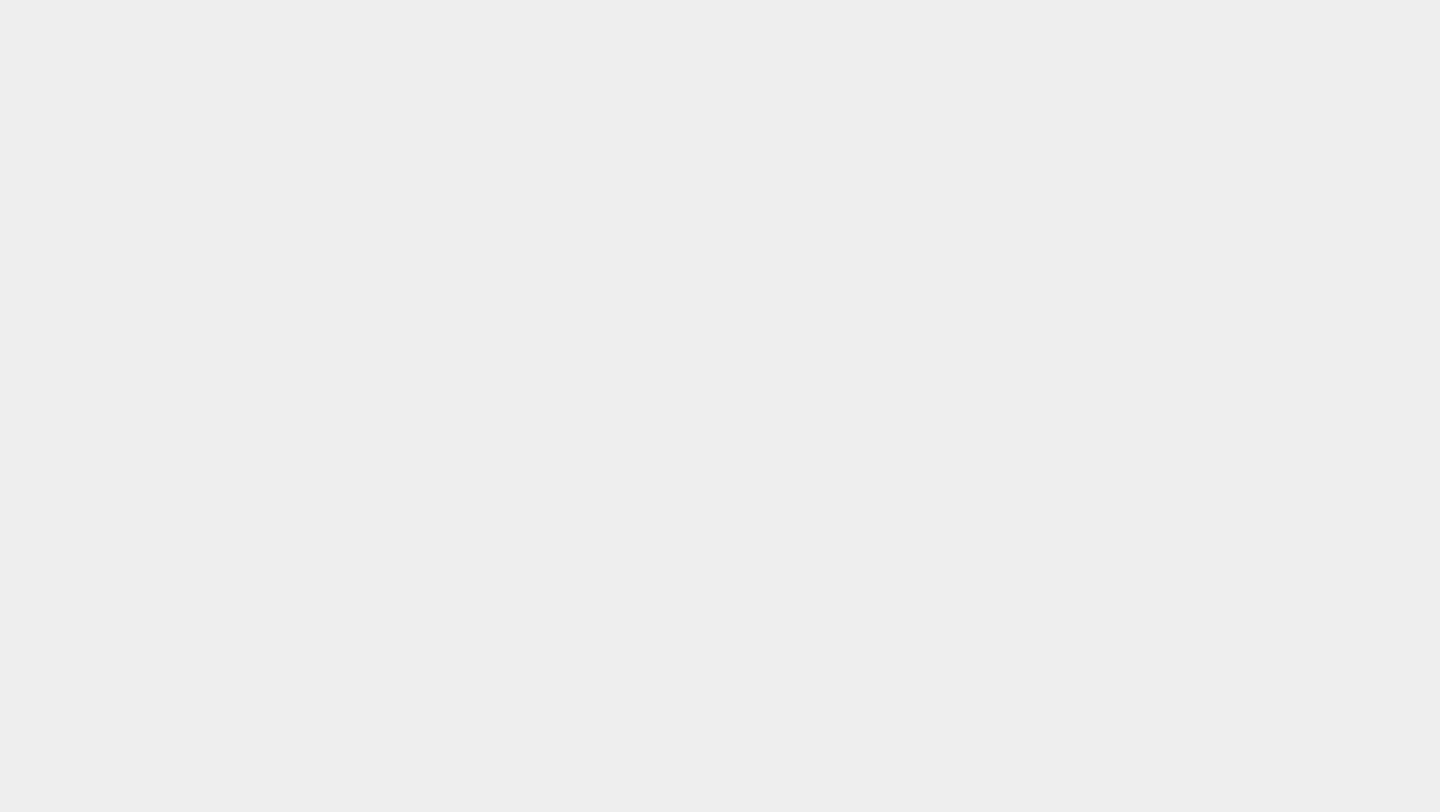 scroll, scrollTop: 0, scrollLeft: 0, axis: both 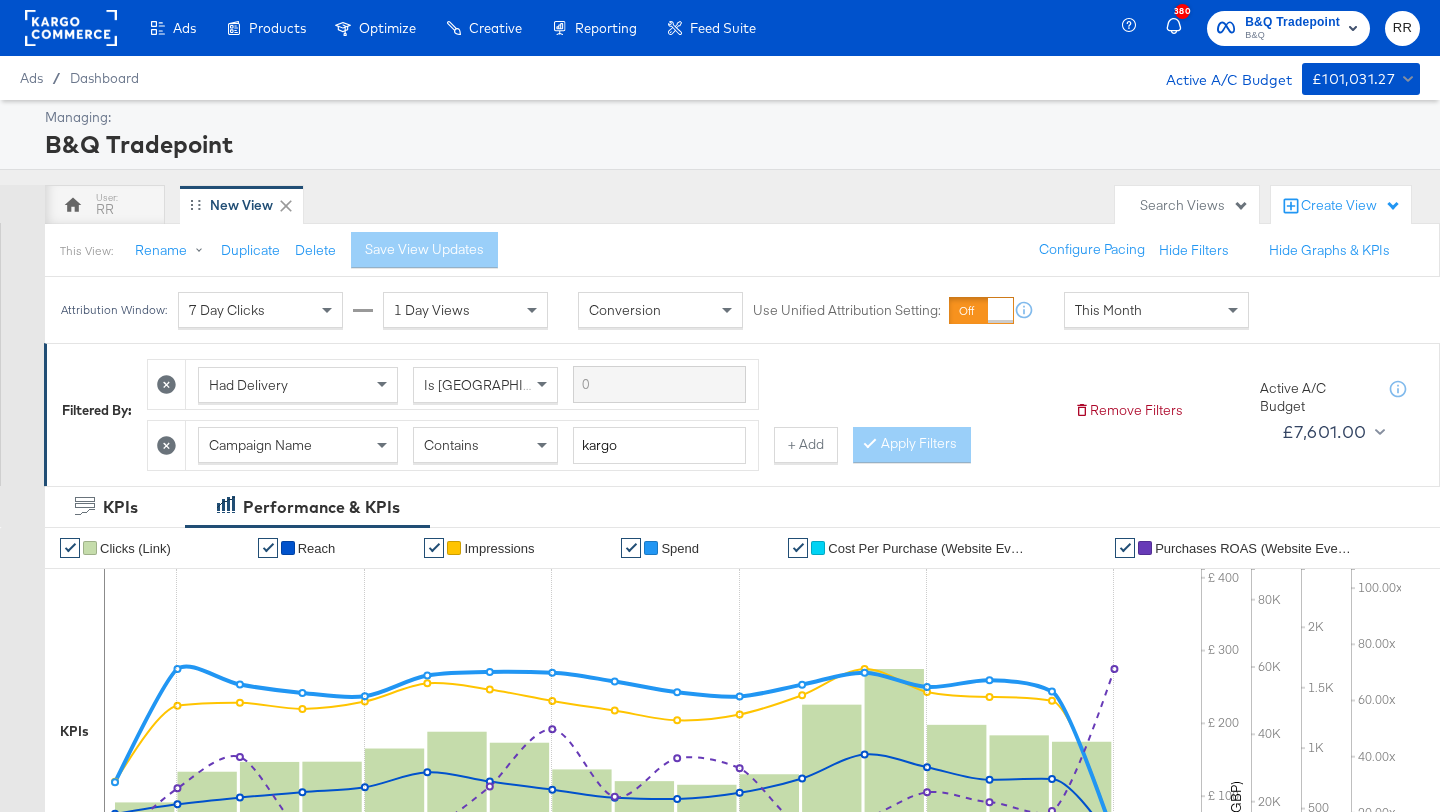 click 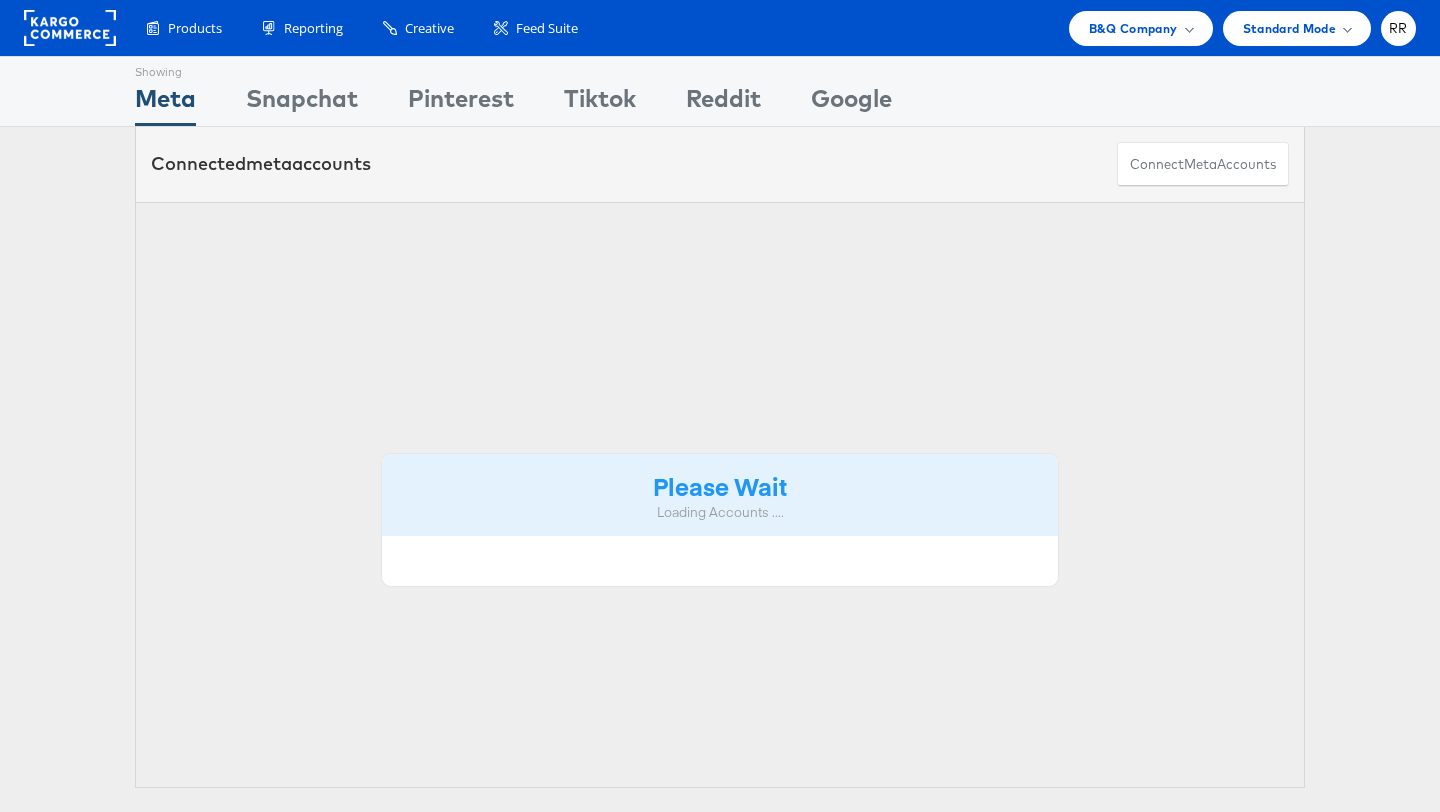 scroll, scrollTop: 0, scrollLeft: 0, axis: both 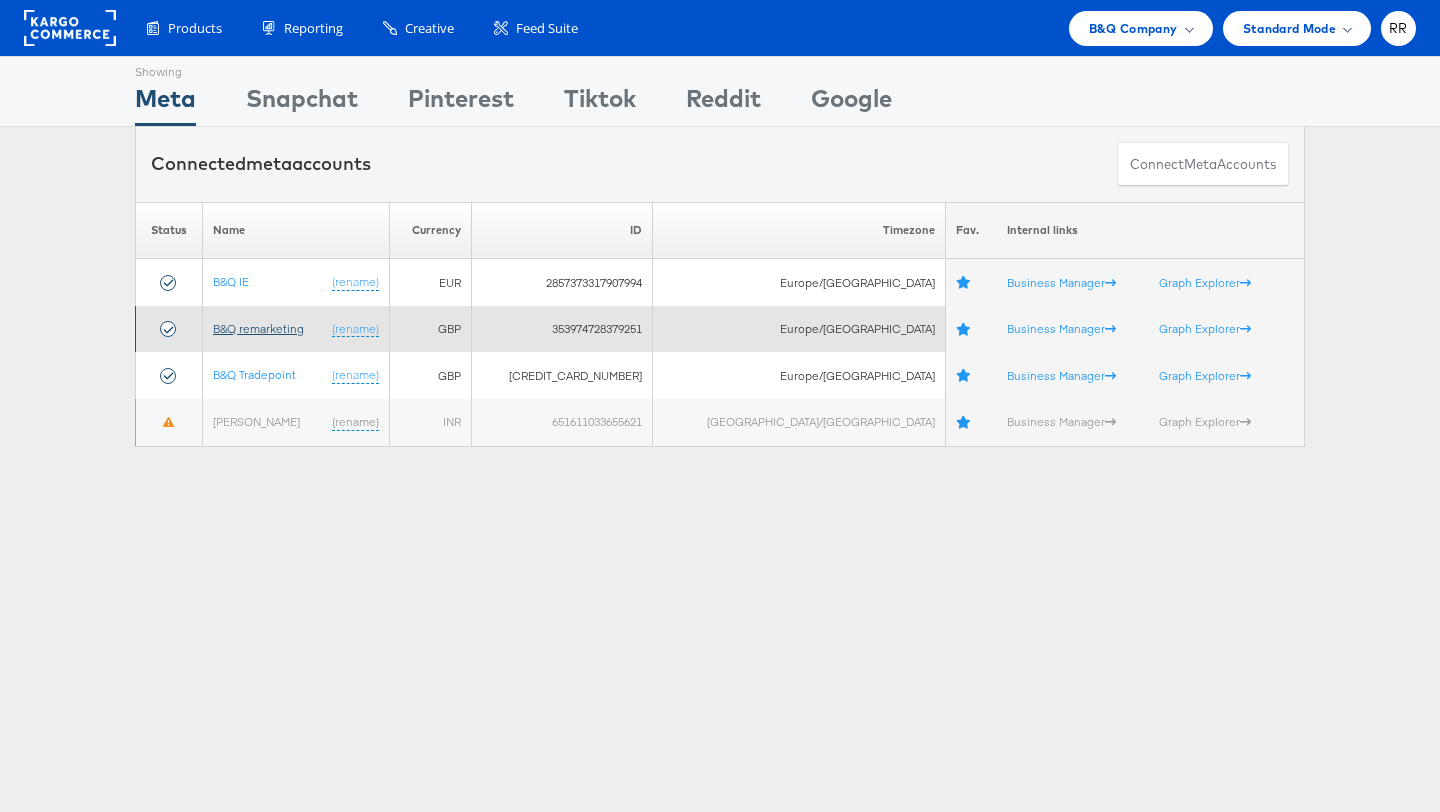 click on "B&Q remarketing" at bounding box center [258, 328] 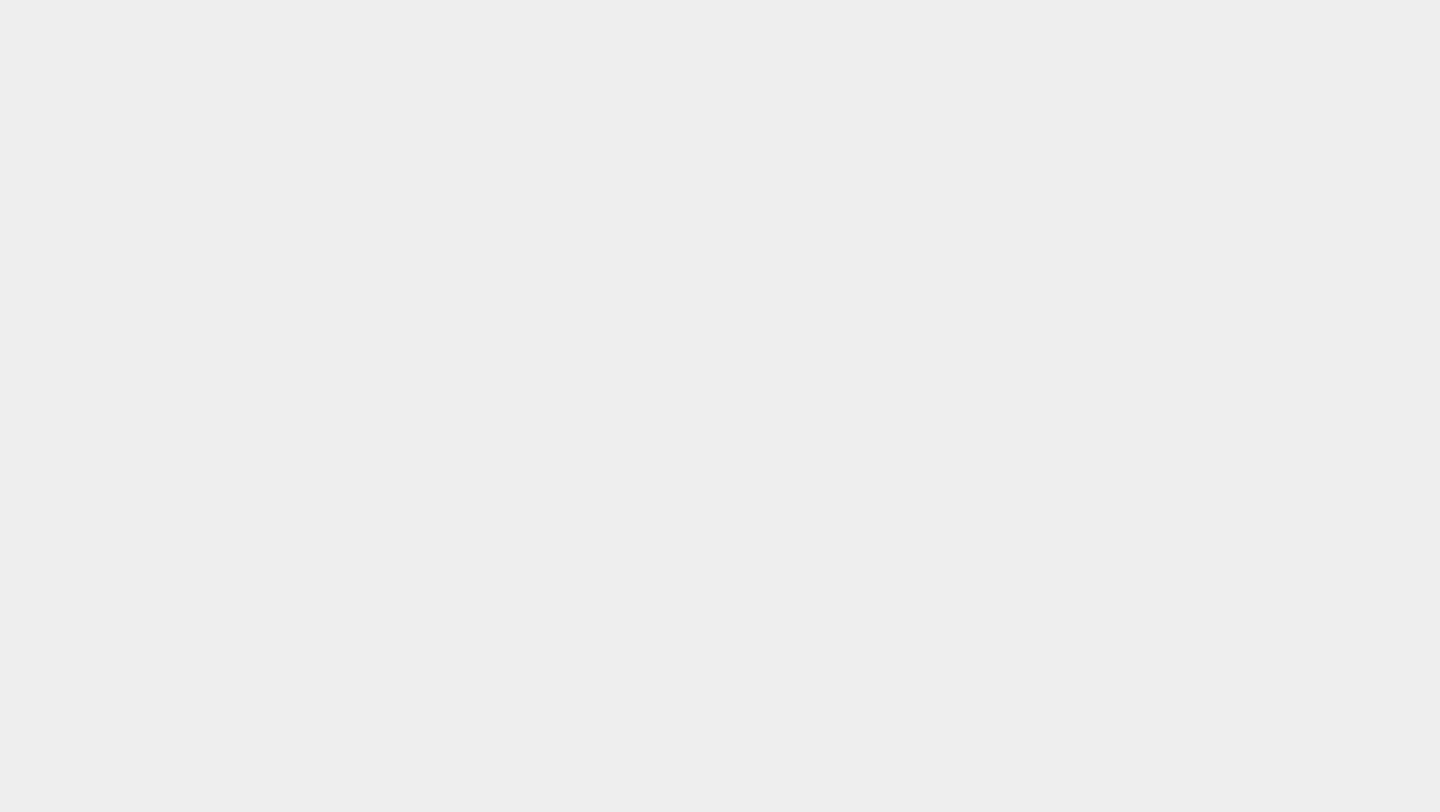 scroll, scrollTop: 0, scrollLeft: 0, axis: both 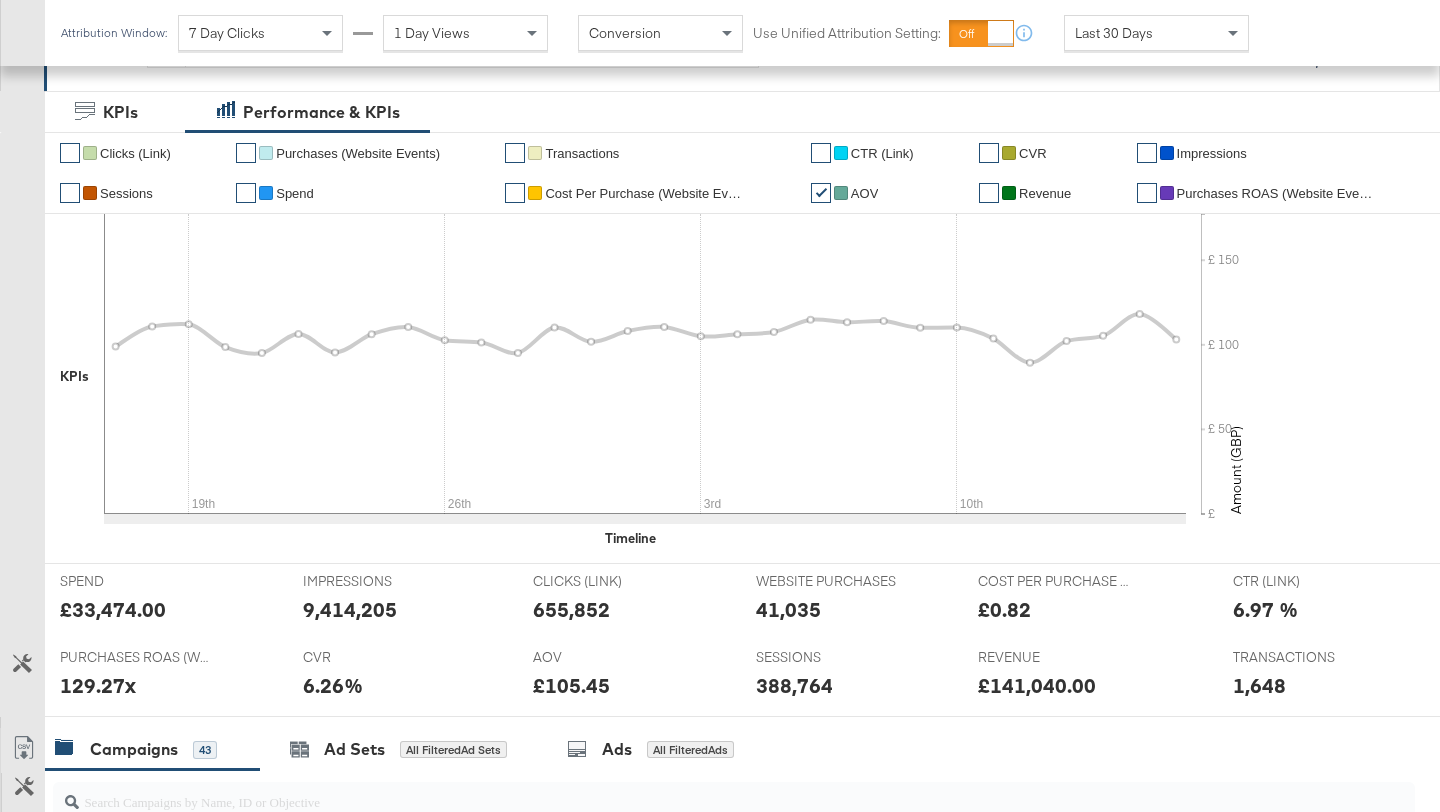 click on "Purchases ROAS (Website Events)" at bounding box center (1277, 193) 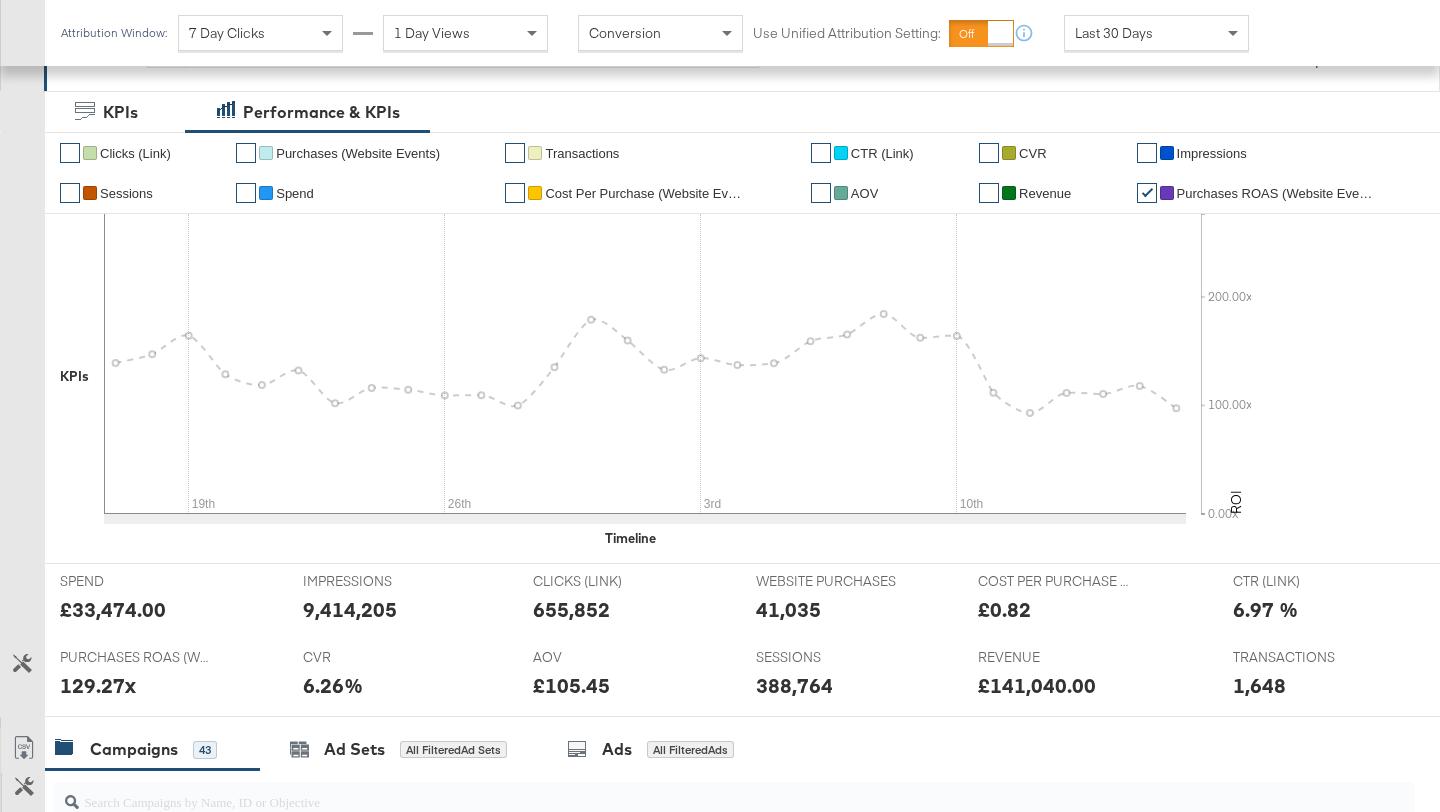 click on "AOV" at bounding box center [864, 193] 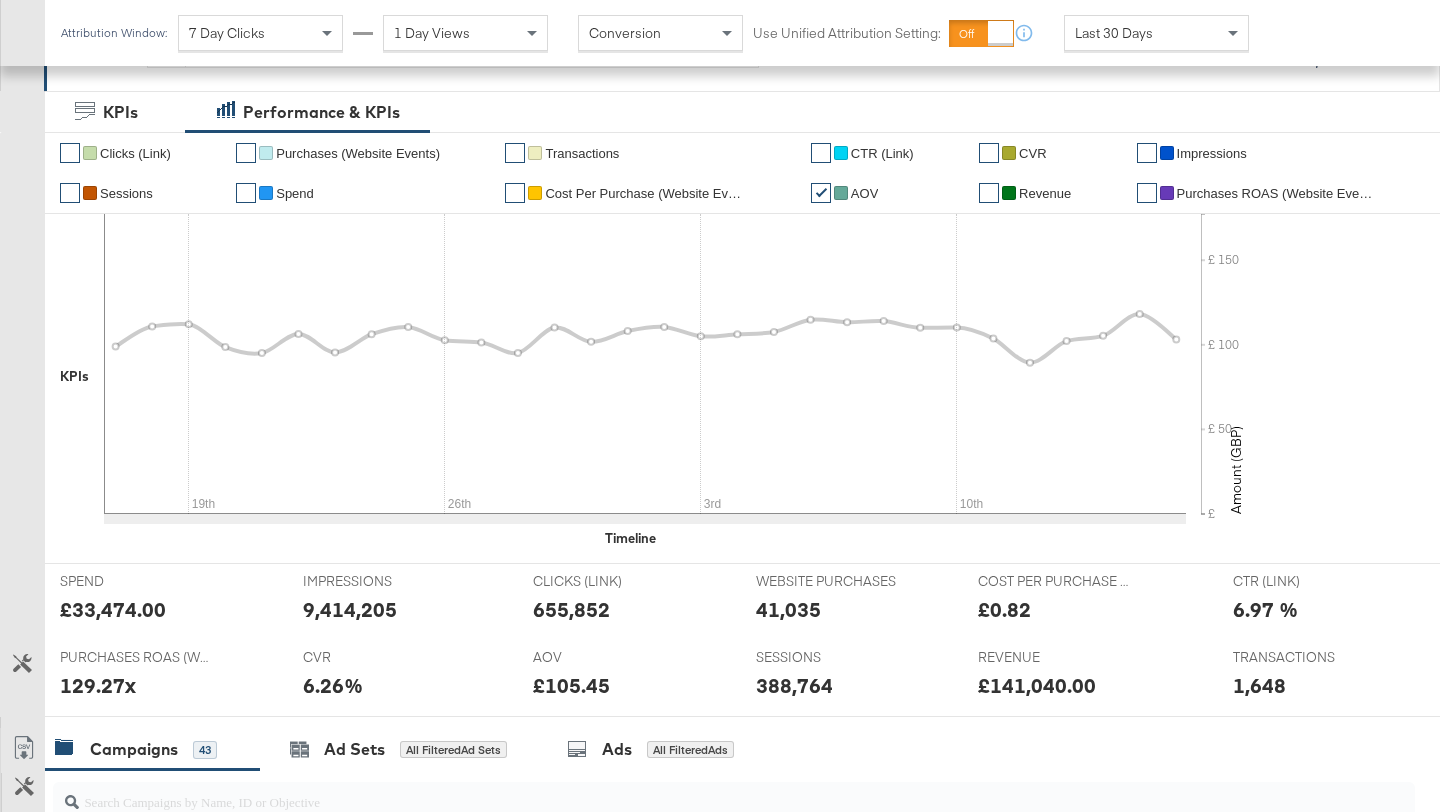 click on "Cost Per Purchase (Website Events)" at bounding box center (645, 193) 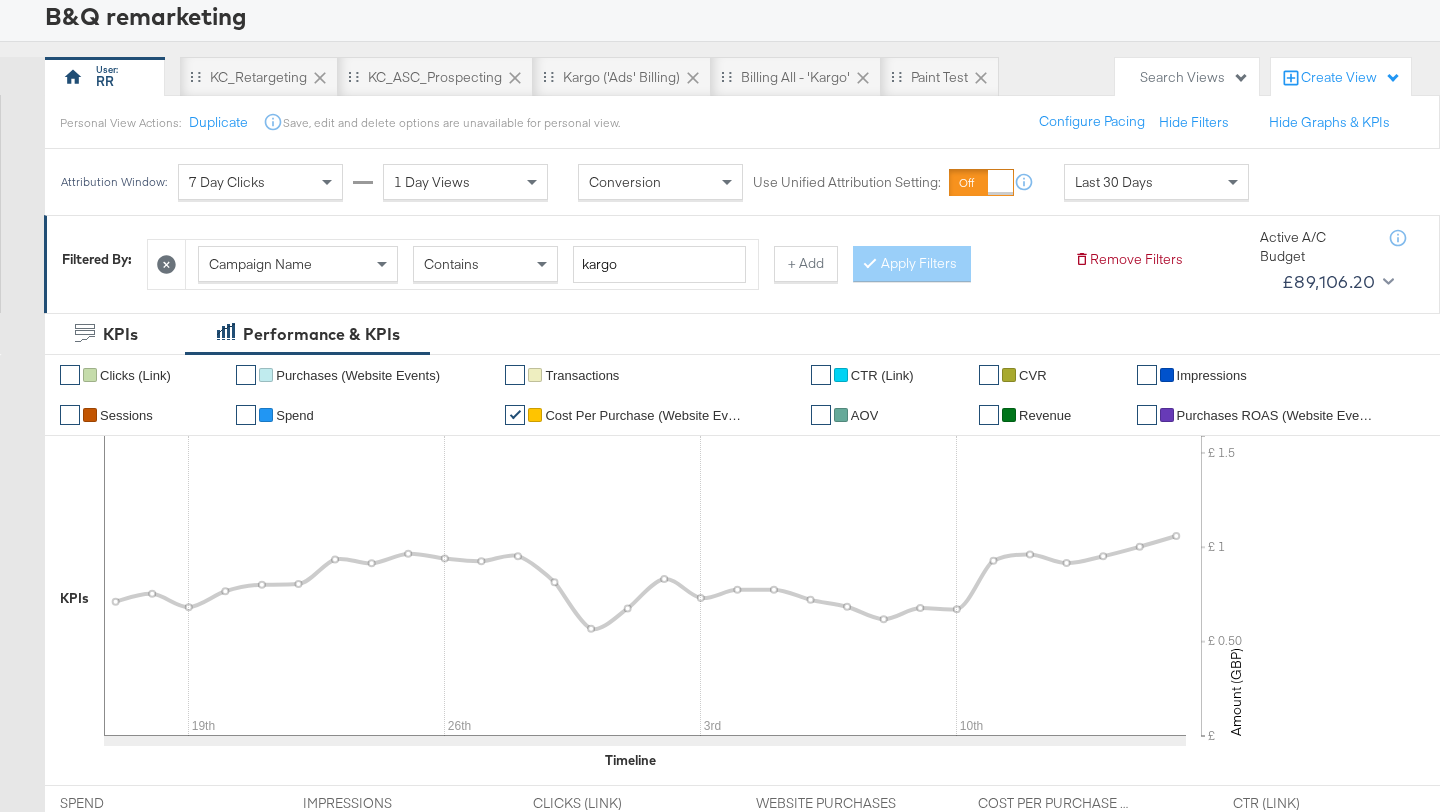 scroll, scrollTop: 0, scrollLeft: 0, axis: both 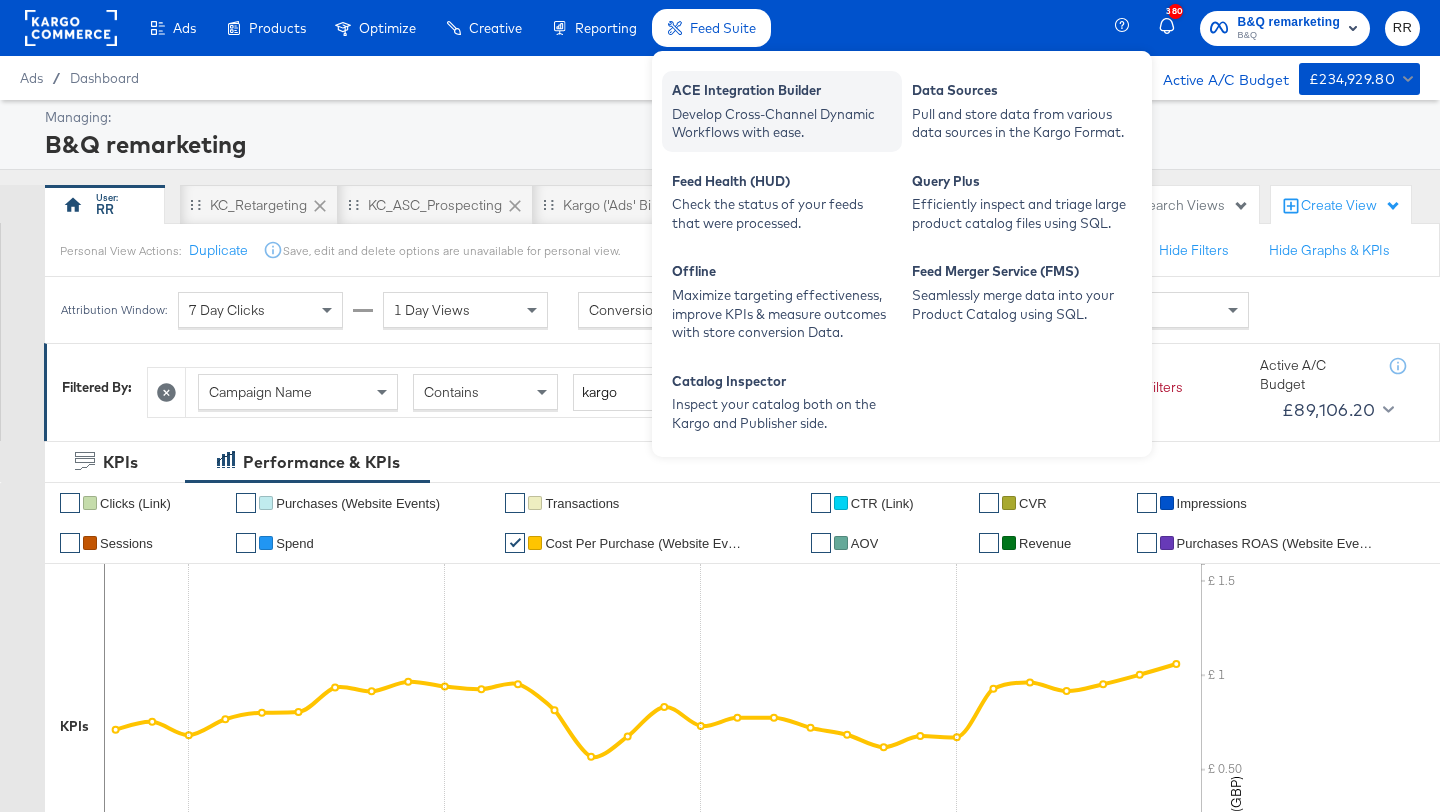 click on "Develop Cross-Channel Dynamic Workflows with ease." at bounding box center (782, 123) 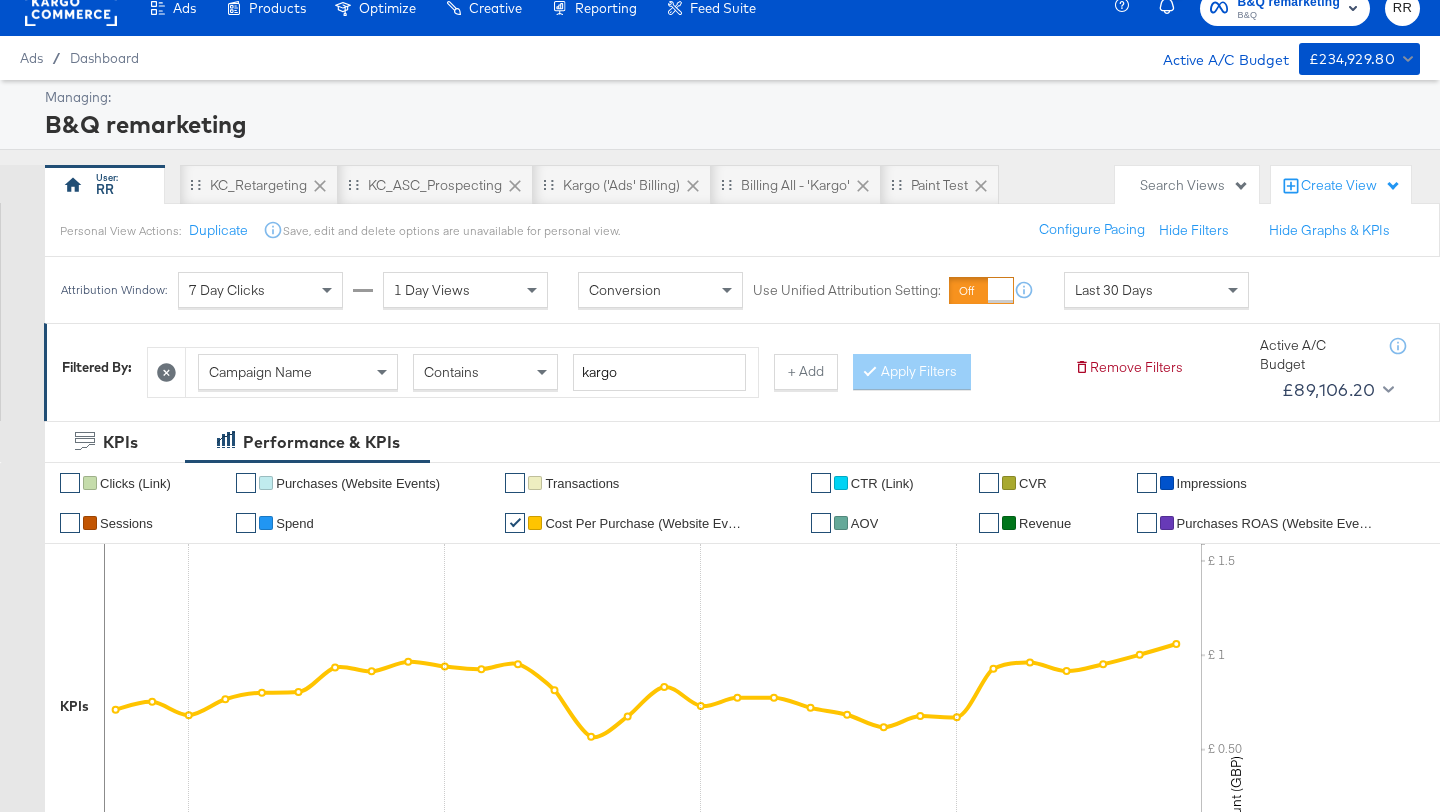 scroll, scrollTop: 0, scrollLeft: 0, axis: both 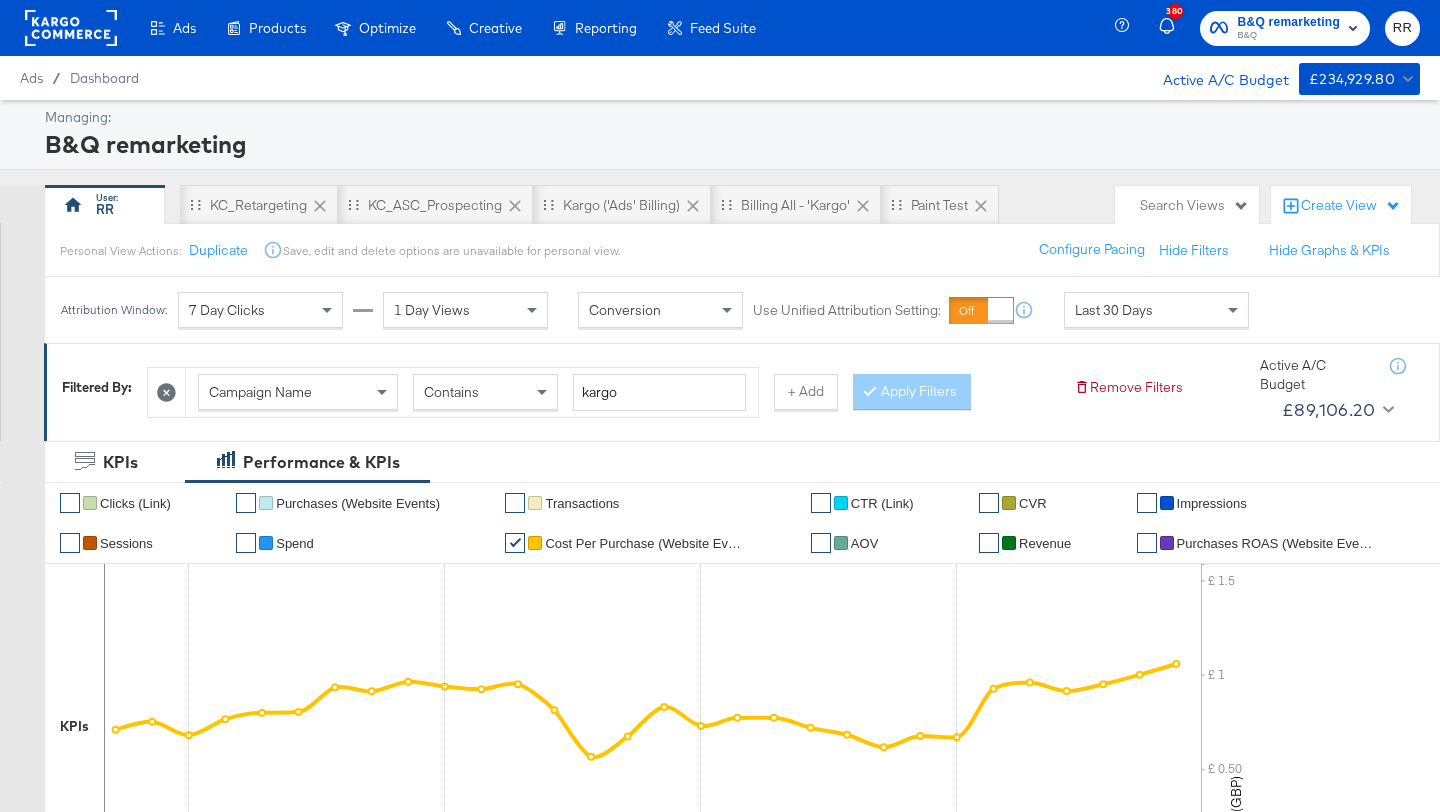 click 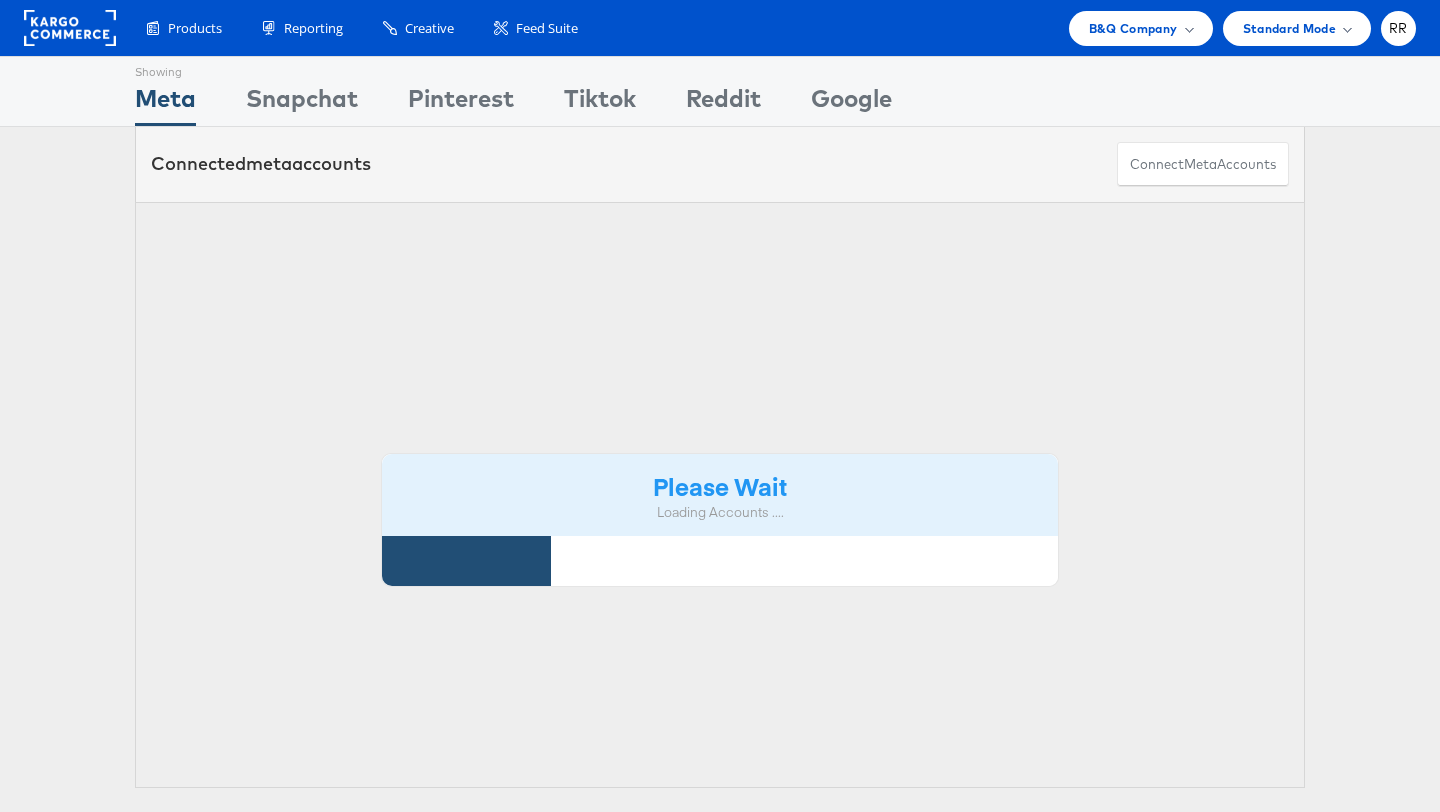 scroll, scrollTop: 0, scrollLeft: 0, axis: both 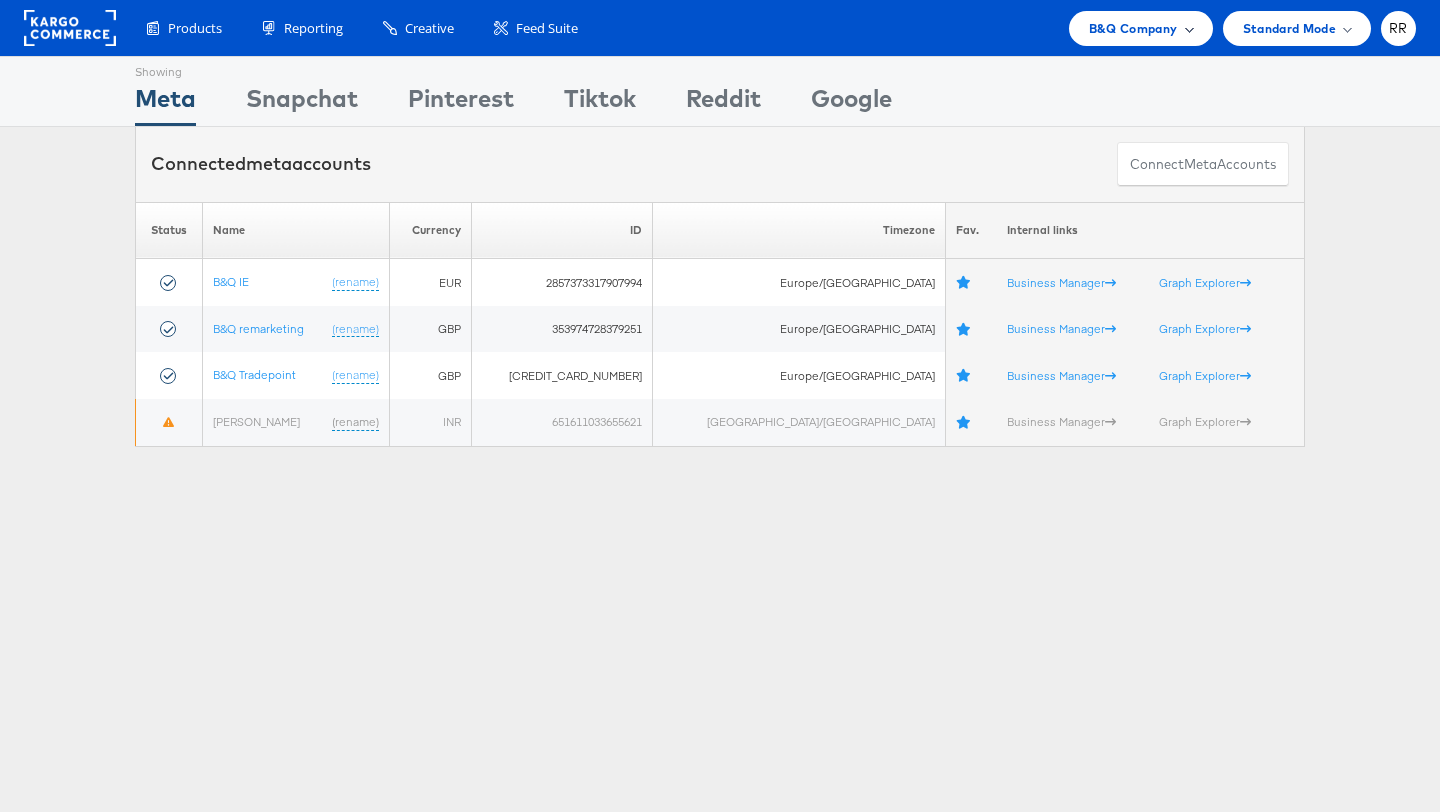 click on "B&Q  Company" at bounding box center (1141, 28) 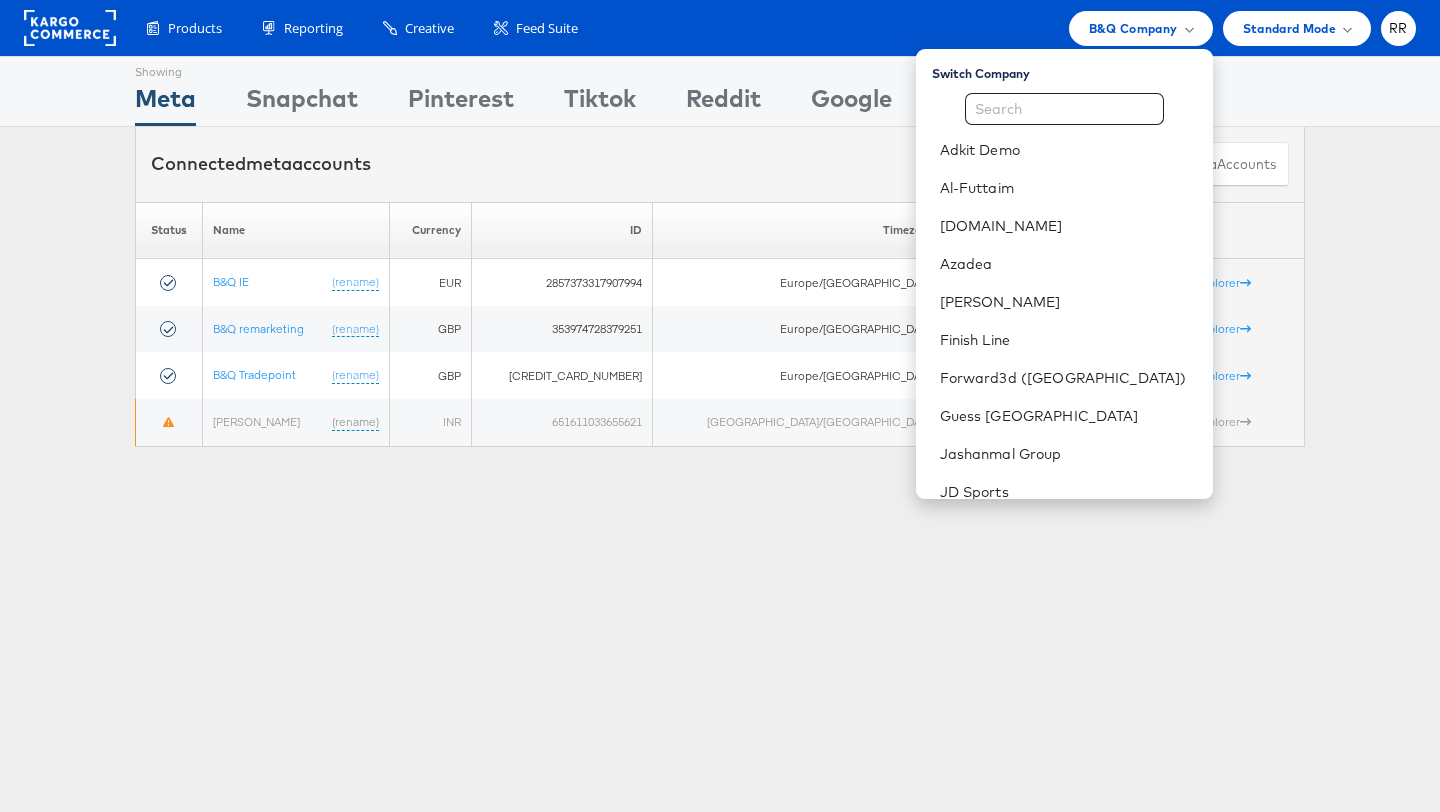 click on "Adkit Demo
Al-Futtaim
ao.com
Azadea
Estee Lauder
Finish Line
Forward3d (UAE)
Guess Middle East
Jashanmal Group
JD Sports
John Lewis
Jules
Kargo Commerce - Agata Wolska
Kargo Commerce - Chris Brown
Kargo Commerce - RubenRuiz
Kargo Commerce - Training
Kroger
Lulu MENA" at bounding box center [1064, 709] 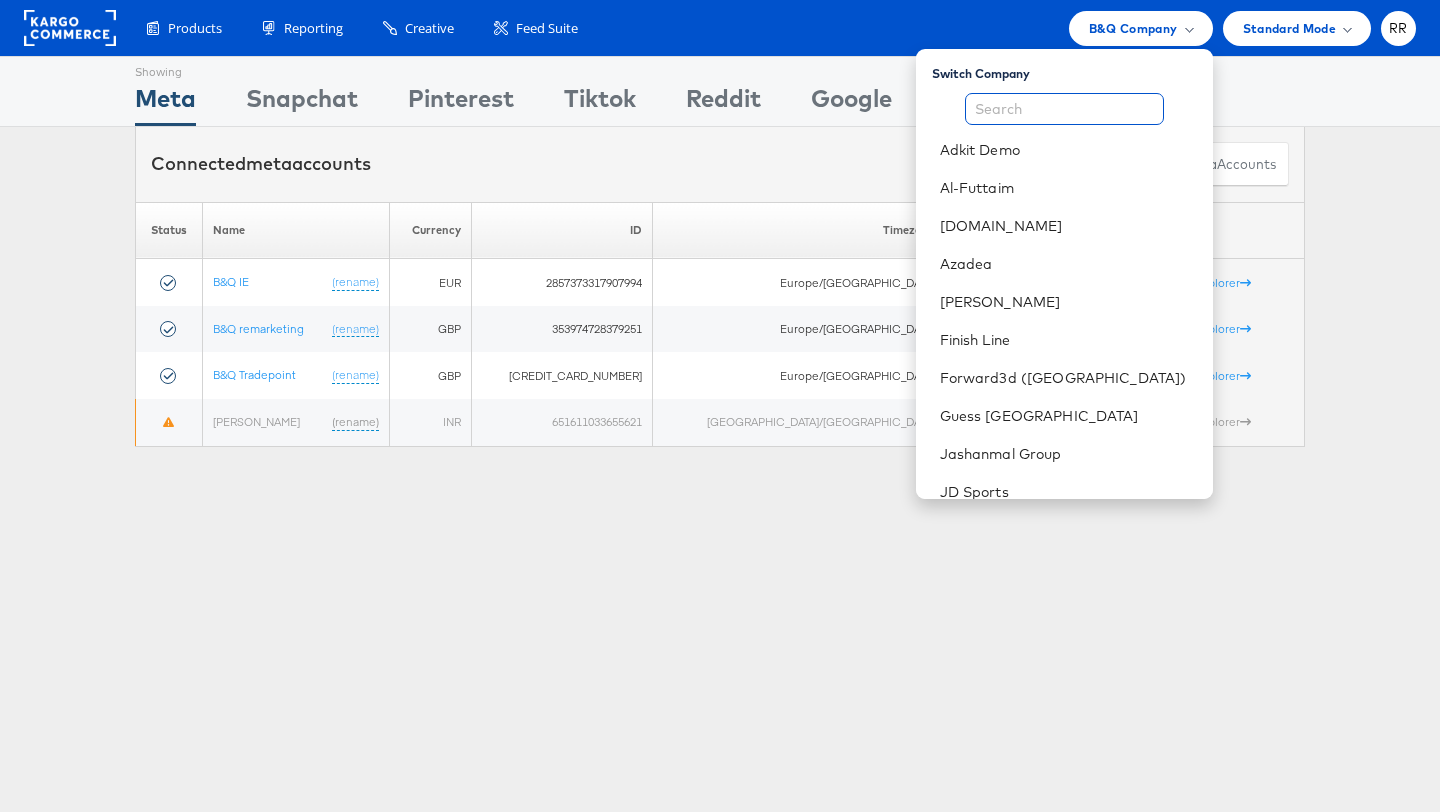 click at bounding box center (1064, 109) 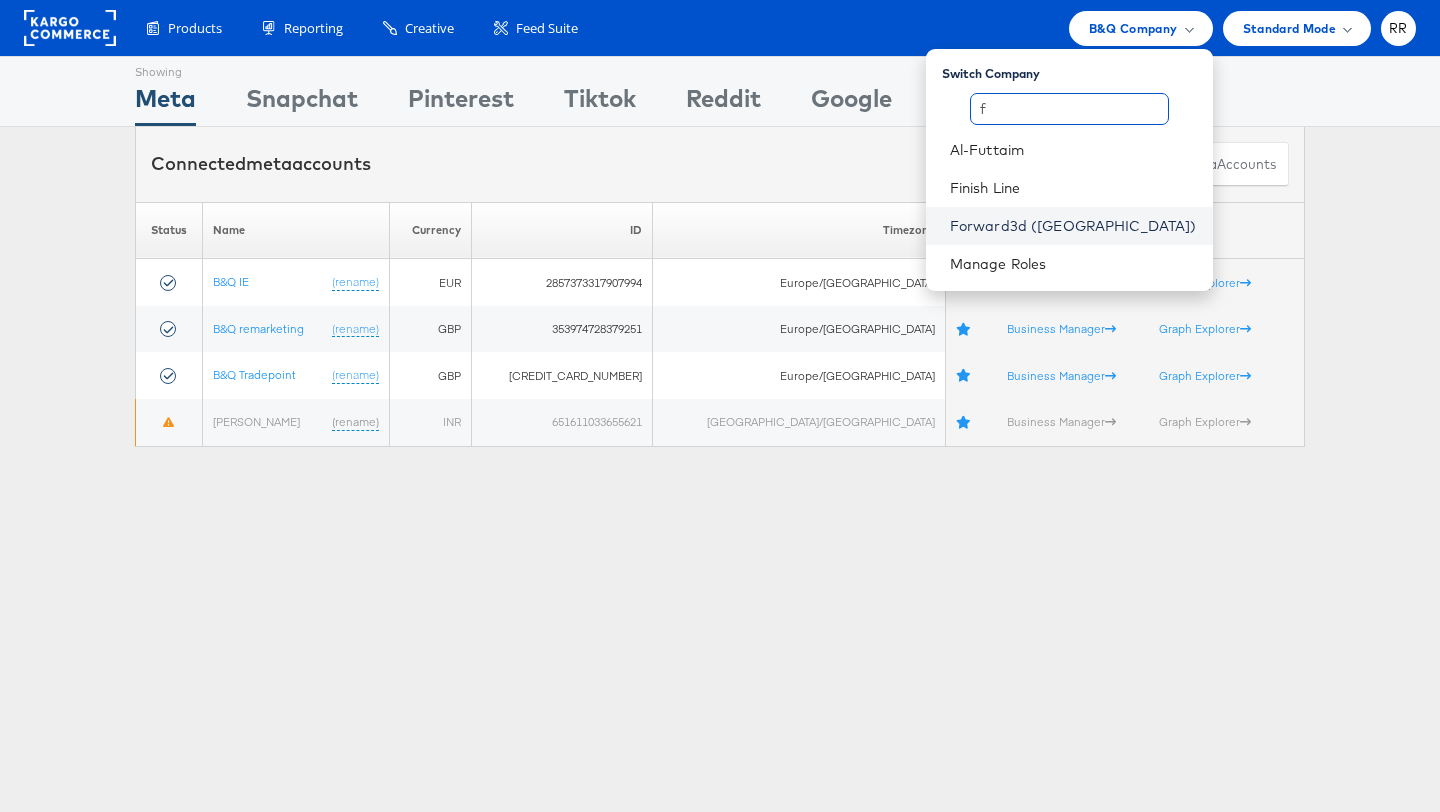 type on "f" 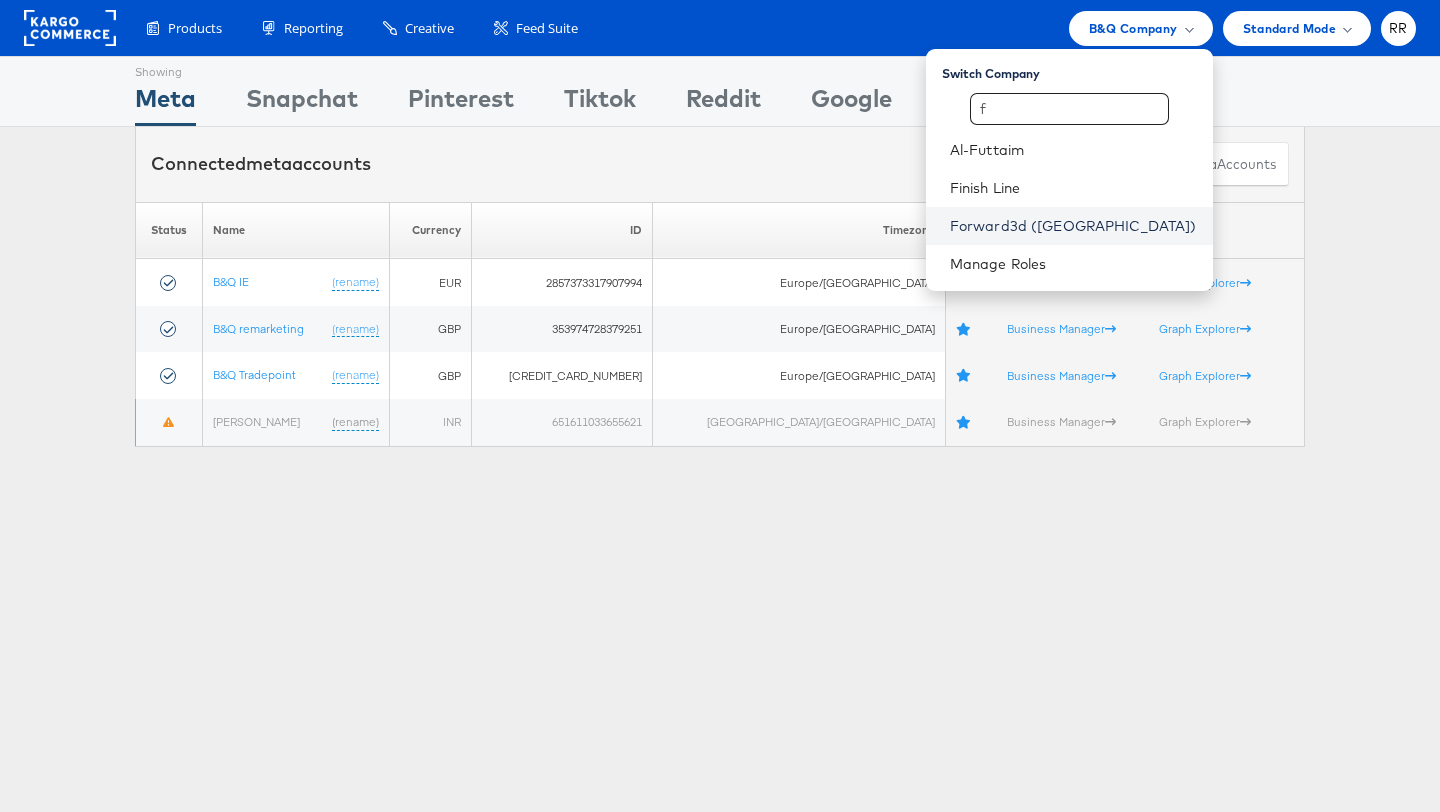 click on "Forward3d (UAE)" at bounding box center [1073, 226] 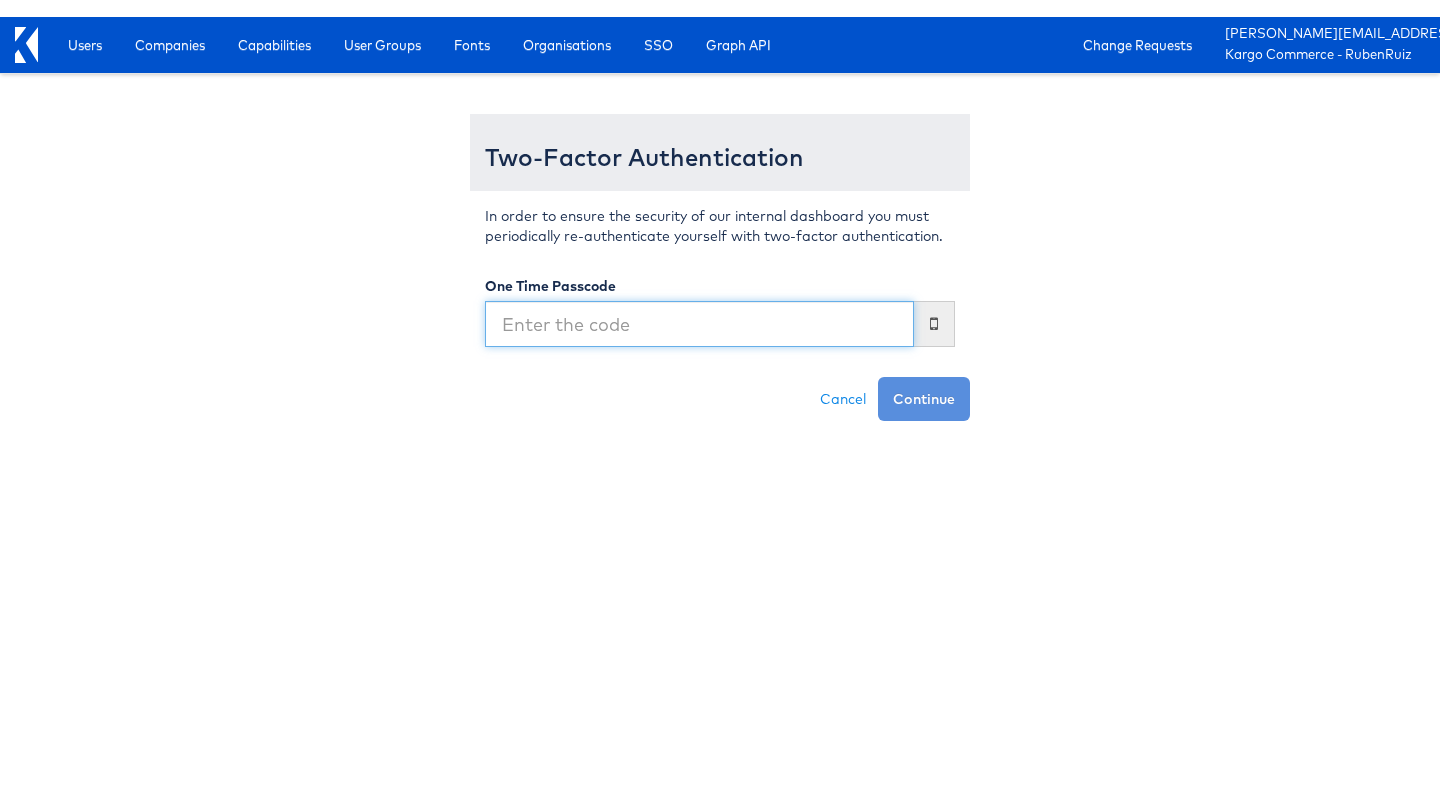 scroll, scrollTop: 0, scrollLeft: 0, axis: both 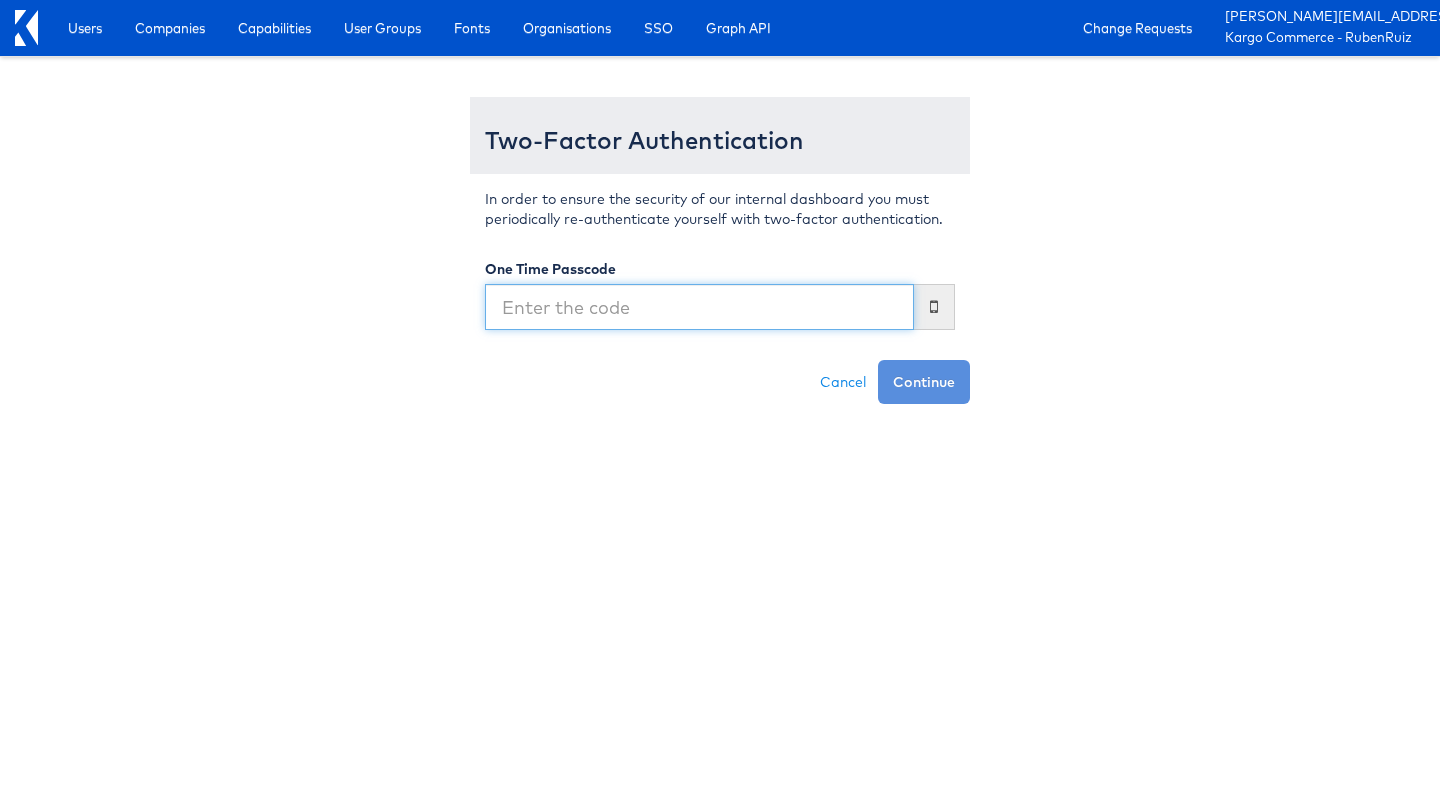 click at bounding box center (699, 307) 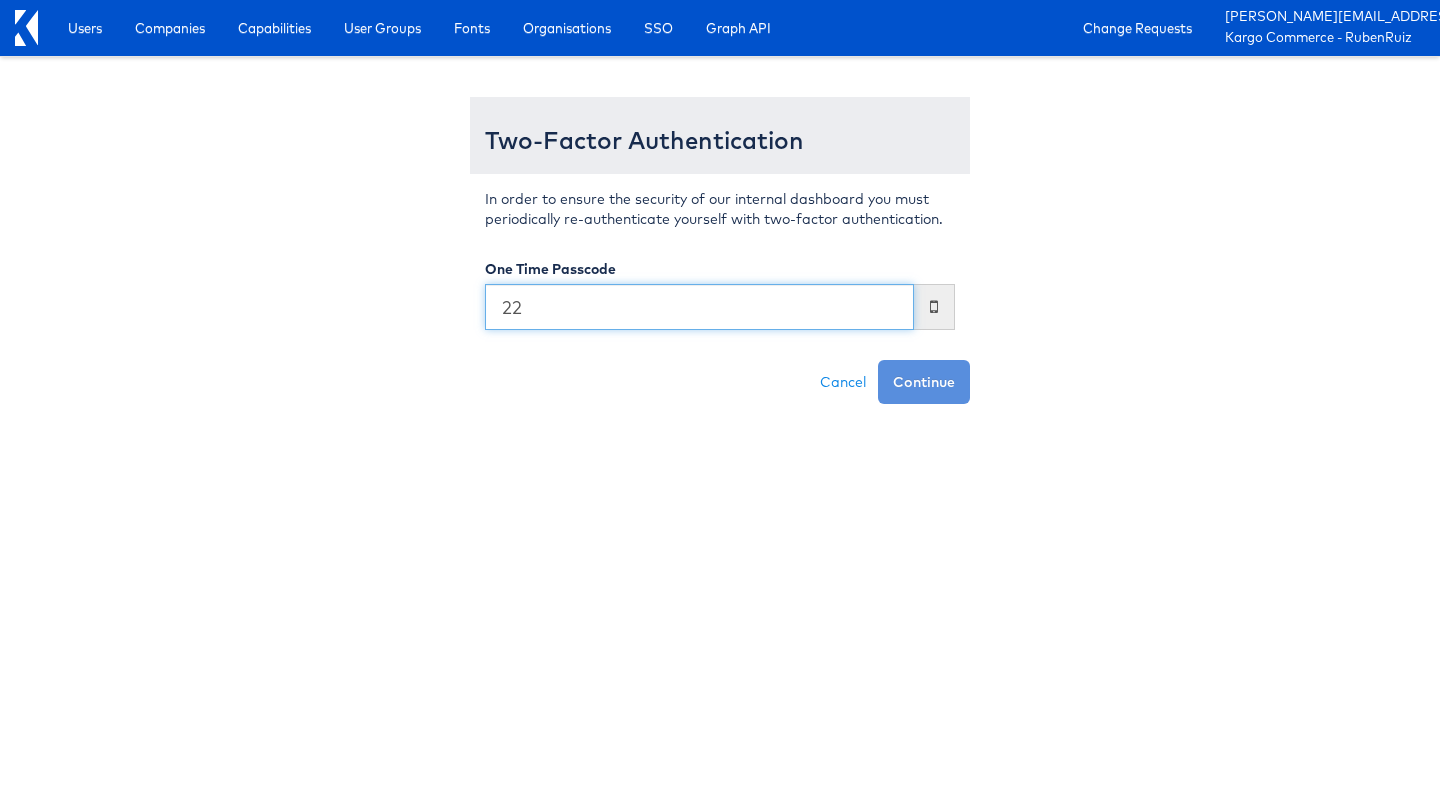 type on "2" 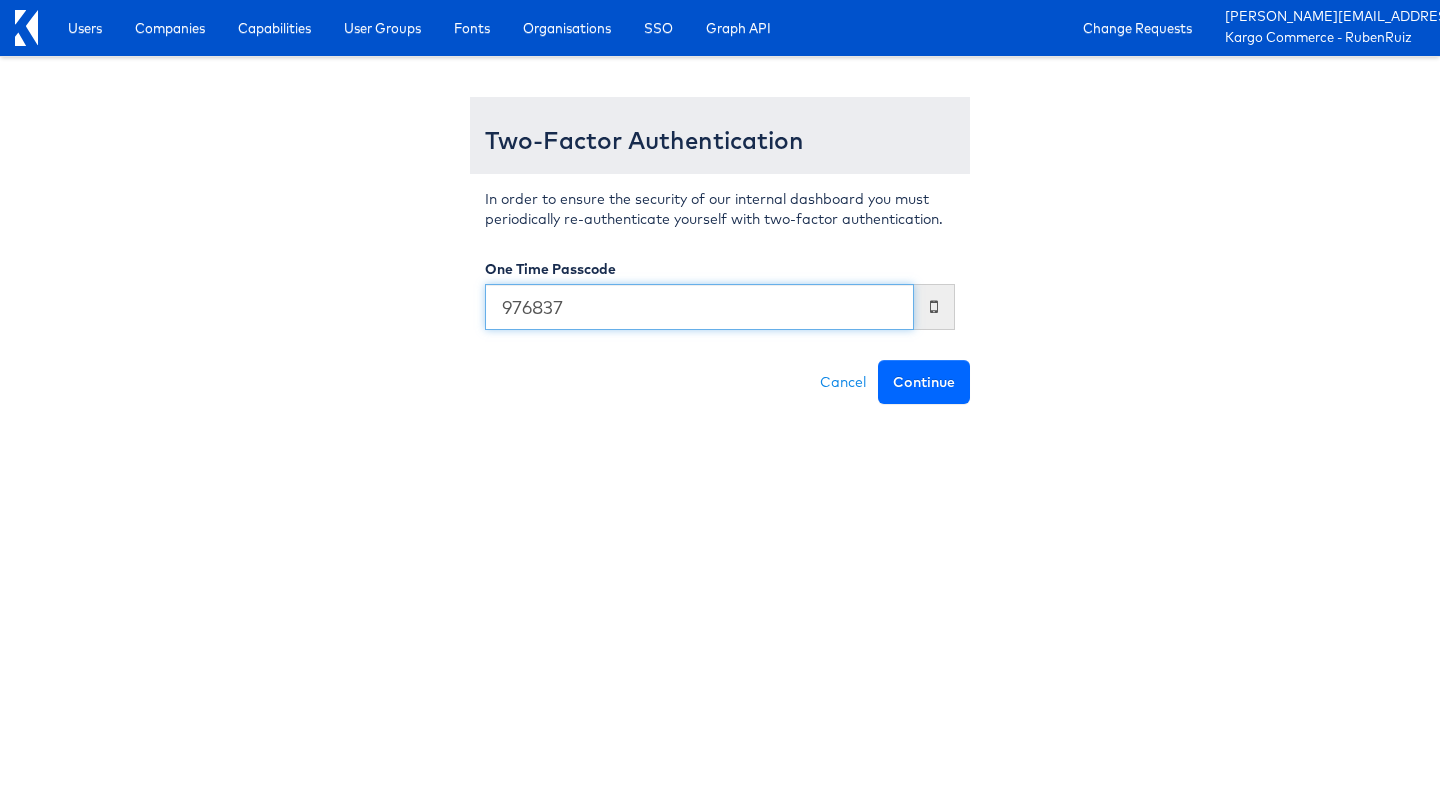 type on "976837" 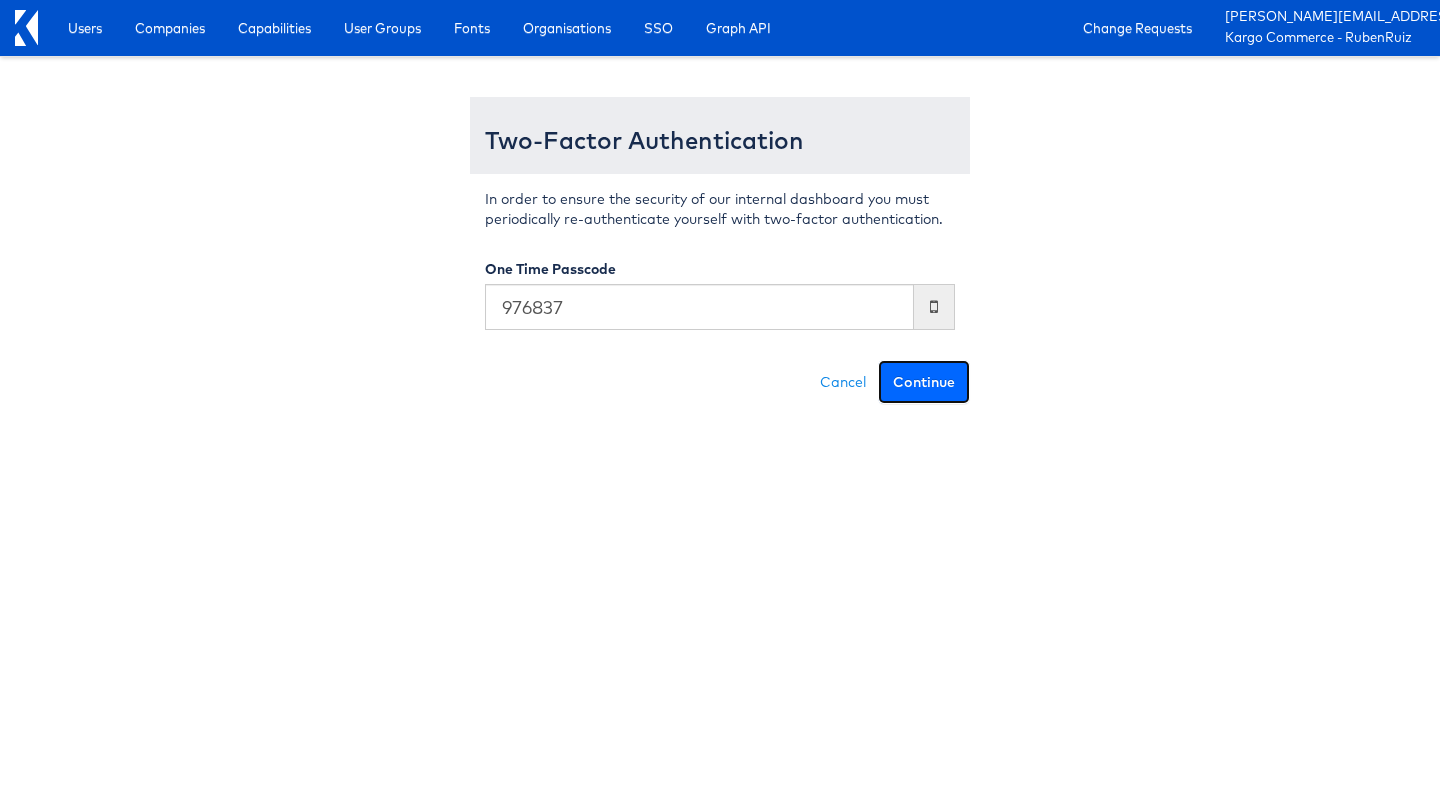 click on "Continue" at bounding box center [924, 382] 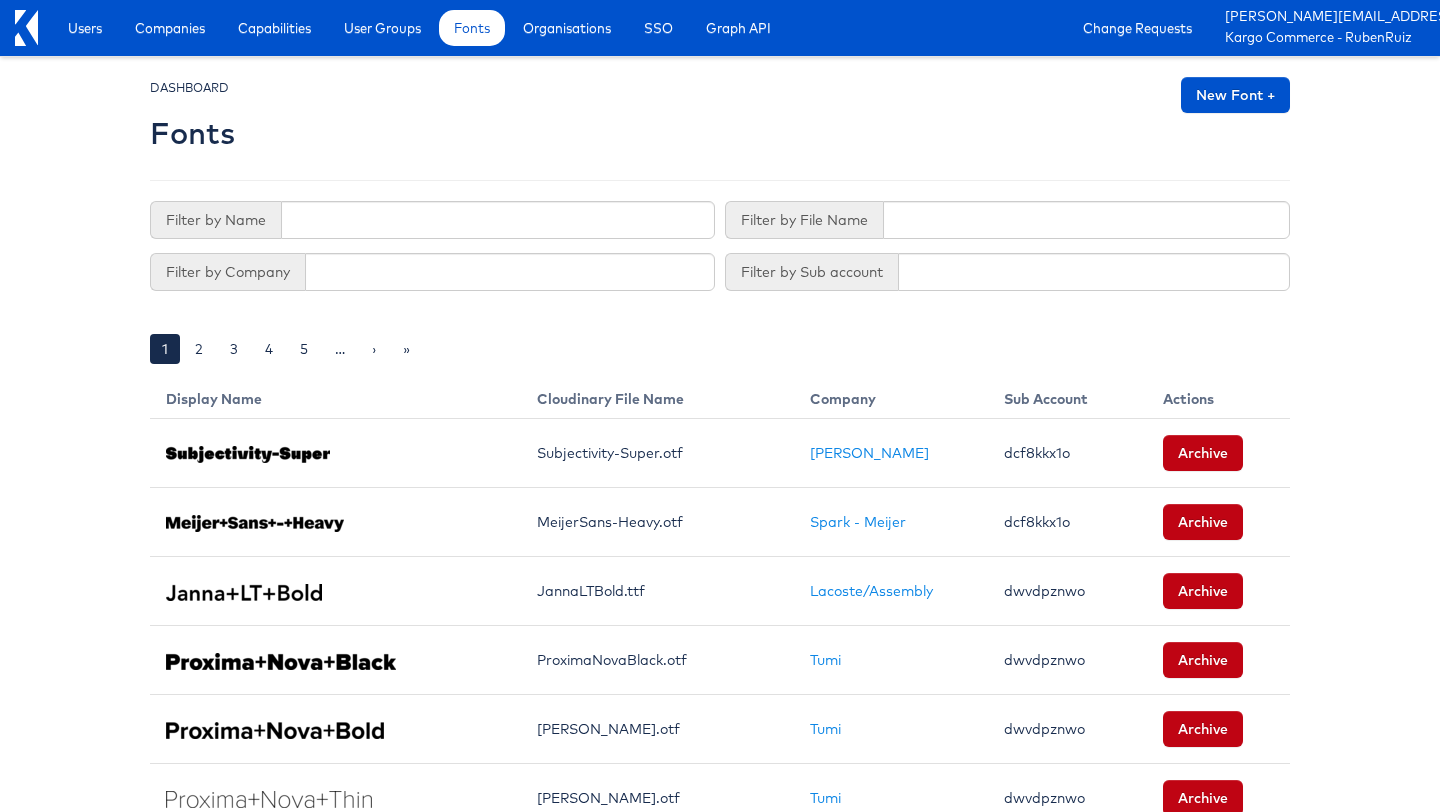 scroll, scrollTop: 0, scrollLeft: 0, axis: both 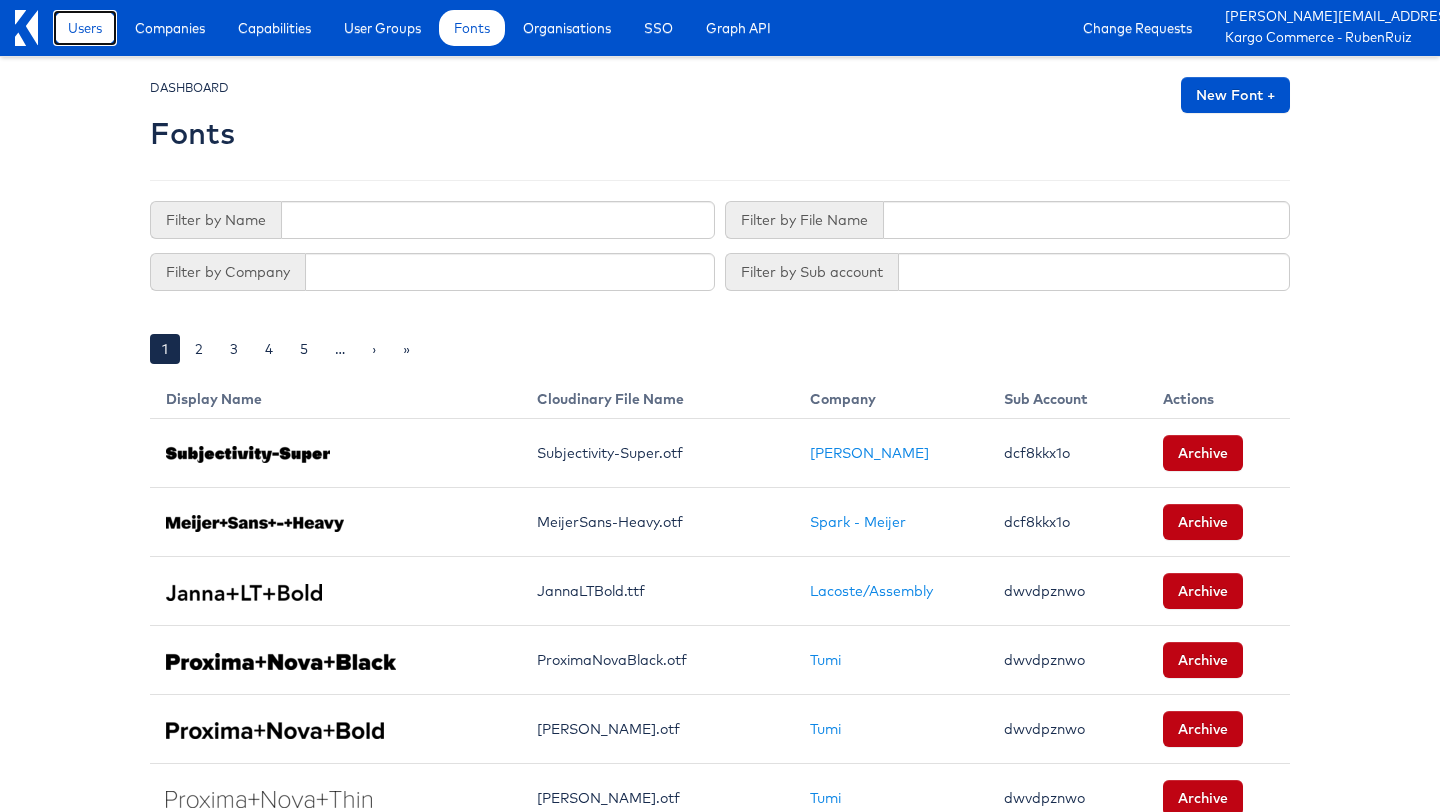 click on "Users" at bounding box center [85, 28] 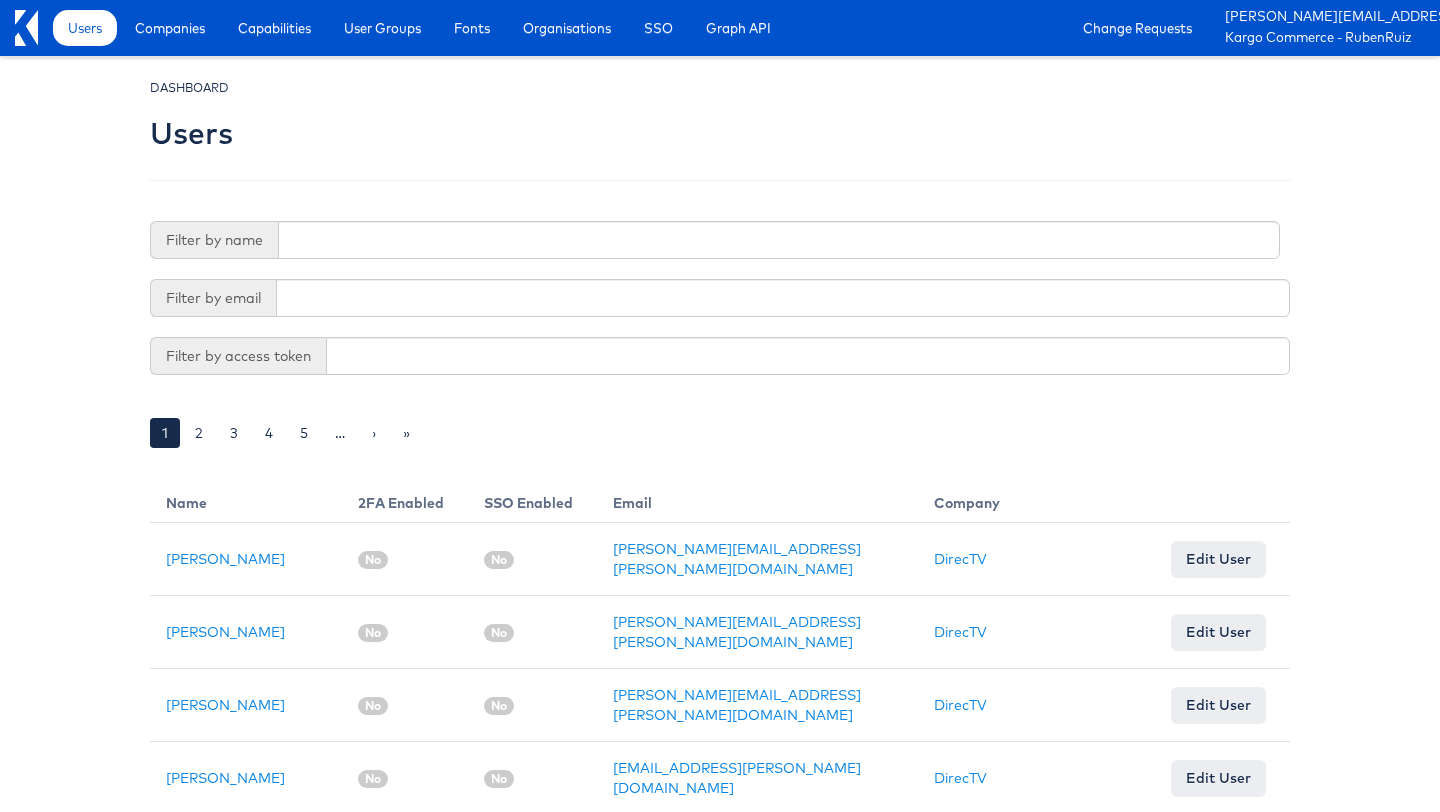 scroll, scrollTop: 0, scrollLeft: 0, axis: both 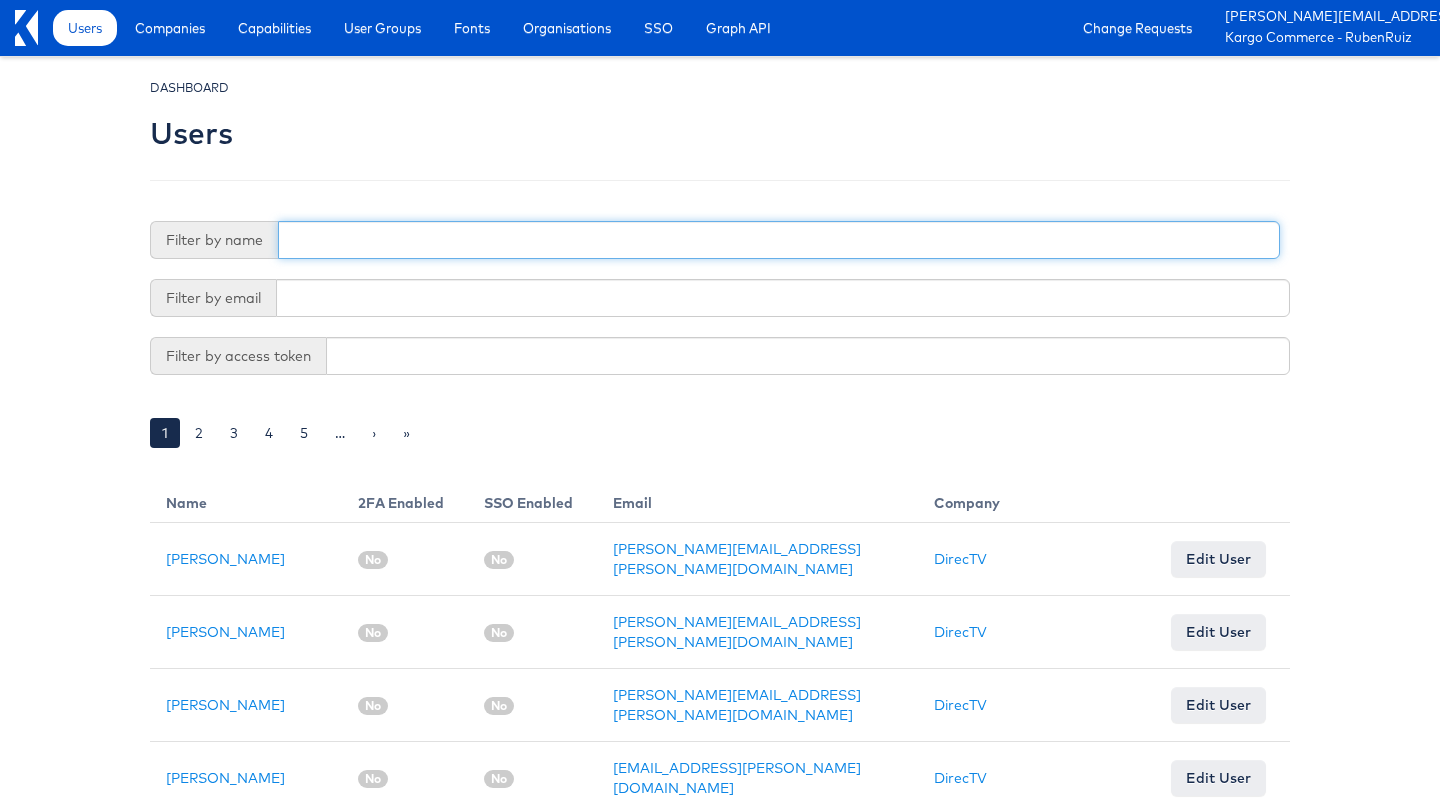 click at bounding box center (779, 240) 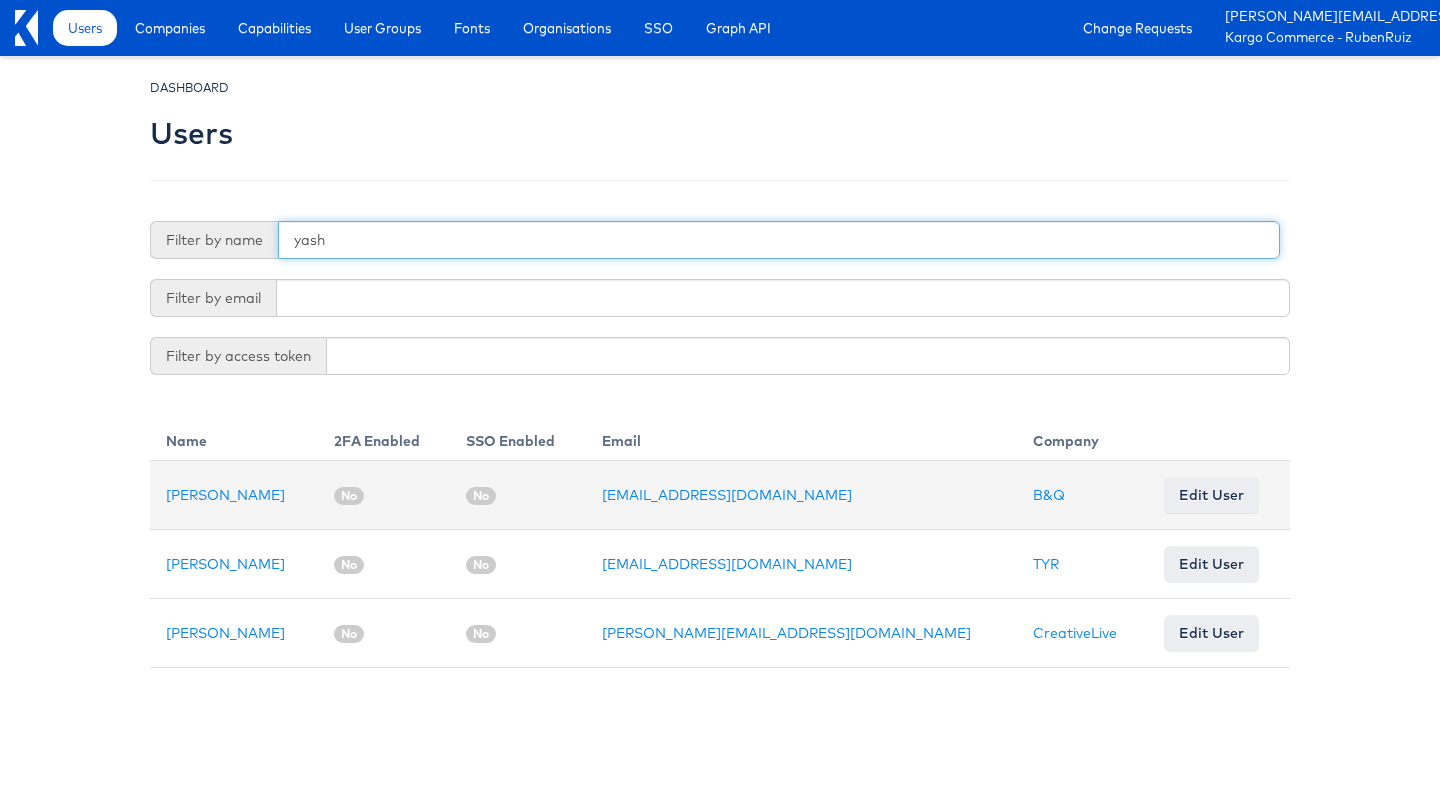 type on "yash" 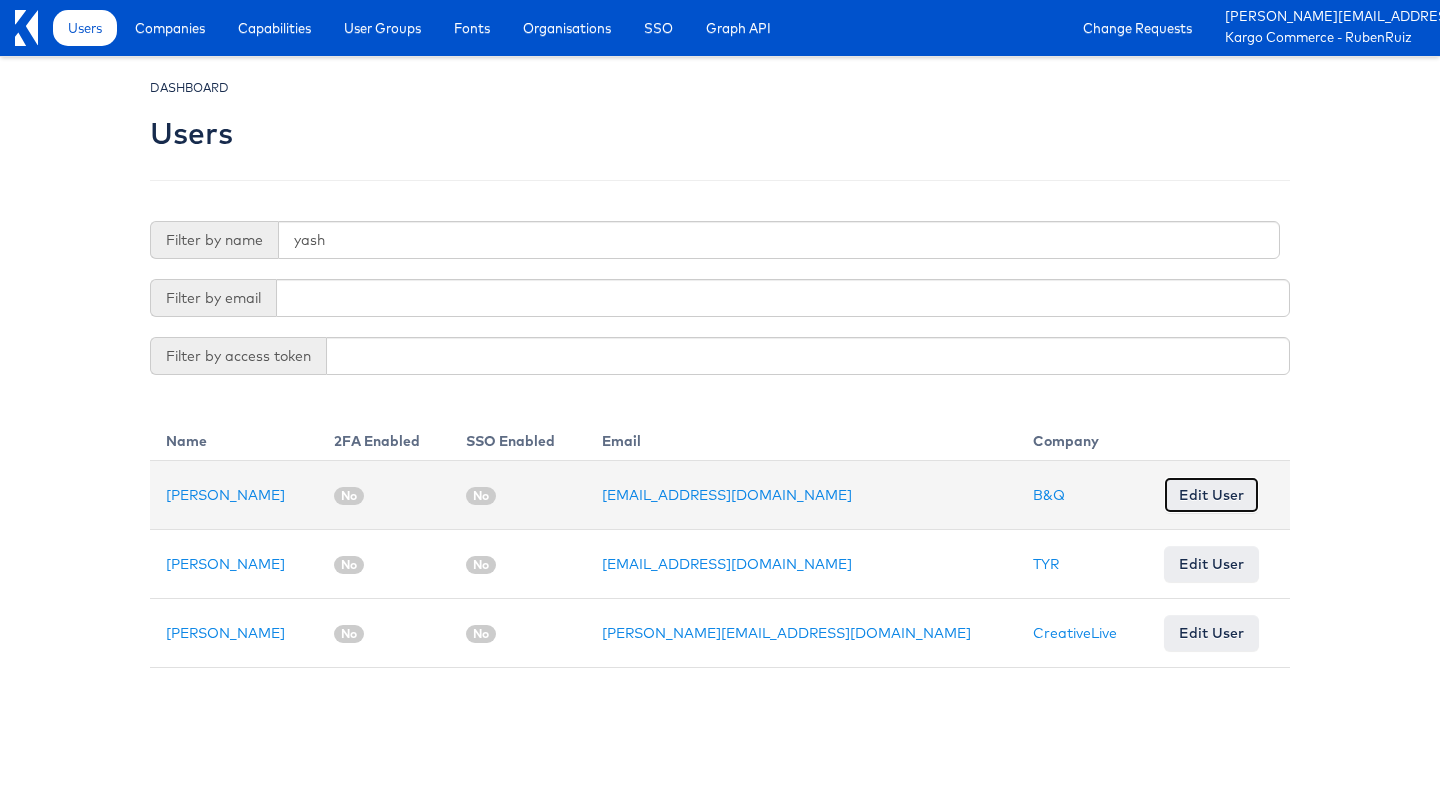 click on "Edit User" at bounding box center [1211, 495] 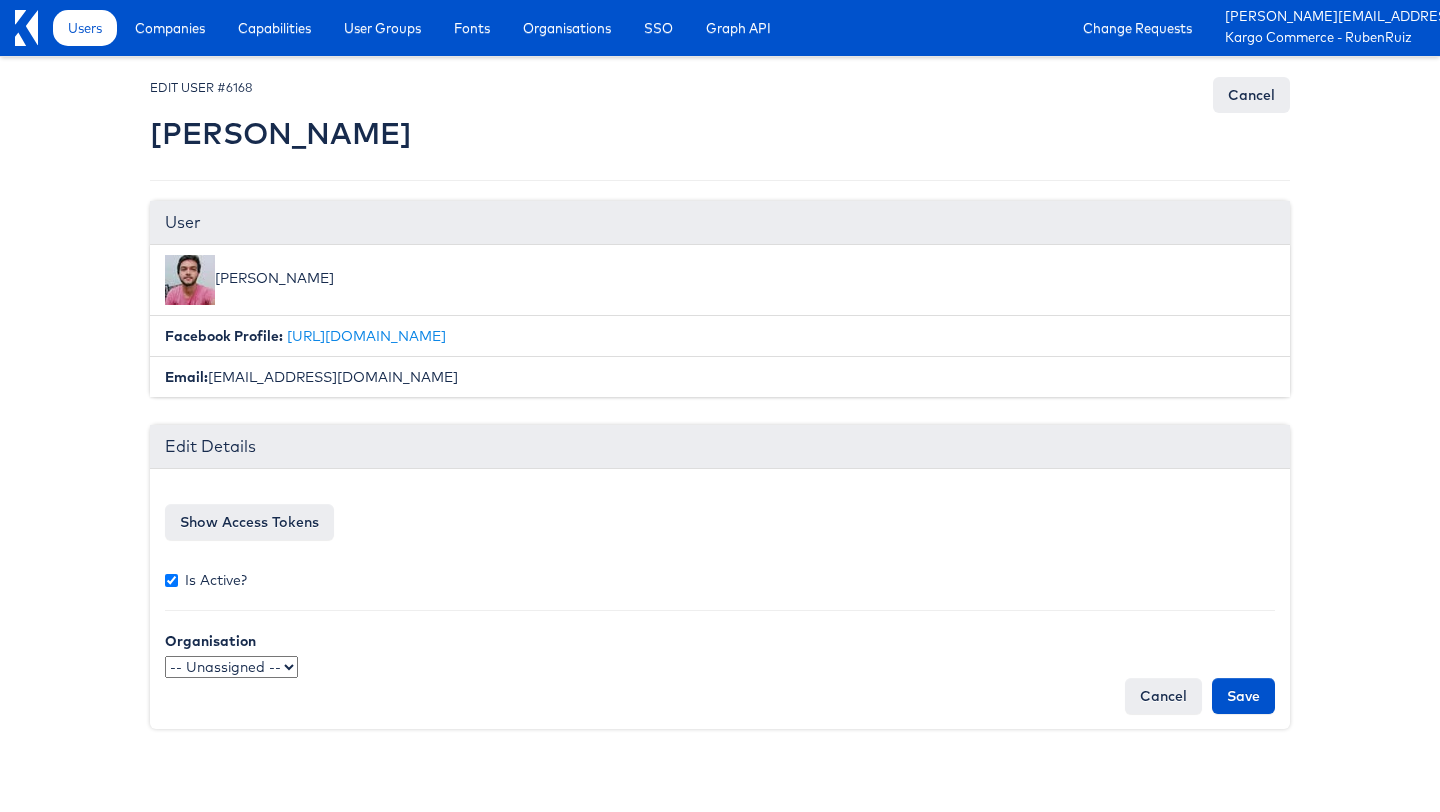 scroll, scrollTop: 0, scrollLeft: 0, axis: both 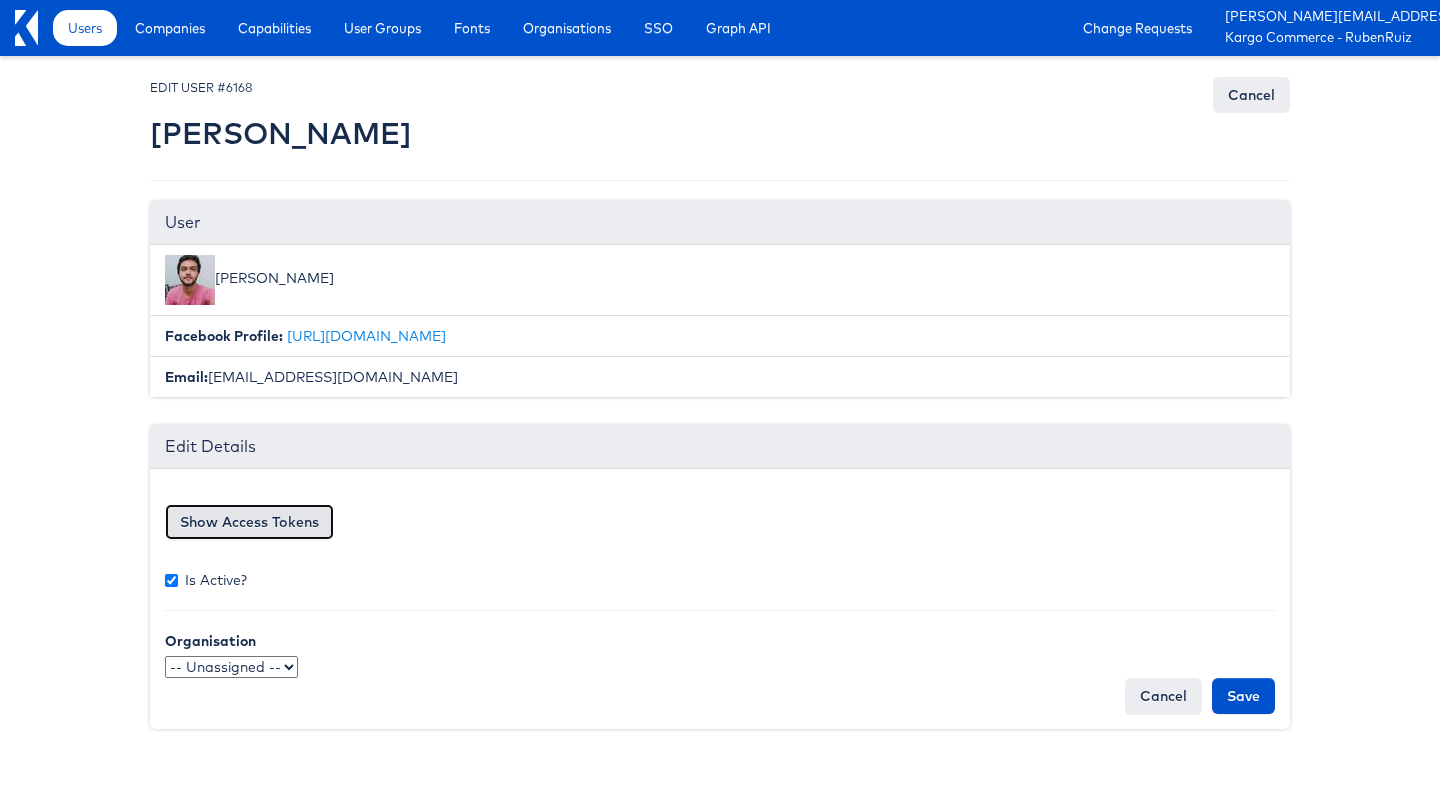 click on "Show Access Tokens" at bounding box center [249, 522] 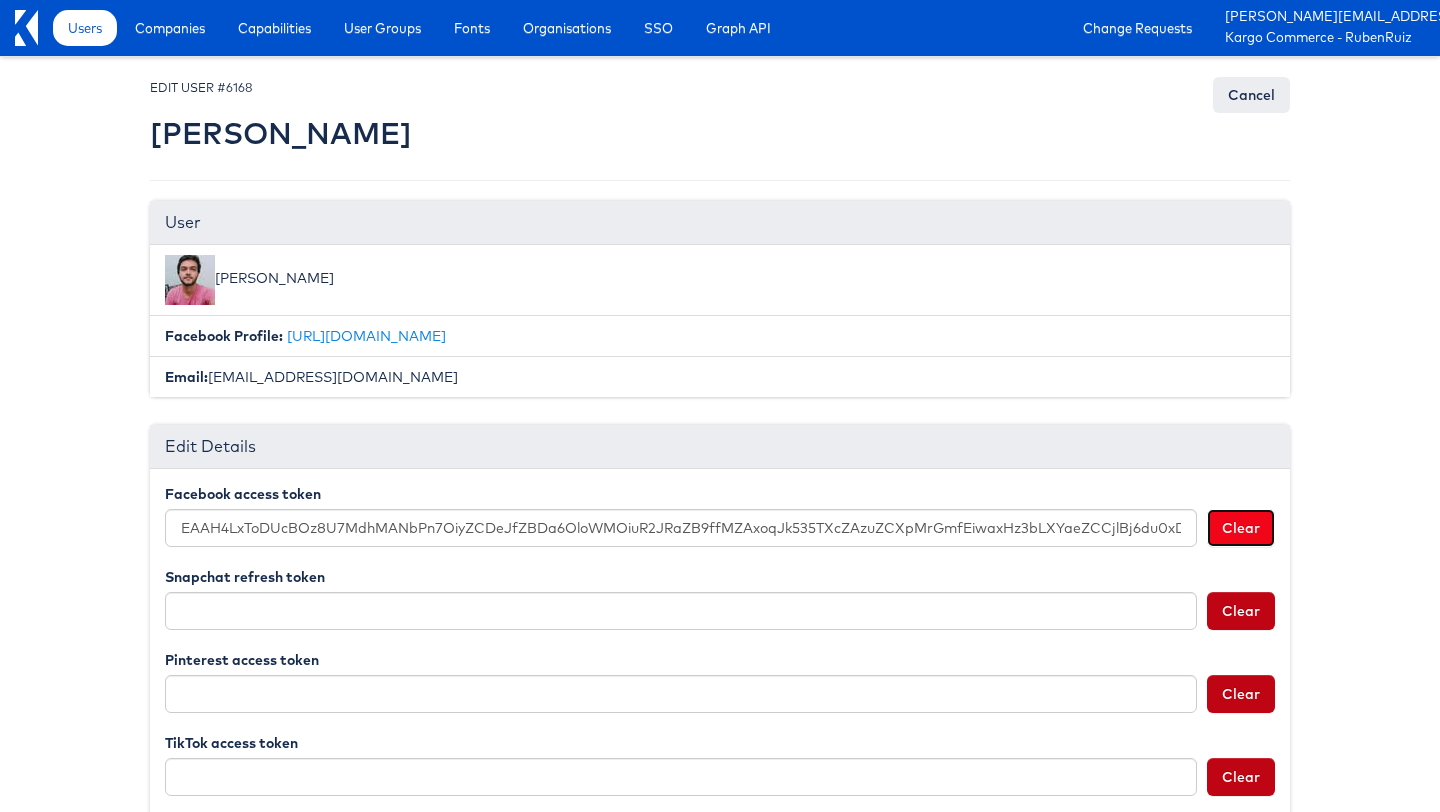 click on "Clear" at bounding box center [1241, 528] 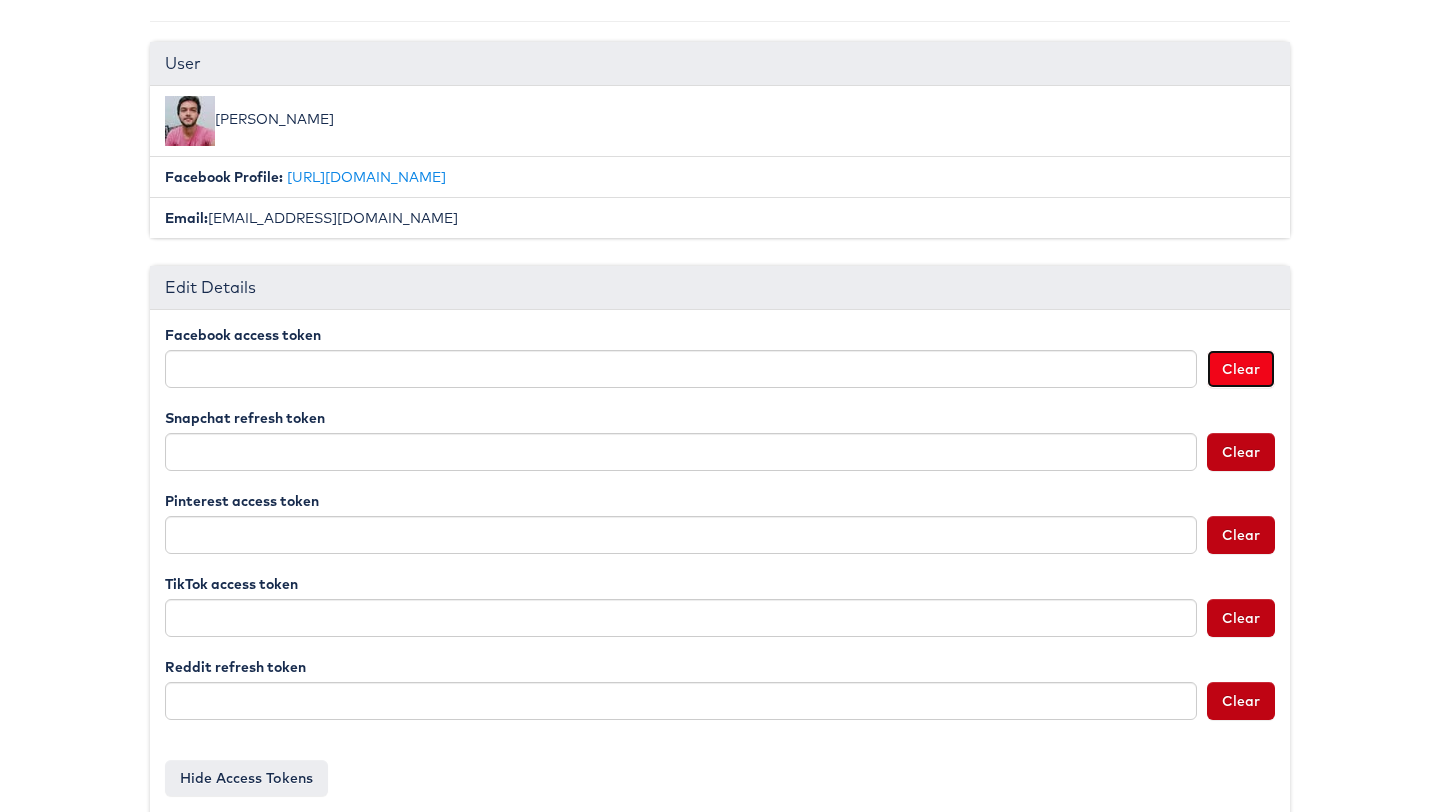 scroll, scrollTop: 359, scrollLeft: 0, axis: vertical 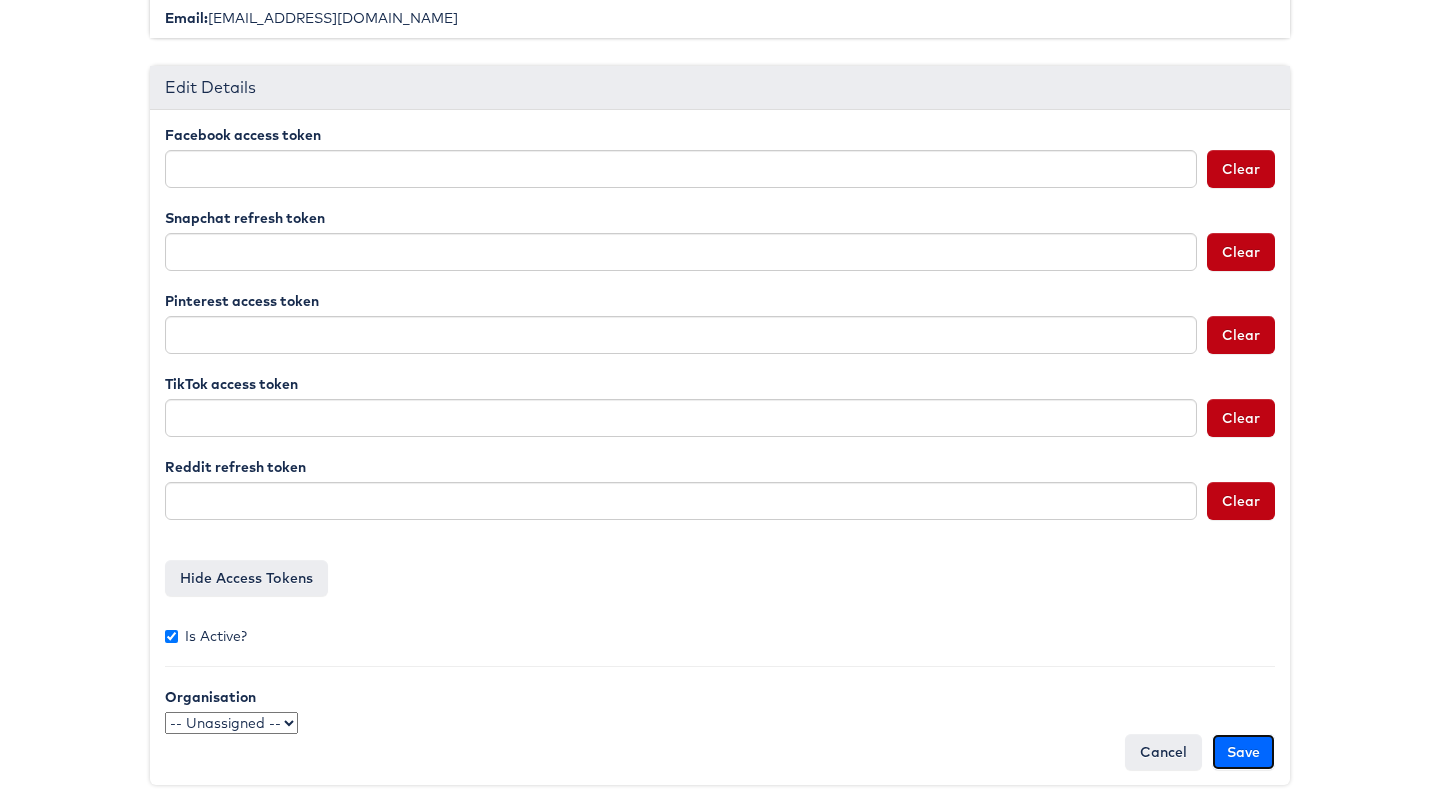 click on "Save" at bounding box center [1243, 752] 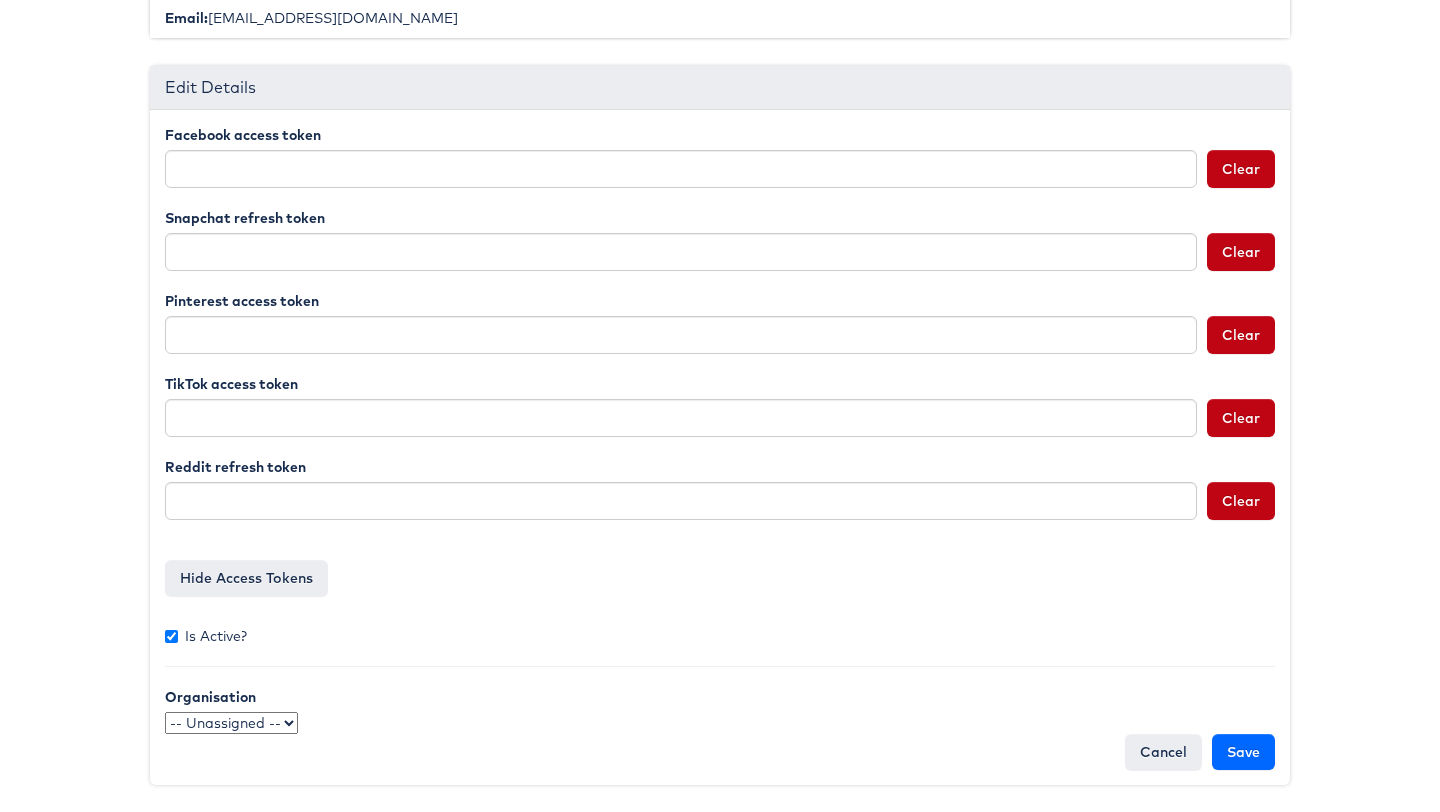 type on "Saving..." 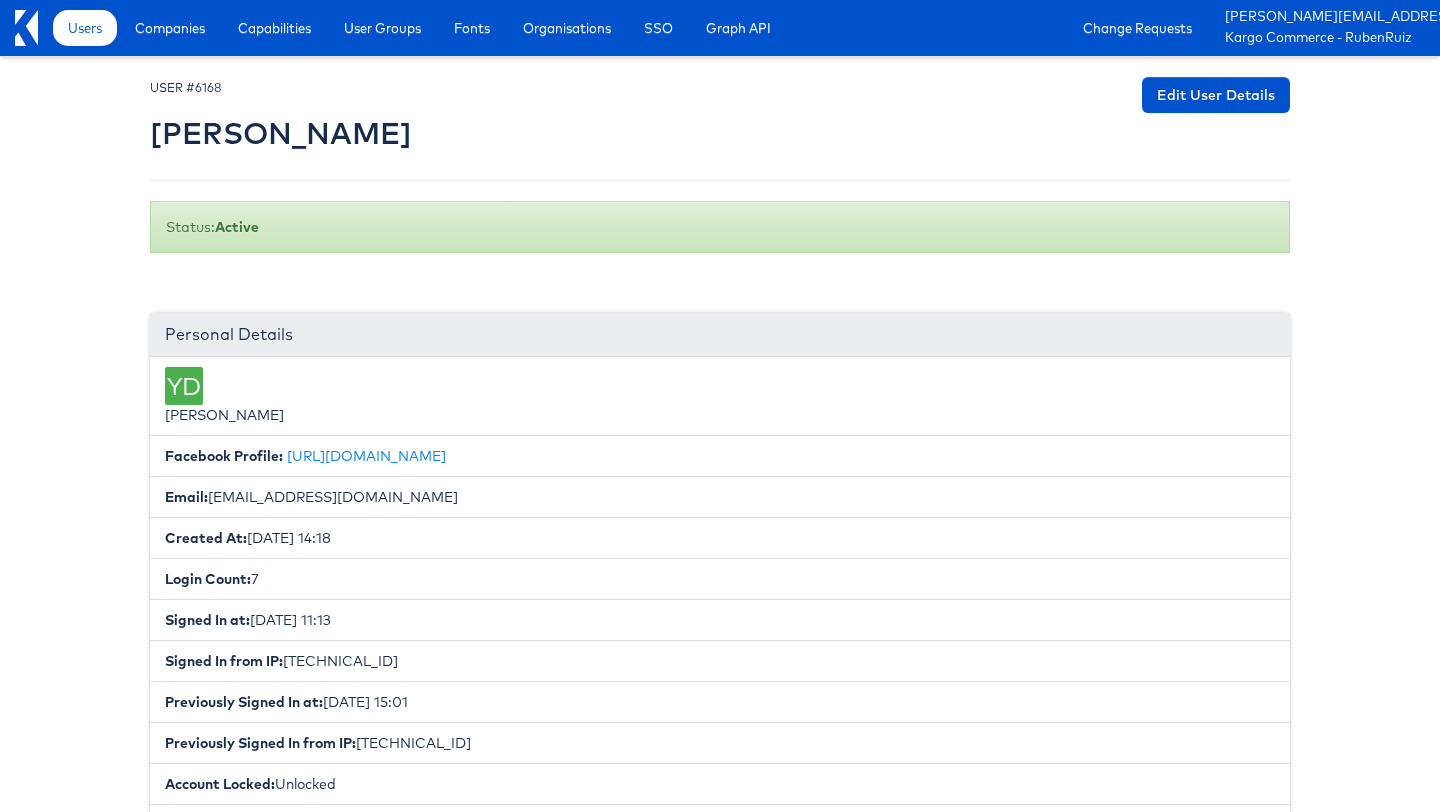 scroll, scrollTop: 0, scrollLeft: 0, axis: both 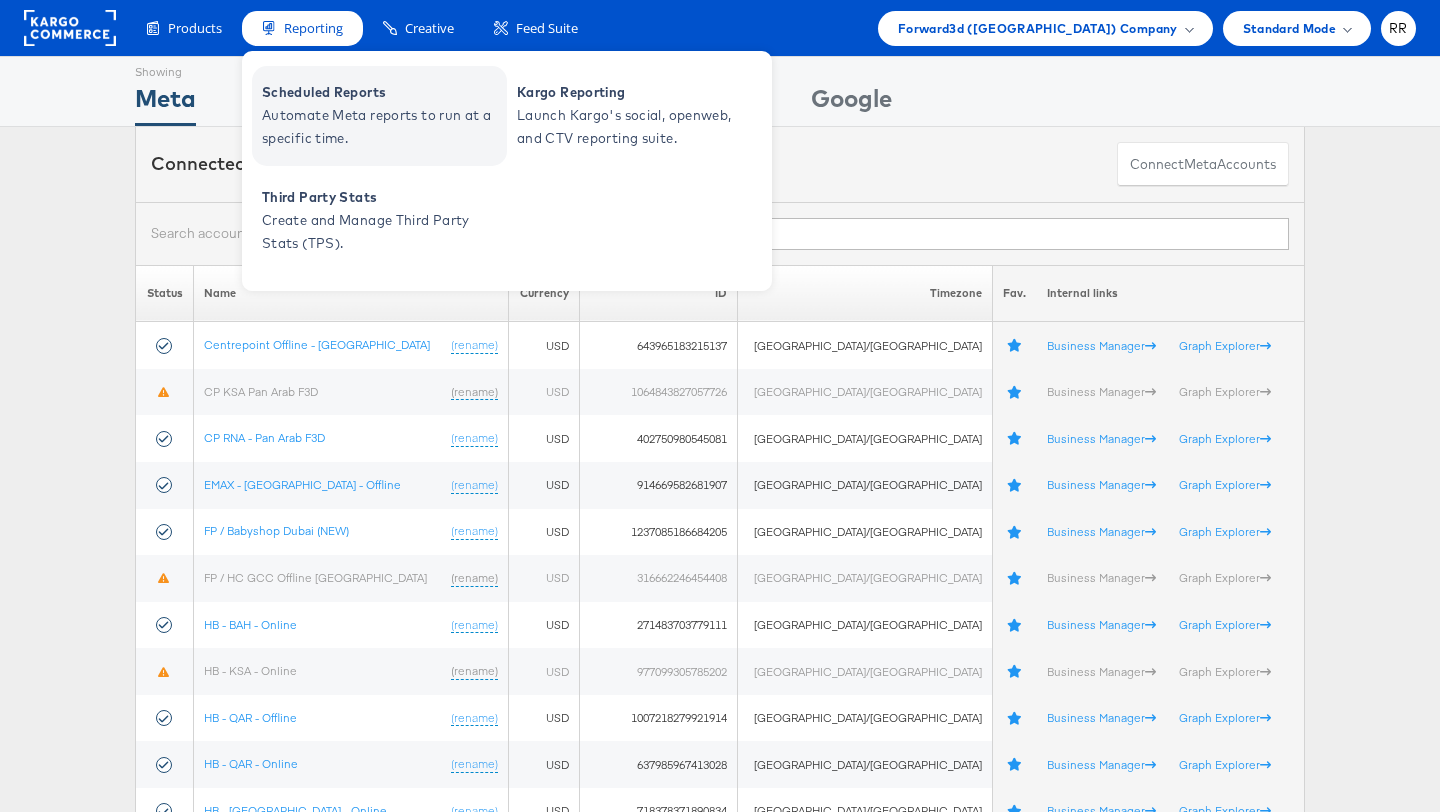 click on "Automate Meta reports to run at a specific time." at bounding box center (382, 127) 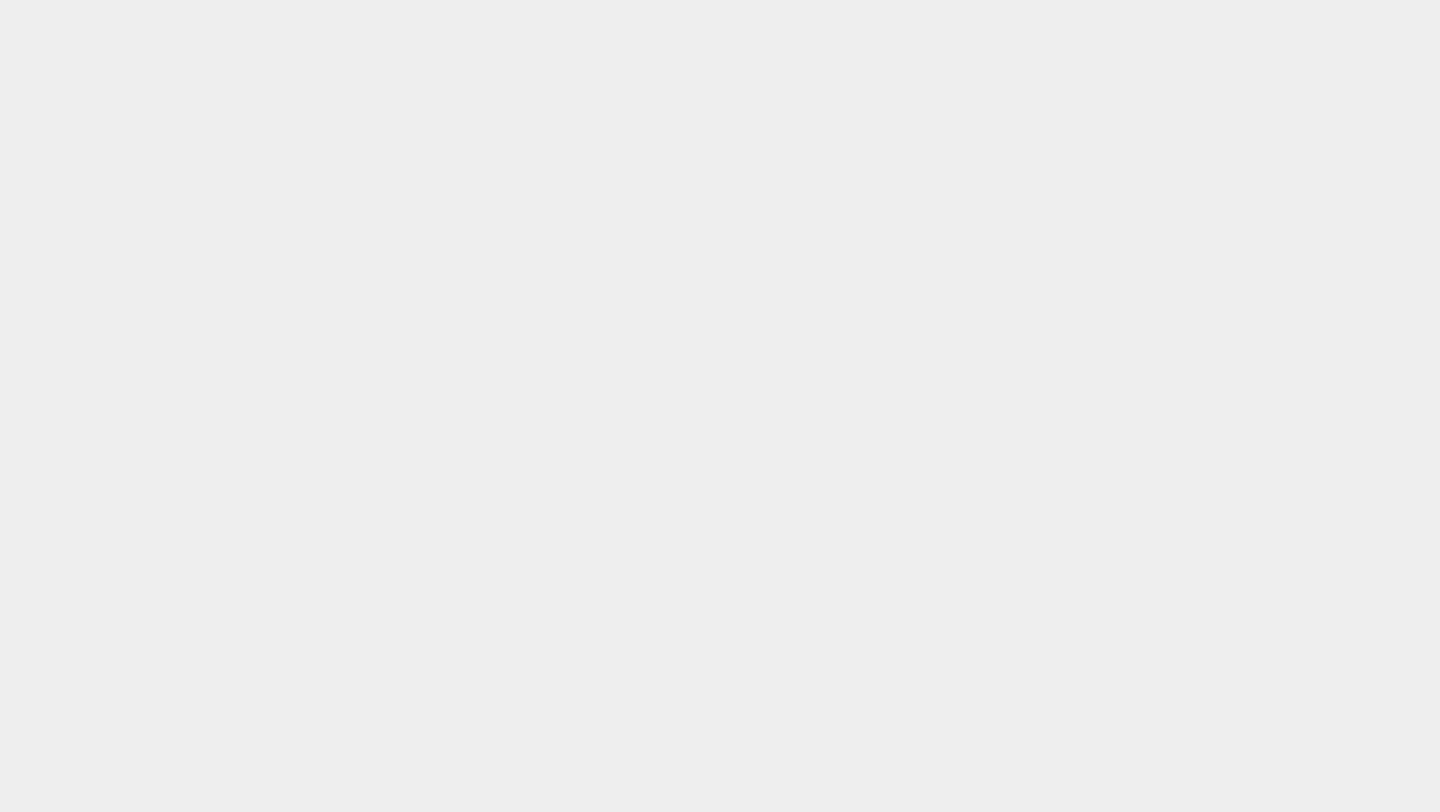 scroll, scrollTop: 0, scrollLeft: 0, axis: both 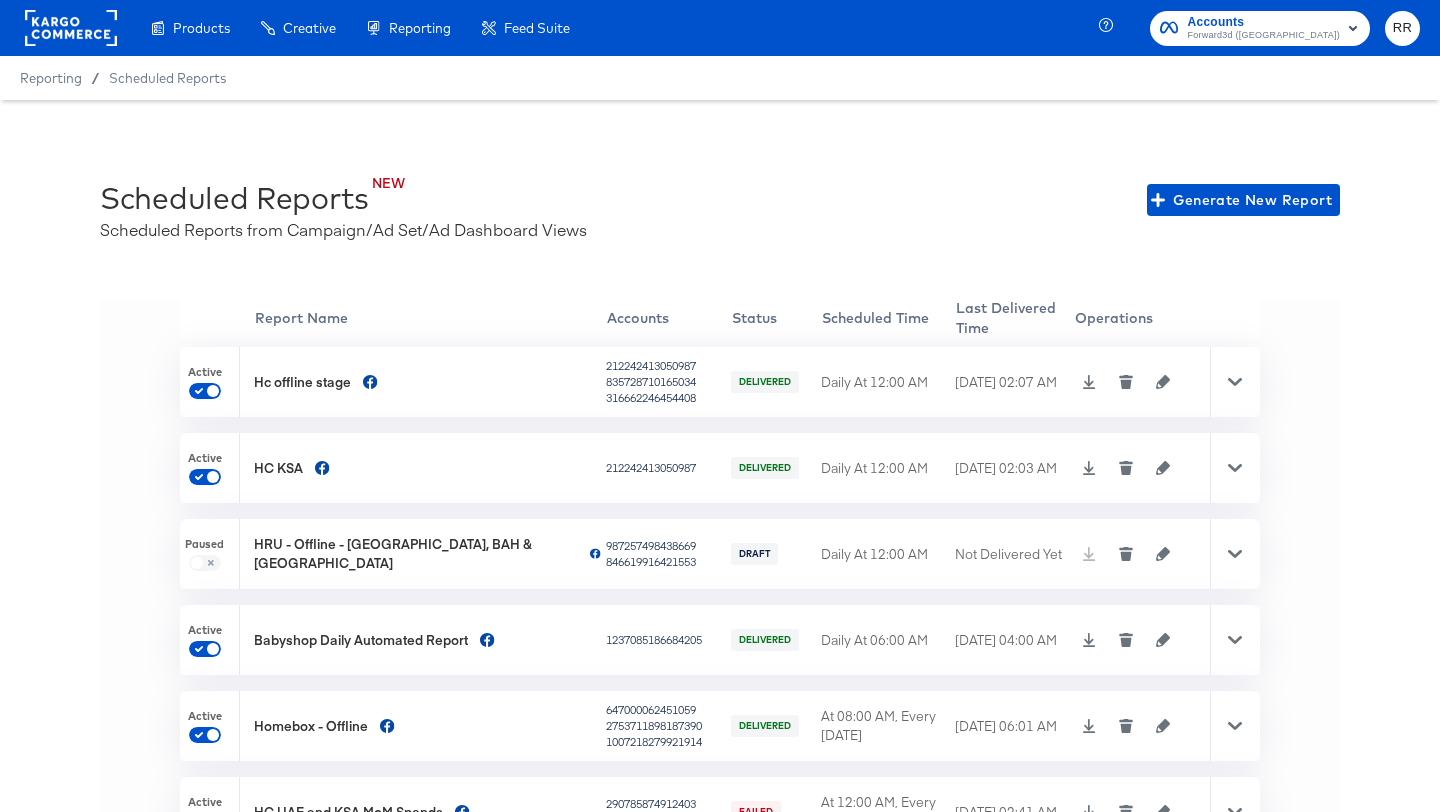 click 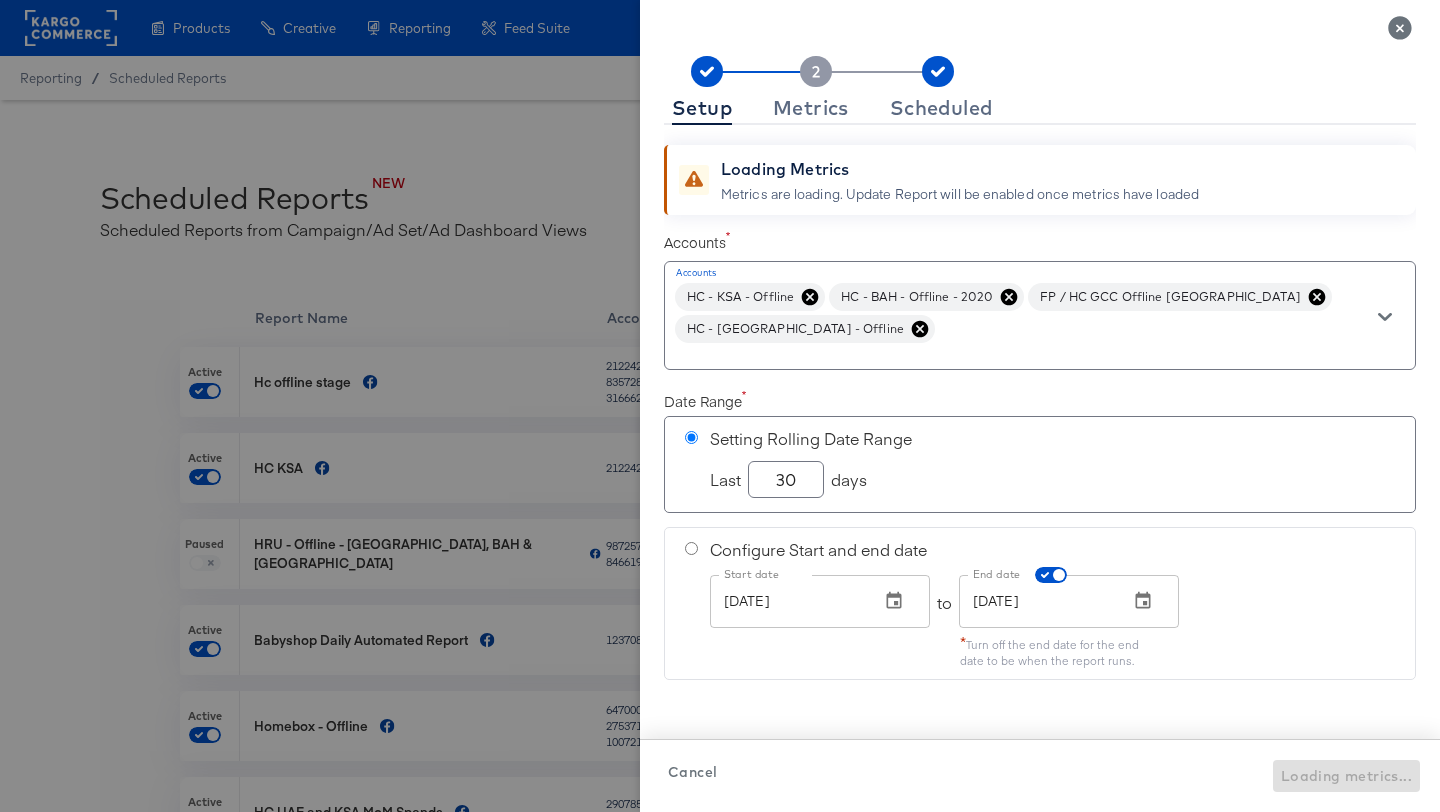 click 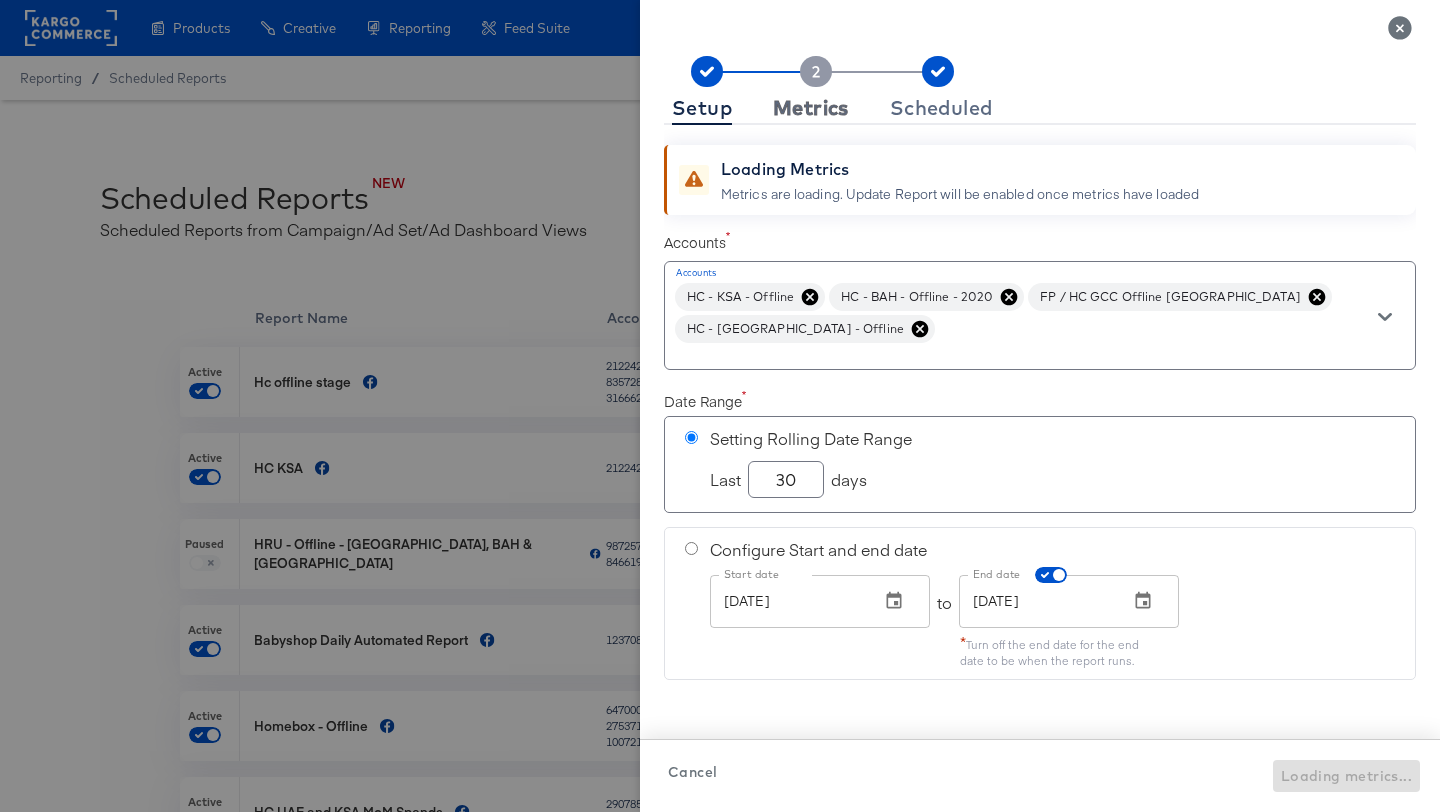 checkbox on "true" 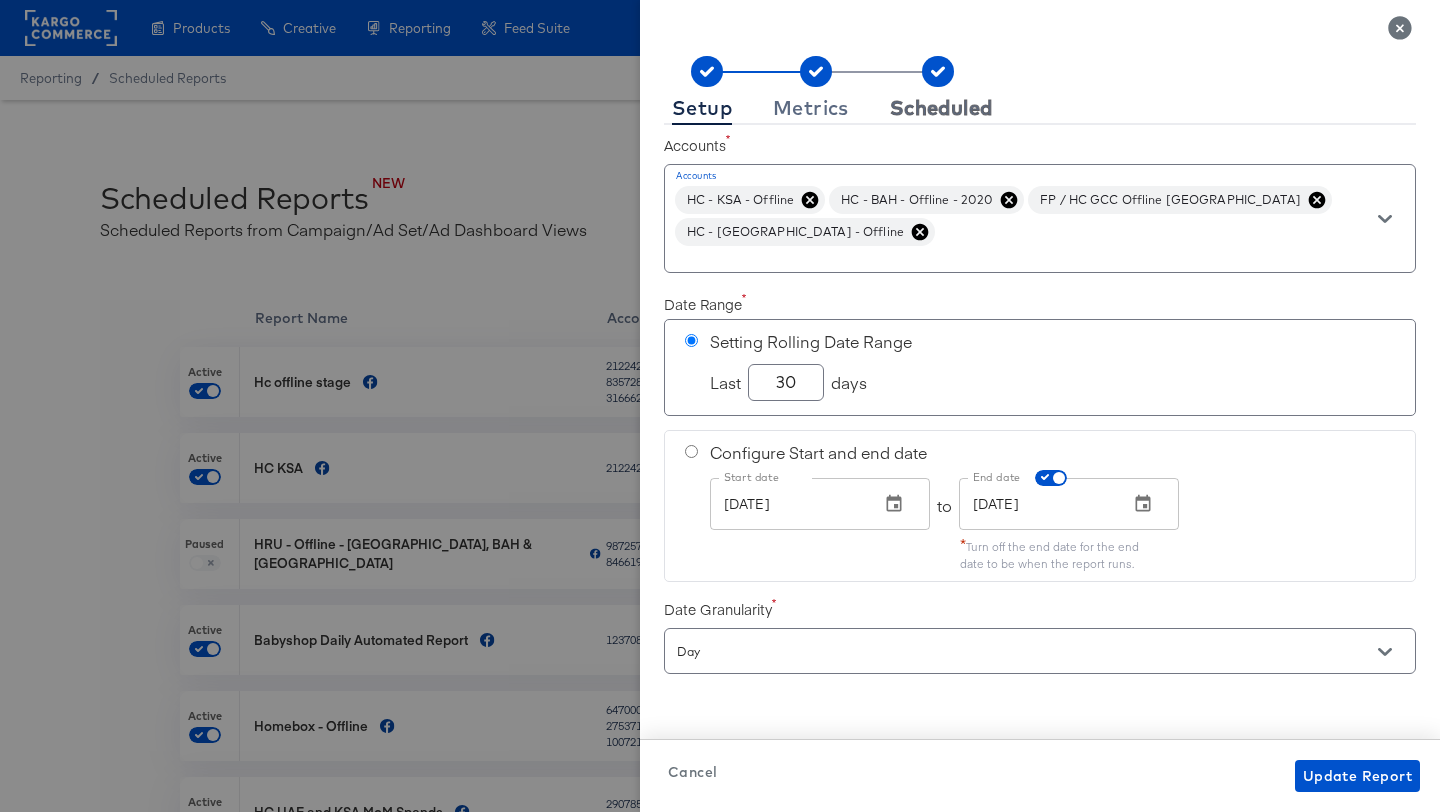 click on "Scheduled" at bounding box center (941, 108) 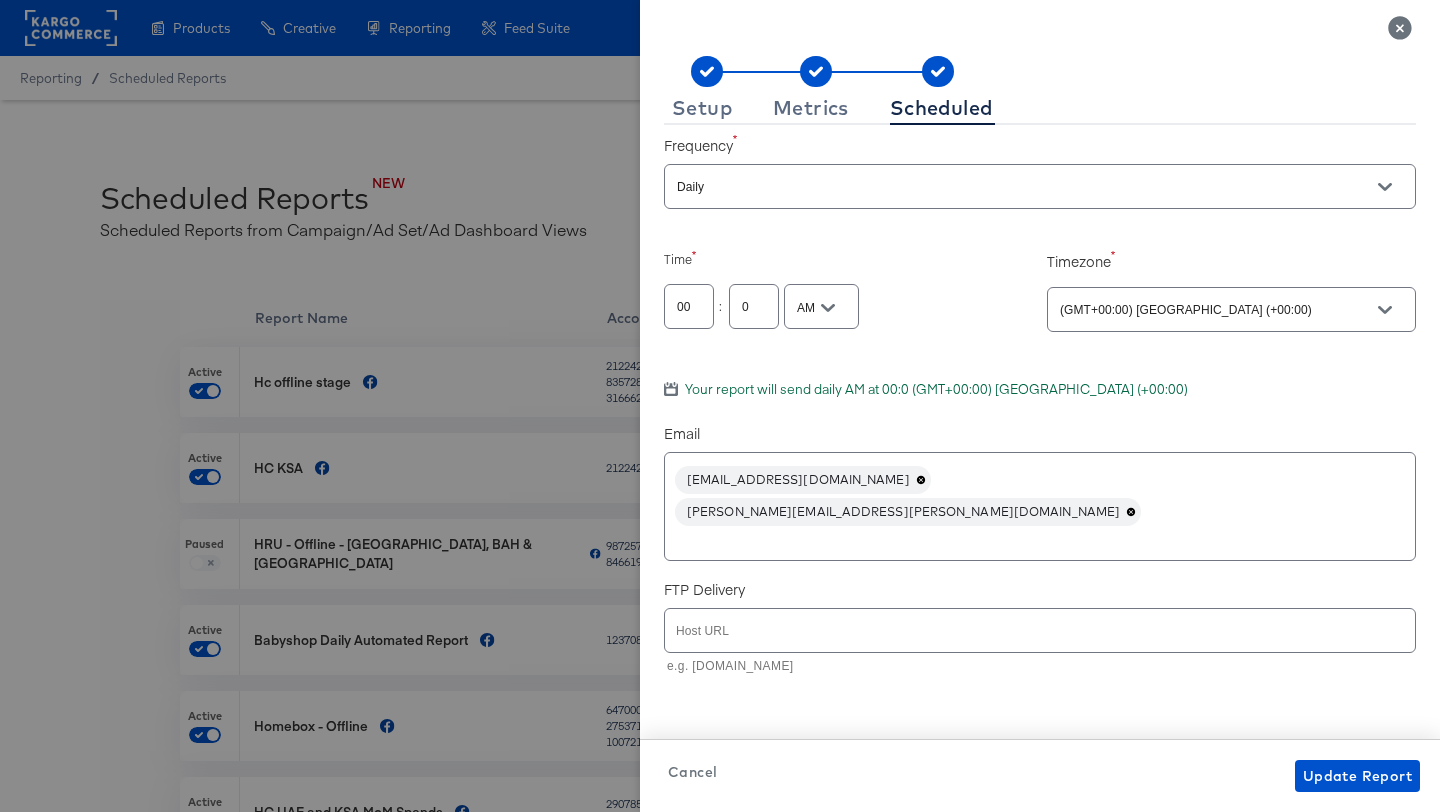 click 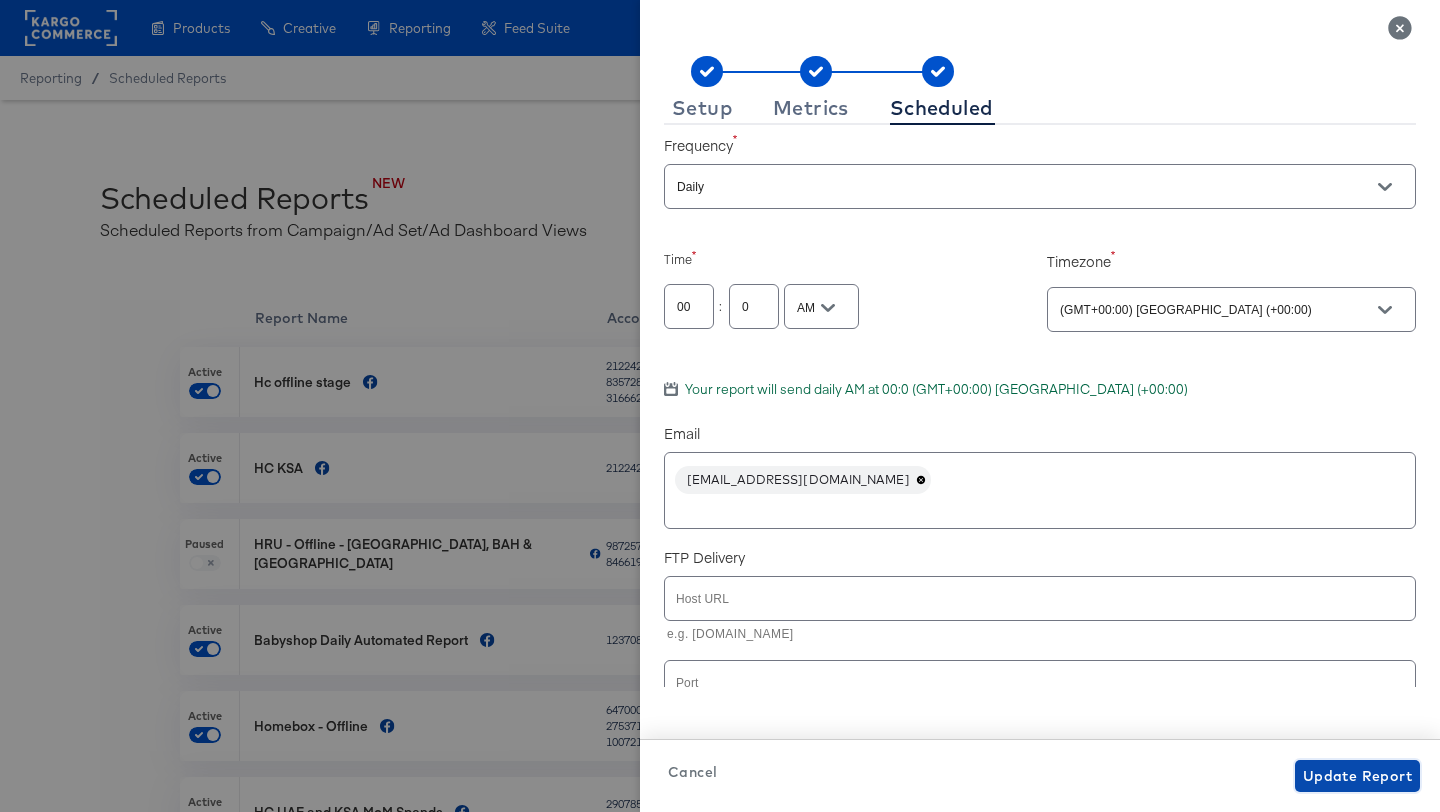 click on "Update Report" at bounding box center (1357, 776) 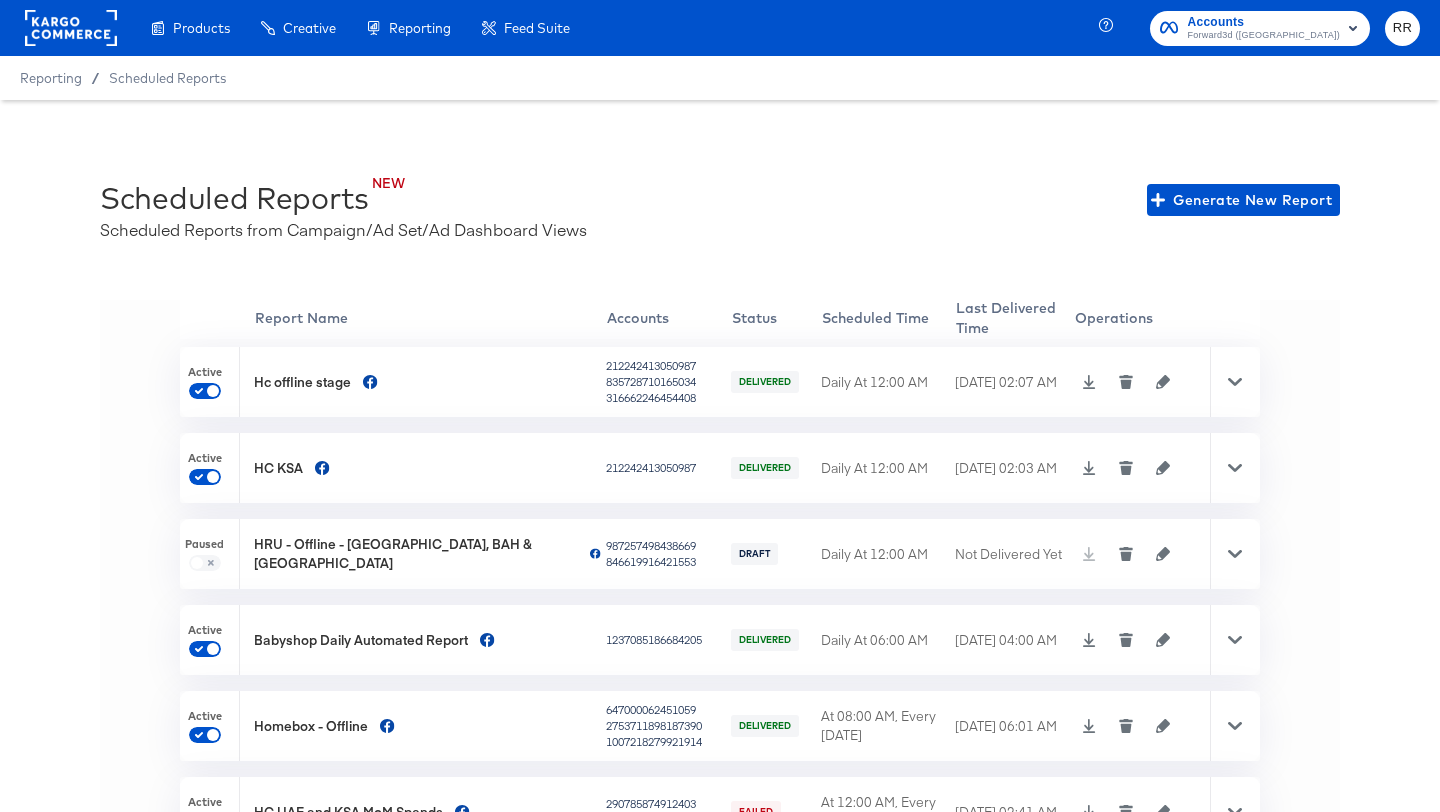 click 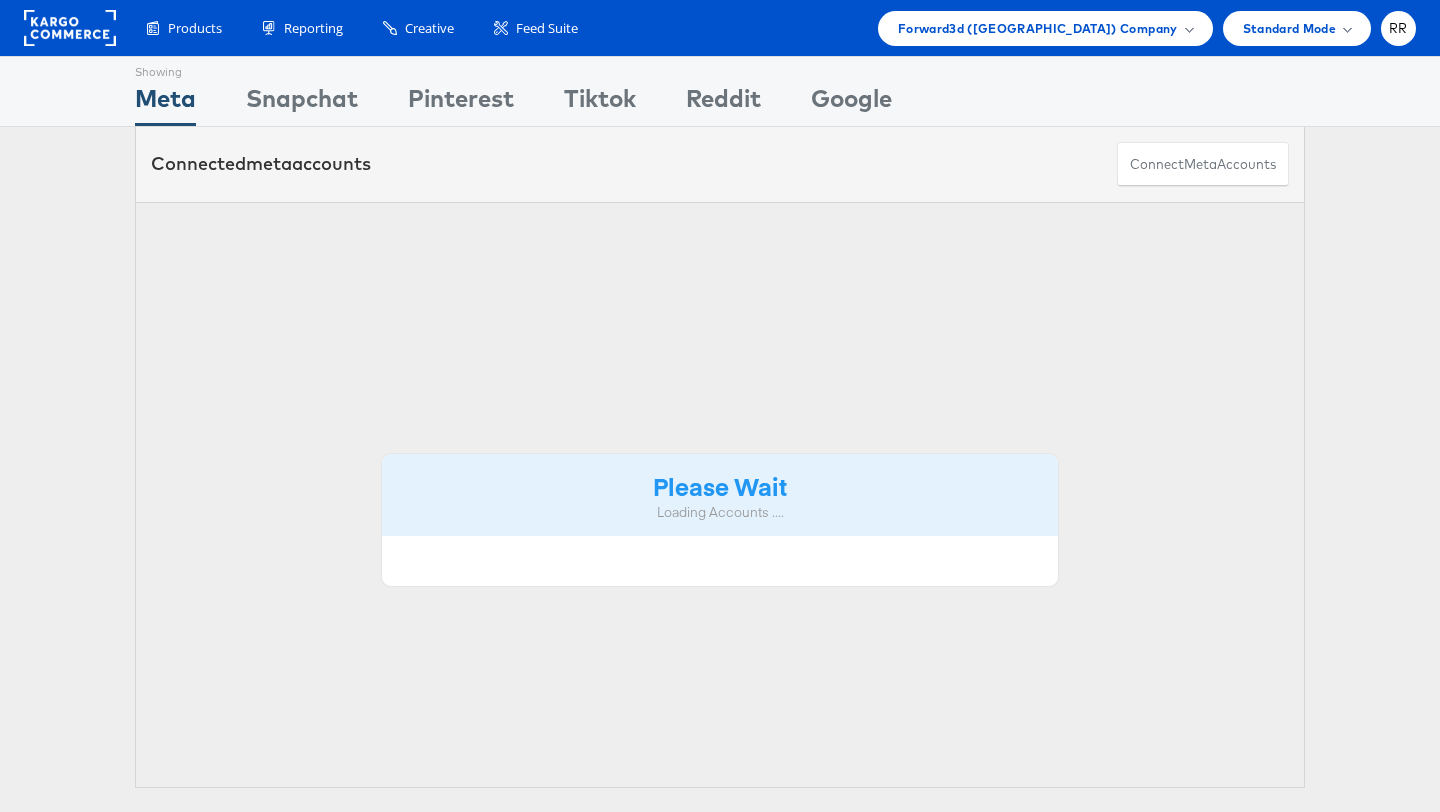 scroll, scrollTop: 0, scrollLeft: 0, axis: both 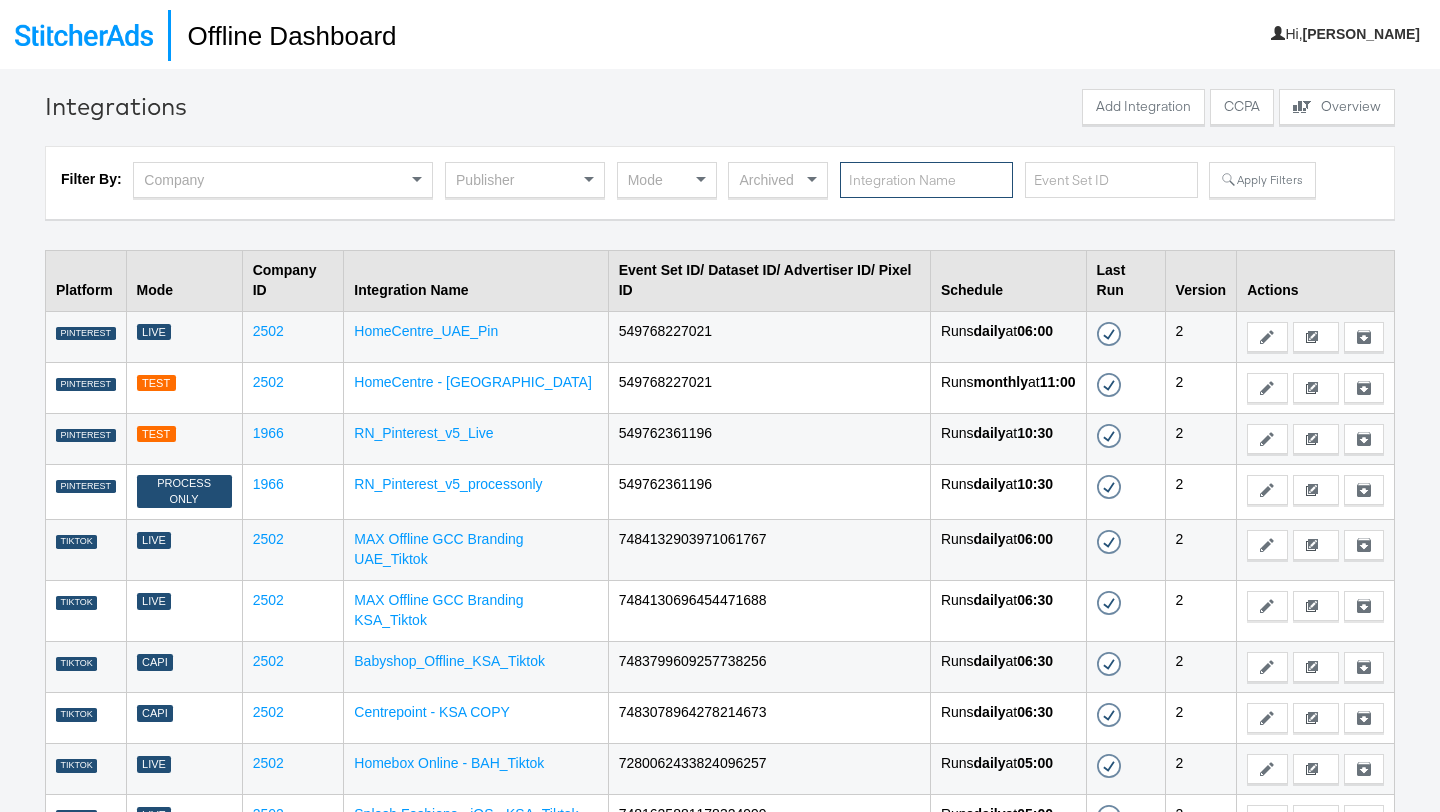 click at bounding box center (926, 180) 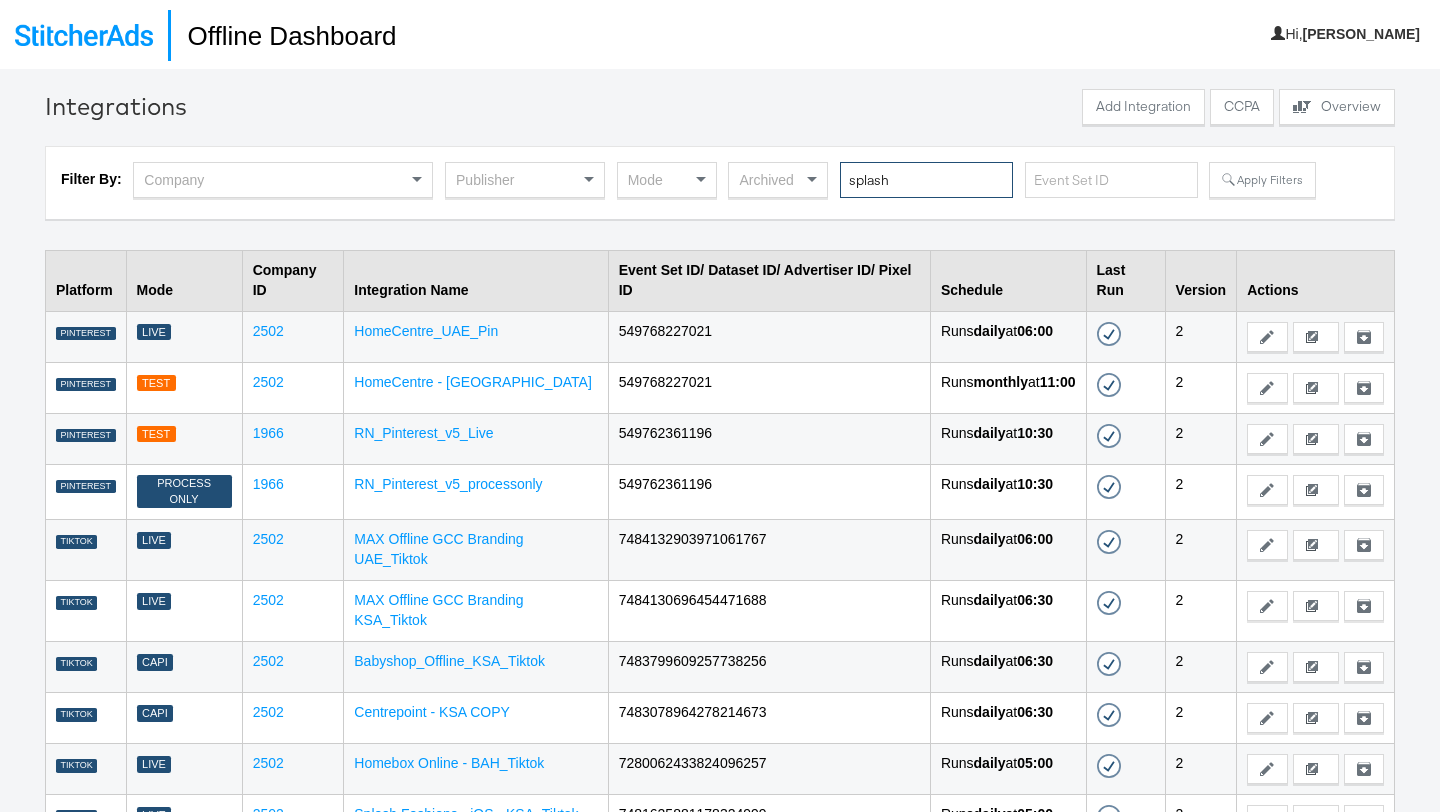 type on "splash" 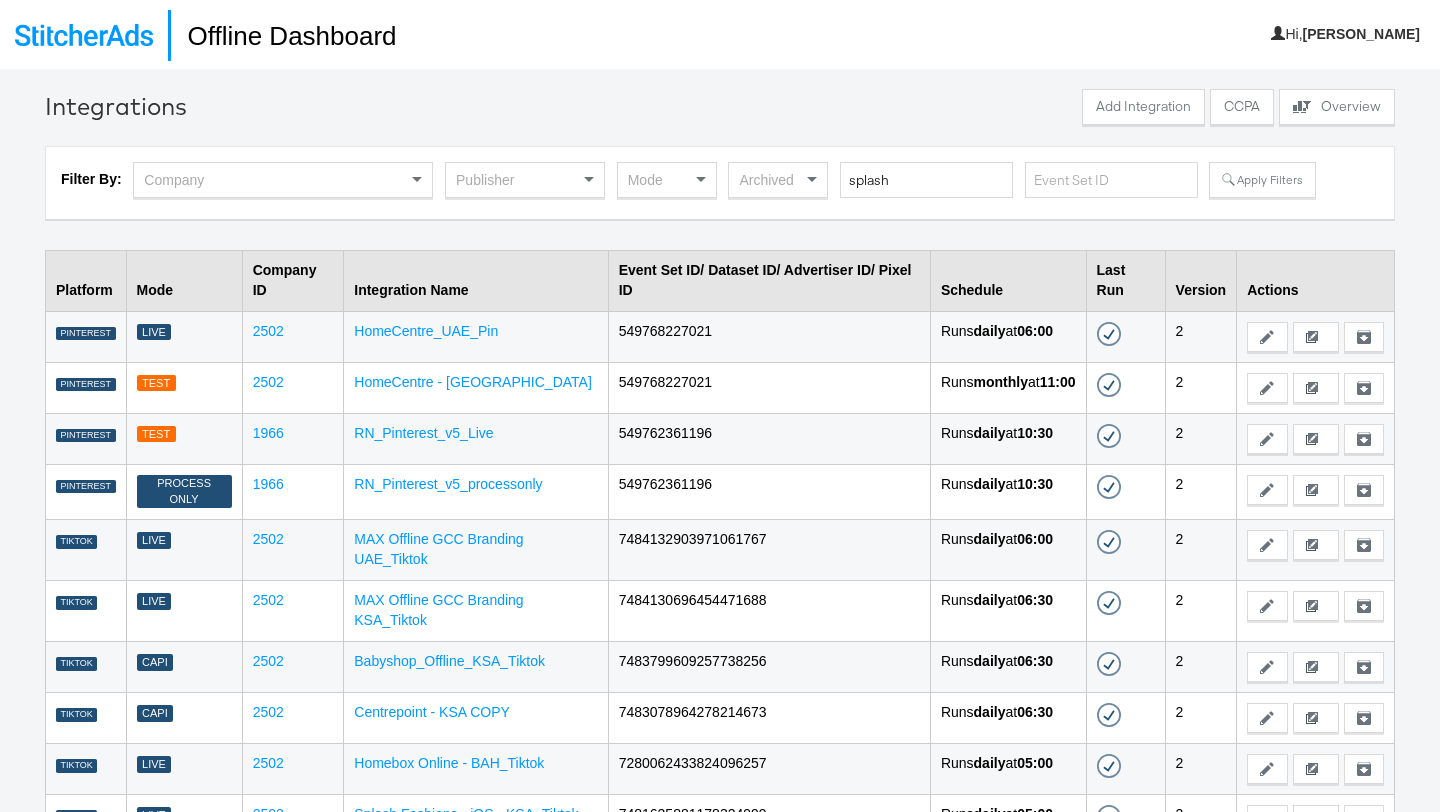 click on "Filter By:     Company     Publisher     Mode     Archived     splash            Apply Filters" at bounding box center (720, 183) 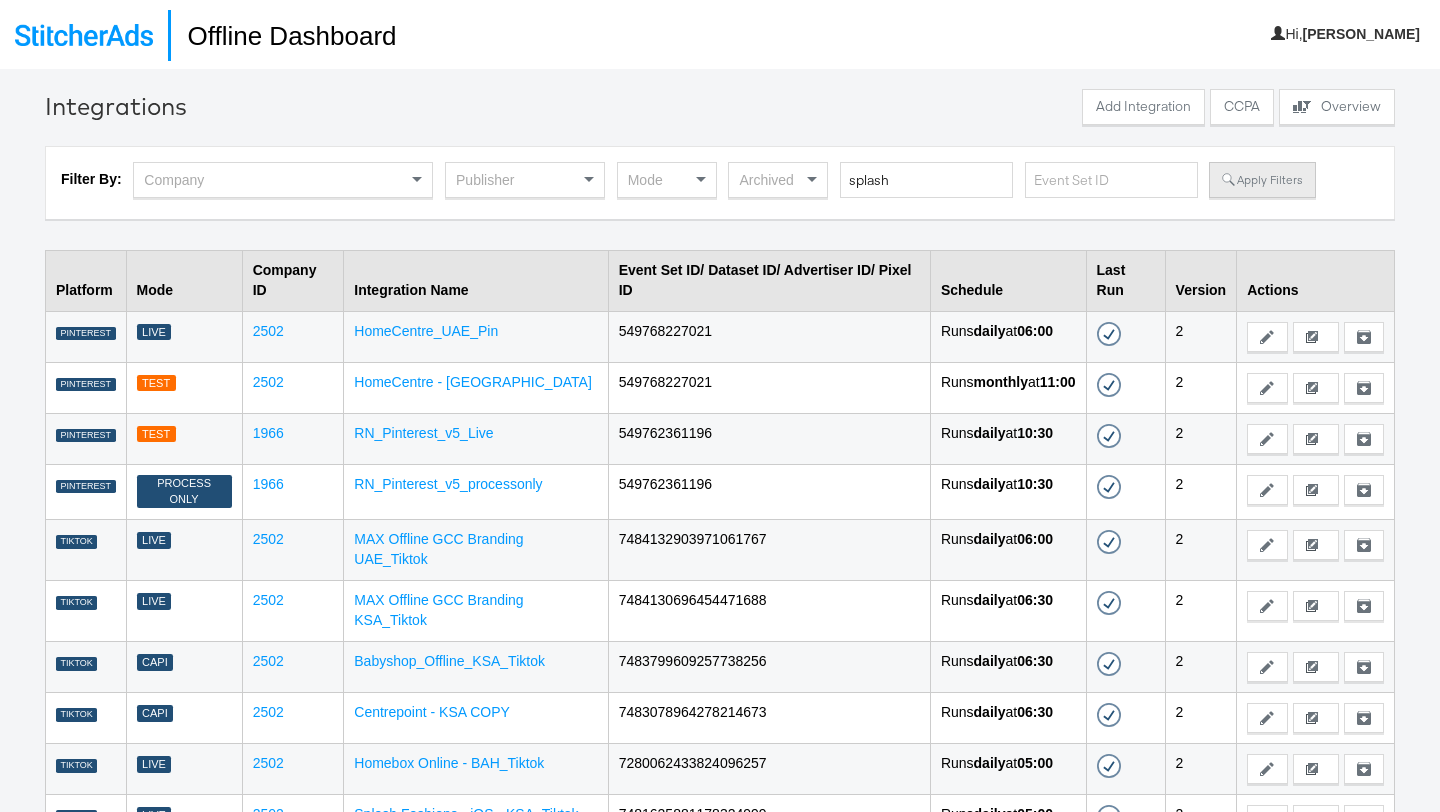 click on "Apply Filters" at bounding box center [1262, 180] 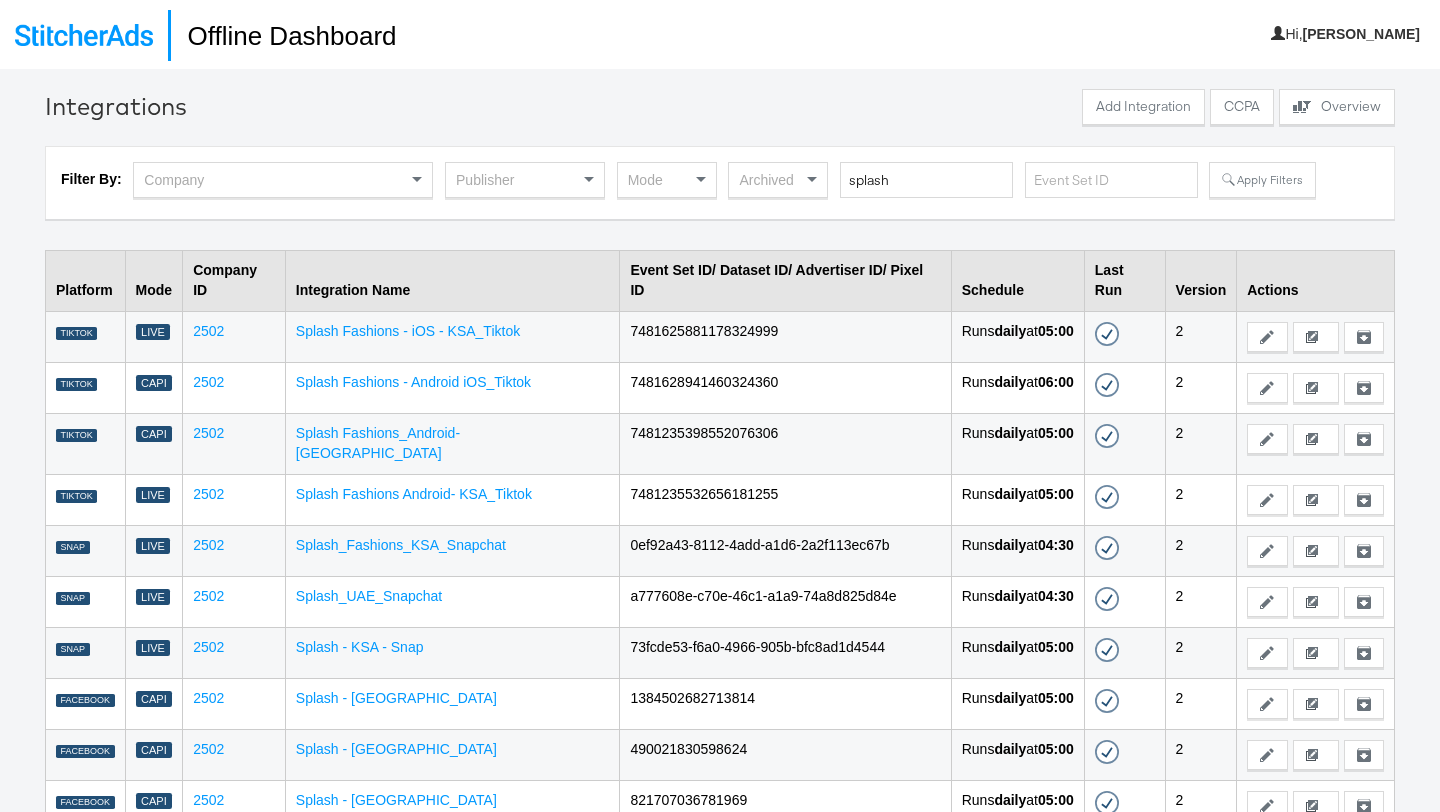 scroll, scrollTop: 69, scrollLeft: 0, axis: vertical 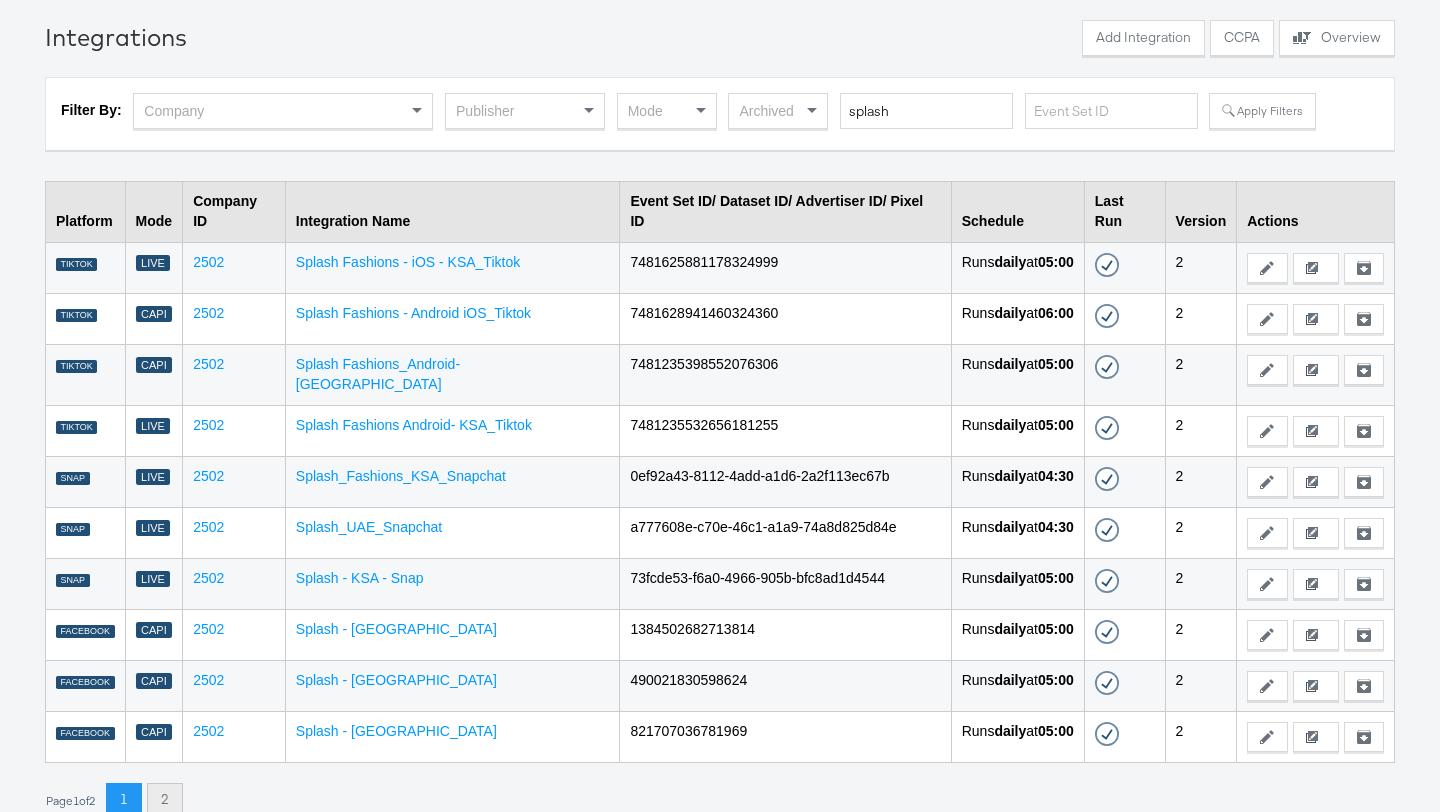 click on "2" at bounding box center [165, 801] 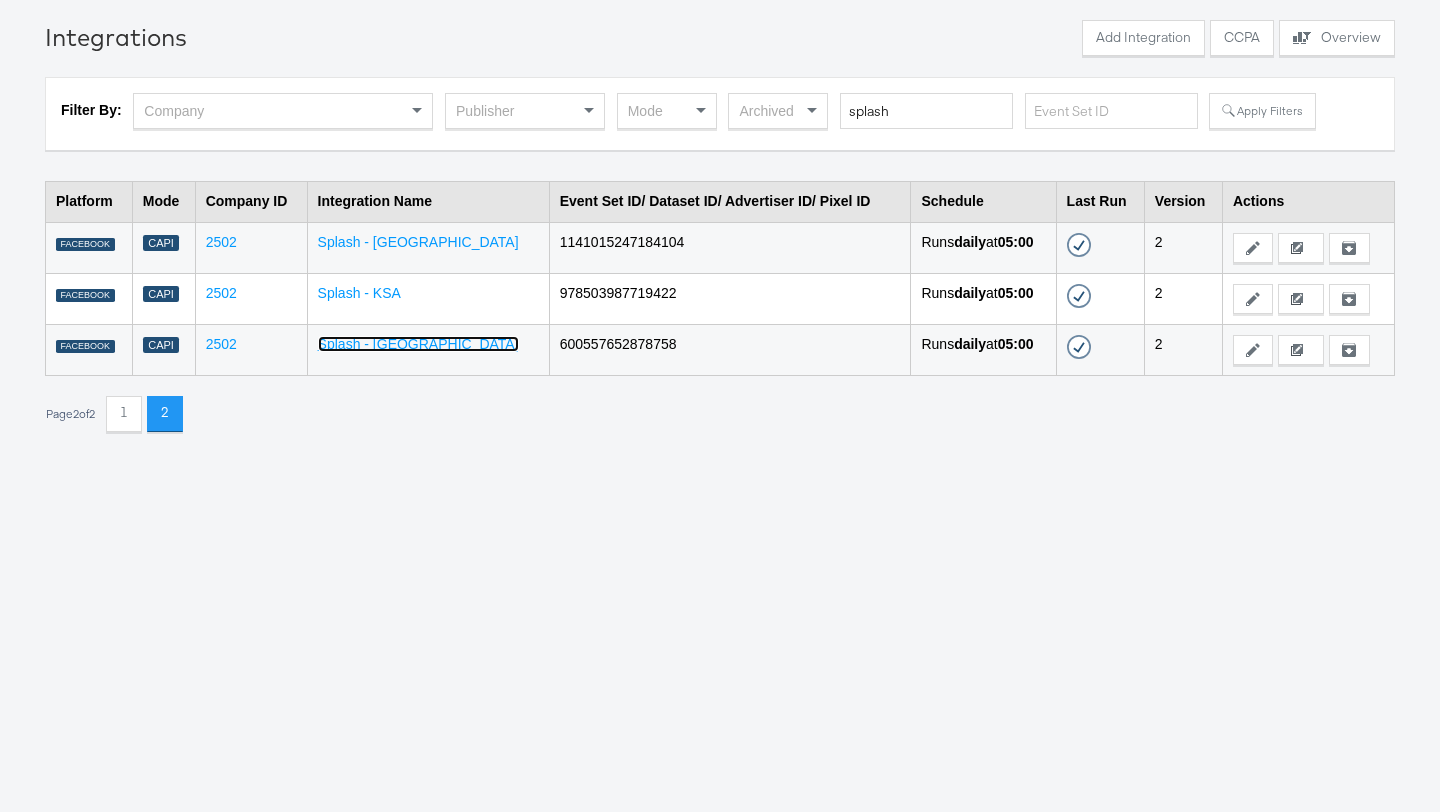 click on "Splash - UAE" at bounding box center [418, 344] 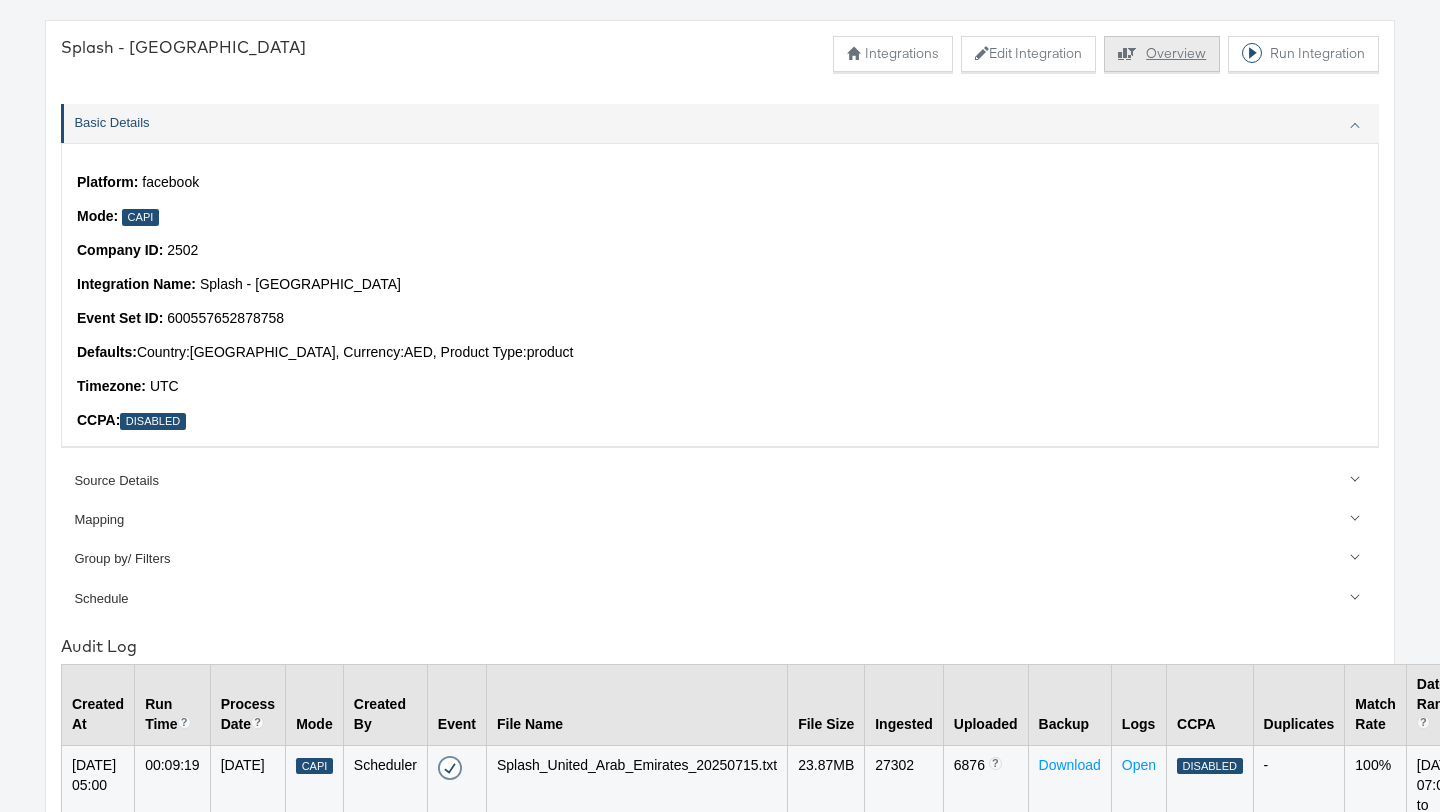 click on "Explore activity for this offline processor   Overview" at bounding box center [1162, 54] 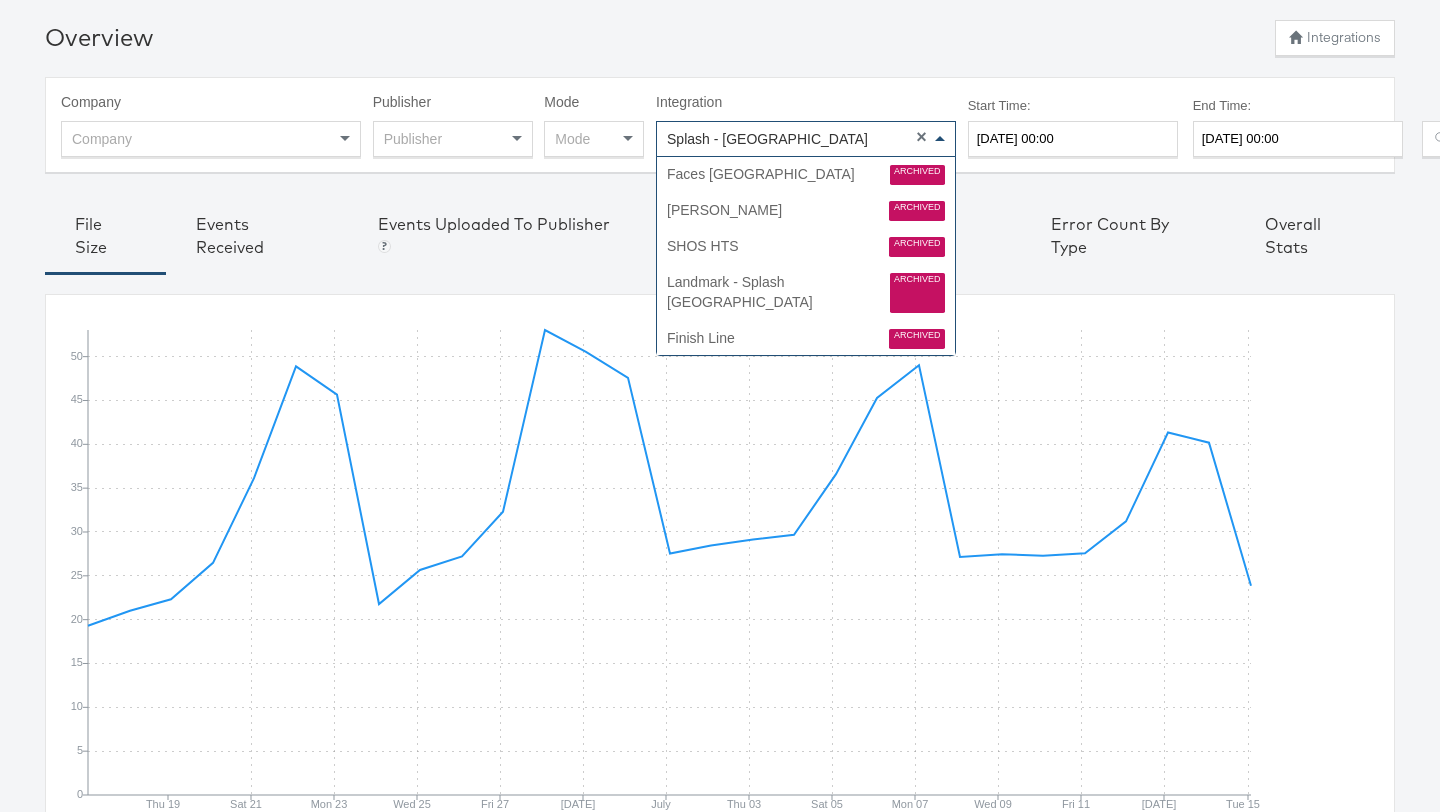 click on "Splash - UAE" at bounding box center (806, 139) 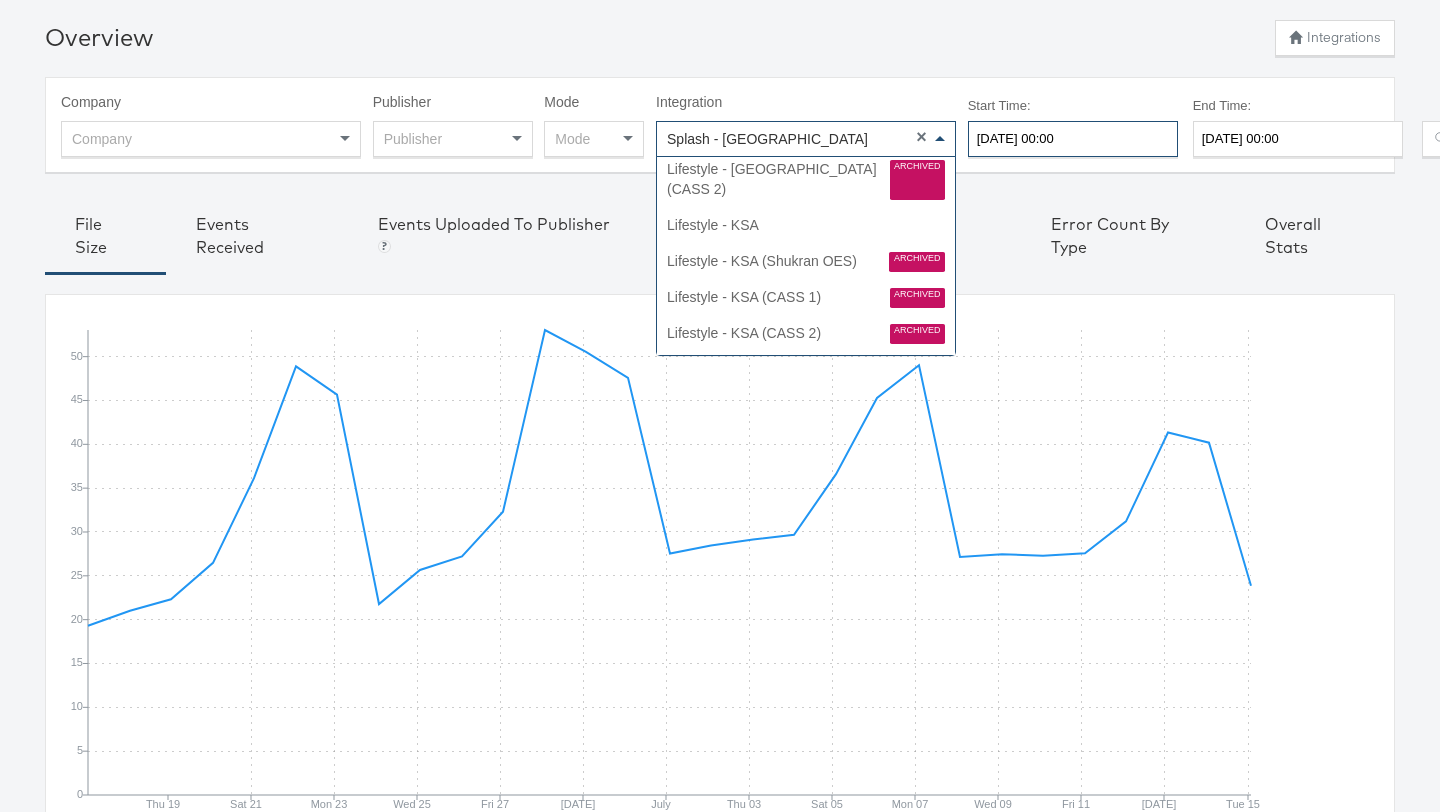 click on "2025-06-17 00:00" at bounding box center [1073, 139] 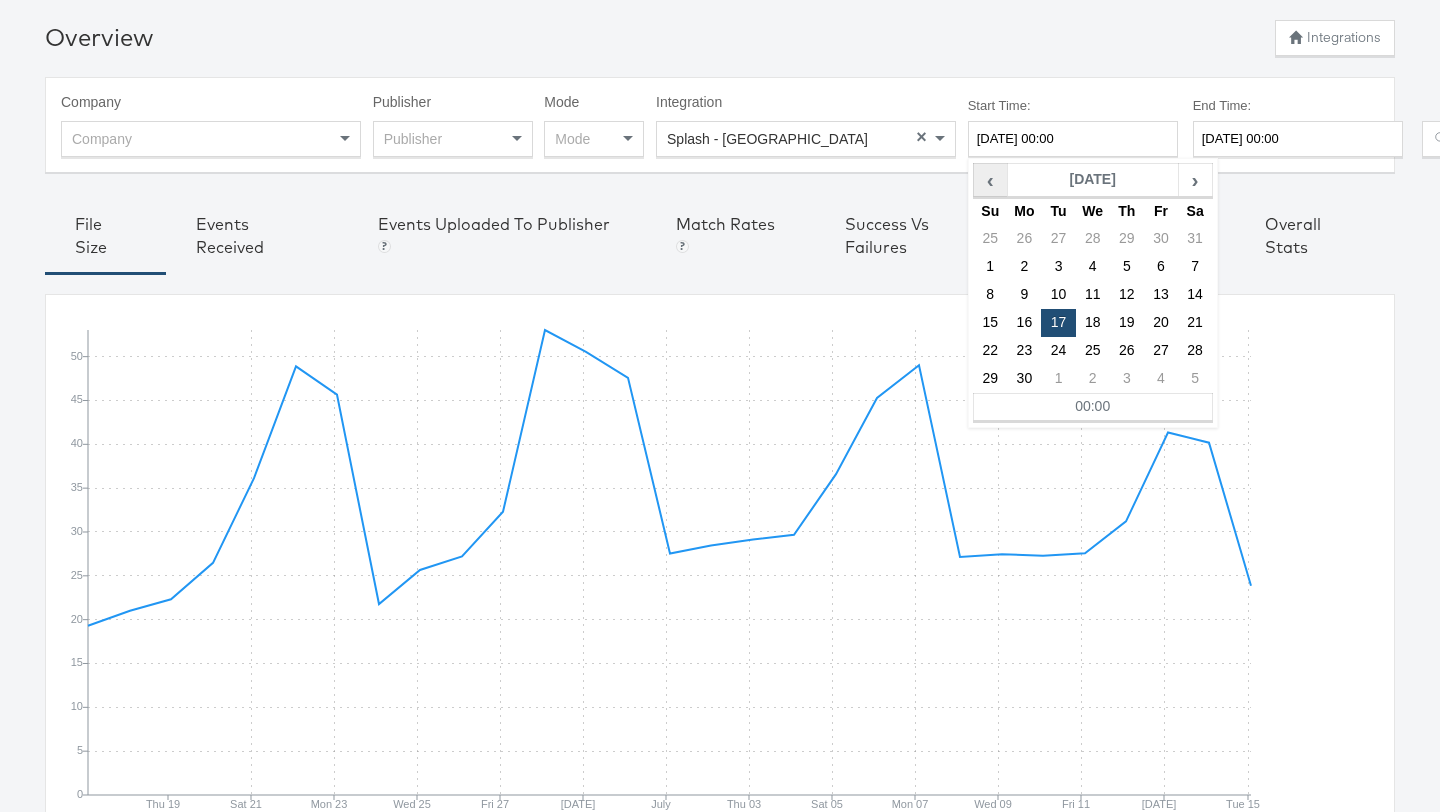 click on "‹" at bounding box center (990, 180) 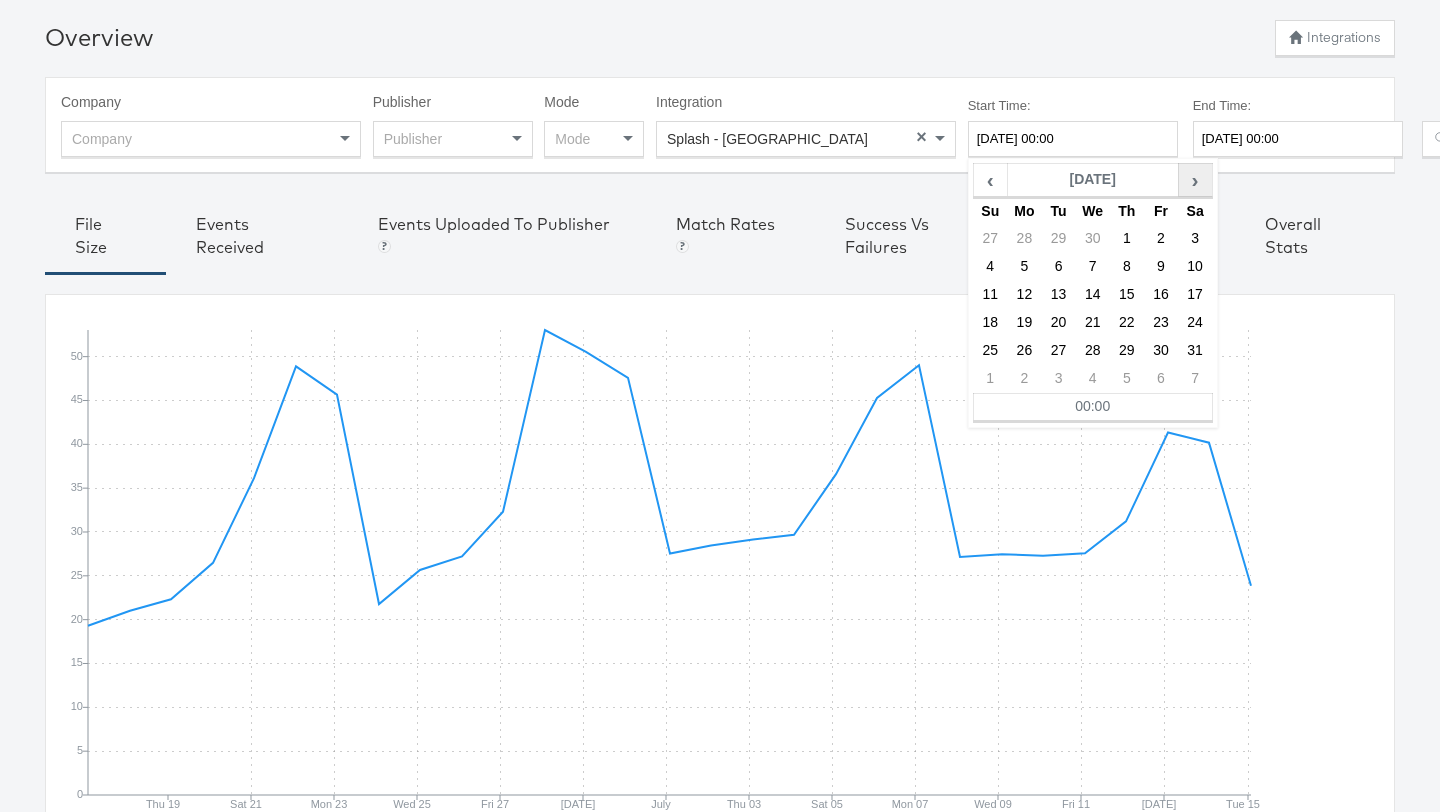 click on "›" at bounding box center (1195, 180) 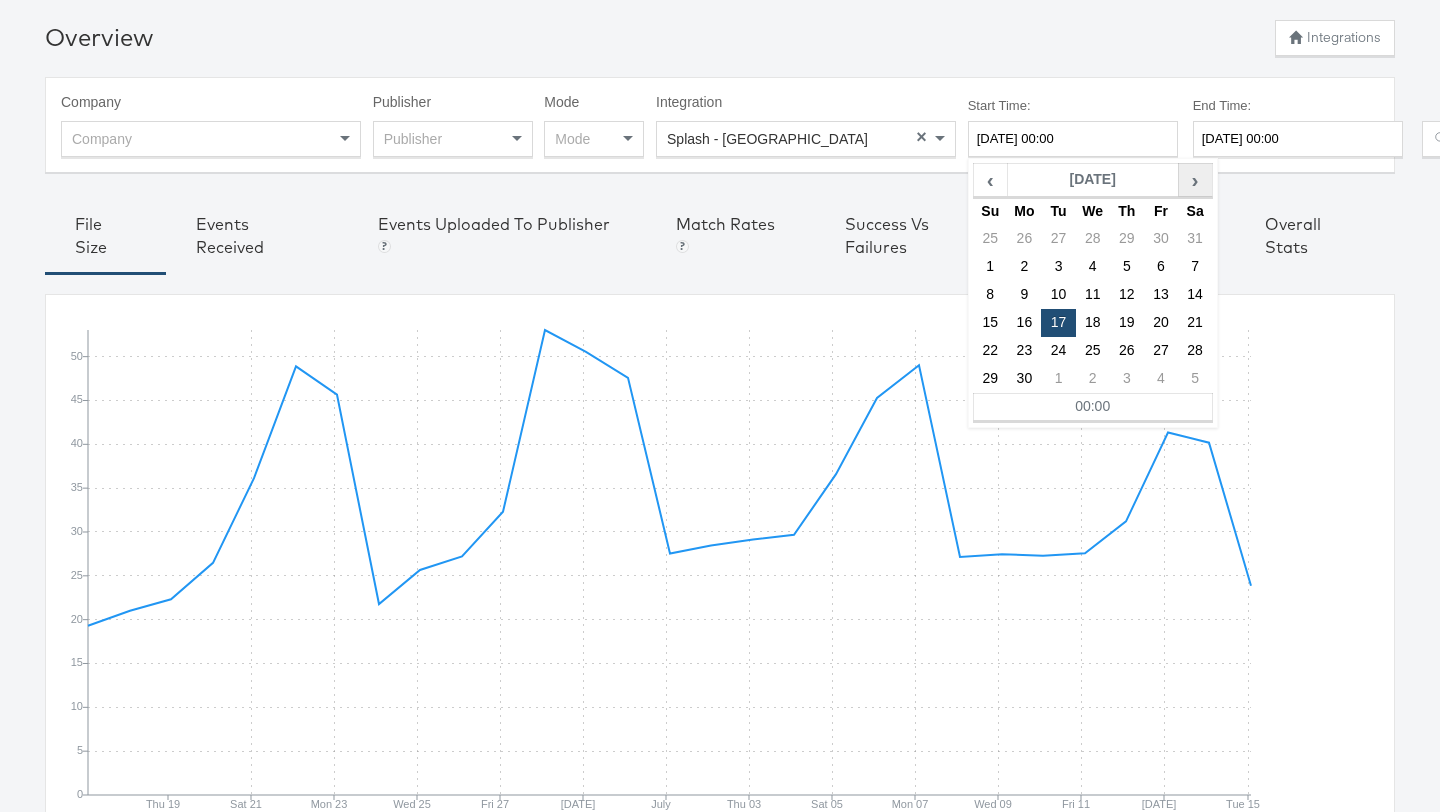 click on "›" at bounding box center (1195, 180) 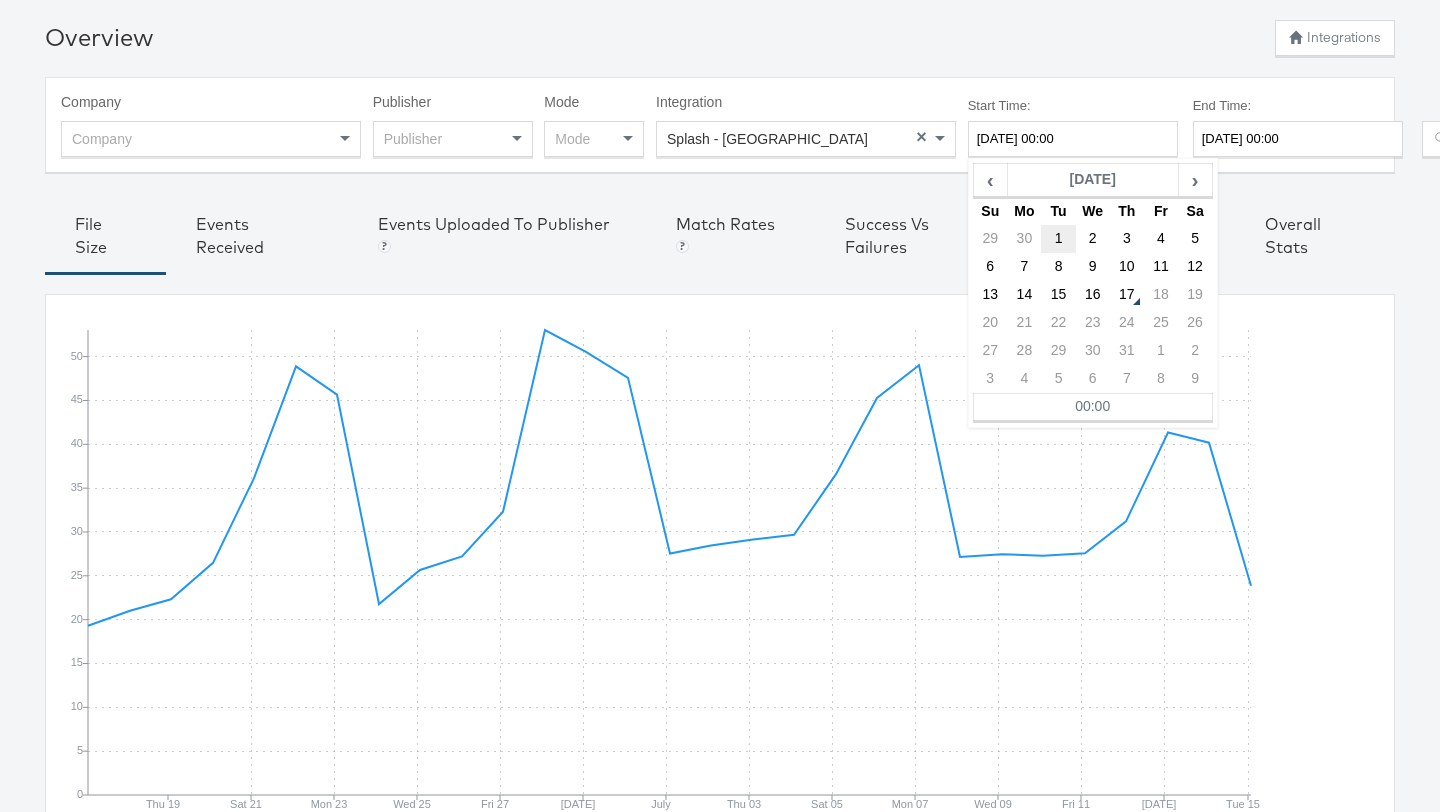click on "1" at bounding box center (1058, 239) 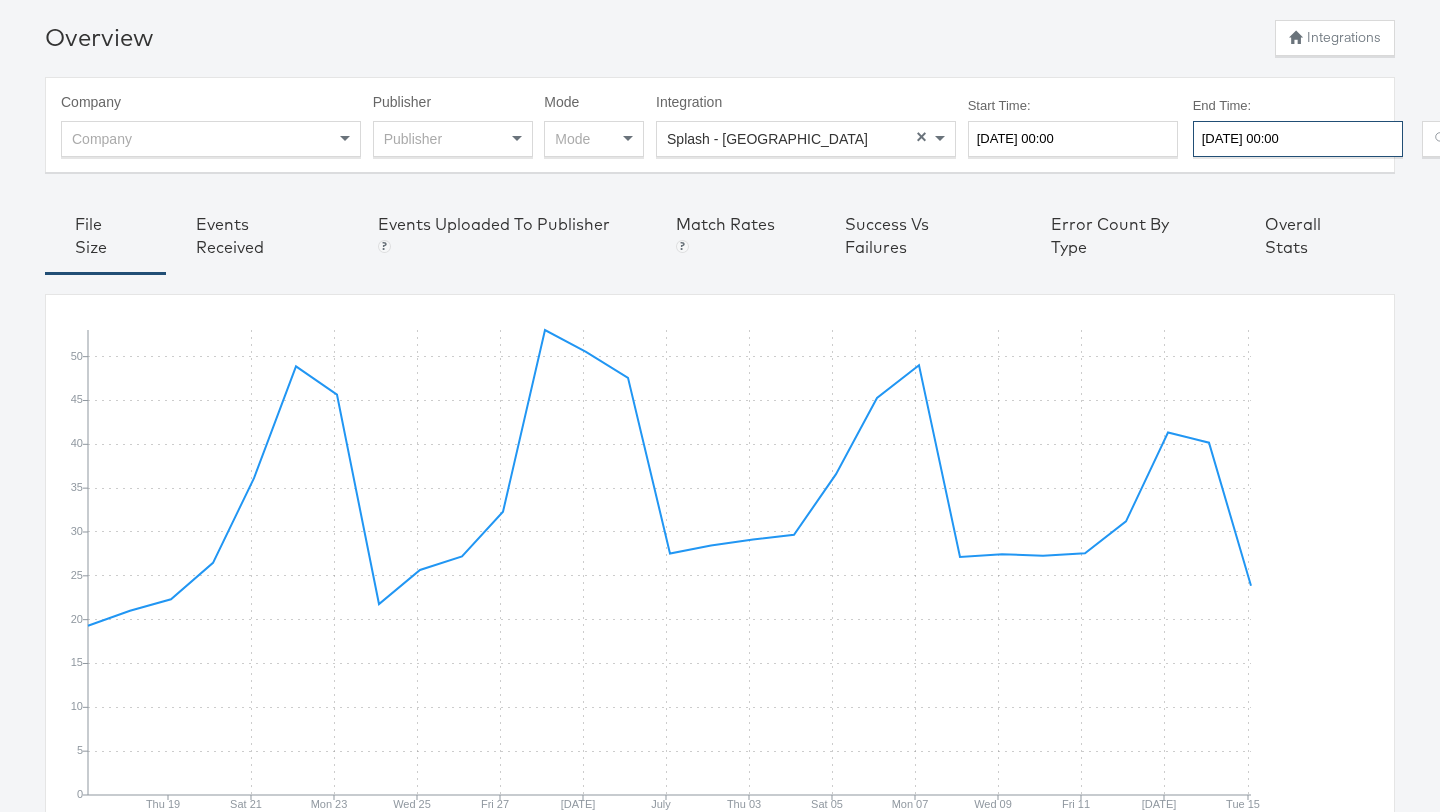 click on "2025-07-17 00:00" at bounding box center (1298, 139) 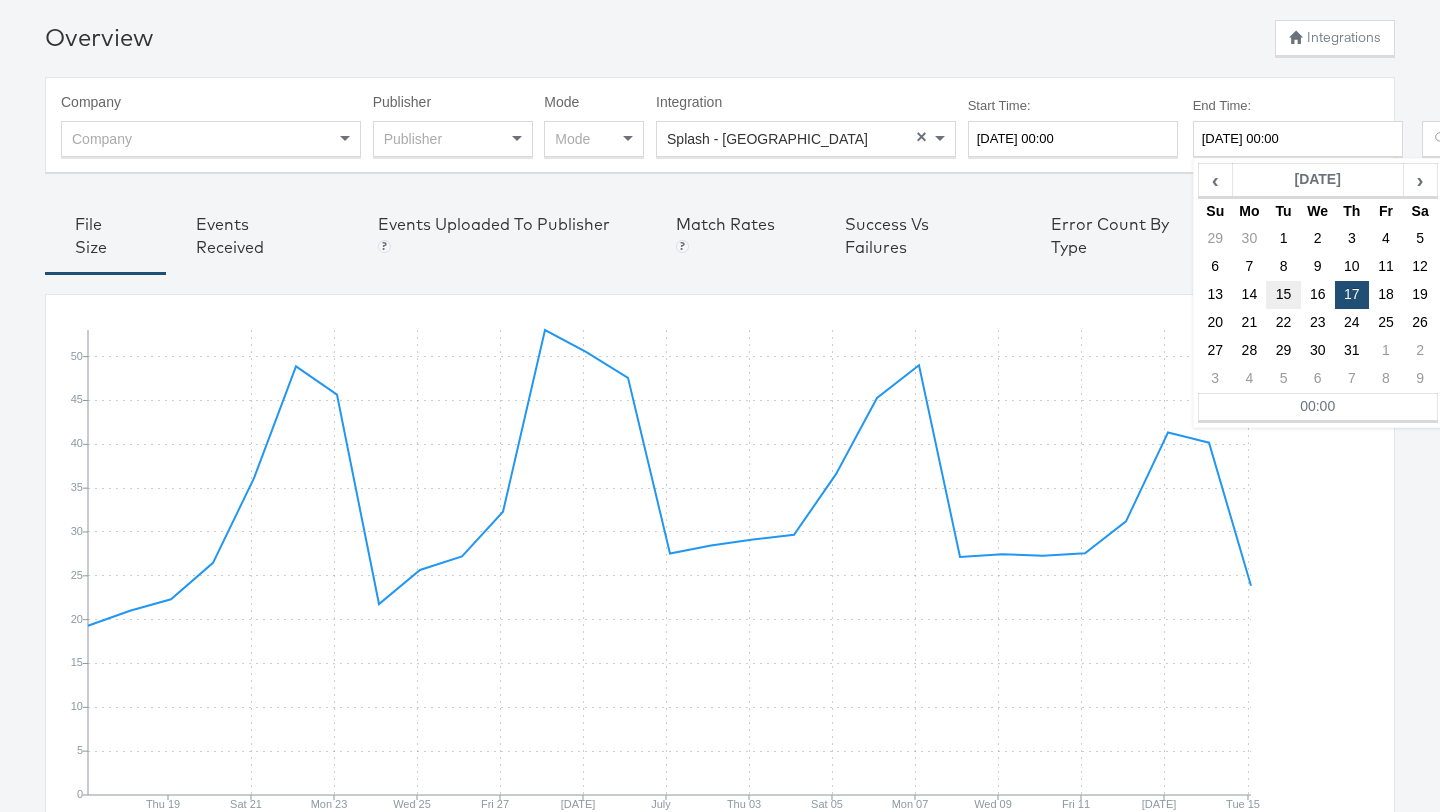 click on "15" at bounding box center [1283, 295] 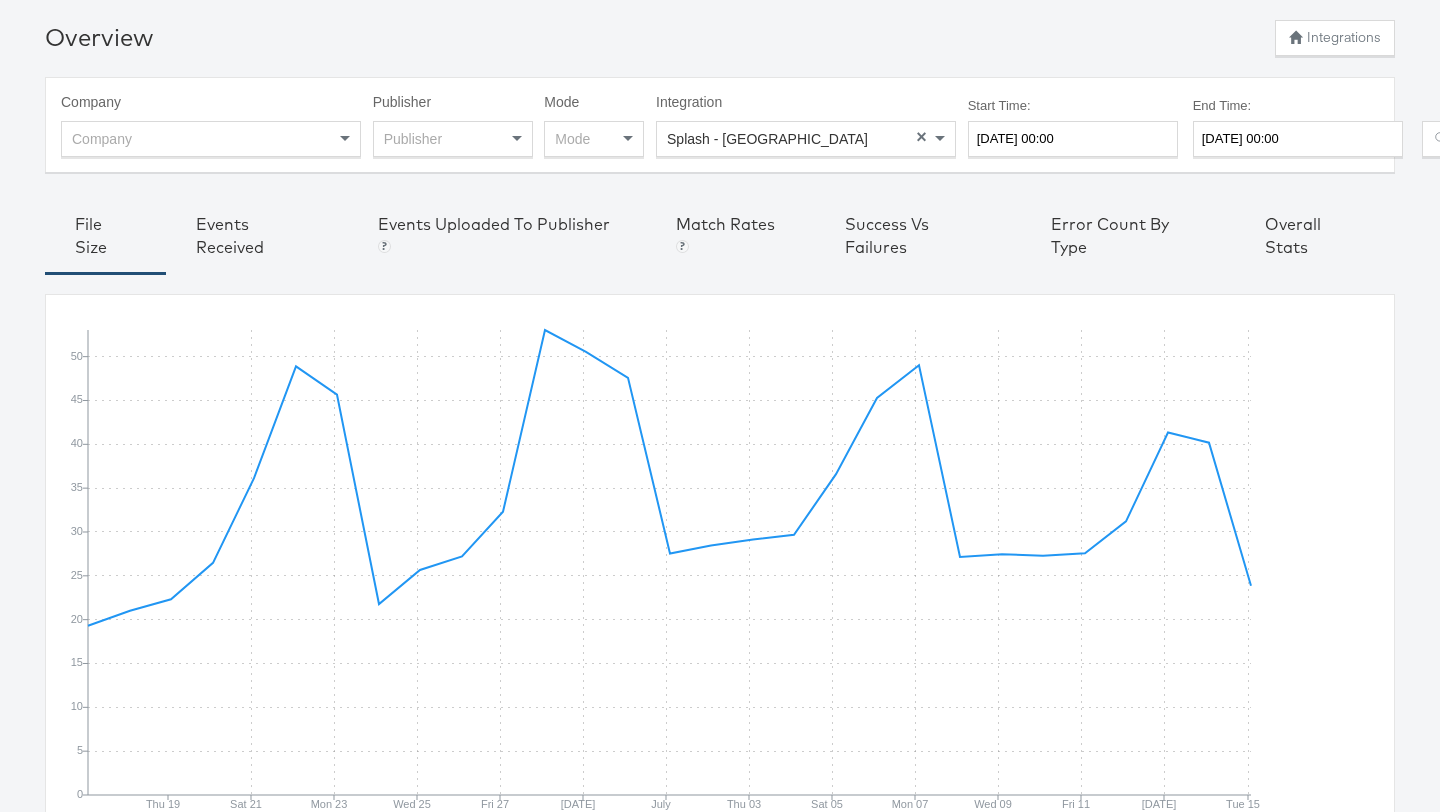 scroll, scrollTop: 69, scrollLeft: 48, axis: both 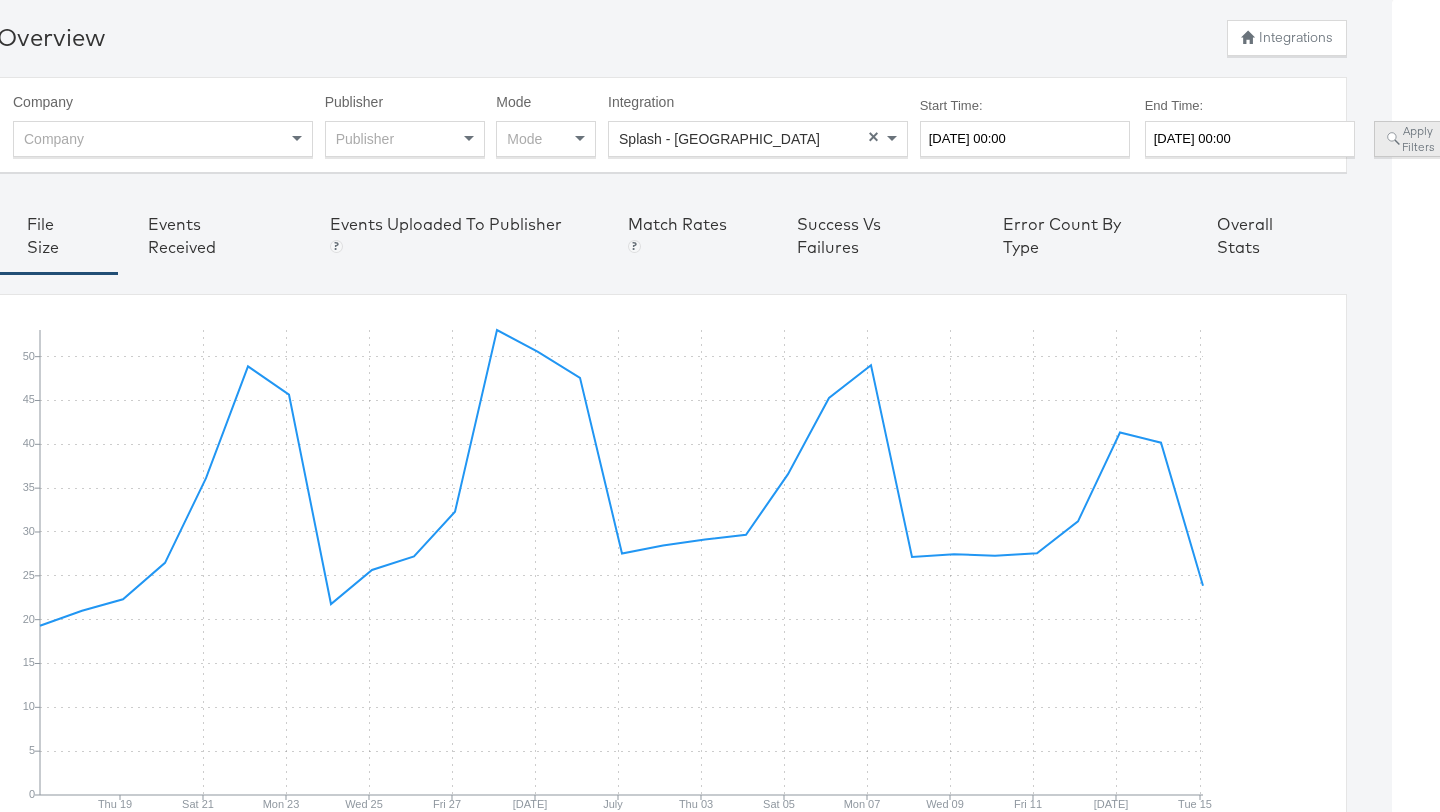 click on "Apply Filters" at bounding box center [1410, 139] 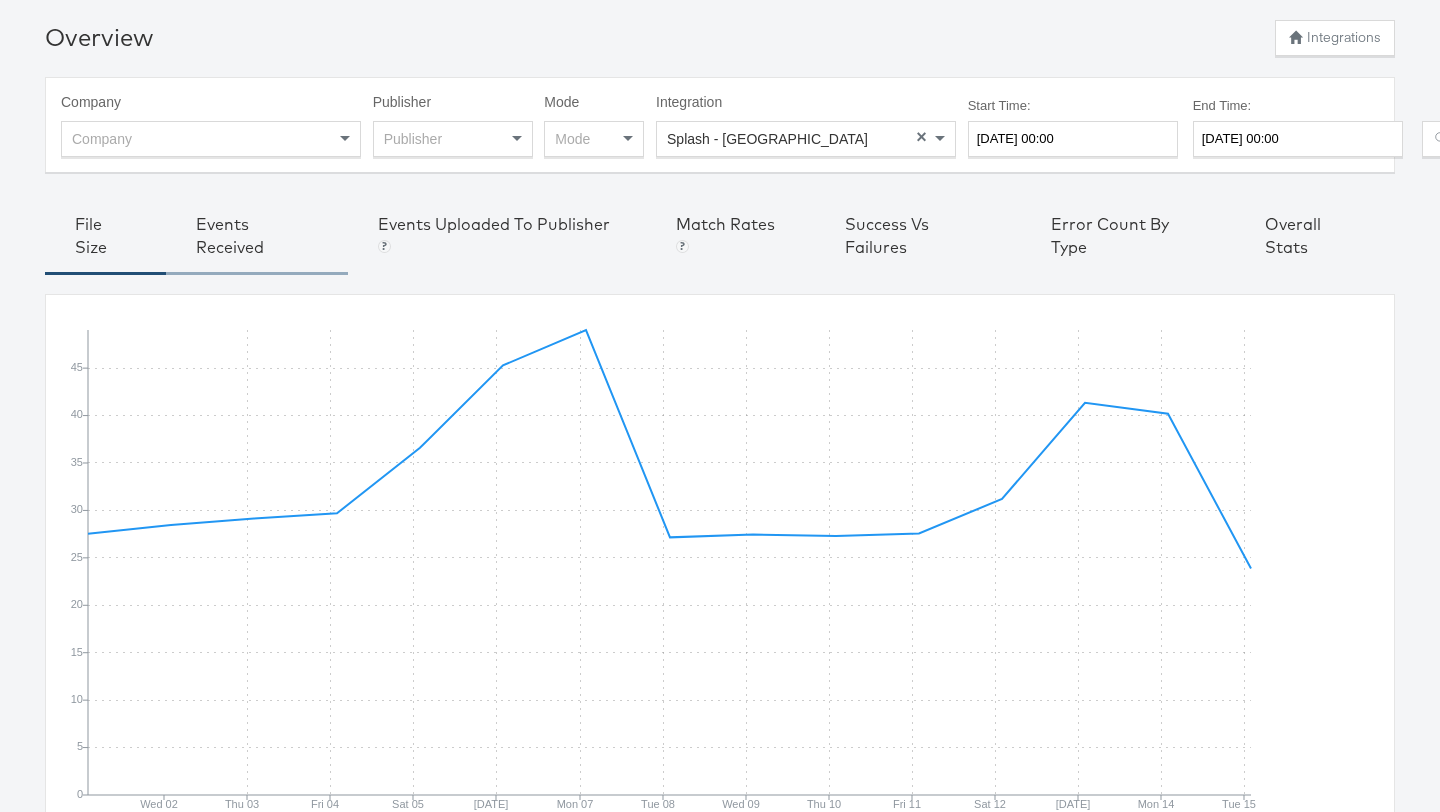 click on "Events Received" at bounding box center [257, 236] 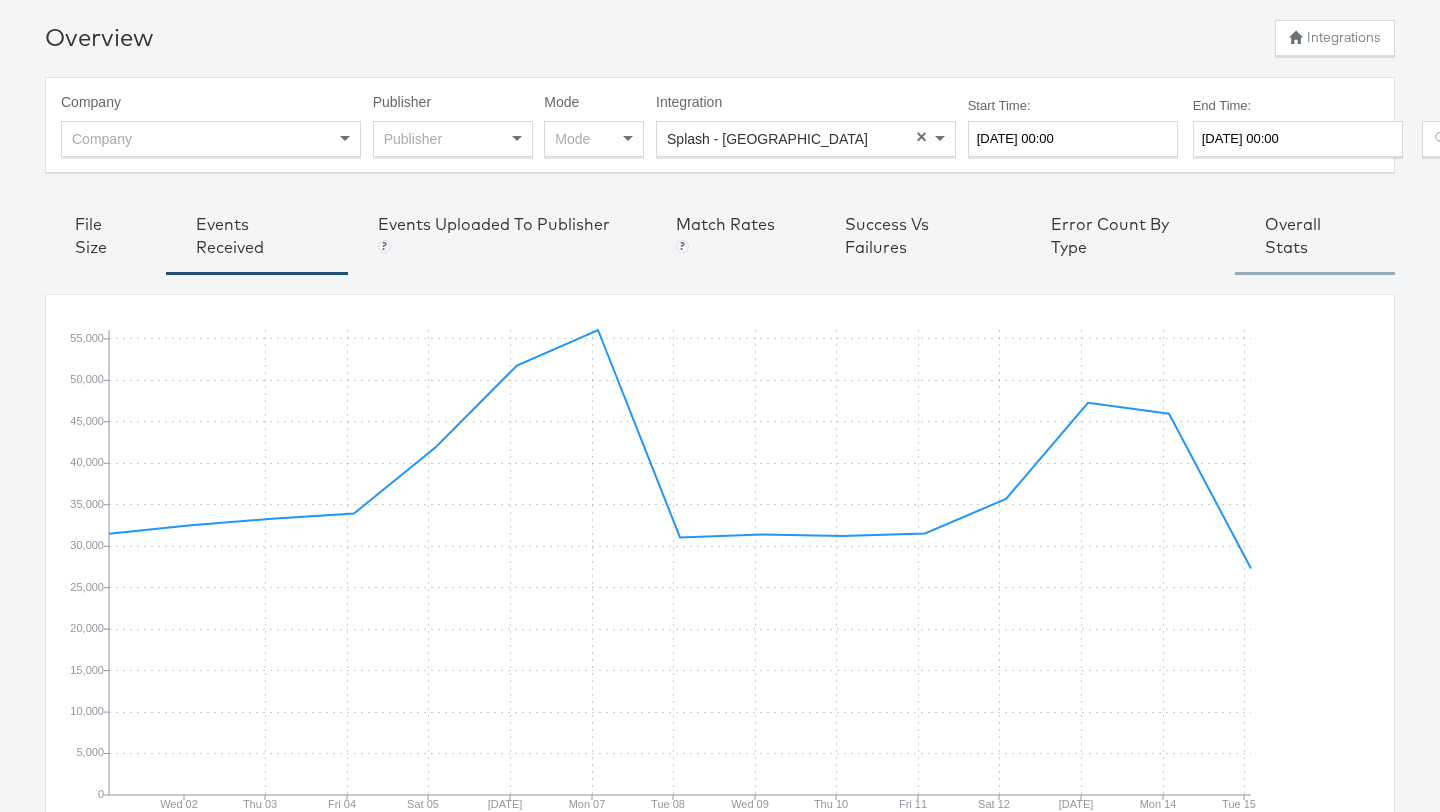 click on "Overall Stats" at bounding box center (1315, 236) 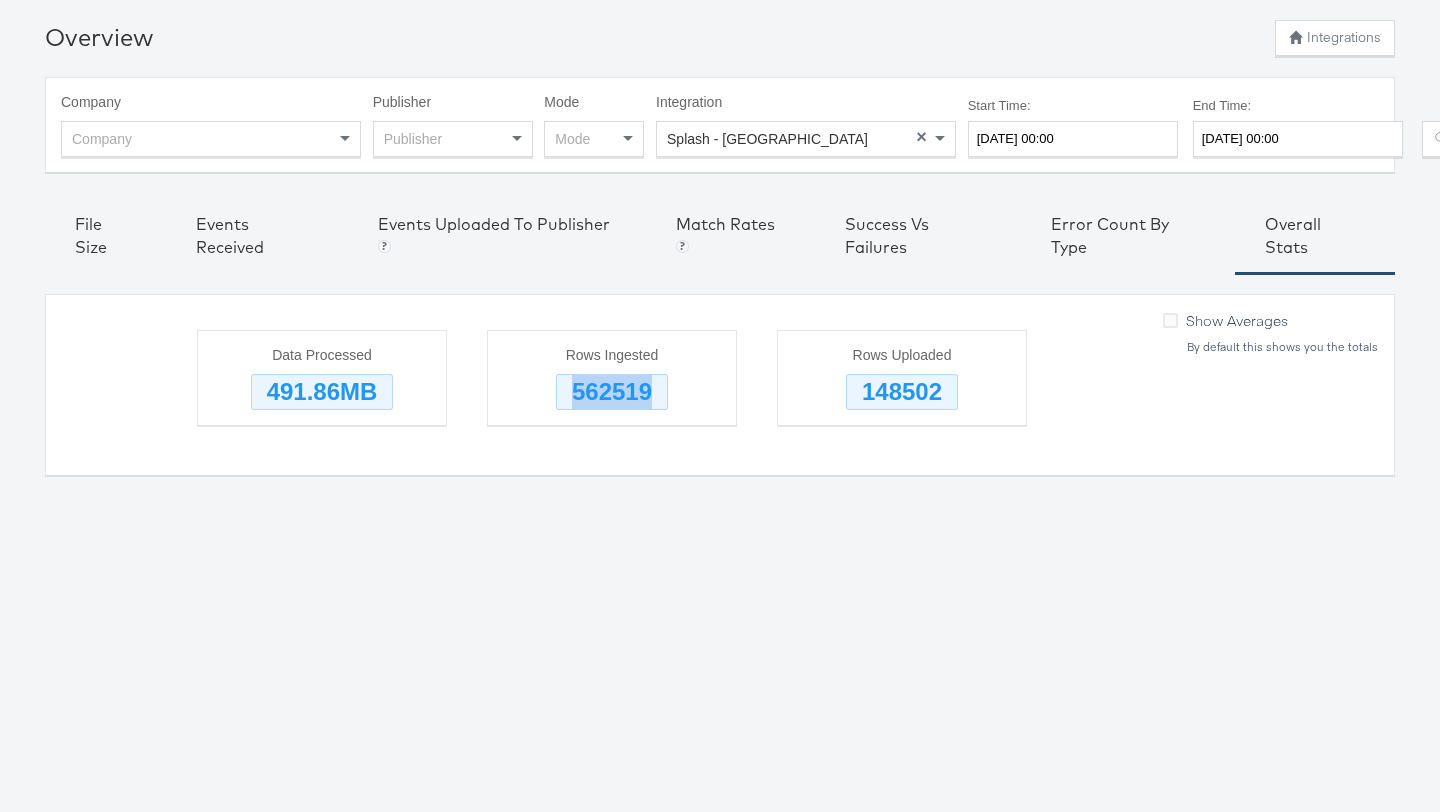 drag, startPoint x: 577, startPoint y: 394, endPoint x: 663, endPoint y: 398, distance: 86.09297 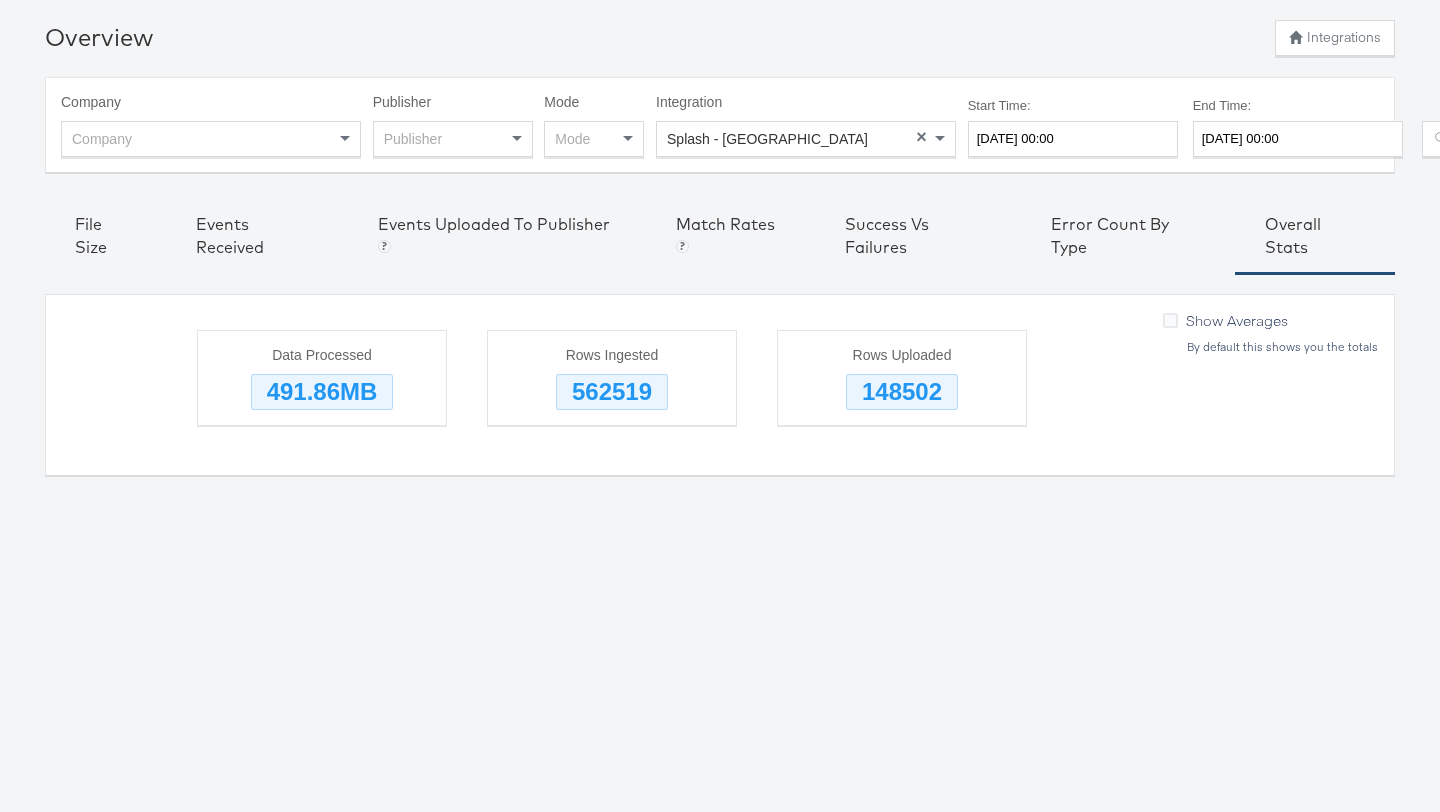 click on "148502" at bounding box center (902, 392) 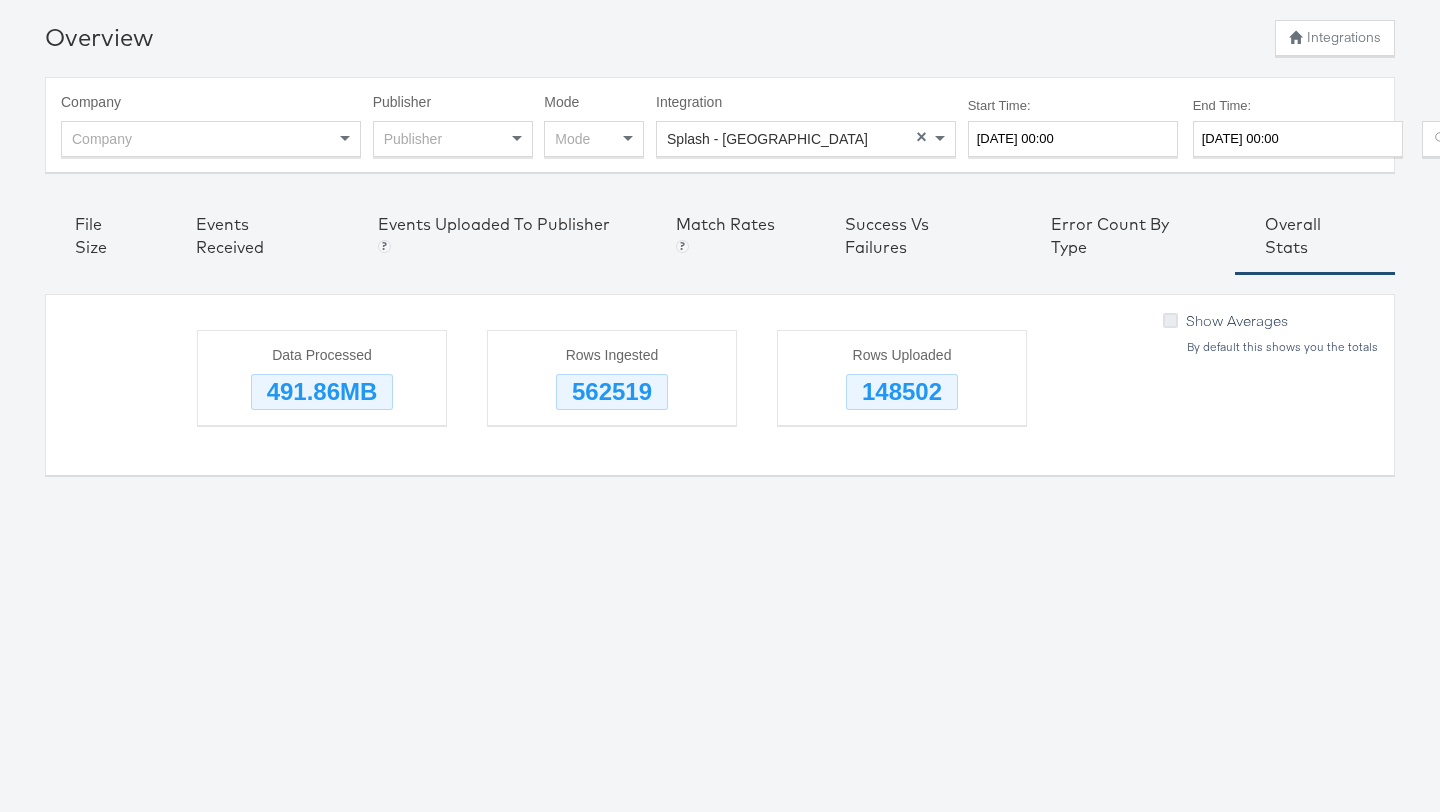 click at bounding box center (1170, 320) 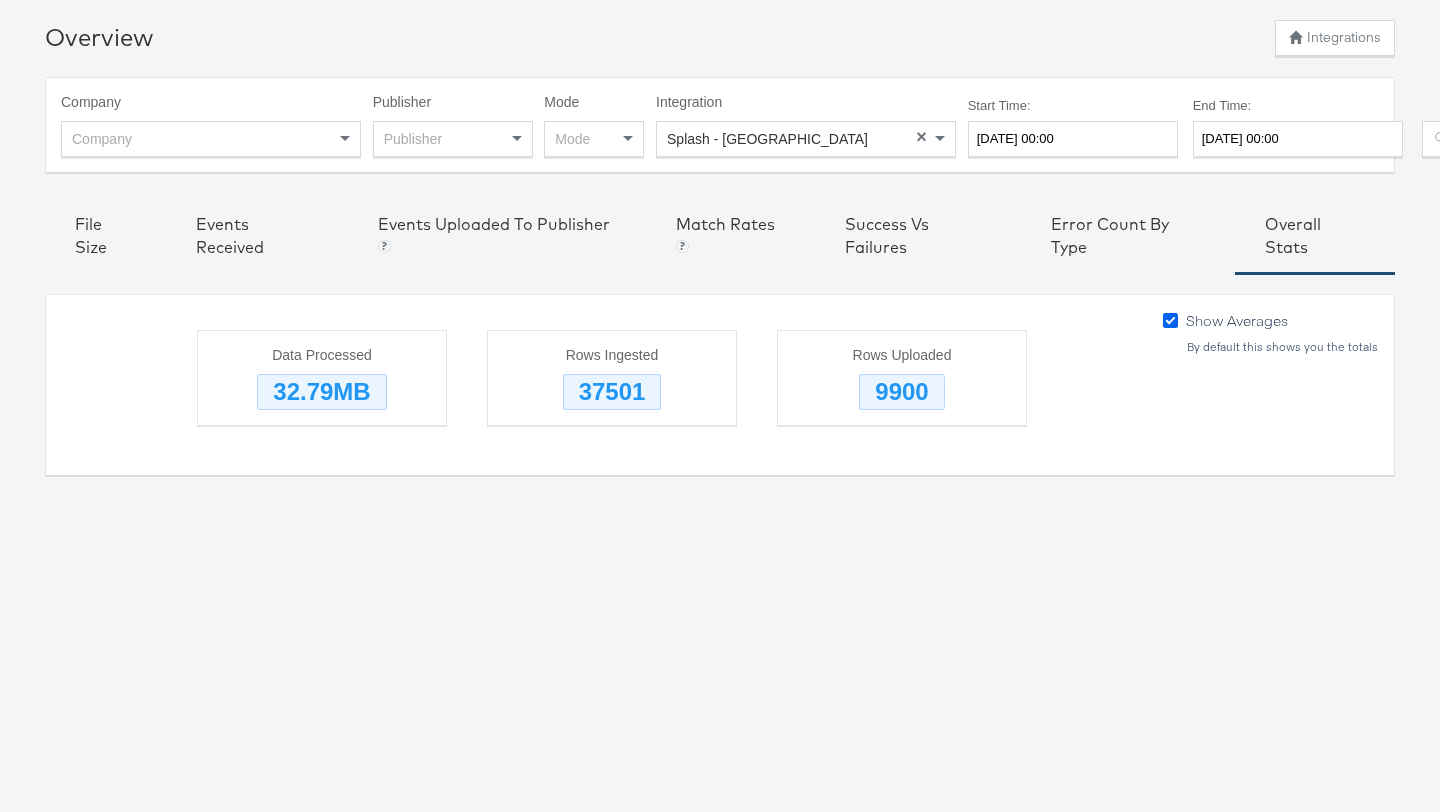click at bounding box center (1170, 320) 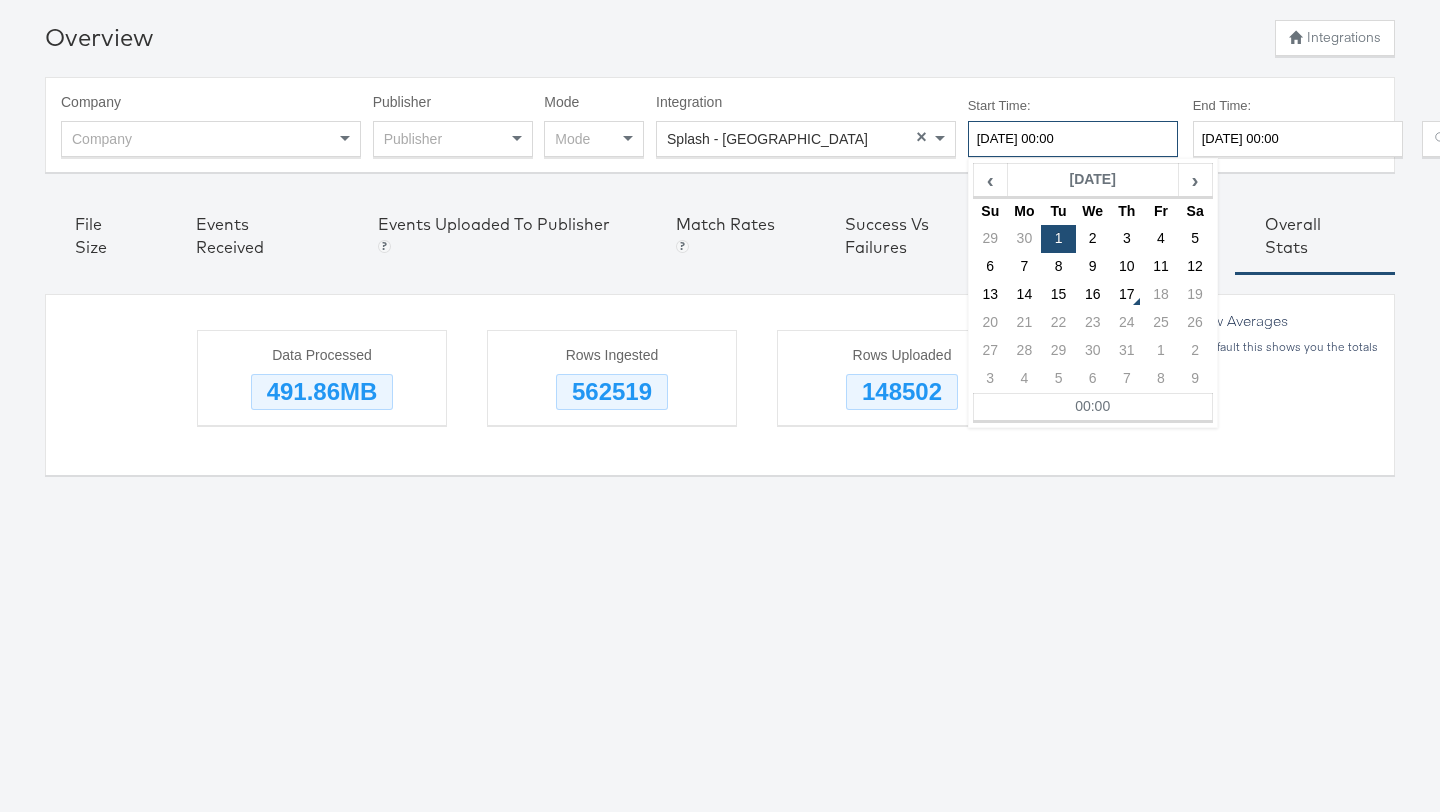 click on "2025-07-01 00:00" at bounding box center [1073, 139] 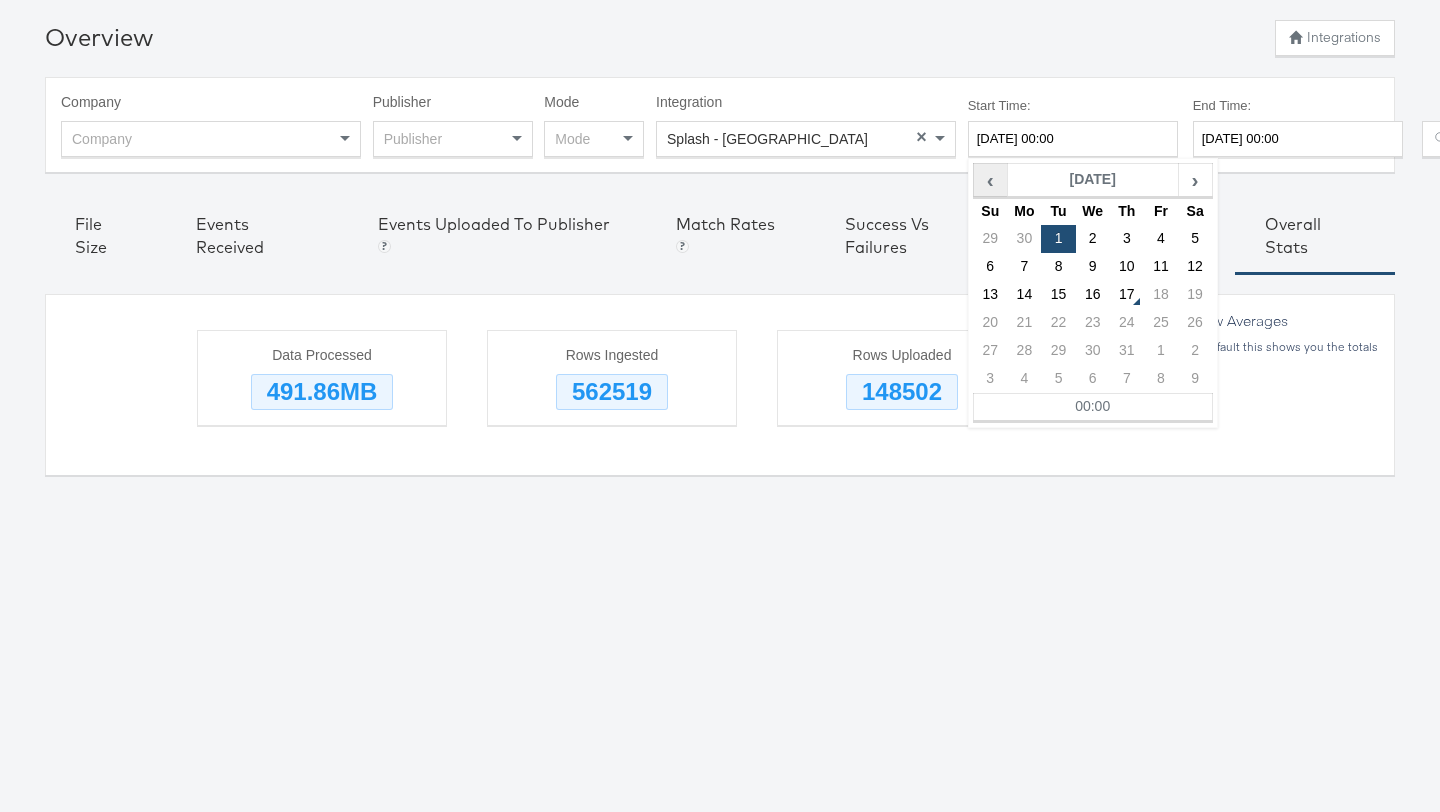 click on "‹" at bounding box center [990, 180] 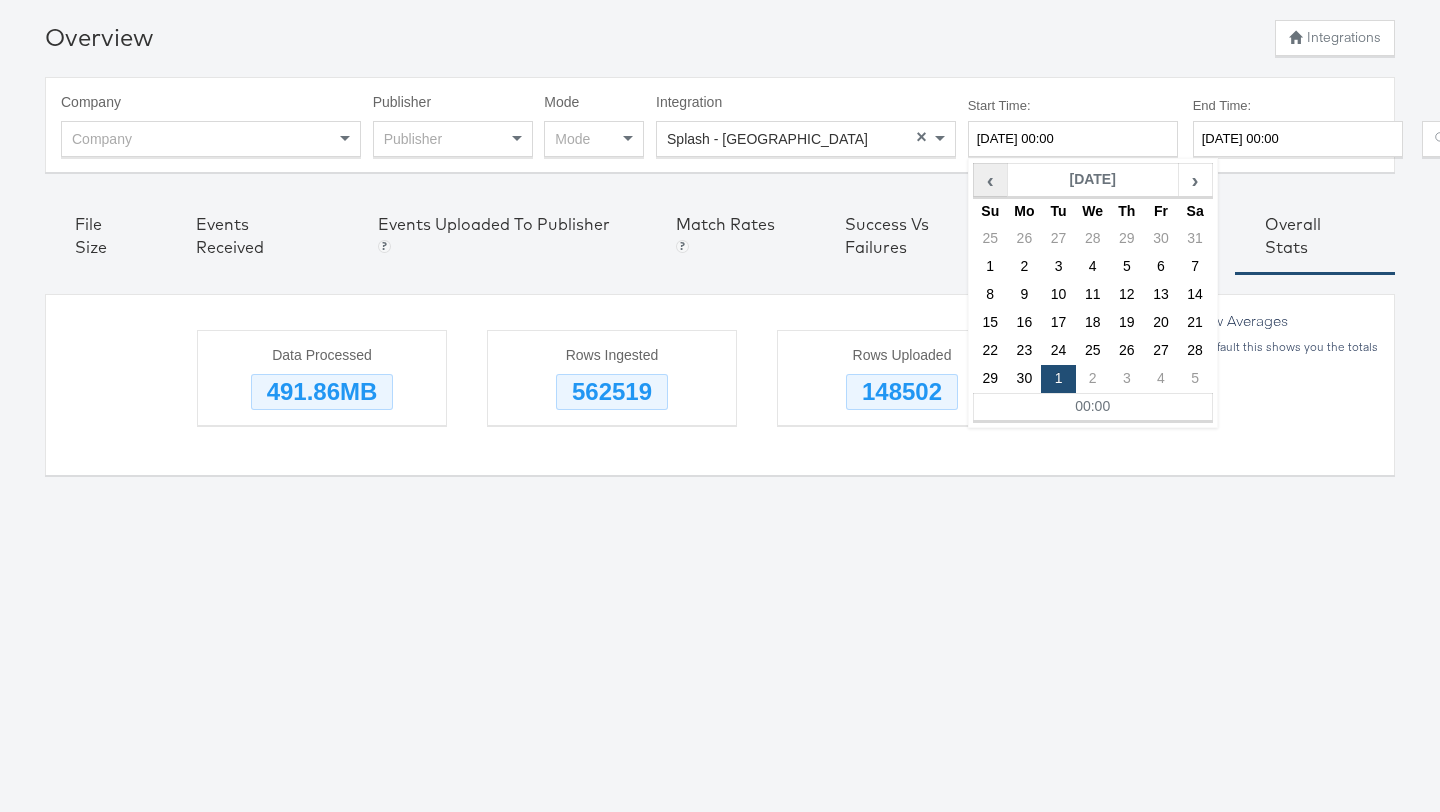 click on "‹" at bounding box center (990, 180) 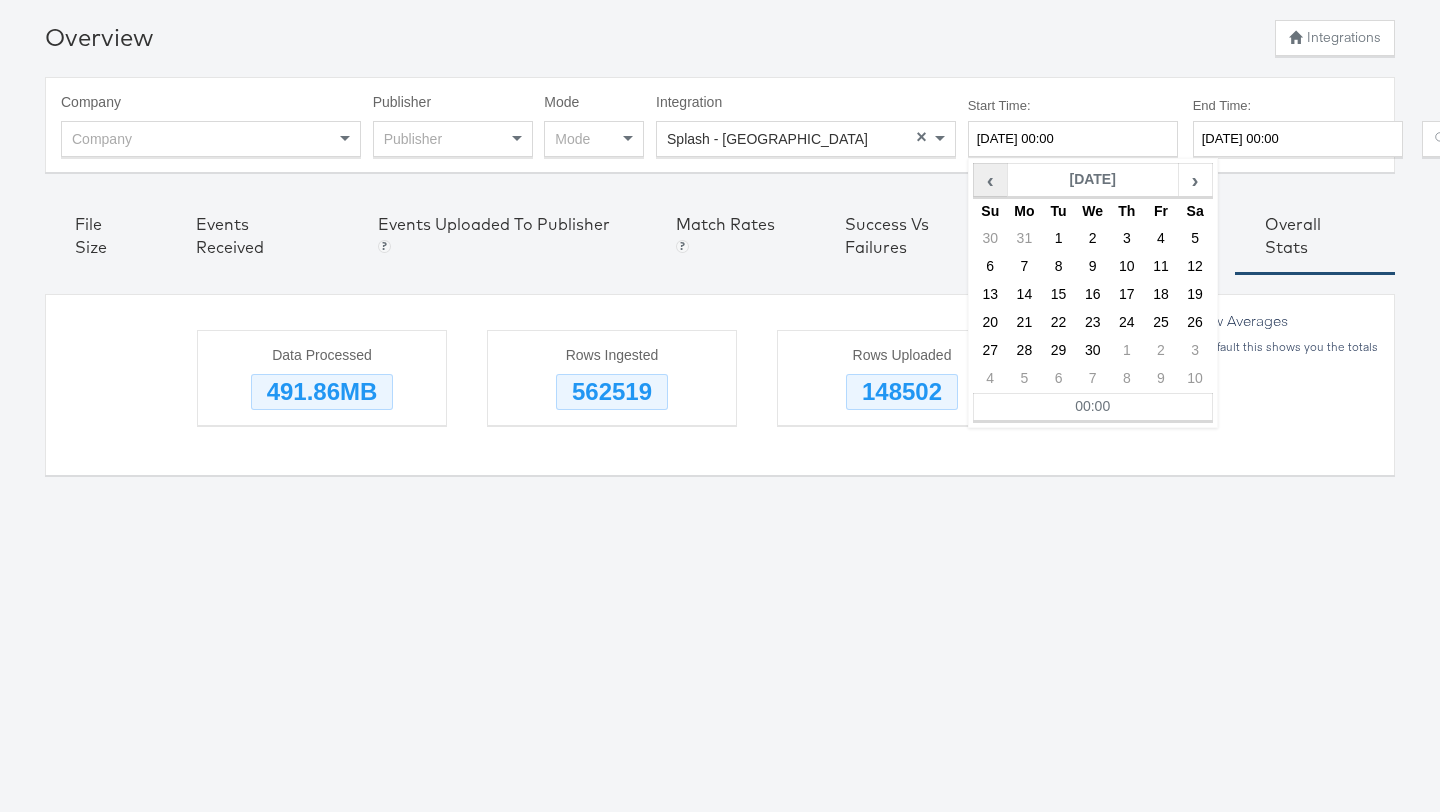 click on "‹" at bounding box center [990, 180] 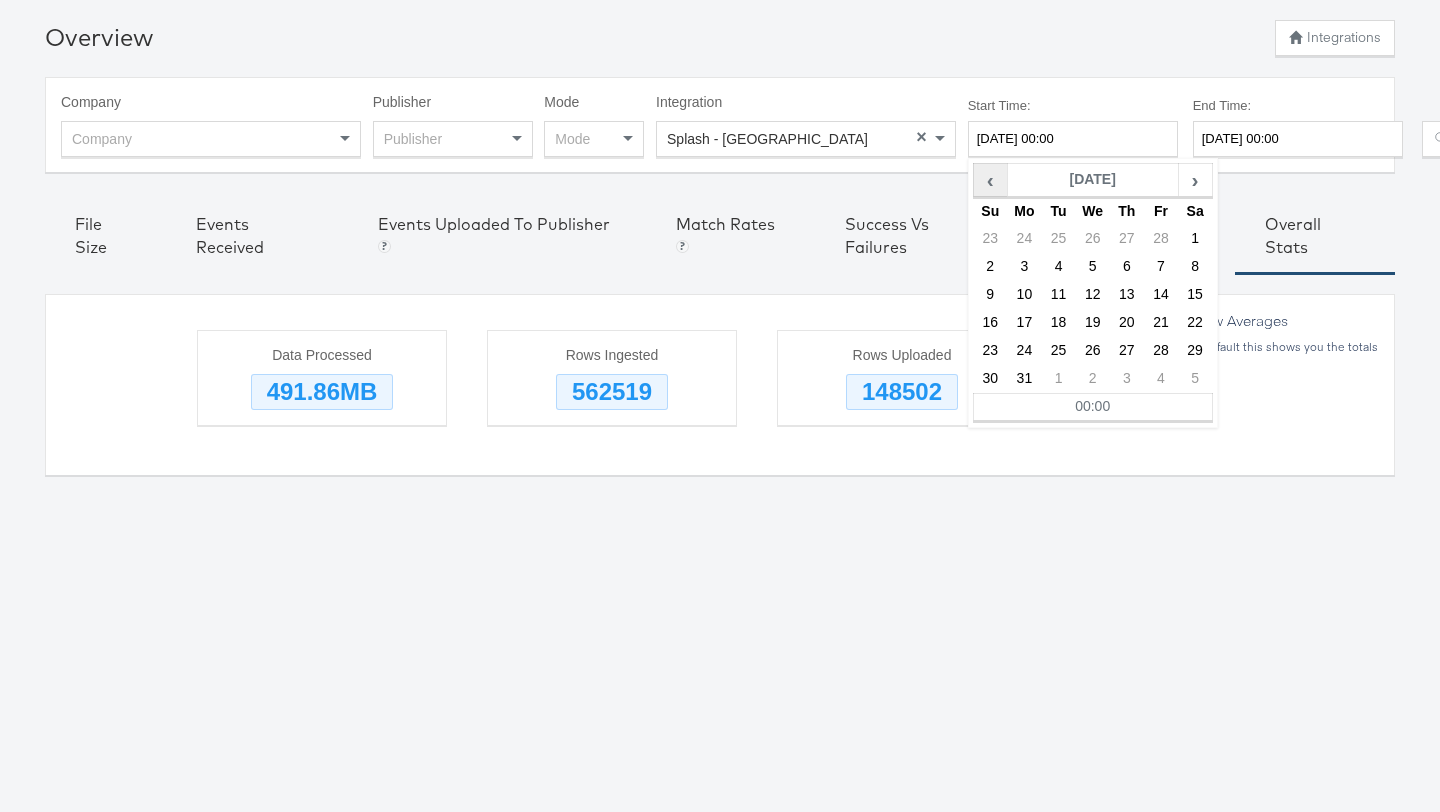 click on "‹" at bounding box center [990, 180] 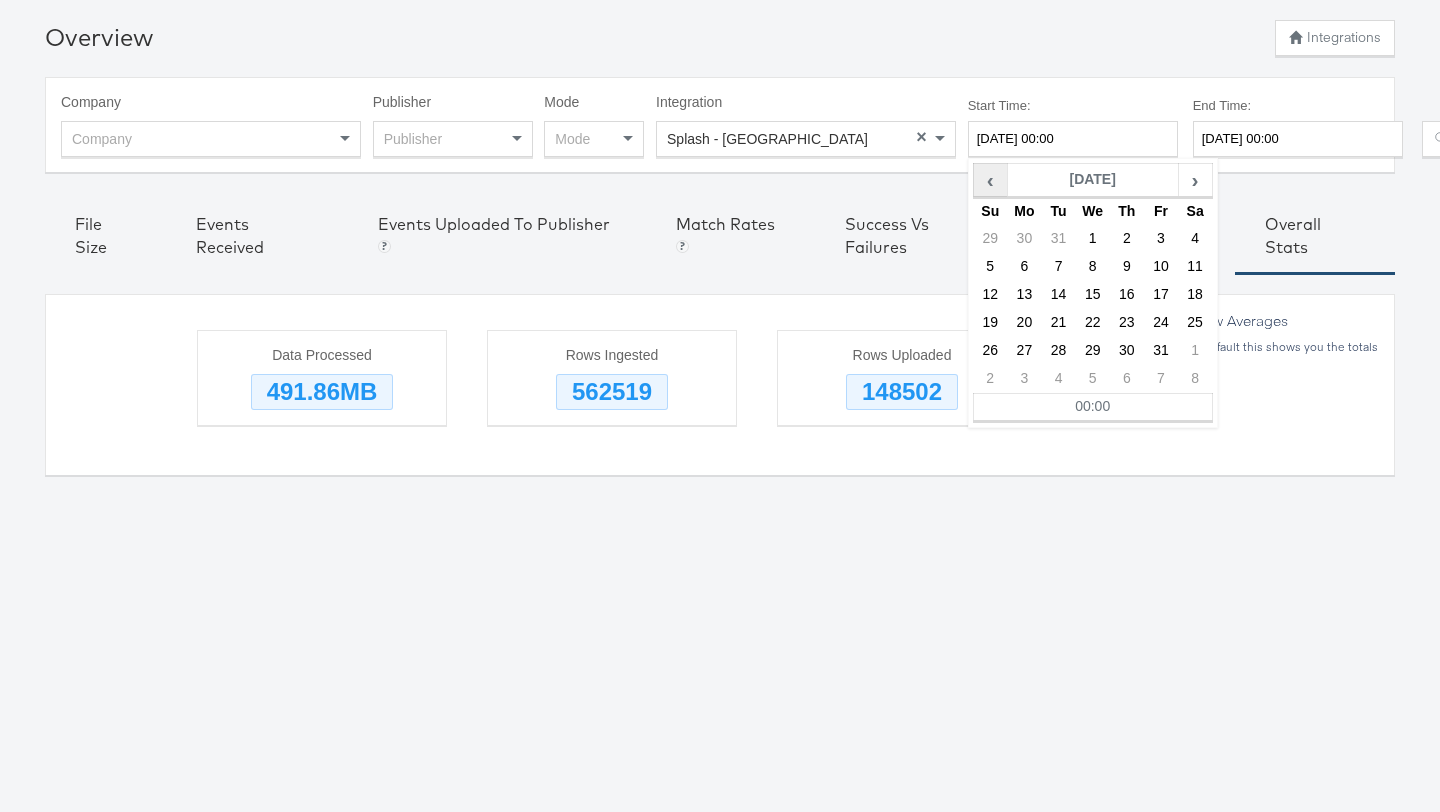 click on "‹" at bounding box center (990, 180) 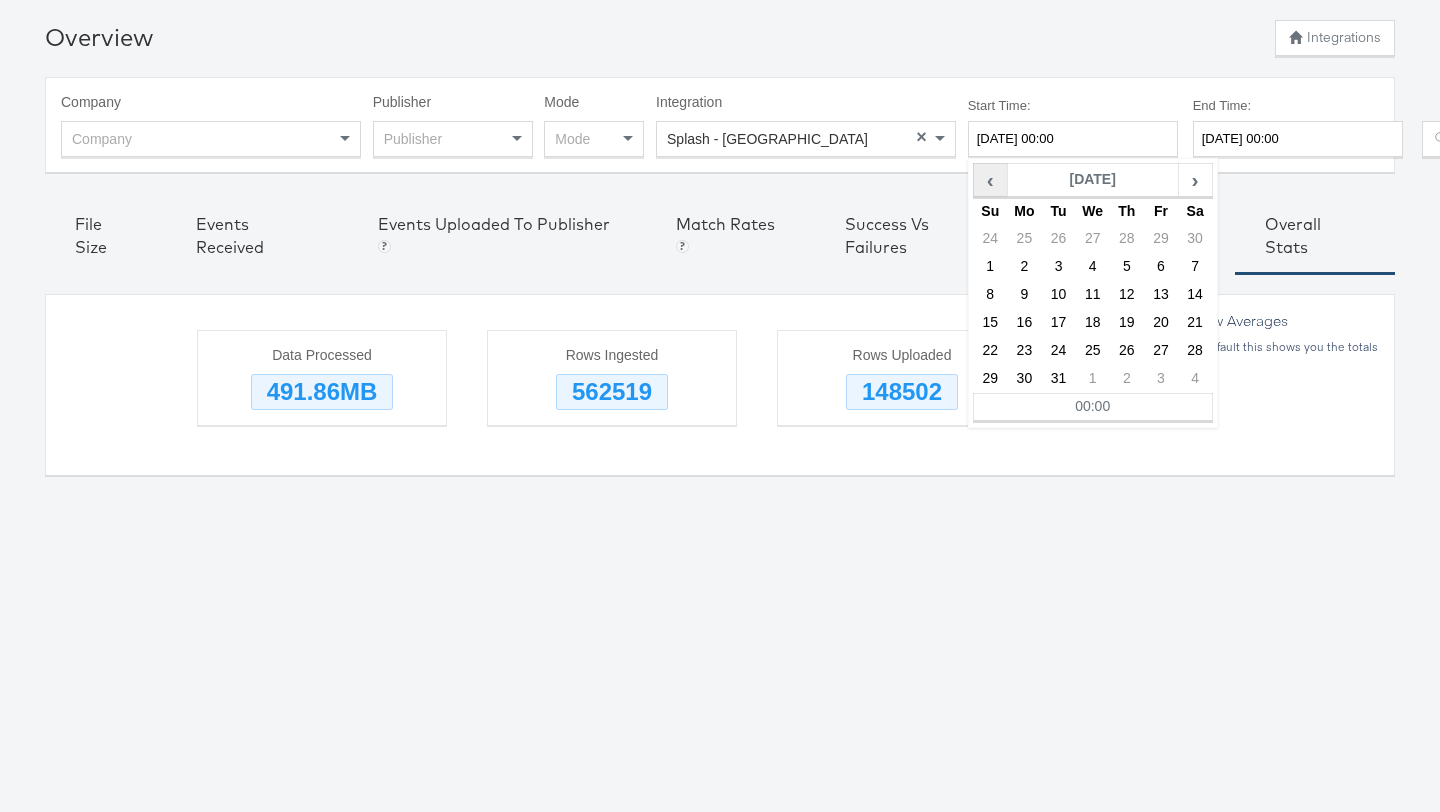click on "‹" at bounding box center [990, 180] 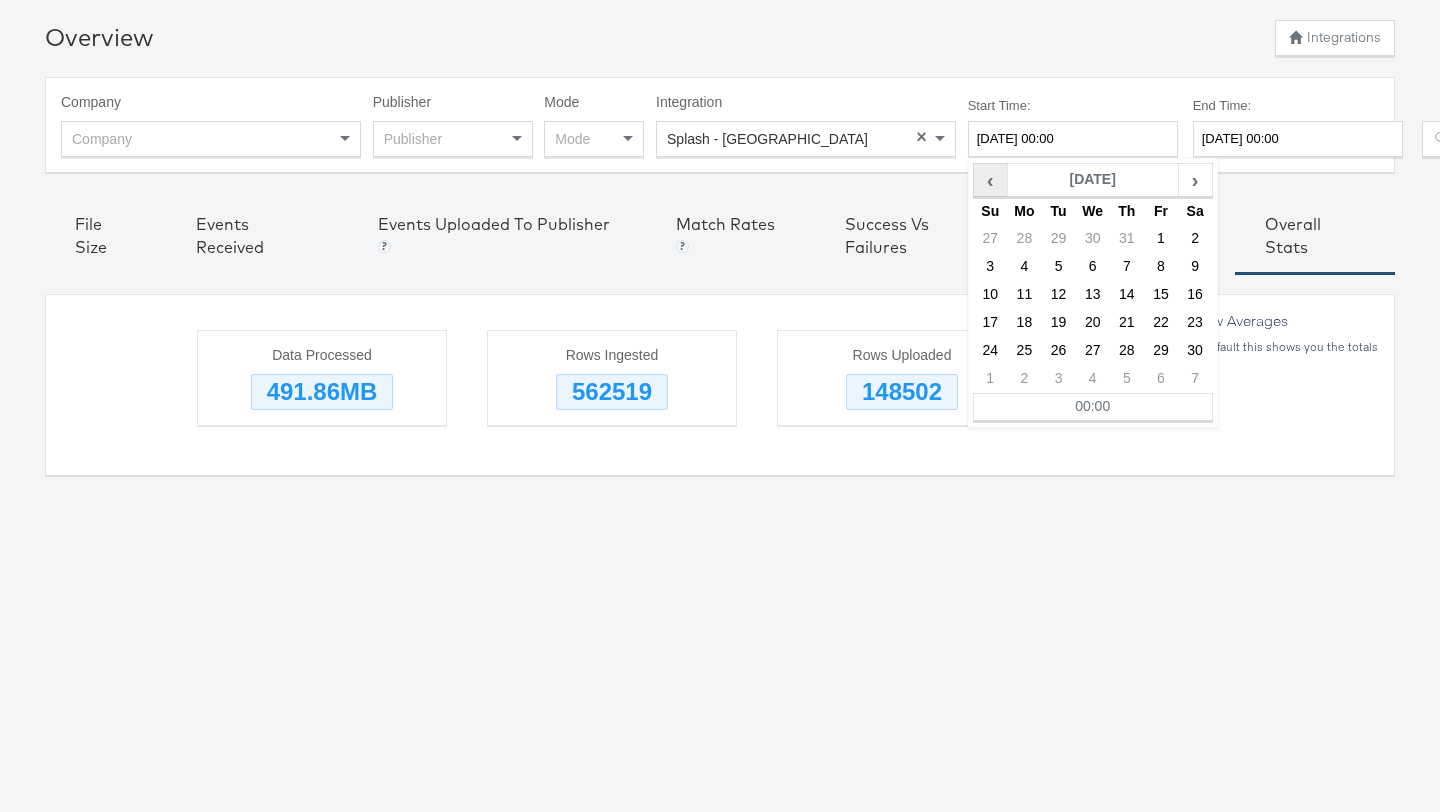 click on "‹" at bounding box center (990, 180) 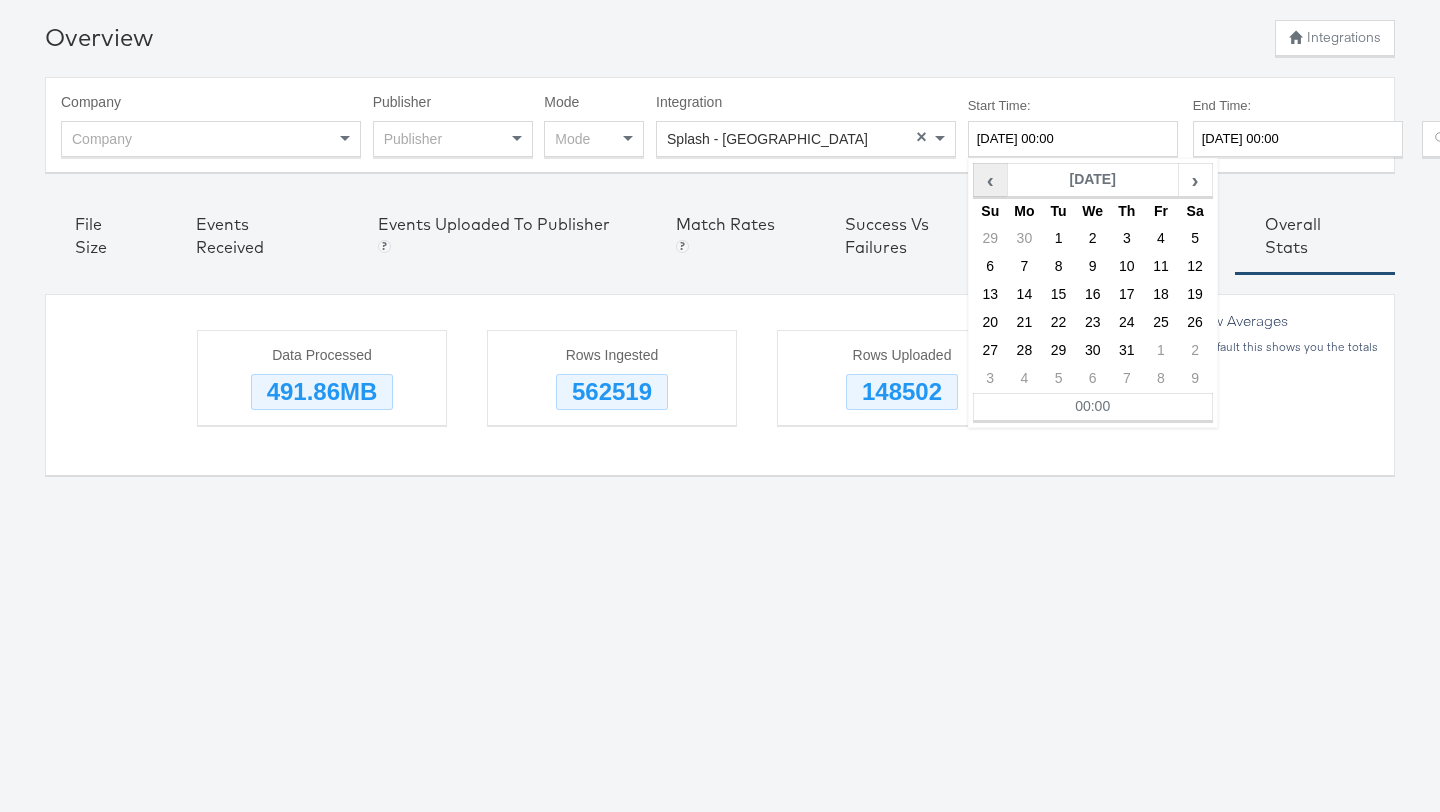 click on "‹" at bounding box center (990, 180) 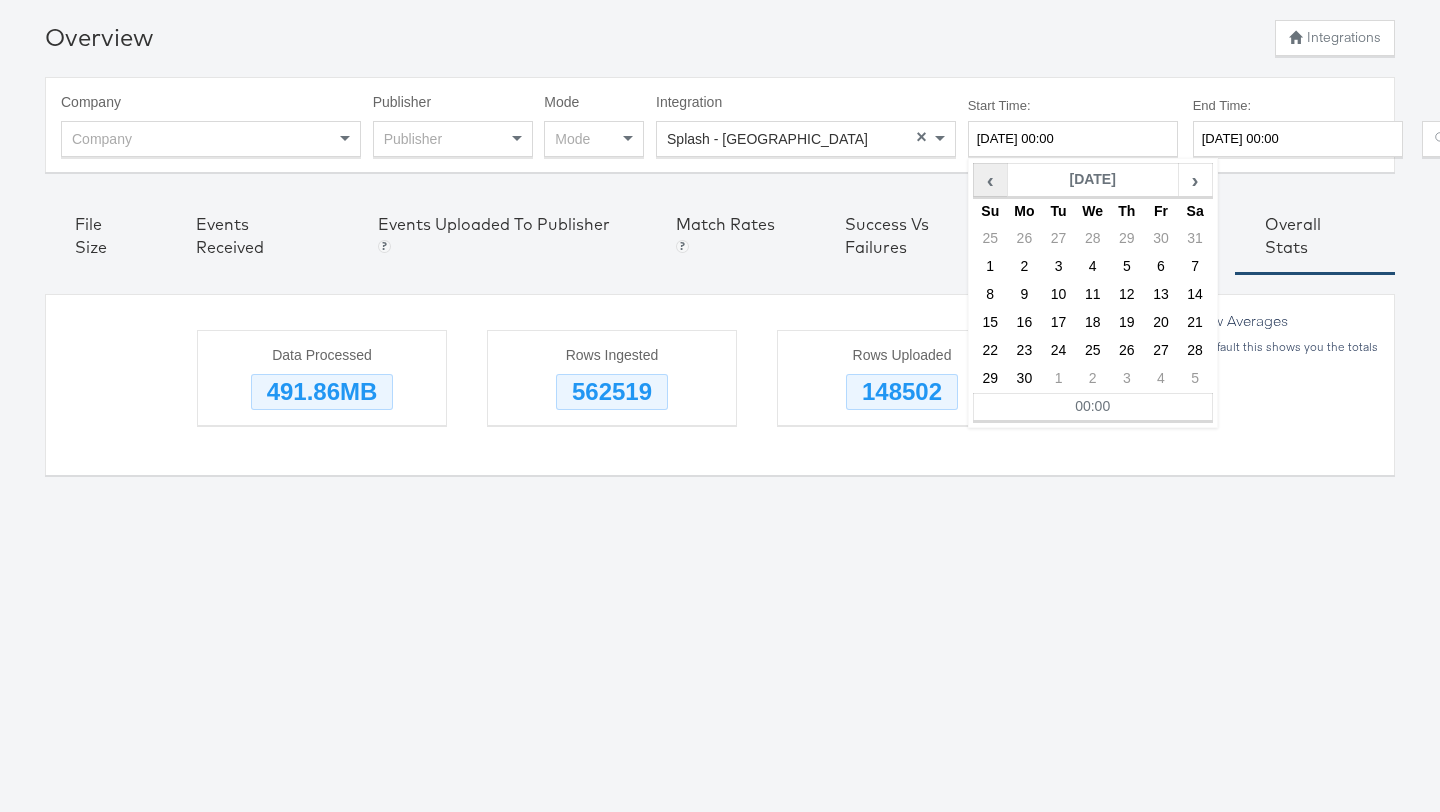 click on "‹" at bounding box center [990, 180] 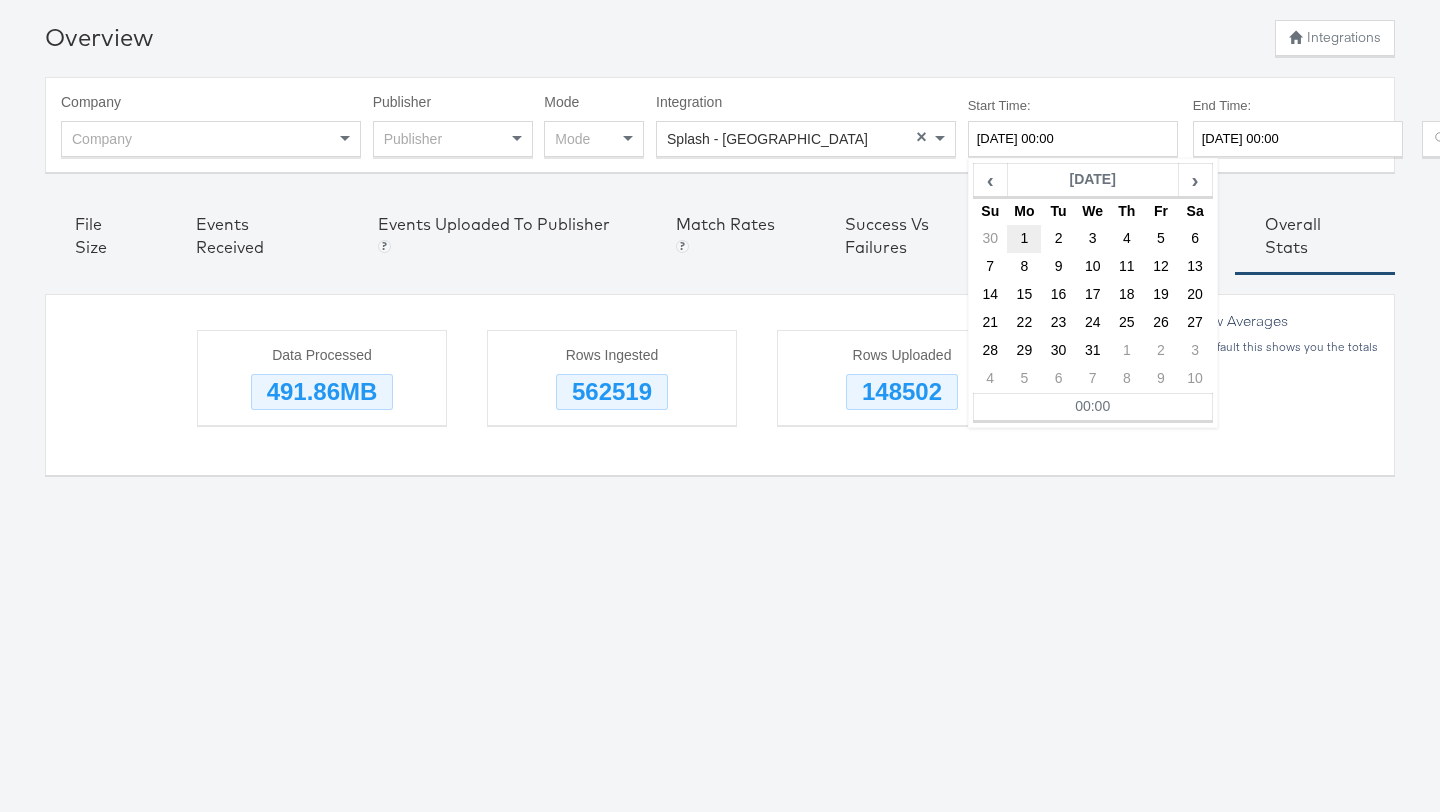 click on "1" at bounding box center (1024, 239) 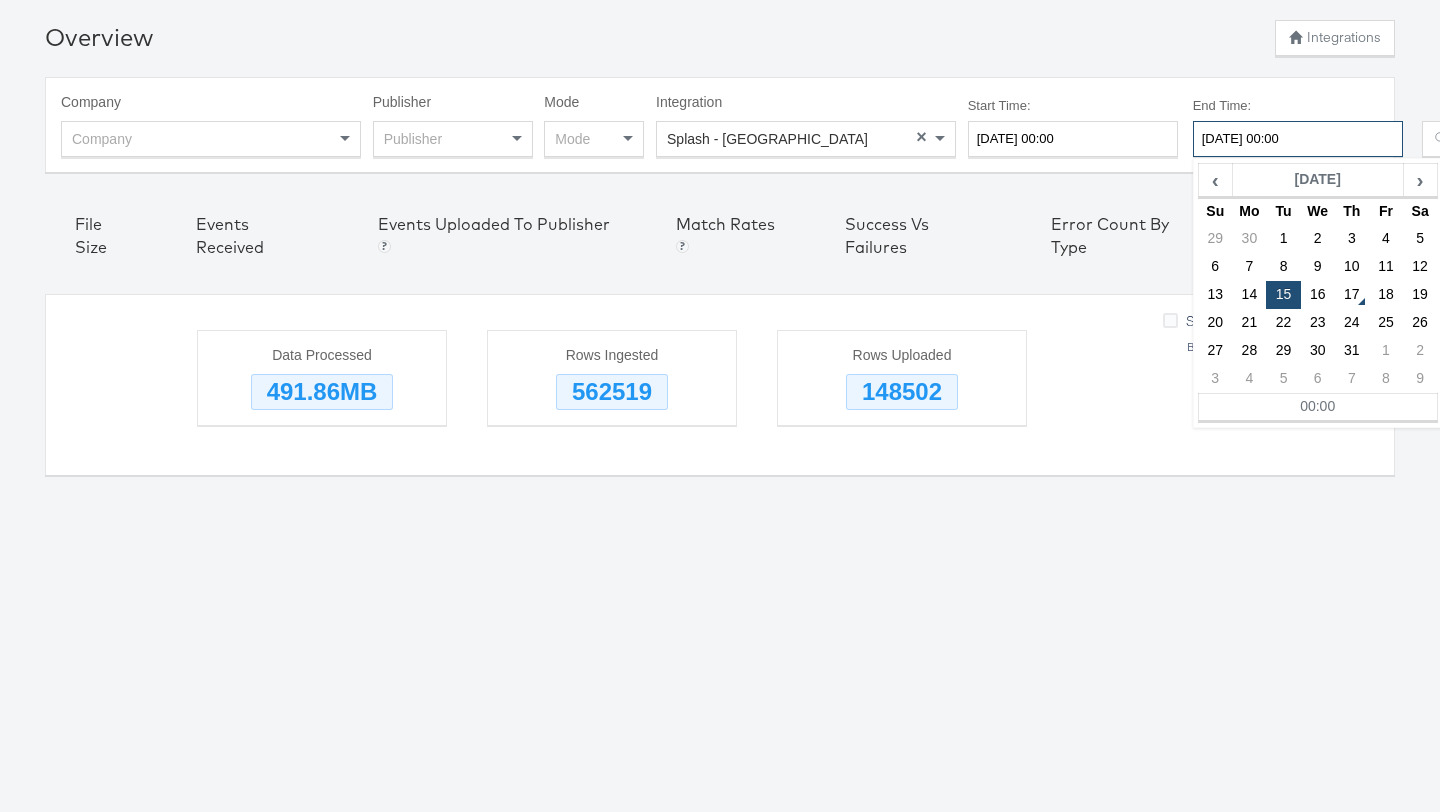 click on "2025-07-15 00:00" at bounding box center [1298, 139] 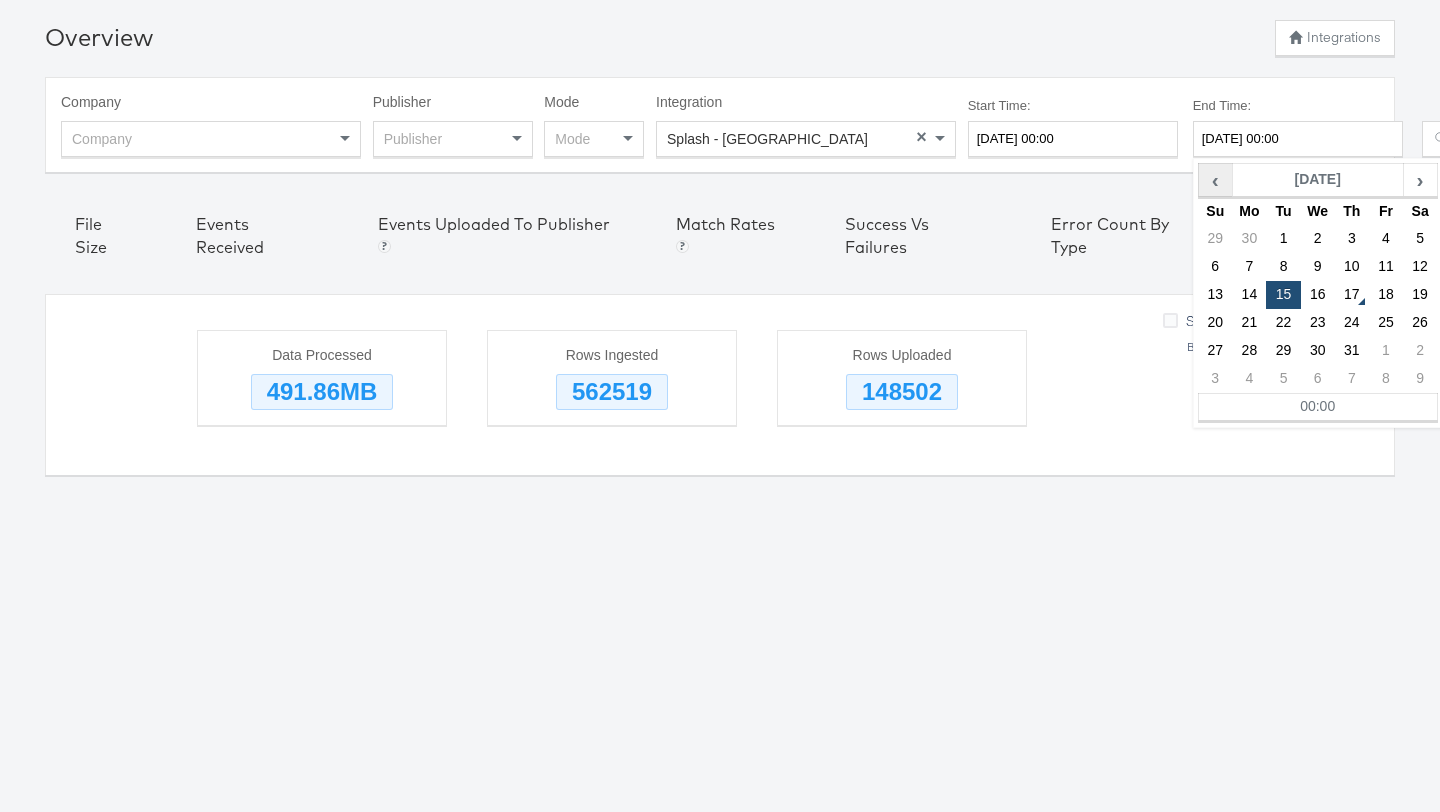 click on "‹" at bounding box center [1215, 180] 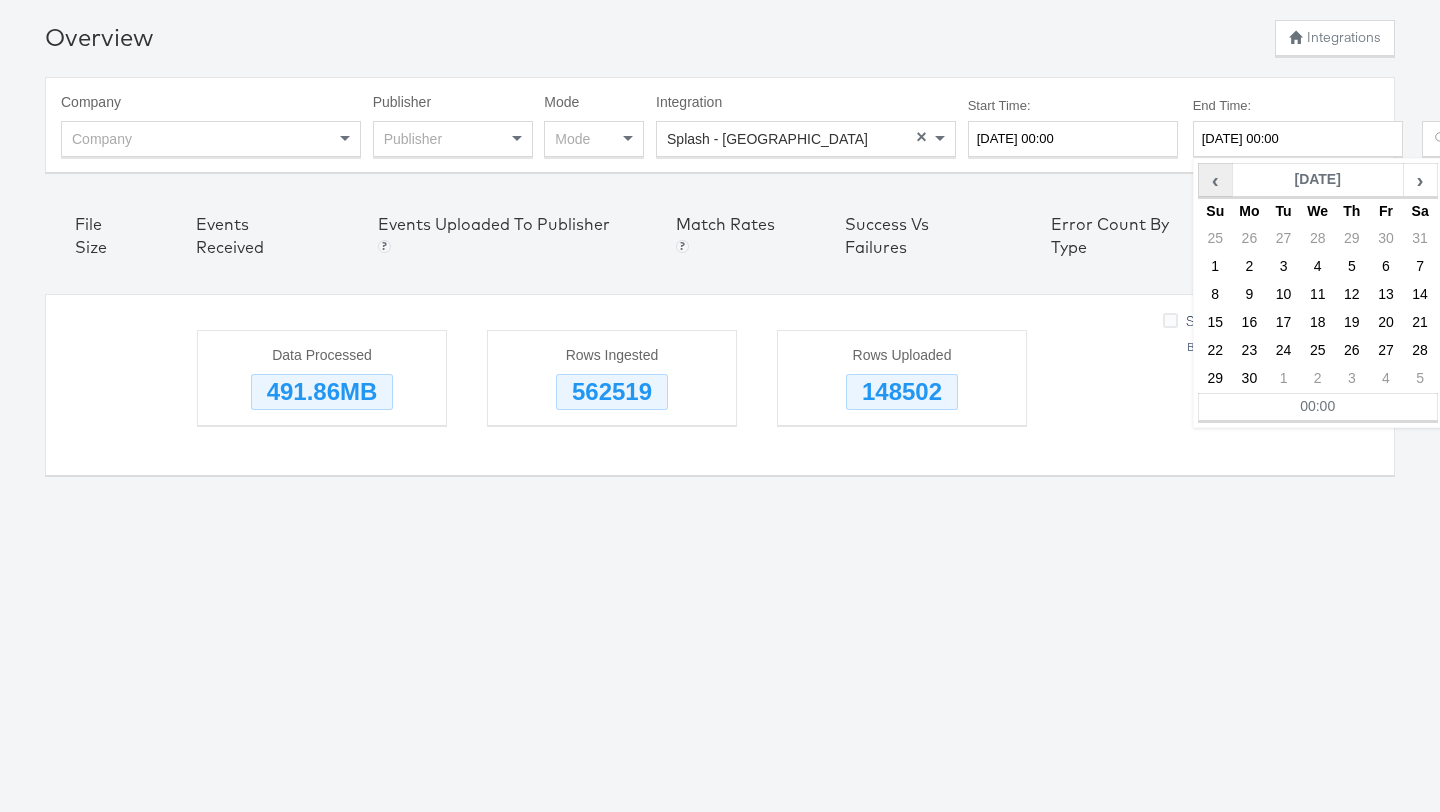 click on "‹" at bounding box center (1215, 180) 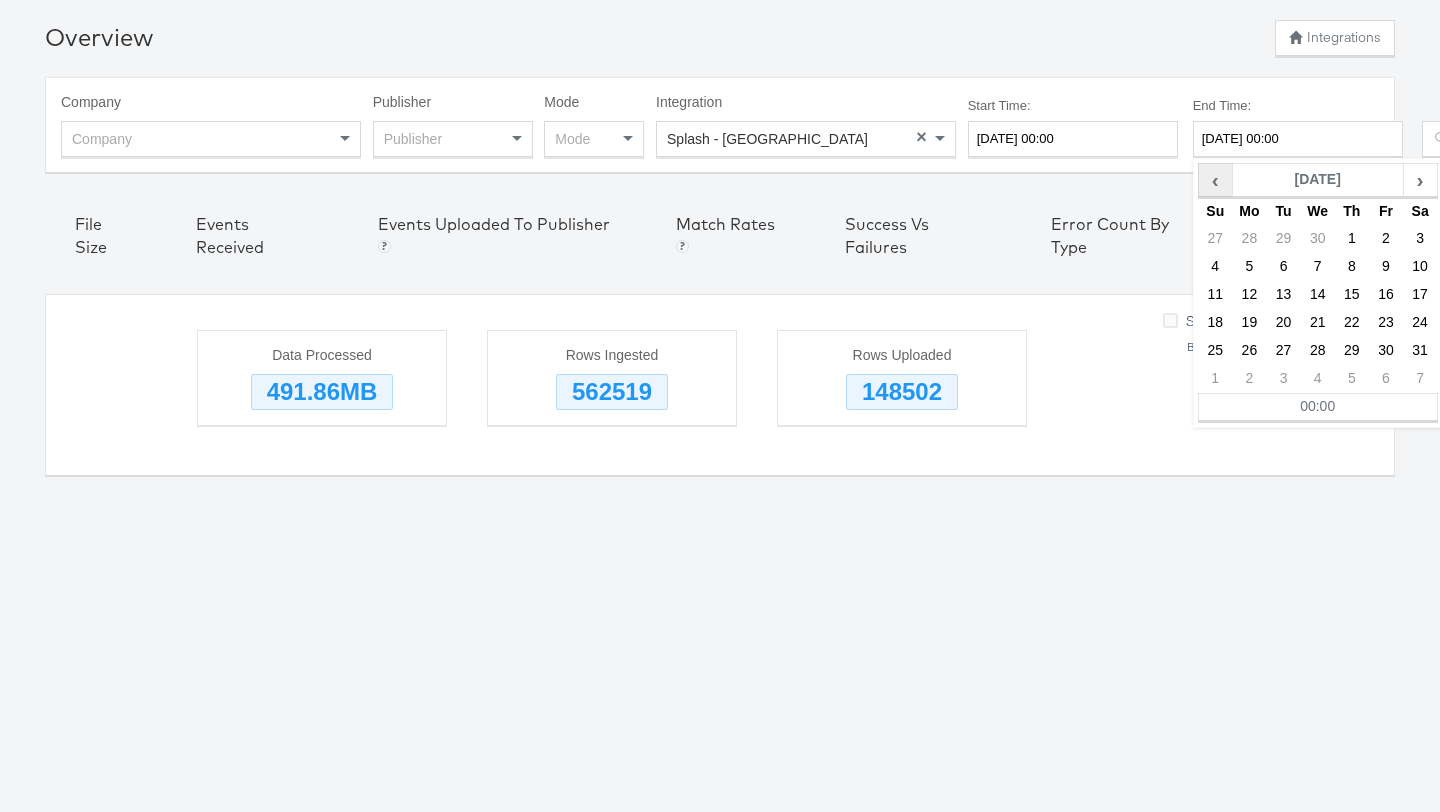 click on "‹" at bounding box center [1215, 180] 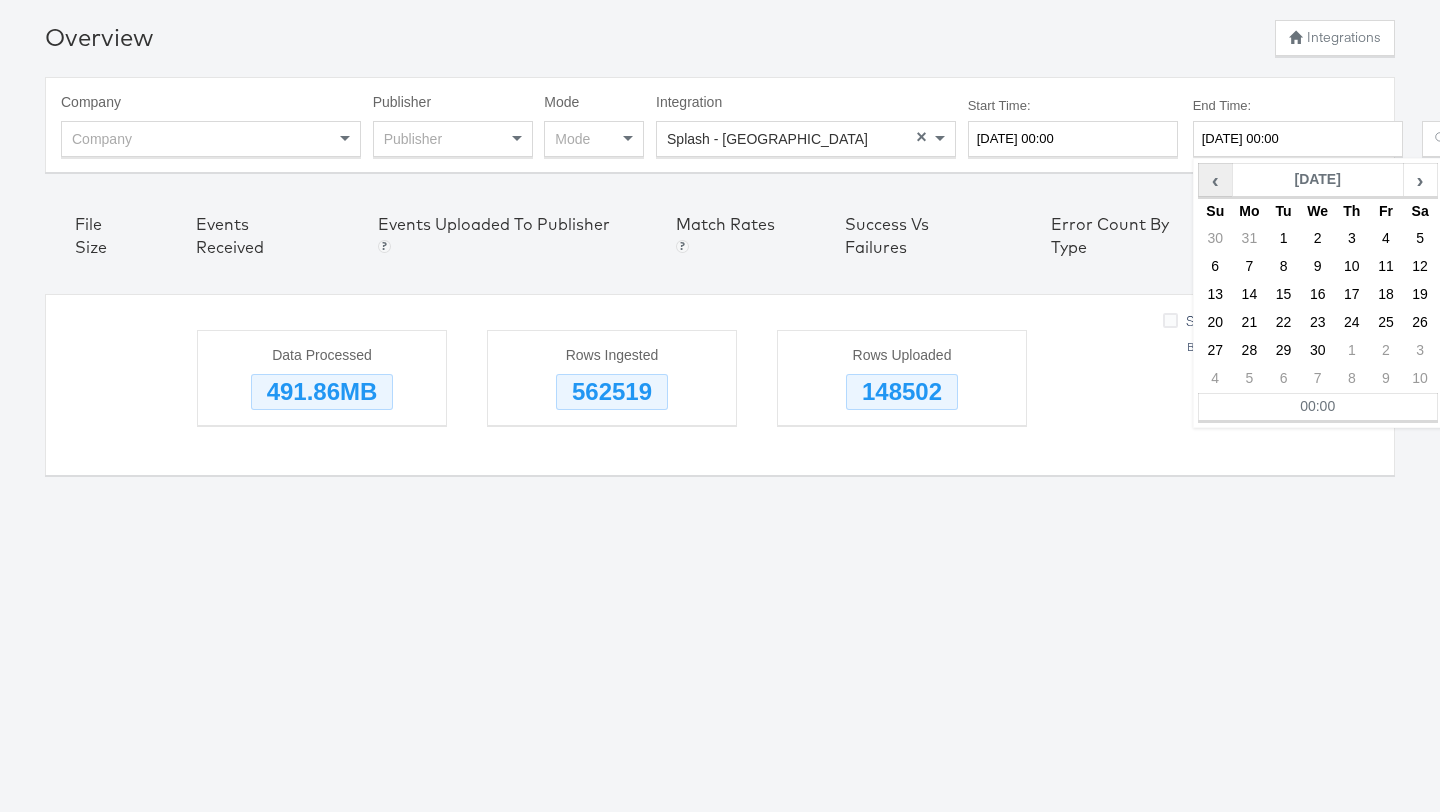 click on "‹" at bounding box center (1215, 180) 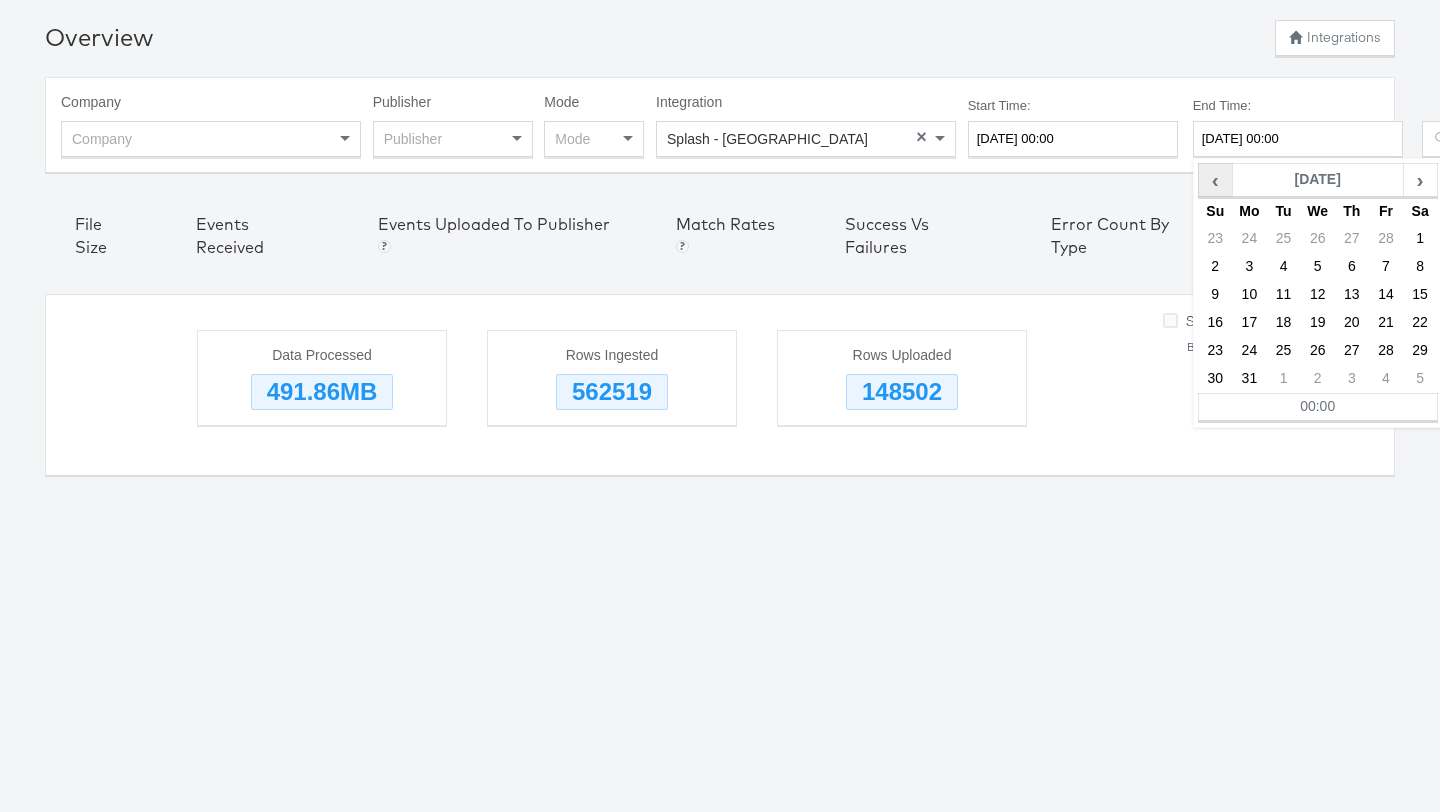 click on "‹" at bounding box center (1215, 180) 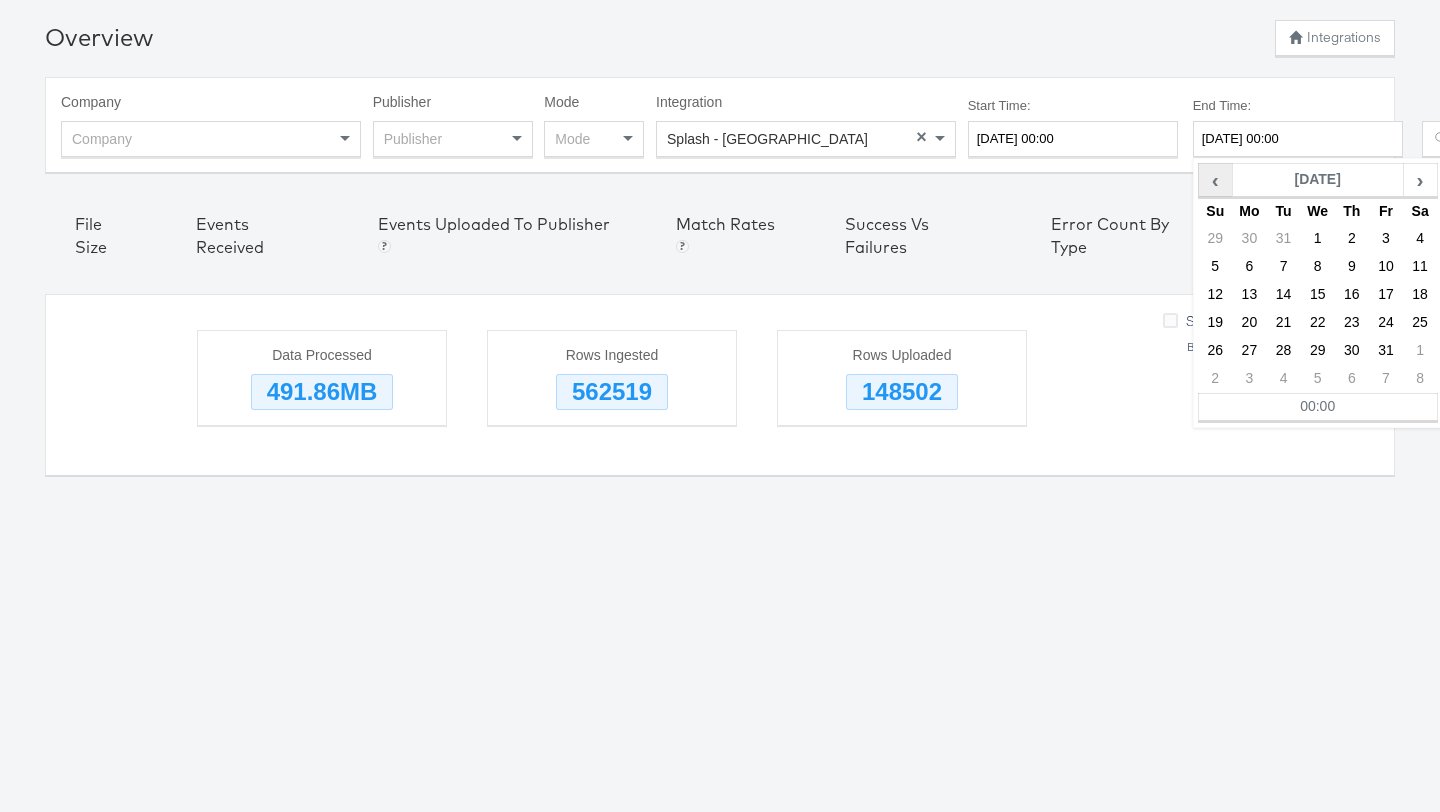 click on "‹" at bounding box center (1215, 180) 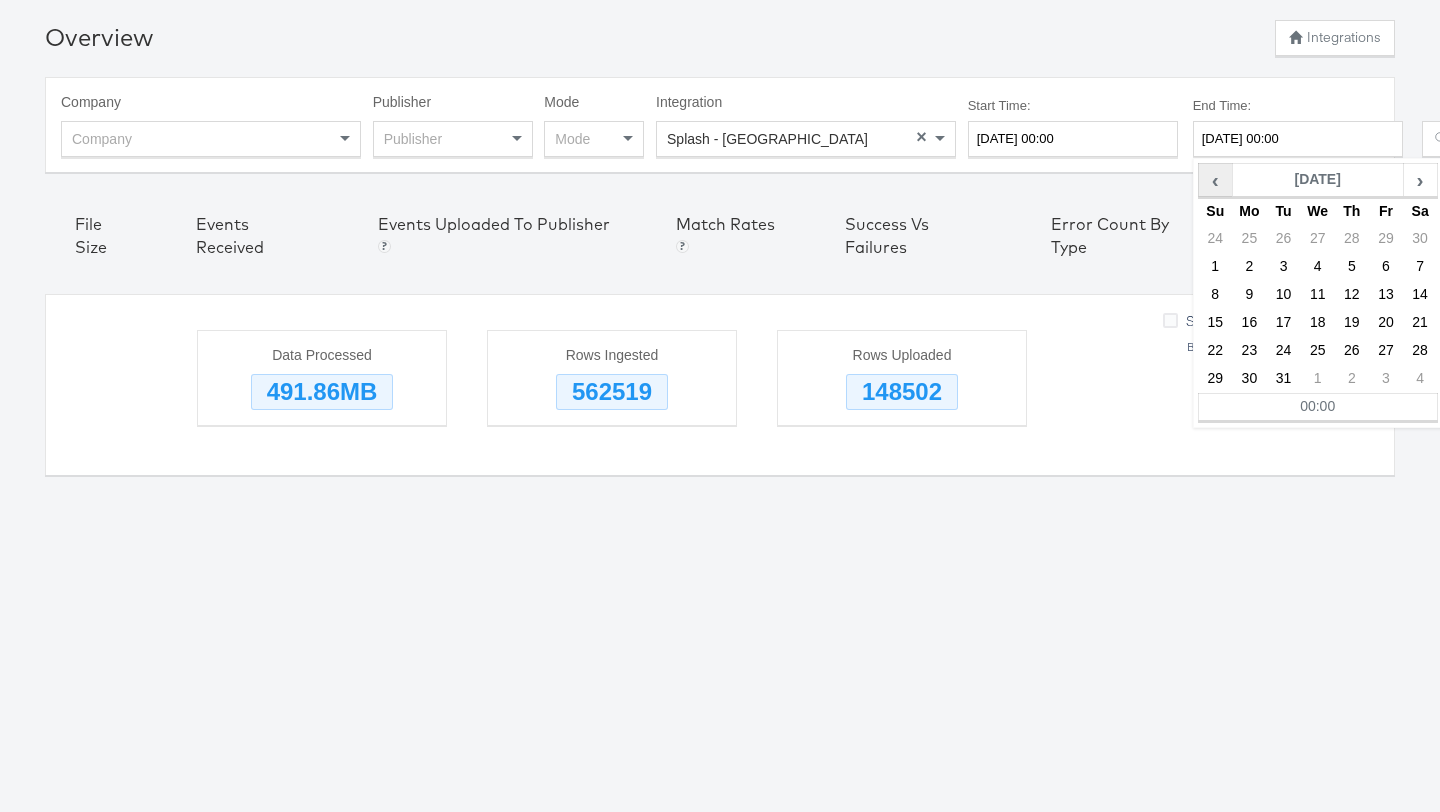 click on "‹" at bounding box center [1215, 180] 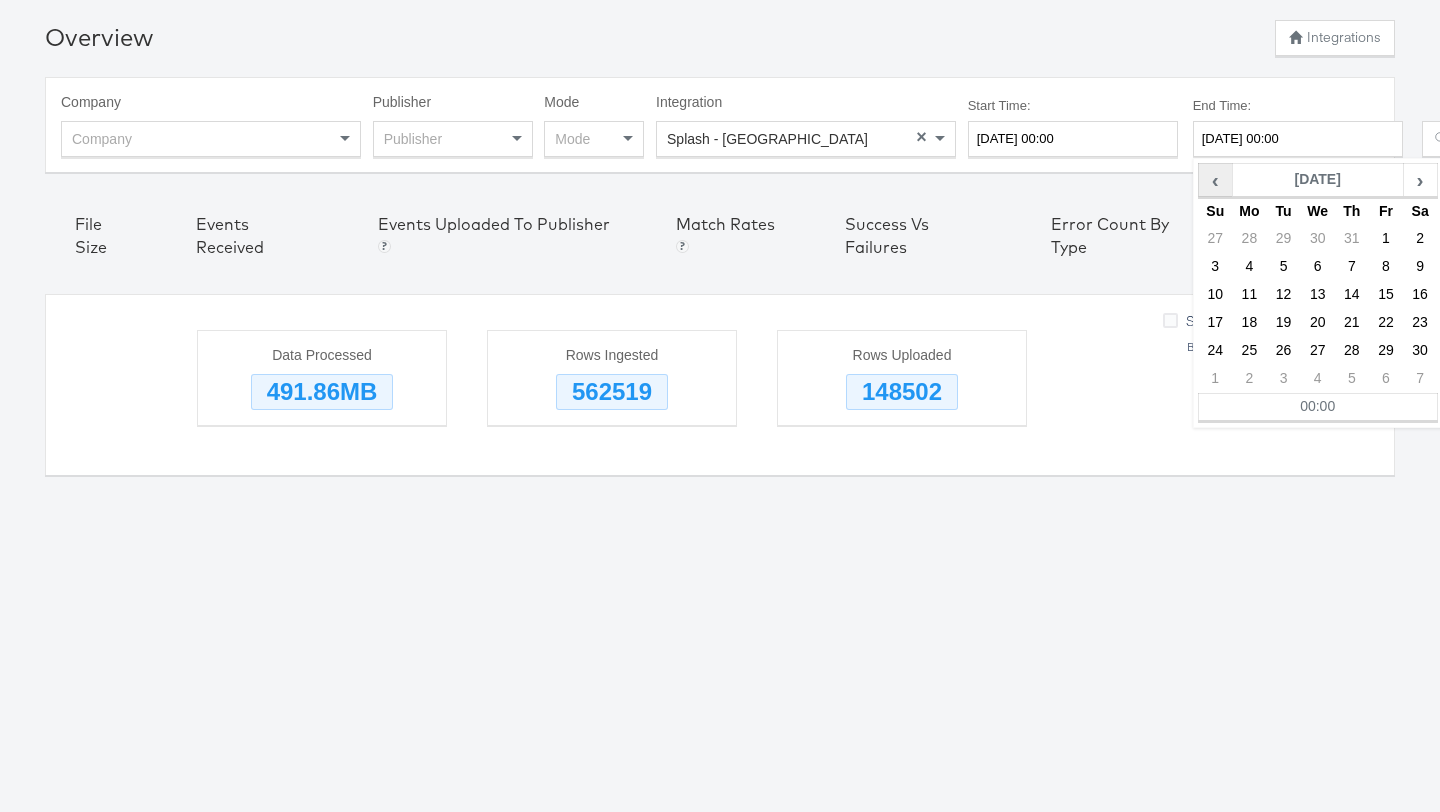 click on "‹" at bounding box center [1215, 180] 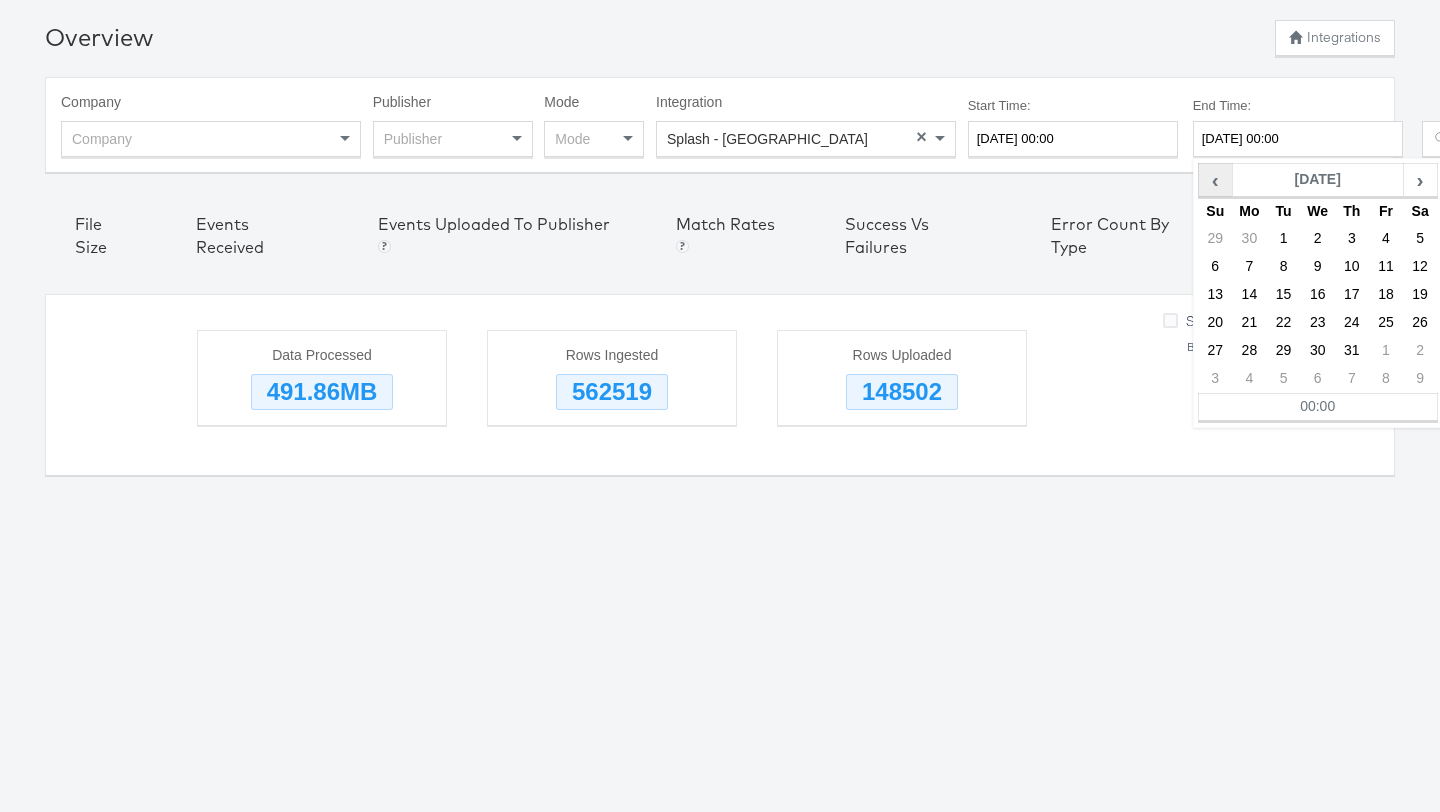 click on "‹" at bounding box center [1215, 180] 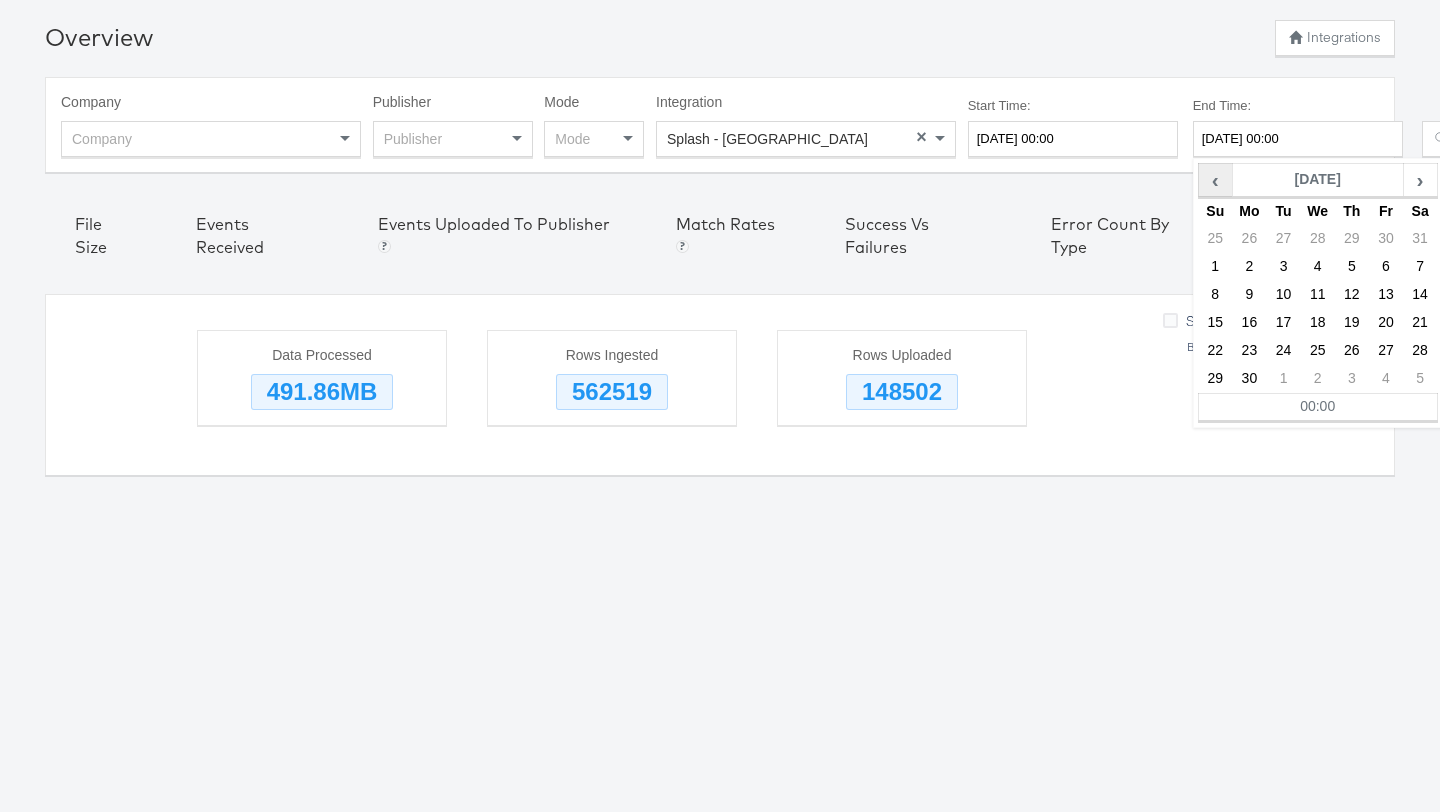click on "‹" at bounding box center (1215, 180) 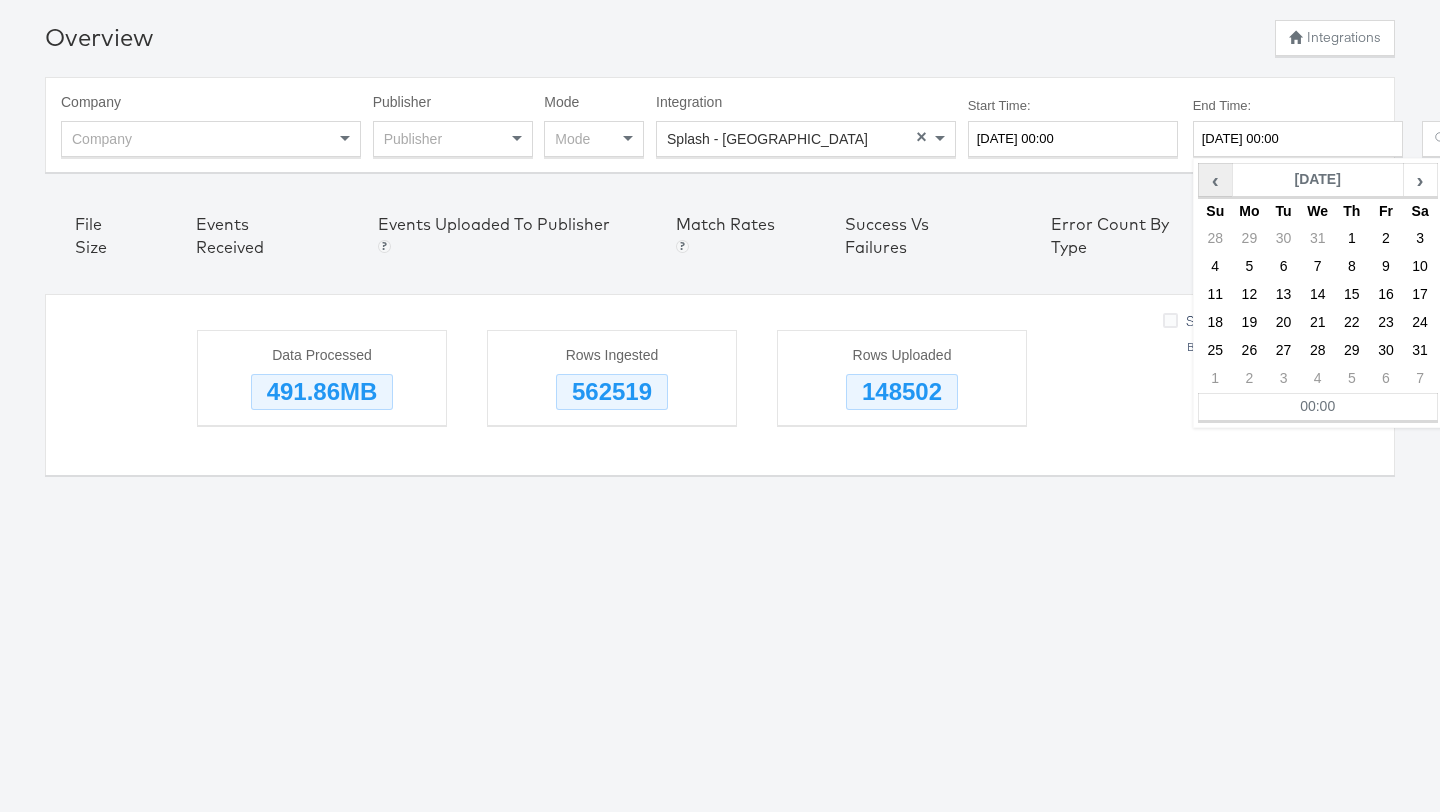click on "‹" at bounding box center (1215, 180) 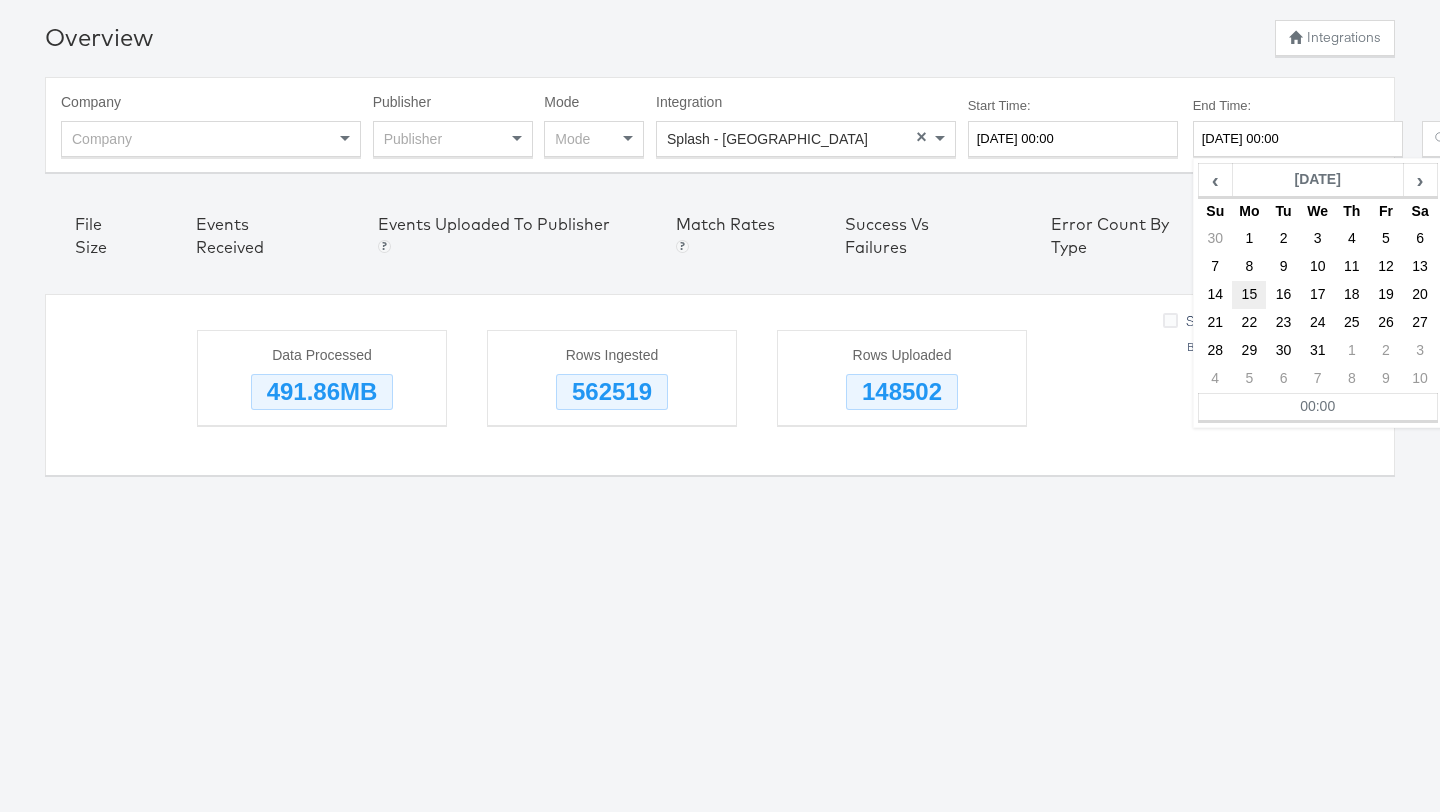 click on "15" at bounding box center (1249, 295) 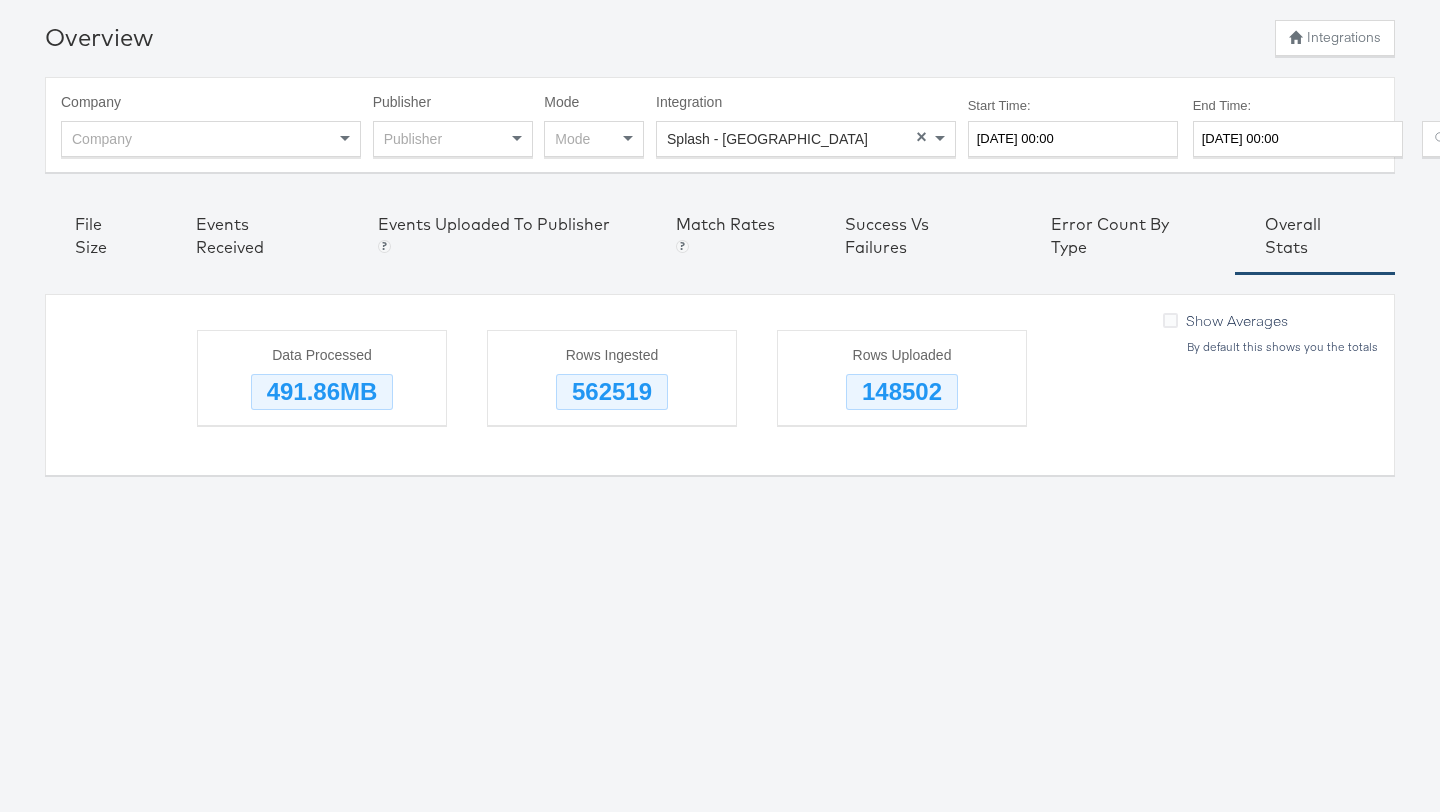 scroll, scrollTop: 69, scrollLeft: 48, axis: both 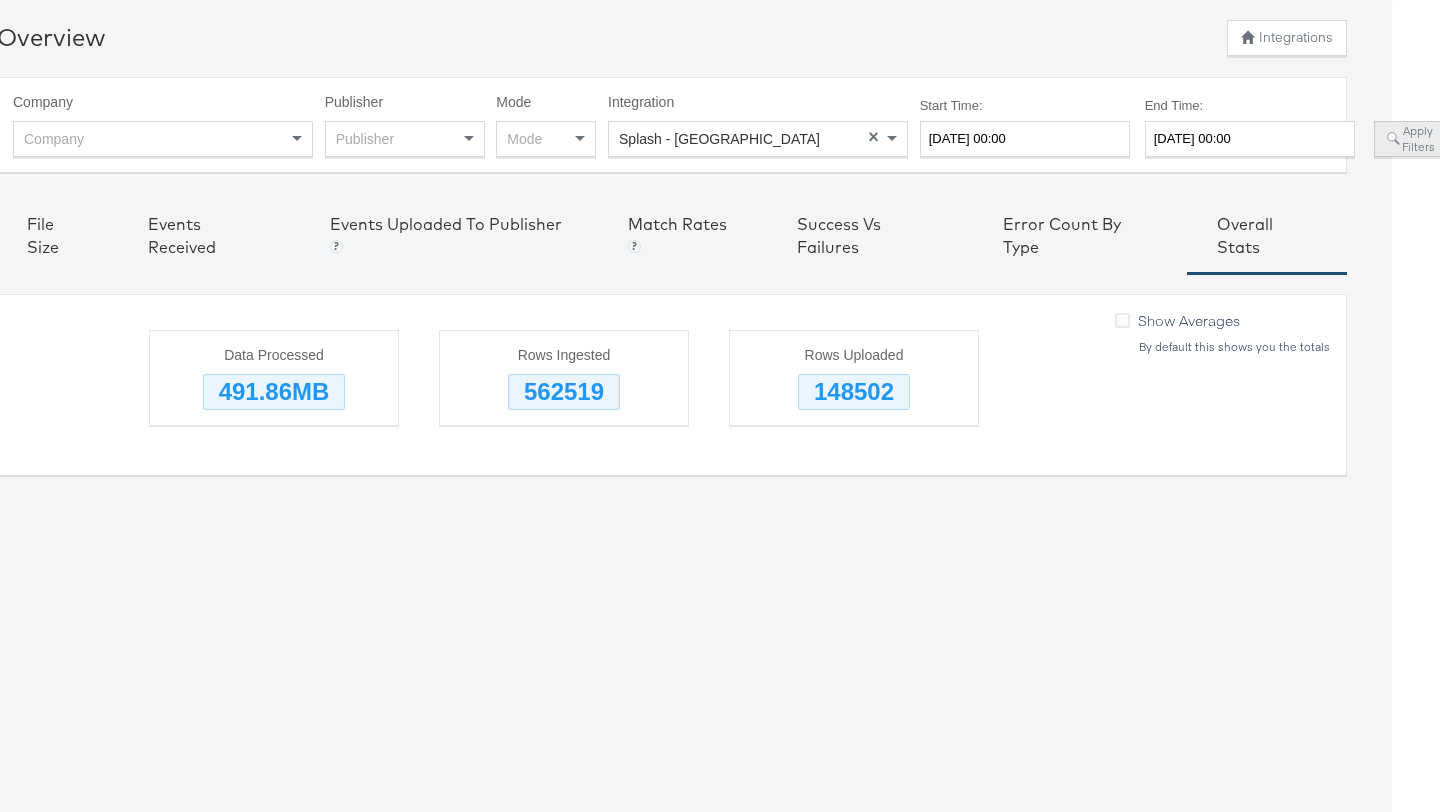 click on "Apply Filters" at bounding box center [1410, 139] 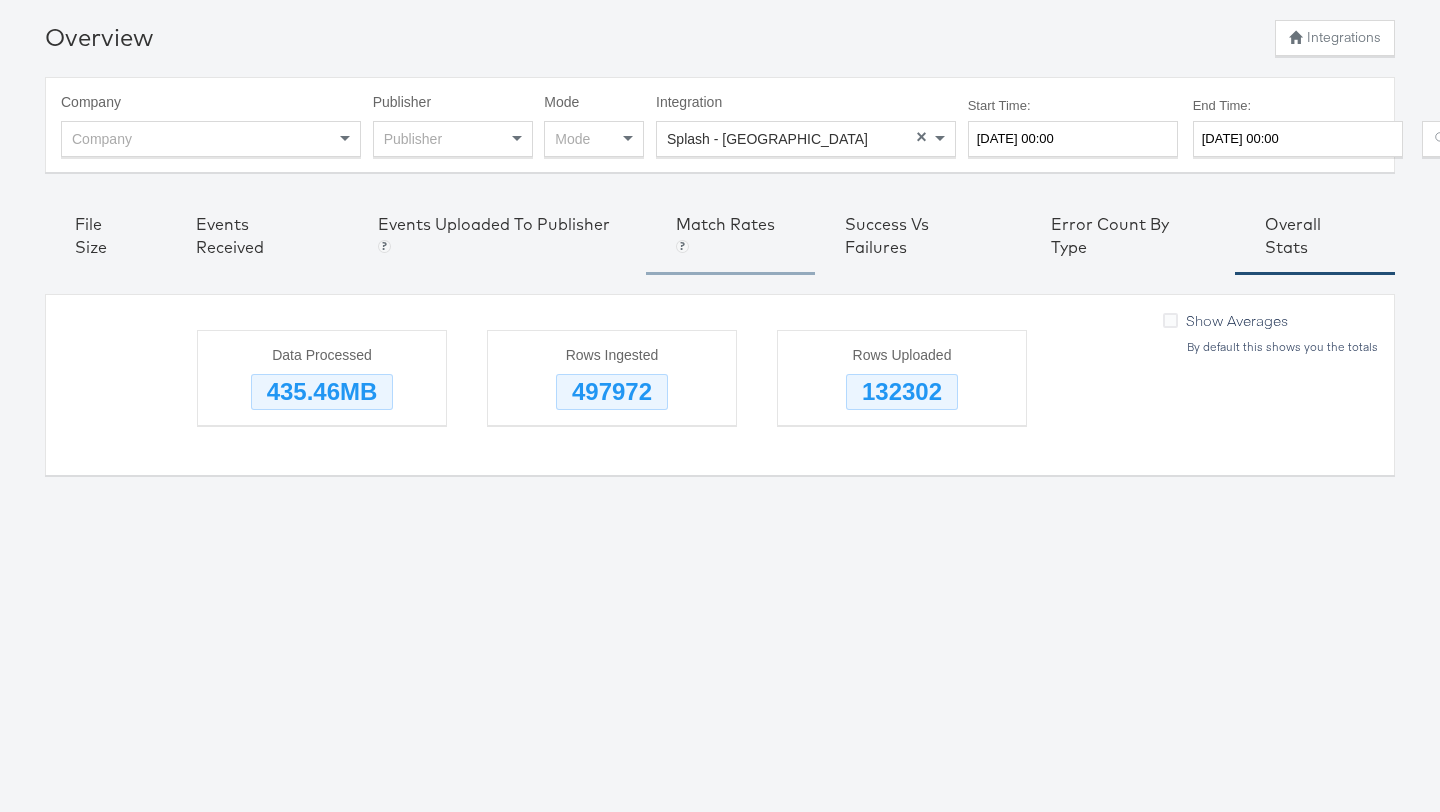 click on "Match Rates  Facebook only" at bounding box center (730, 236) 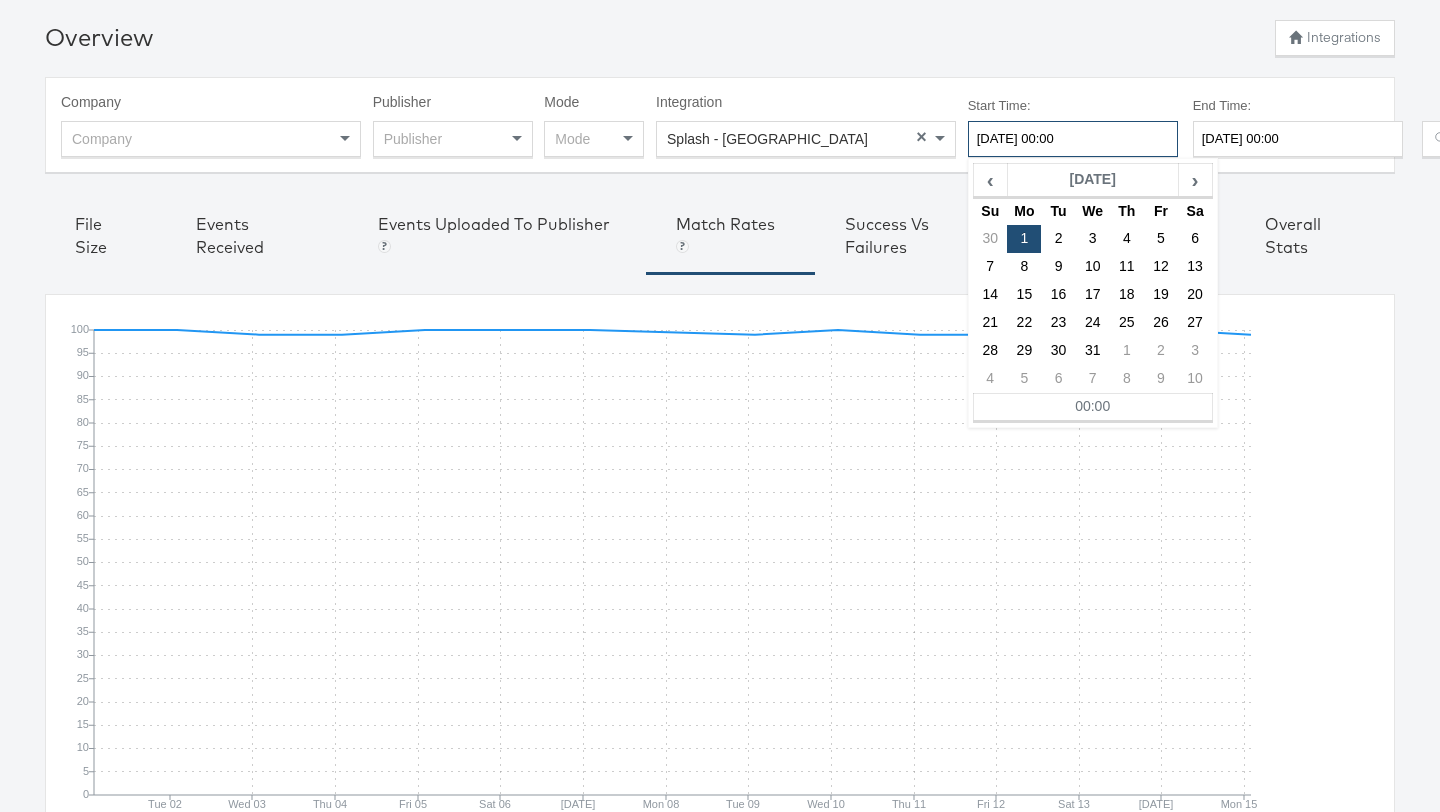 click on "2024-07-01 00:00" at bounding box center (1073, 139) 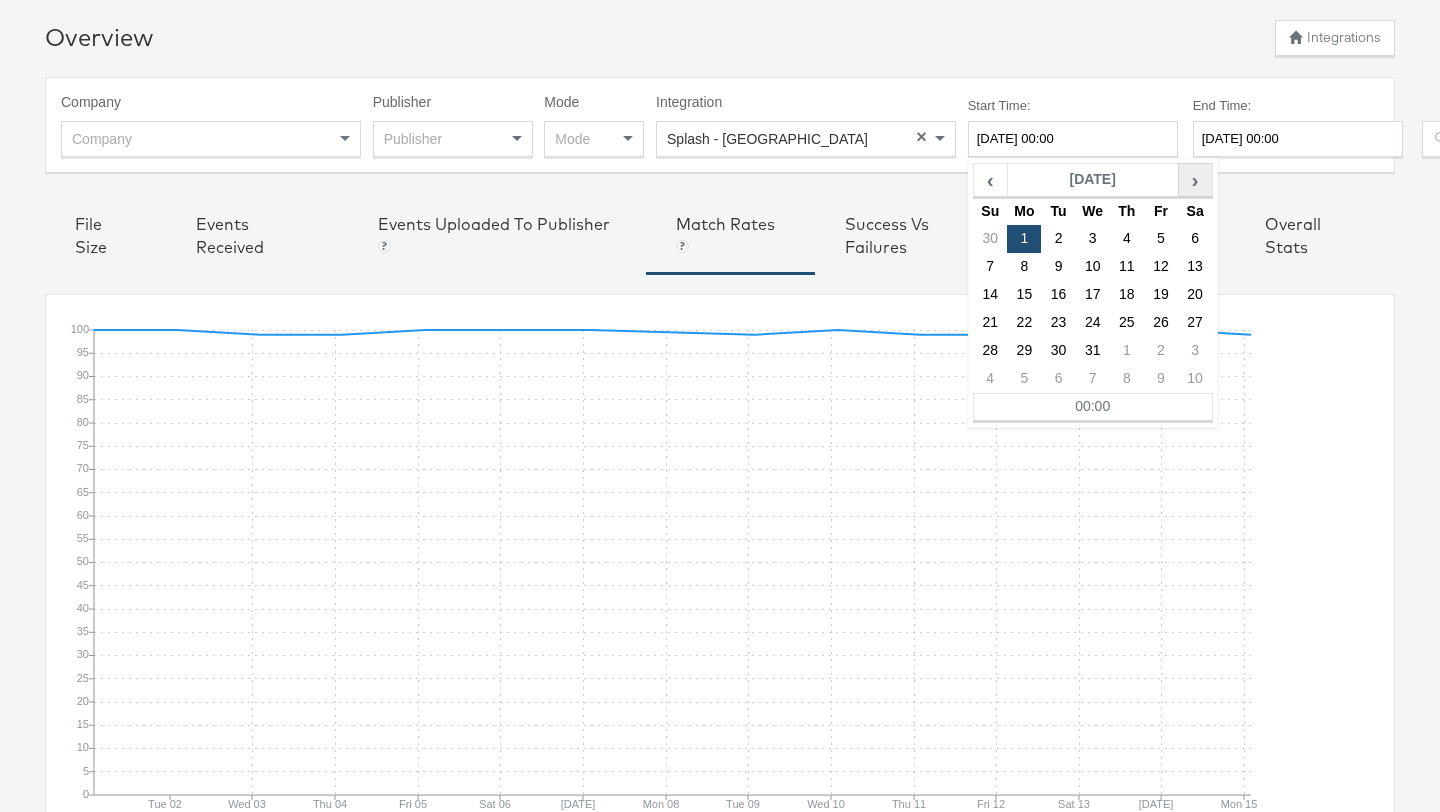 click on "›" at bounding box center [1195, 180] 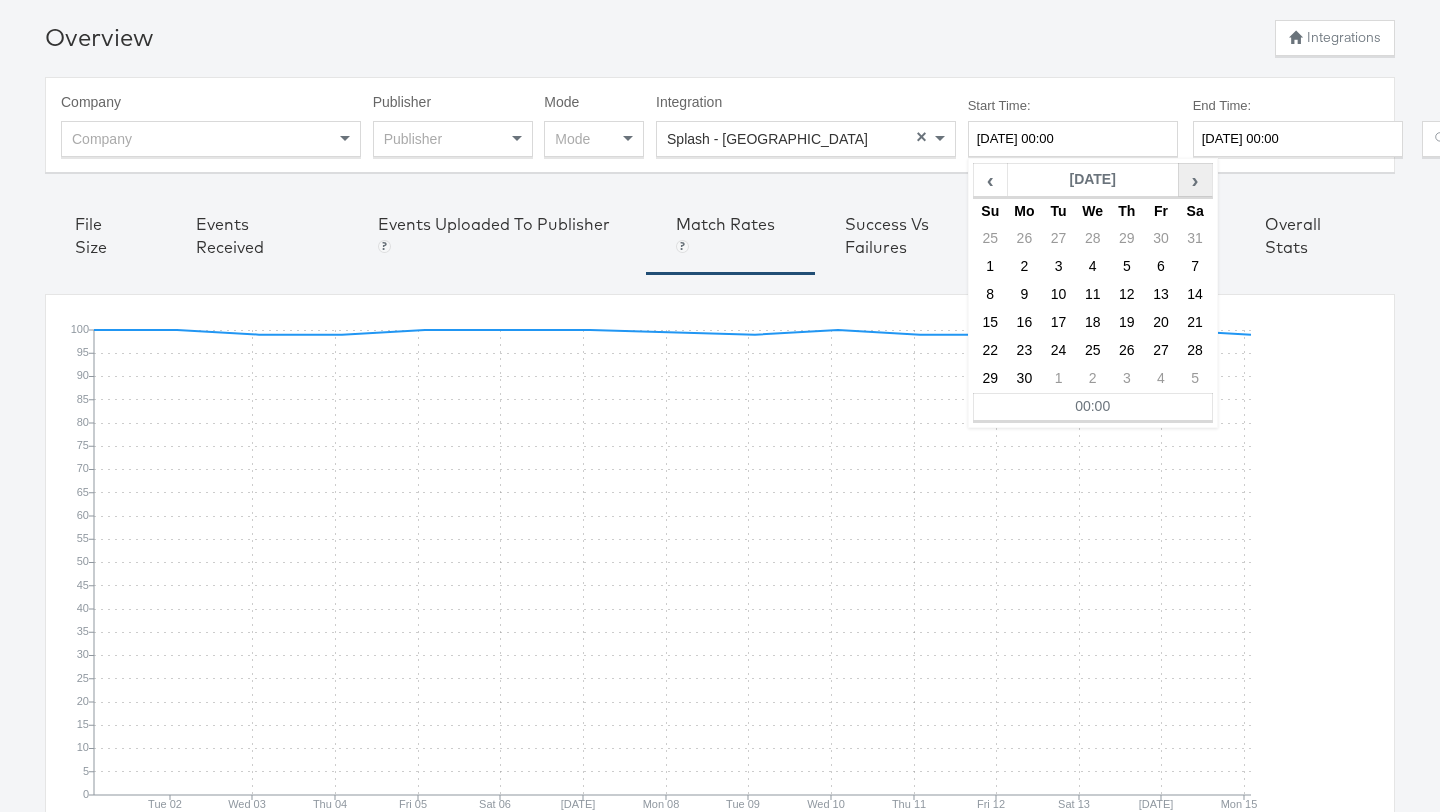 click on "›" at bounding box center (1195, 180) 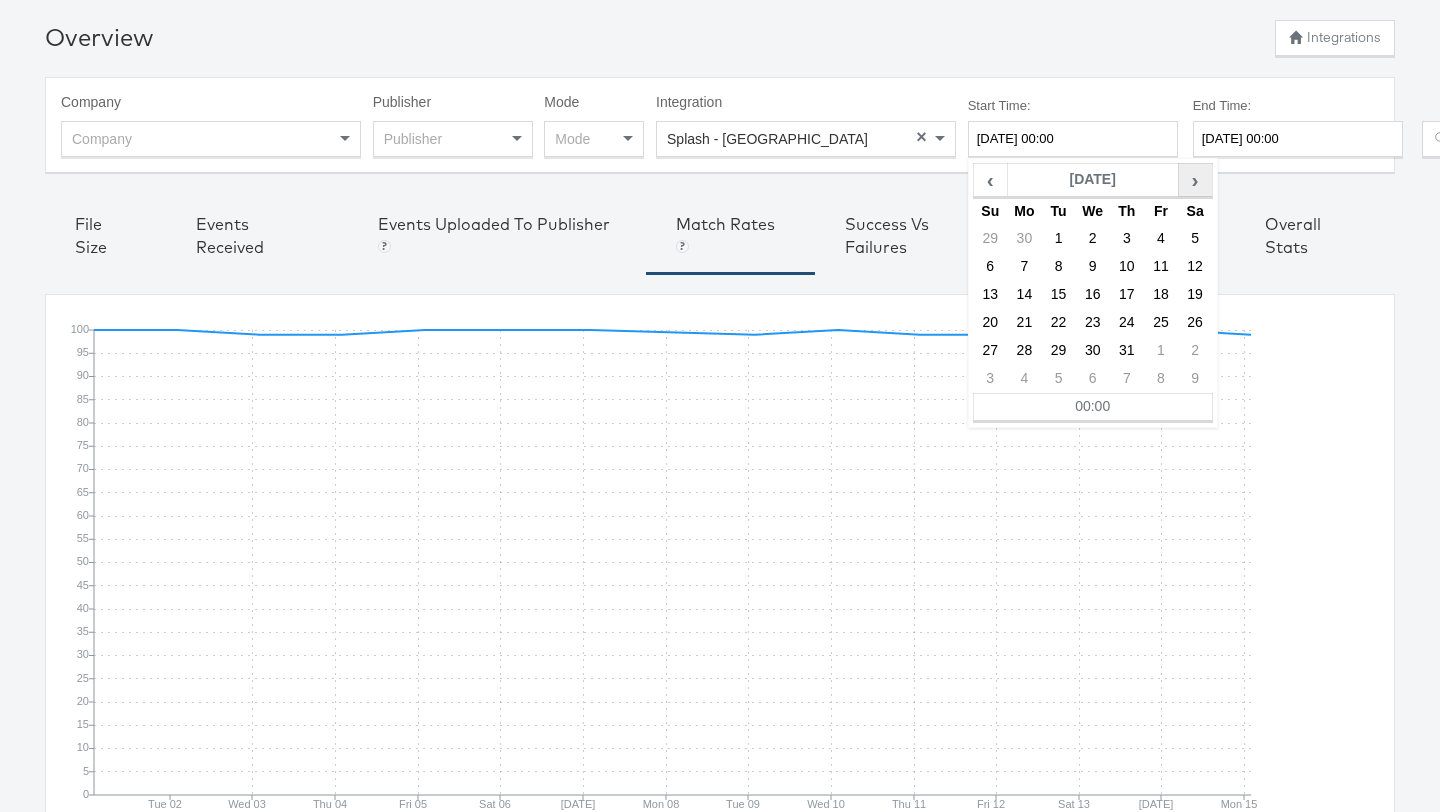 click on "›" at bounding box center [1195, 180] 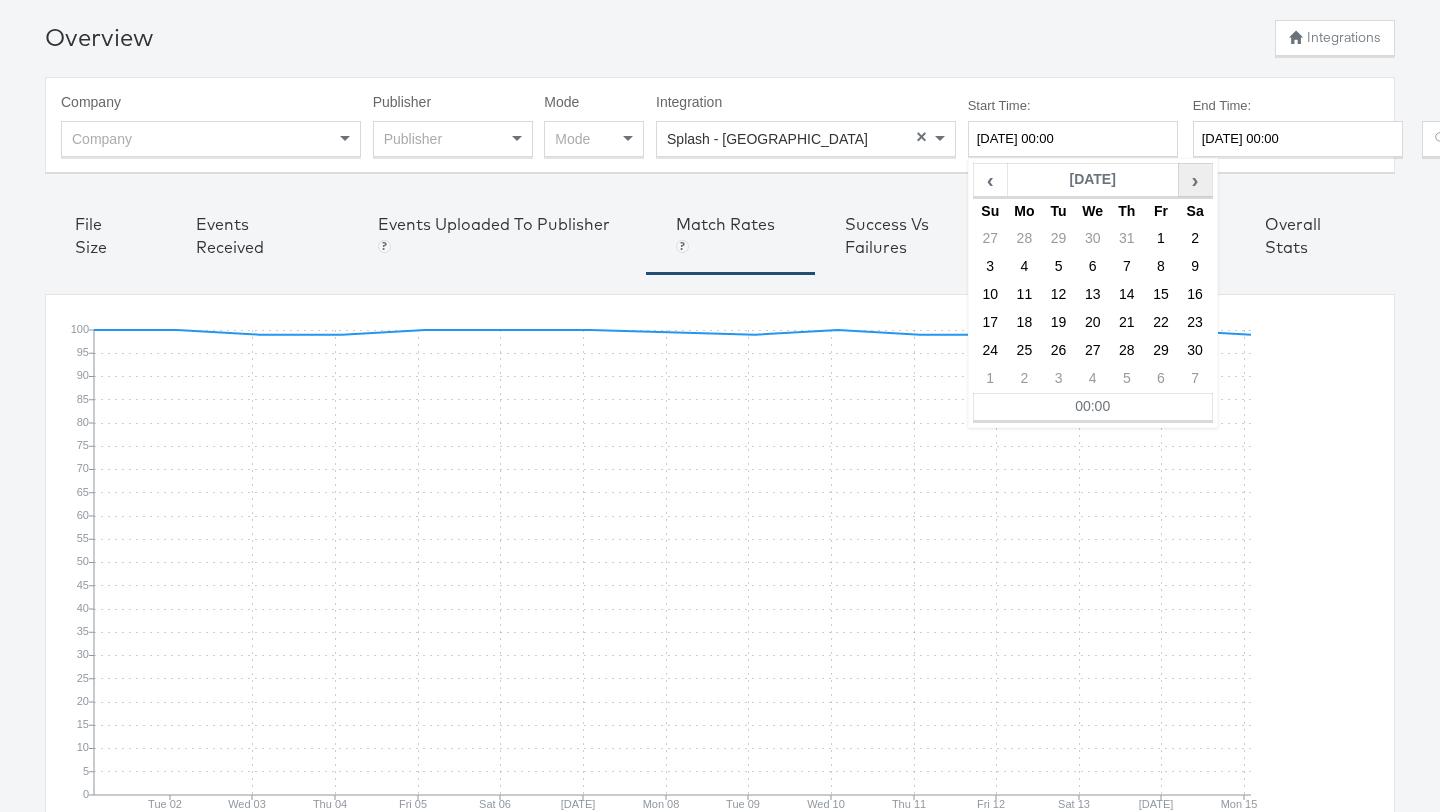 click on "›" at bounding box center [1195, 180] 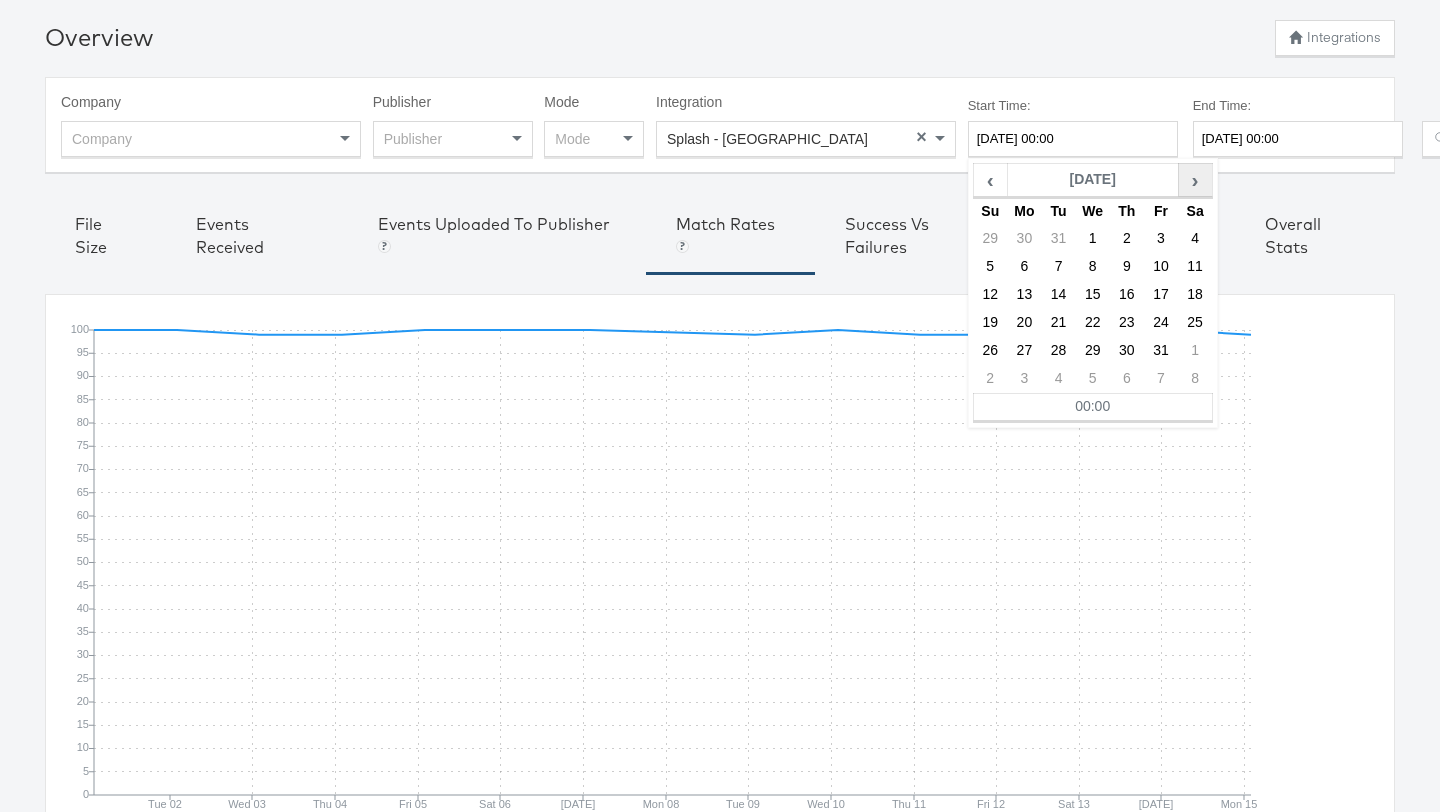 click on "›" at bounding box center (1195, 180) 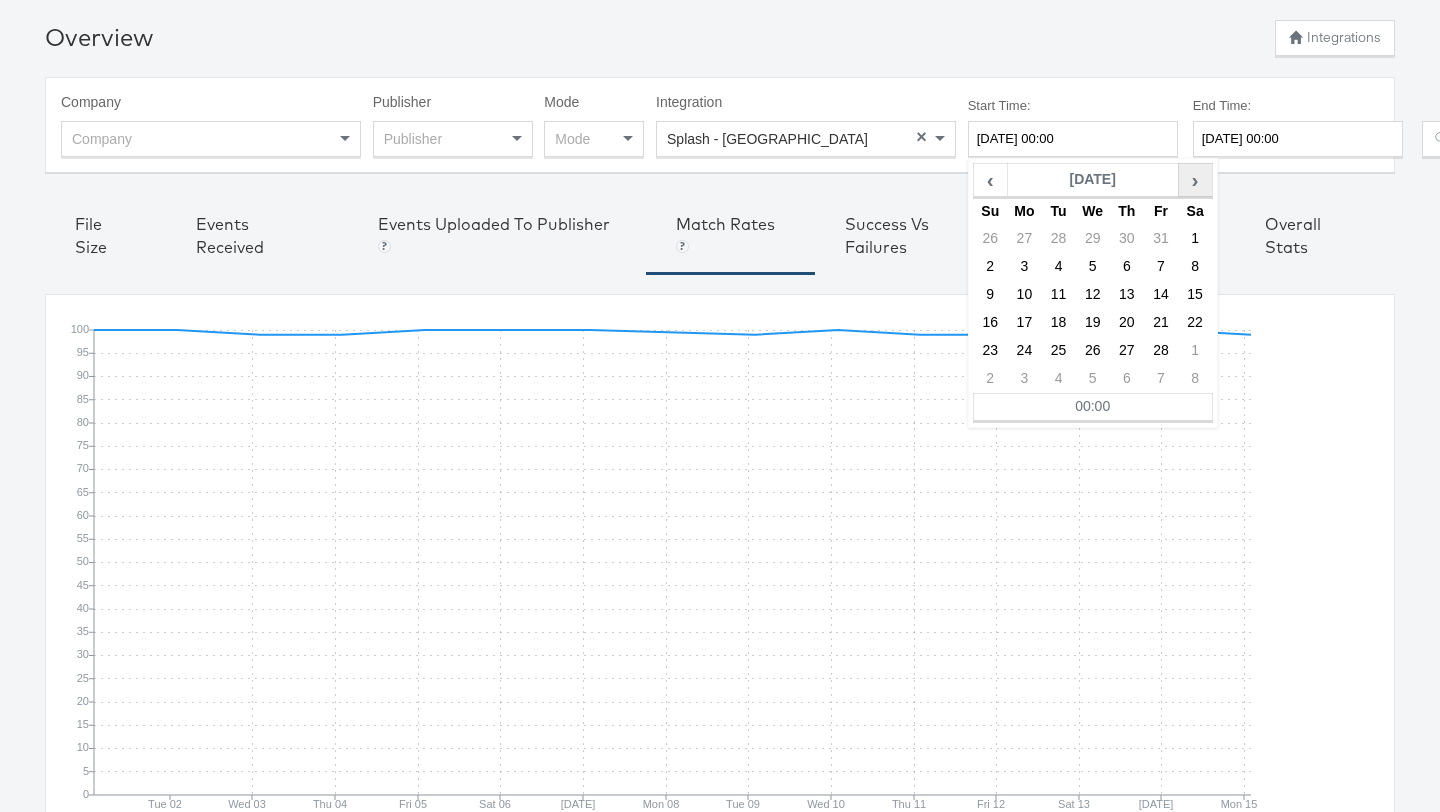 click on "›" at bounding box center (1195, 180) 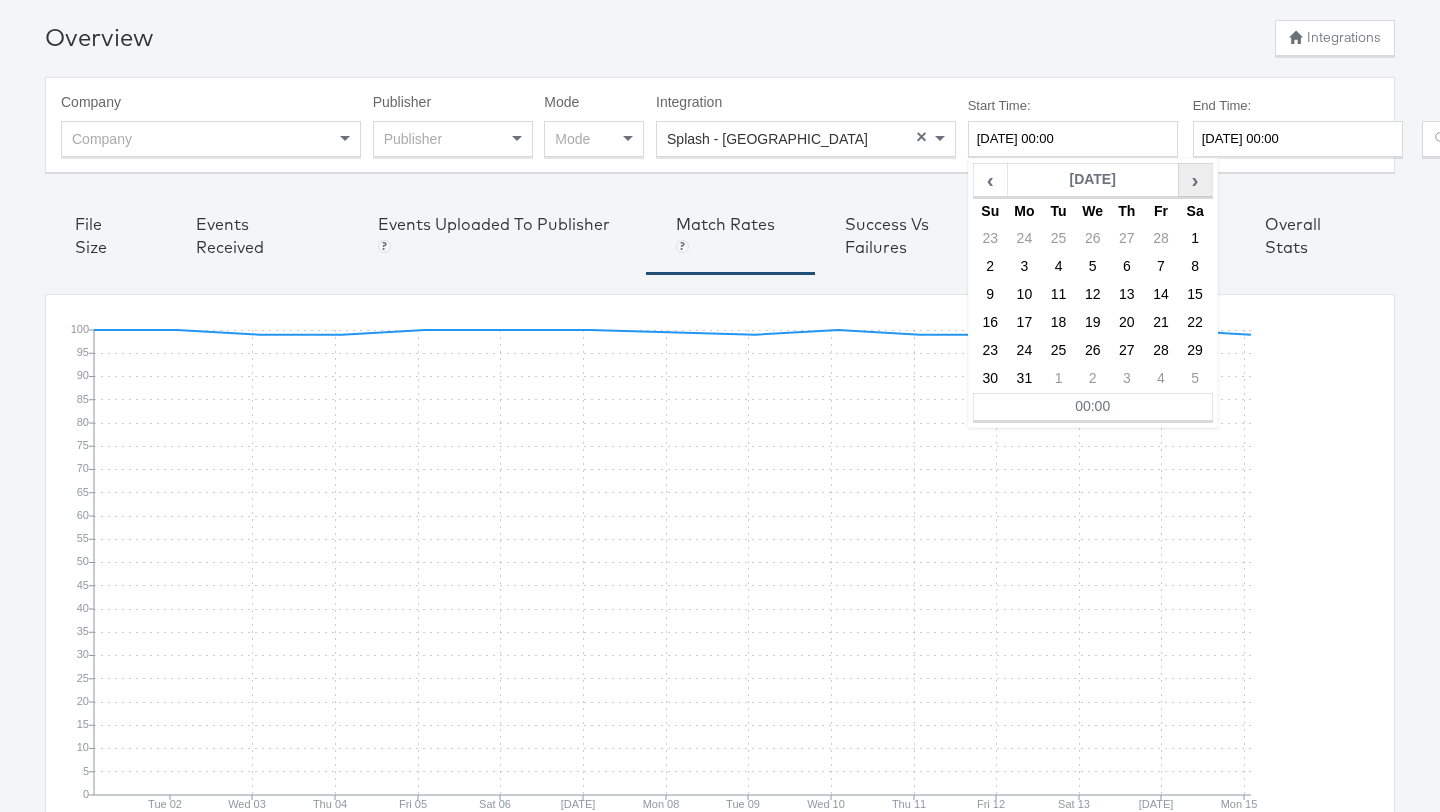 click on "›" at bounding box center (1195, 180) 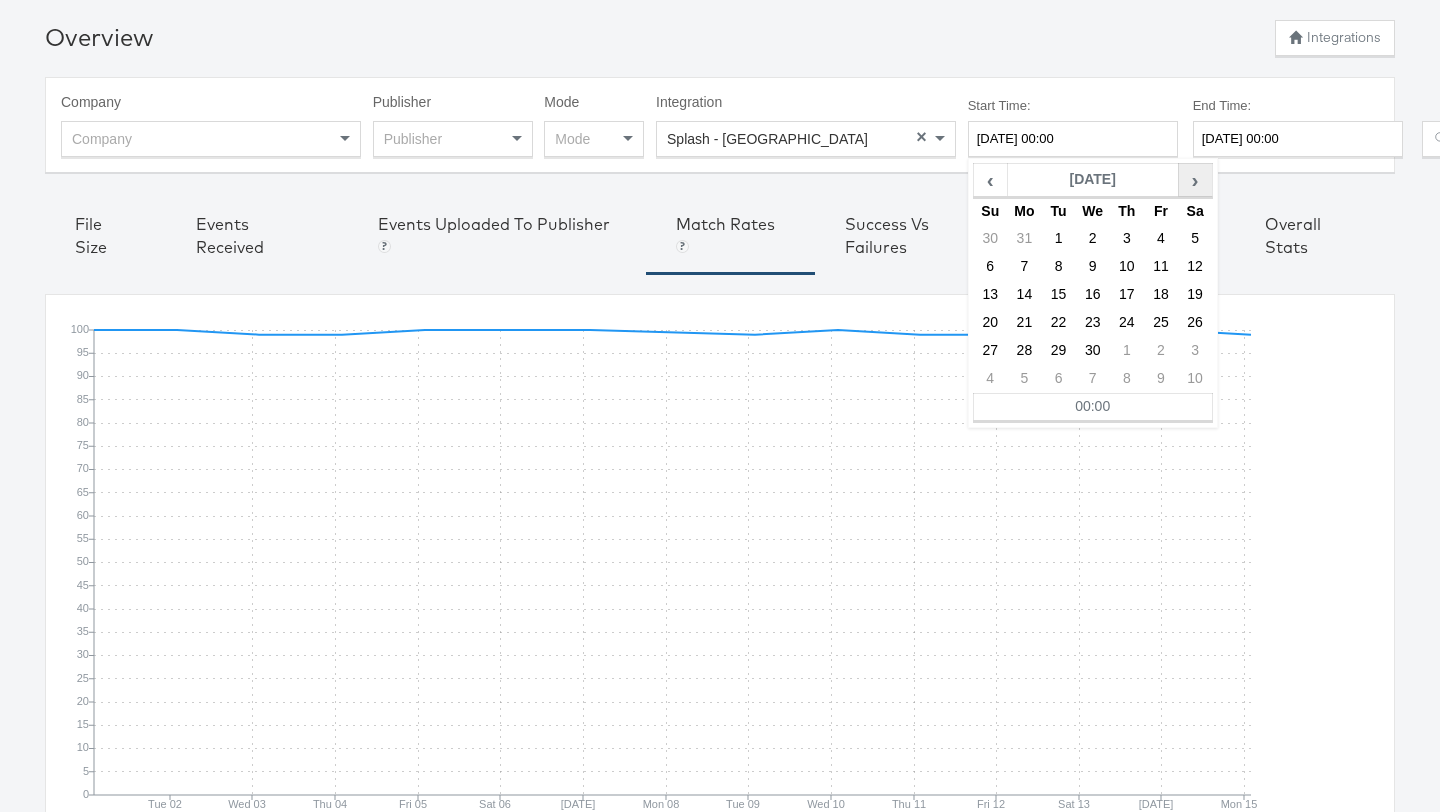 click on "›" at bounding box center [1195, 180] 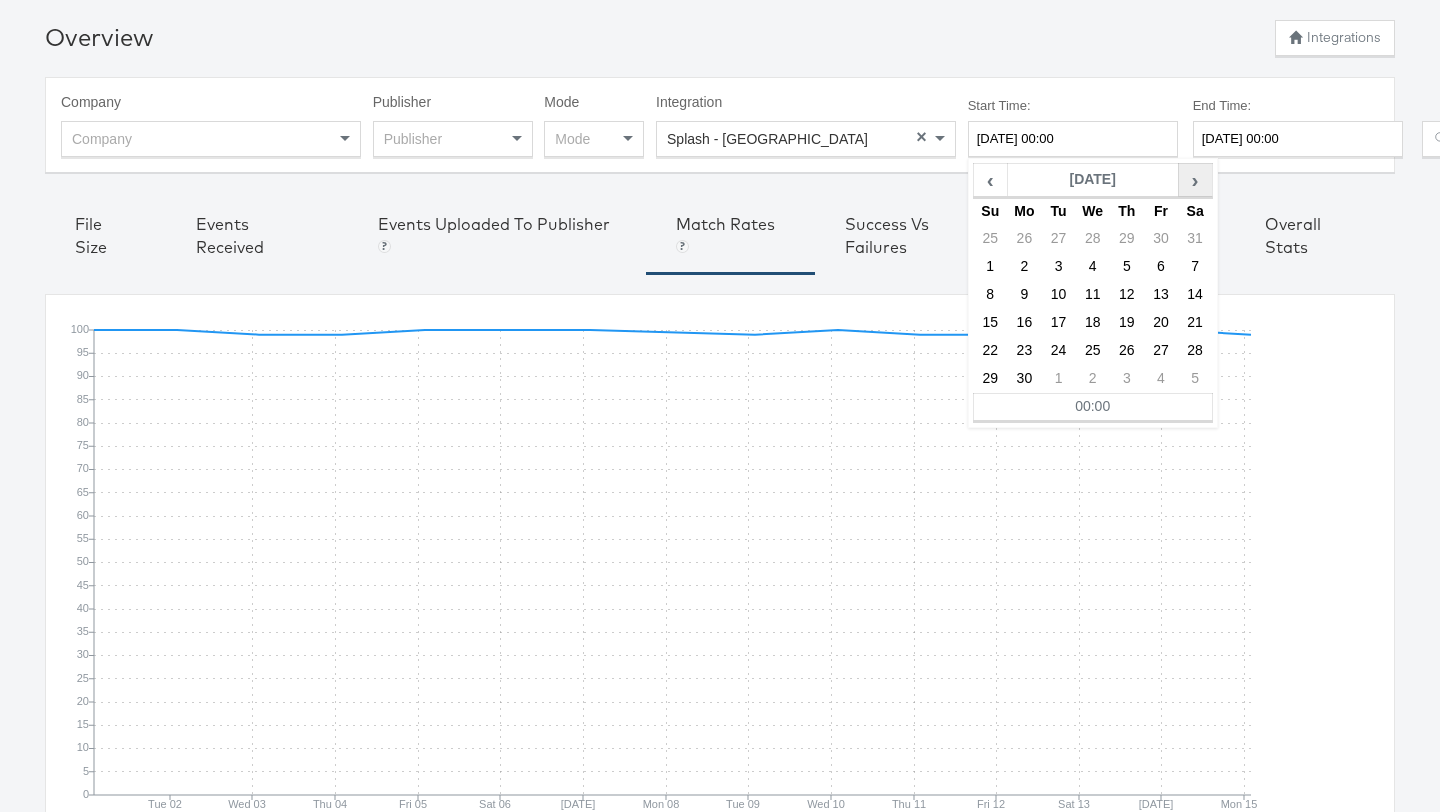 click on "›" at bounding box center [1195, 180] 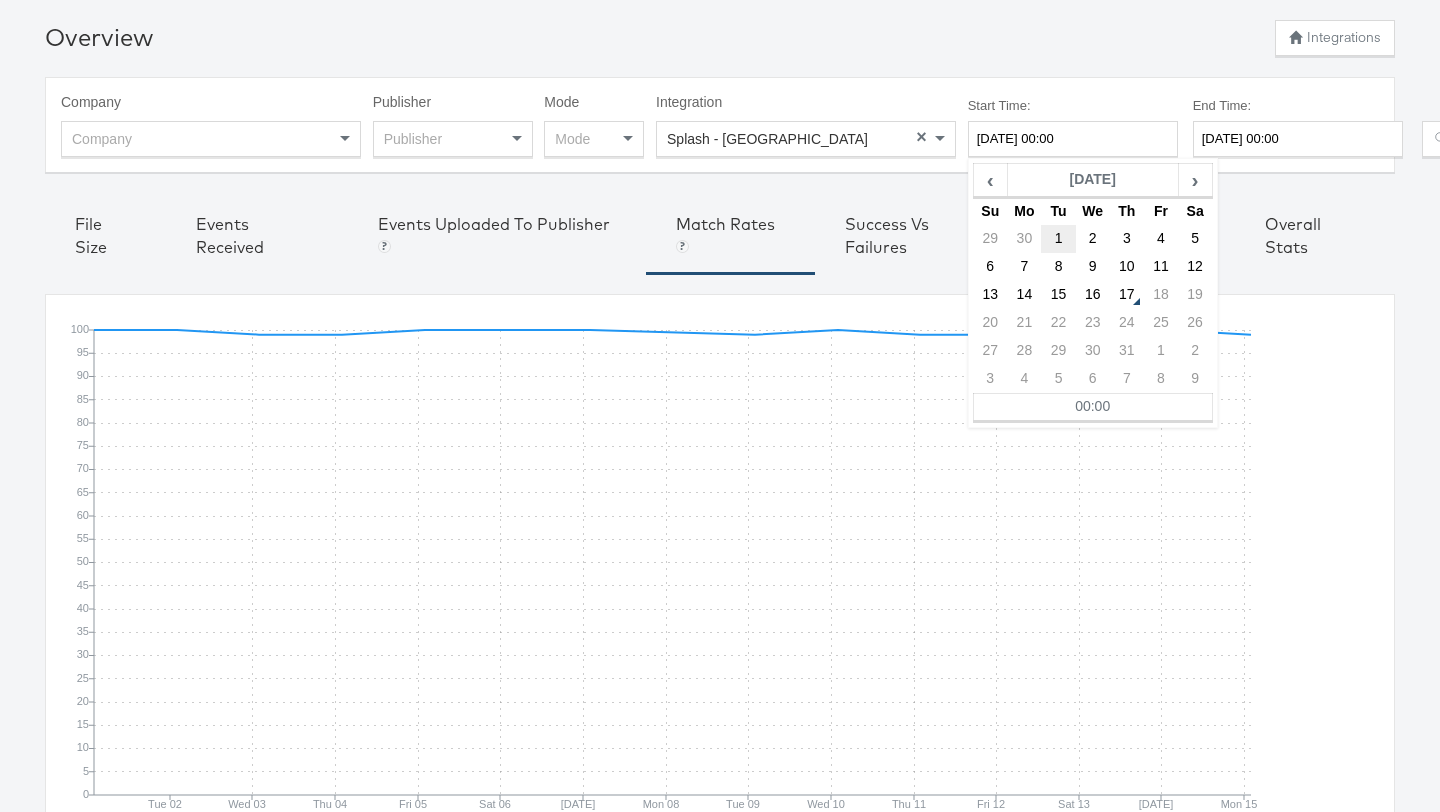click on "1" at bounding box center (1058, 239) 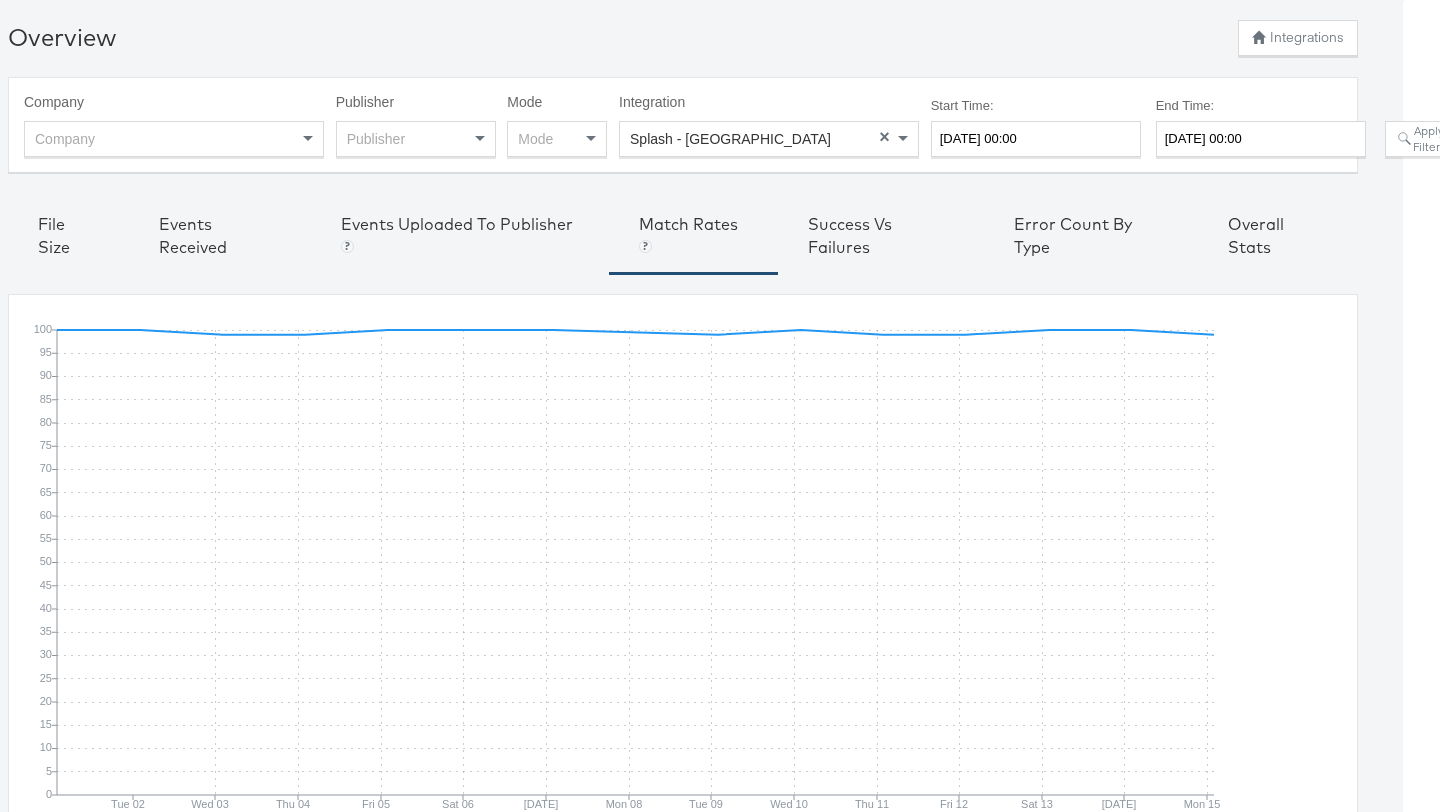 scroll, scrollTop: 69, scrollLeft: 48, axis: both 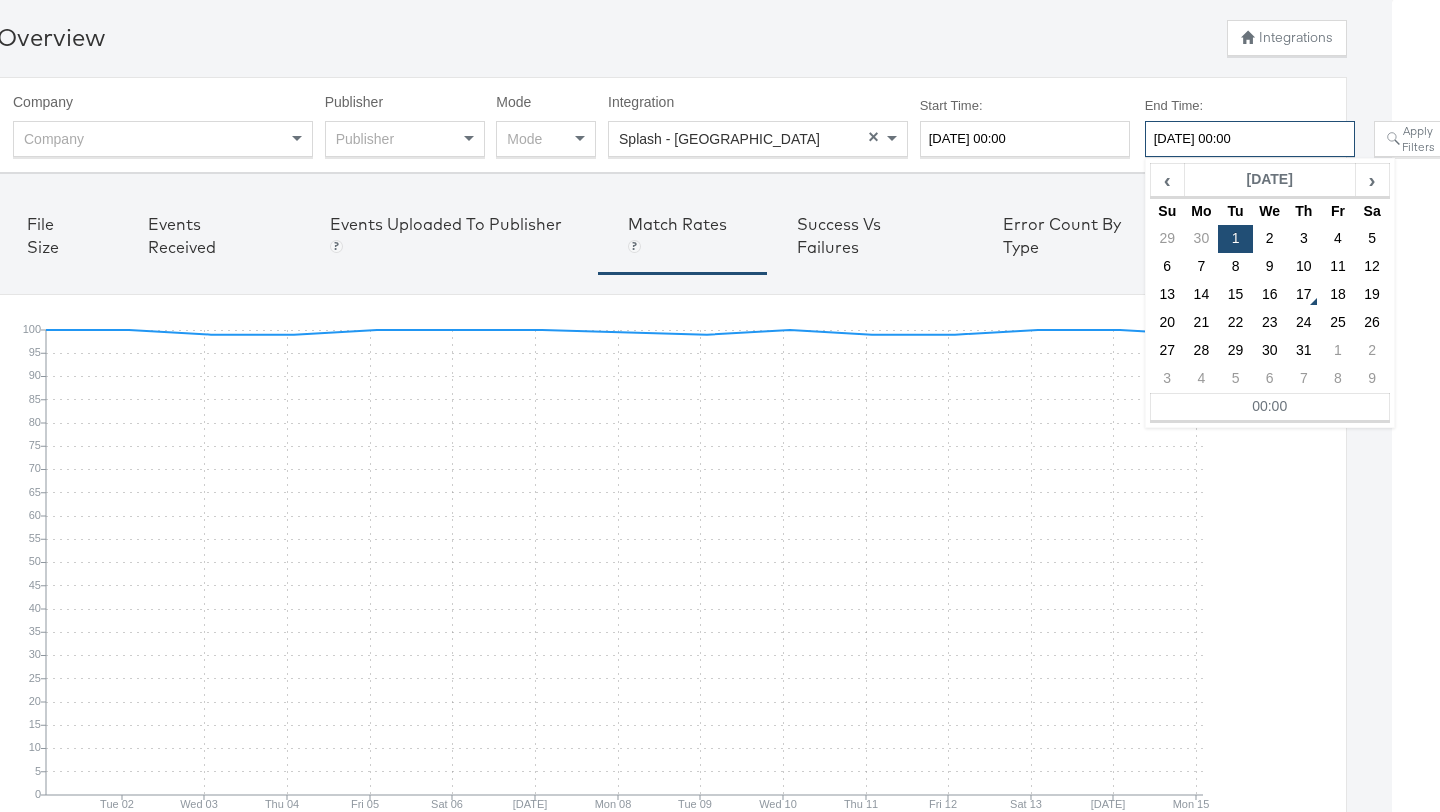click on "2025-07-01 00:00" at bounding box center (1250, 139) 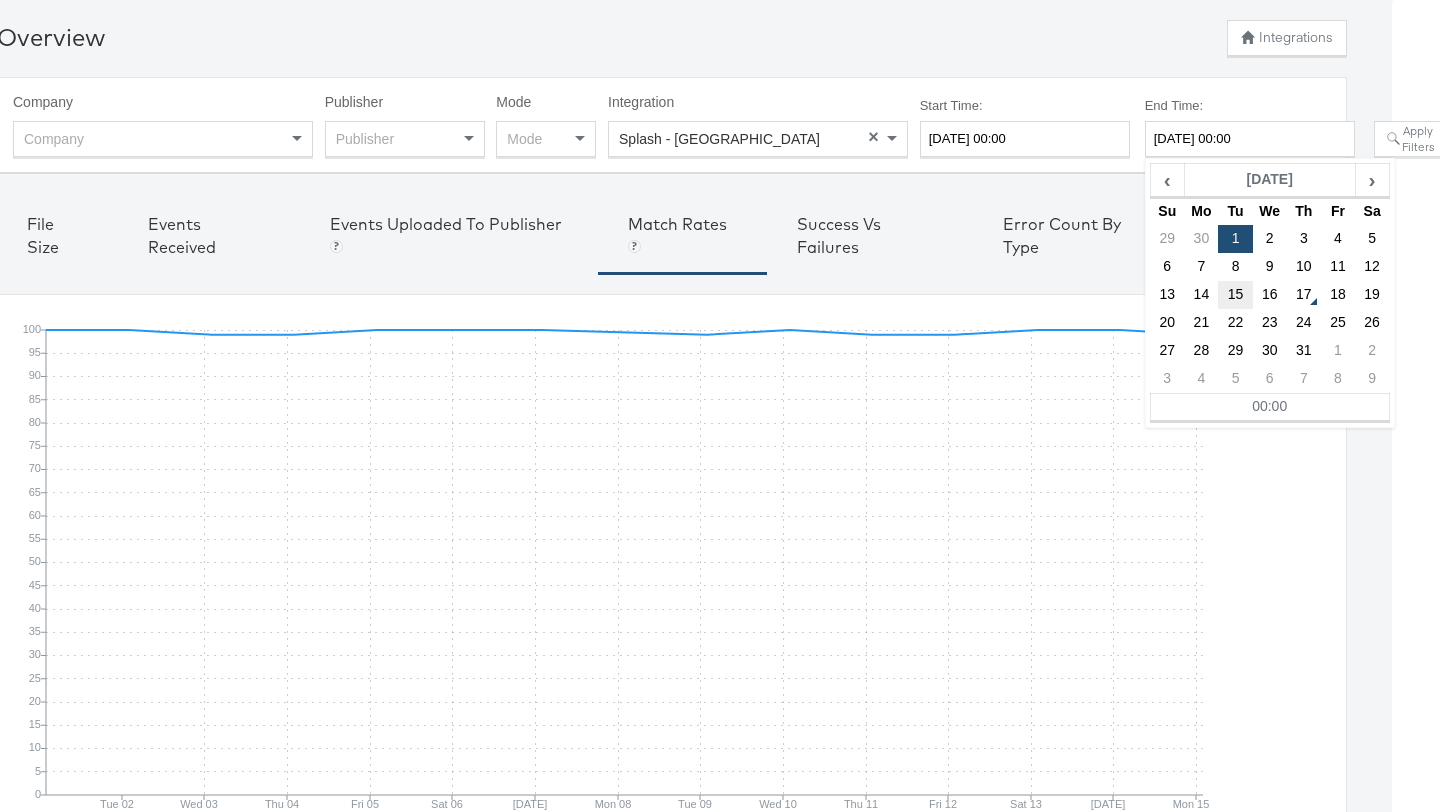click on "15" at bounding box center (1235, 295) 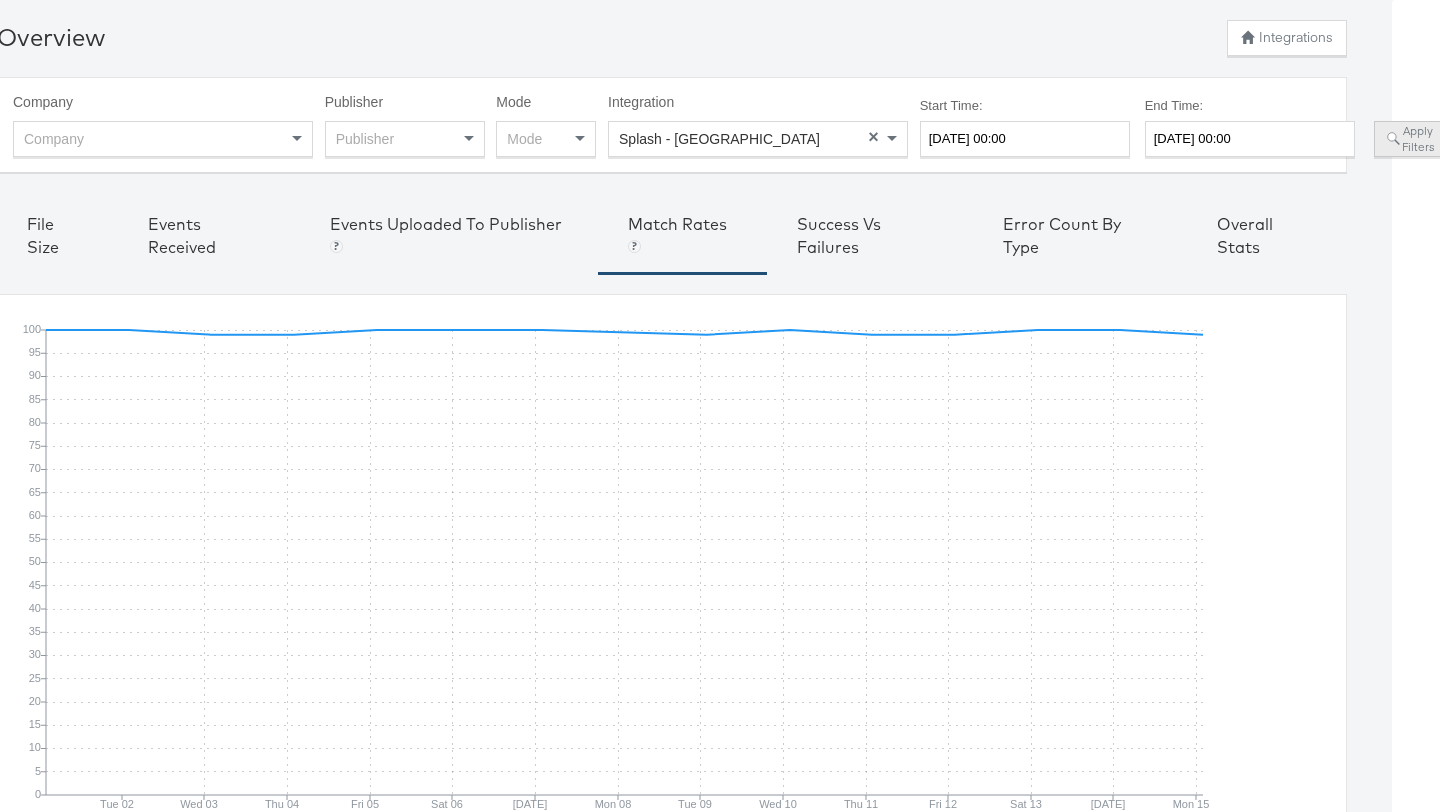 click 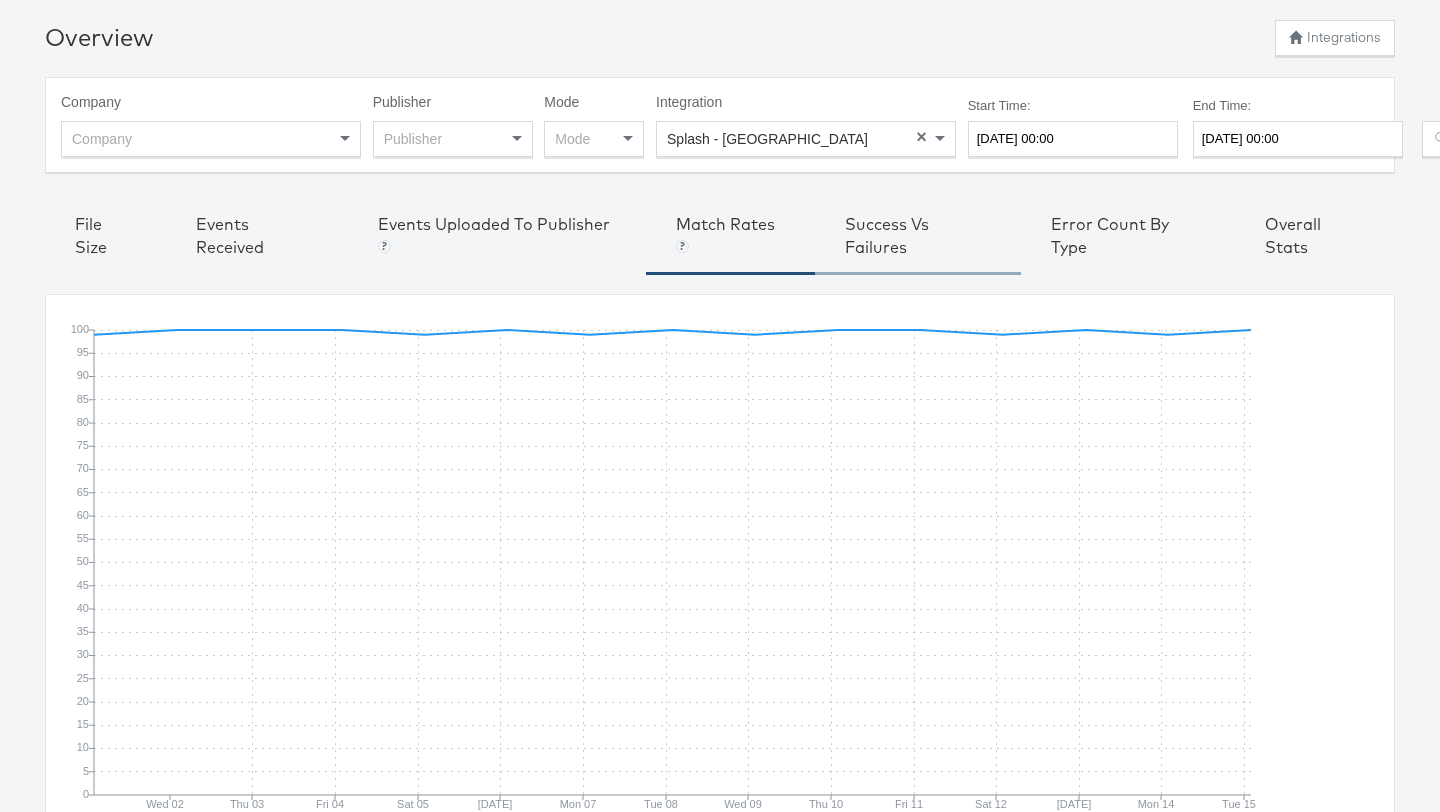 click on "Success vs Failures" at bounding box center (918, 236) 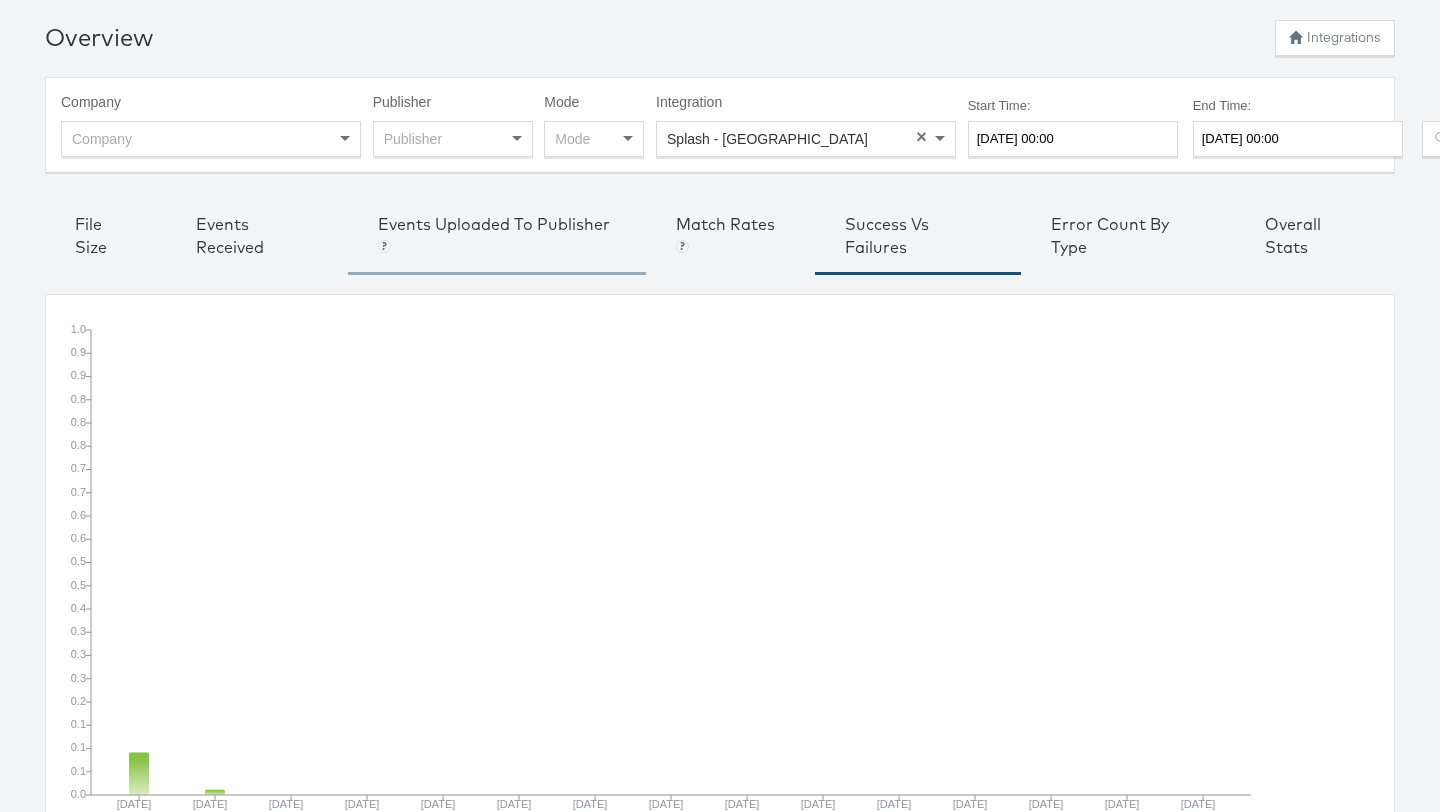 click on "Events Uploaded to Publisher  Currently, we support Facebook, Pinterest, Snapchat" at bounding box center [497, 236] 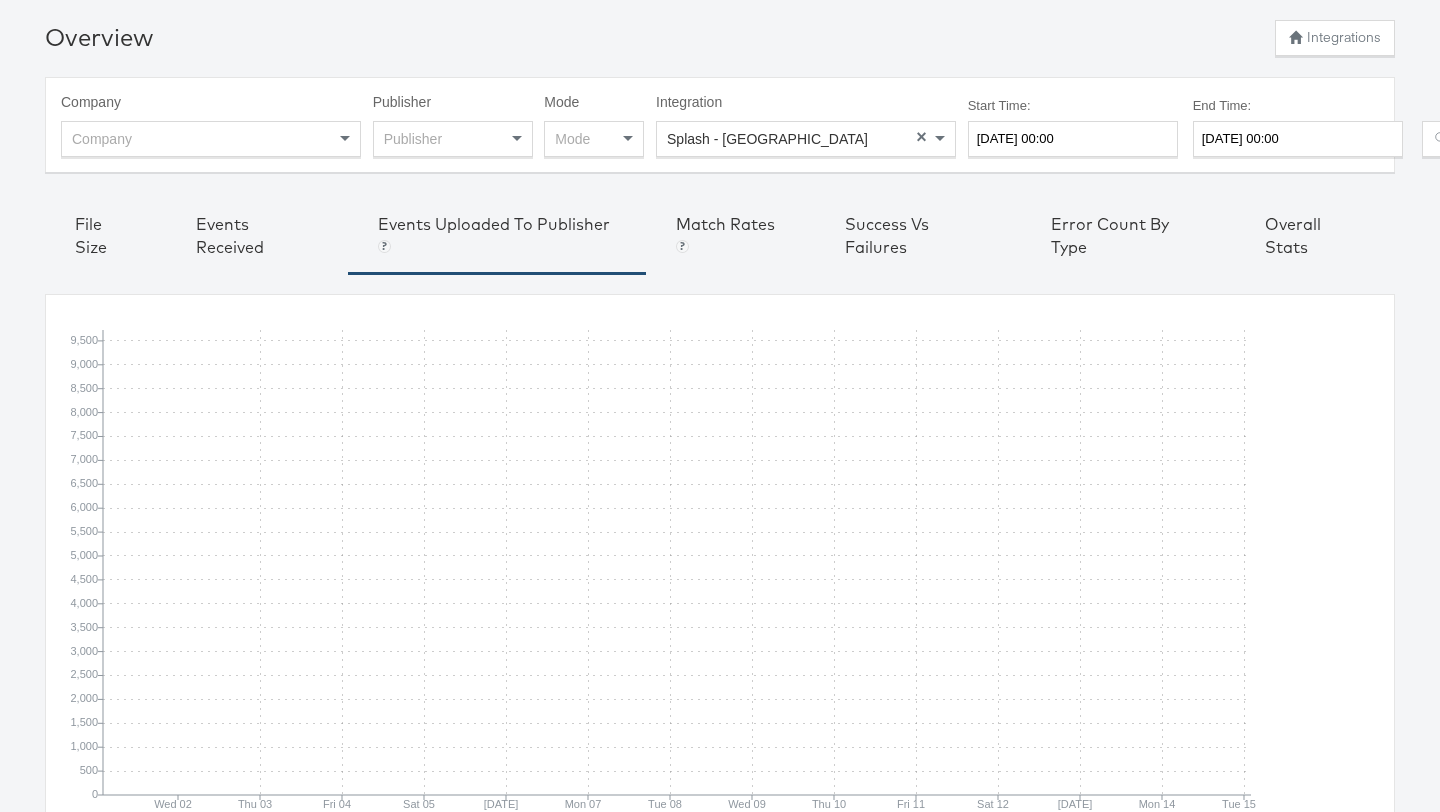 click on "Events Uploaded to Publisher  Currently, we support Facebook, Pinterest, Snapchat" at bounding box center (497, 236) 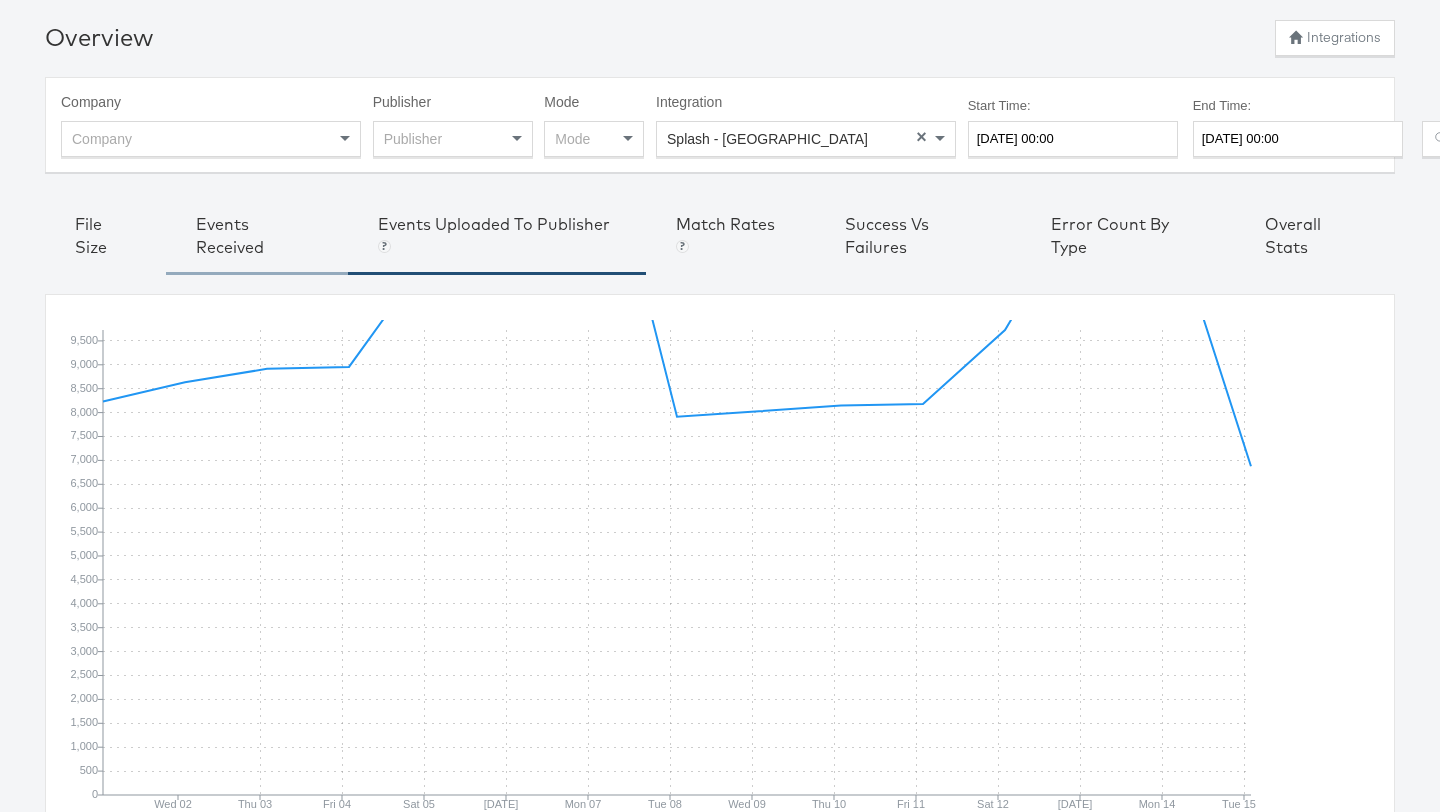 click on "Events Received" at bounding box center (257, 236) 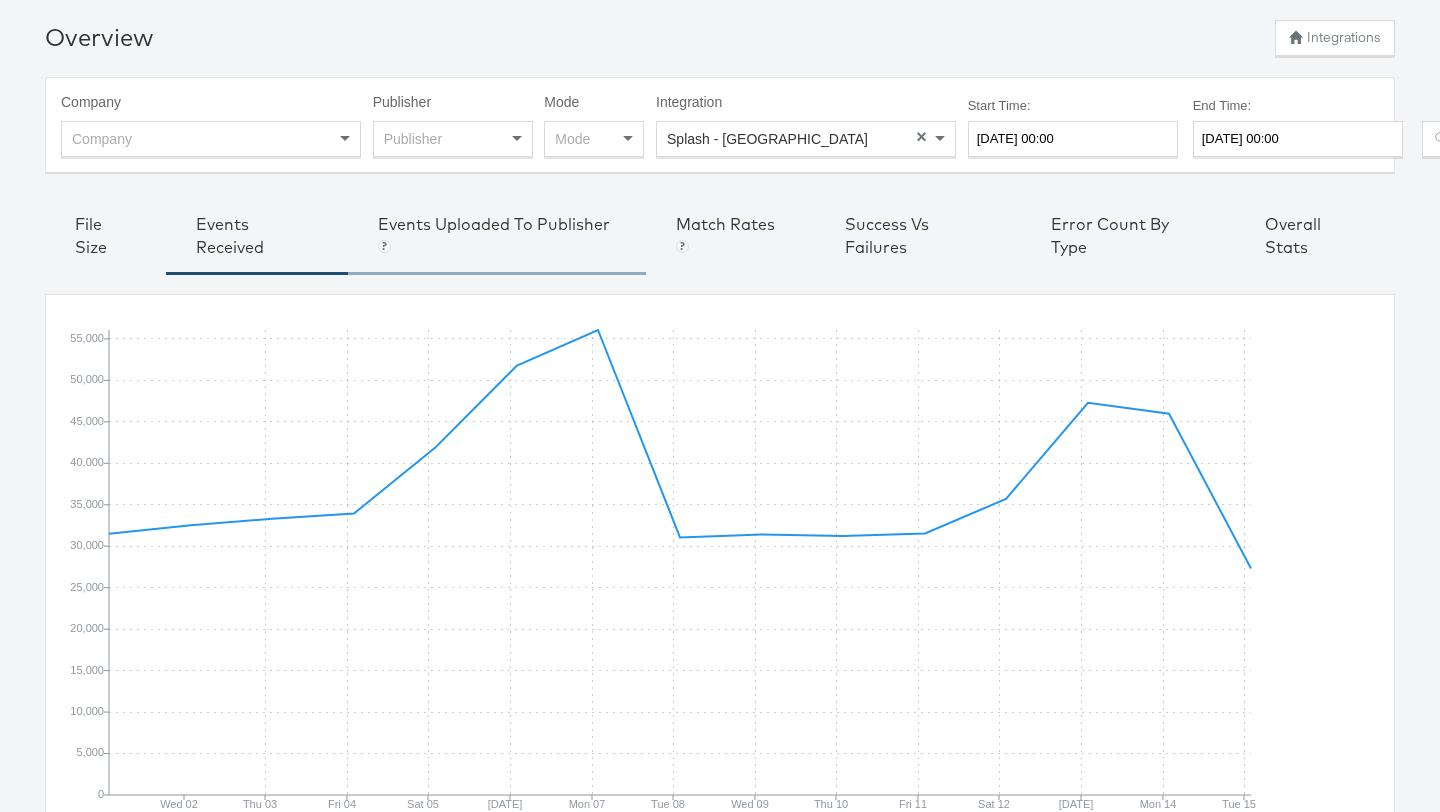 click on "Events Uploaded to Publisher  Currently, we support Facebook, Pinterest, Snapchat" at bounding box center (497, 239) 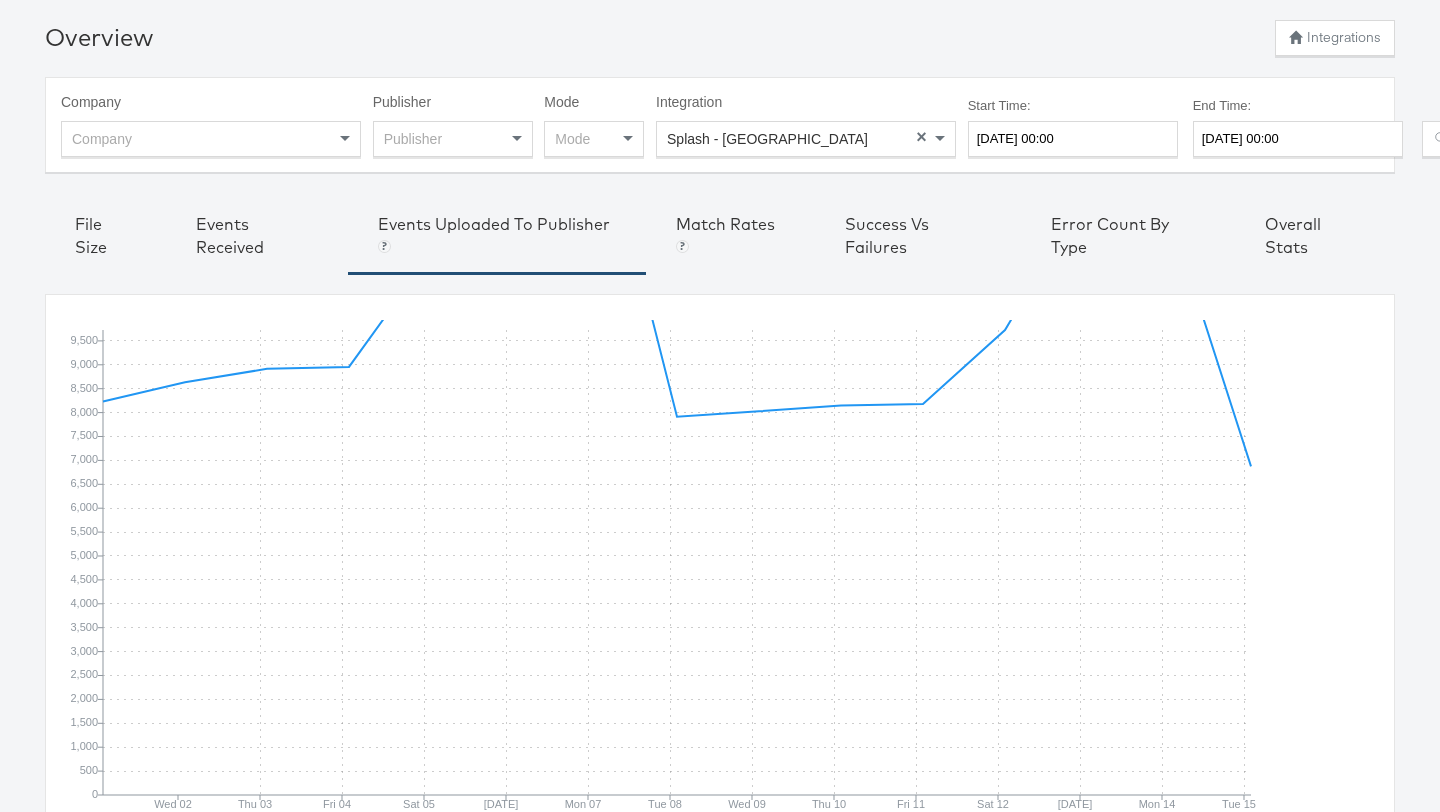 type on "2025-07-01 00:00" 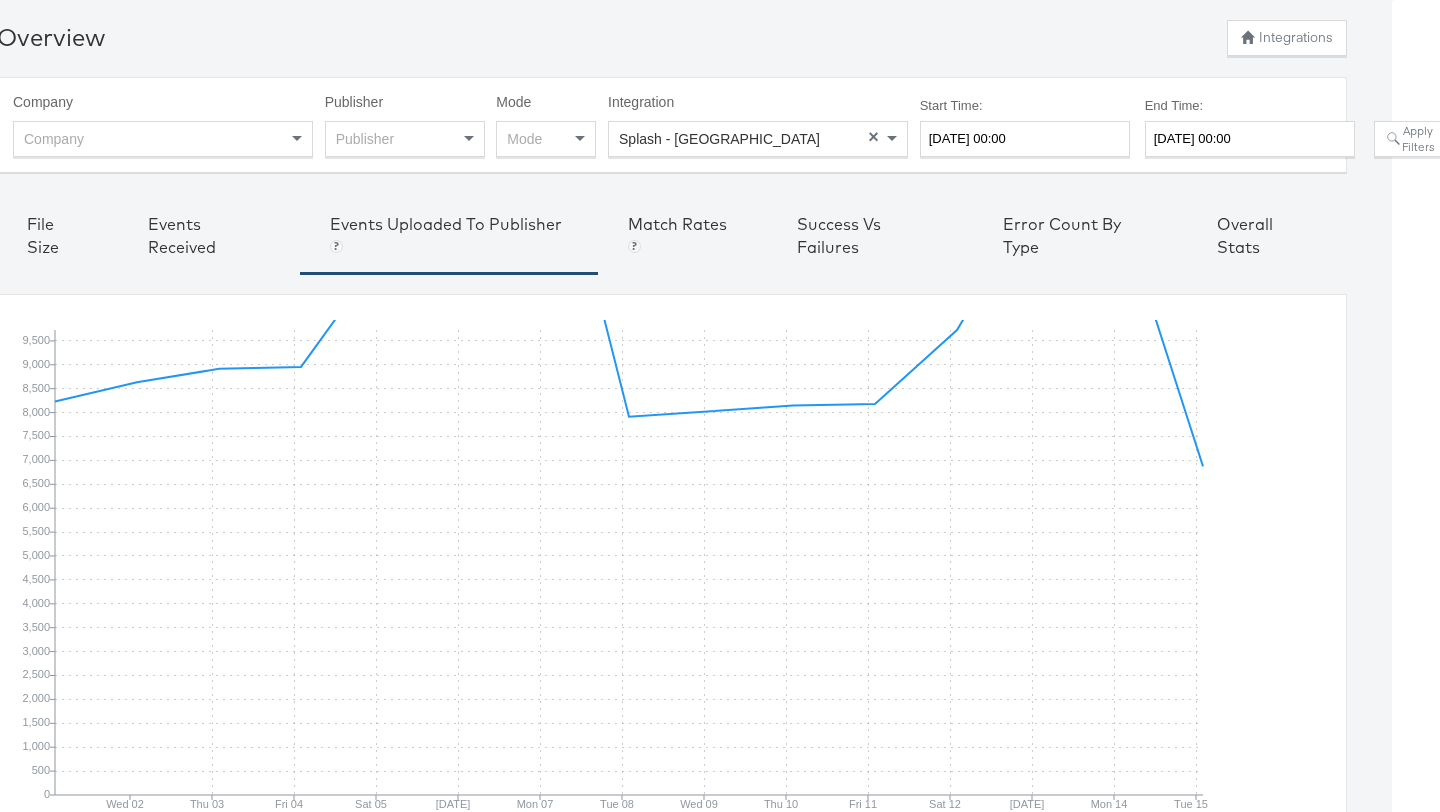 type on "2024-07-01 00:00" 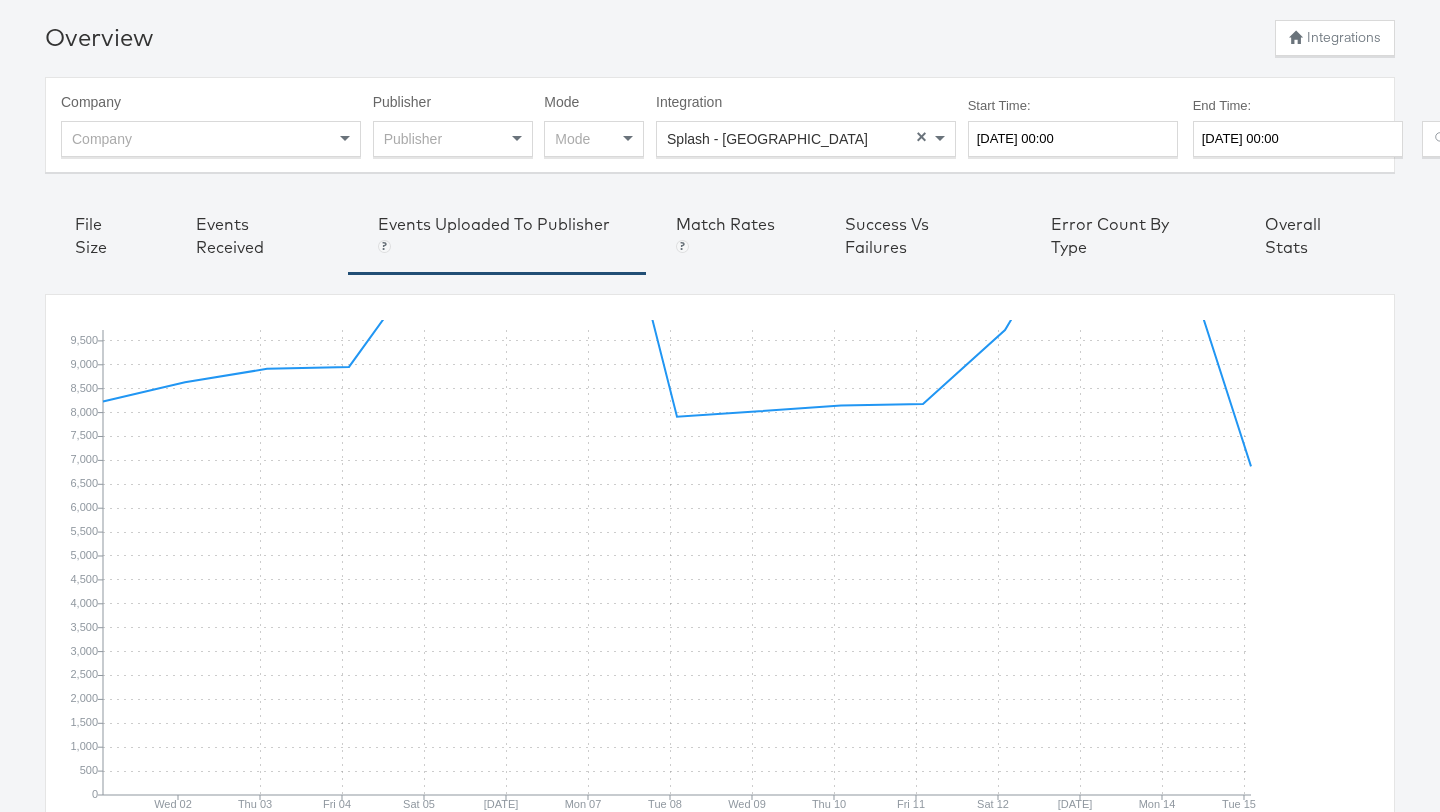type on "2025-07-15 00:00" 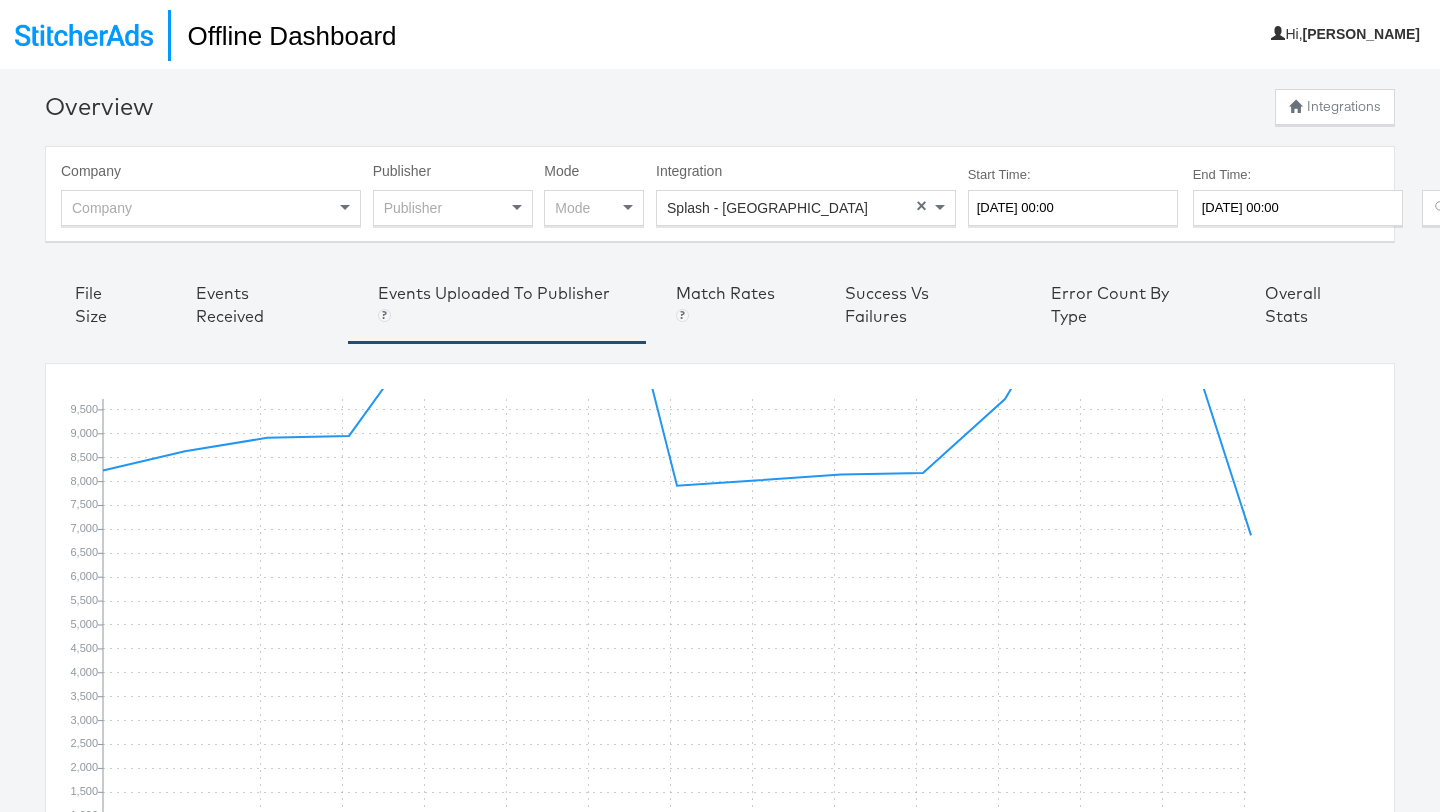 scroll, scrollTop: 69, scrollLeft: 0, axis: vertical 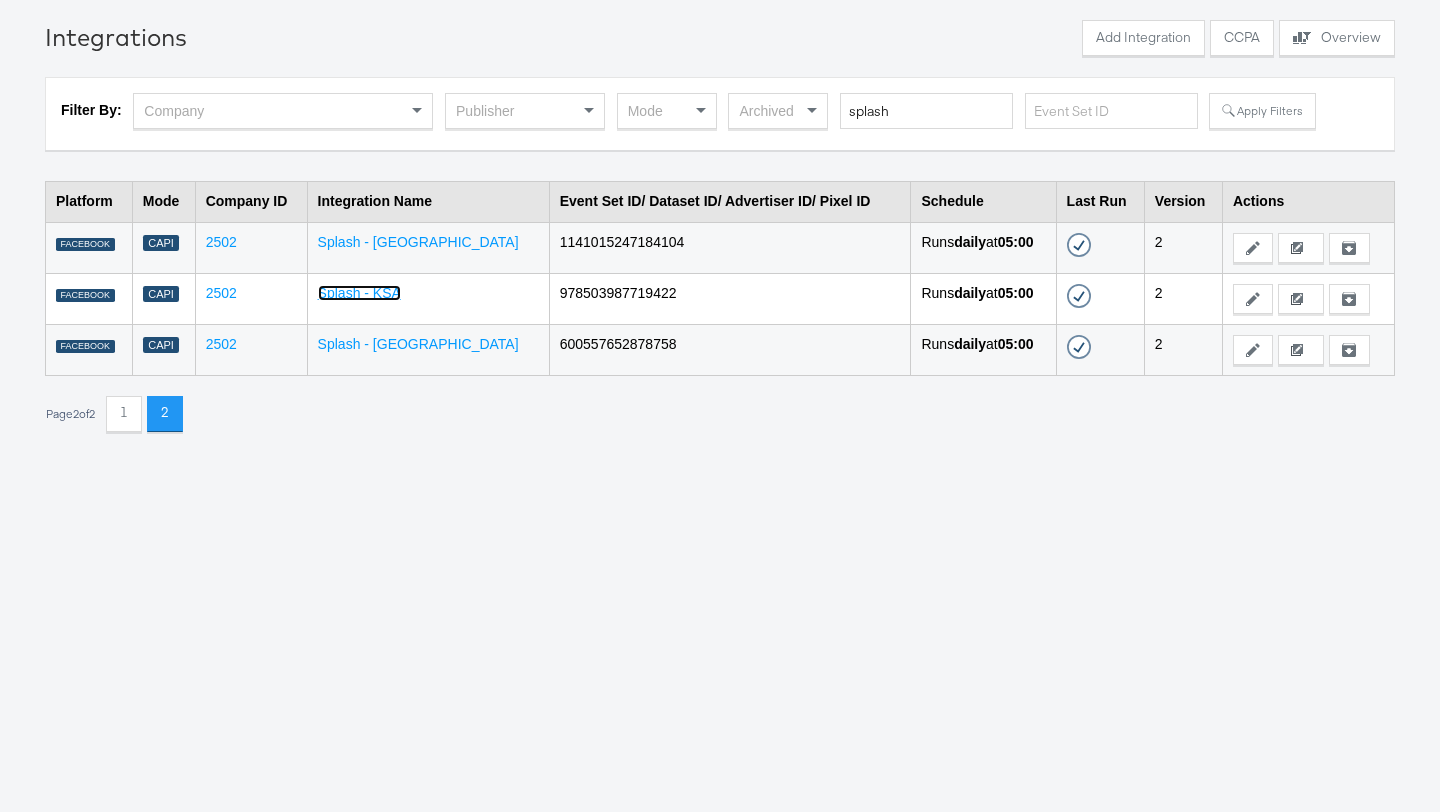 click on "Splash - KSA" at bounding box center [359, 293] 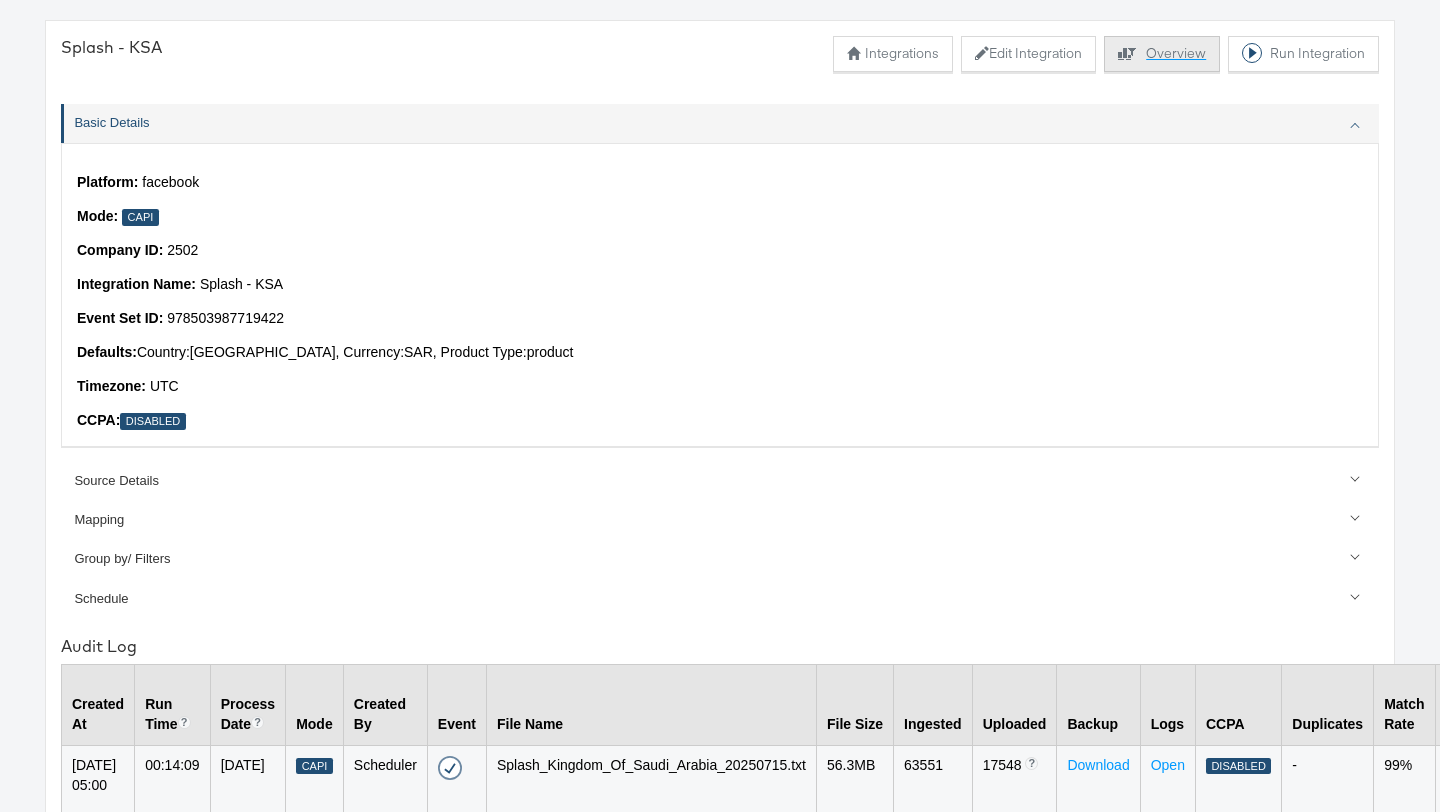 click on "Explore activity for this offline processor   Overview" at bounding box center (1162, 54) 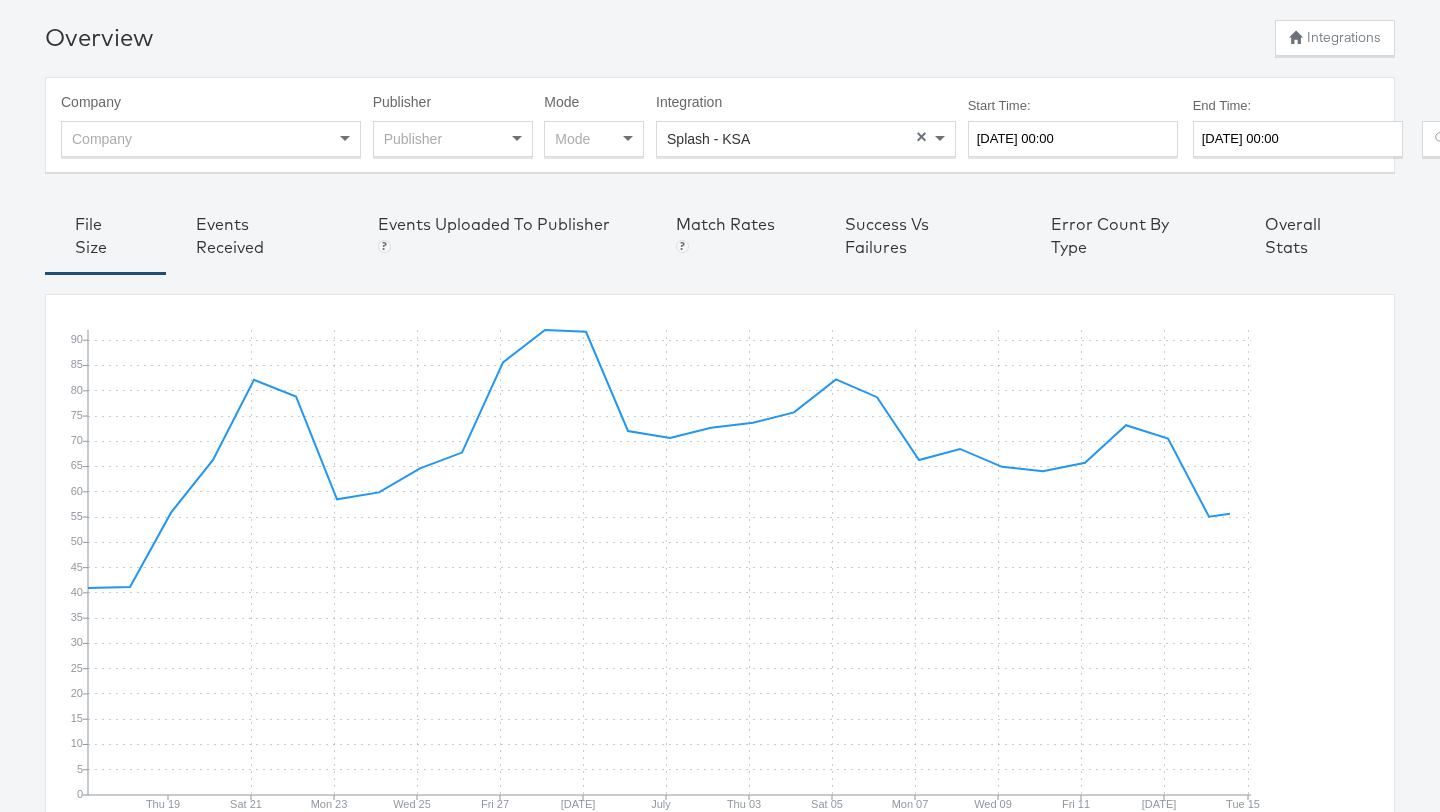 click on "Splash - KSA" at bounding box center [806, 139] 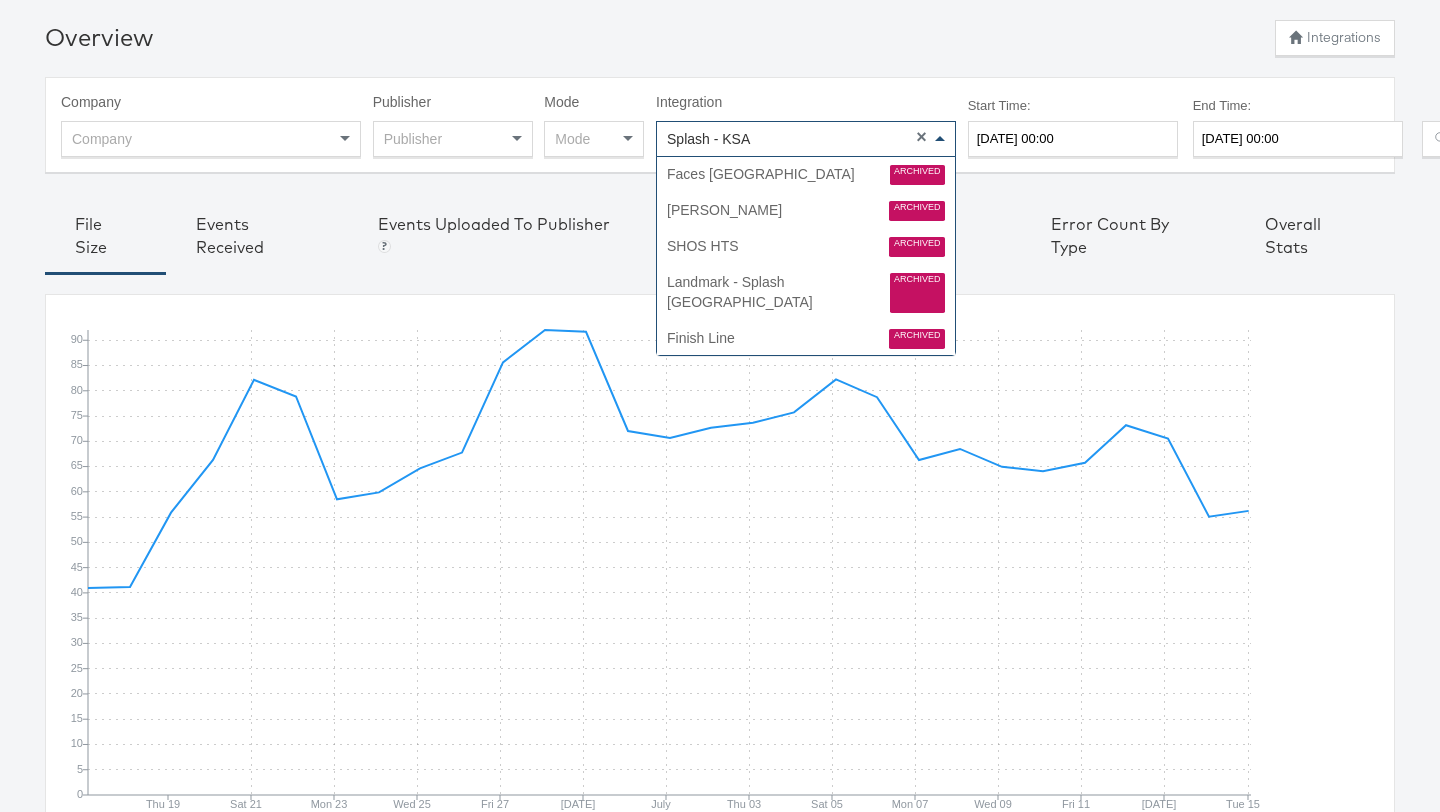 scroll, scrollTop: 2923, scrollLeft: 0, axis: vertical 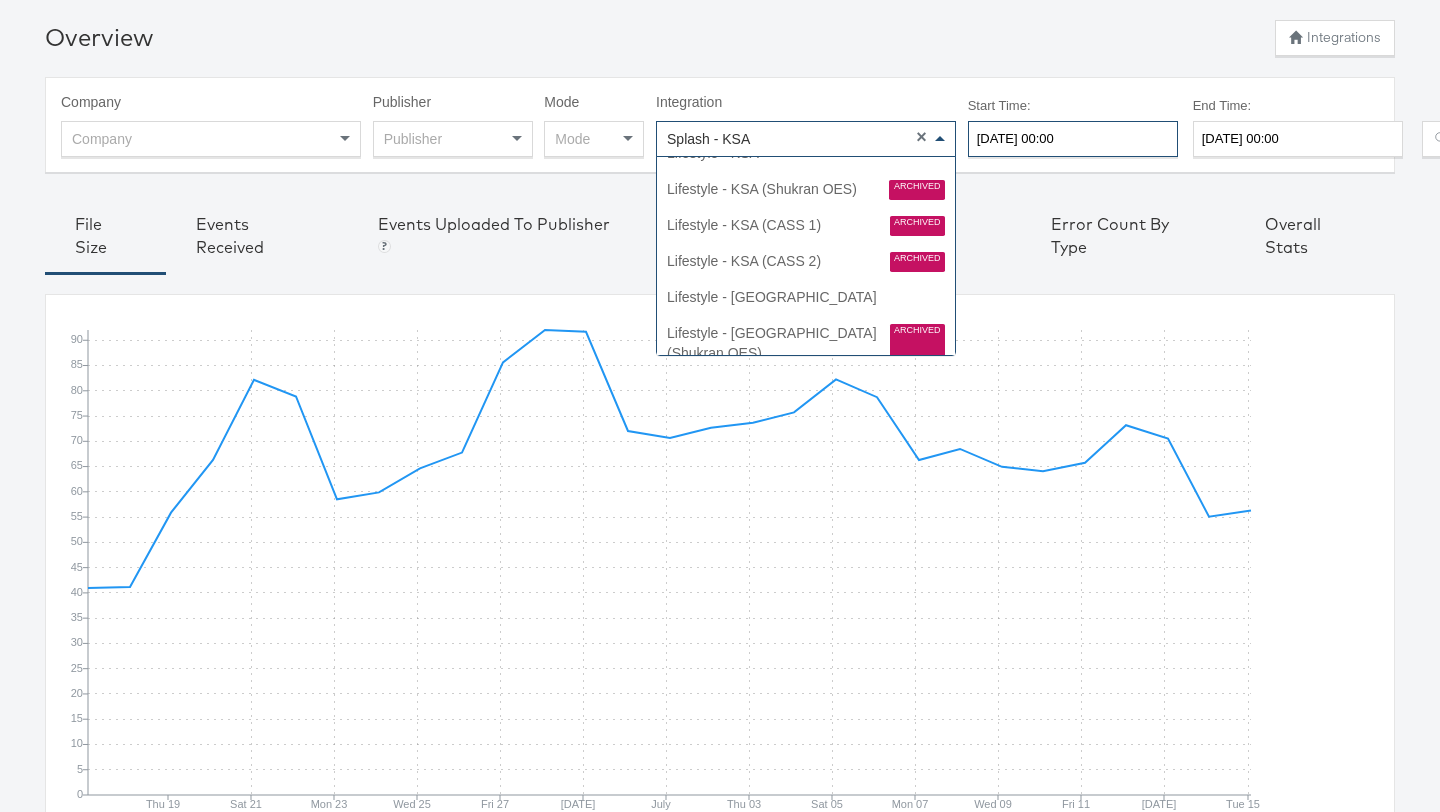 click on "2025-06-17 00:00" at bounding box center [1073, 139] 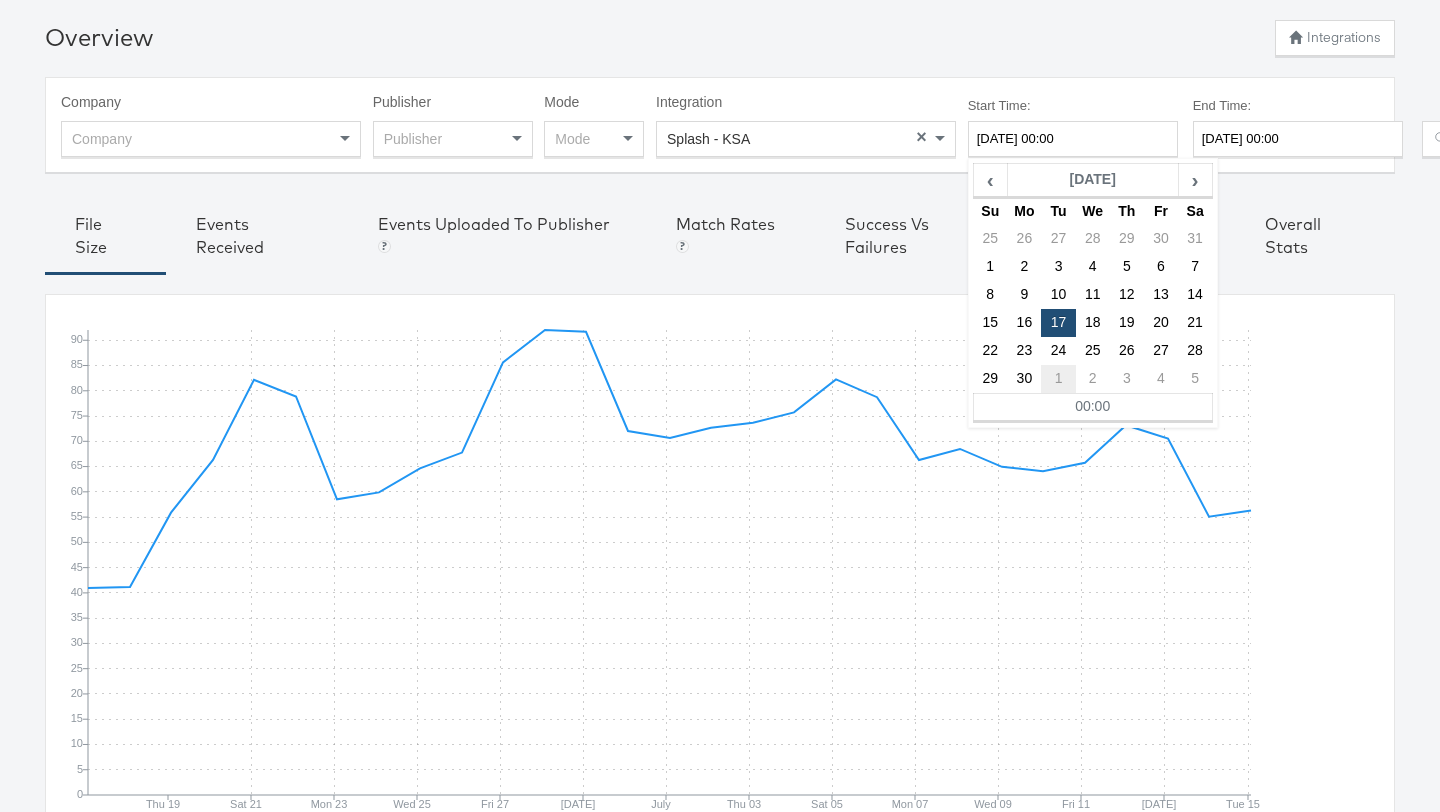 click on "1" at bounding box center (1058, 379) 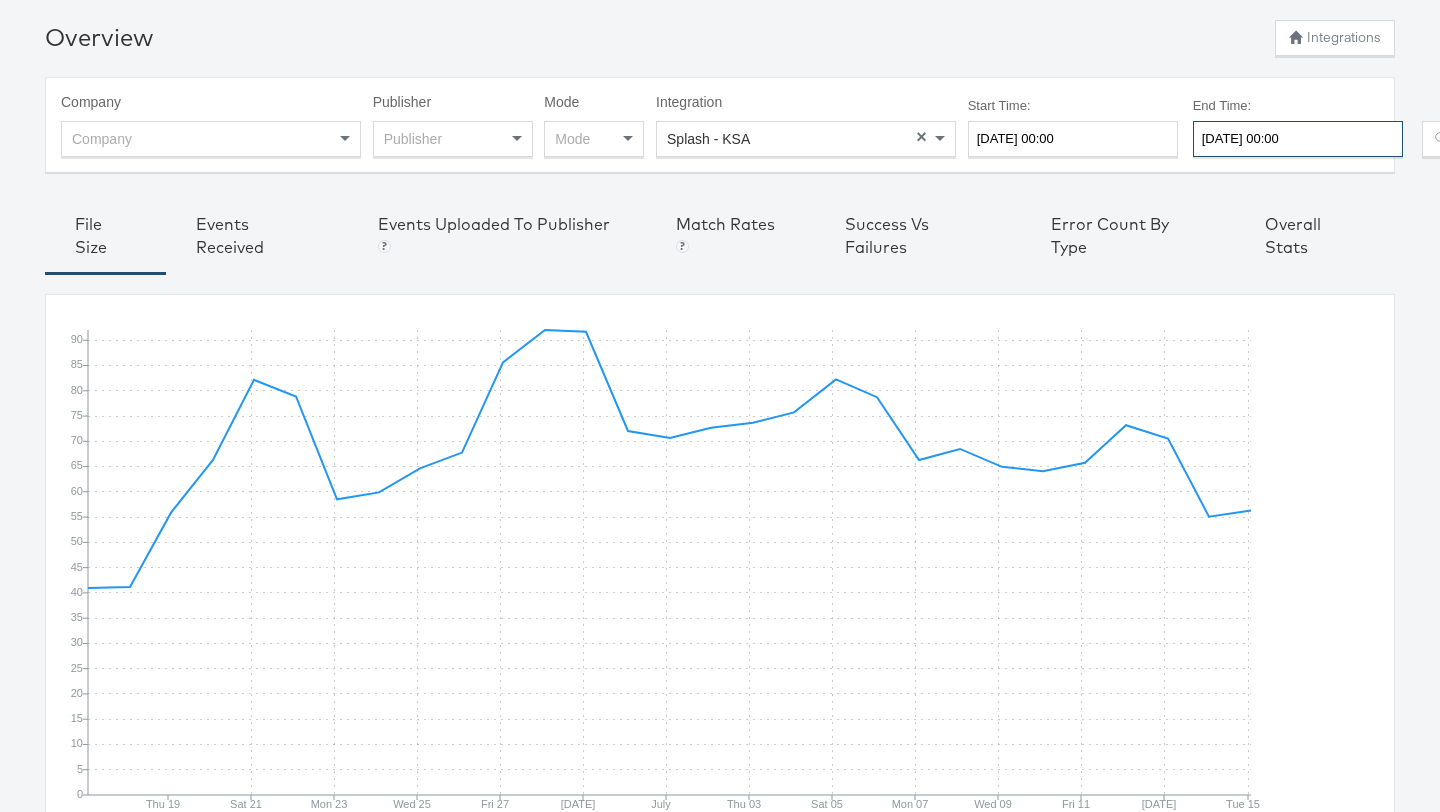 click on "2025-07-17 00:00" at bounding box center (1298, 139) 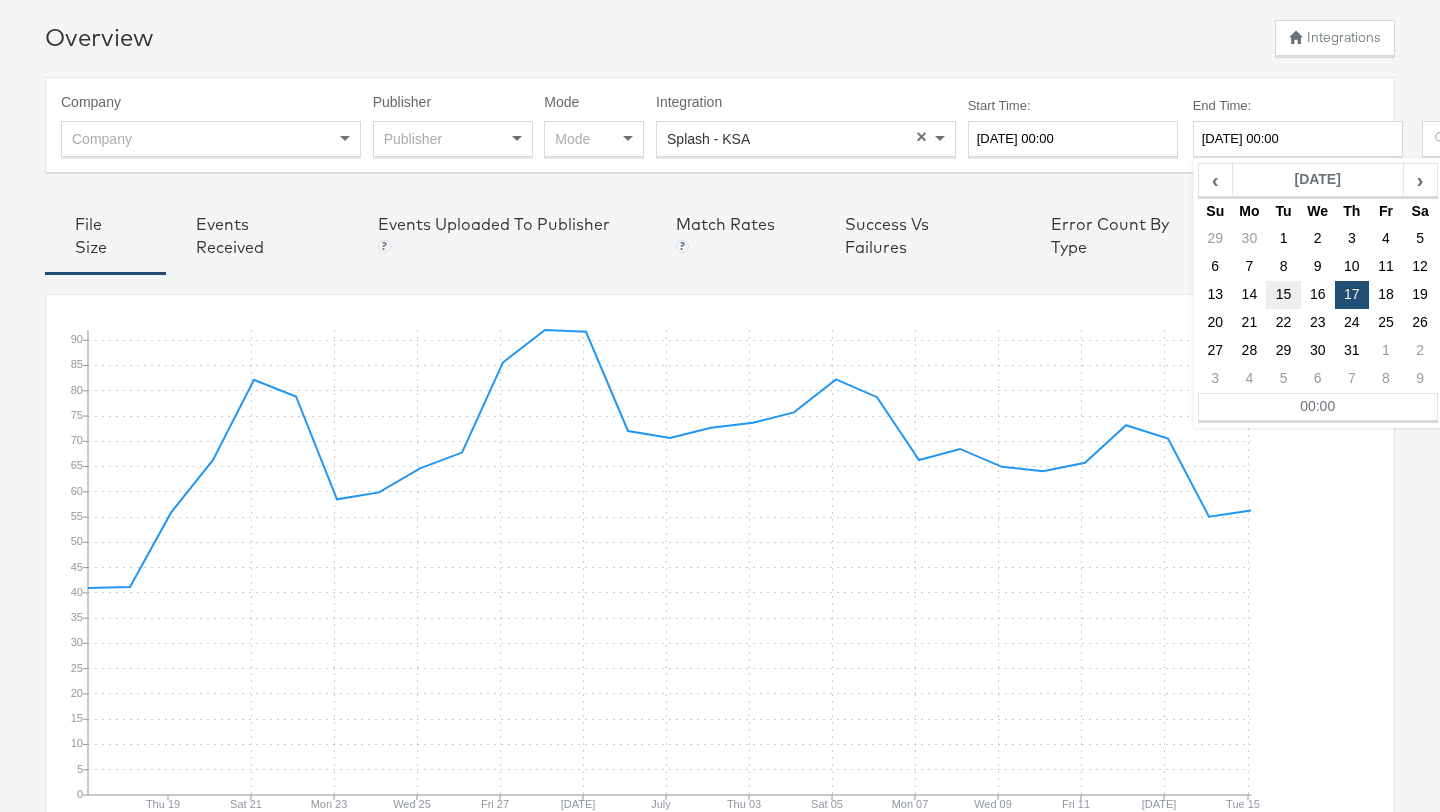click on "15" at bounding box center [1283, 295] 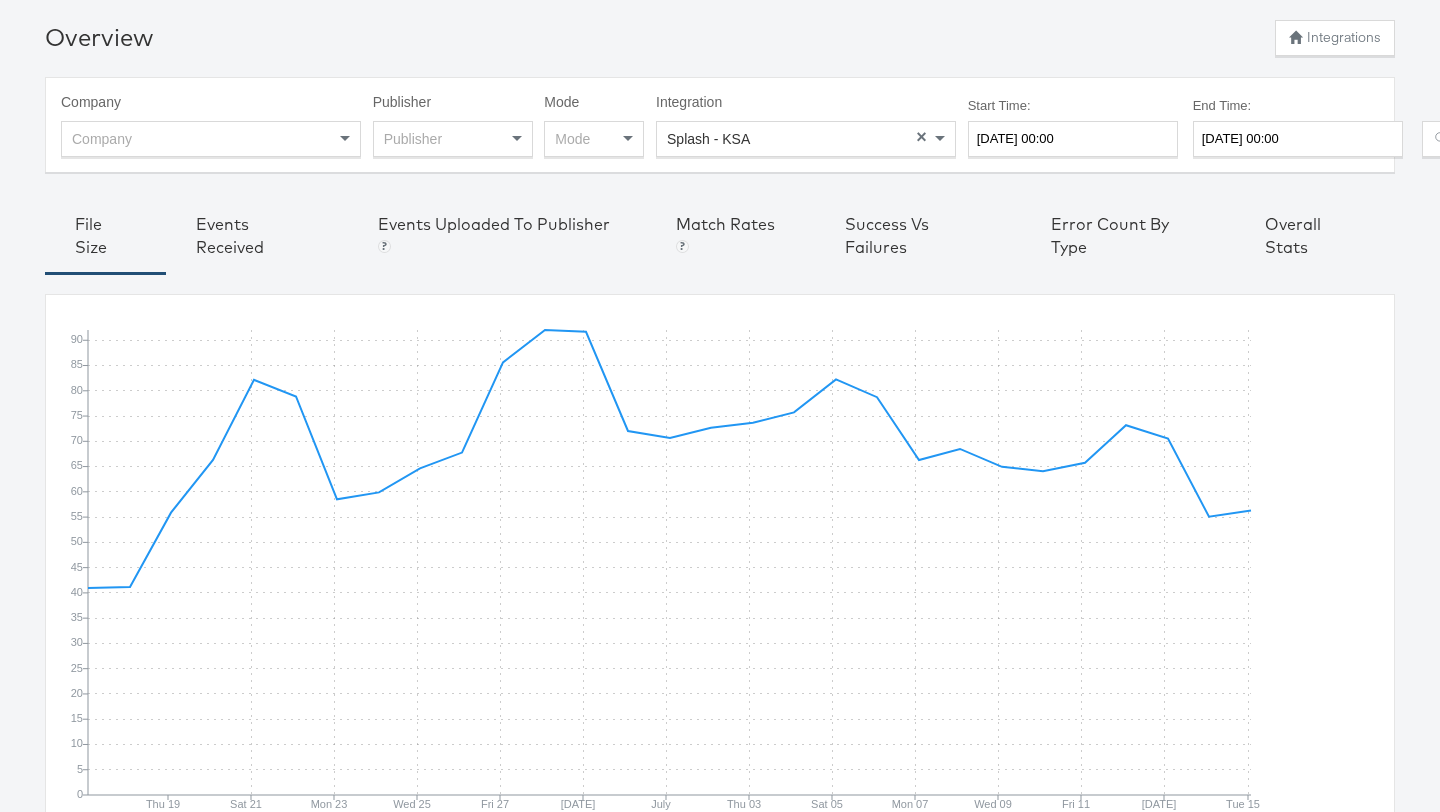 scroll, scrollTop: 69, scrollLeft: 48, axis: both 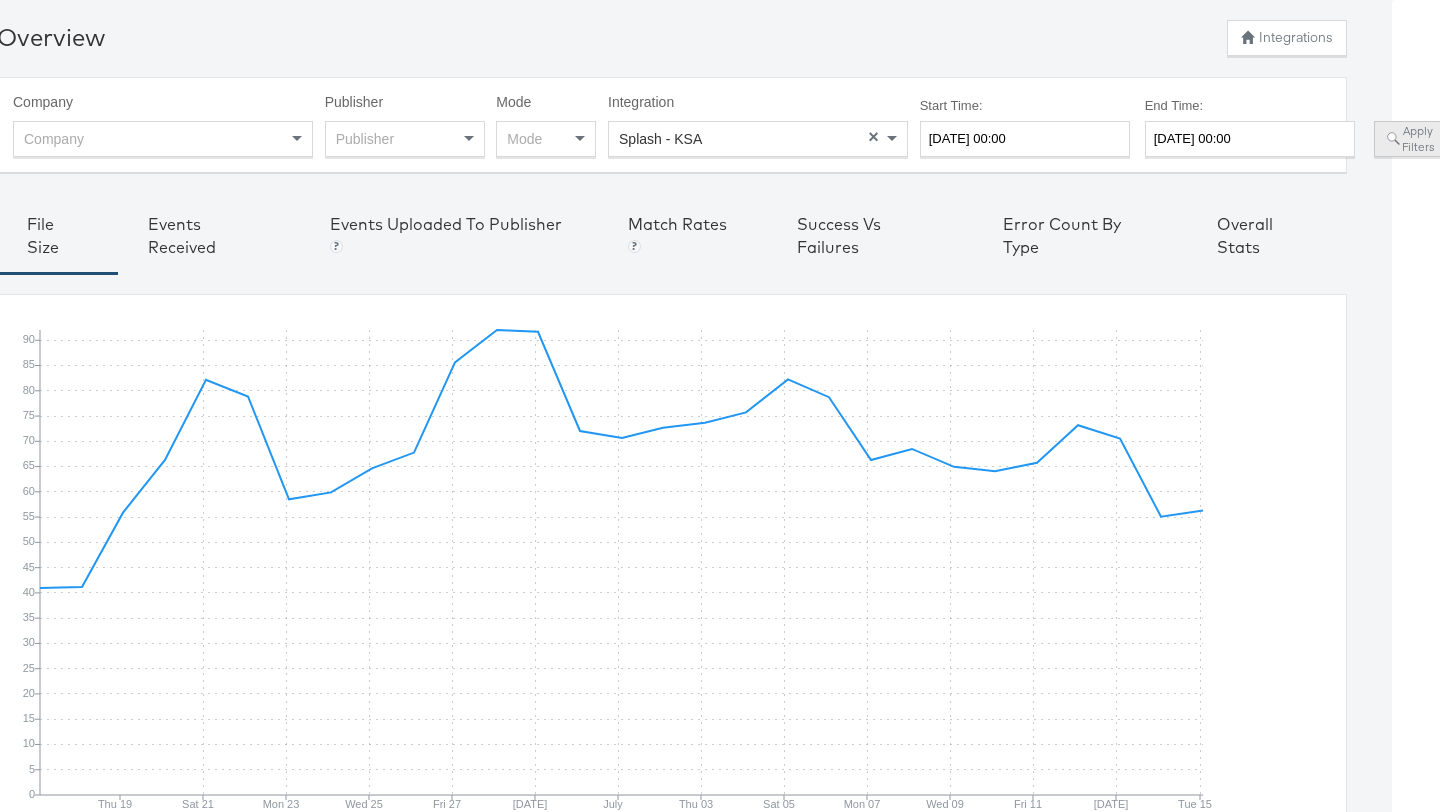 click 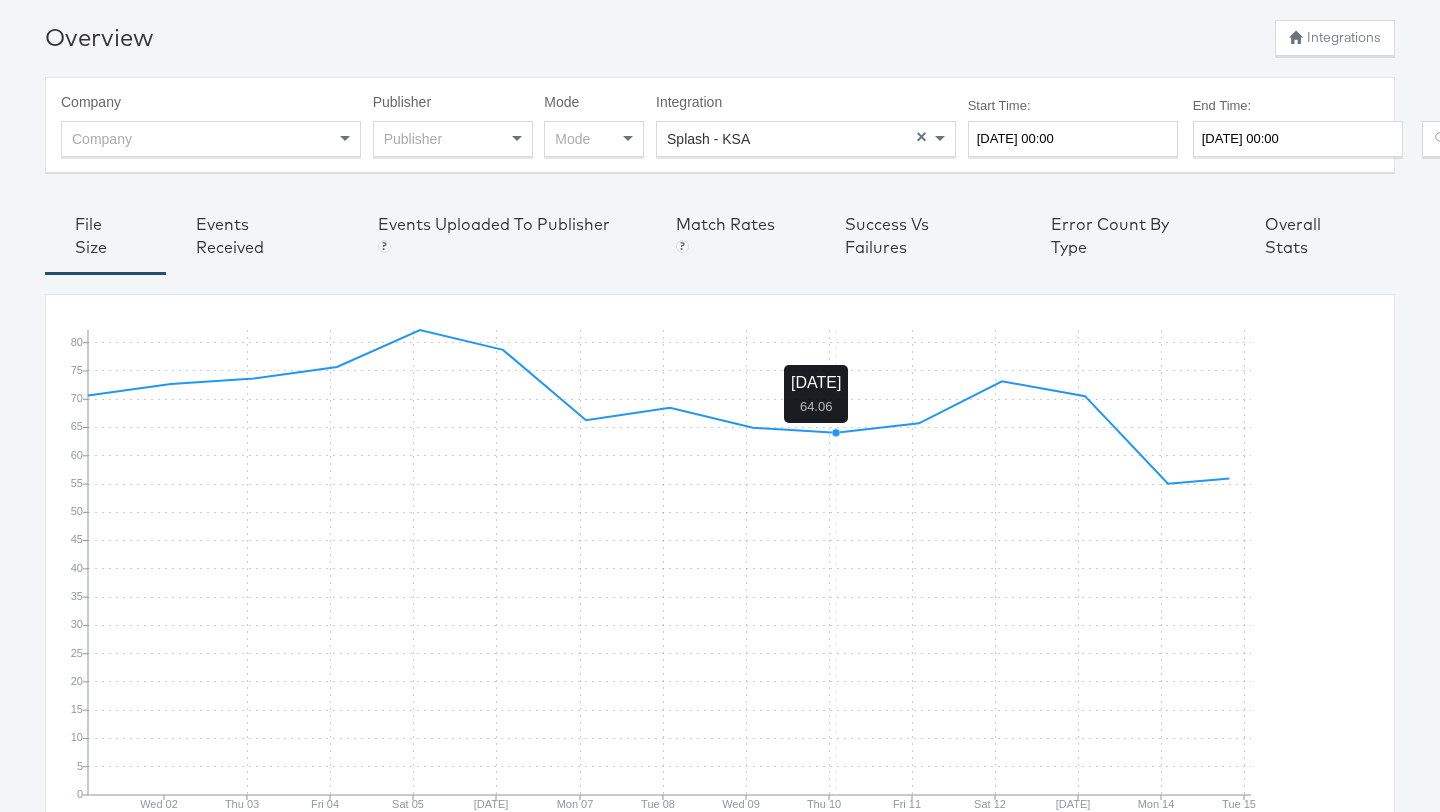 type on "2025-07-17 00:00" 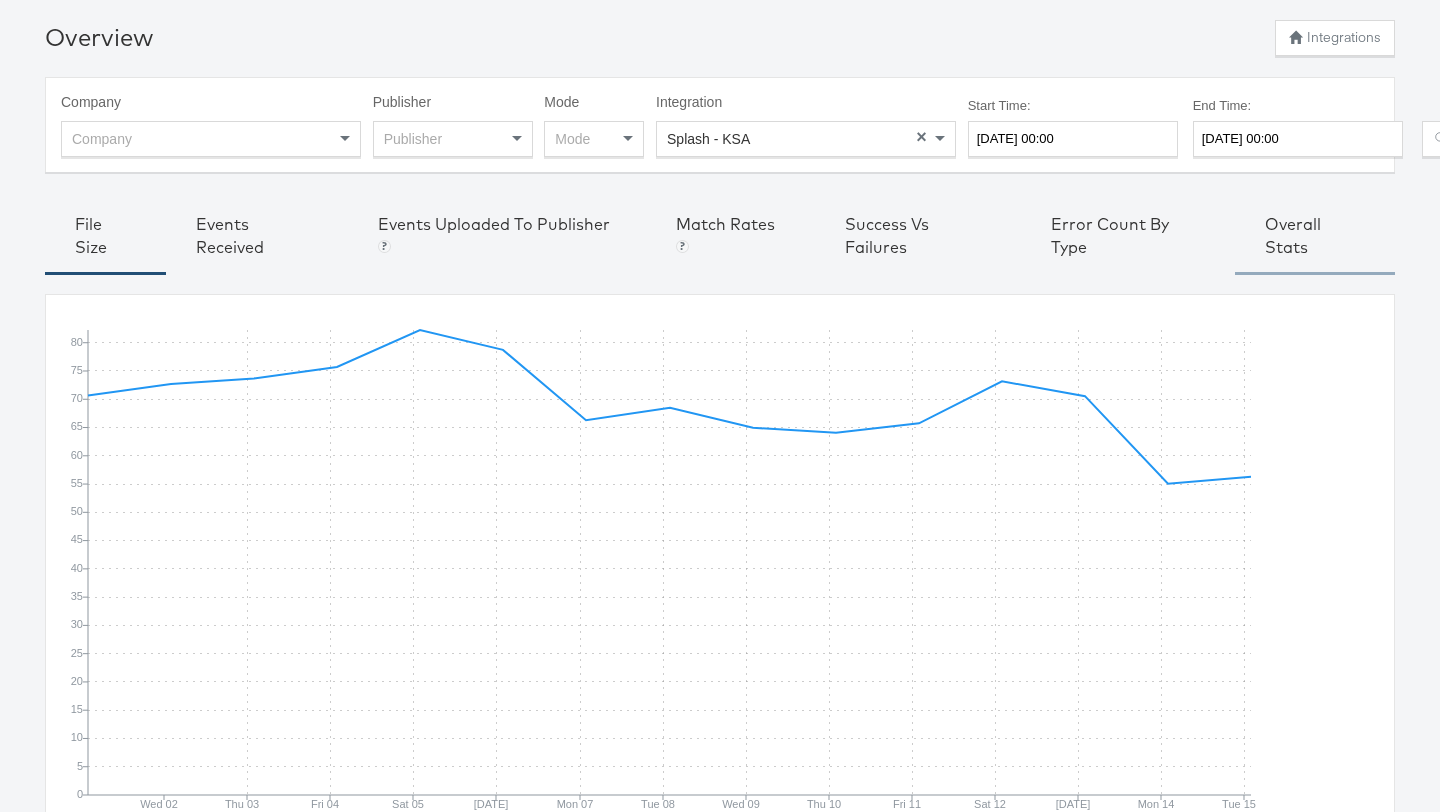 click on "Overall Stats" at bounding box center [1315, 236] 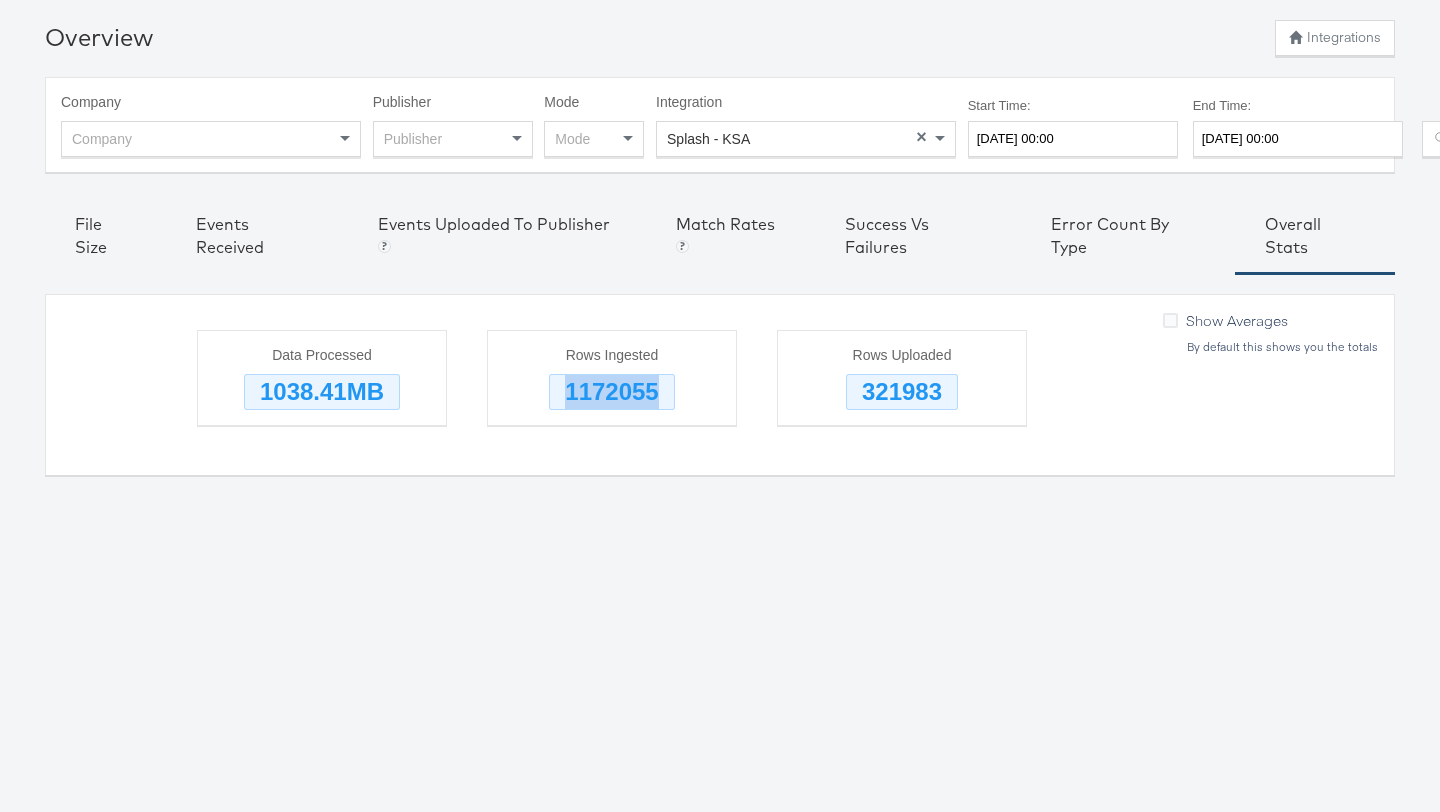 drag, startPoint x: 570, startPoint y: 387, endPoint x: 661, endPoint y: 390, distance: 91.04944 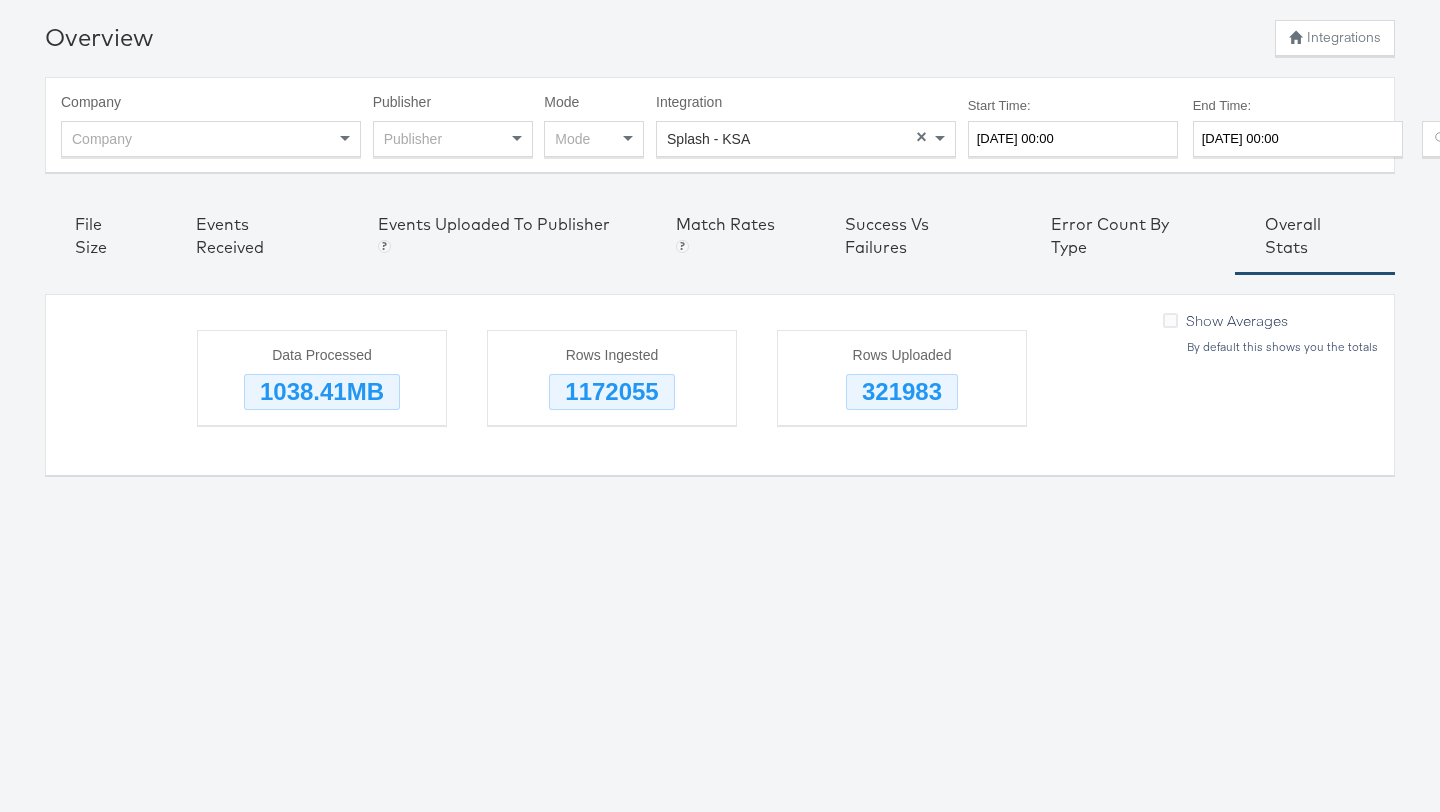 click on "321983" at bounding box center [902, 392] 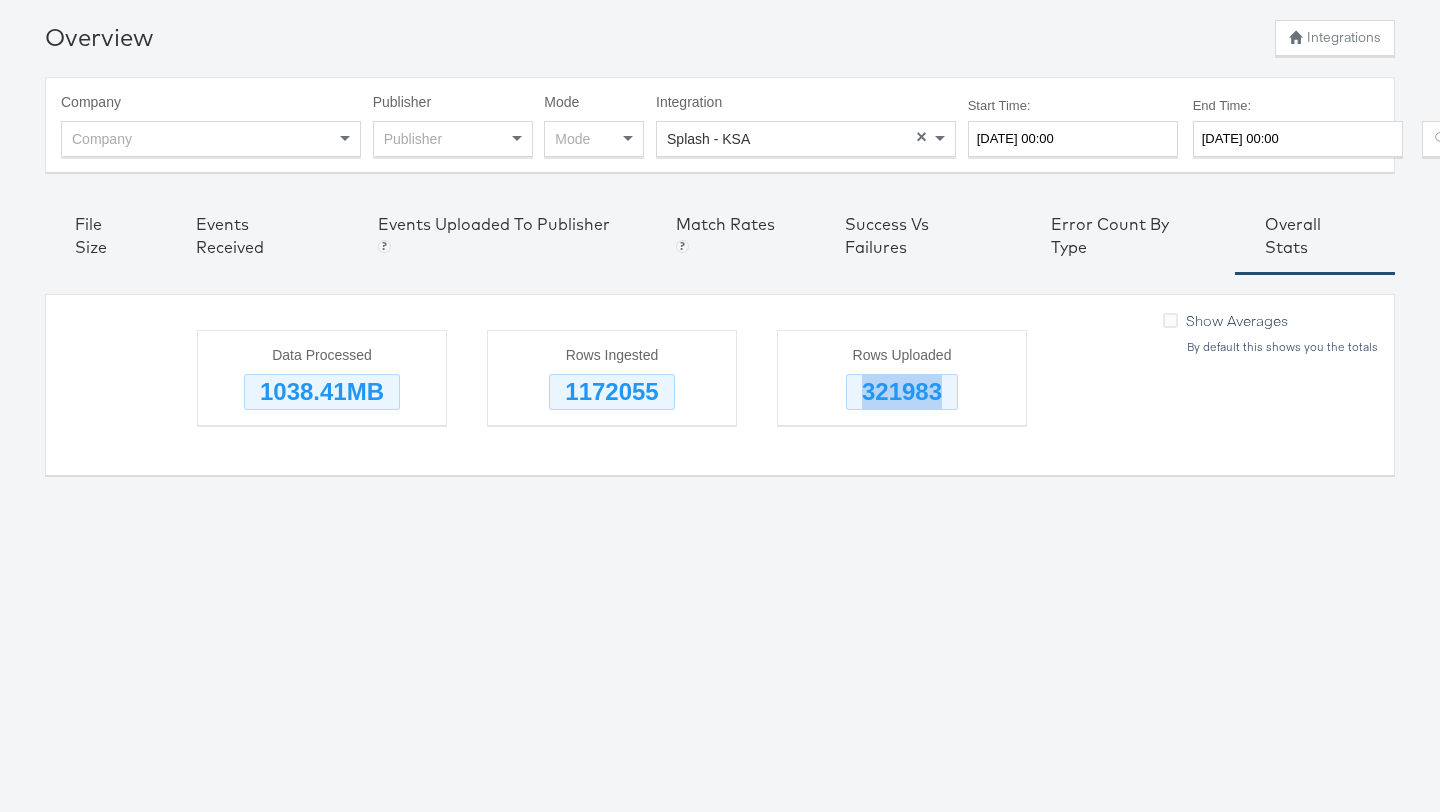 click on "321983" at bounding box center [902, 392] 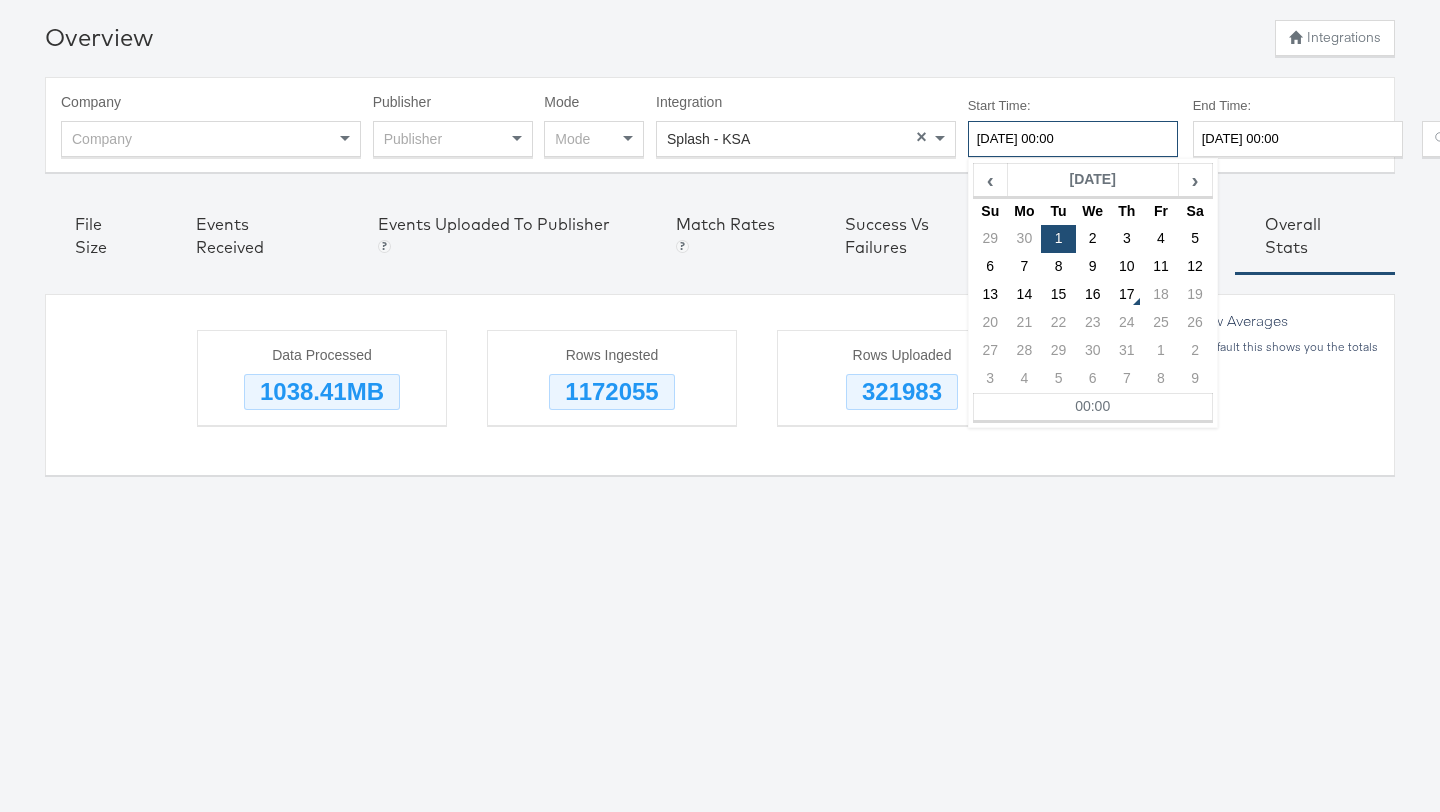 click on "2025-07-01 00:00" at bounding box center [1073, 139] 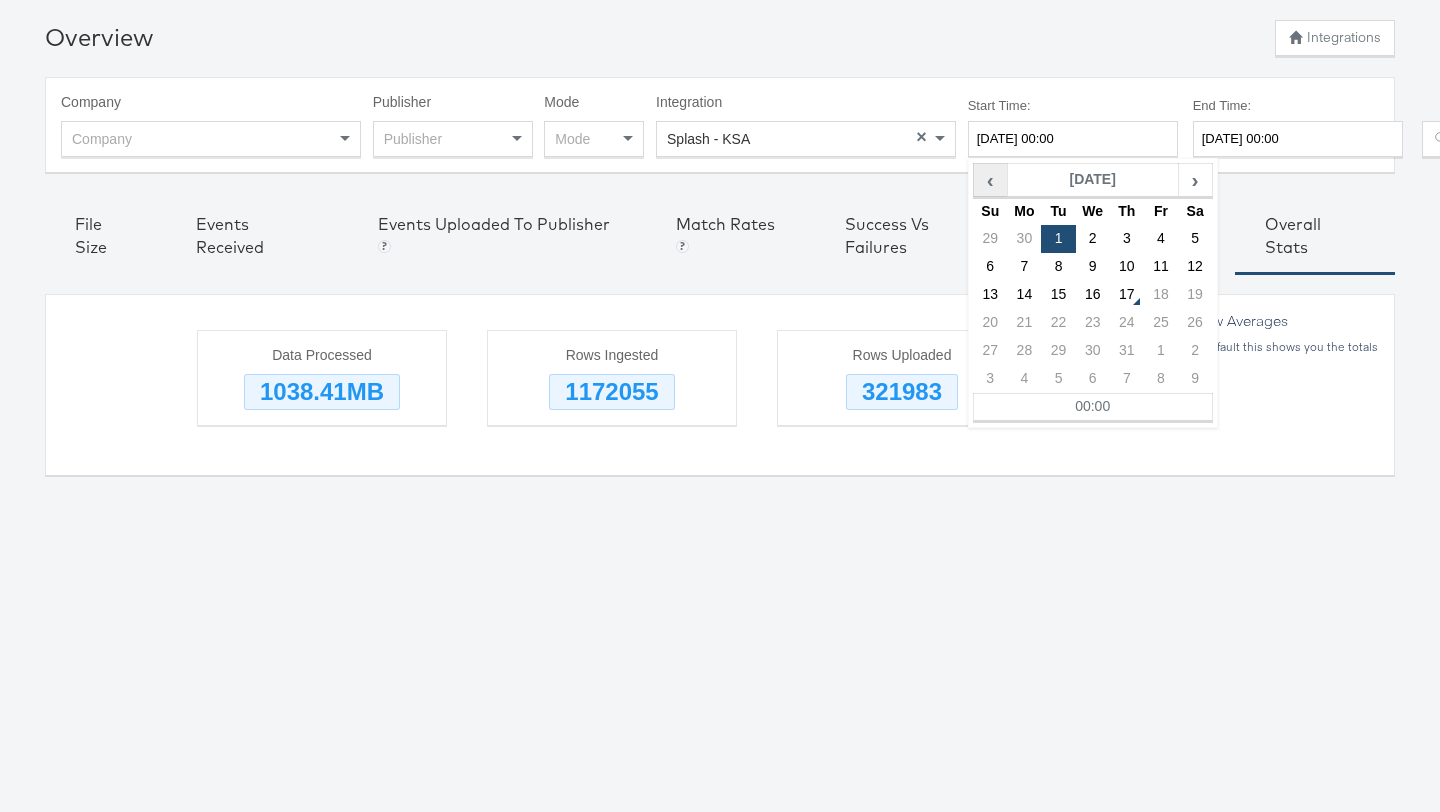 click on "‹" at bounding box center (990, 180) 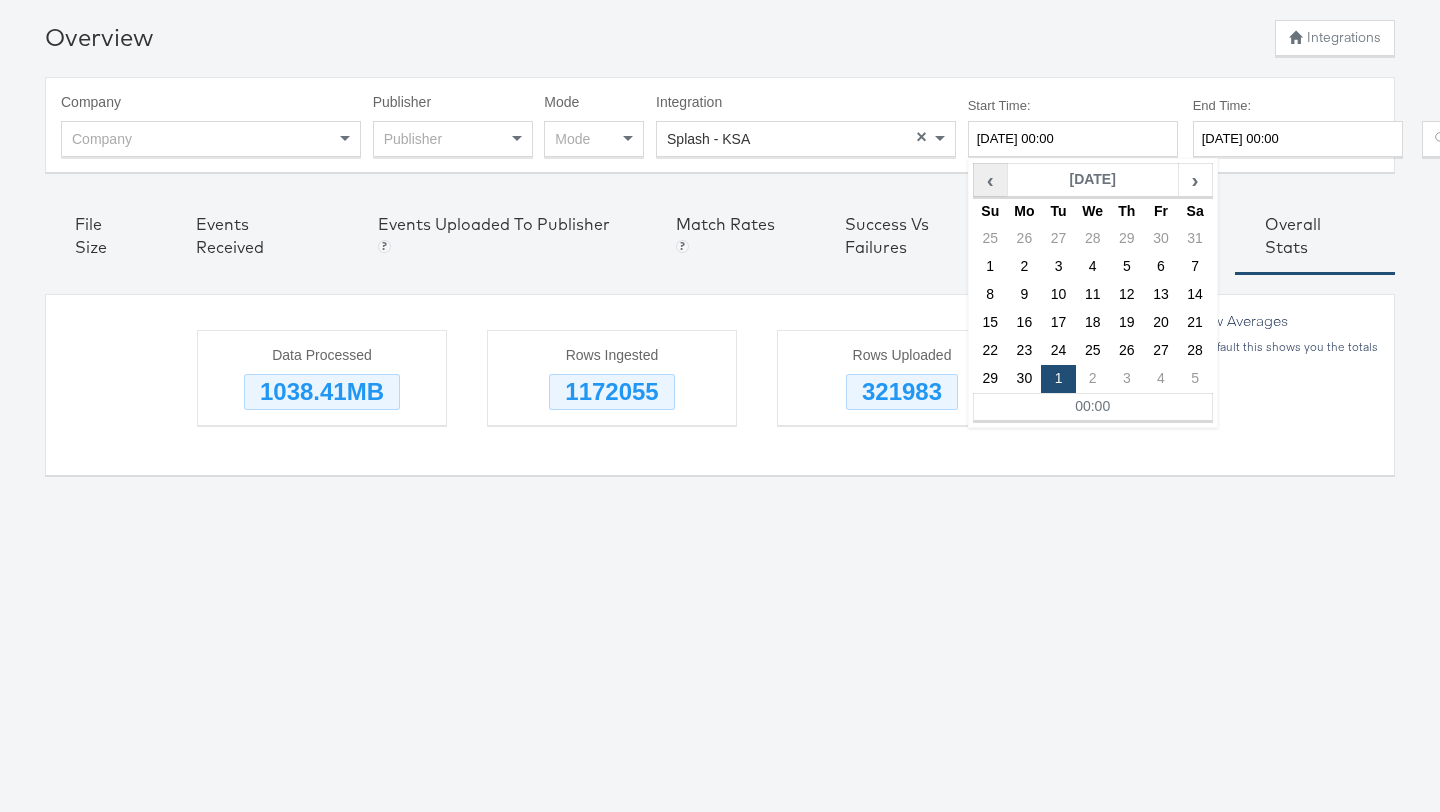 click on "‹" at bounding box center (990, 180) 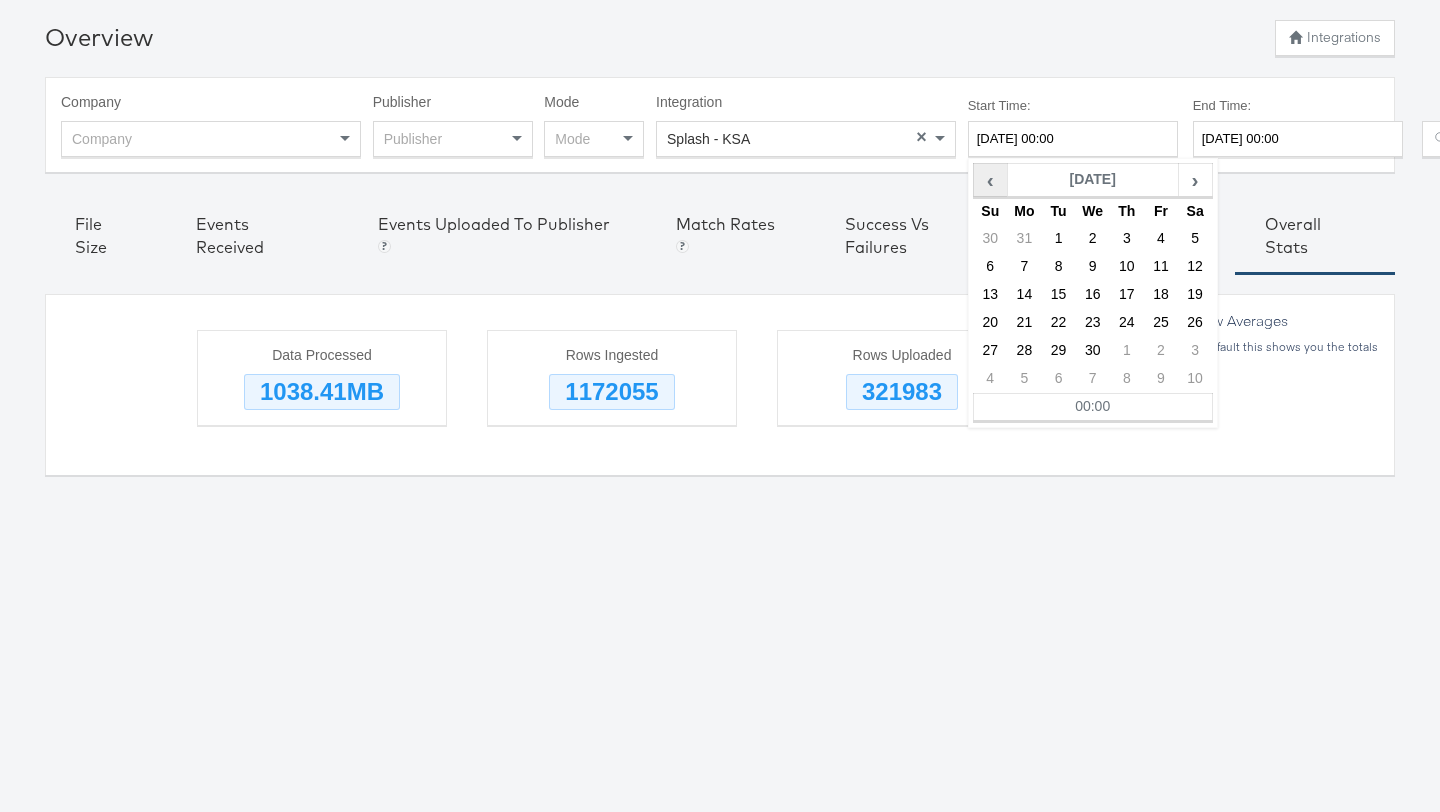 click on "‹" at bounding box center (990, 180) 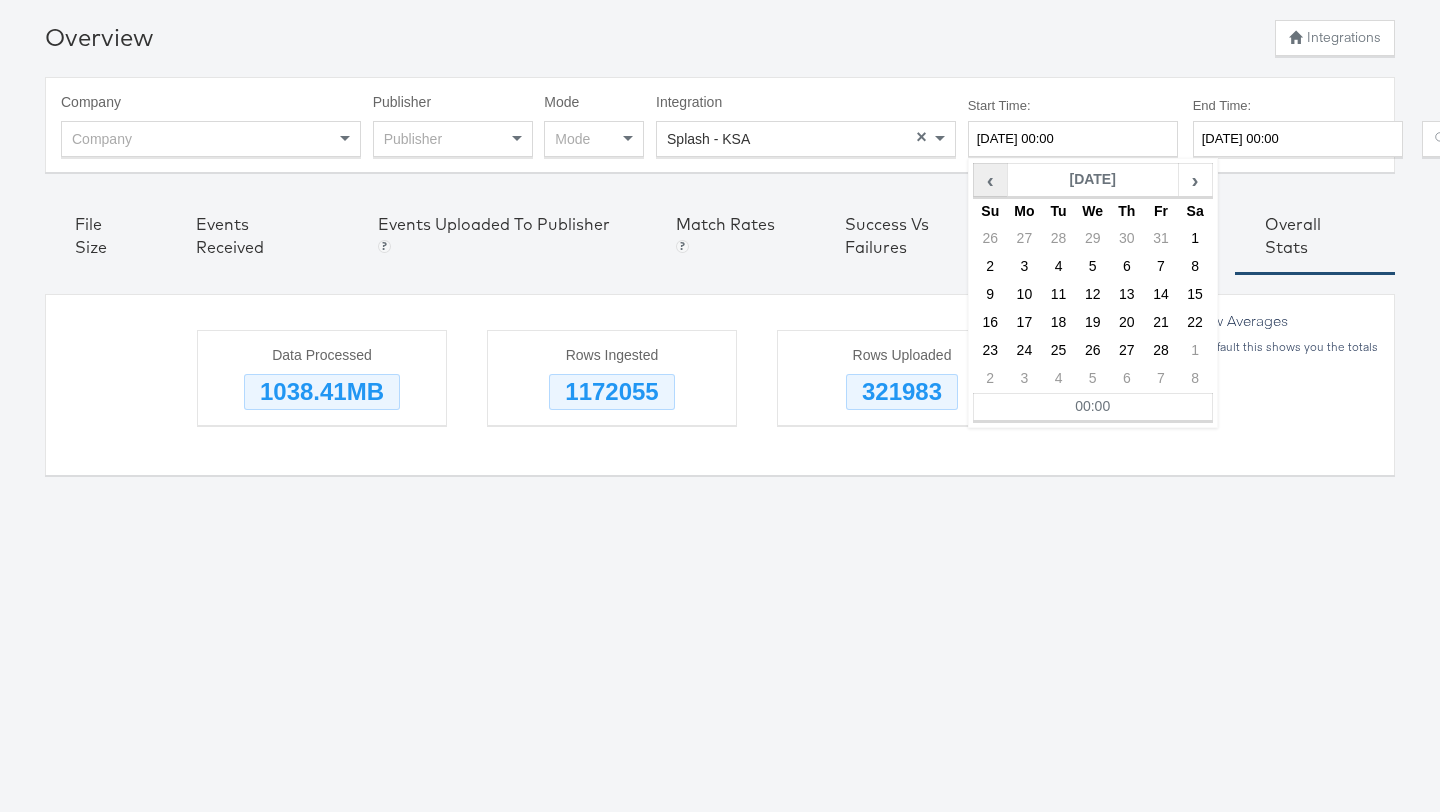 click on "‹" at bounding box center [990, 180] 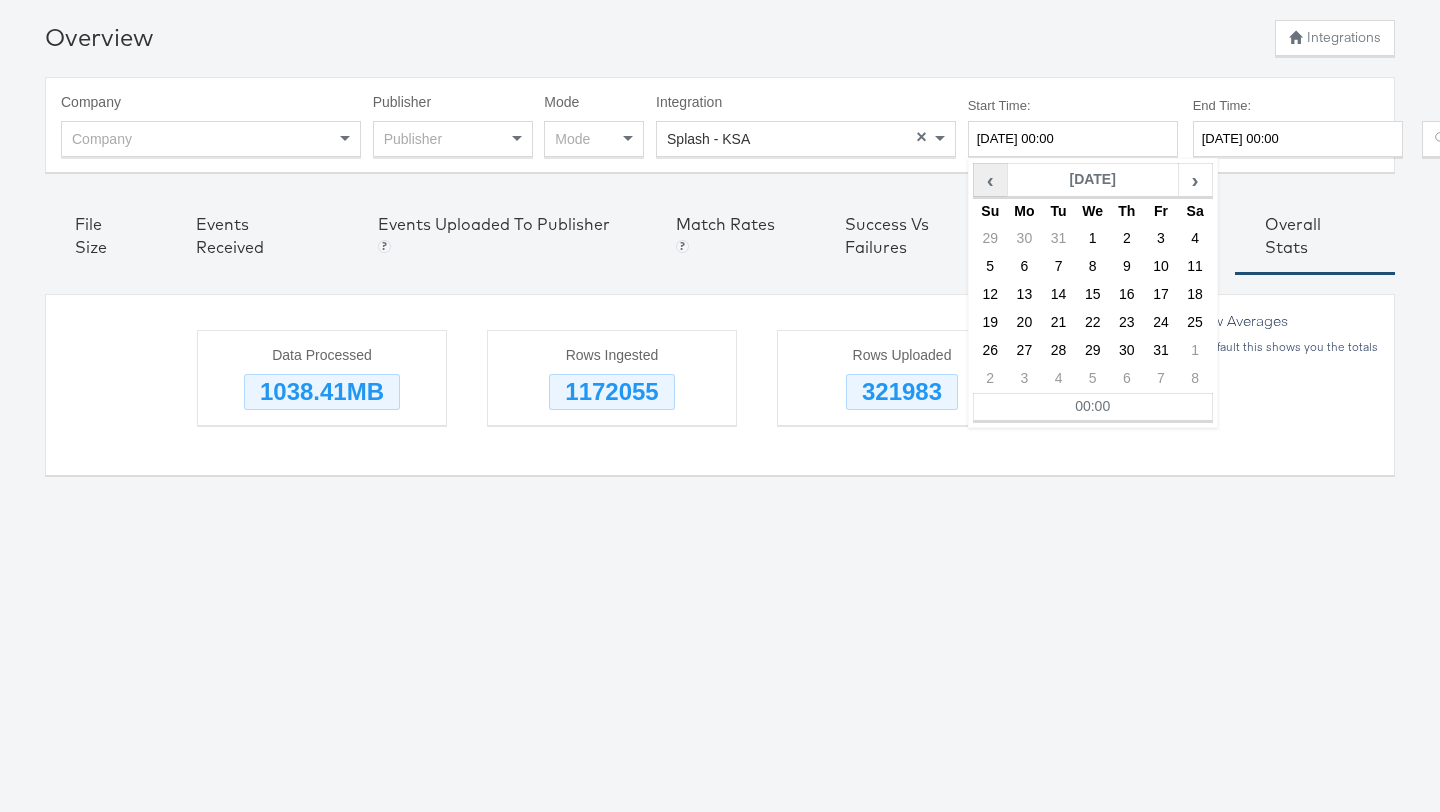 click on "‹" at bounding box center [990, 180] 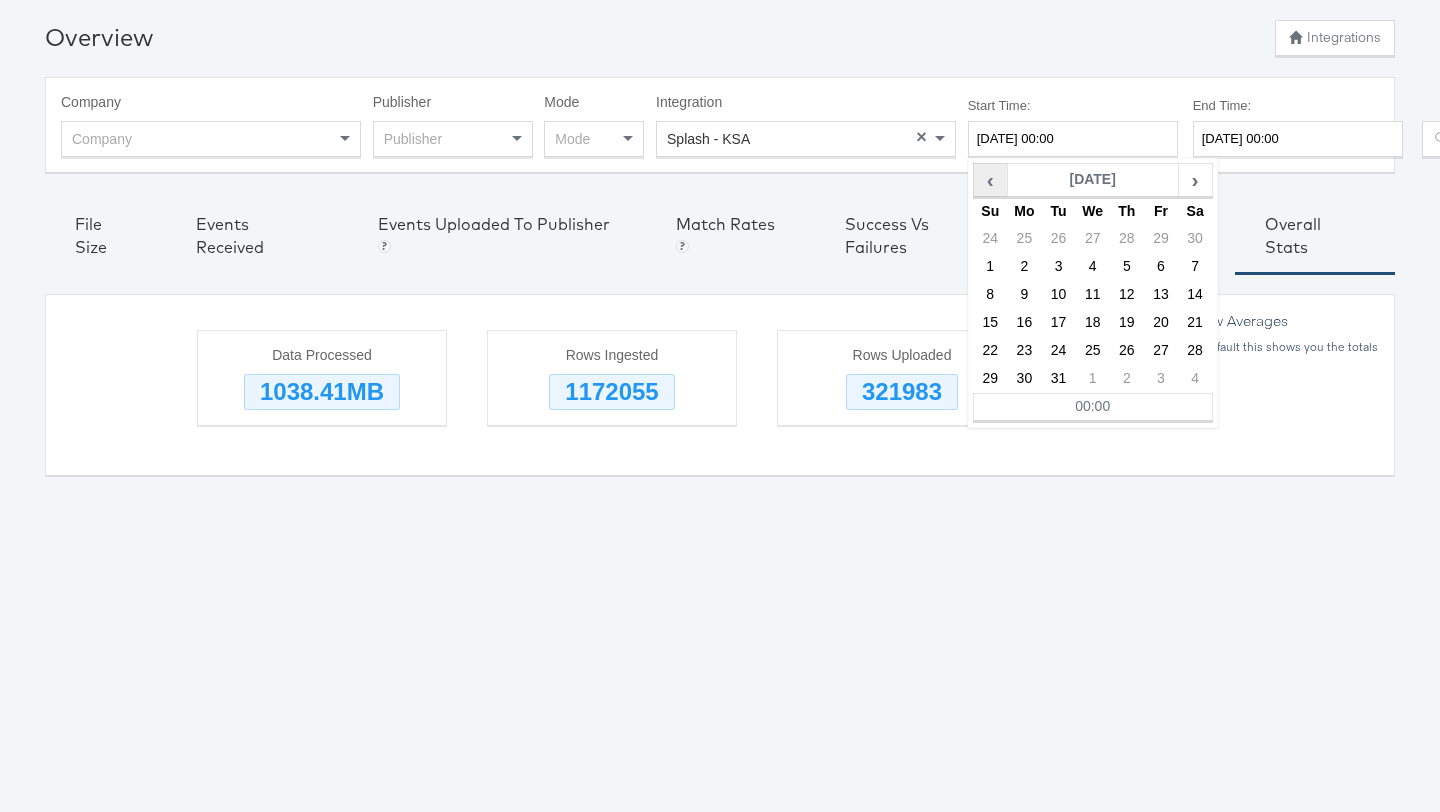 click on "‹" at bounding box center (990, 180) 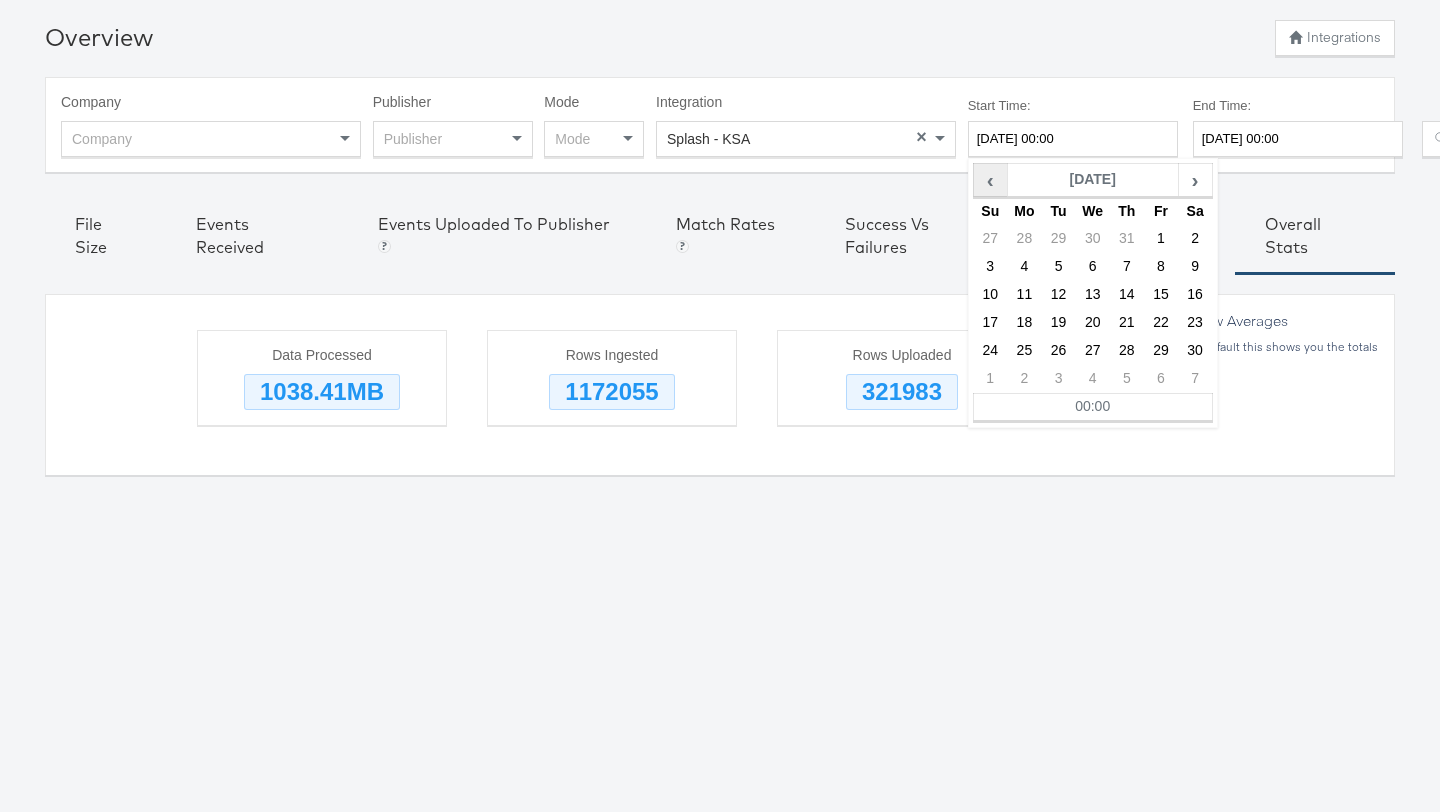 click on "‹" at bounding box center [990, 180] 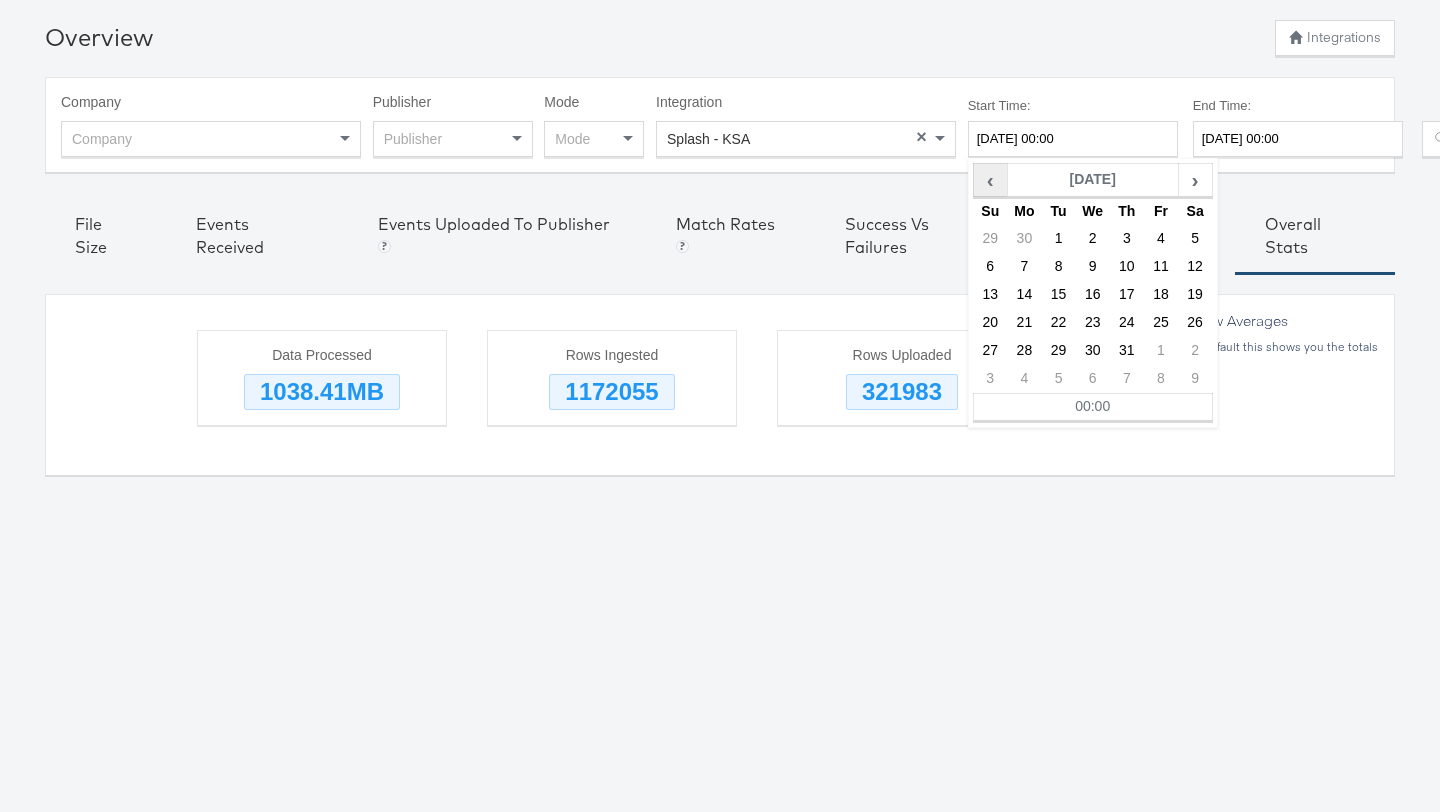 click on "‹" at bounding box center [990, 180] 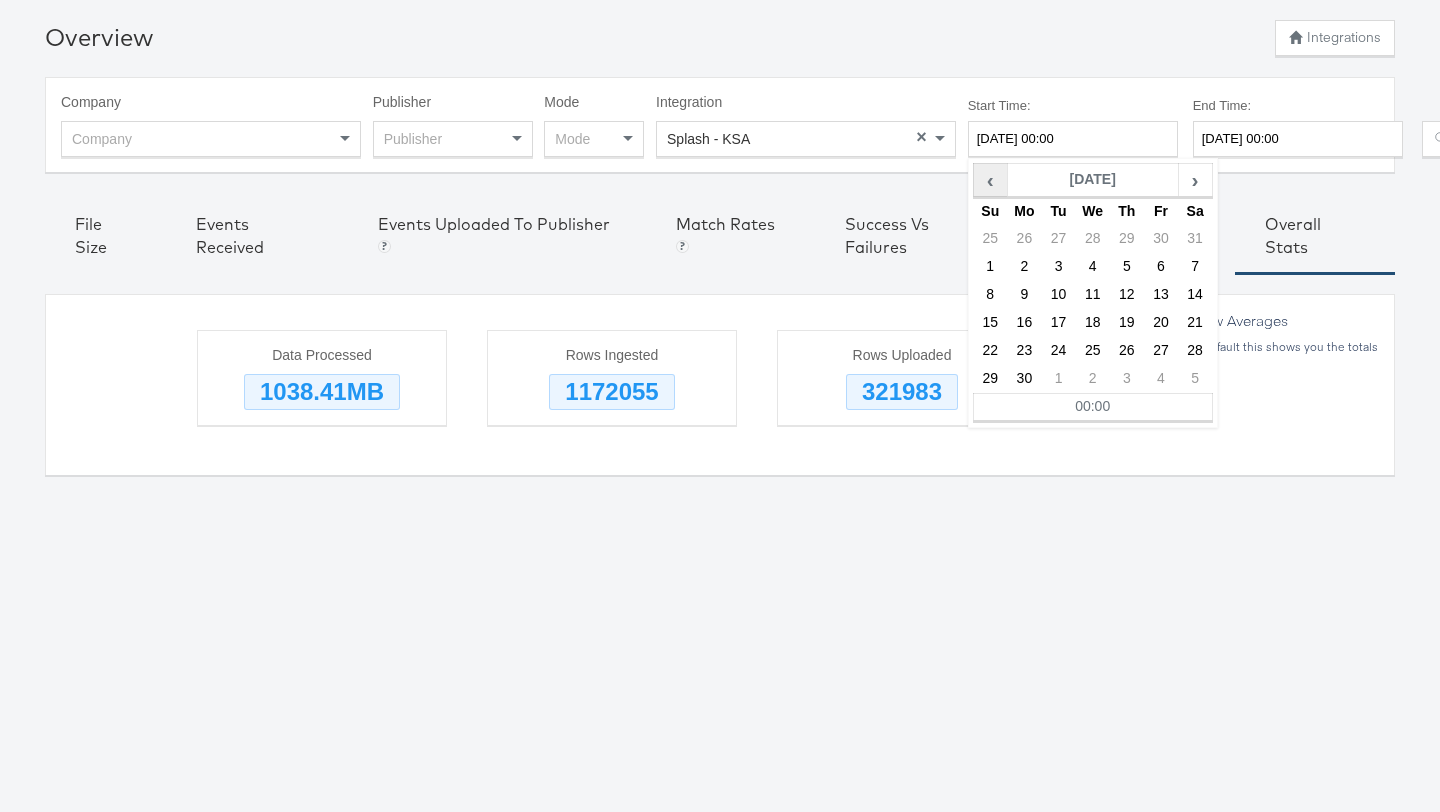 click on "‹" at bounding box center [990, 180] 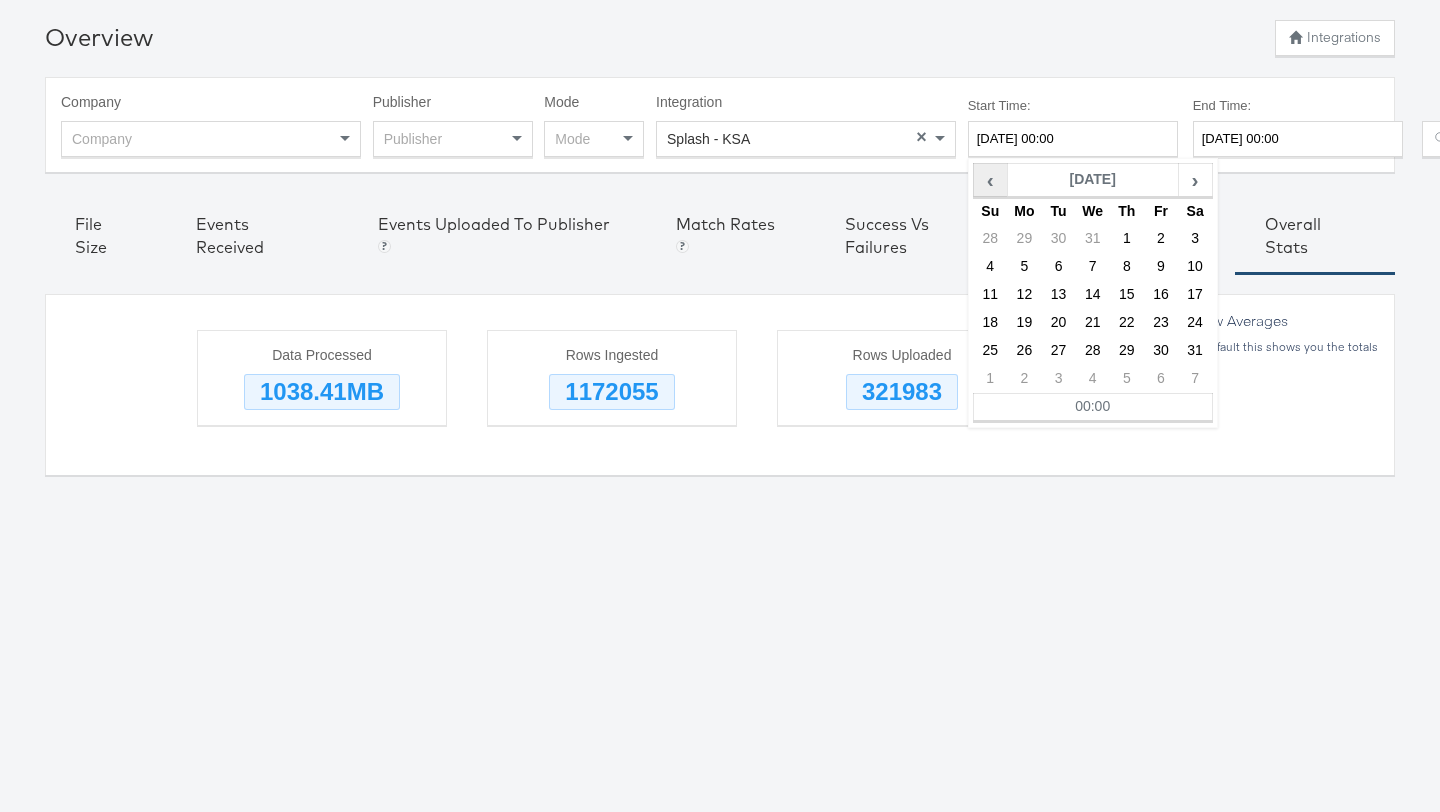 click on "‹" at bounding box center (990, 180) 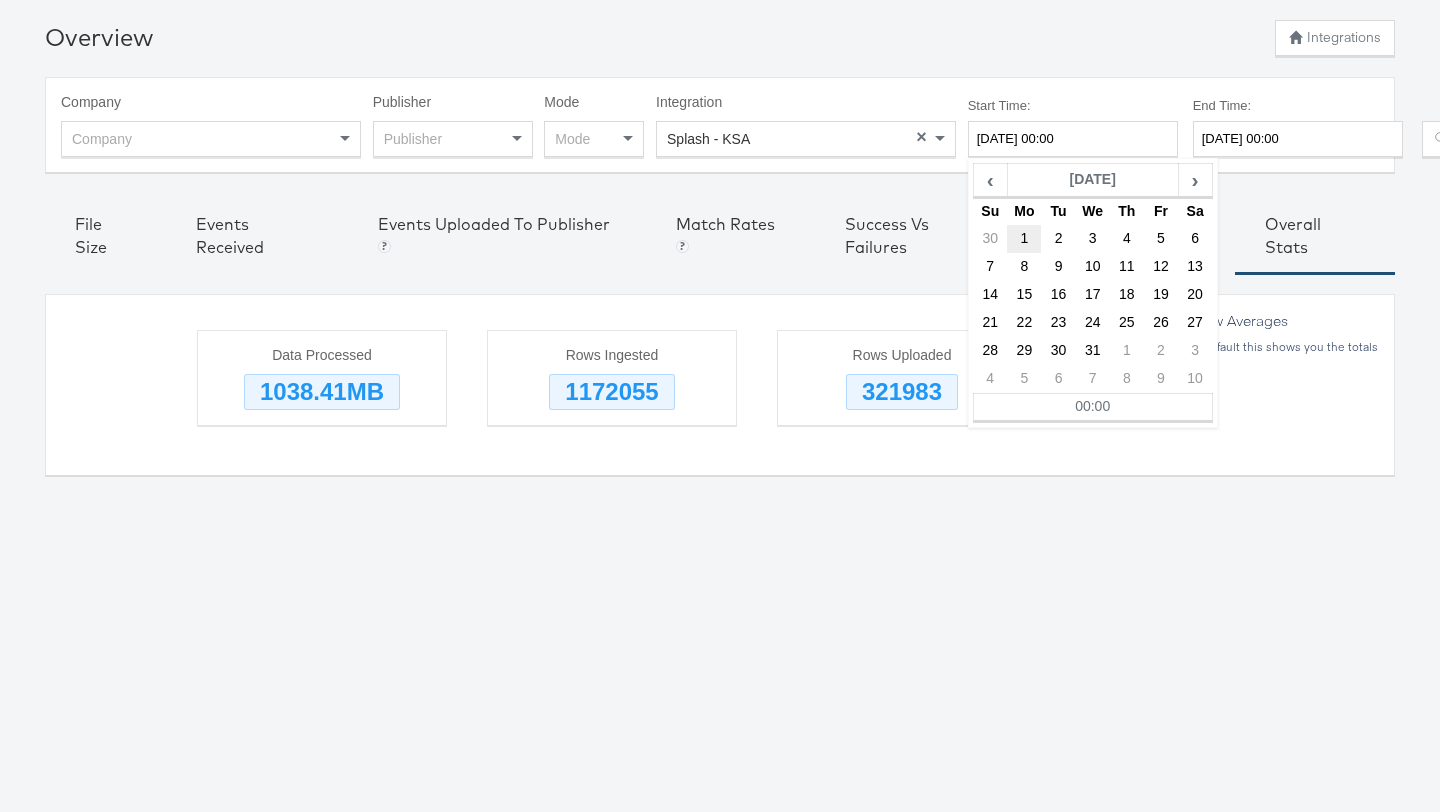 click on "1" at bounding box center [1024, 239] 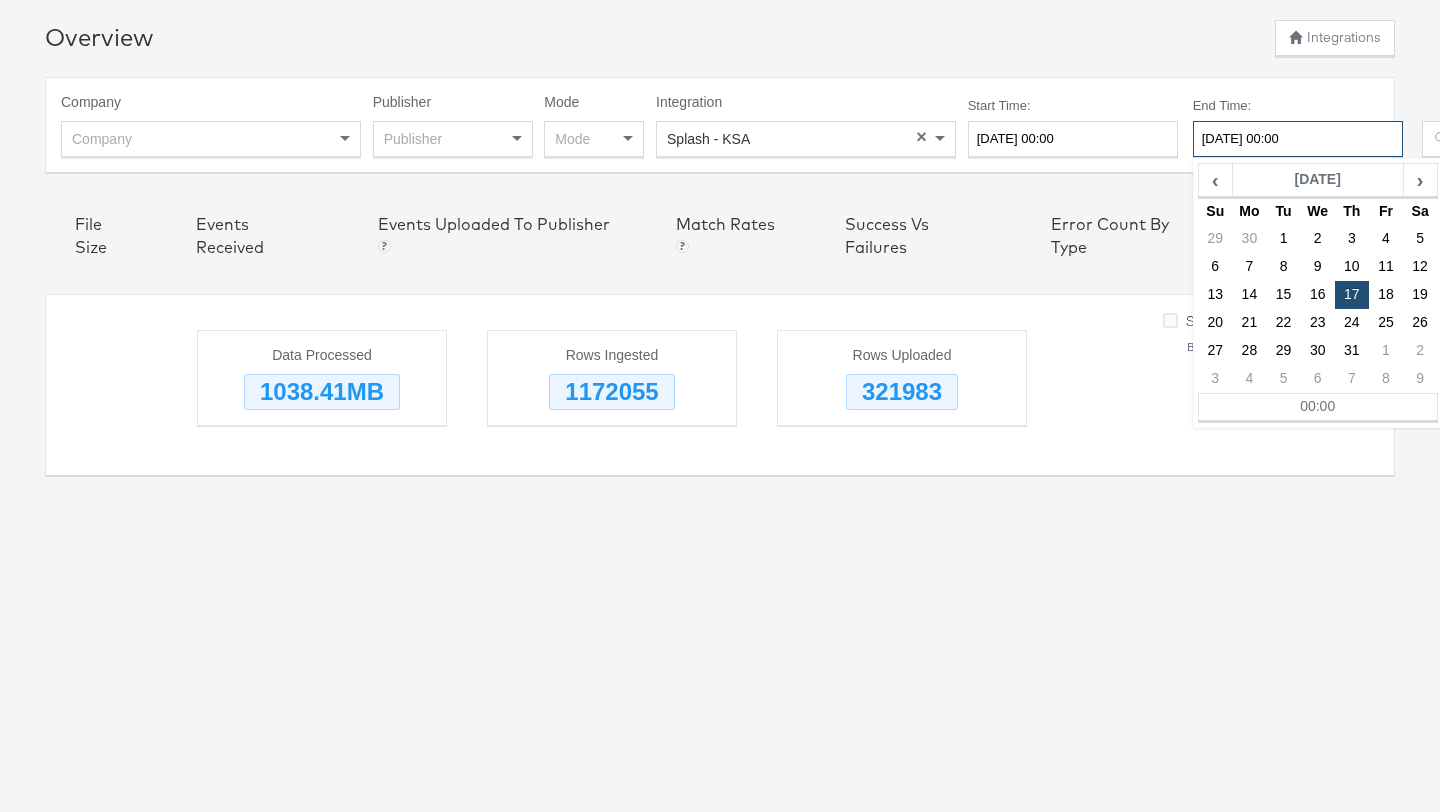 click on "2025-07-17 00:00" at bounding box center (1298, 139) 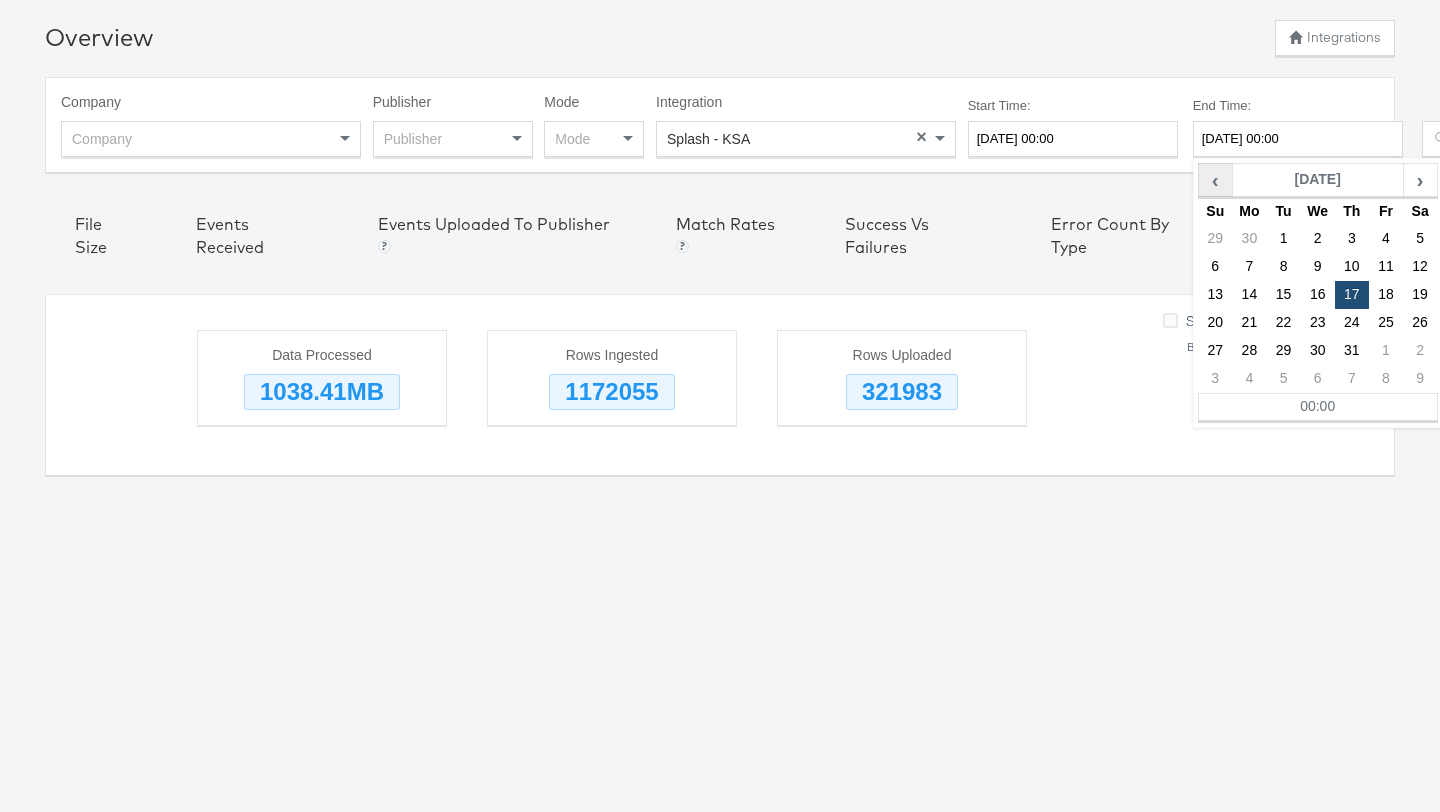 click on "‹" at bounding box center (1215, 180) 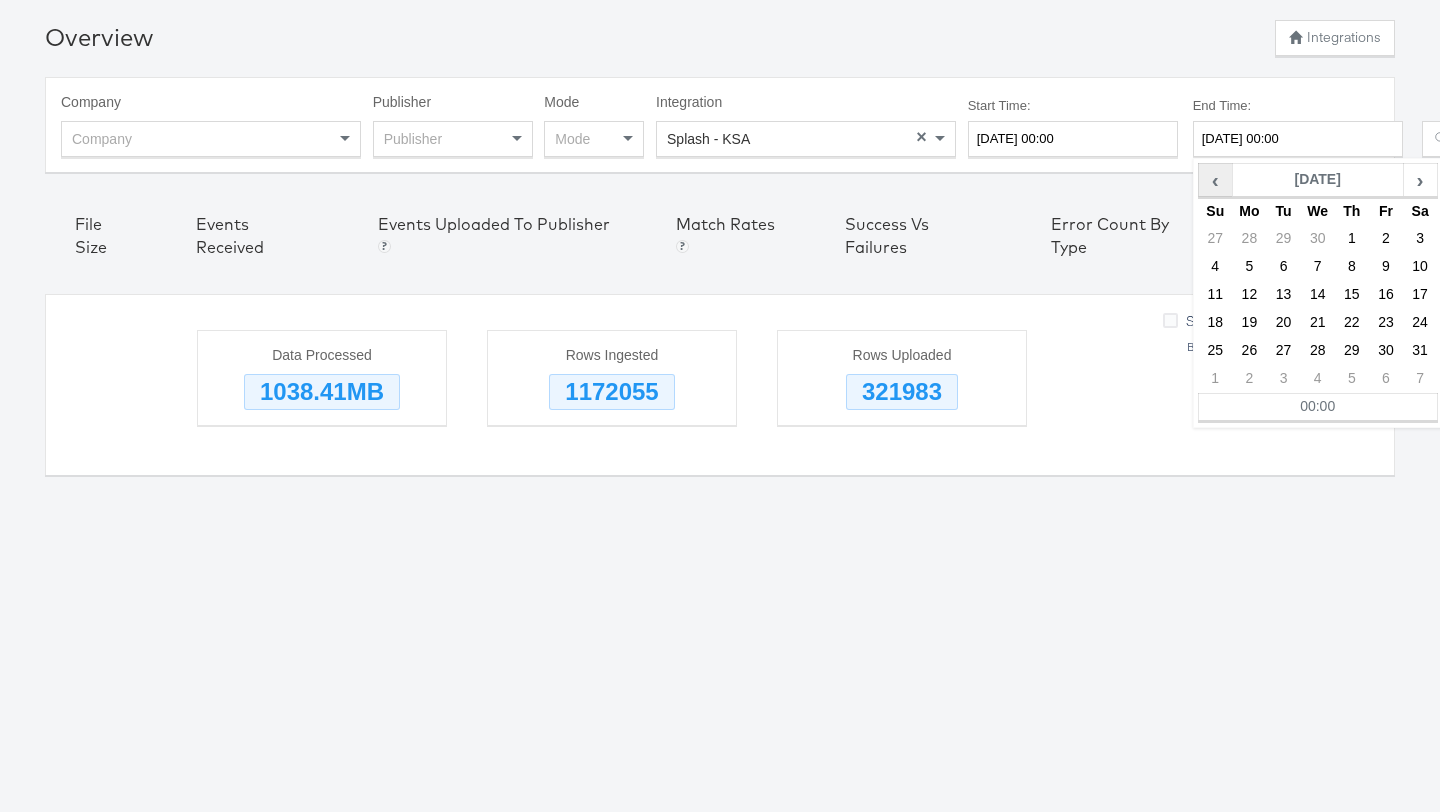 click on "‹" at bounding box center (1215, 180) 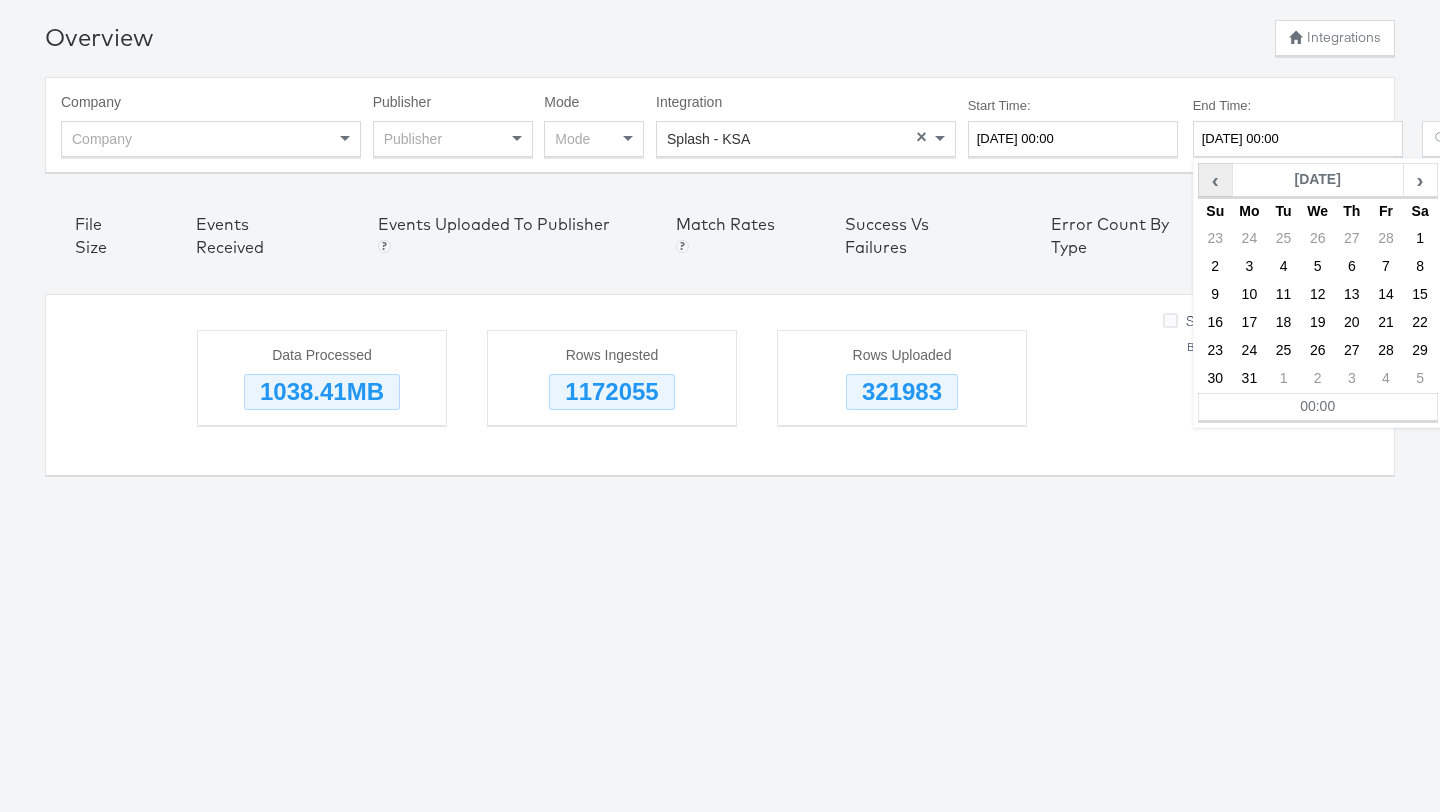 click on "‹" at bounding box center [1215, 180] 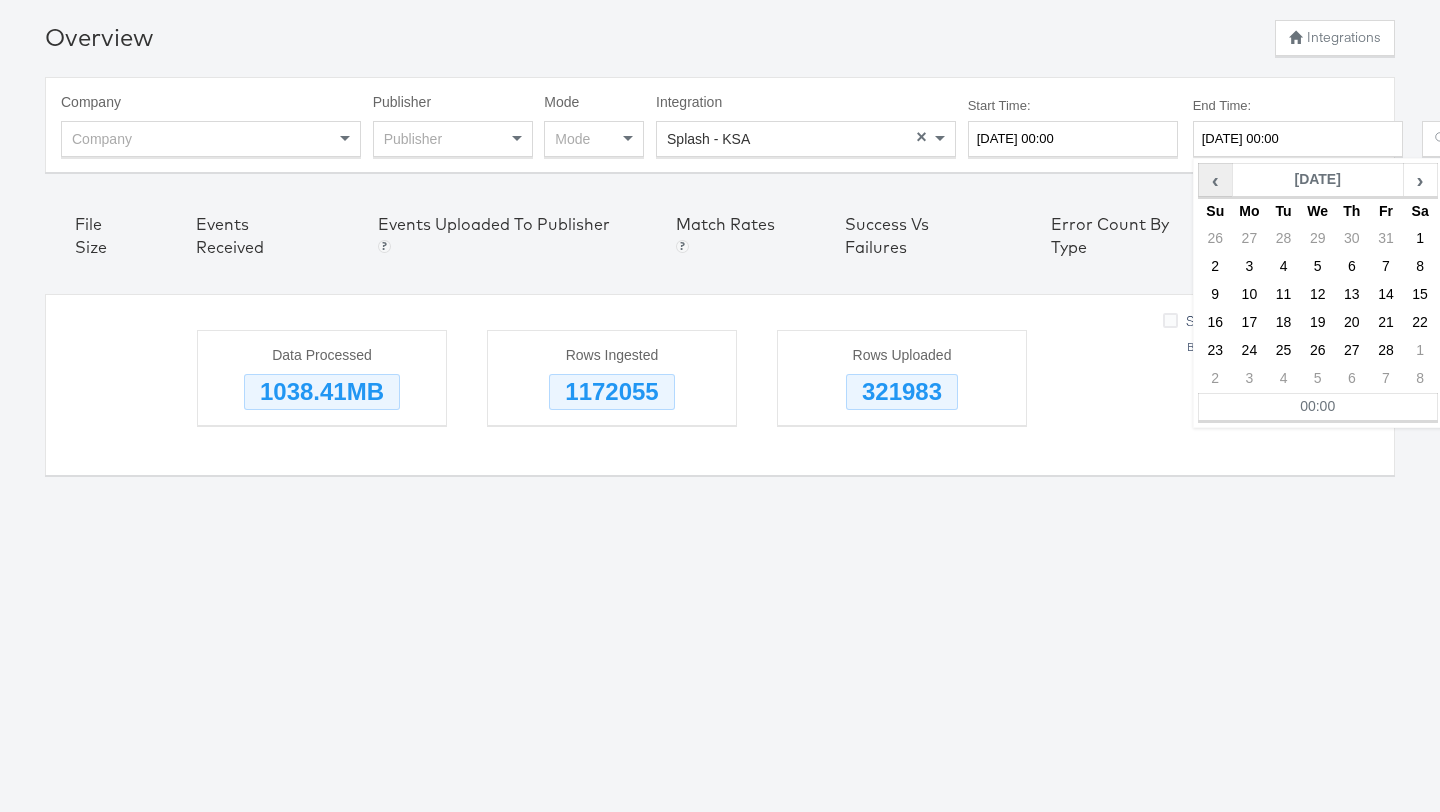 click on "‹" at bounding box center (1215, 180) 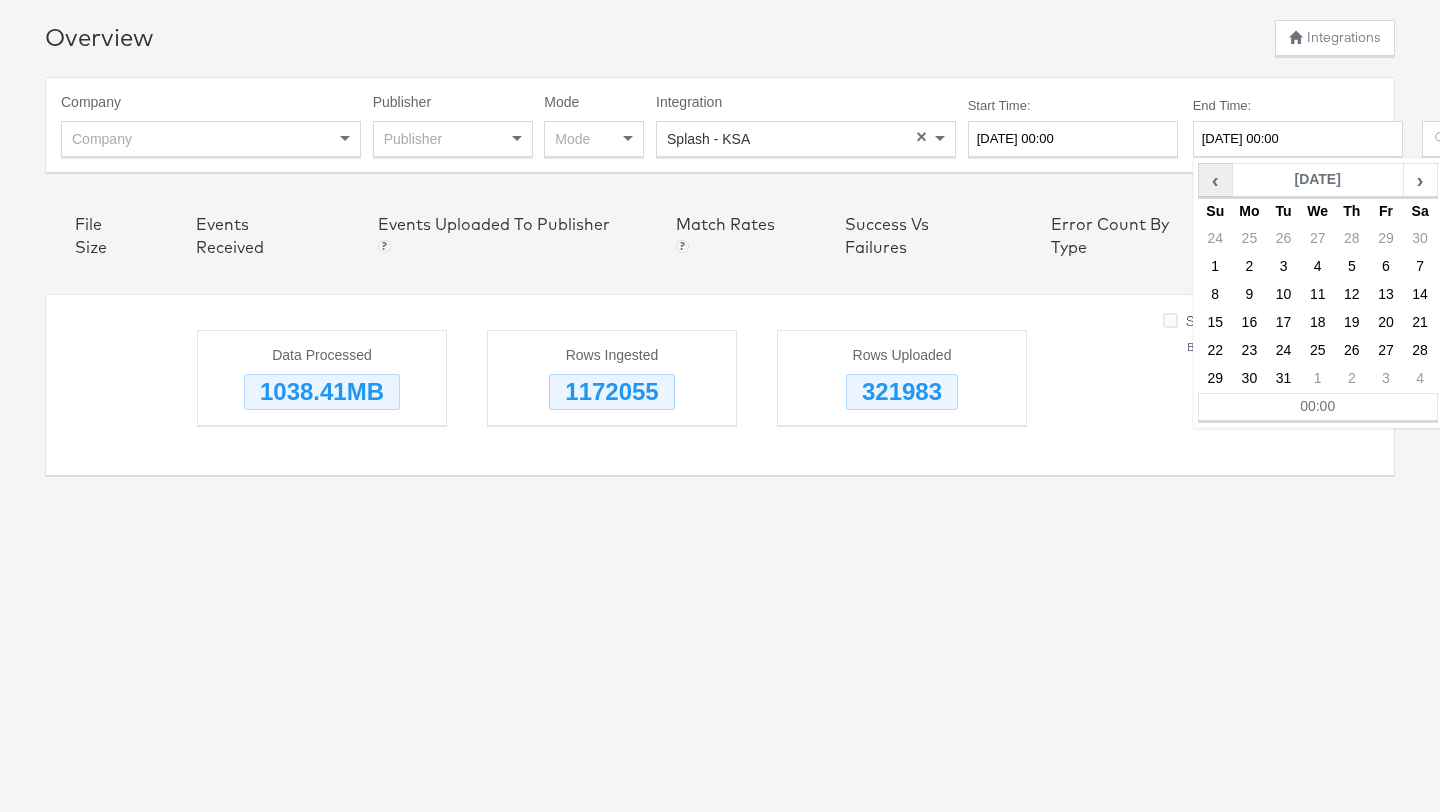 click on "‹" at bounding box center [1215, 180] 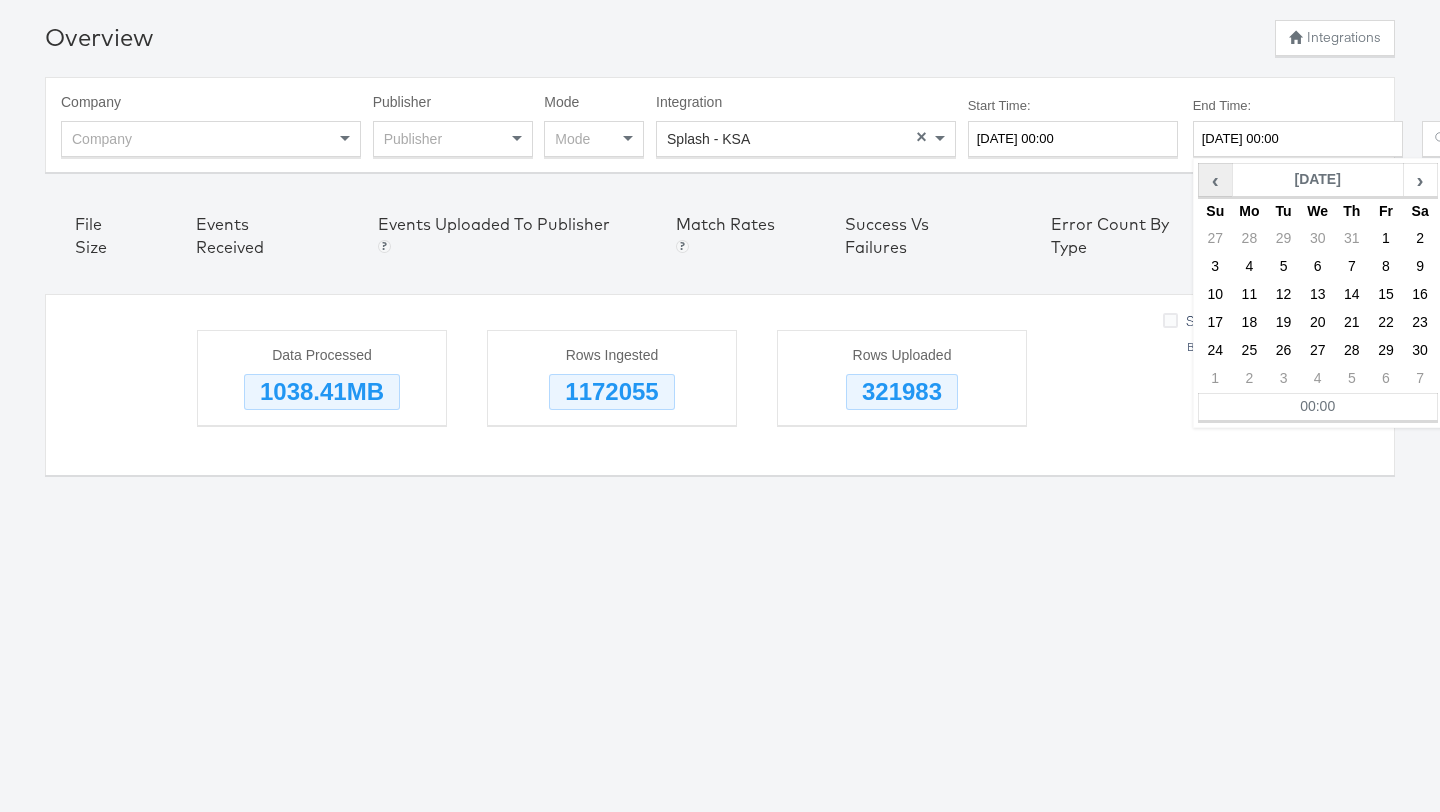 click on "‹" at bounding box center [1215, 180] 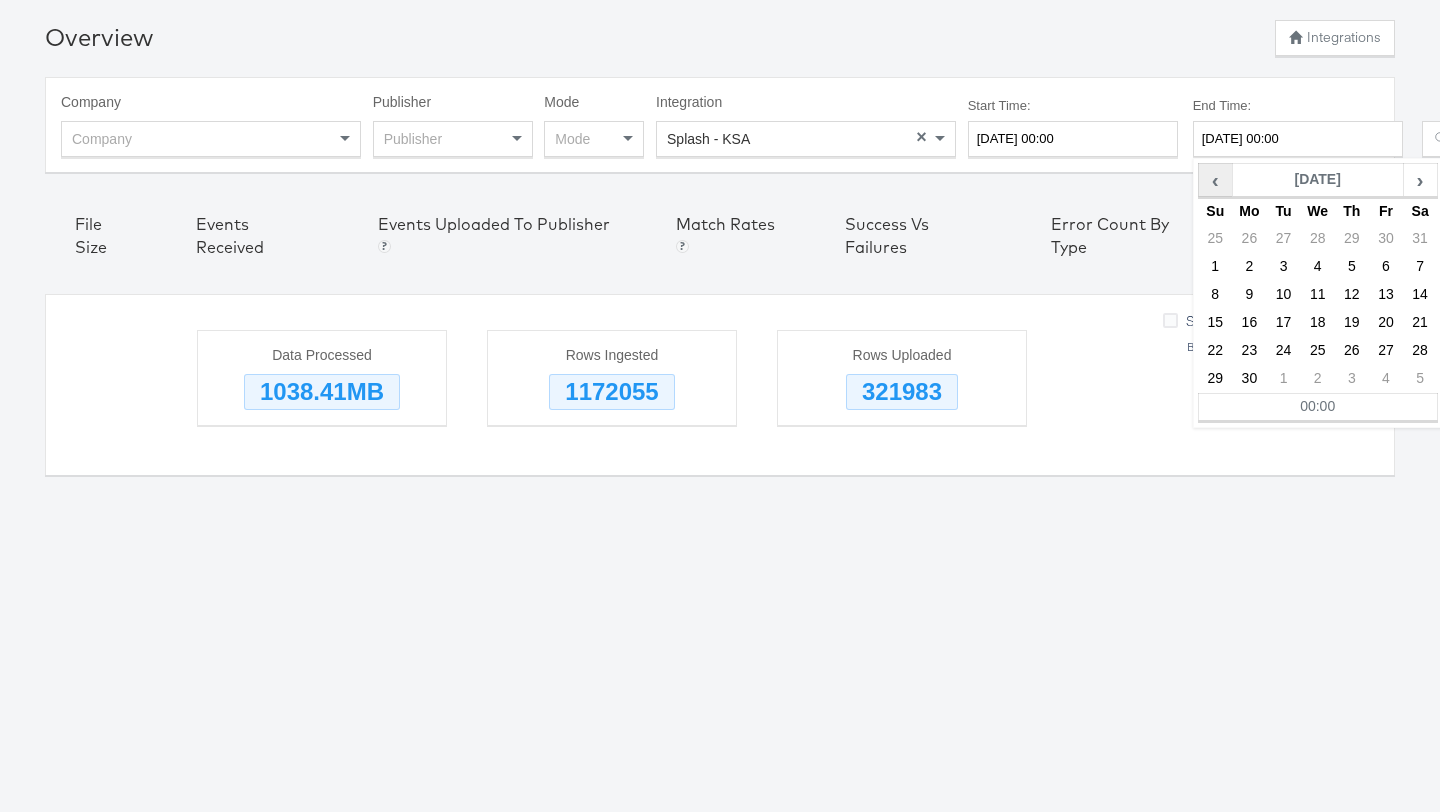 click on "‹" at bounding box center (1215, 180) 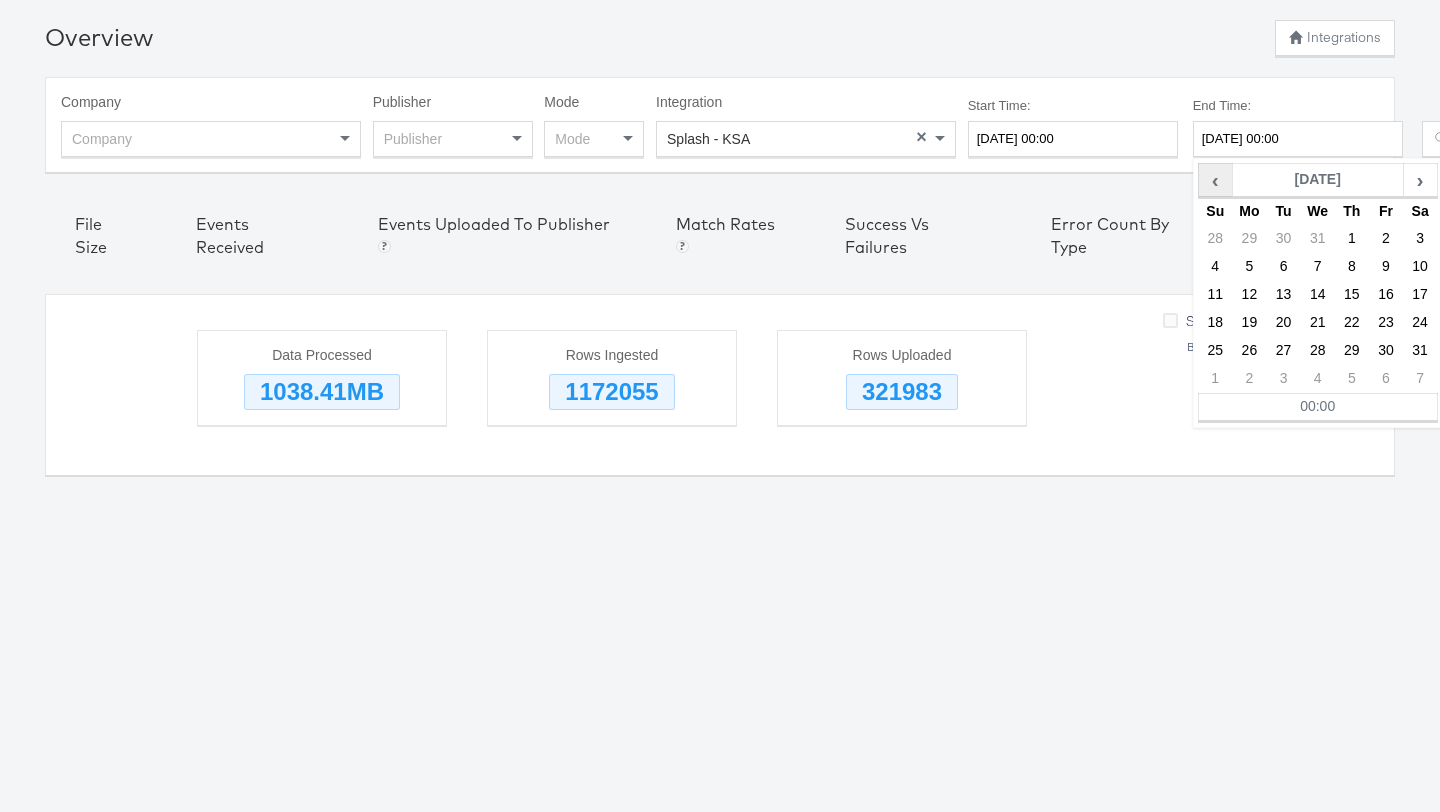 click on "‹" at bounding box center (1215, 180) 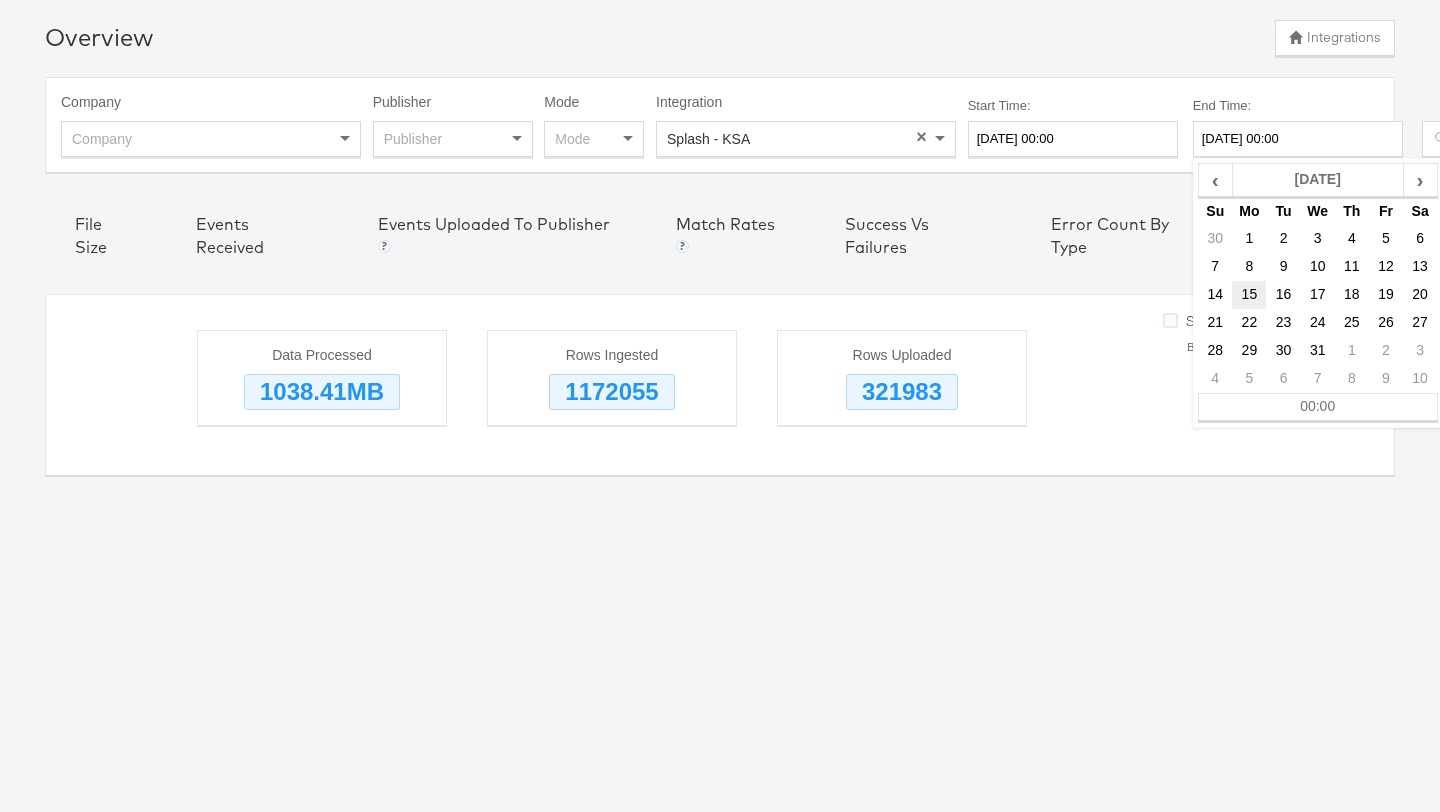 click on "15" at bounding box center (1249, 295) 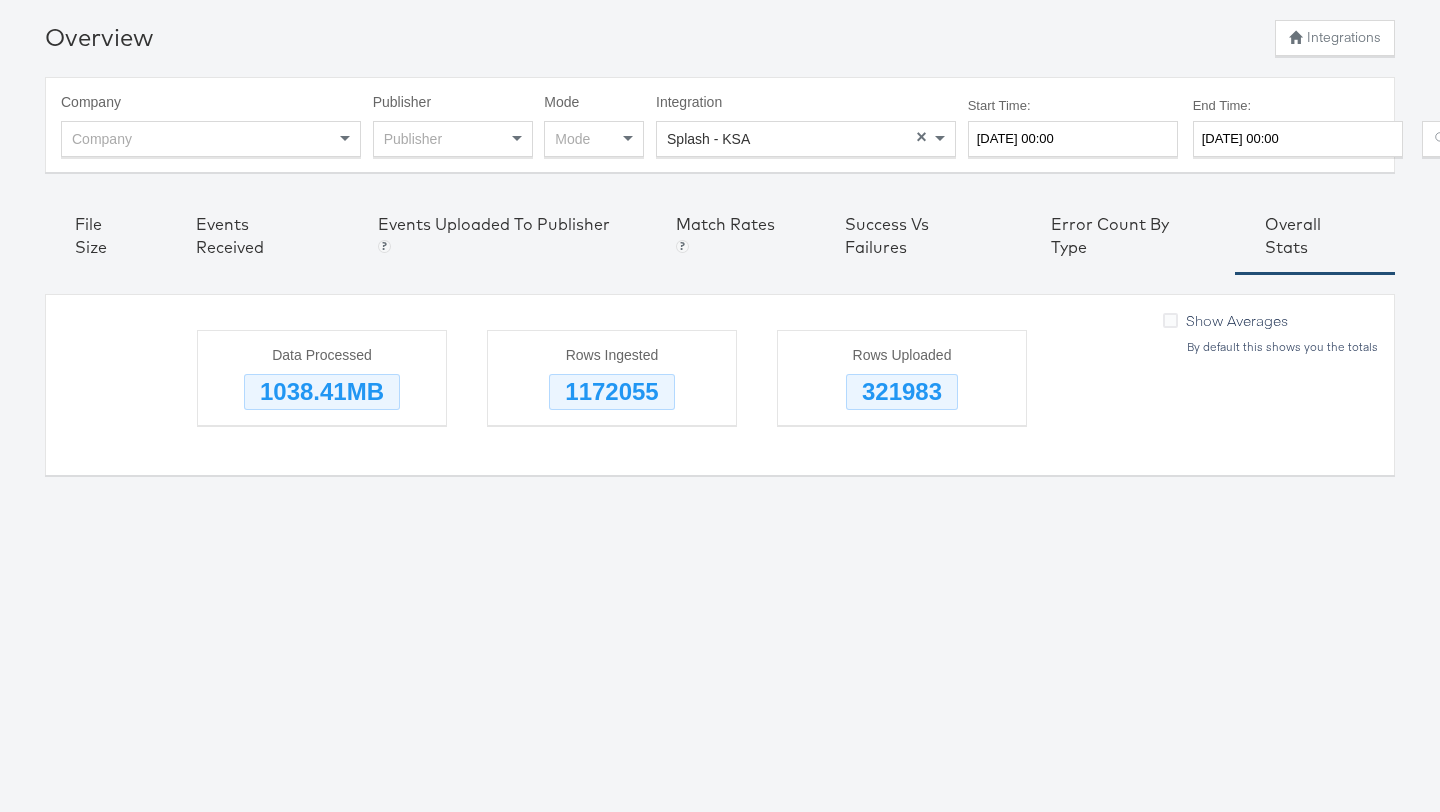 scroll, scrollTop: 69, scrollLeft: 48, axis: both 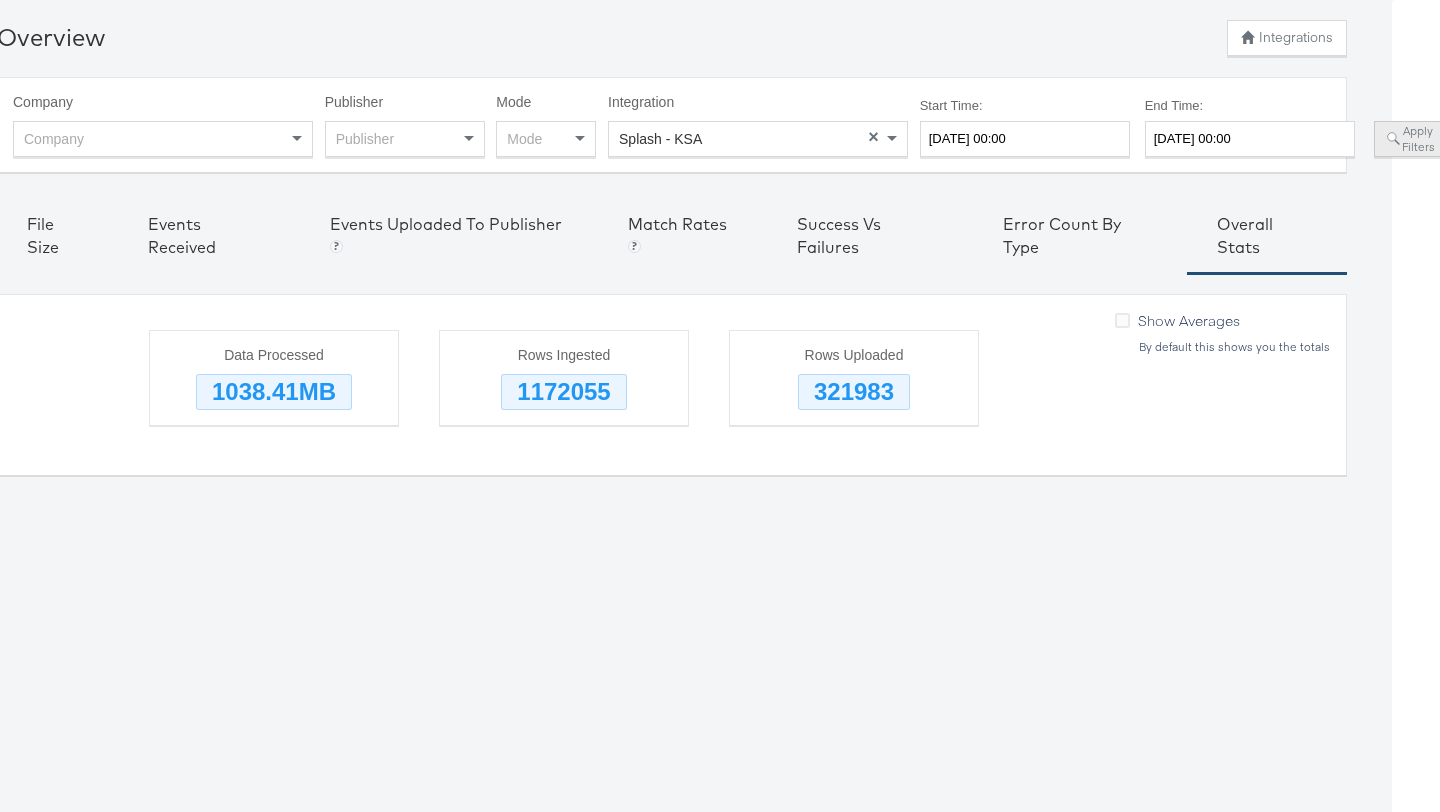 click 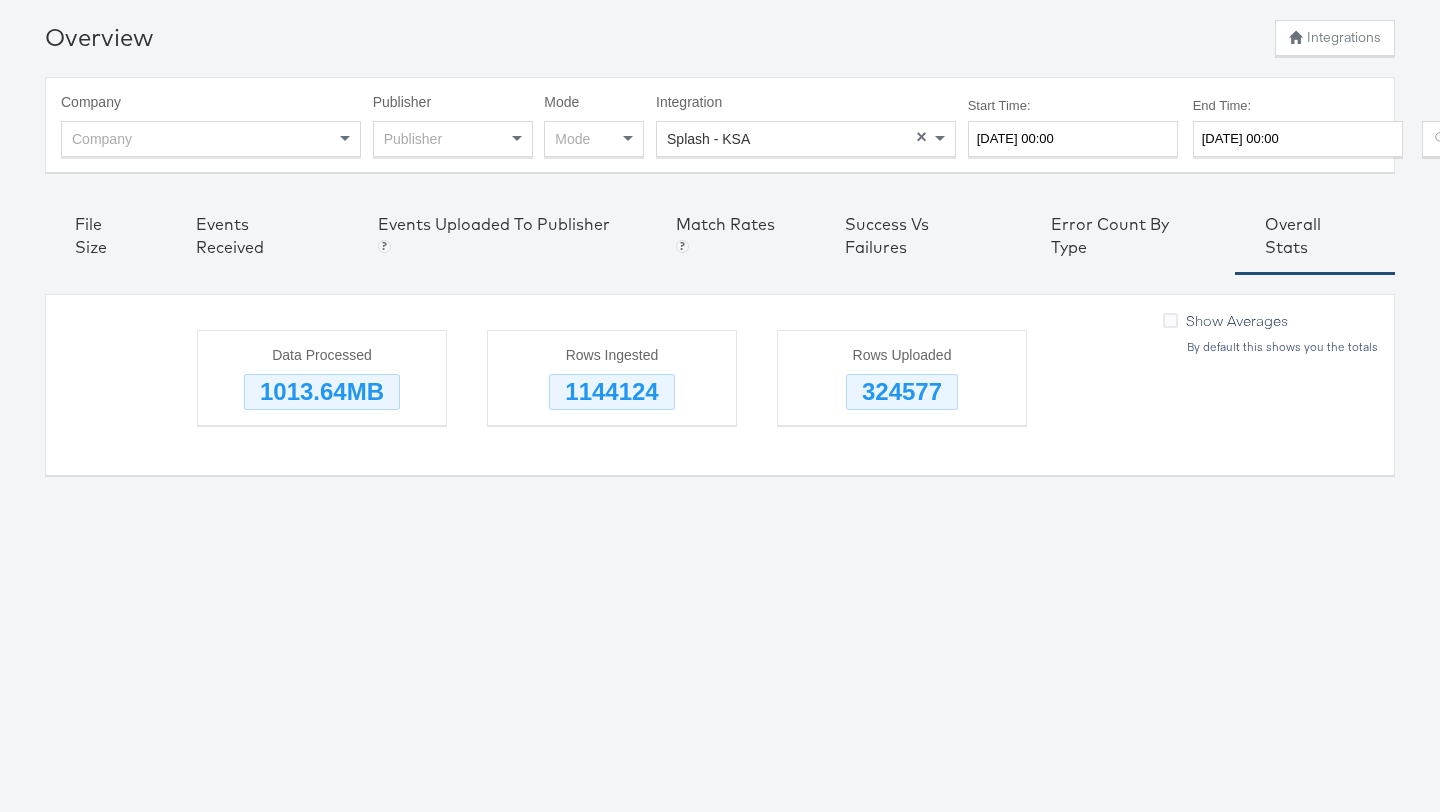 click on "1144124" at bounding box center (611, 392) 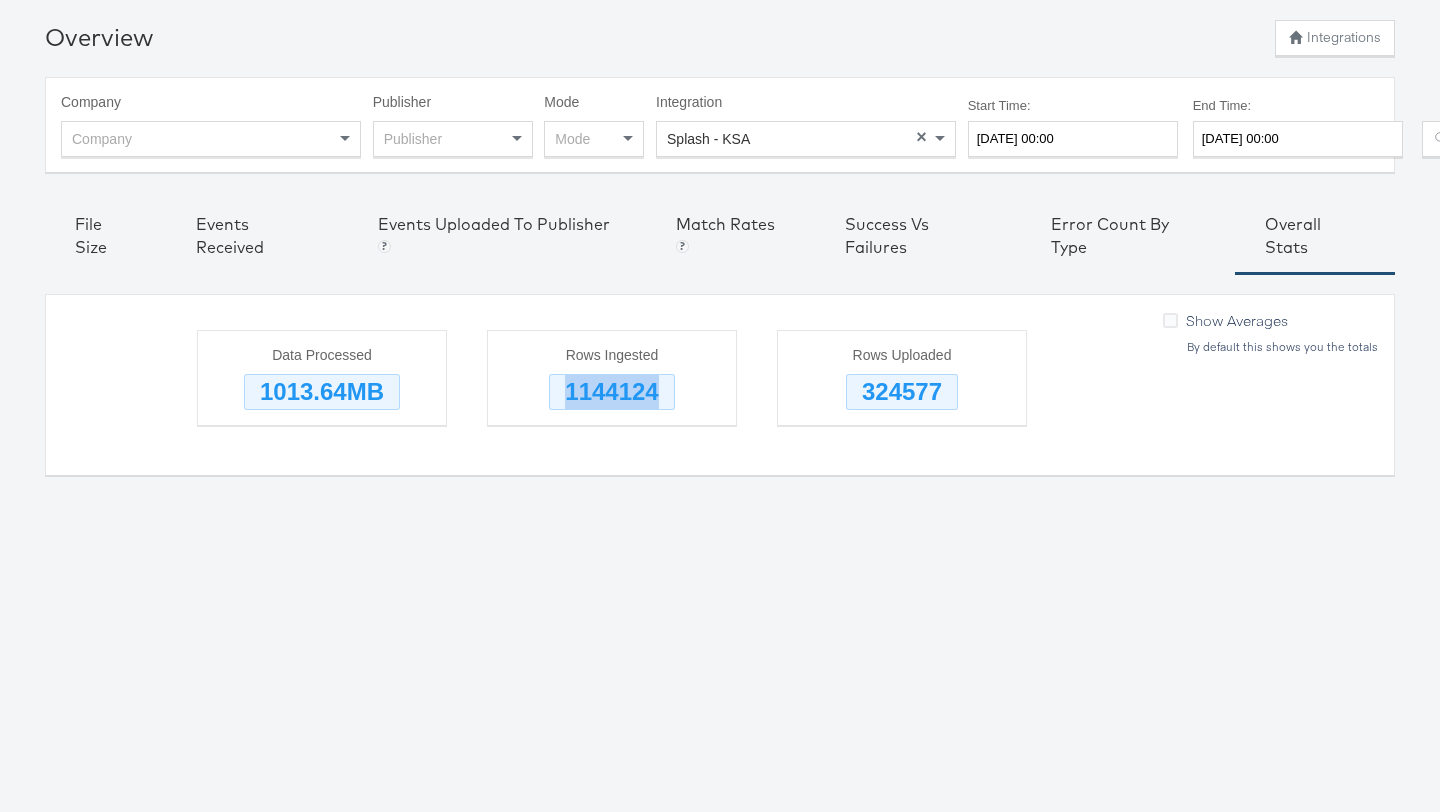click on "1144124" at bounding box center (611, 392) 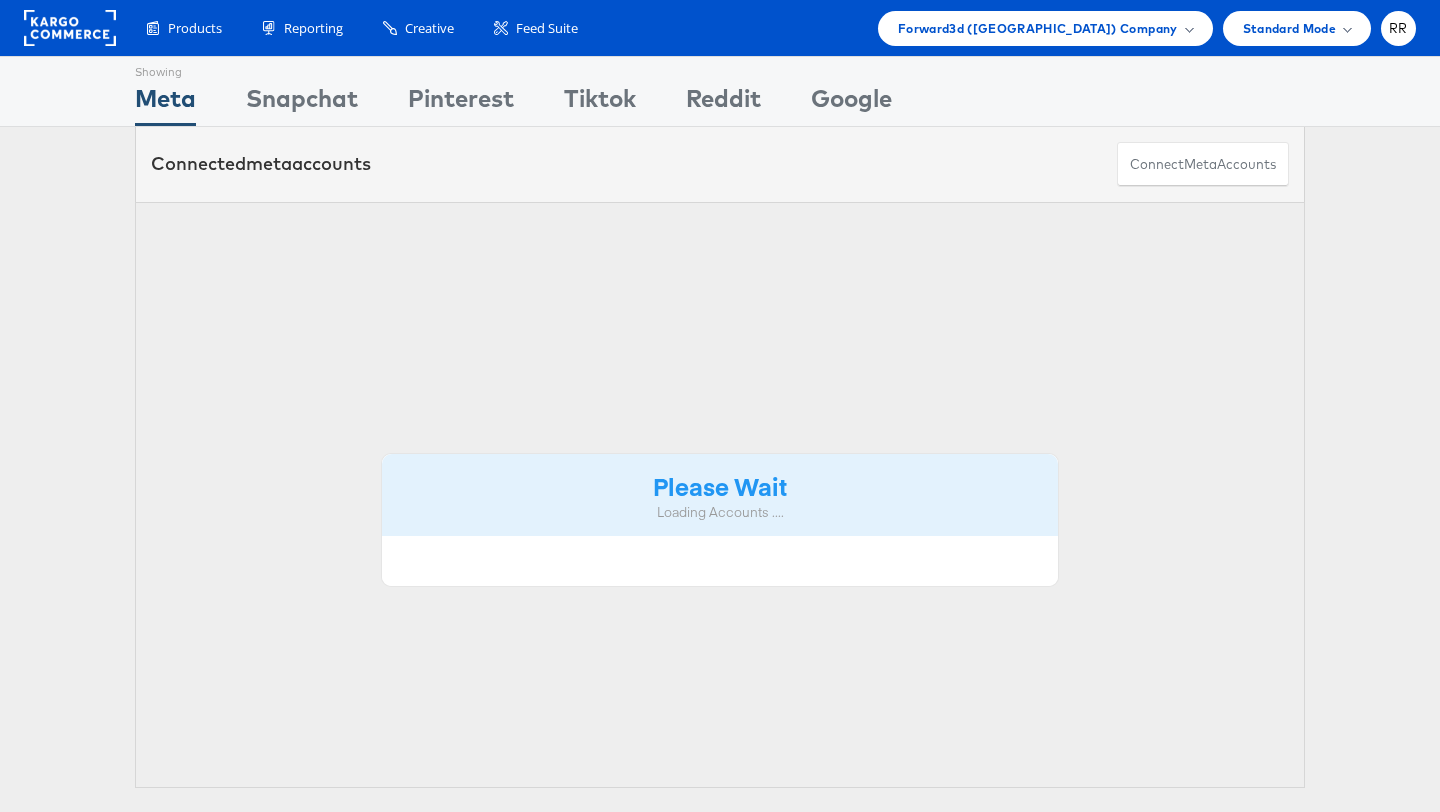 scroll, scrollTop: 0, scrollLeft: 0, axis: both 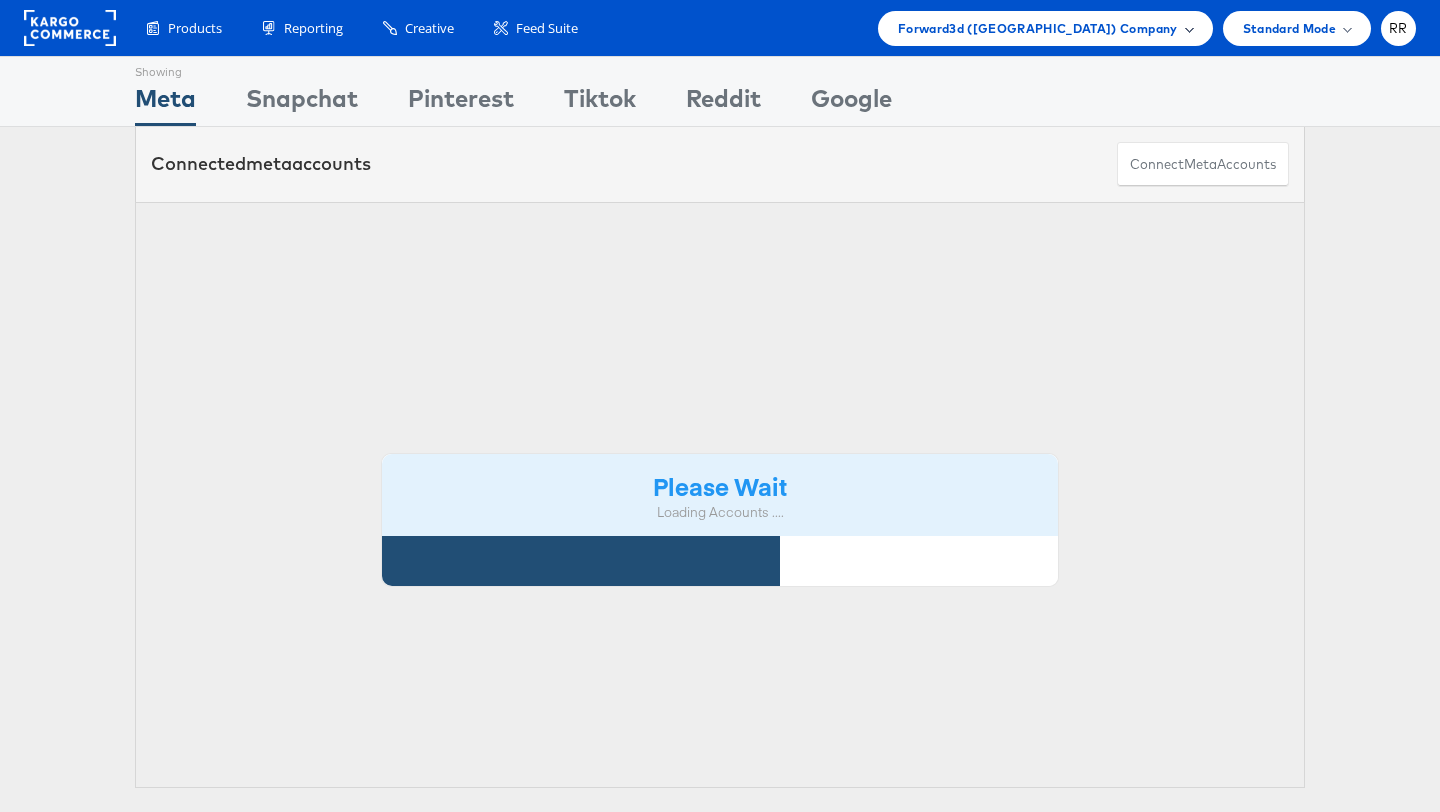 click on "Forward3d ([GEOGRAPHIC_DATA]) Company" at bounding box center [1038, 28] 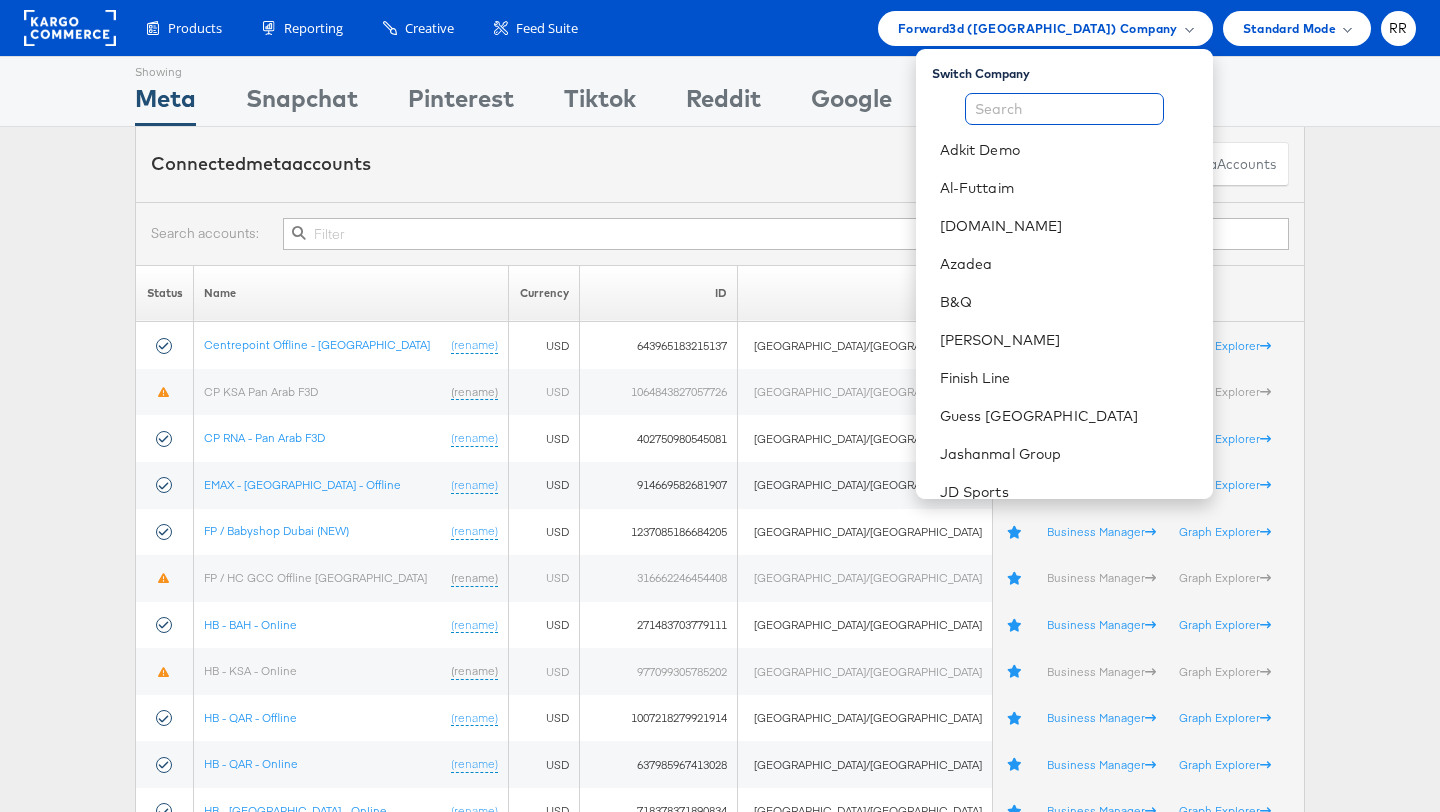 click at bounding box center [1064, 109] 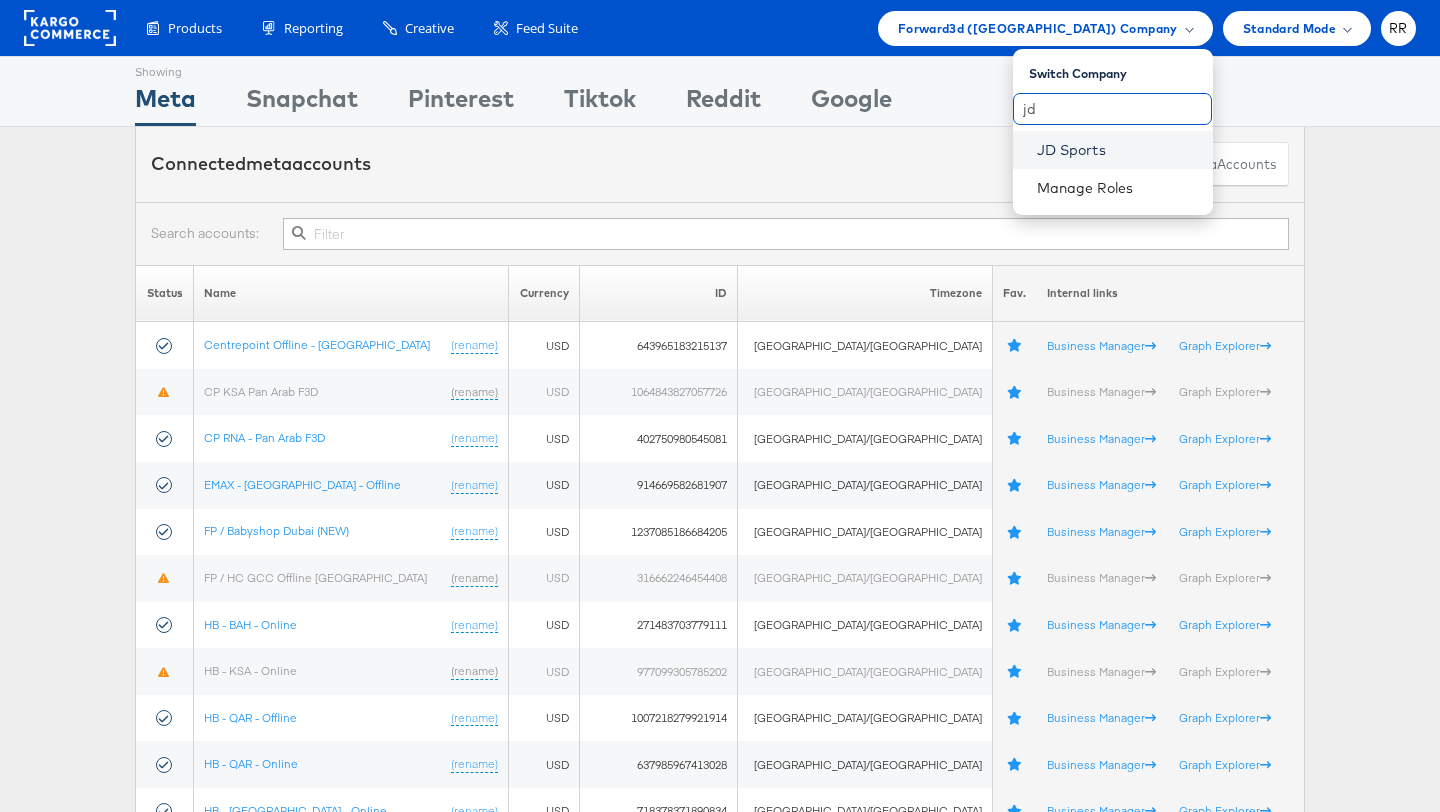 type on "jd" 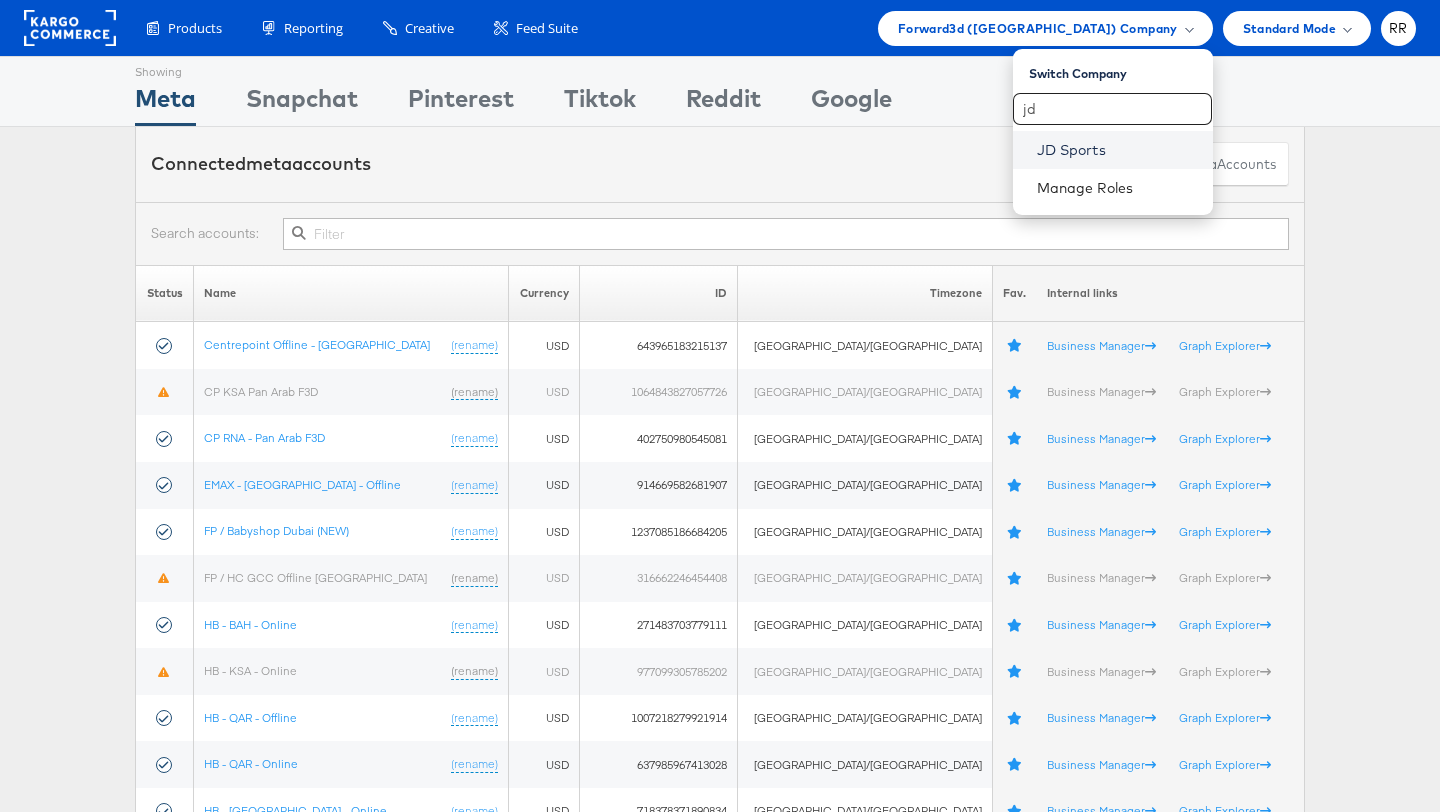 click on "JD Sports" at bounding box center [1117, 150] 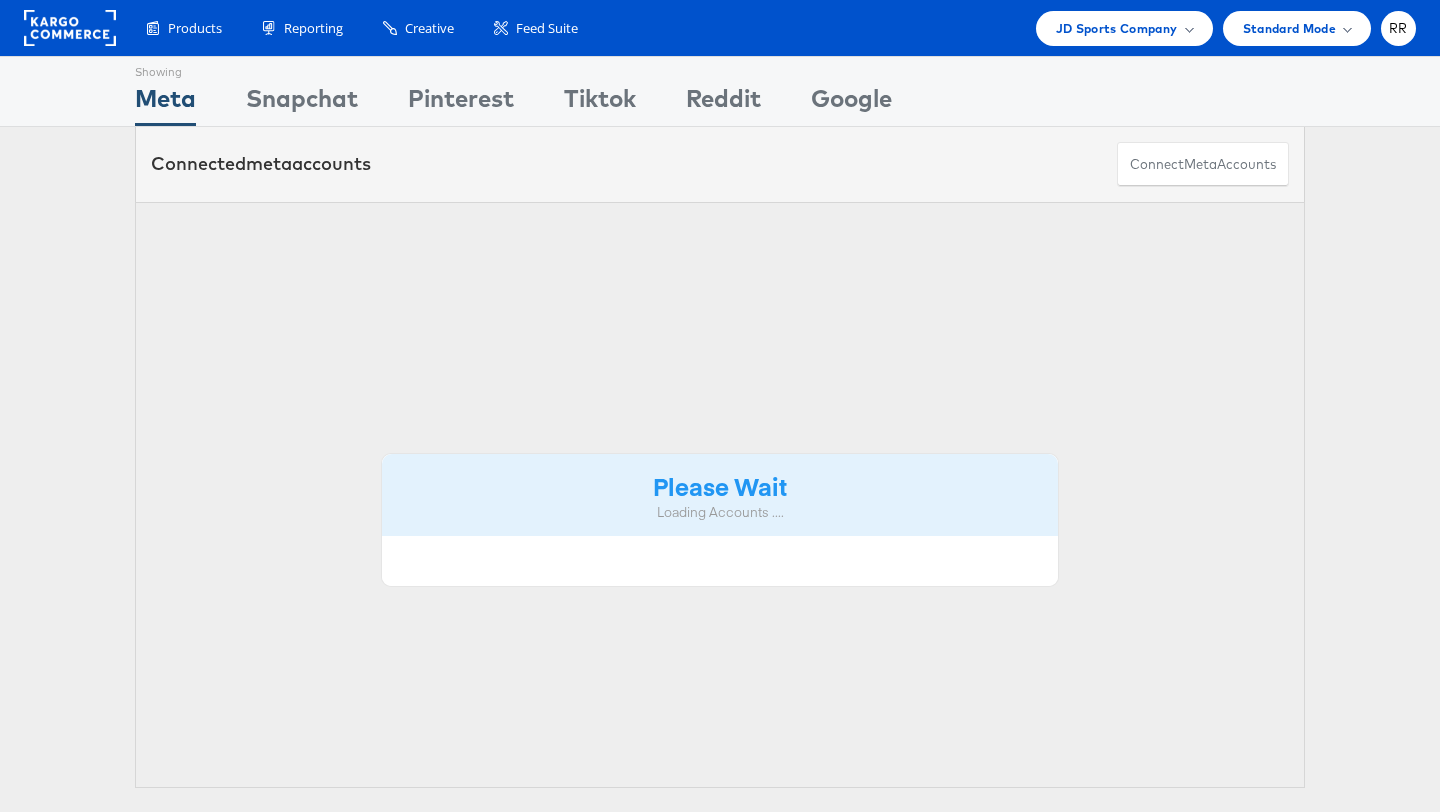 scroll, scrollTop: 0, scrollLeft: 0, axis: both 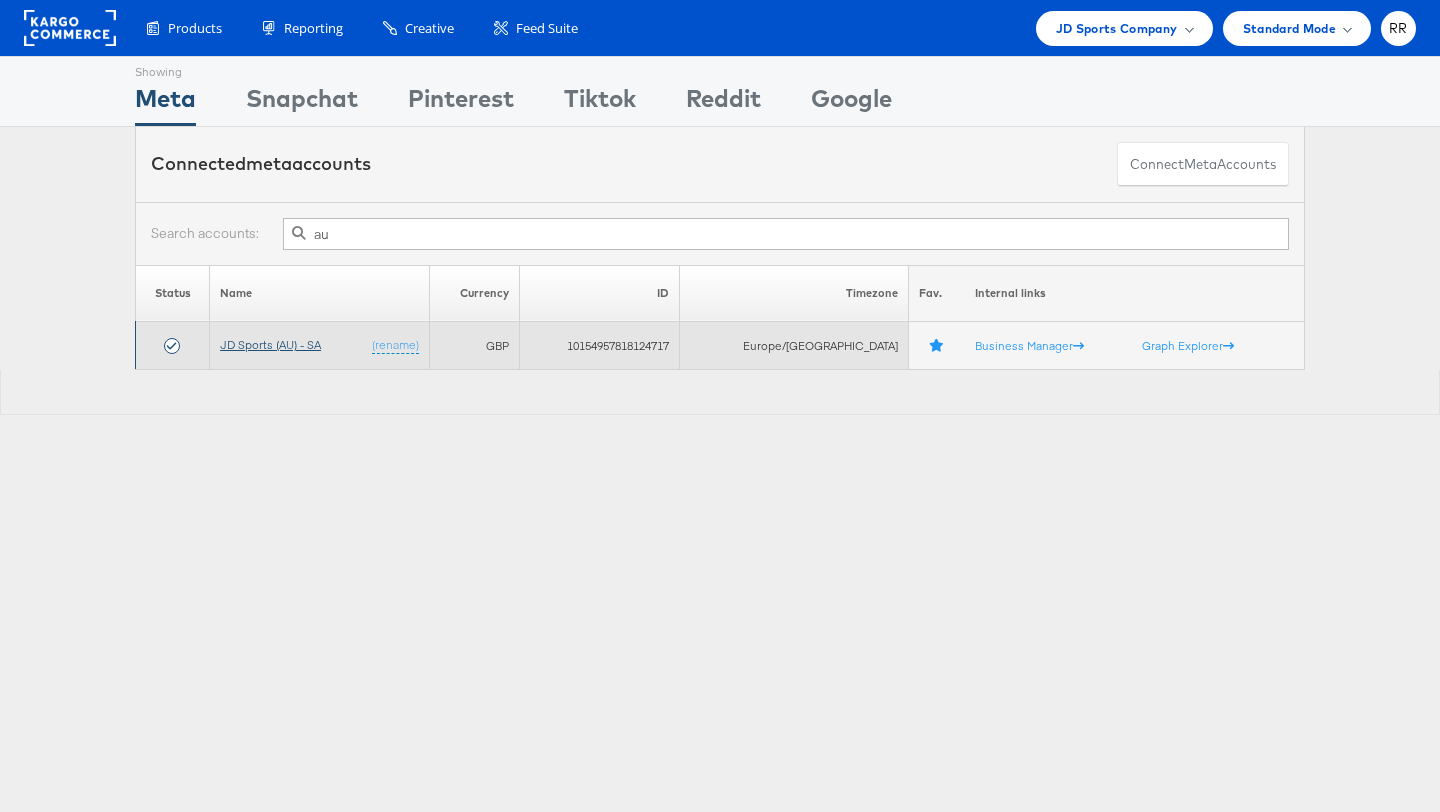 type on "au" 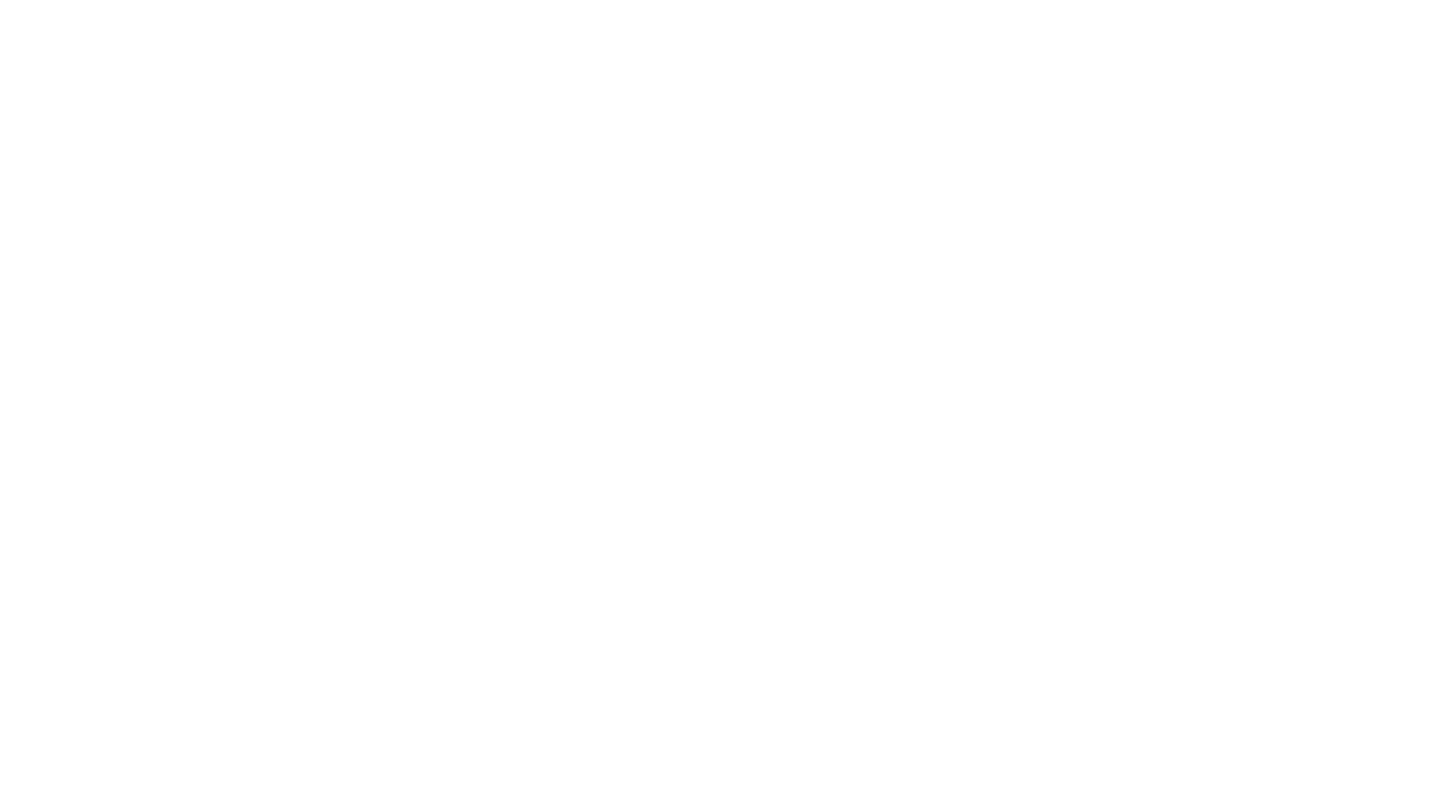 scroll, scrollTop: 0, scrollLeft: 0, axis: both 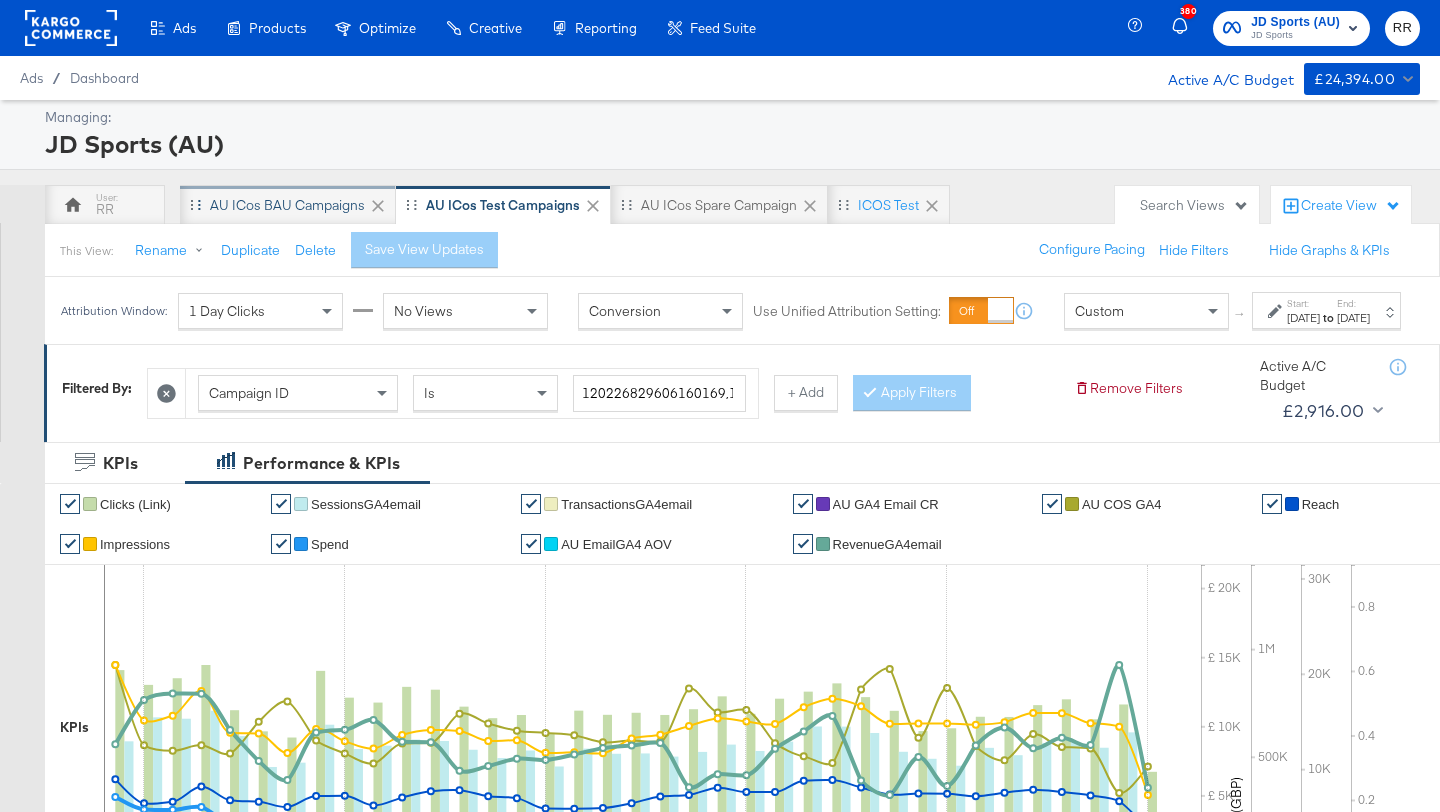 click on "AU iCos BAU Campaigns" at bounding box center (287, 205) 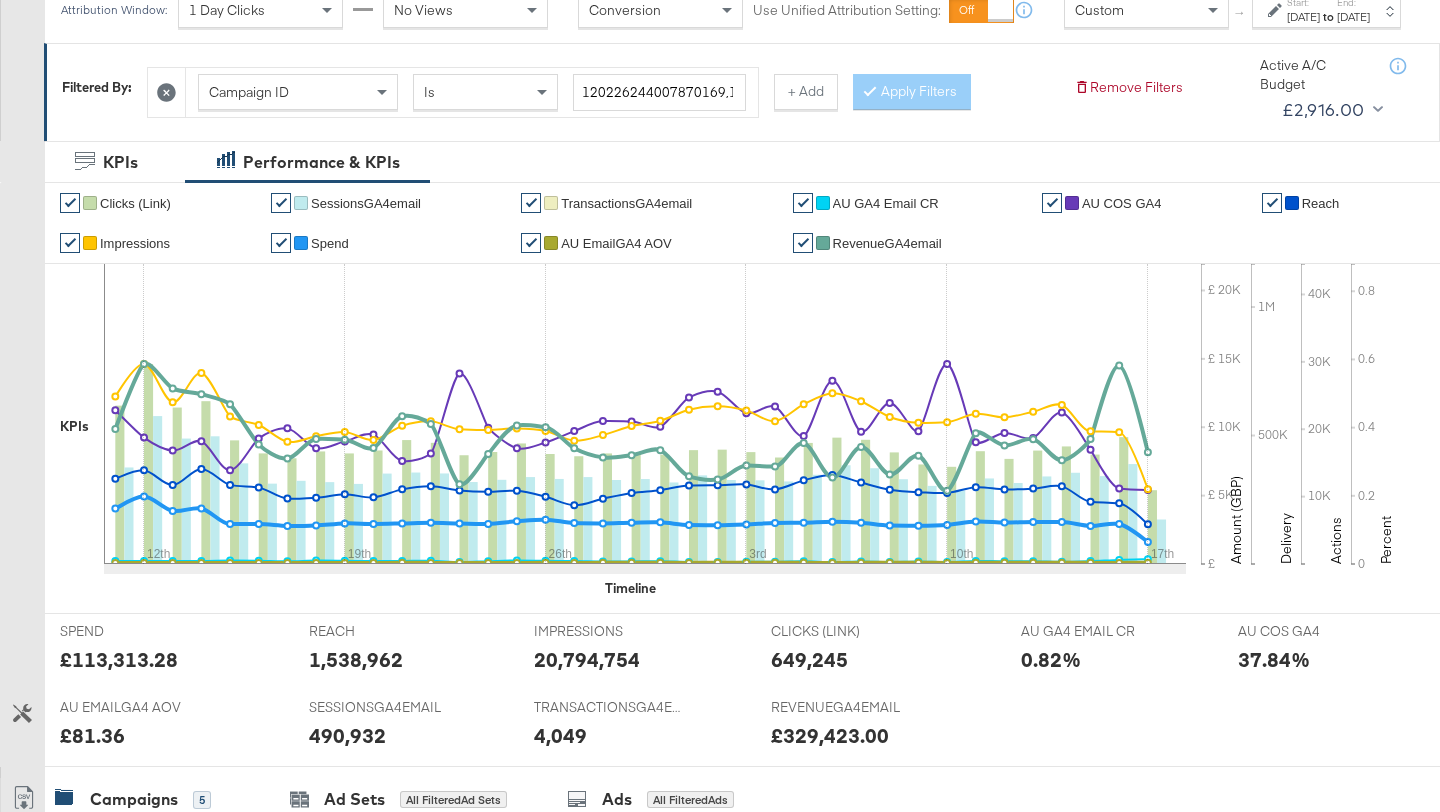 scroll, scrollTop: 0, scrollLeft: 0, axis: both 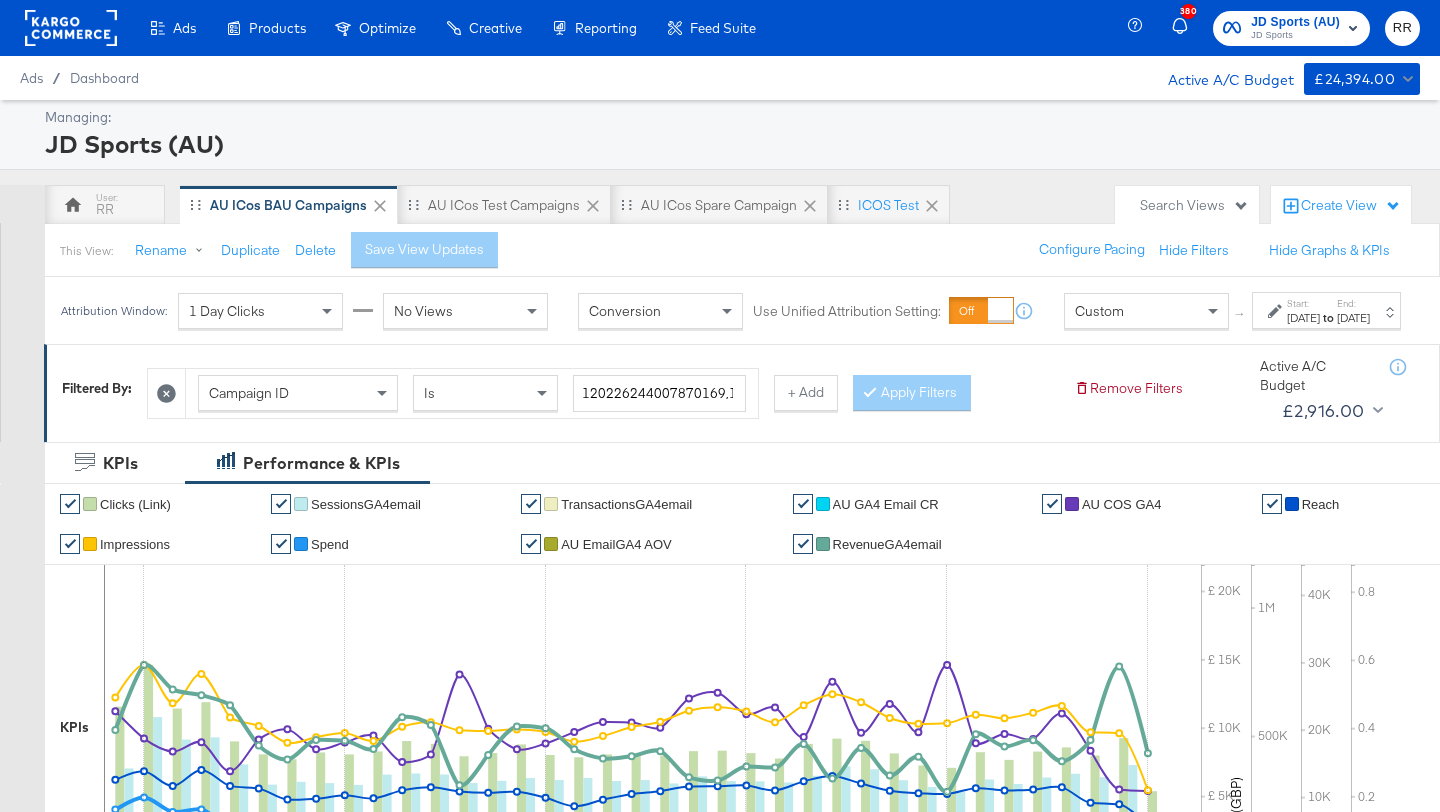 click at bounding box center [71, 28] 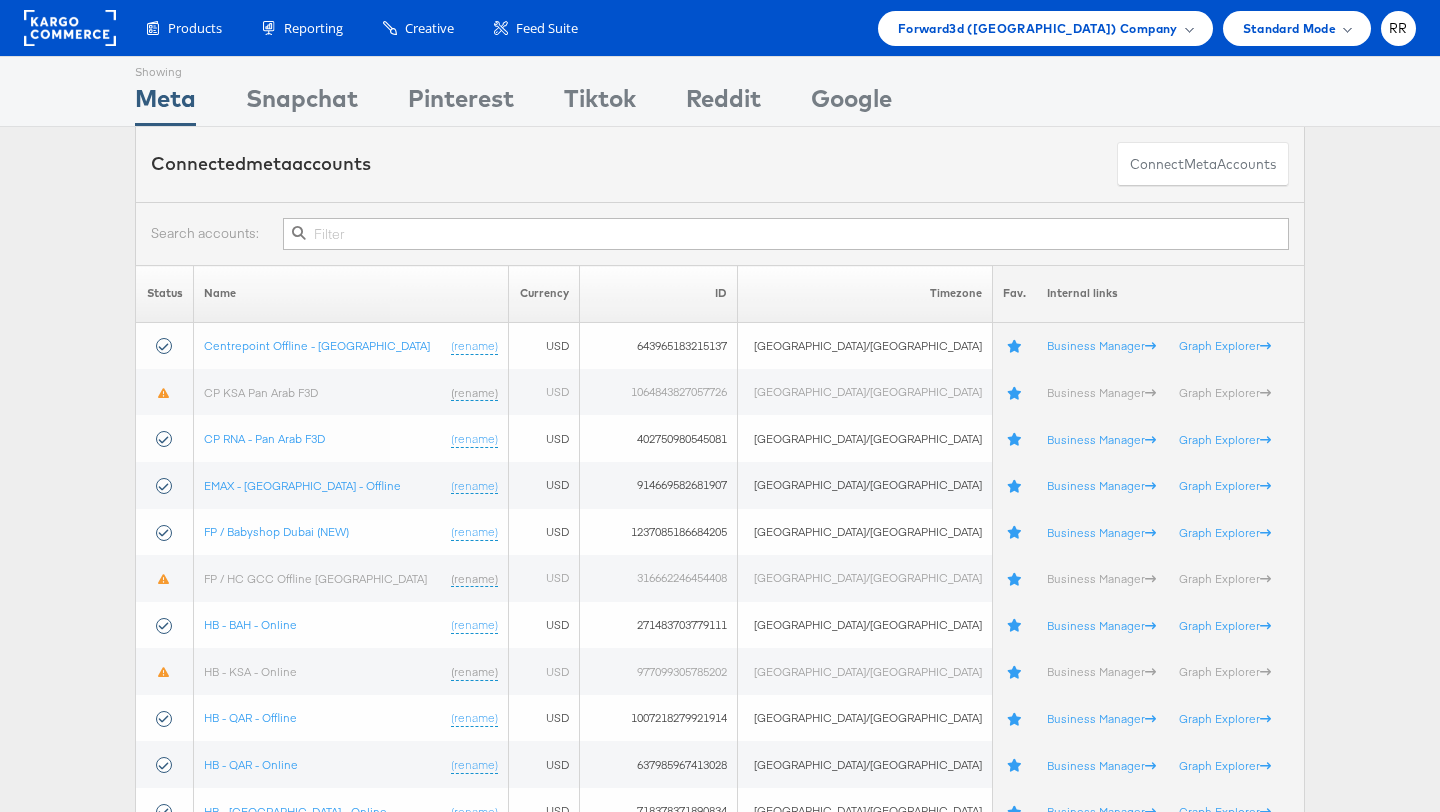 scroll, scrollTop: 0, scrollLeft: 0, axis: both 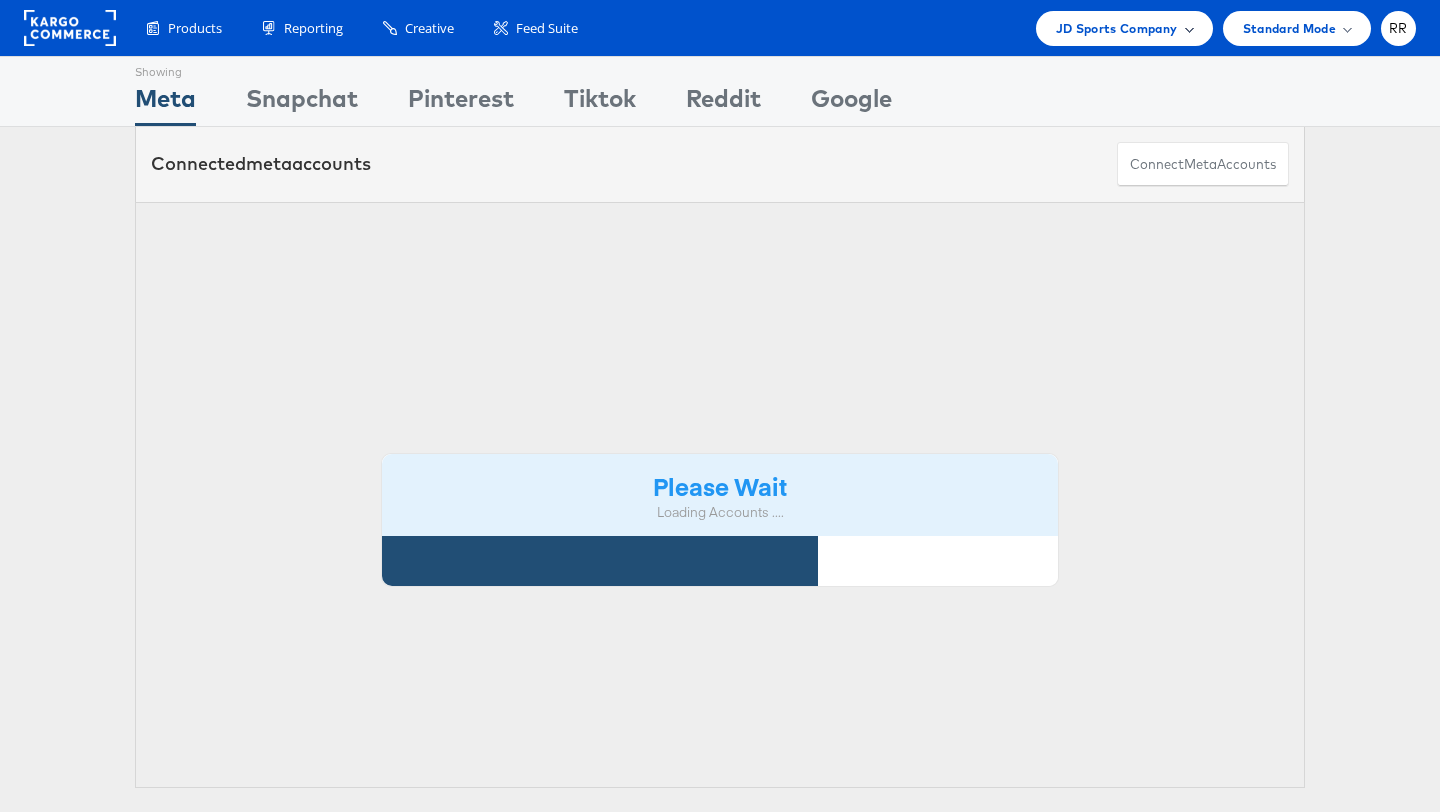 click on "JD Sports Company" at bounding box center (1124, 28) 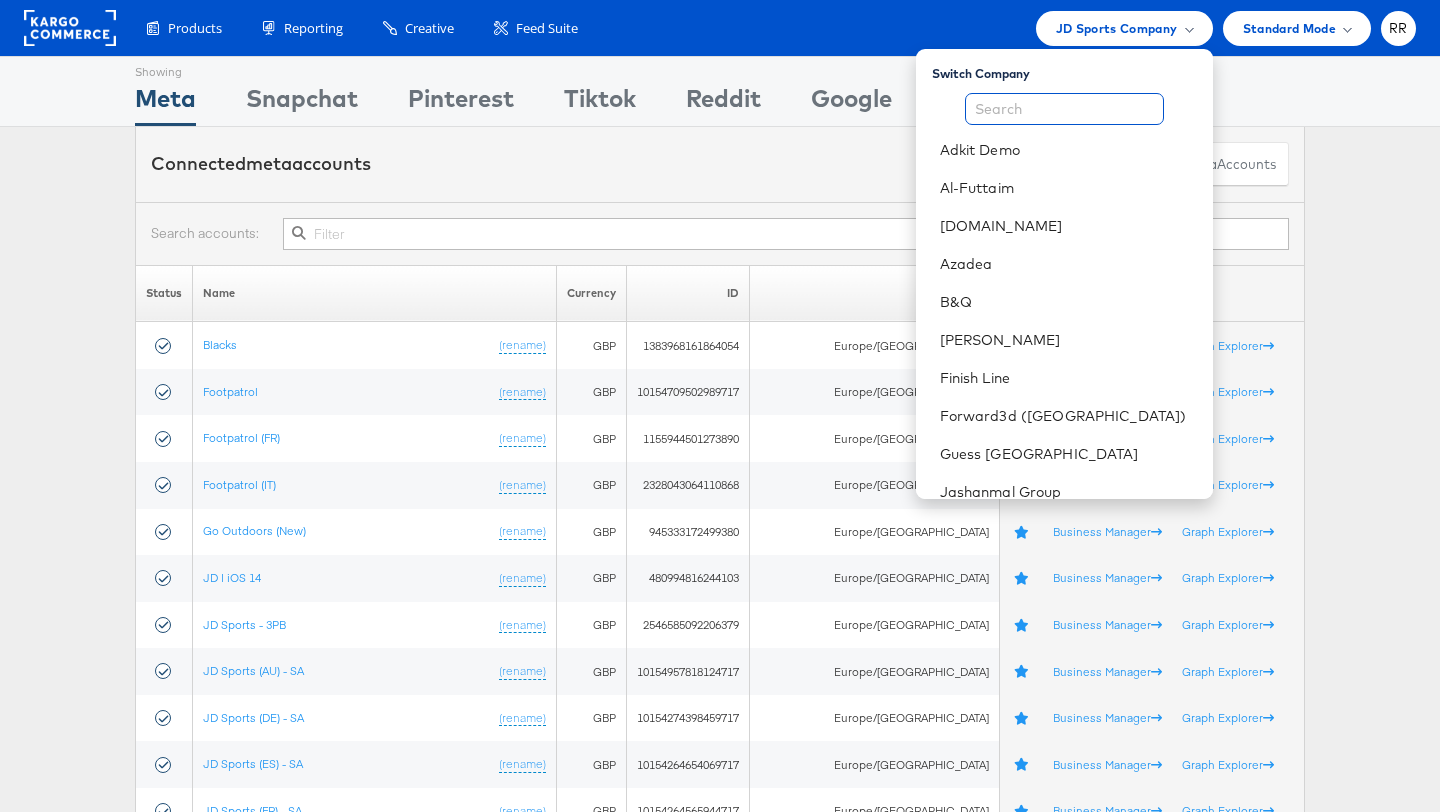 click at bounding box center [1064, 109] 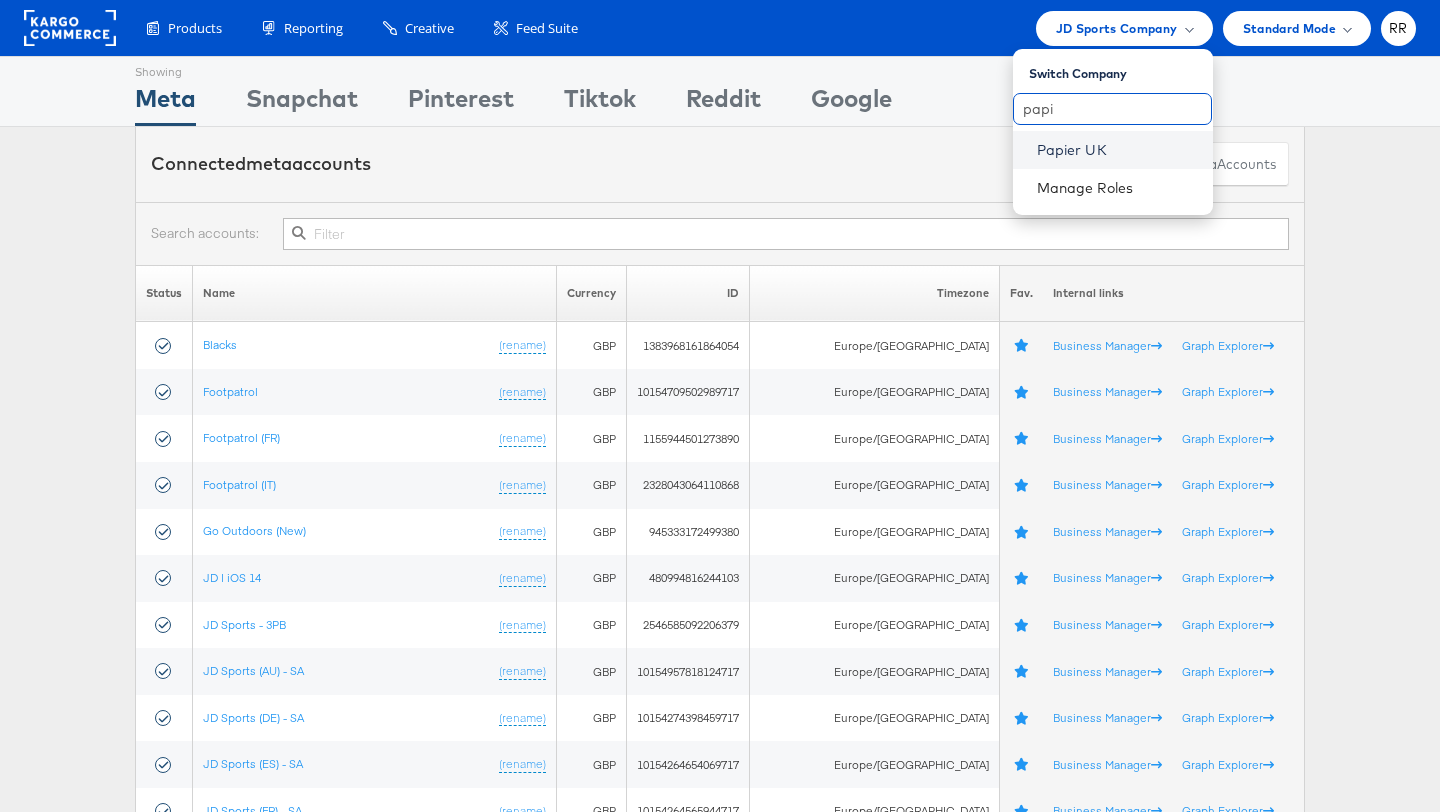 type on "papi" 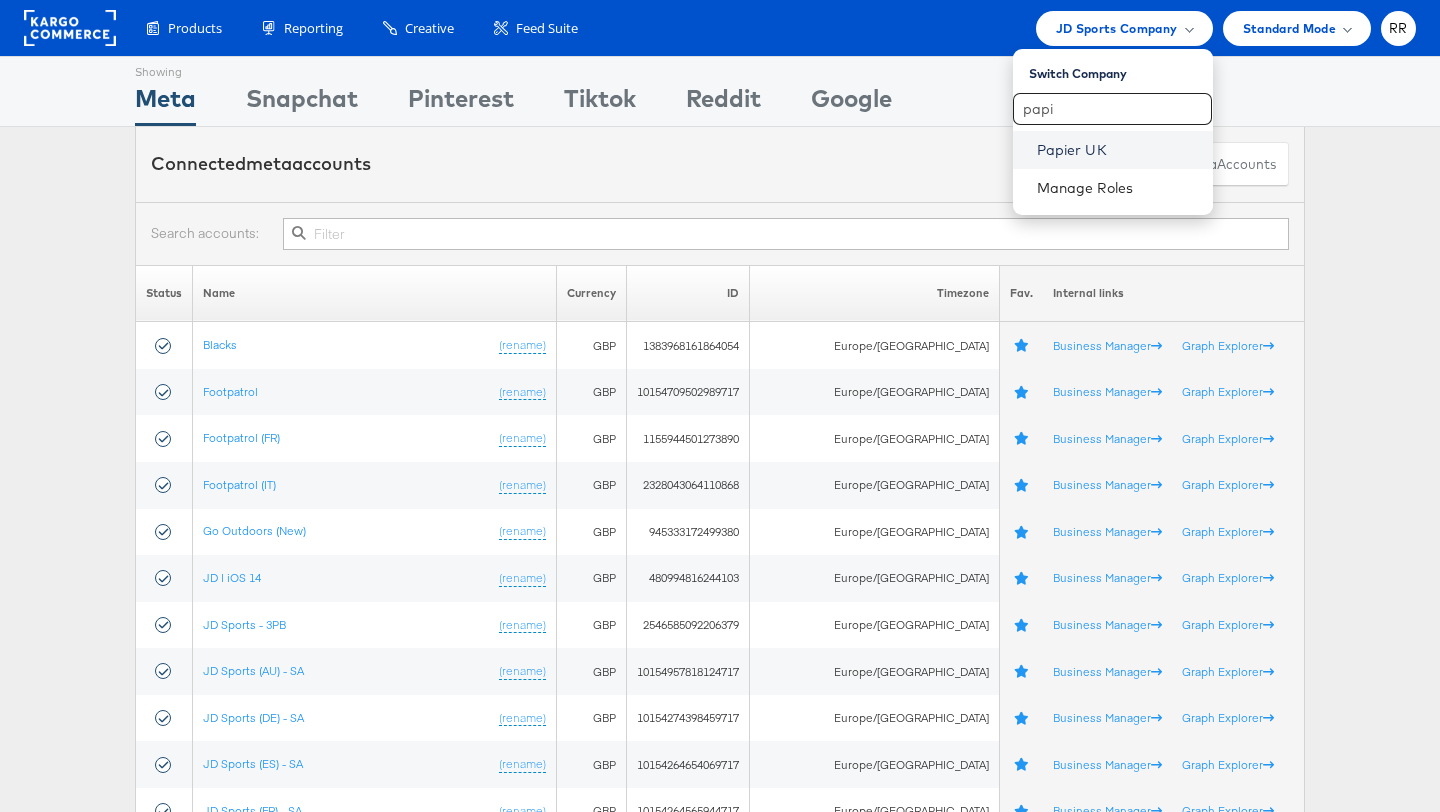 click on "Papier UK" at bounding box center [1117, 150] 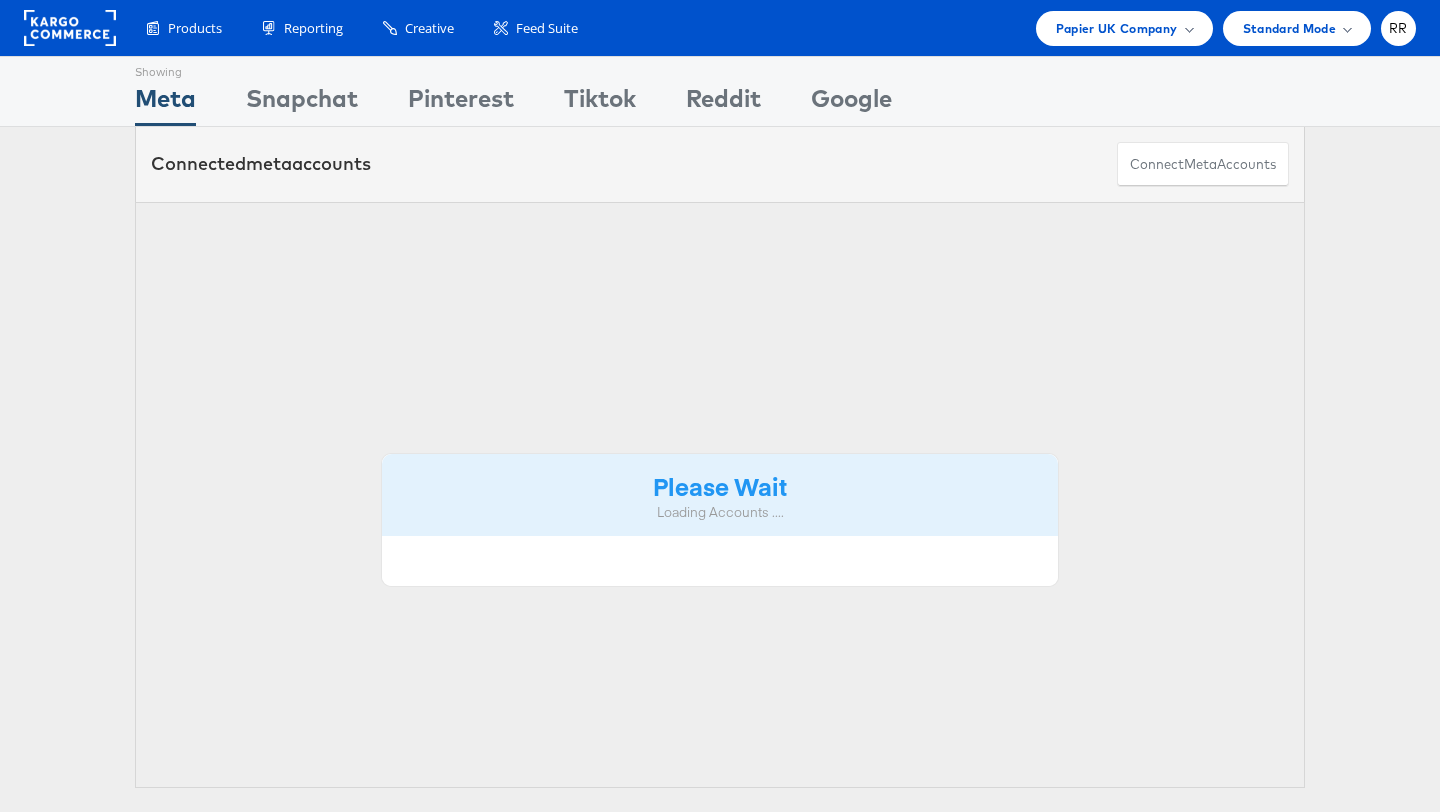 scroll, scrollTop: 0, scrollLeft: 0, axis: both 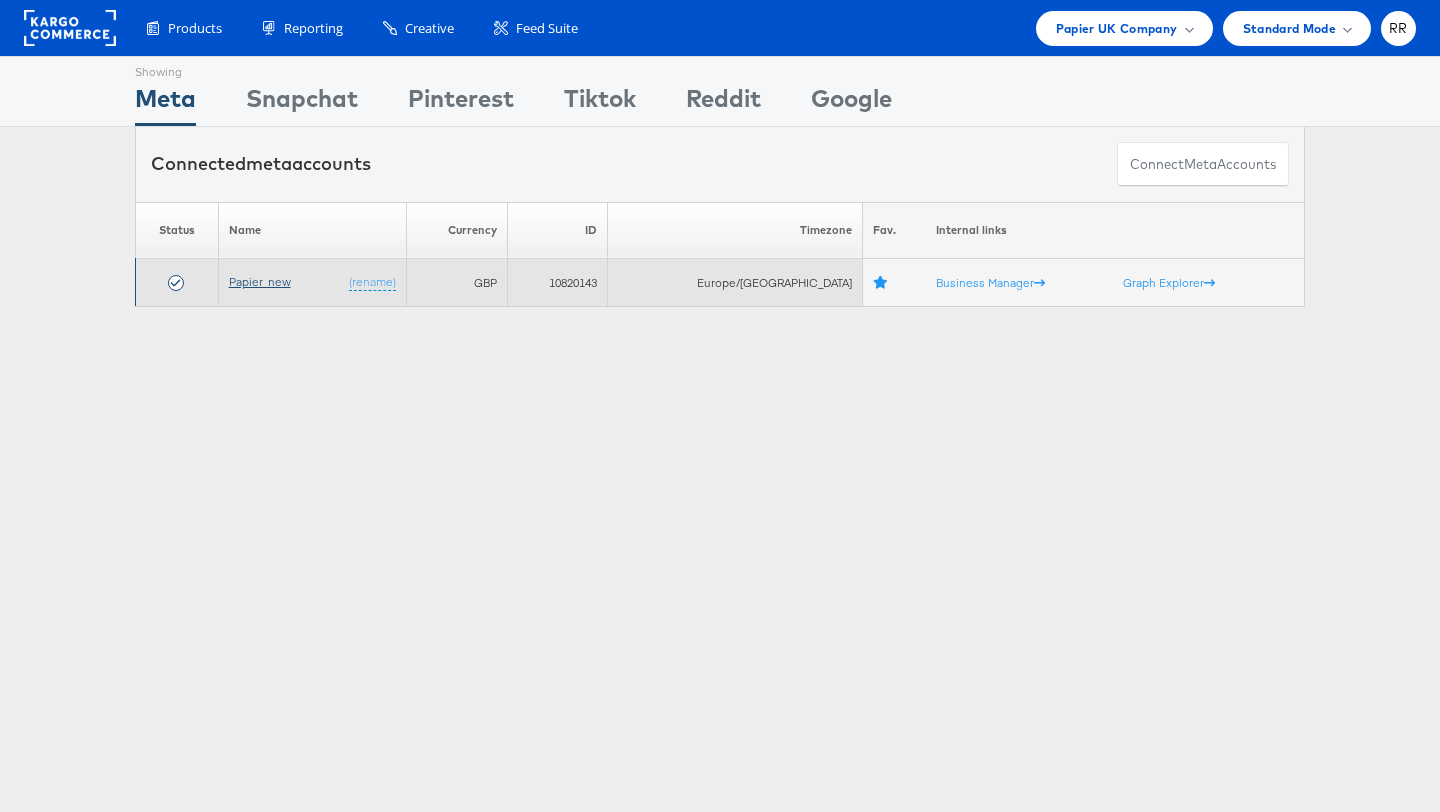 click on "Papier_new" at bounding box center (260, 281) 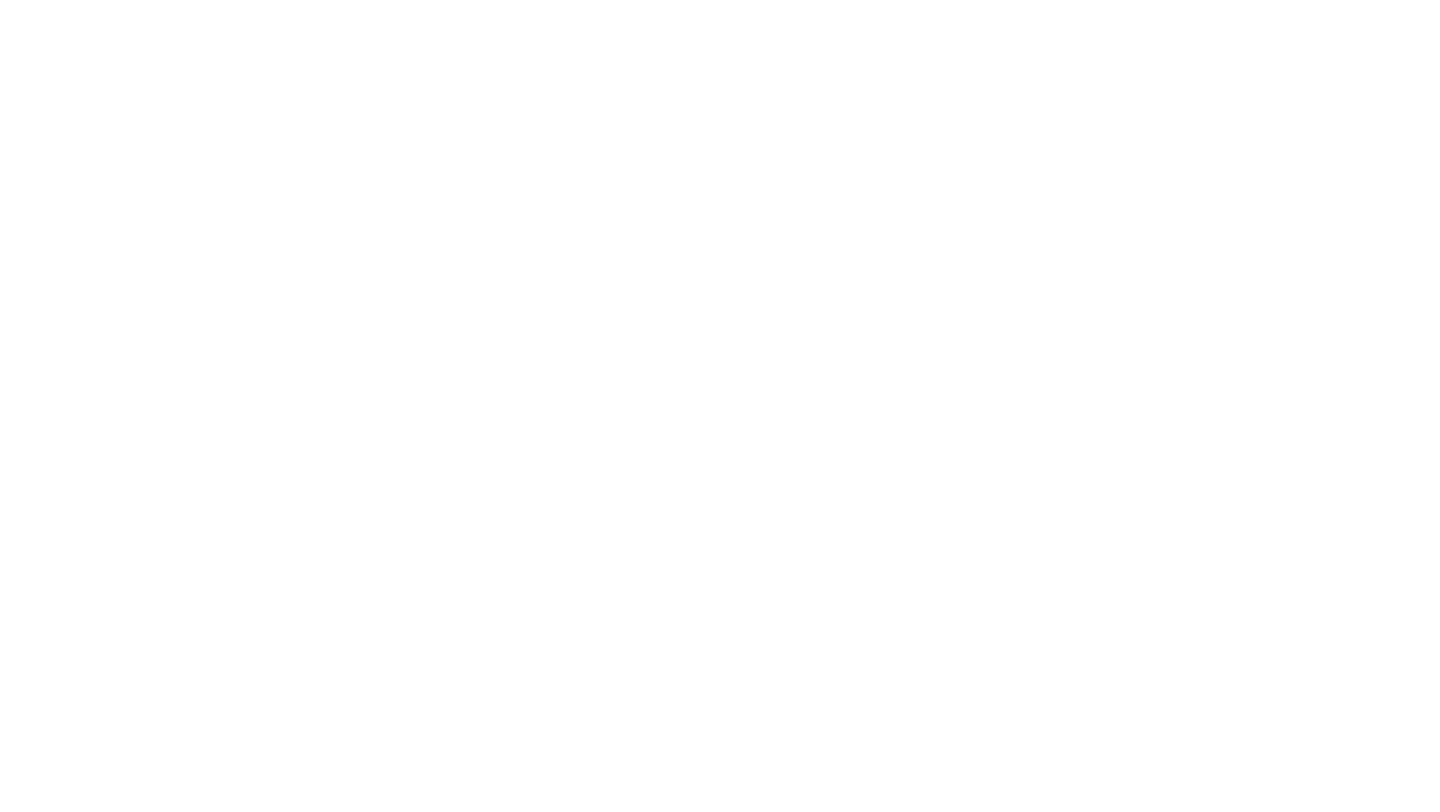 scroll, scrollTop: 0, scrollLeft: 0, axis: both 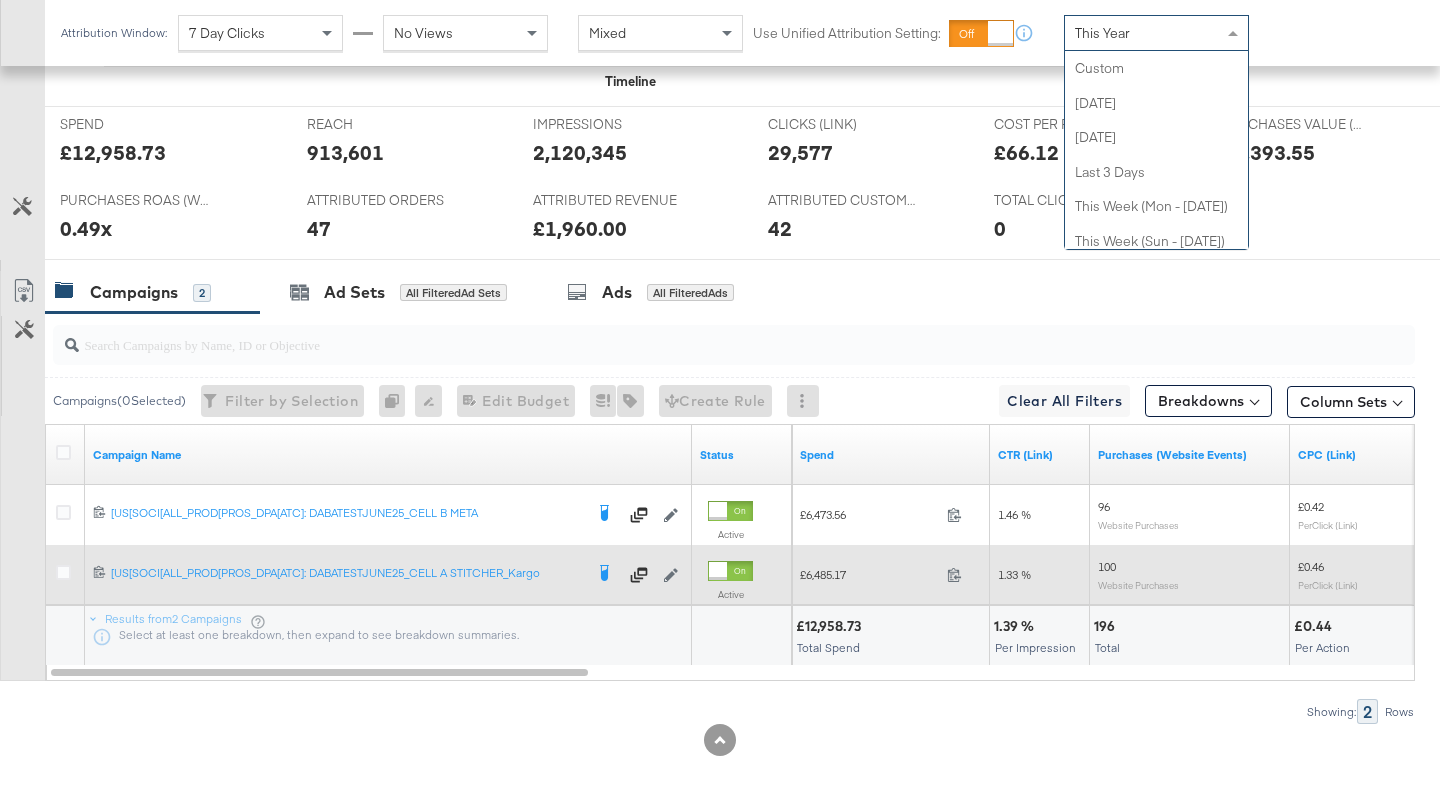 click on "This Year" at bounding box center (1156, 33) 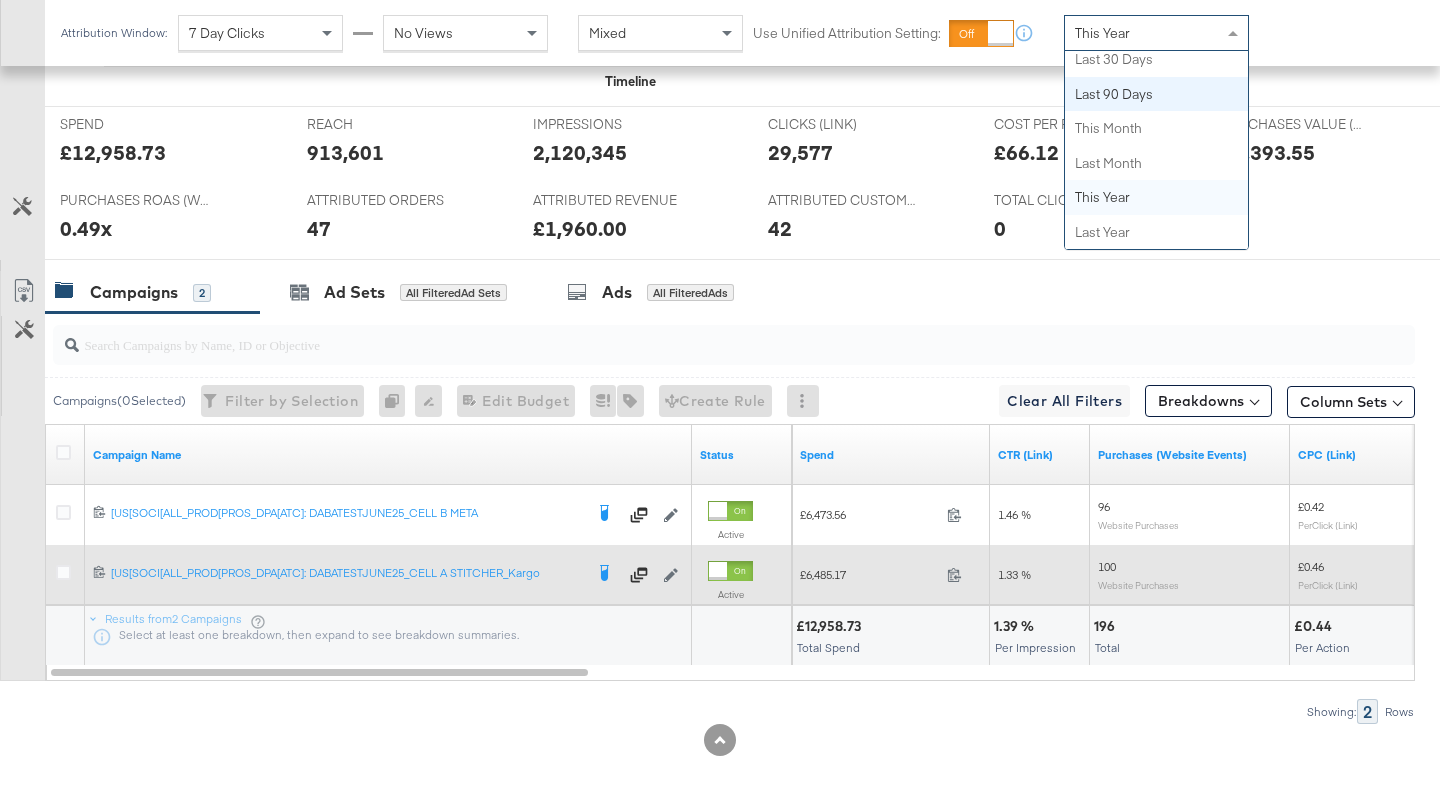 scroll, scrollTop: 0, scrollLeft: 0, axis: both 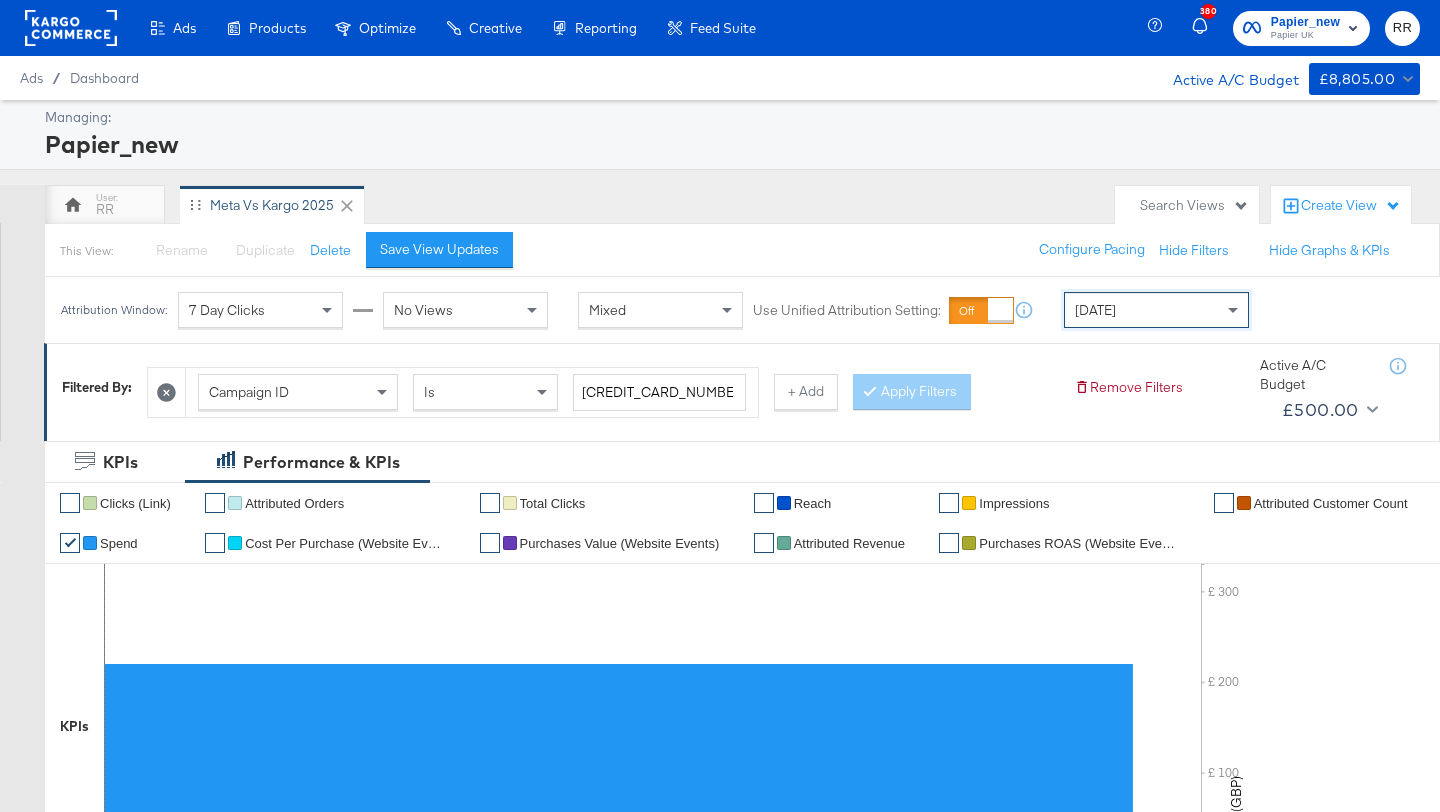 click 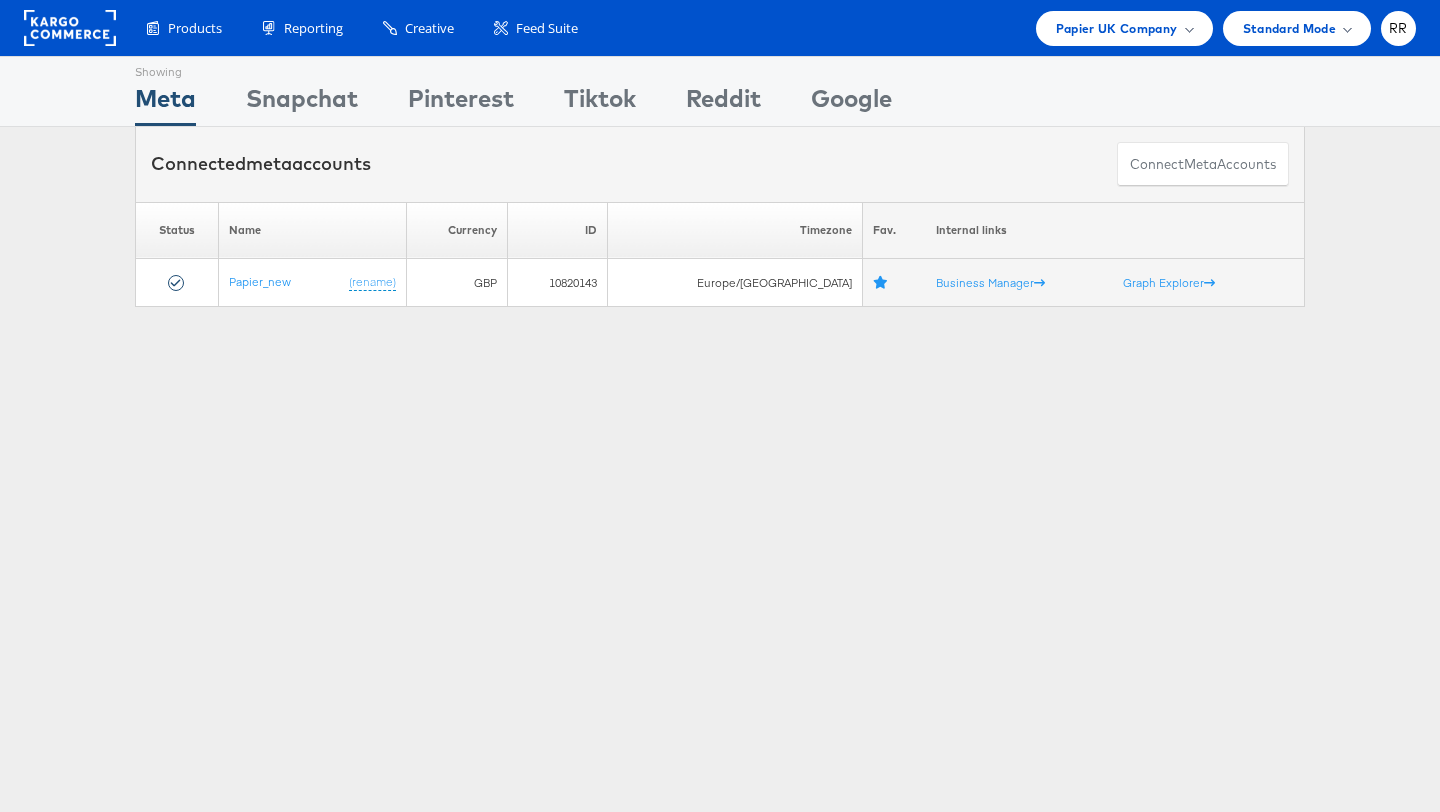 scroll, scrollTop: 0, scrollLeft: 0, axis: both 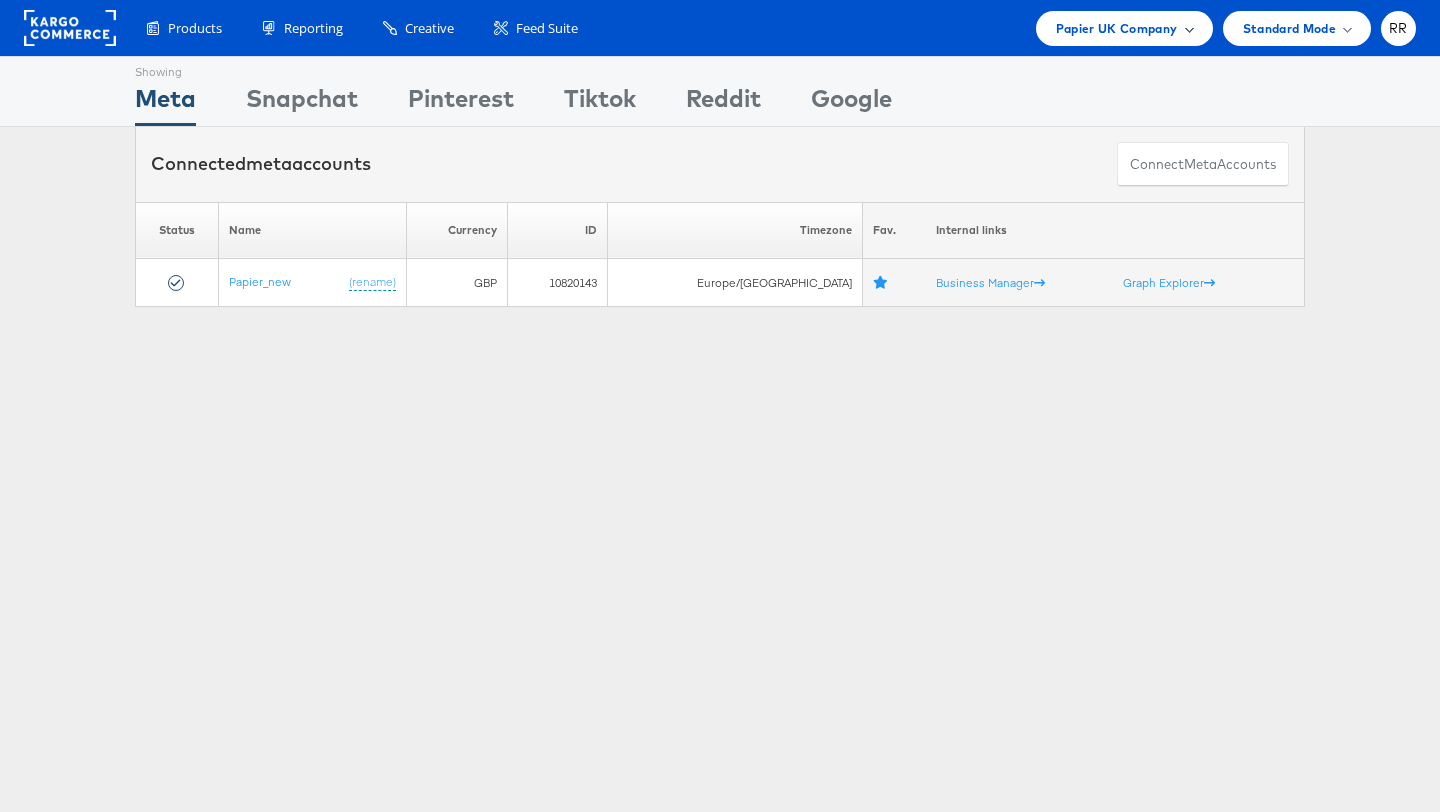click on "Papier UK  Company" at bounding box center [1117, 28] 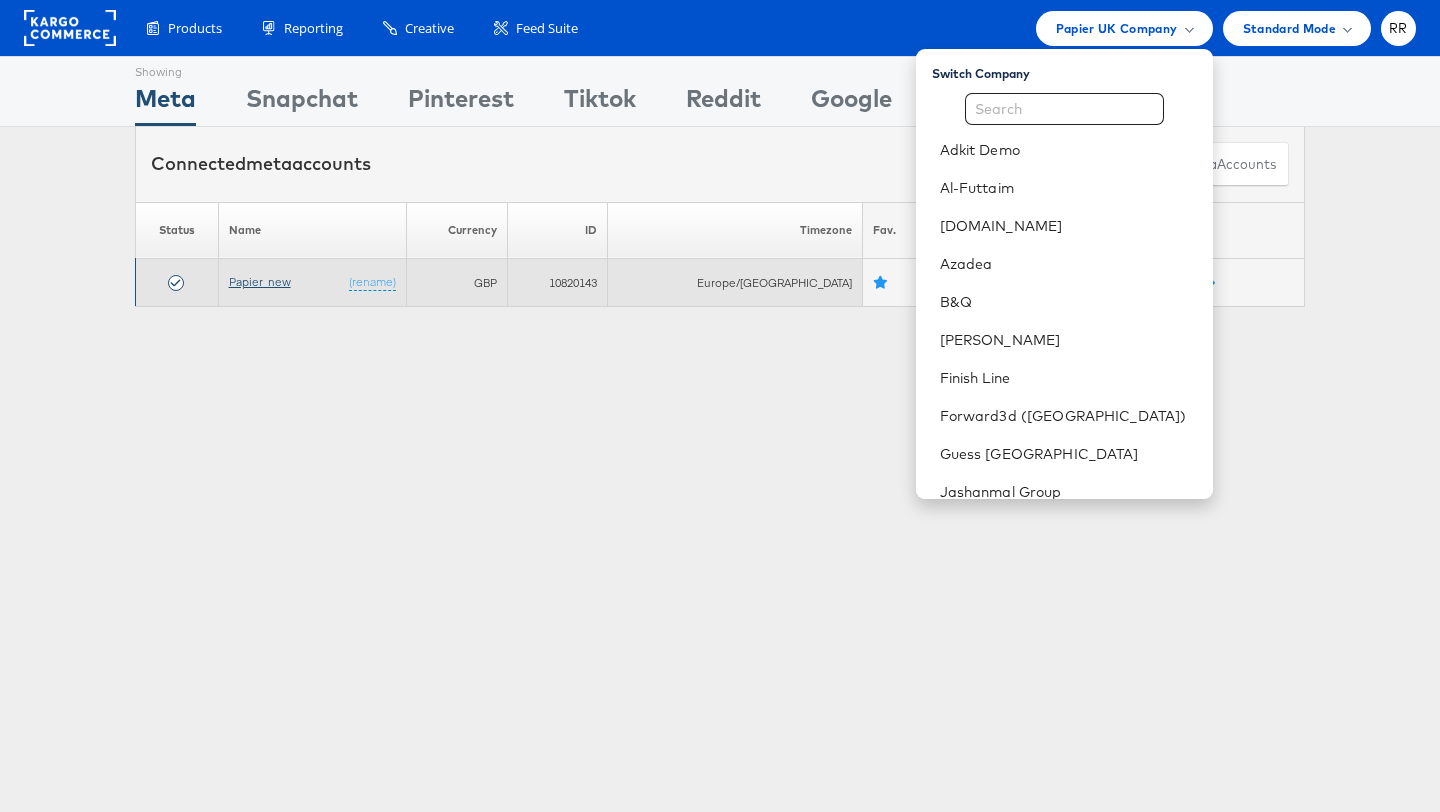 click on "Papier_new" at bounding box center [260, 281] 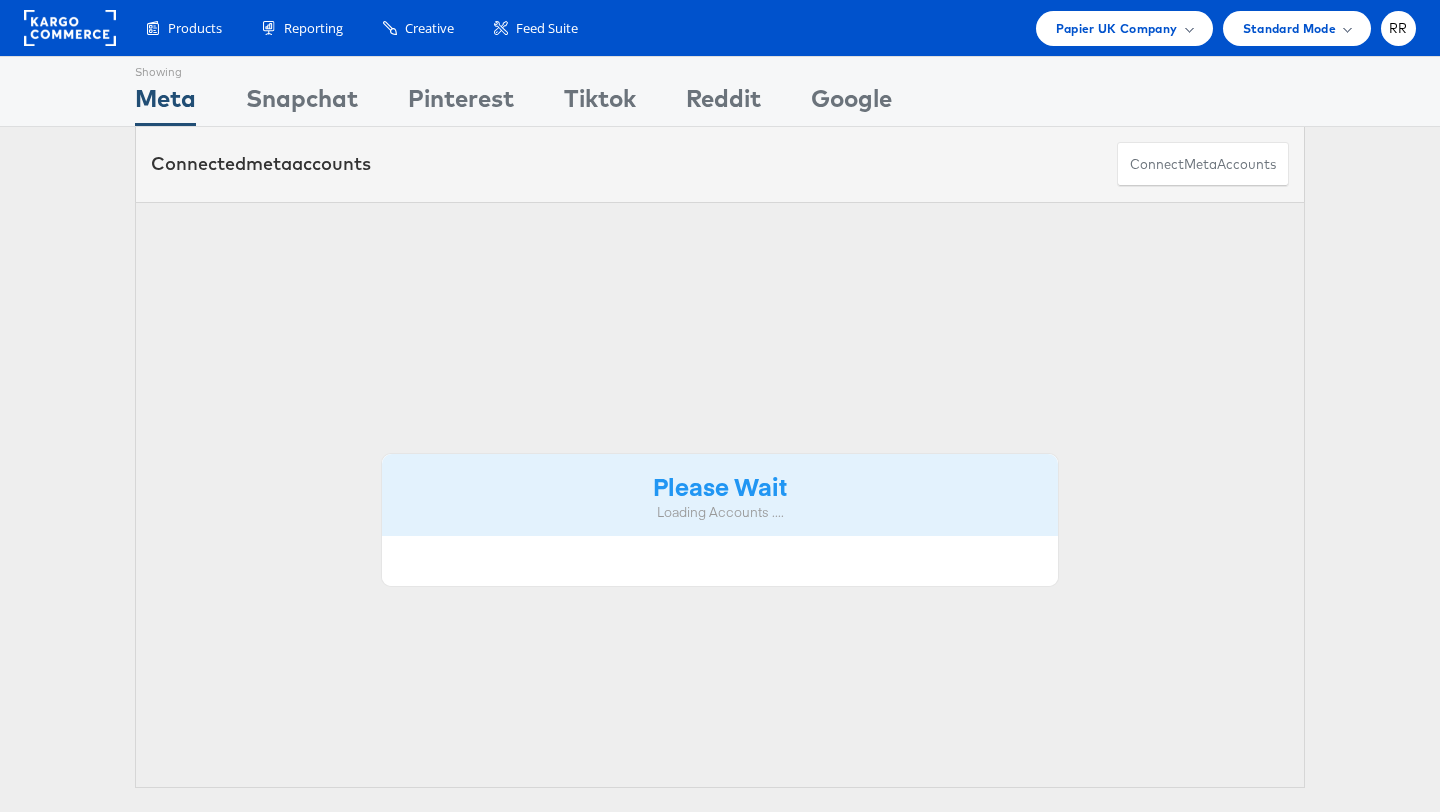 scroll, scrollTop: 0, scrollLeft: 0, axis: both 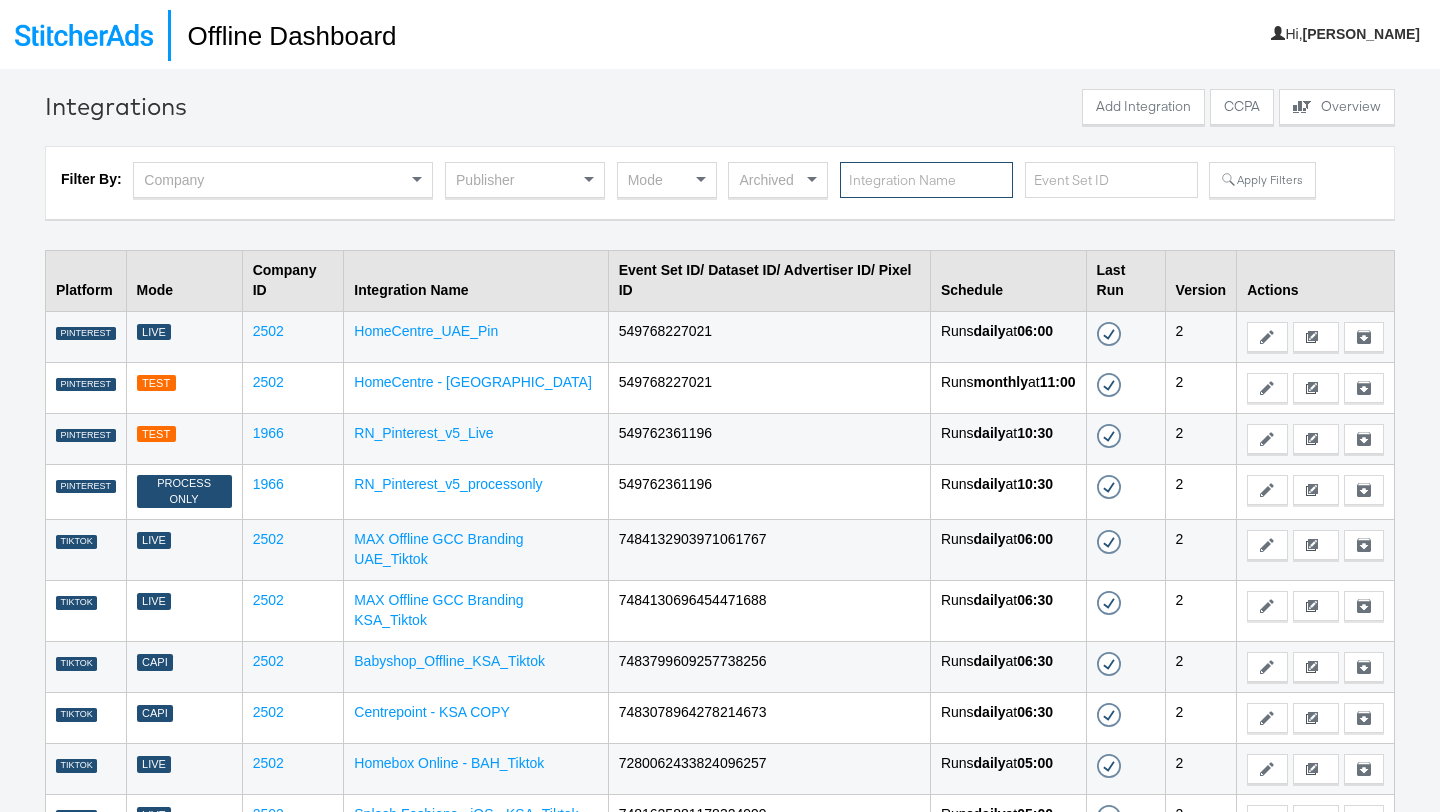 click at bounding box center (926, 180) 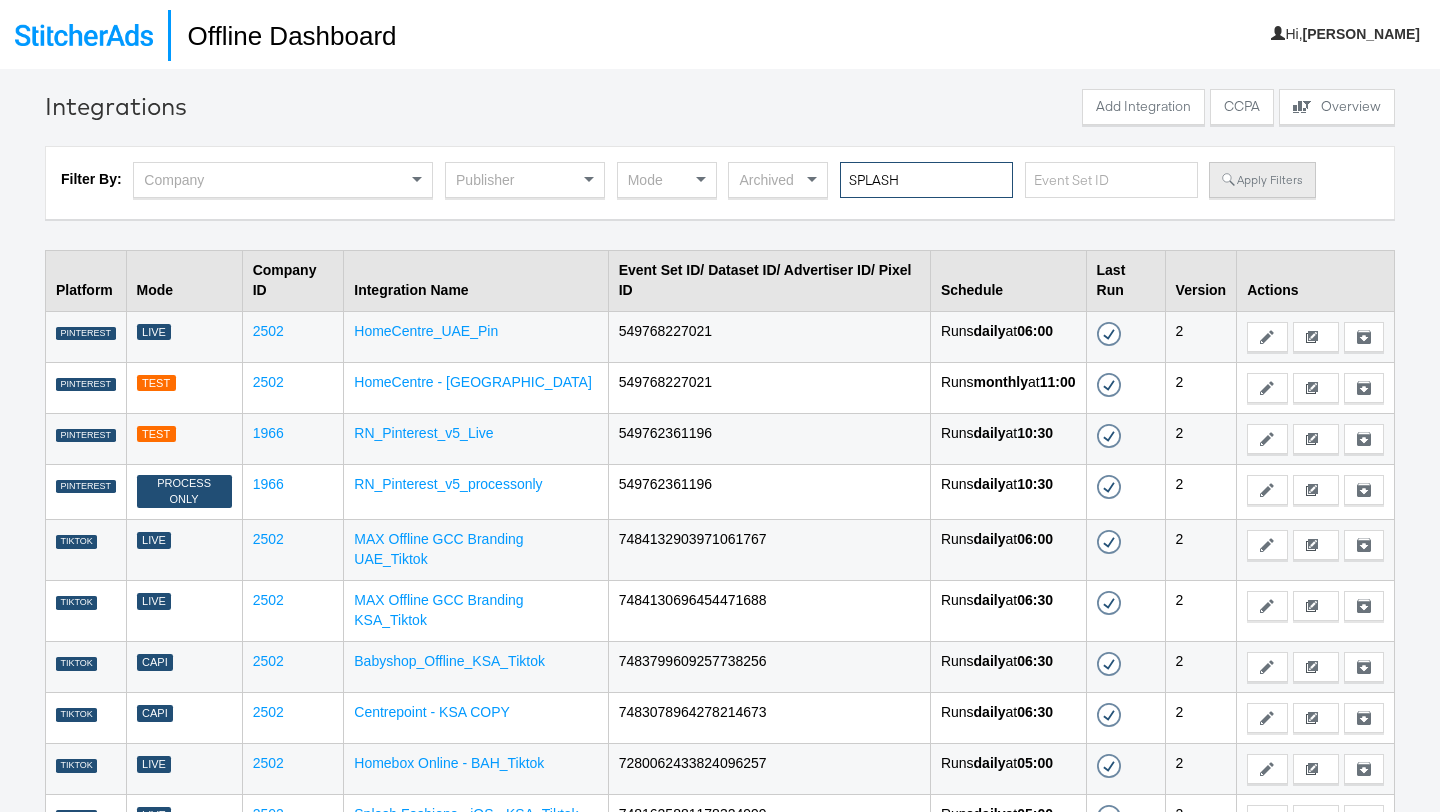 type on "SPLASH" 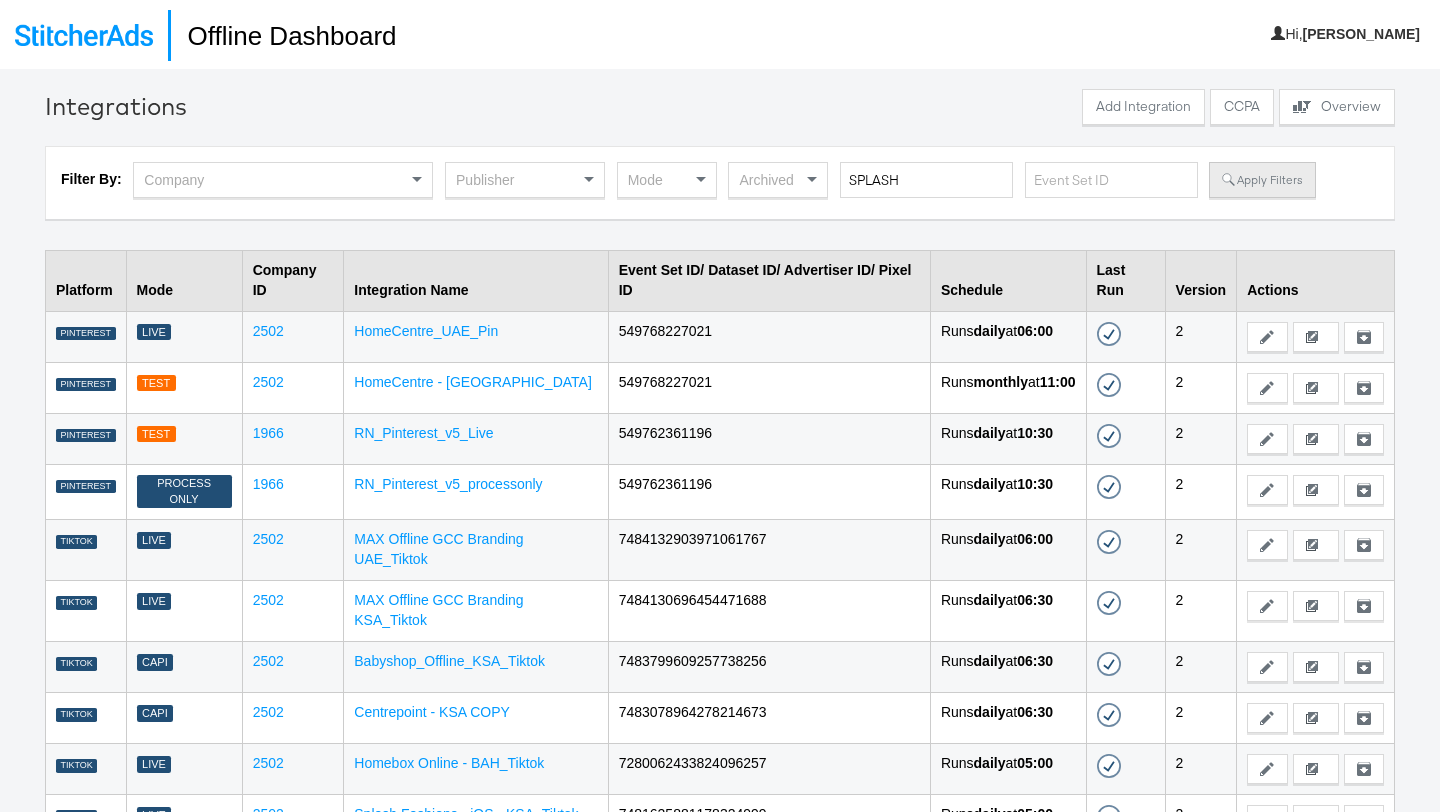 click on "Apply Filters" at bounding box center (1262, 180) 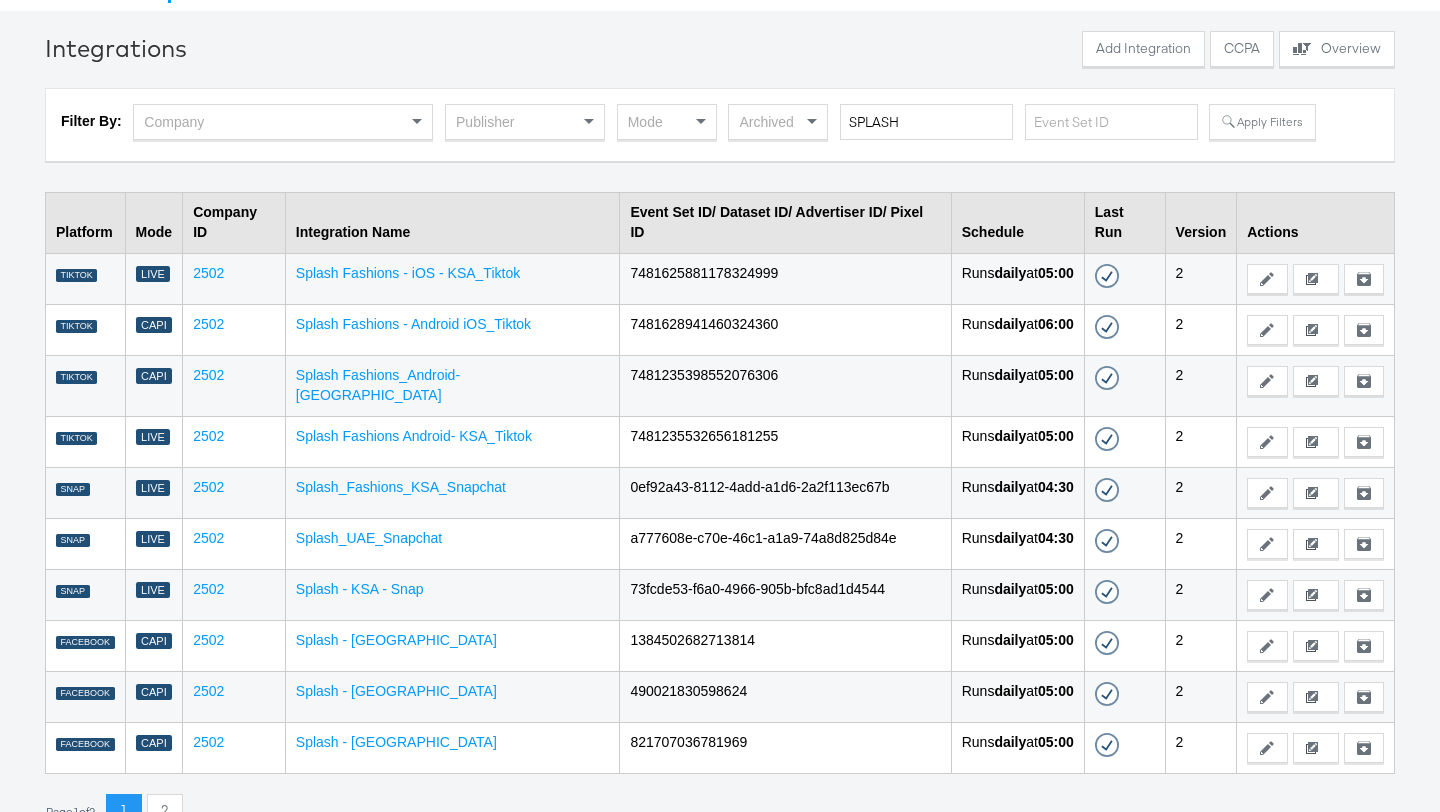 scroll, scrollTop: 69, scrollLeft: 0, axis: vertical 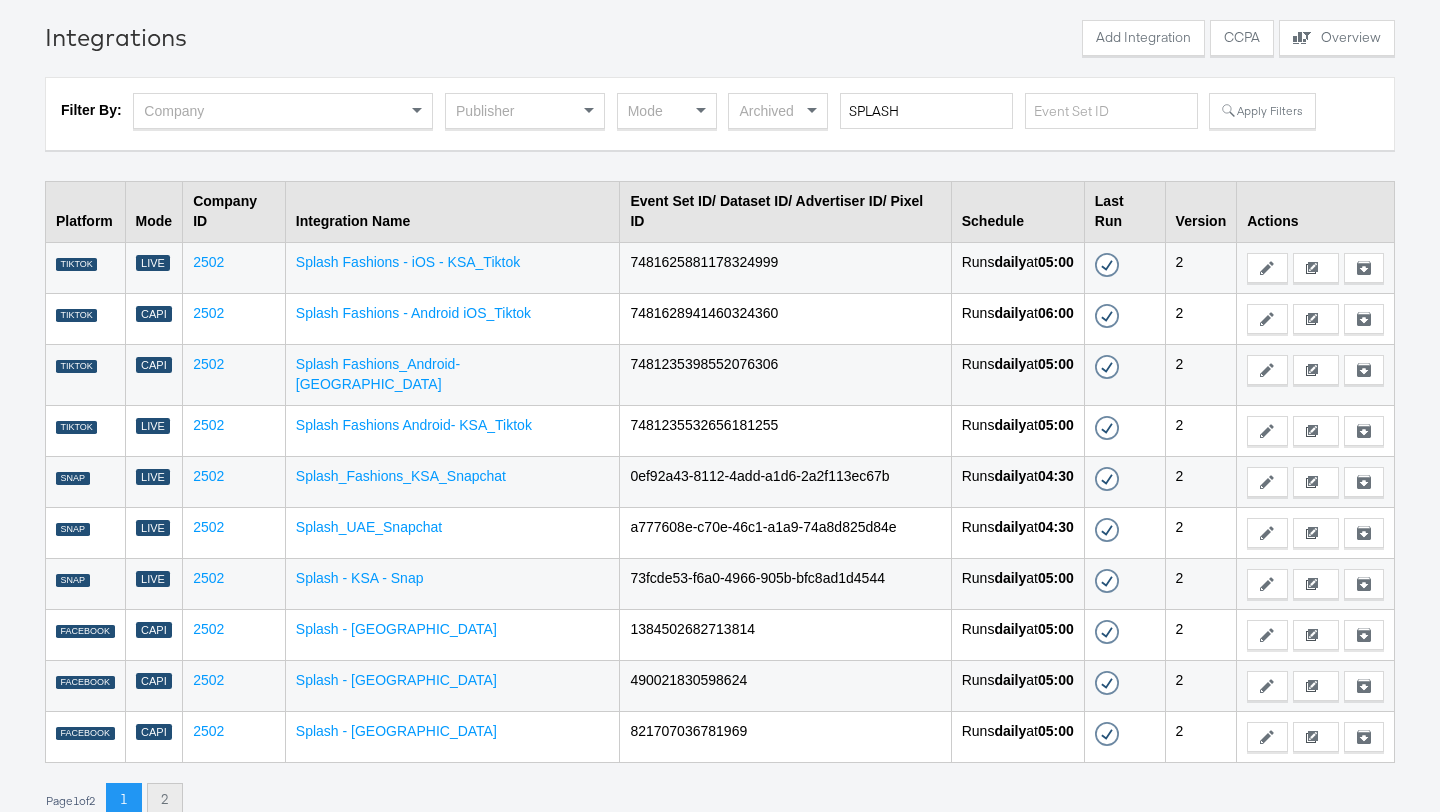 click on "2" at bounding box center [165, 801] 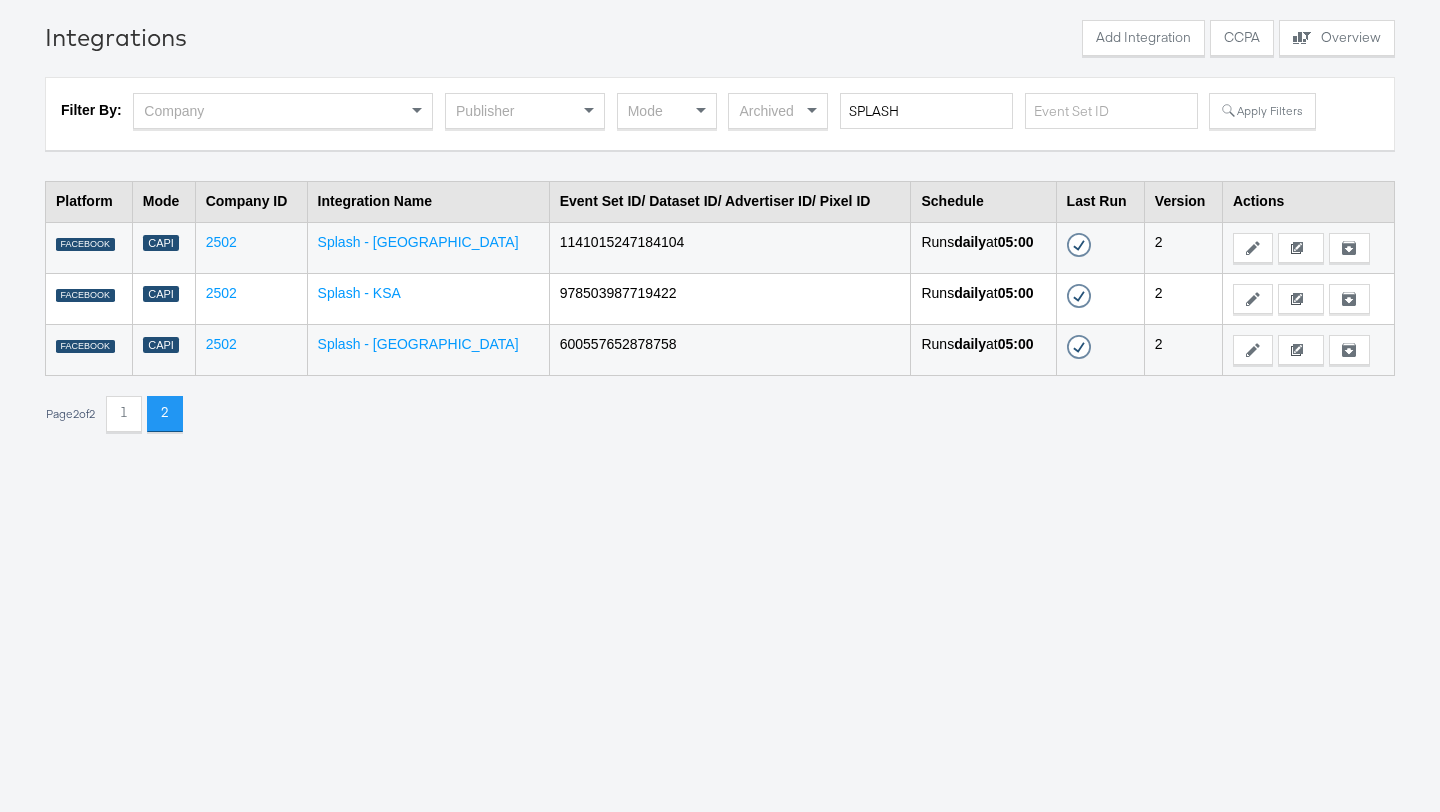 click on "978503987719422" at bounding box center [730, 298] 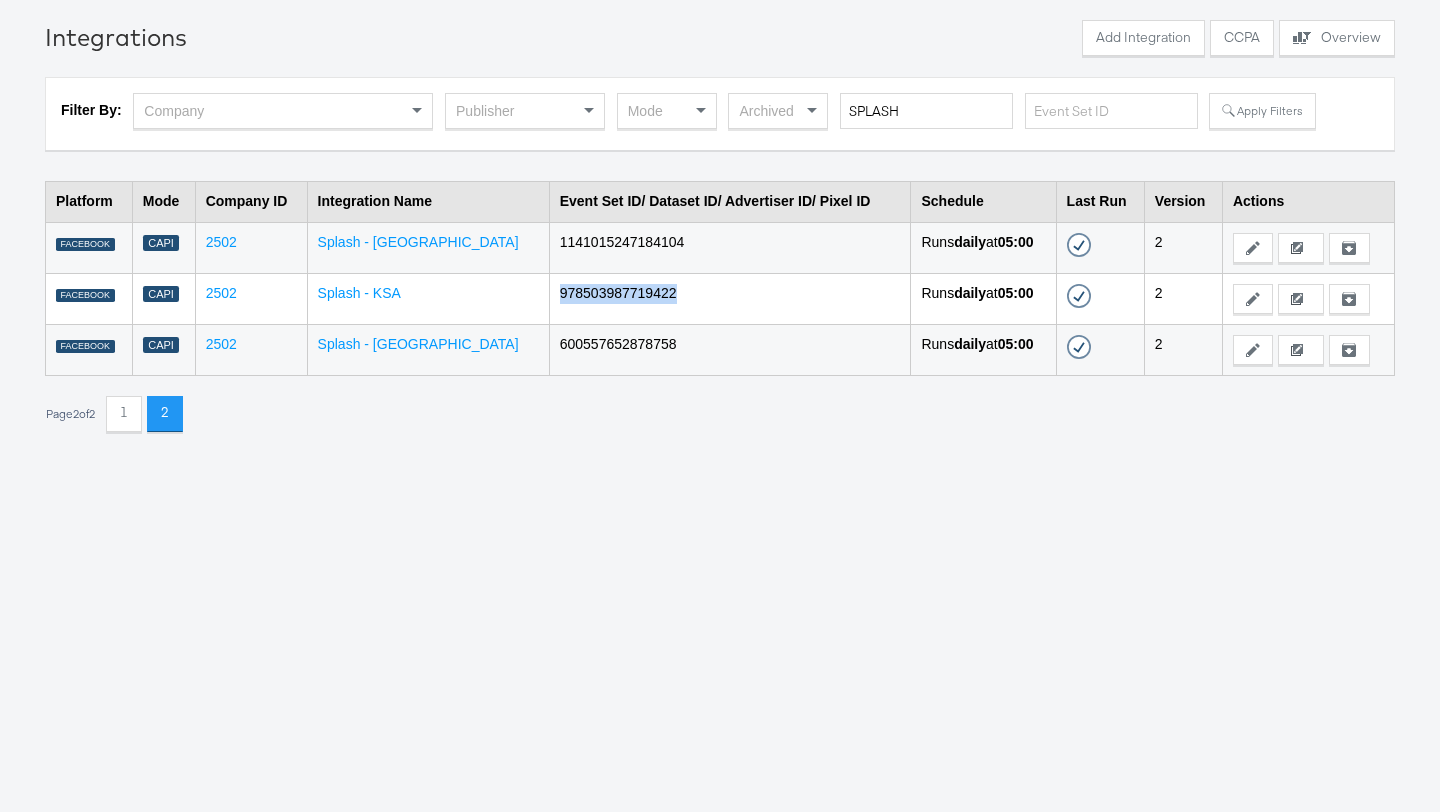 click on "978503987719422" at bounding box center (730, 298) 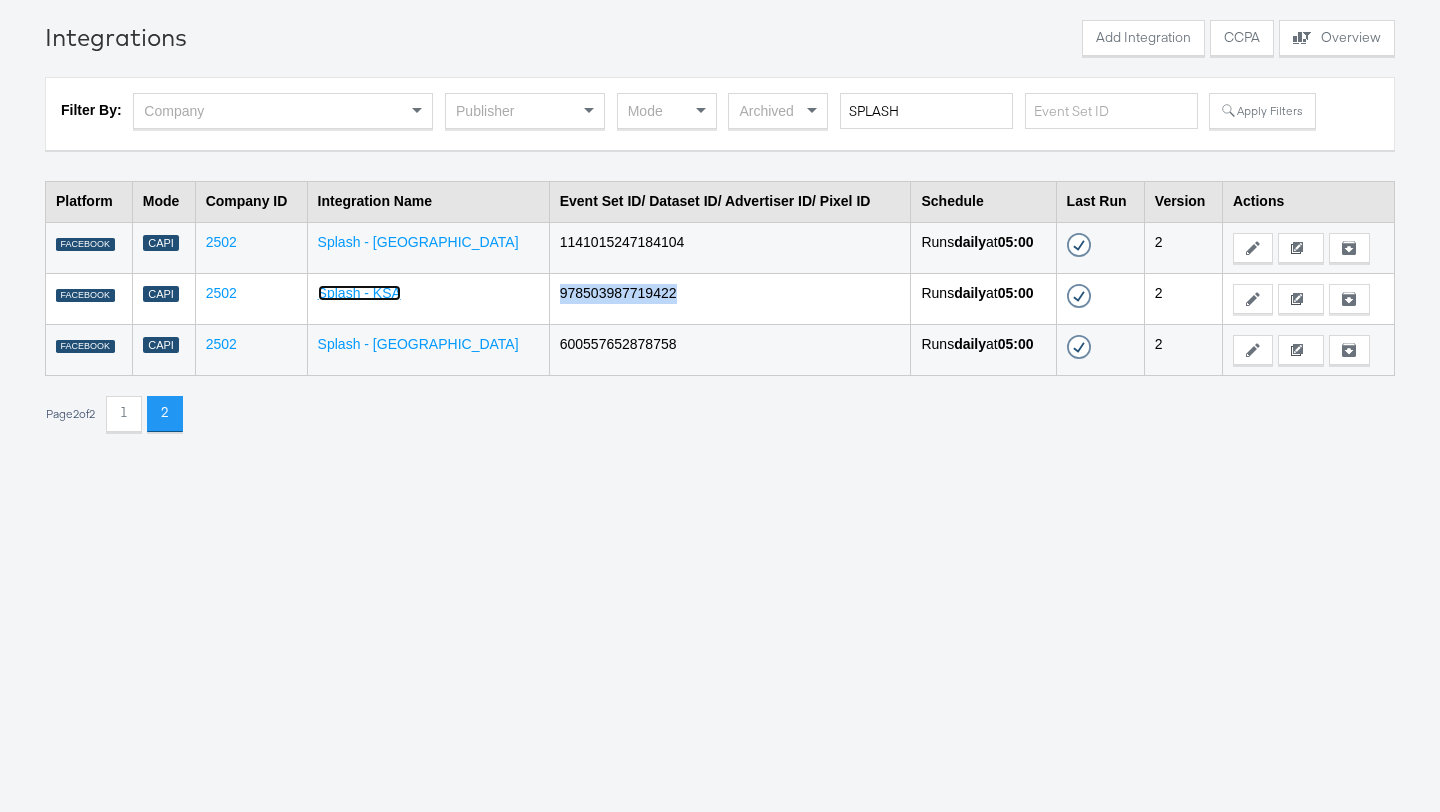 click on "Splash - KSA" at bounding box center (359, 293) 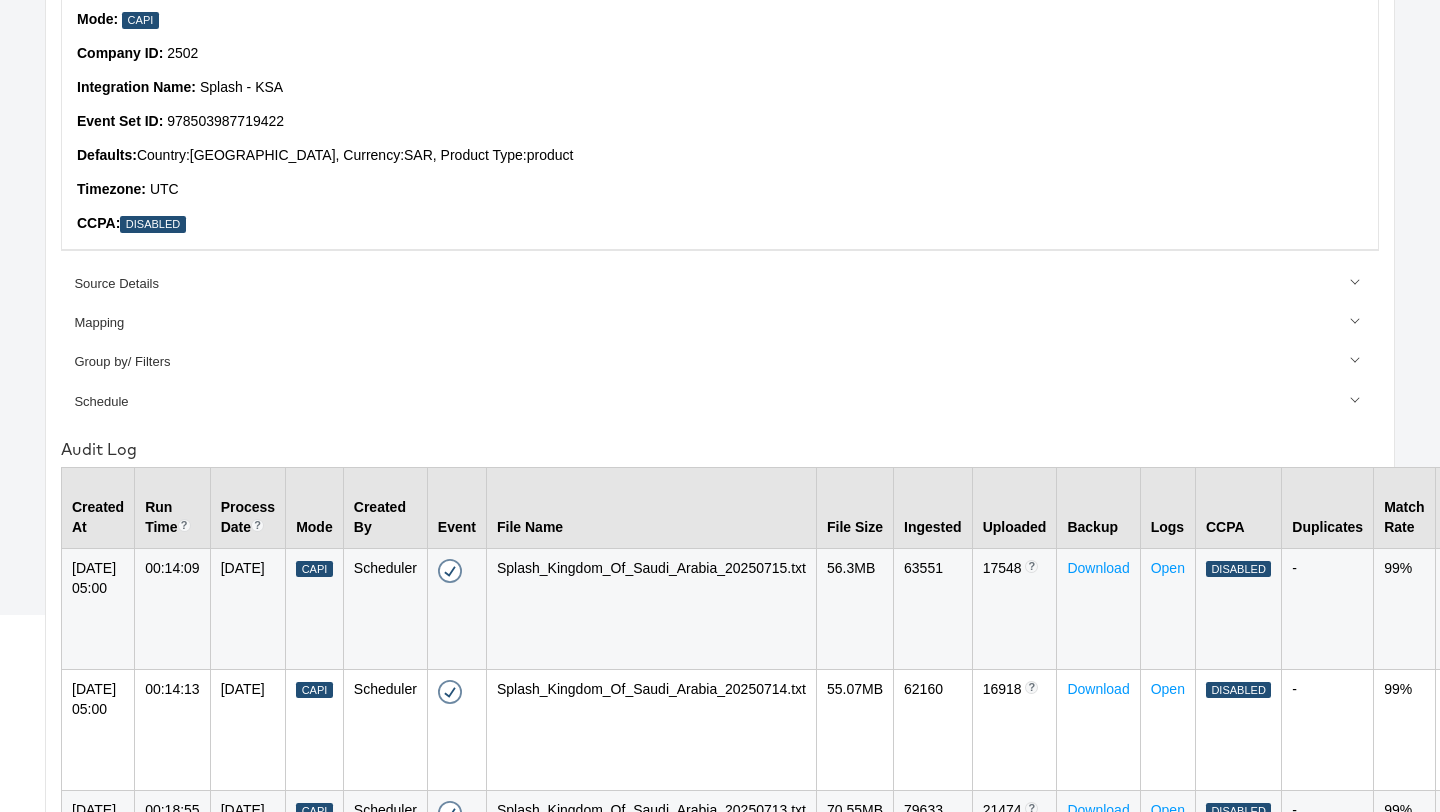 scroll, scrollTop: 612, scrollLeft: 0, axis: vertical 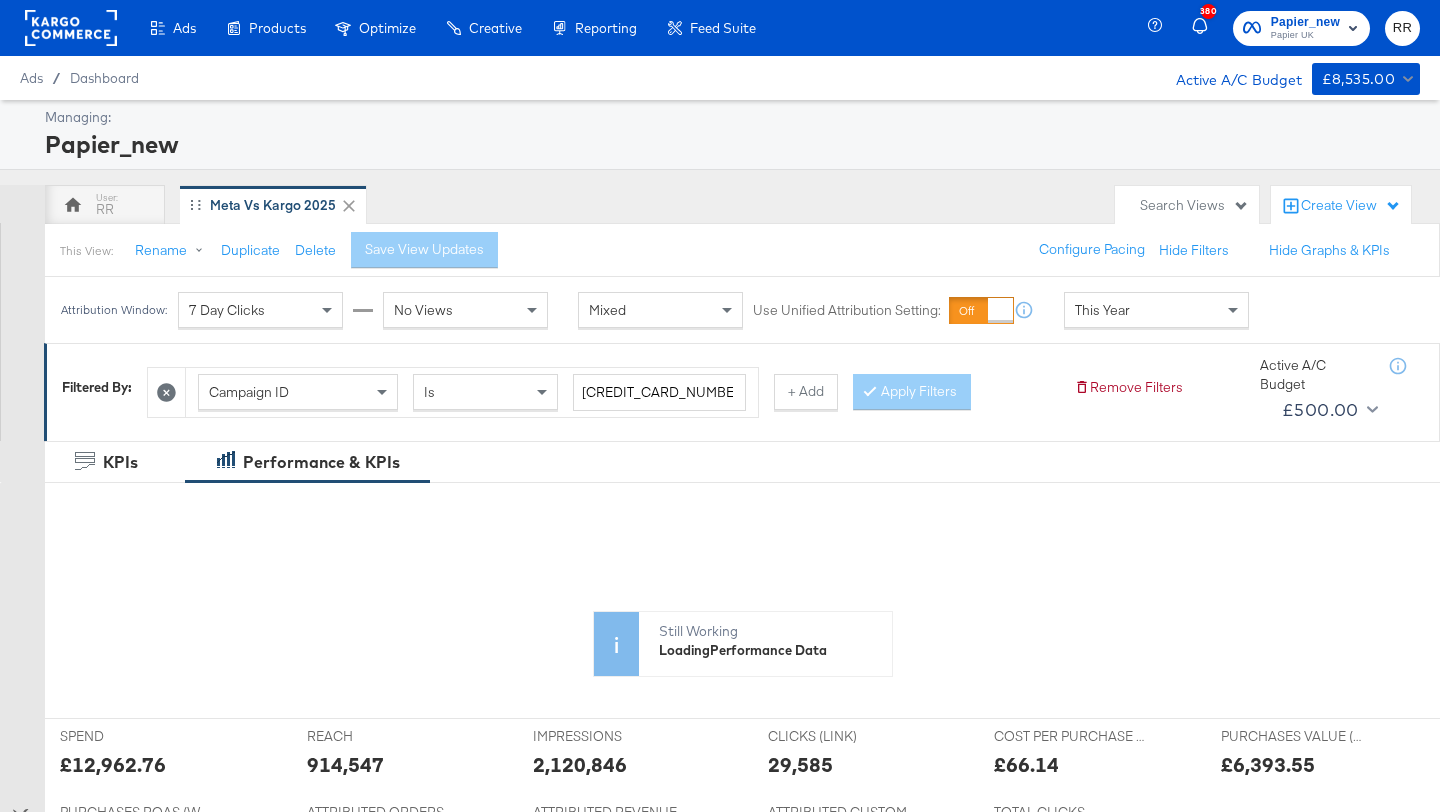 click 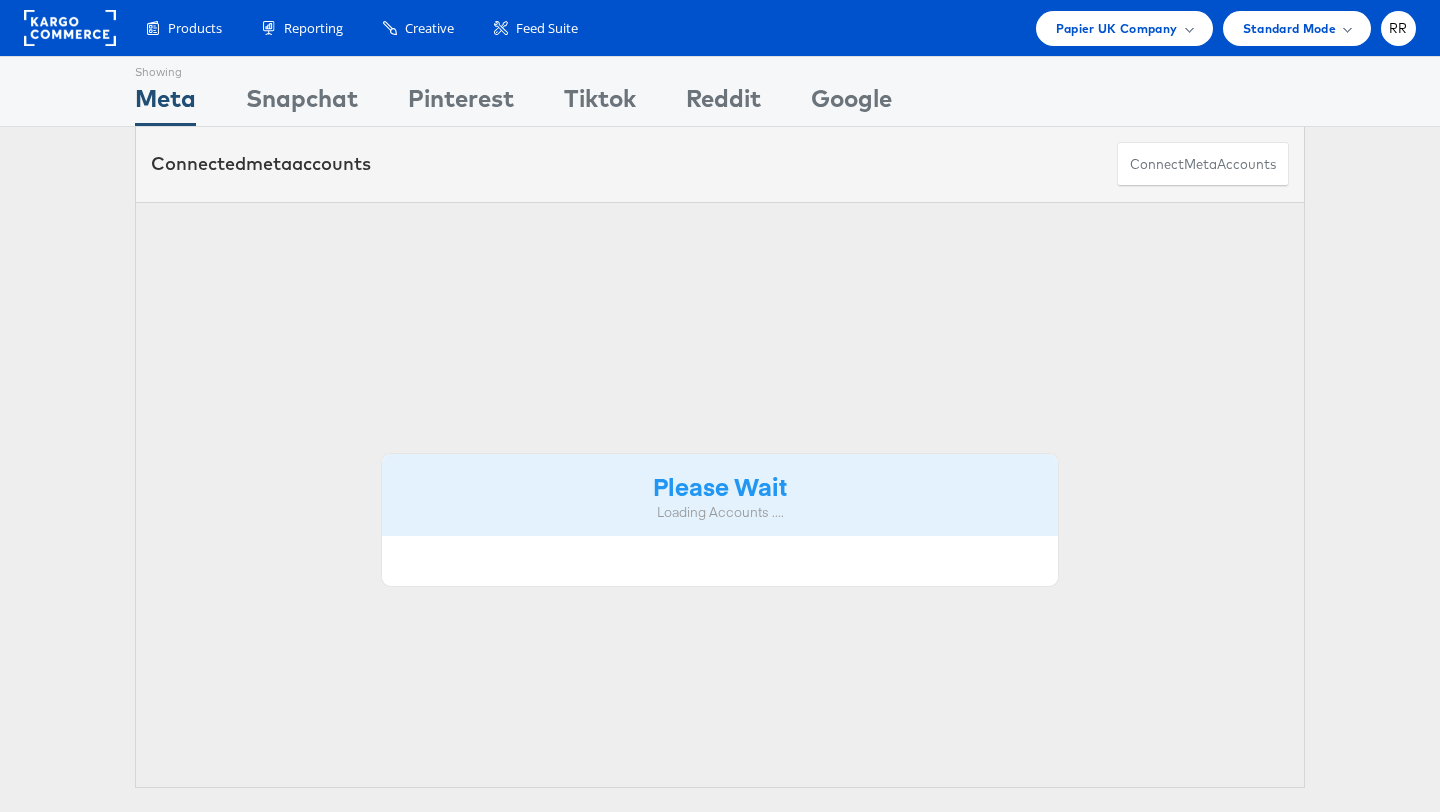 scroll, scrollTop: 0, scrollLeft: 0, axis: both 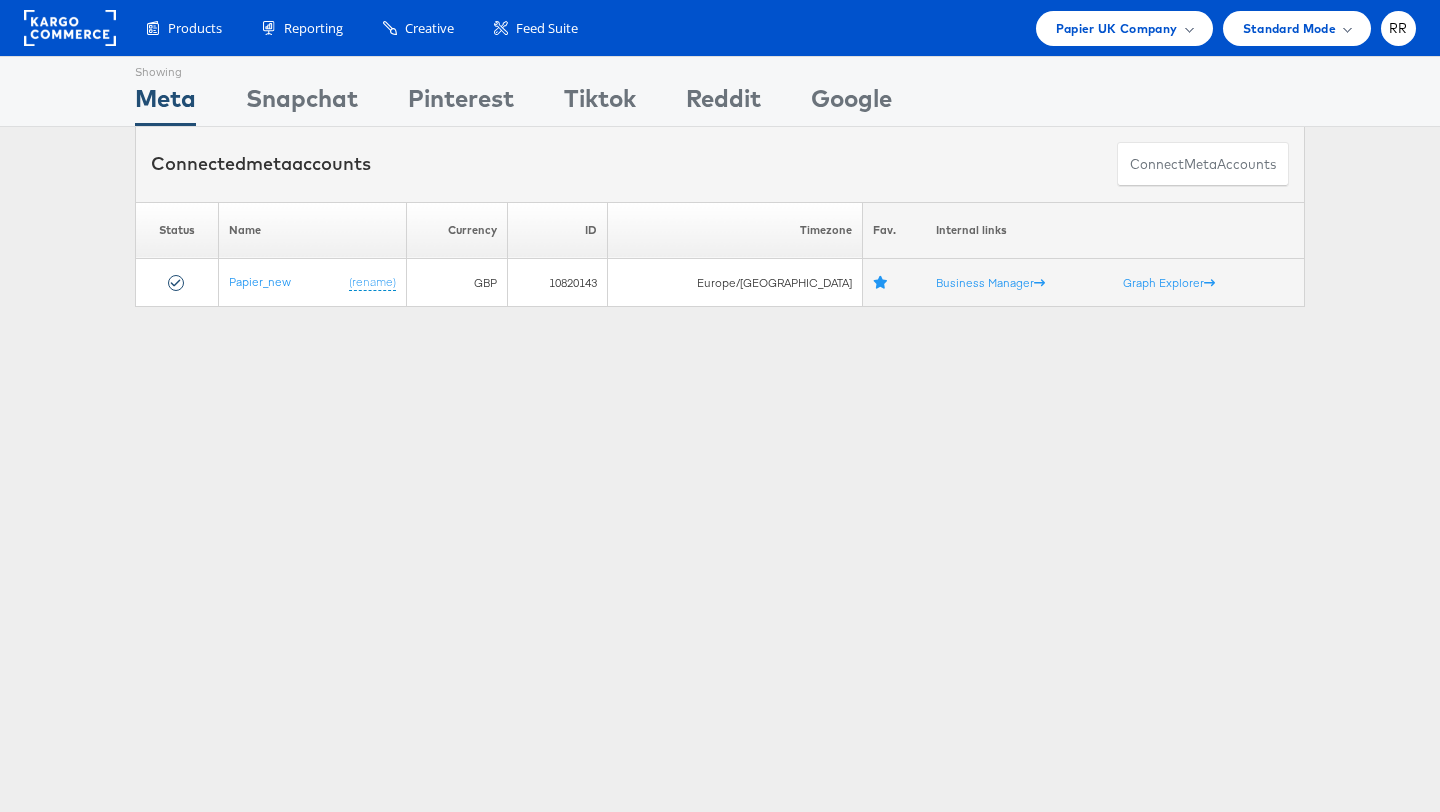 click on "Products
Product Catalogs
Enhance Your Product Catalog, Map Them to Publishers, and Incorporate Overlay Designs.
Product Sets
Create filtered sets to control which products appear in your ads.
Performance Product Sets
Automate the Creation of Product Sets from Google Analytics Performance Data.
Cross-Channel Product Sets Dashboard
Manage your Cross-Channel Product Sets." at bounding box center (720, 28) 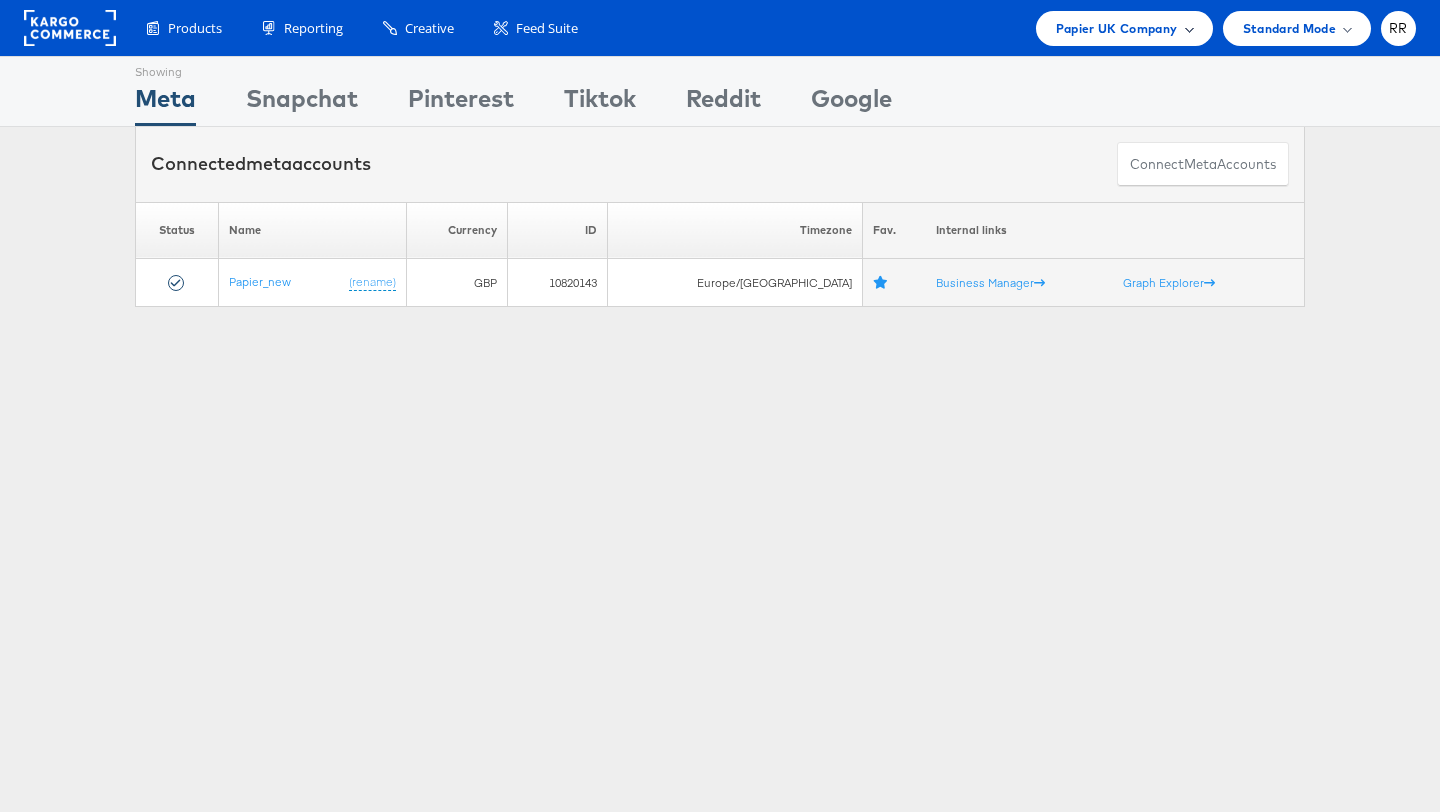 click on "Papier UK  Company" at bounding box center [1117, 28] 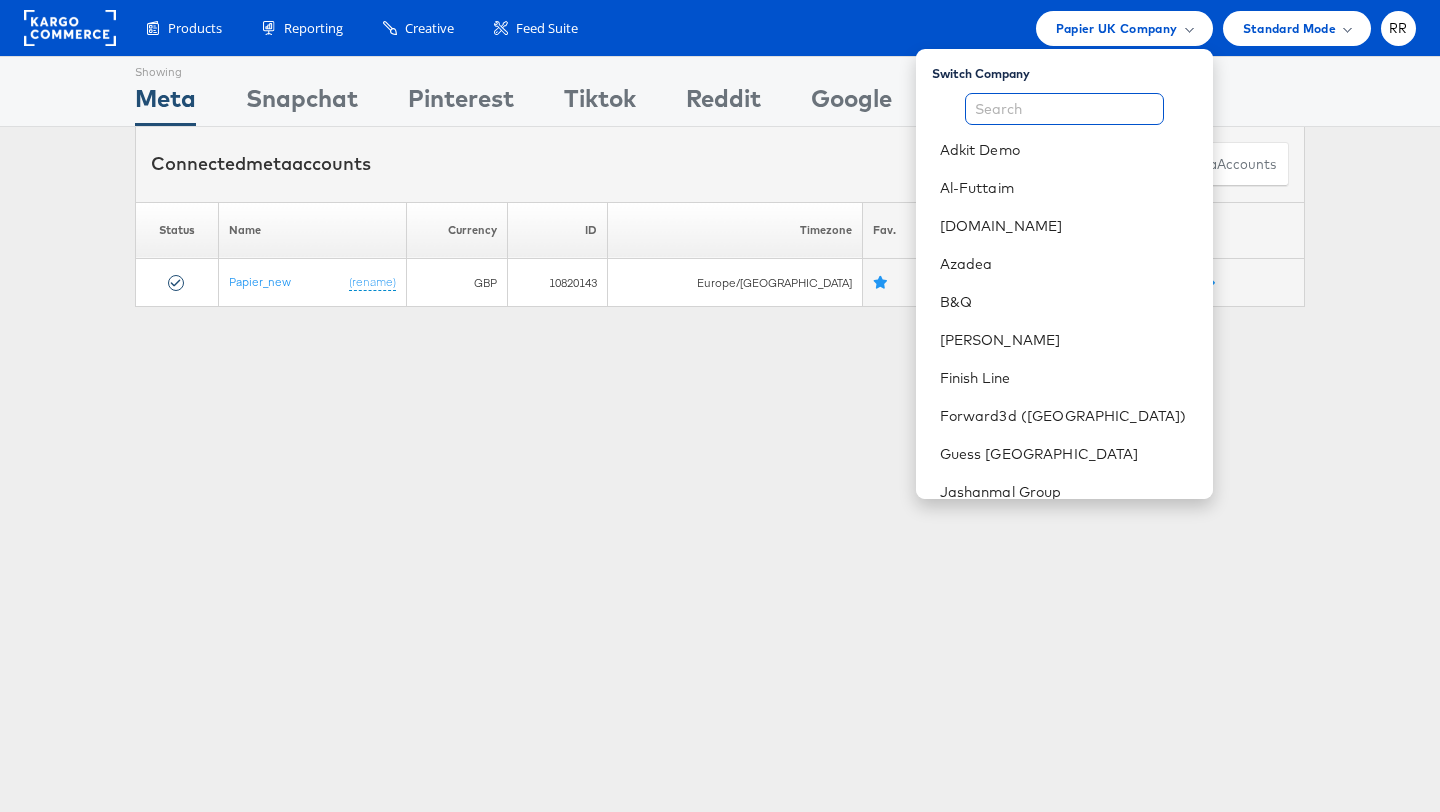 click at bounding box center [1064, 109] 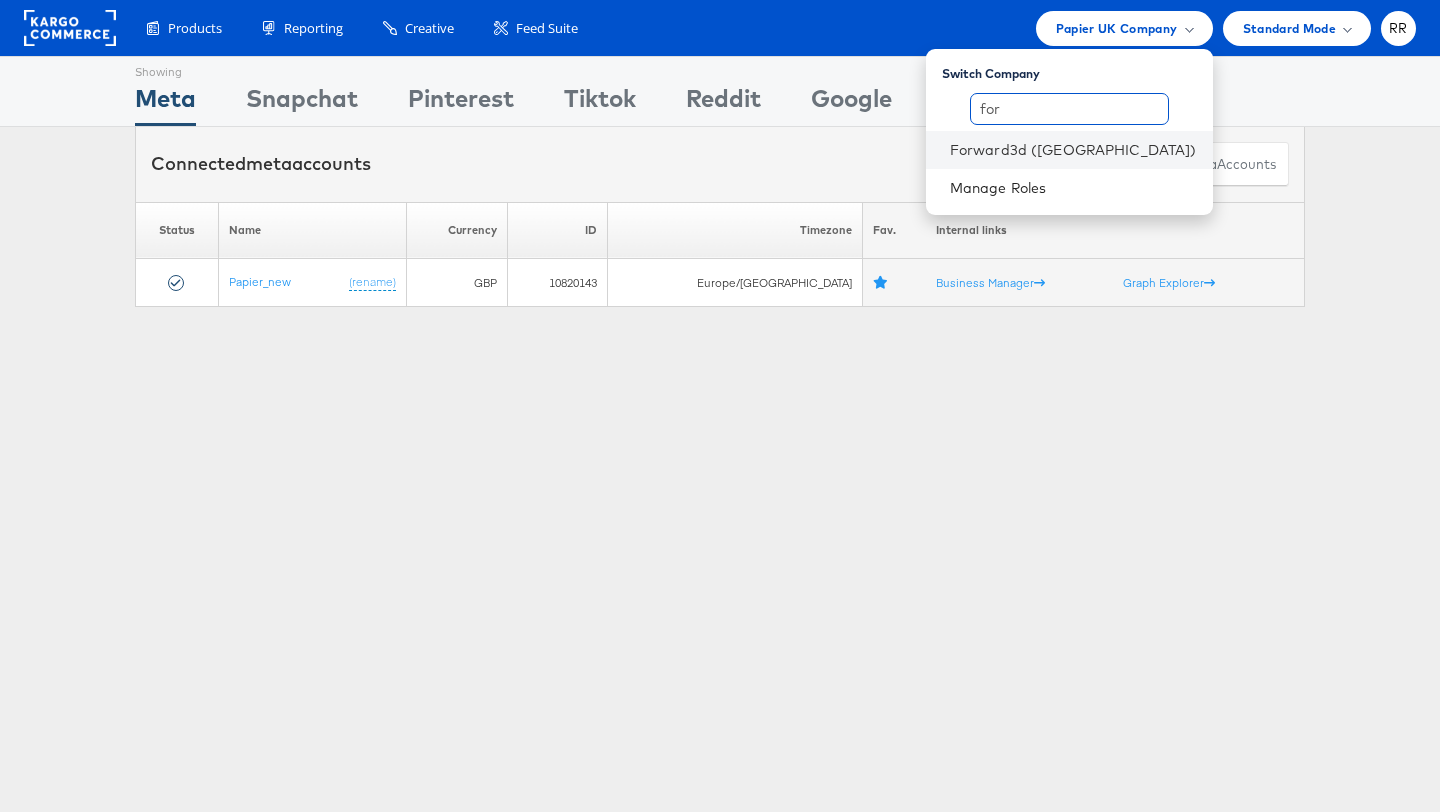 type on "for" 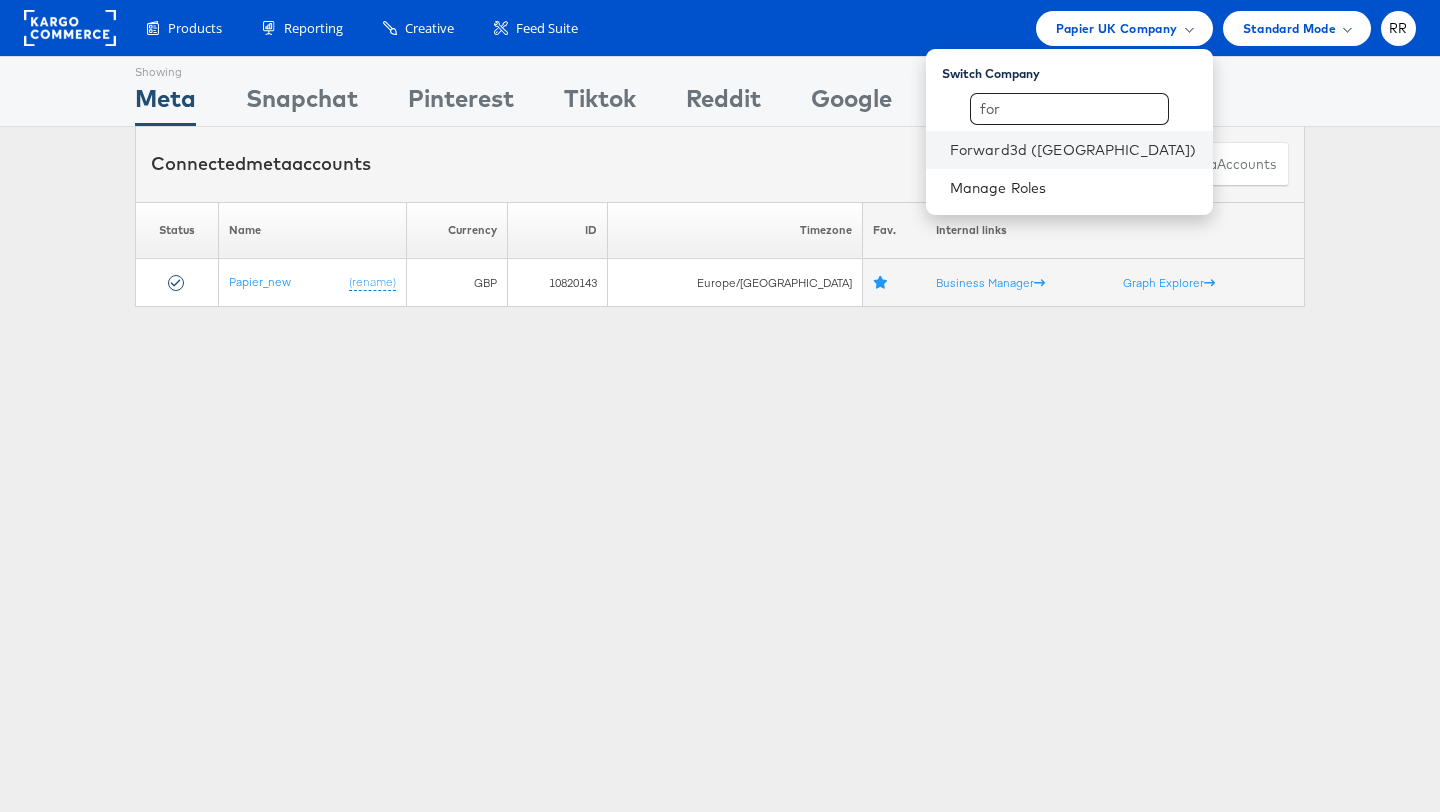 click on "Forward3d ([GEOGRAPHIC_DATA])" at bounding box center [1069, 150] 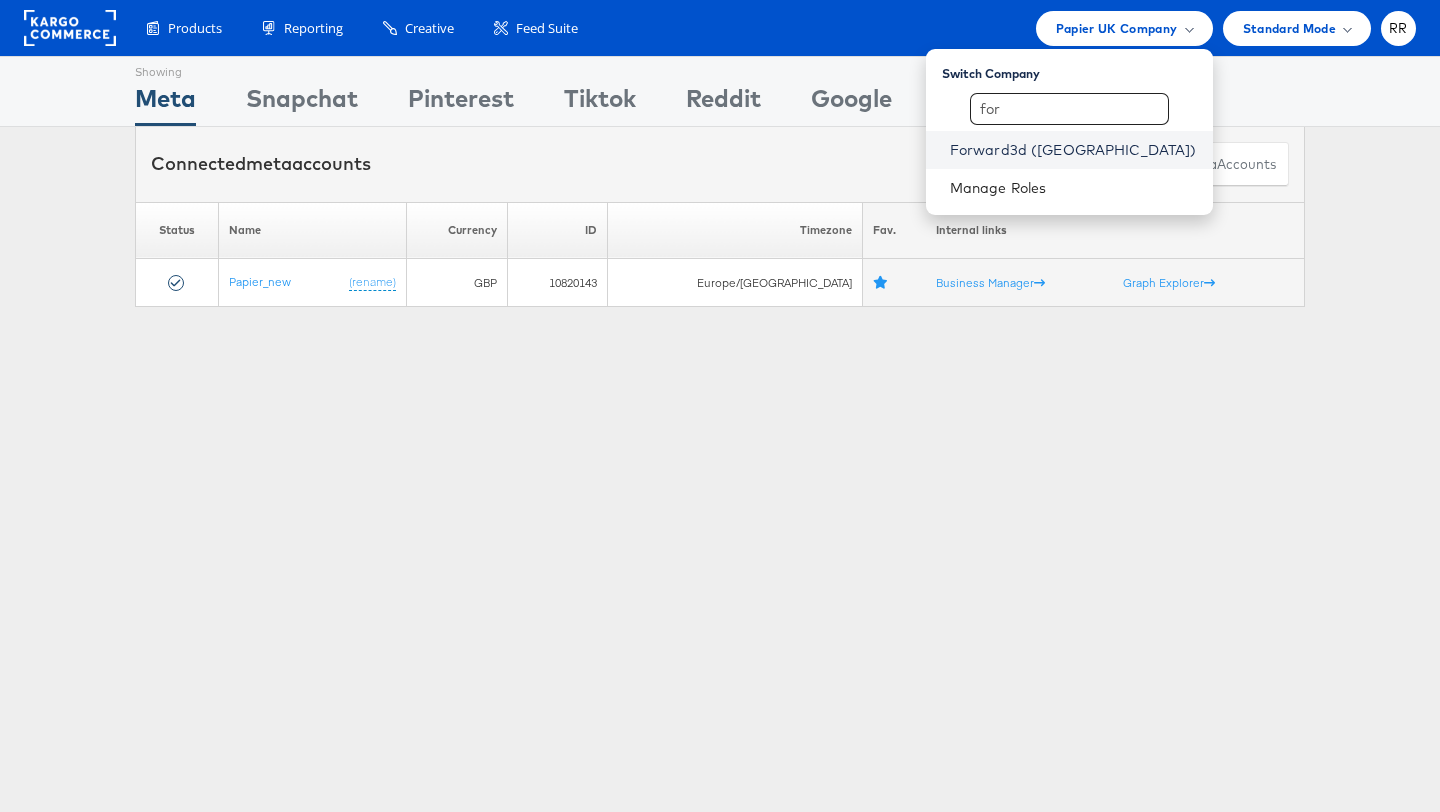 click on "Forward3d (UAE)" at bounding box center (1073, 150) 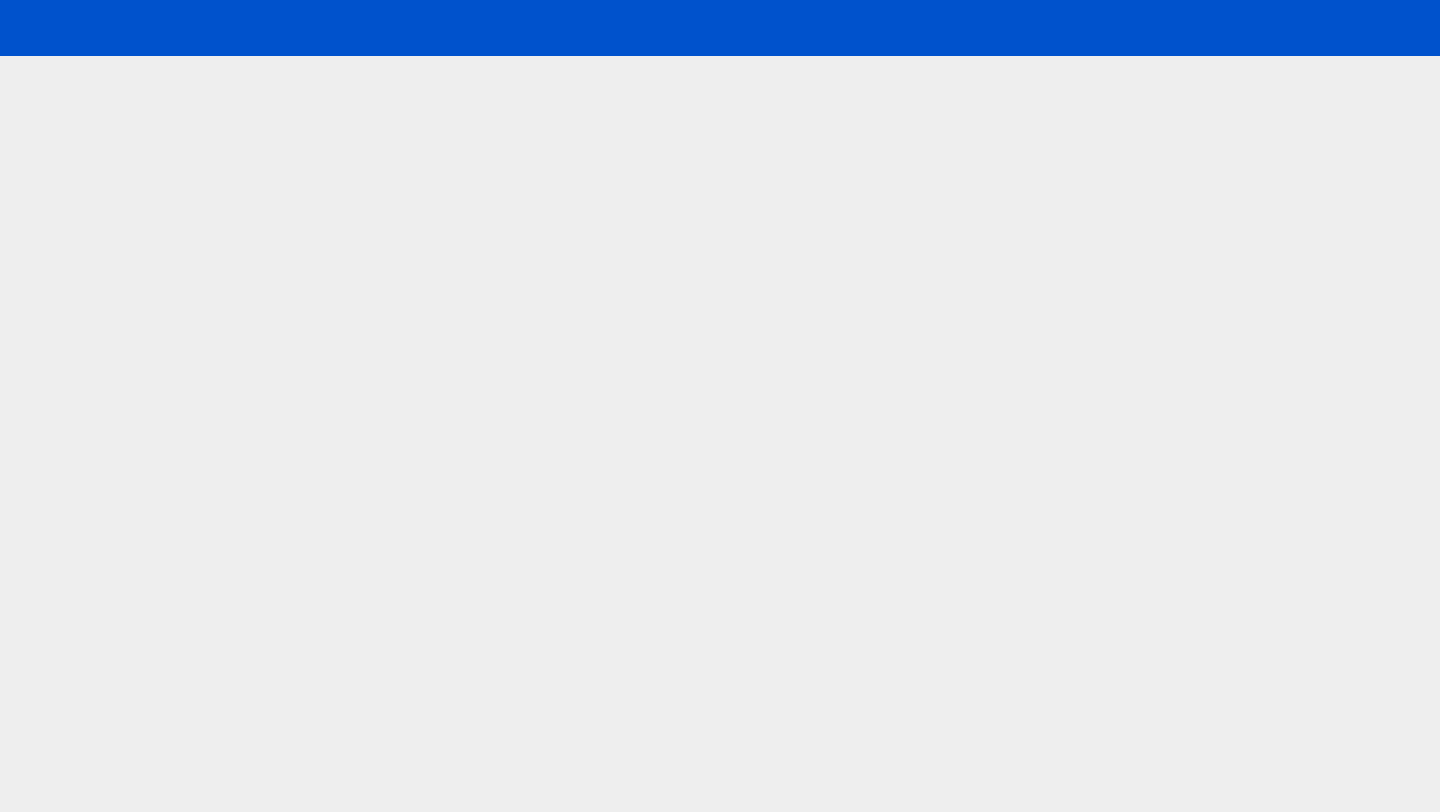 scroll, scrollTop: 0, scrollLeft: 0, axis: both 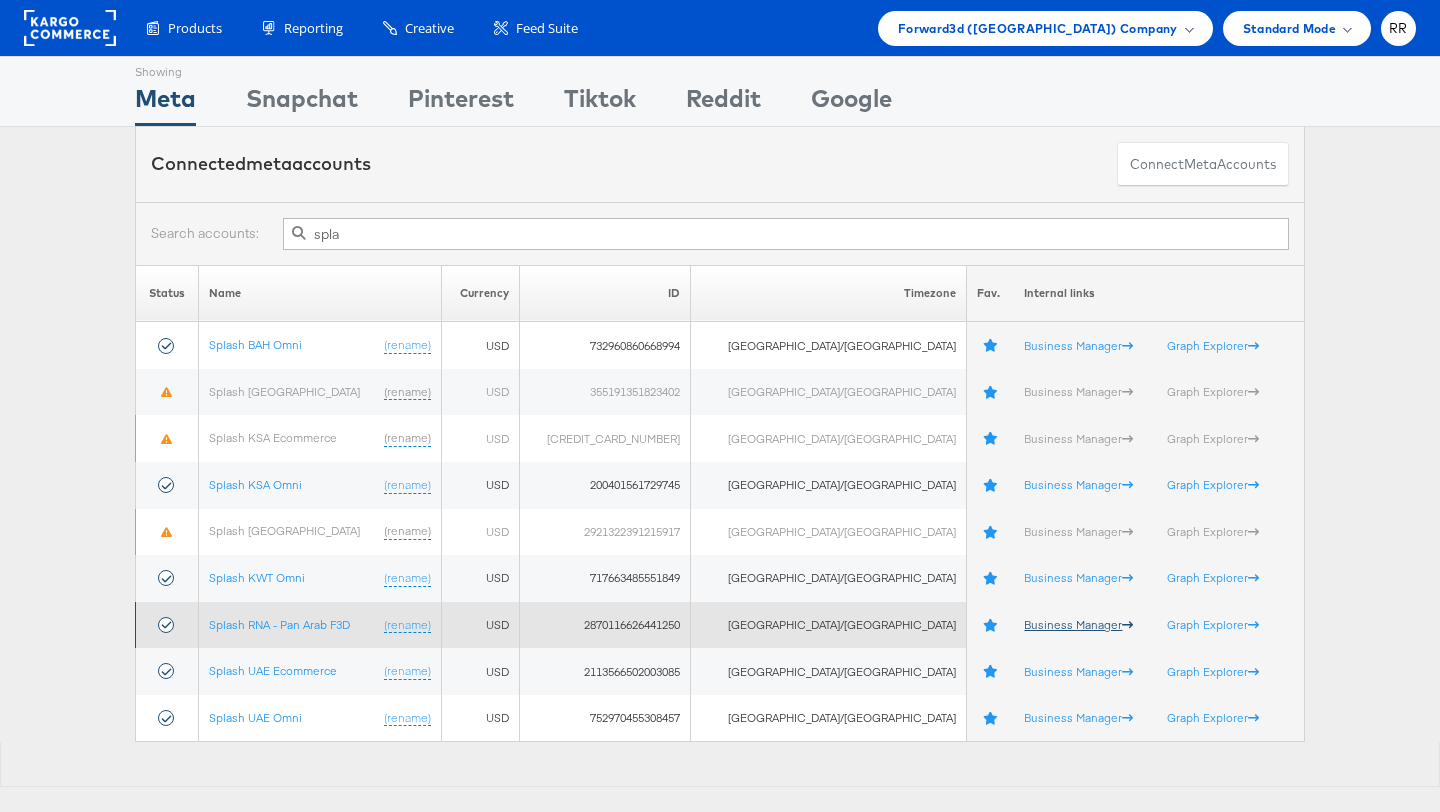 type on "spla" 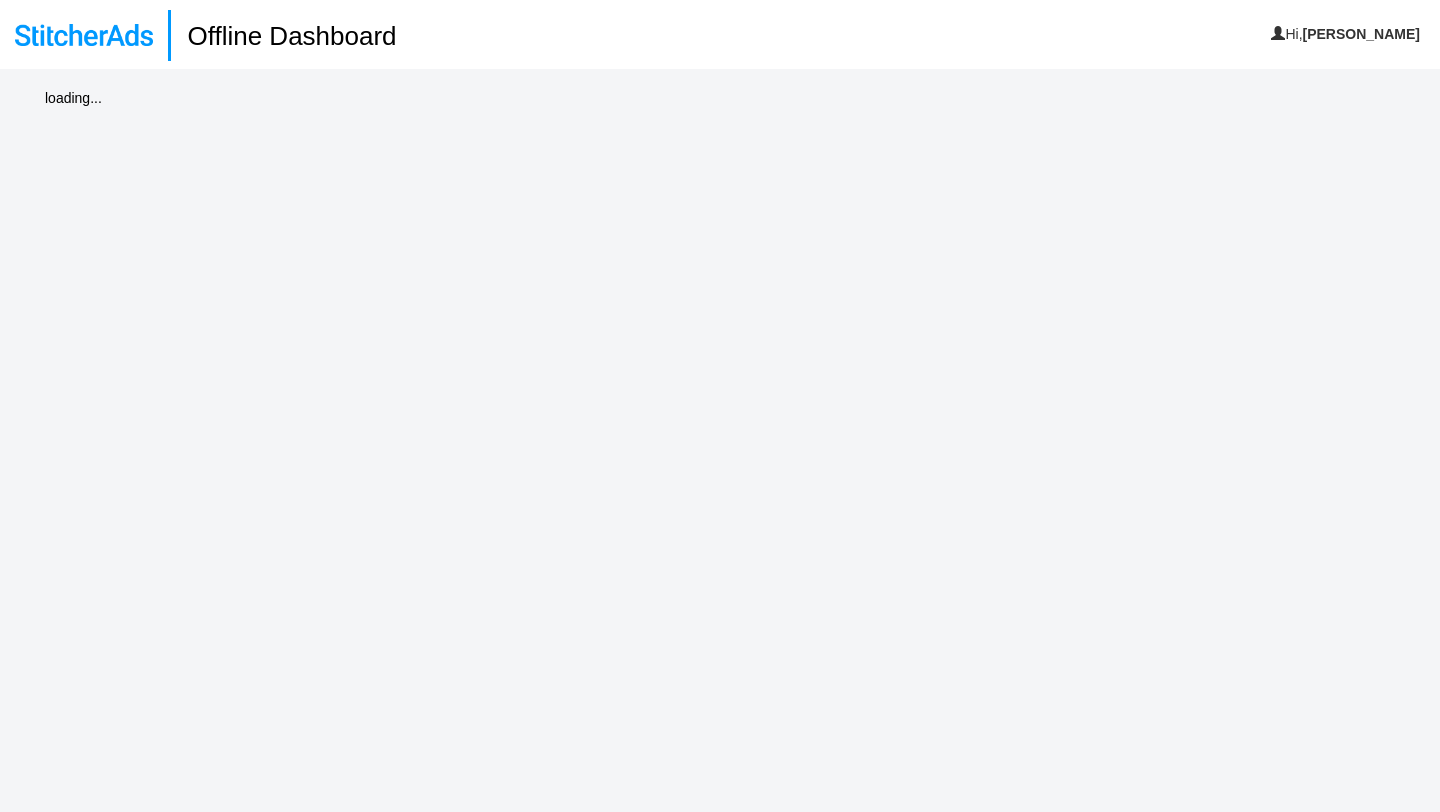 scroll, scrollTop: 0, scrollLeft: 0, axis: both 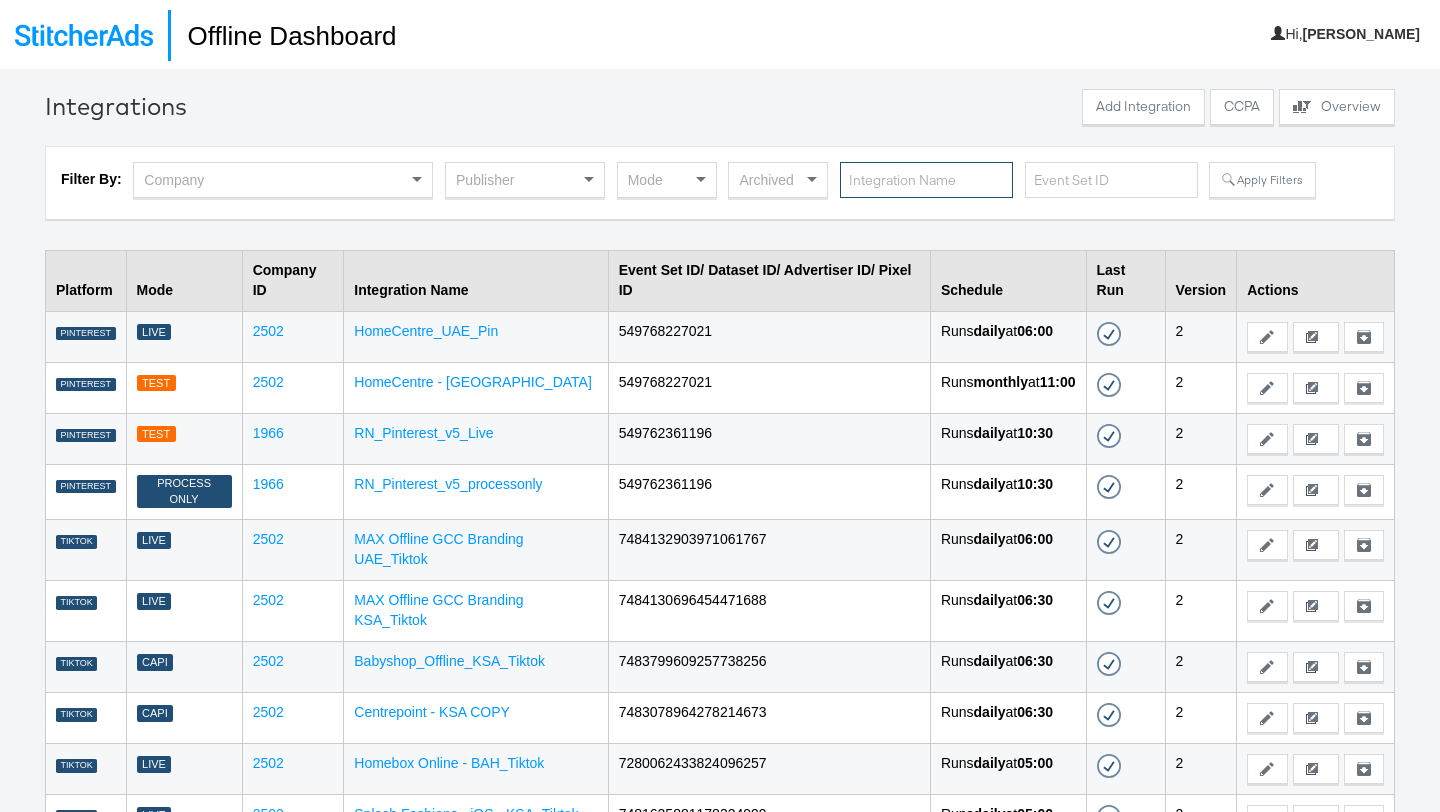 click at bounding box center [926, 180] 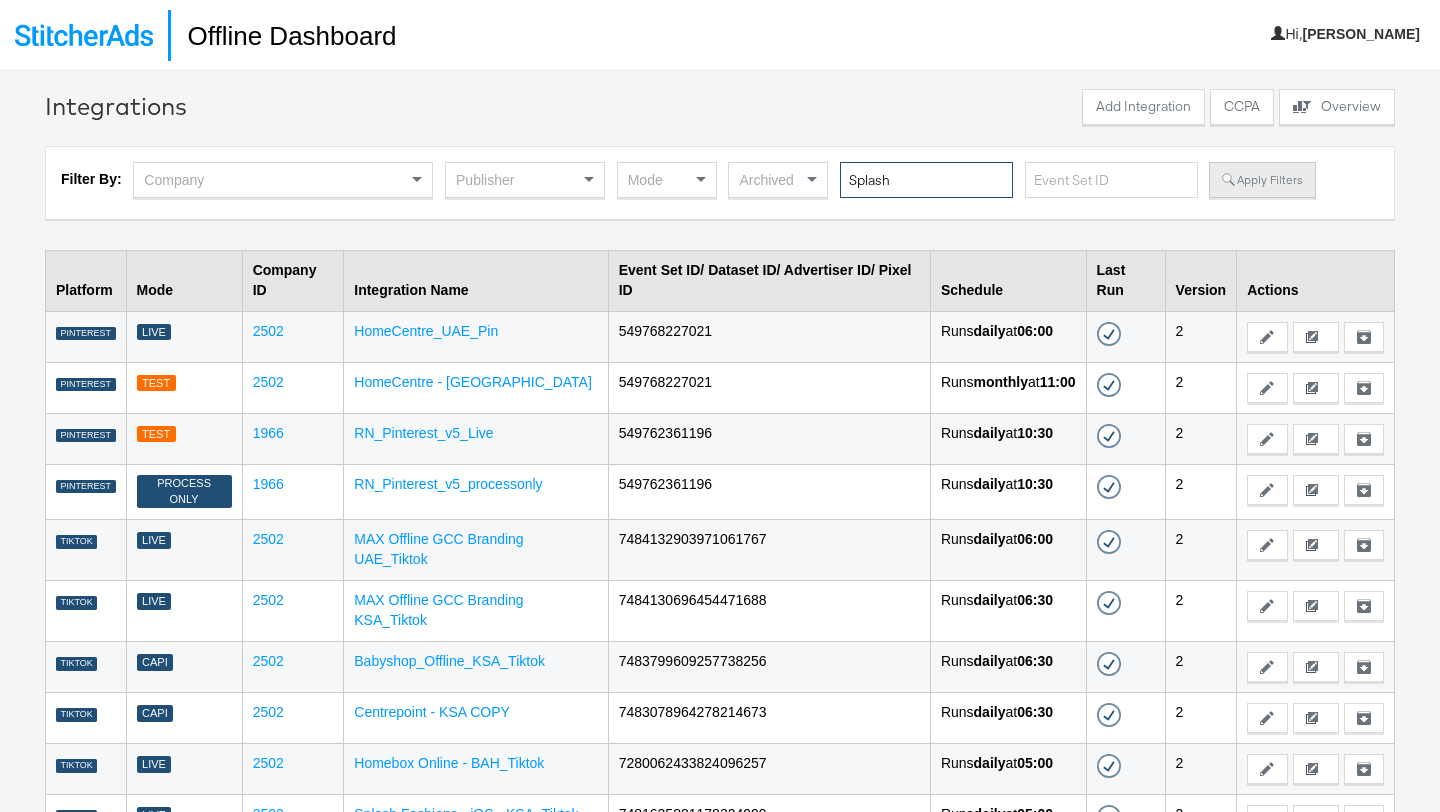 type on "Splash" 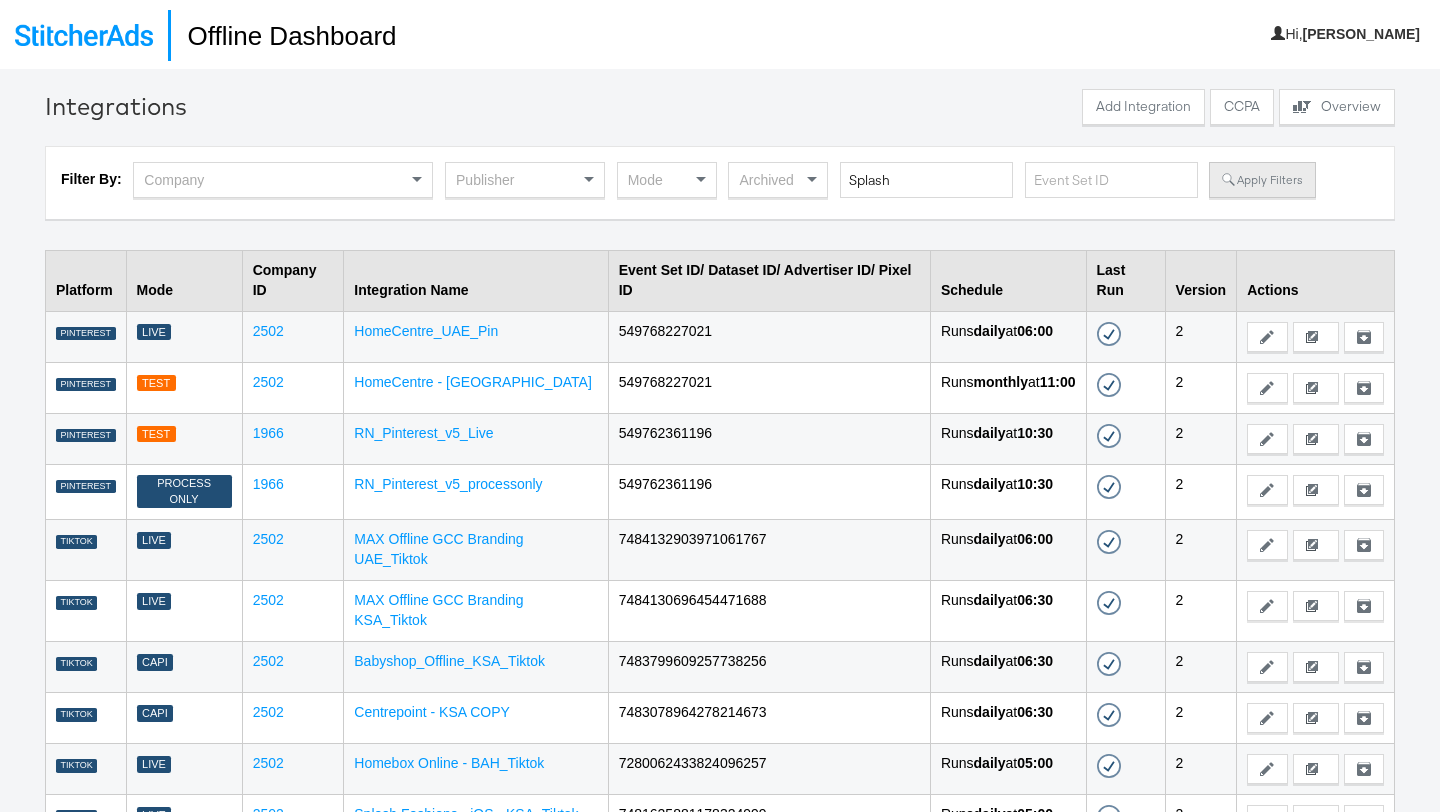 click on "Apply Filters" at bounding box center [1262, 180] 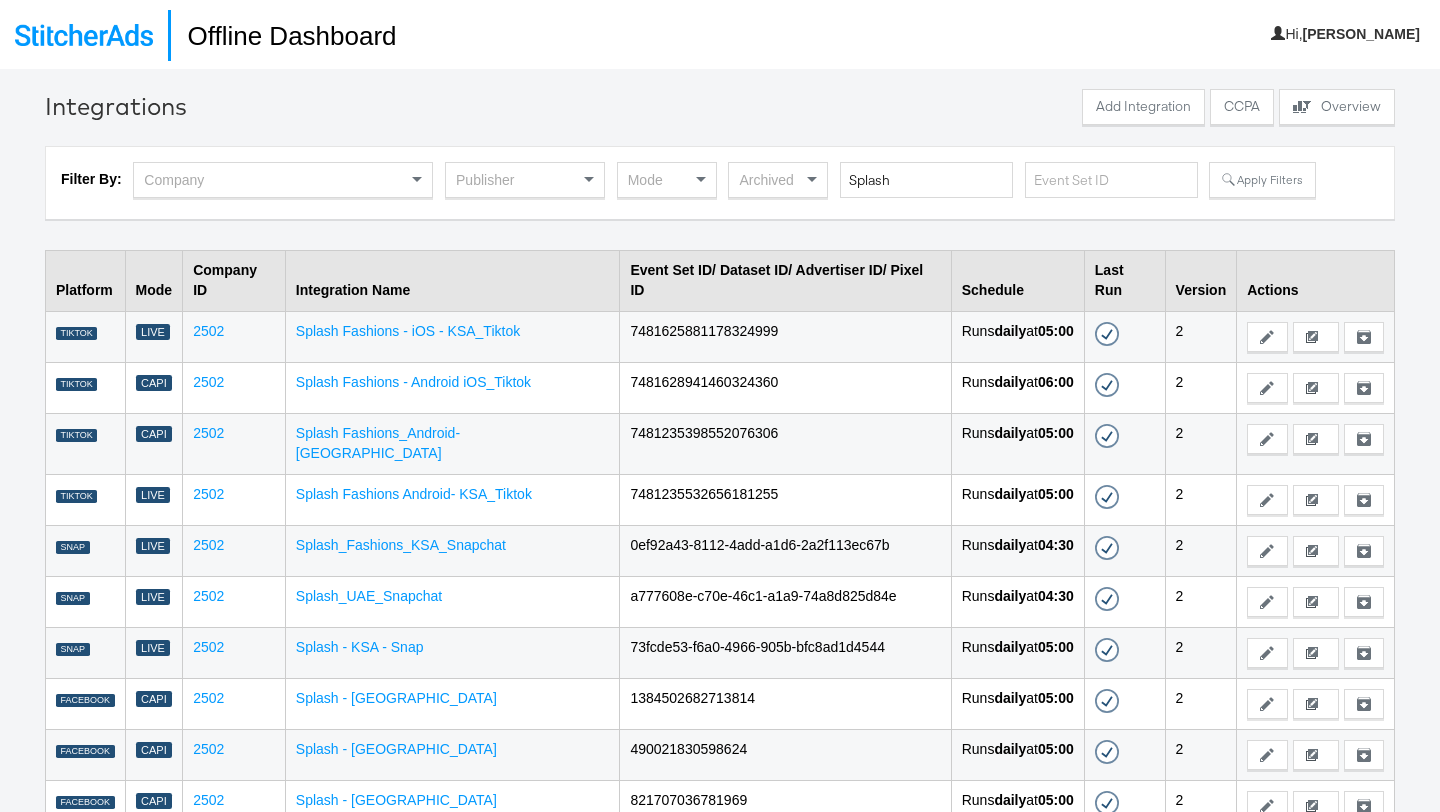 scroll, scrollTop: 69, scrollLeft: 0, axis: vertical 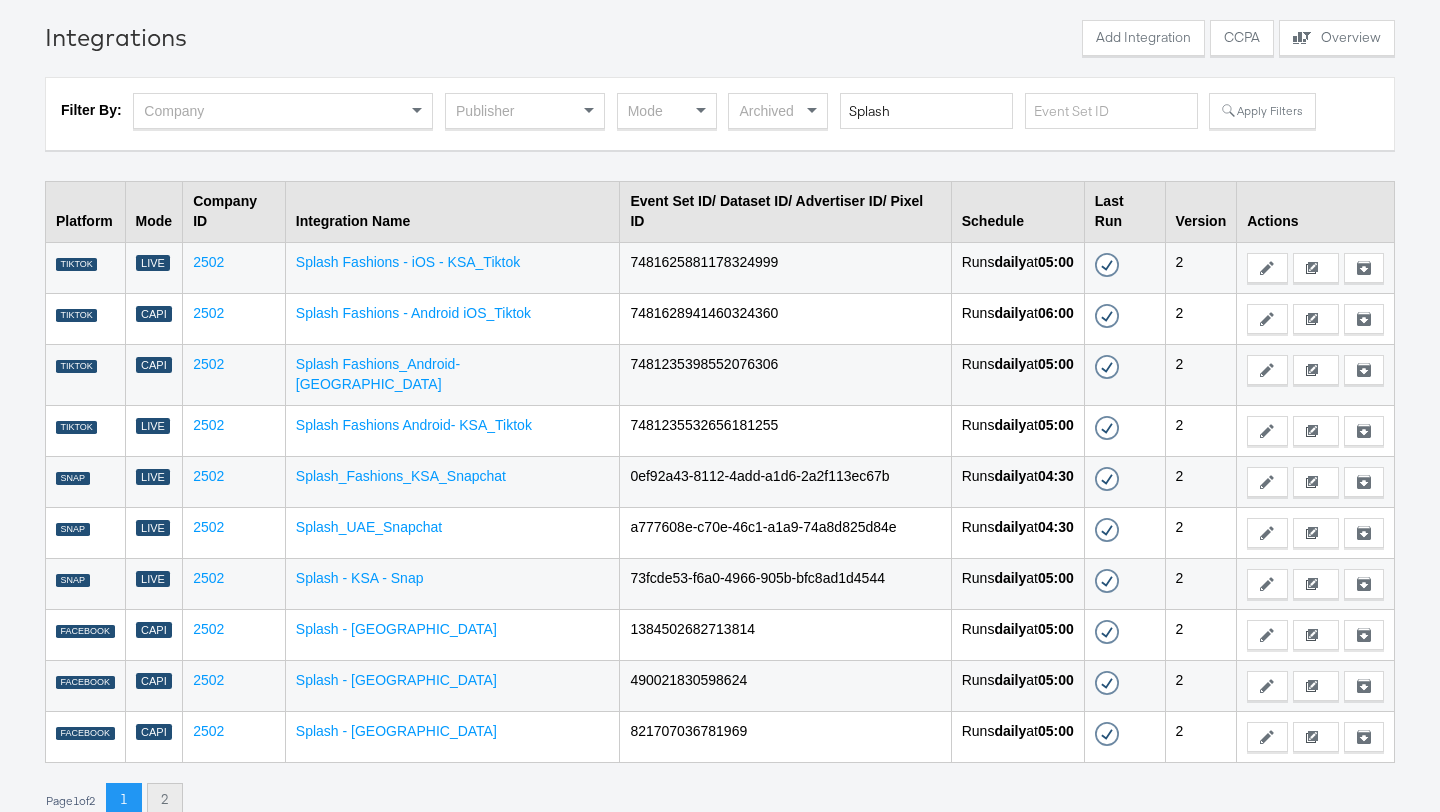 click on "2" at bounding box center (165, 801) 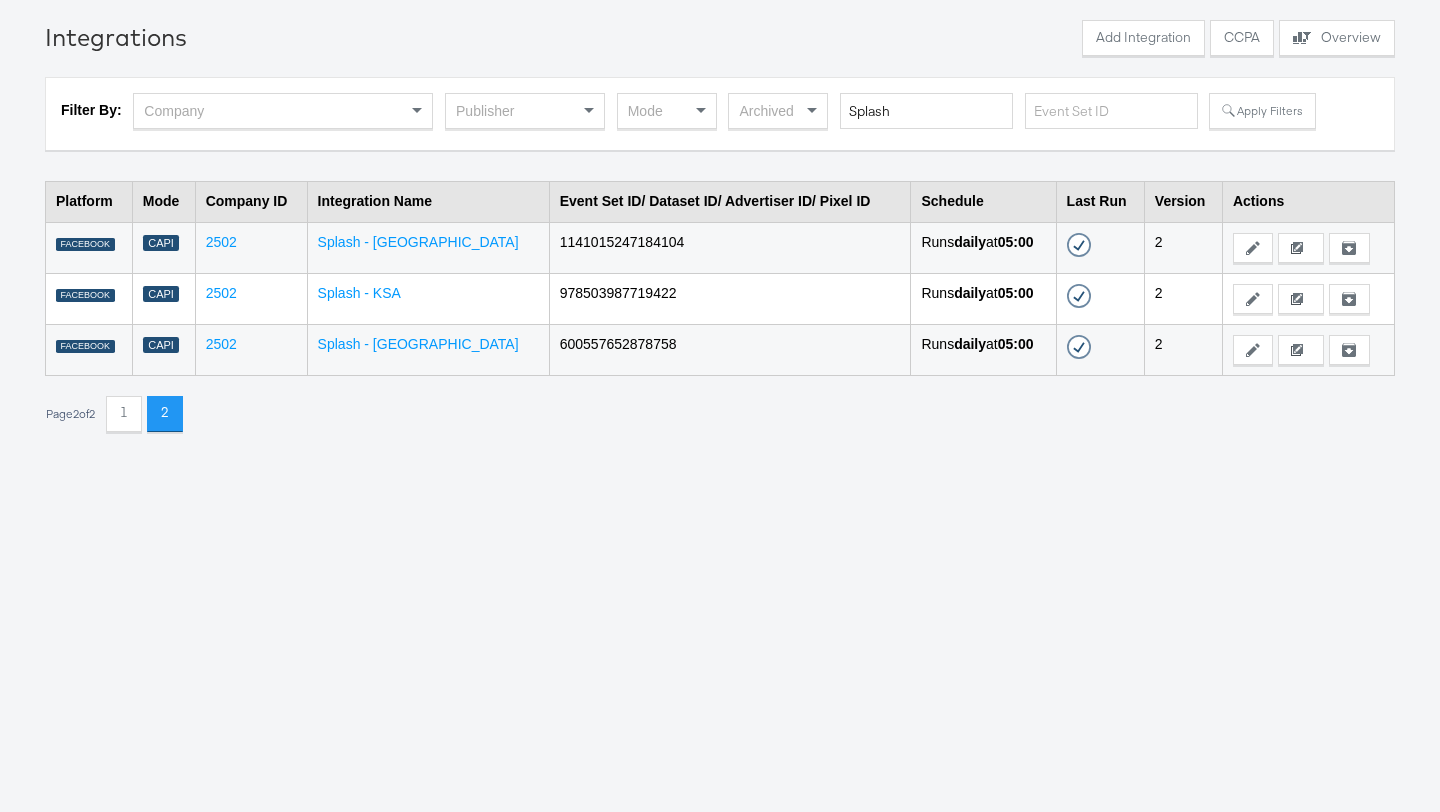 click on "978503987719422" at bounding box center [730, 298] 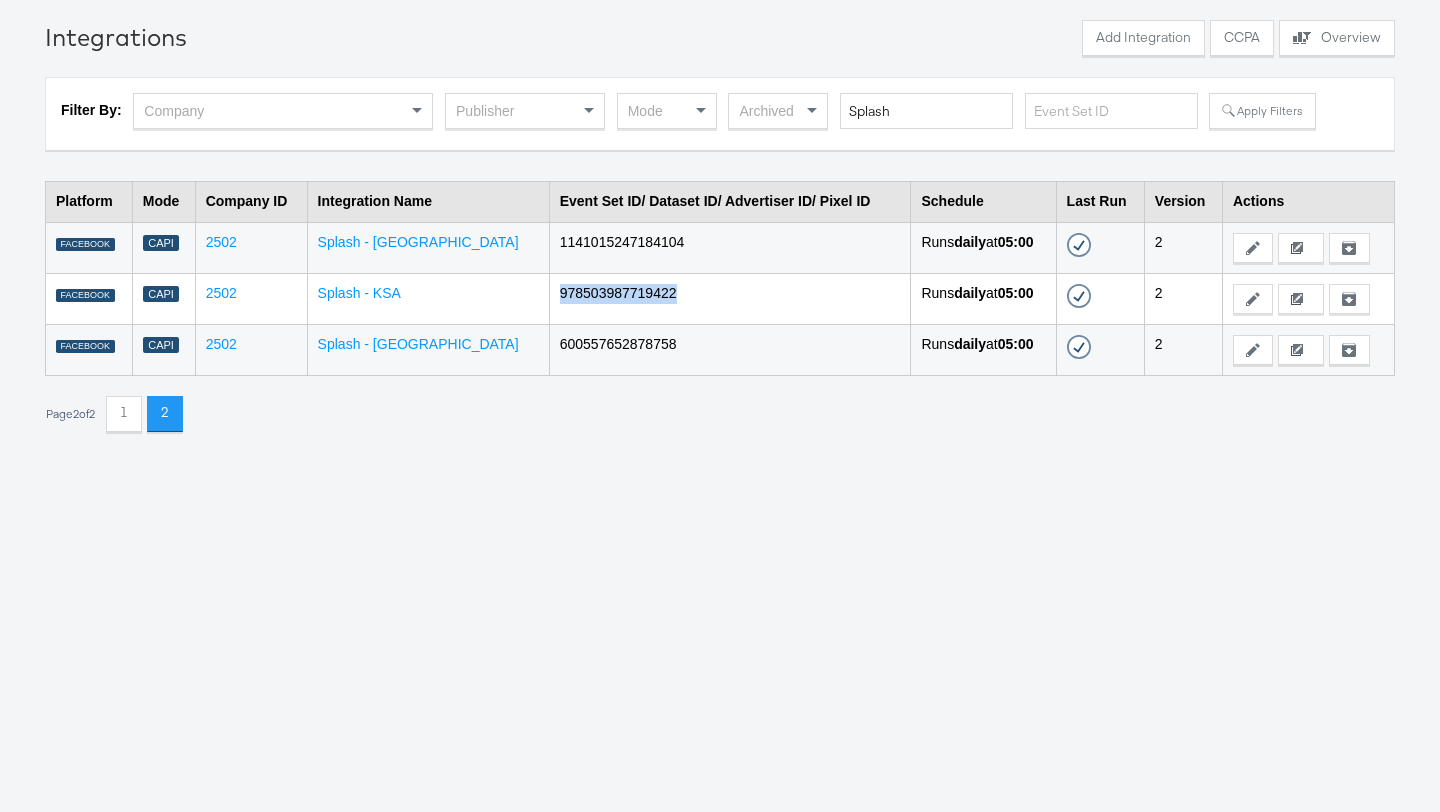 click on "978503987719422" at bounding box center (730, 298) 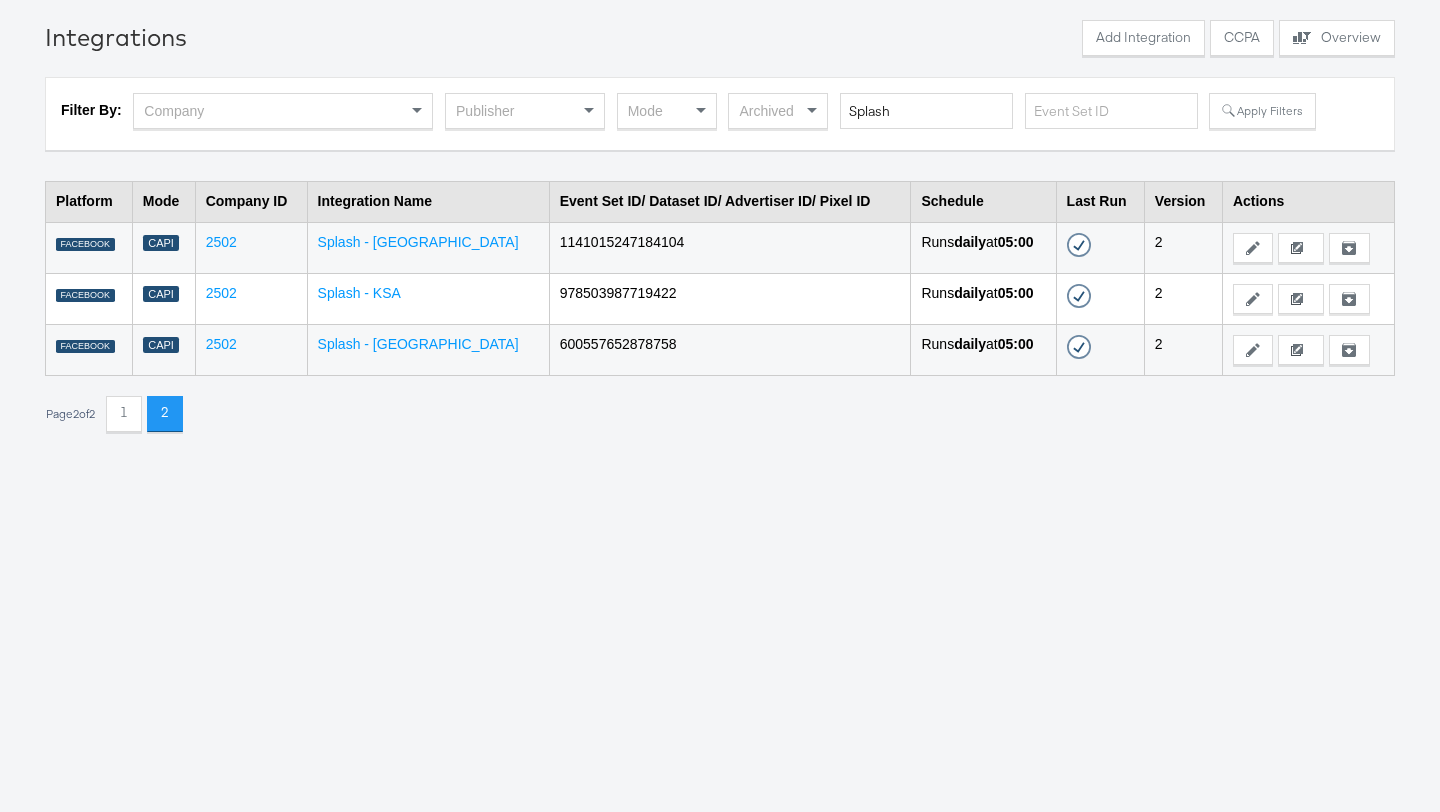 click on "600557652878758" at bounding box center [730, 349] 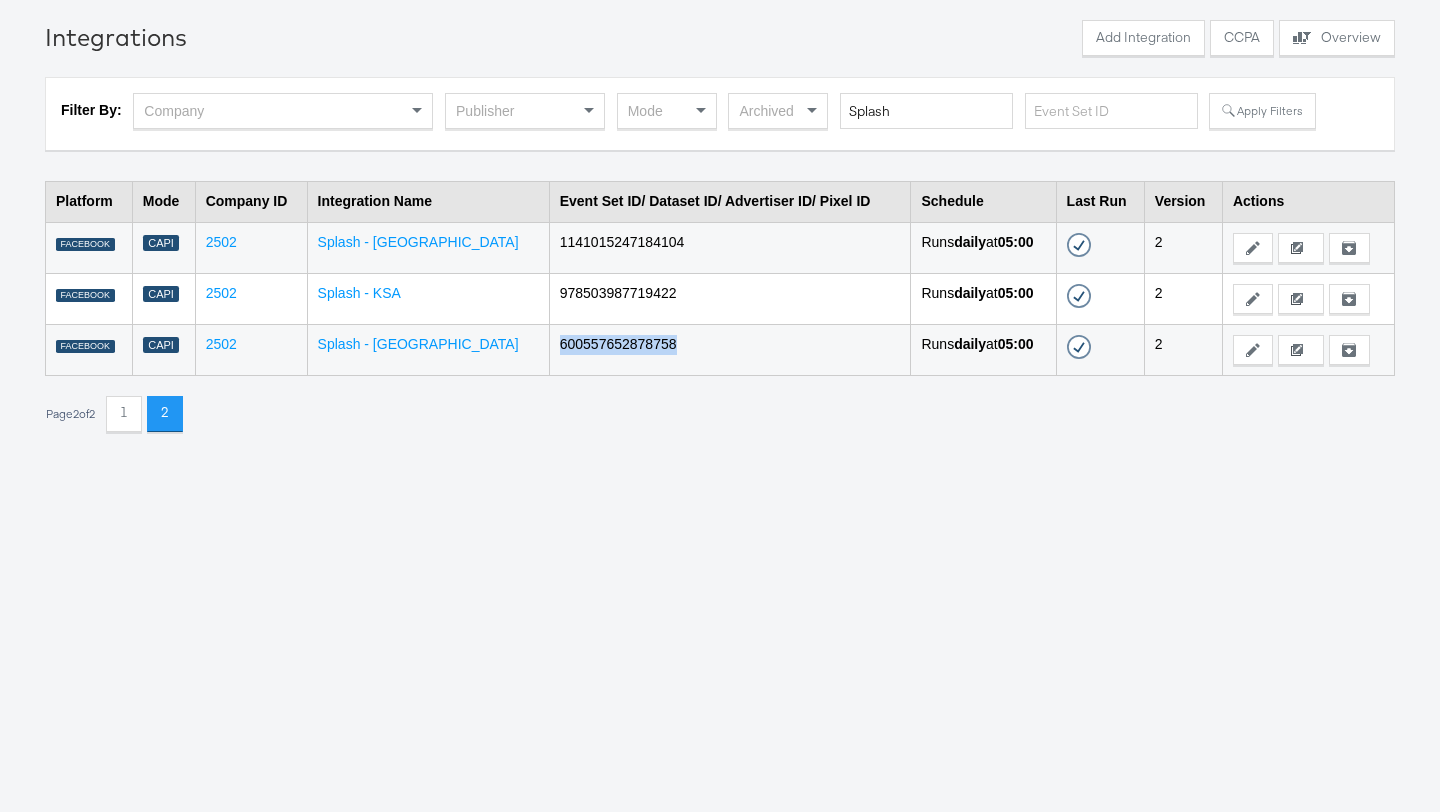 click on "600557652878758" at bounding box center (730, 349) 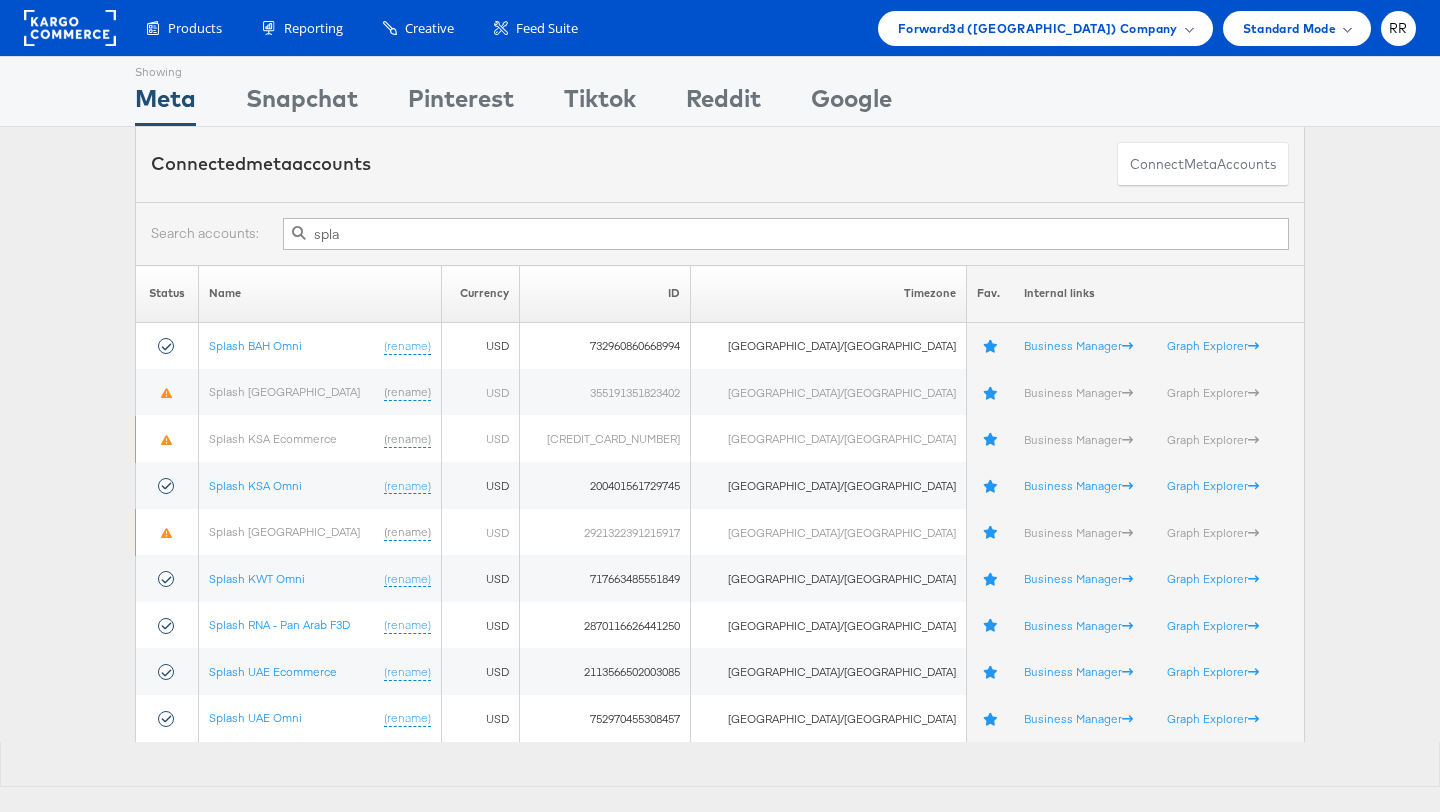 scroll, scrollTop: 0, scrollLeft: 0, axis: both 